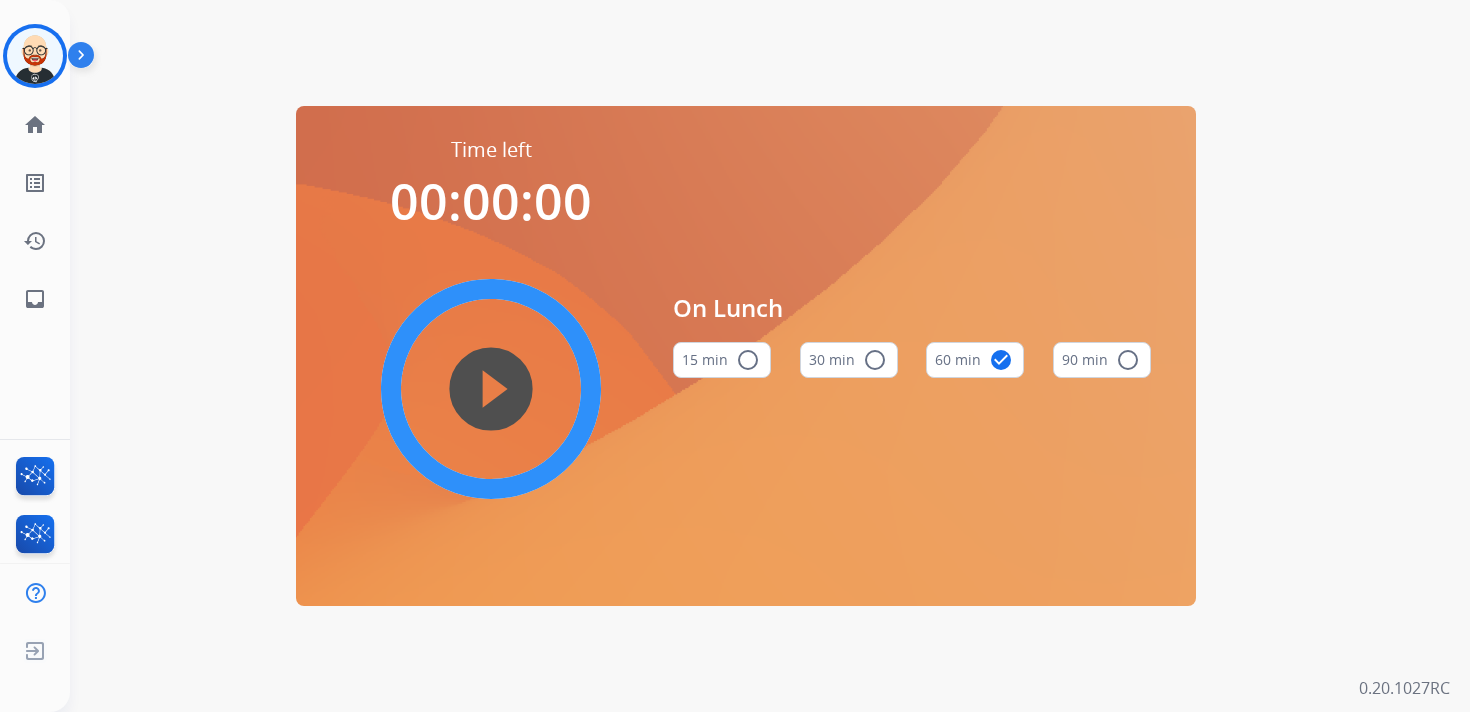 scroll, scrollTop: 0, scrollLeft: 0, axis: both 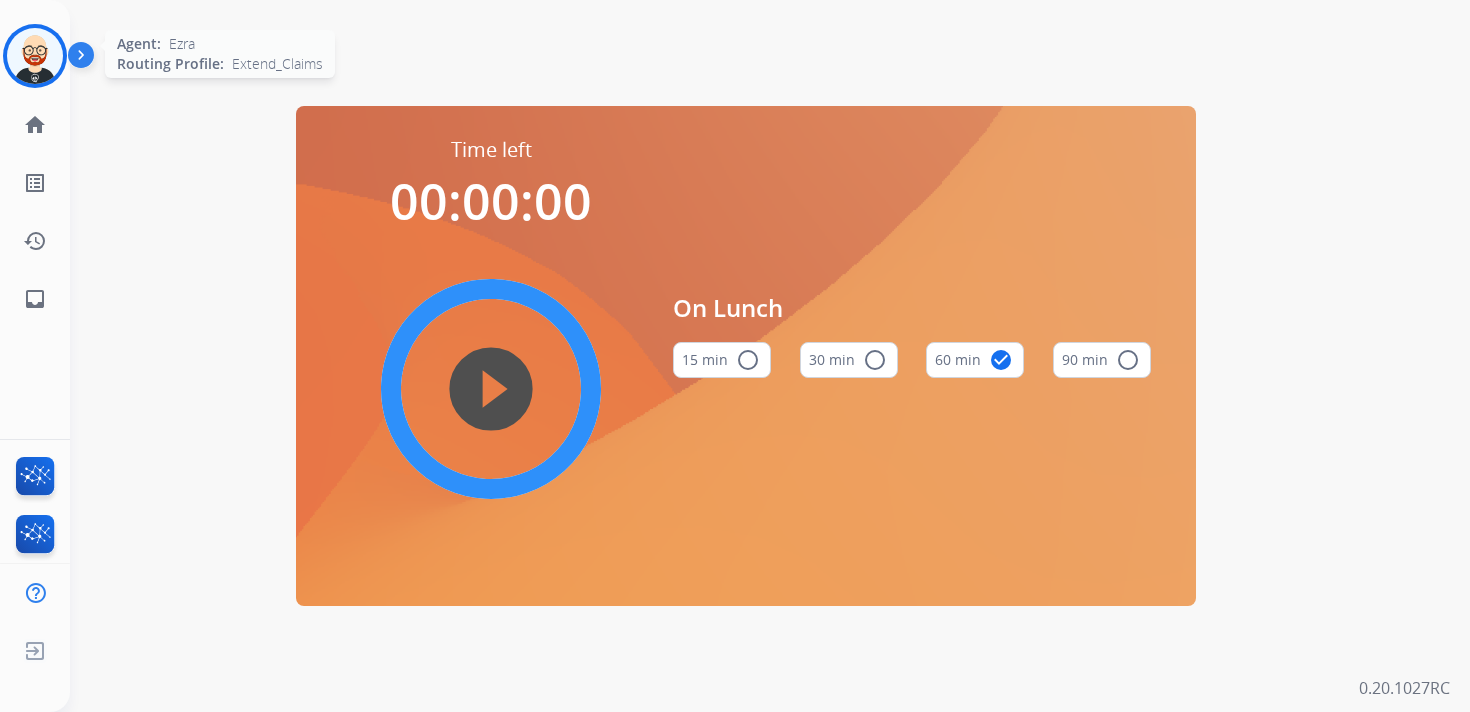 click at bounding box center [35, 56] 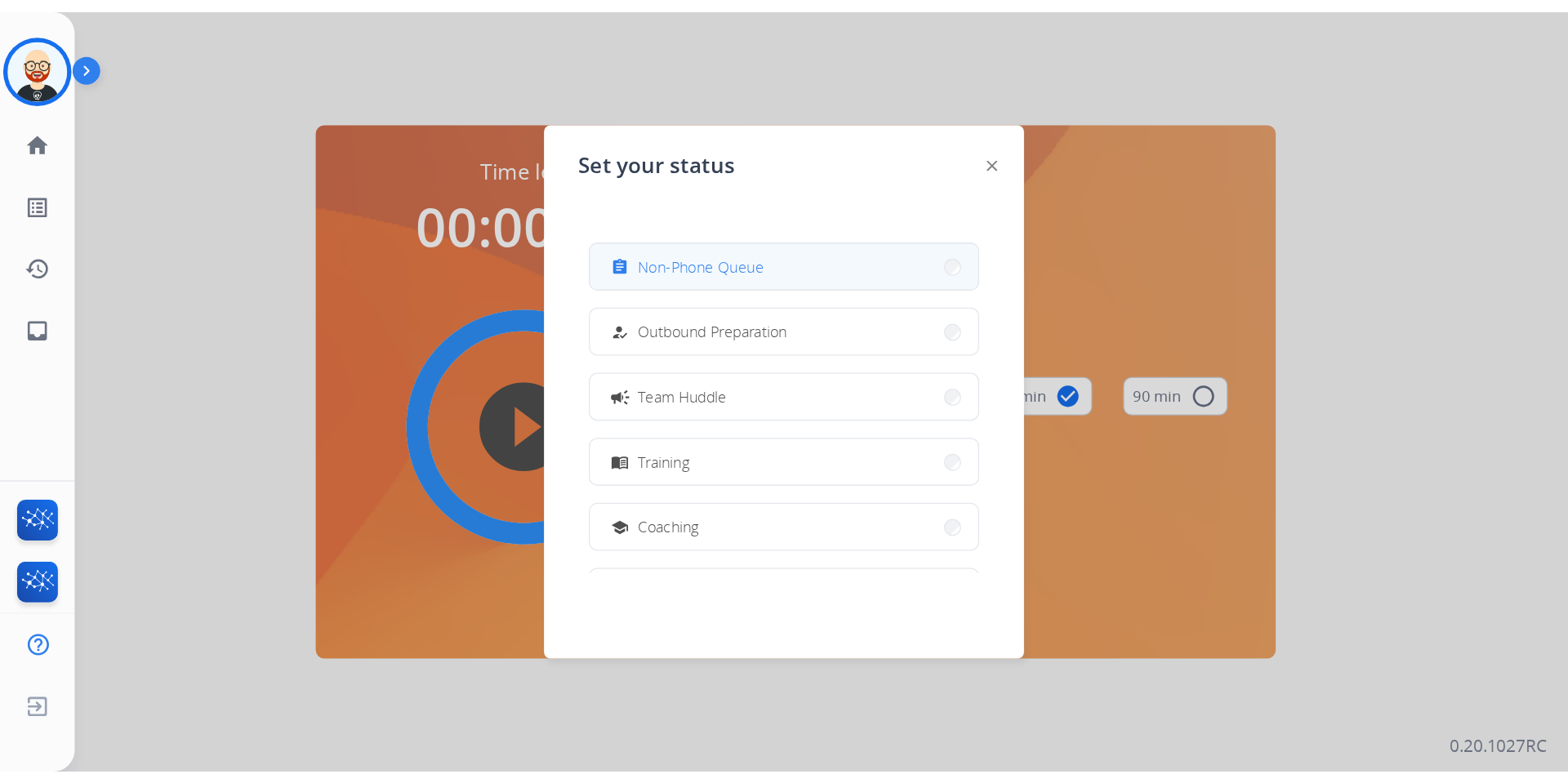 scroll, scrollTop: 175, scrollLeft: 0, axis: vertical 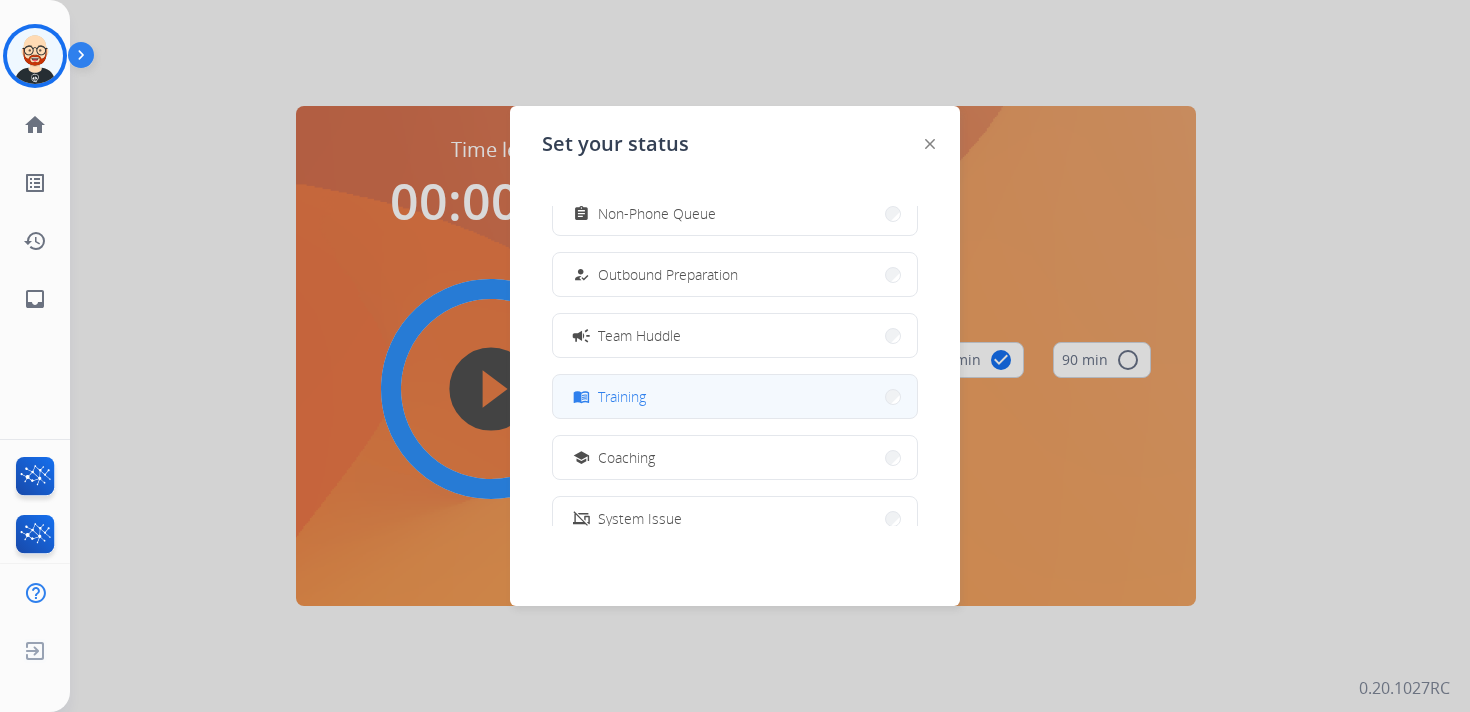 click on "menu_book Training" at bounding box center [735, 396] 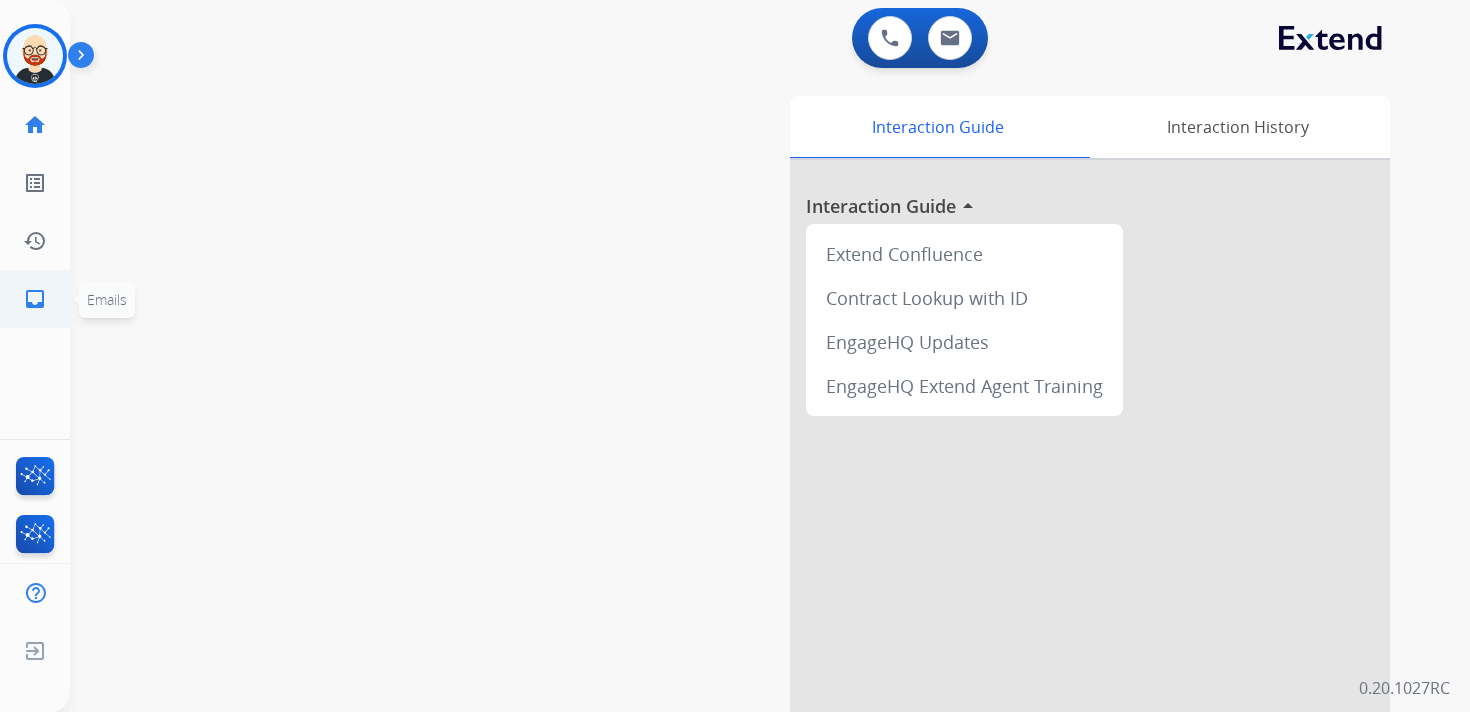 click on "inbox  Emails" 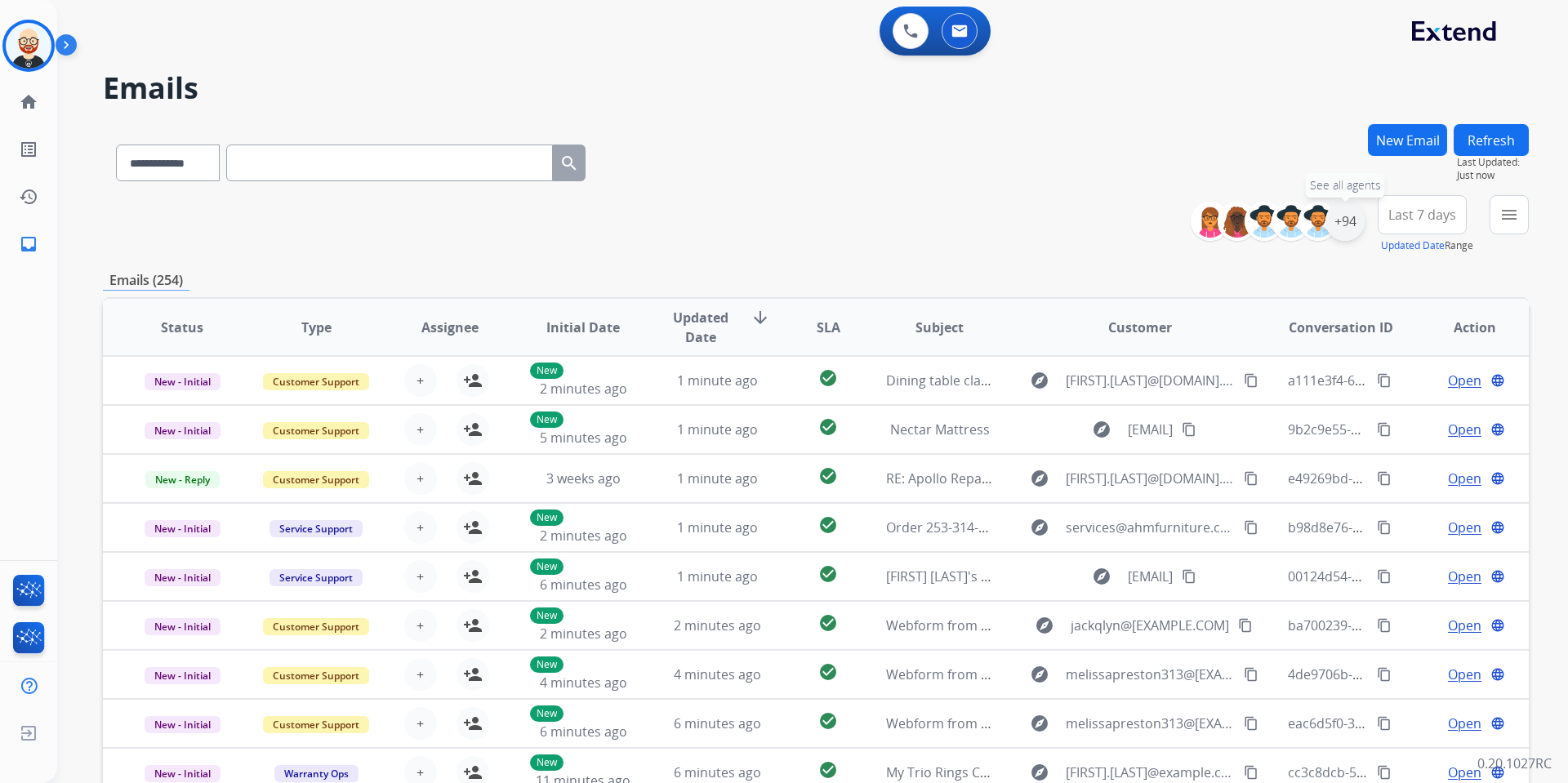 click on "+94" at bounding box center [1345, 221] 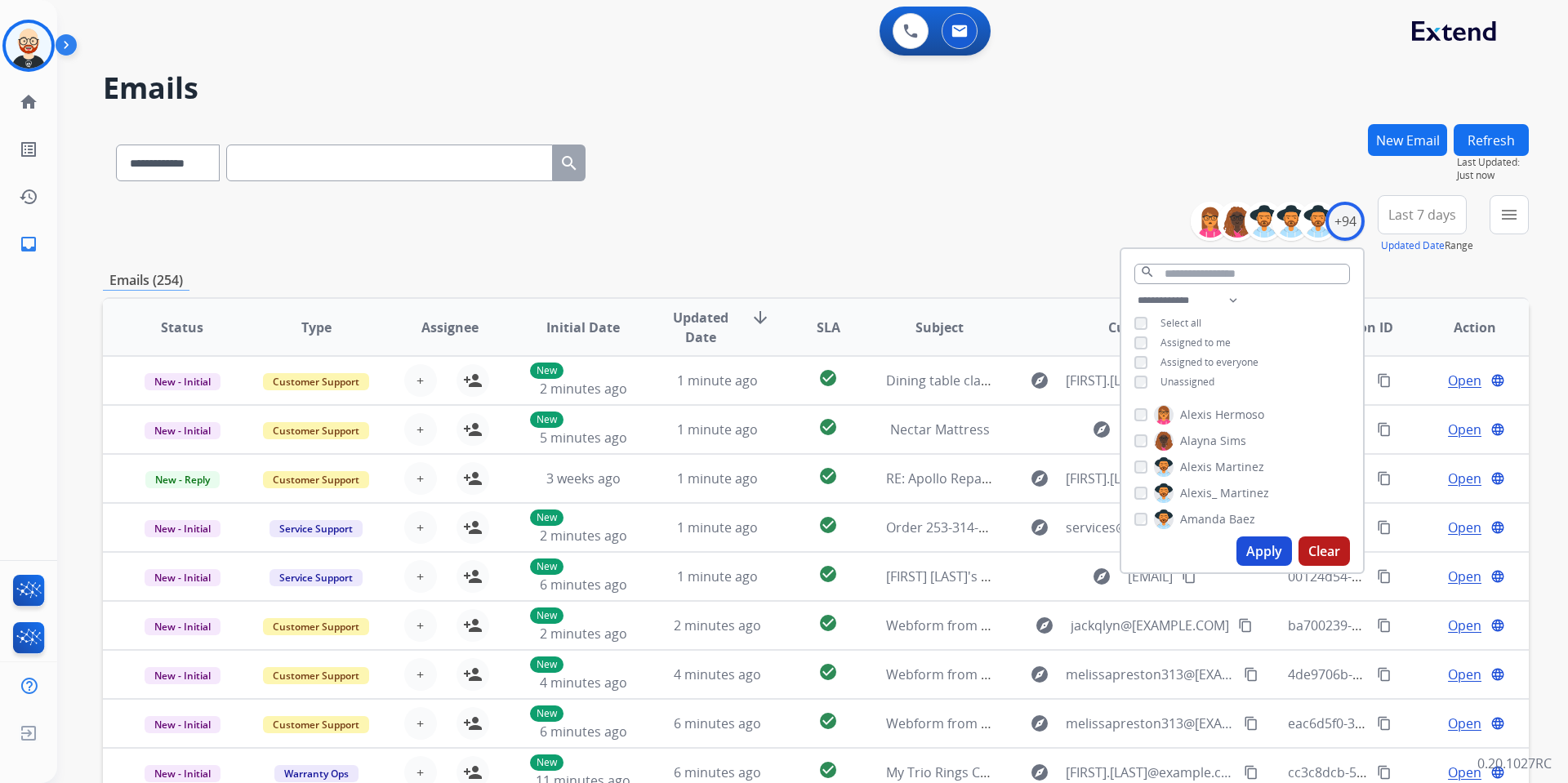click on "Unassigned" at bounding box center (1187, 381) 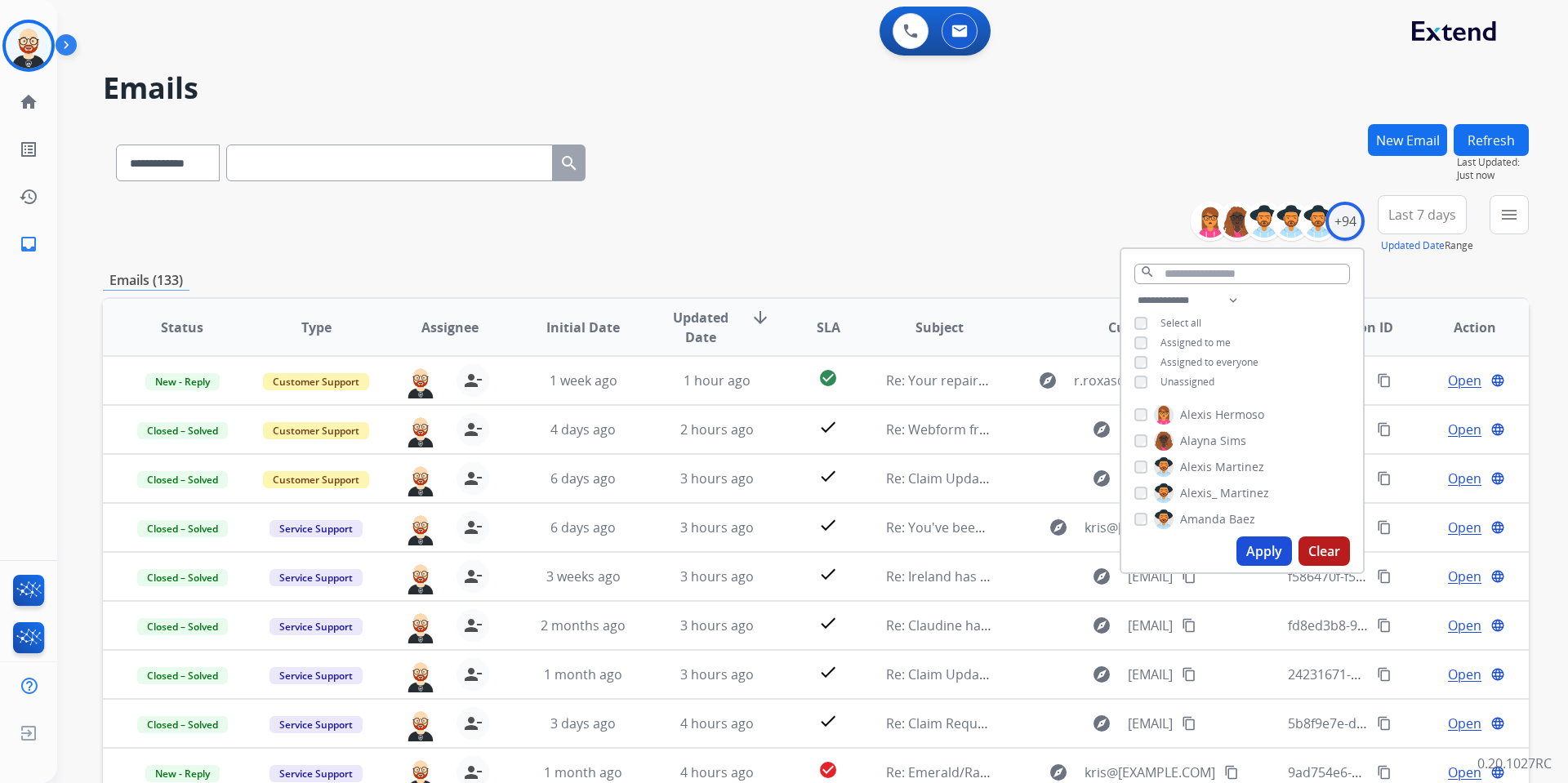 click on "Last 7 days" at bounding box center [1422, 215] 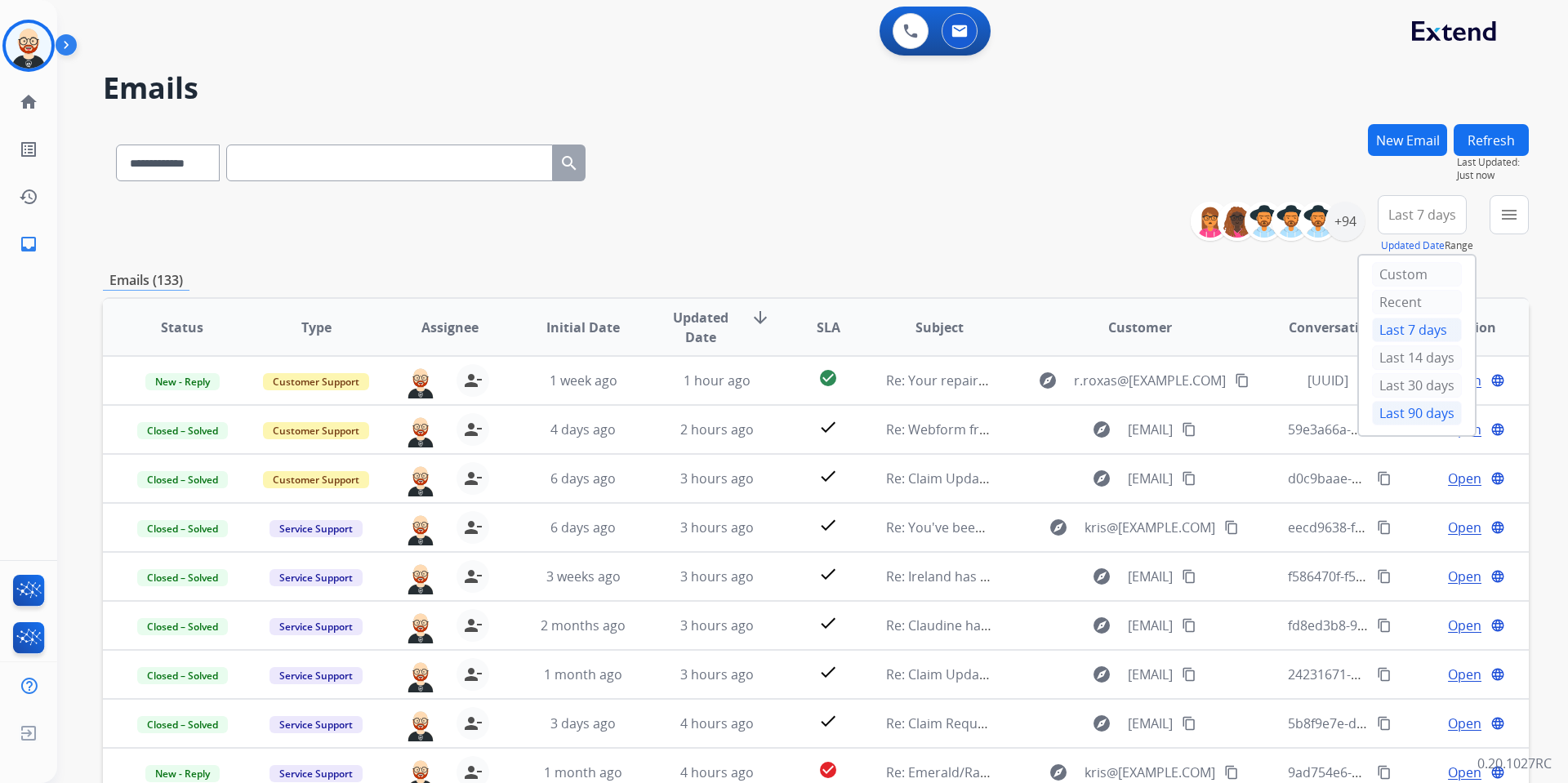 click on "Last 90 days" at bounding box center (1417, 413) 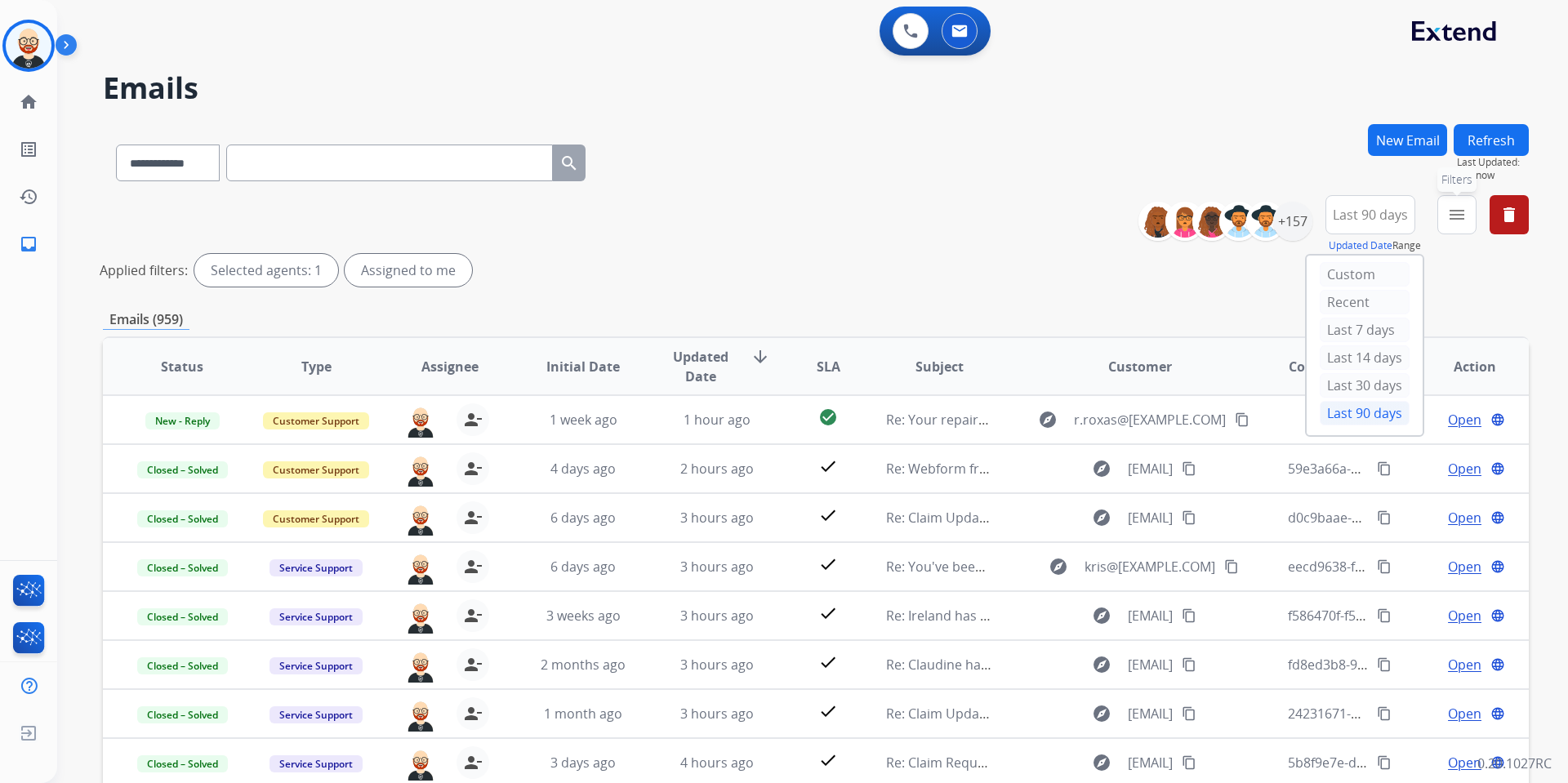 click on "menu  Filters" at bounding box center [1457, 215] 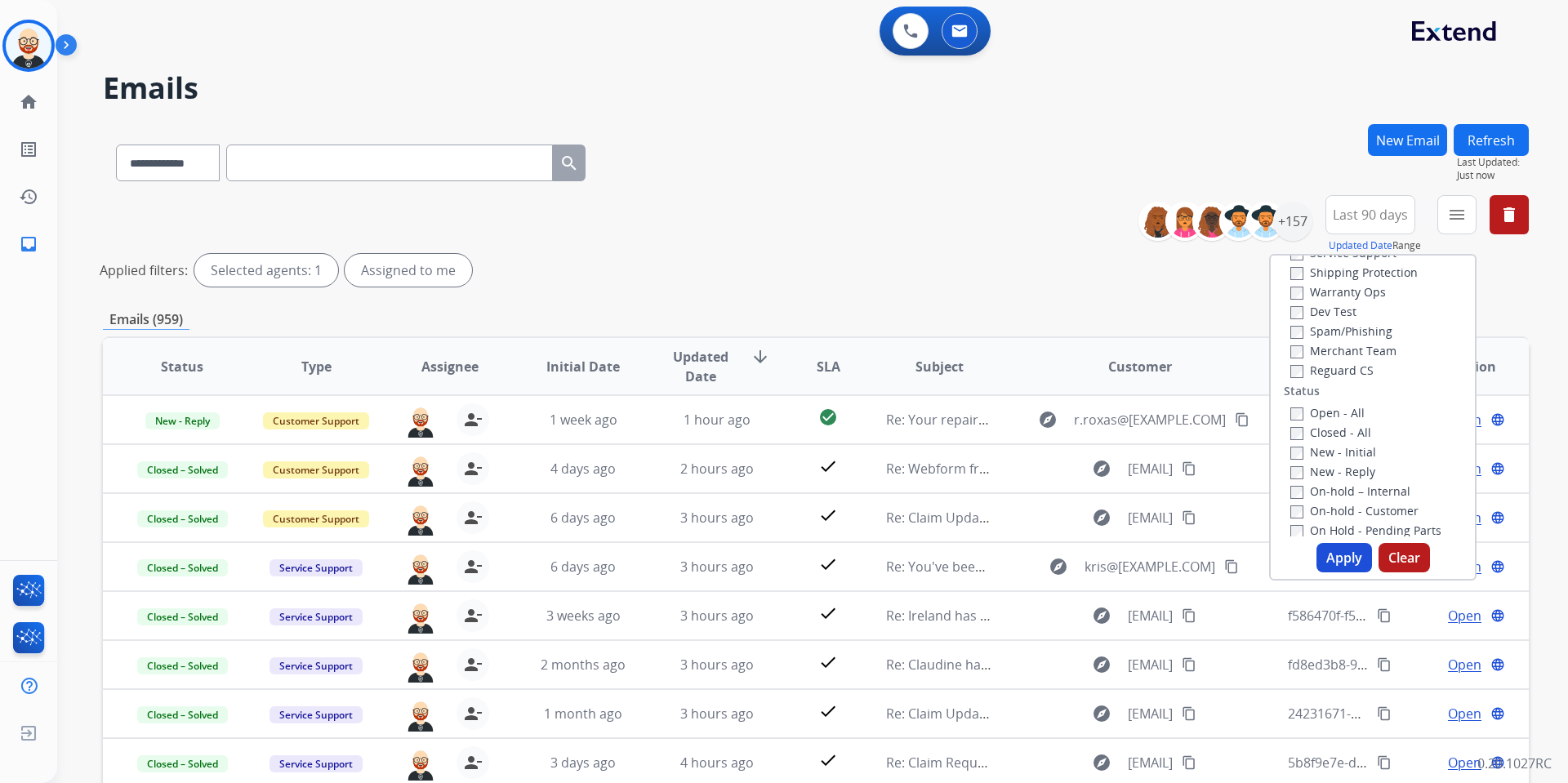 scroll, scrollTop: 109, scrollLeft: 0, axis: vertical 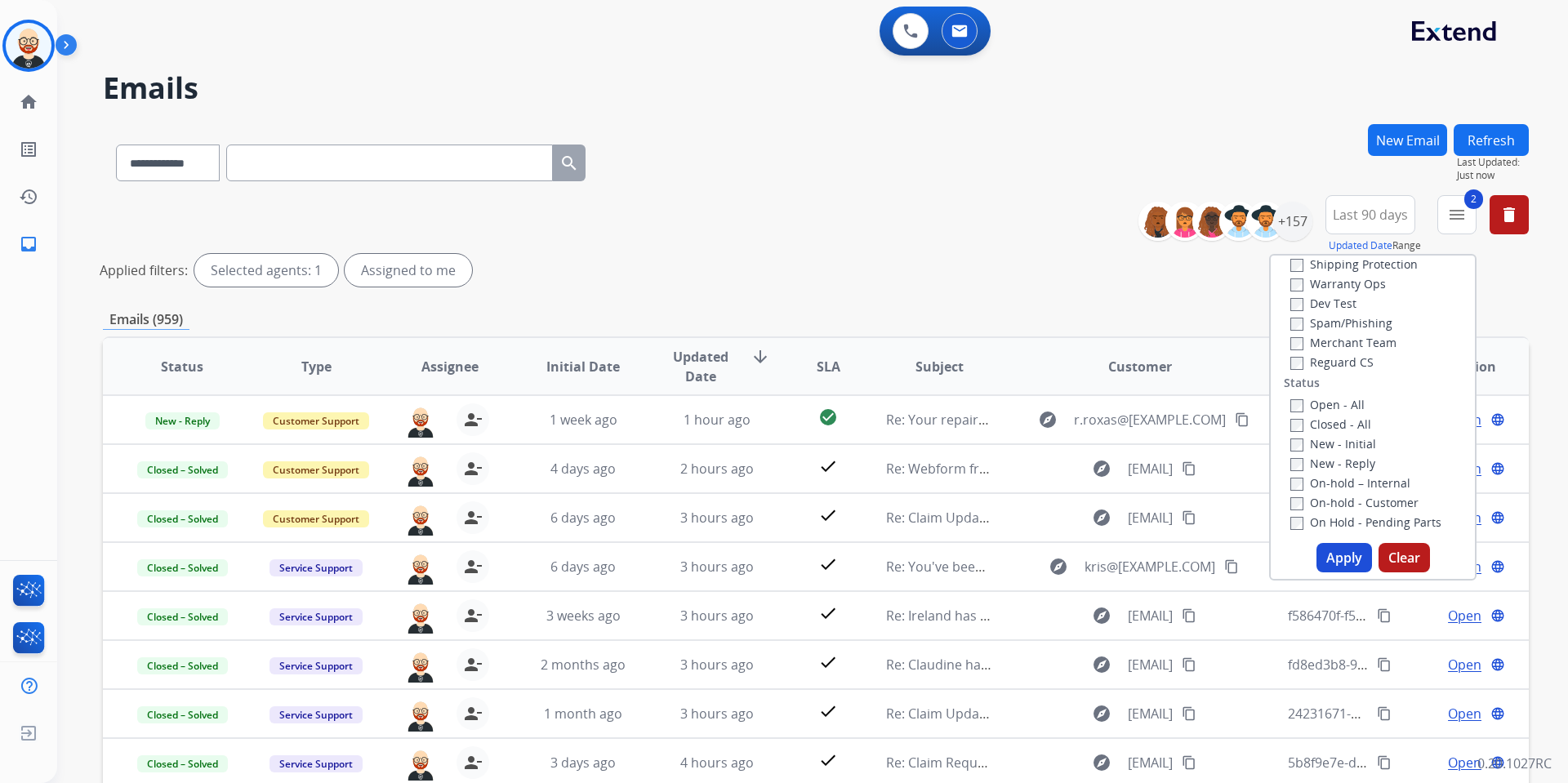 click on "Apply" at bounding box center (1344, 558) 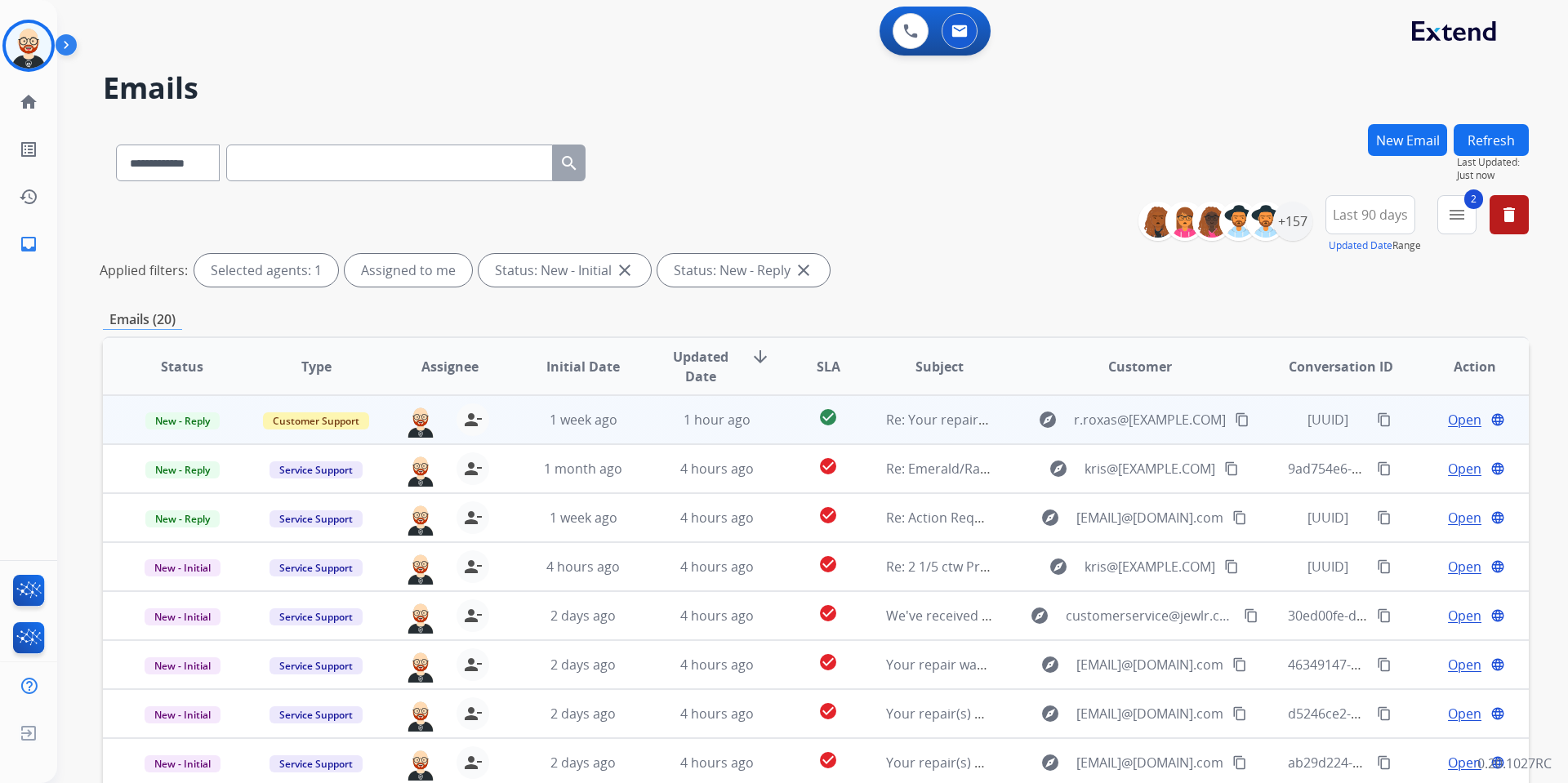 scroll, scrollTop: 2, scrollLeft: 0, axis: vertical 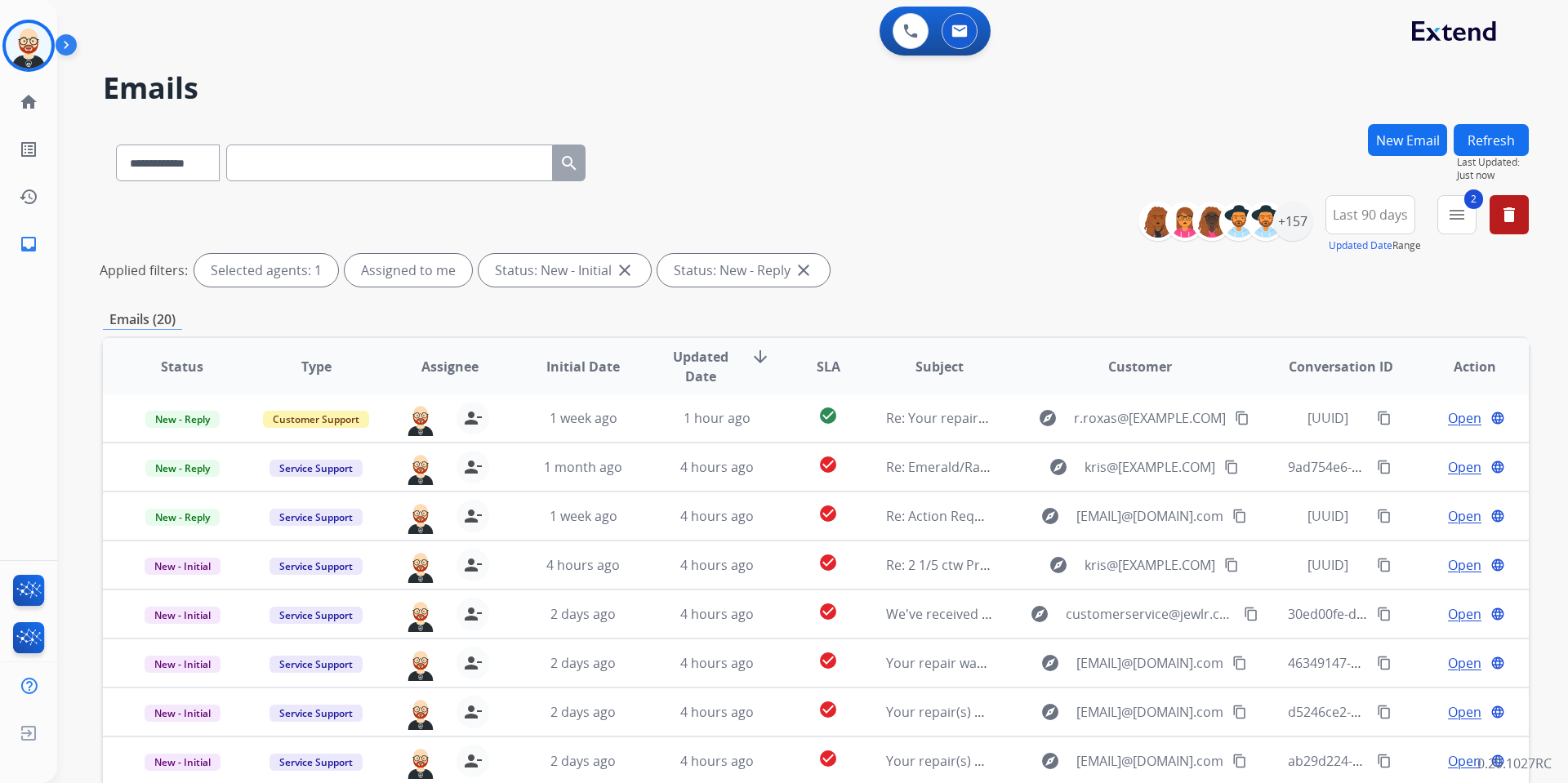 click on "Updated Date" at bounding box center (701, 367) 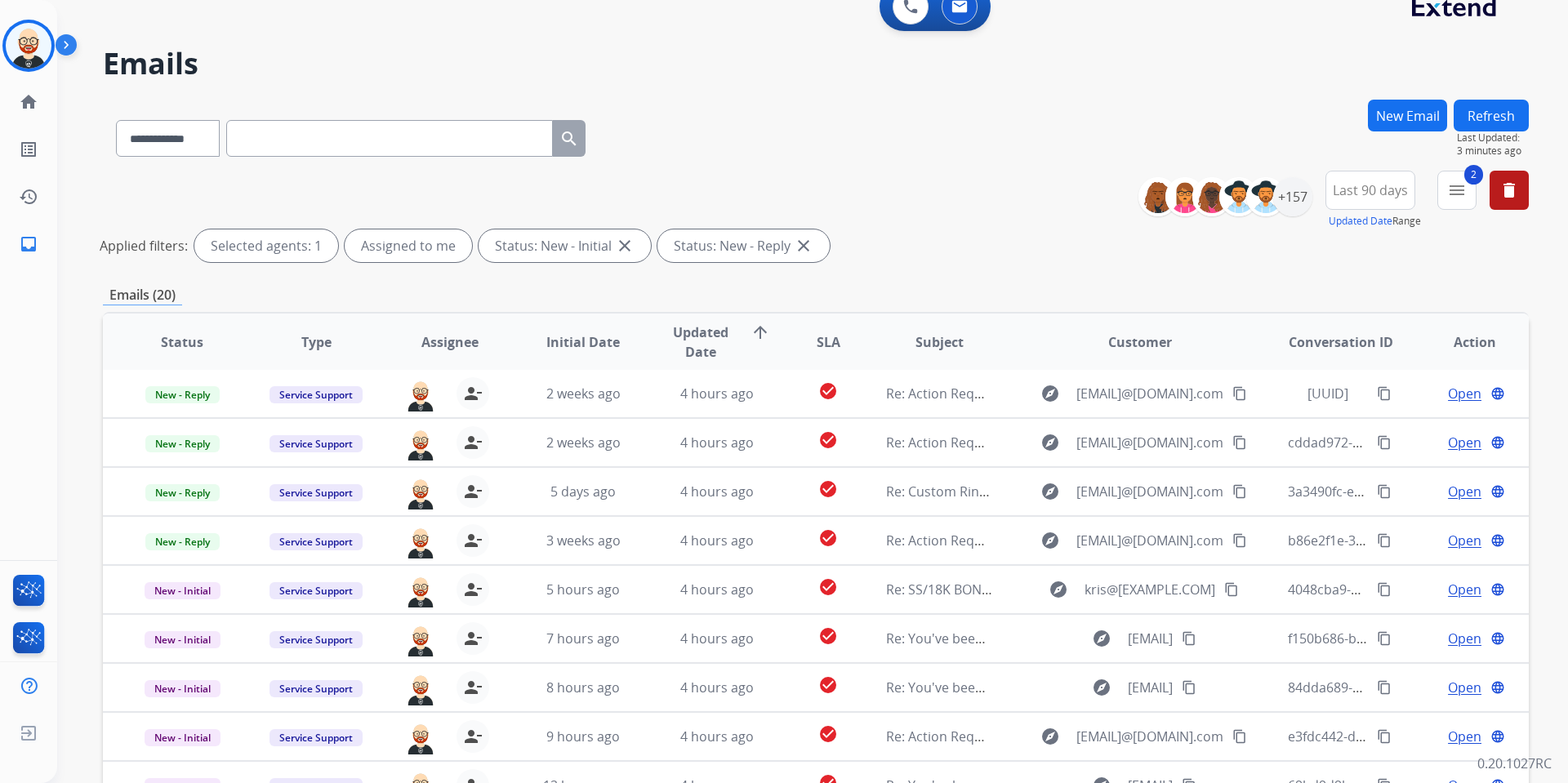 scroll, scrollTop: 33, scrollLeft: 0, axis: vertical 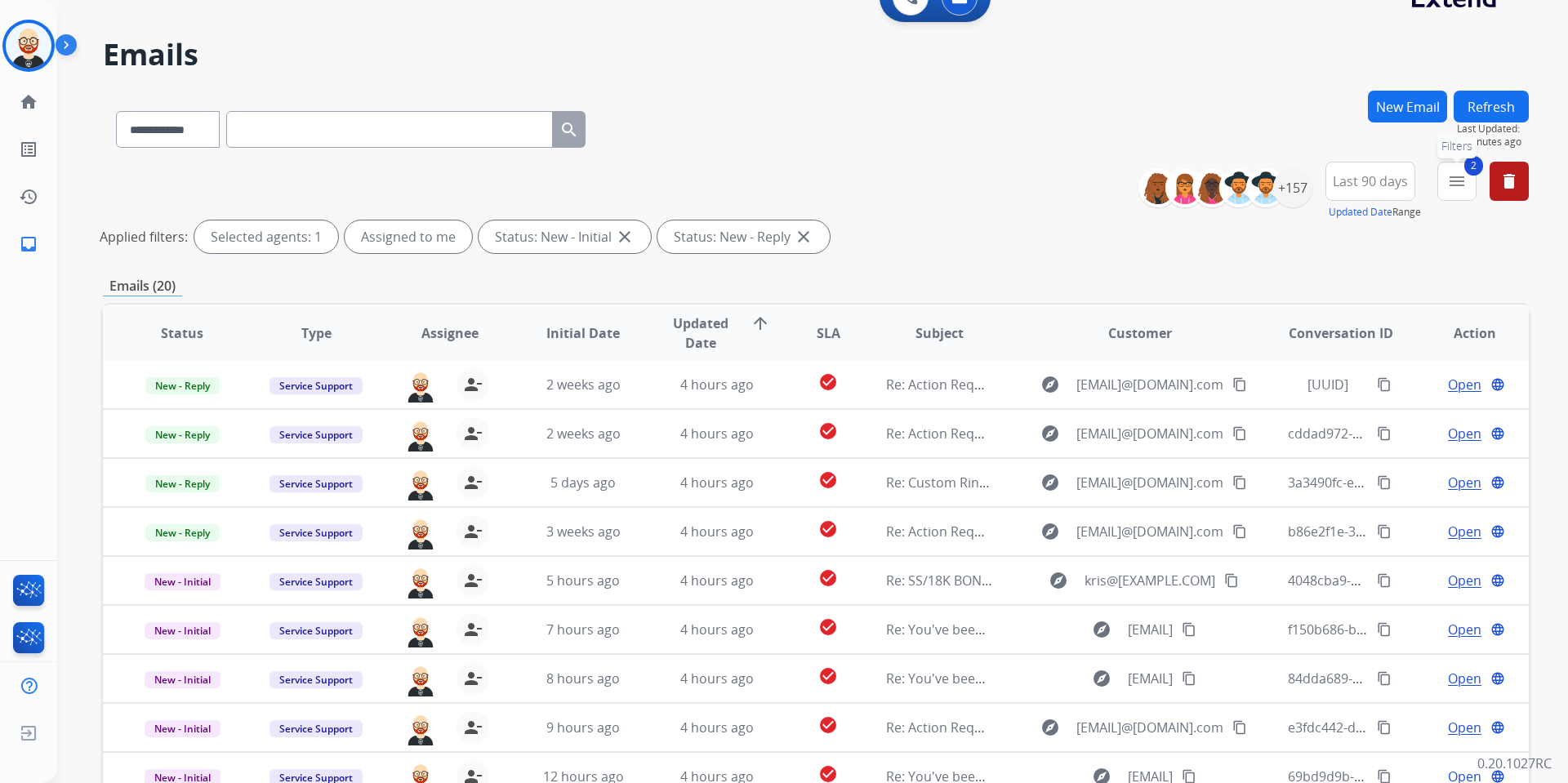 click on "2 menu  Filters" at bounding box center [1457, 181] 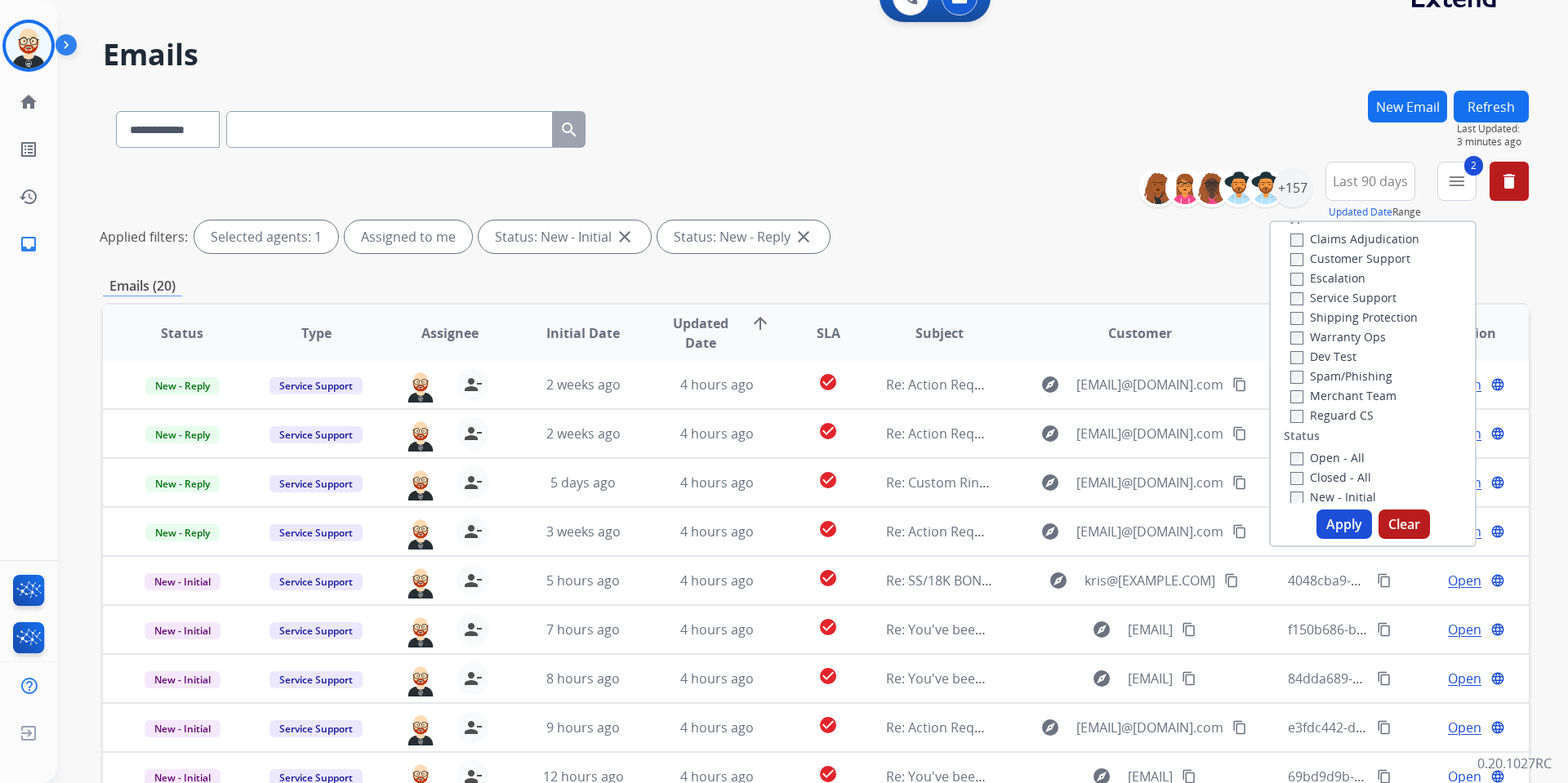 scroll, scrollTop: 10, scrollLeft: 0, axis: vertical 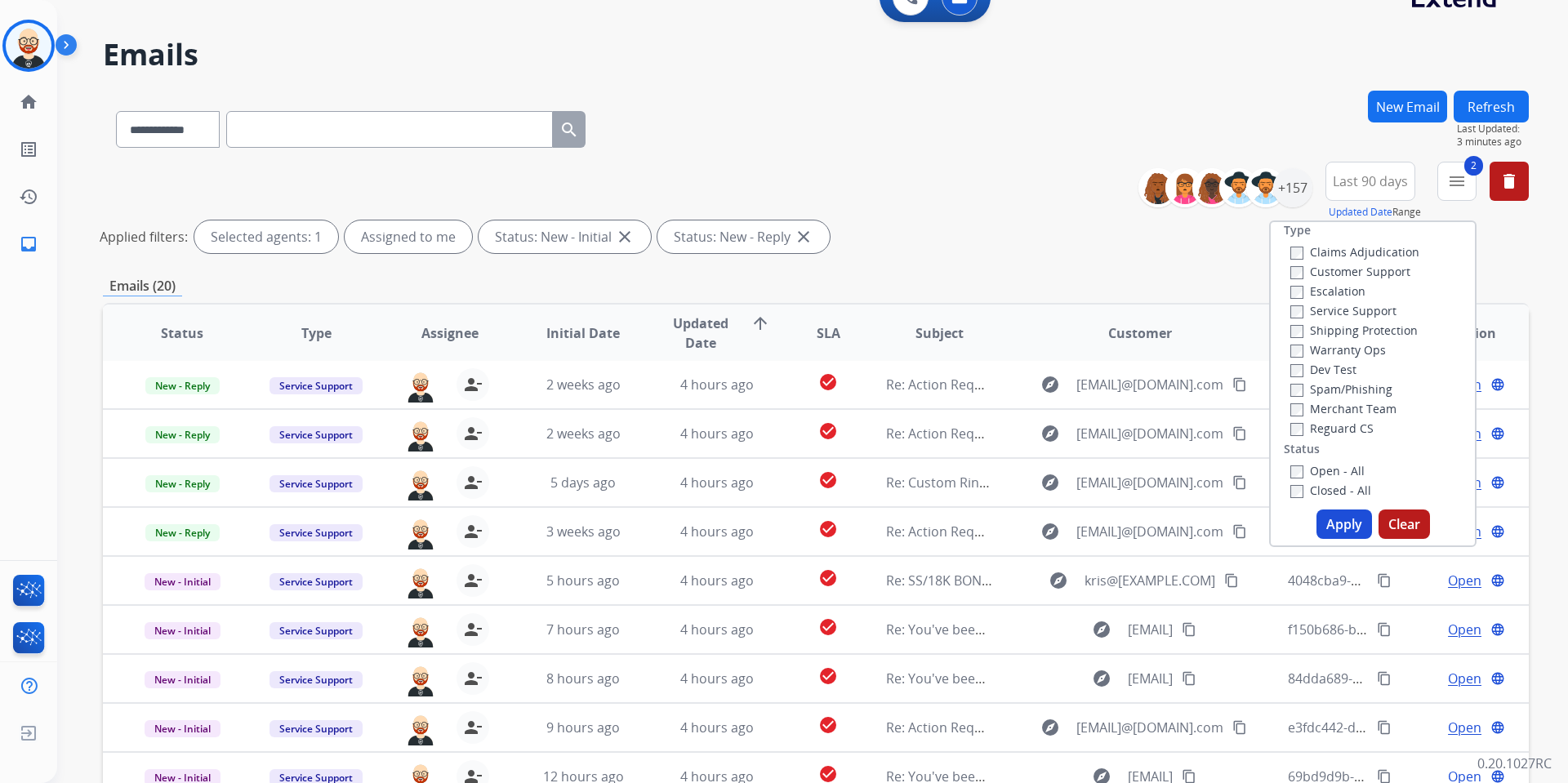 click on "**********" at bounding box center (816, 513) 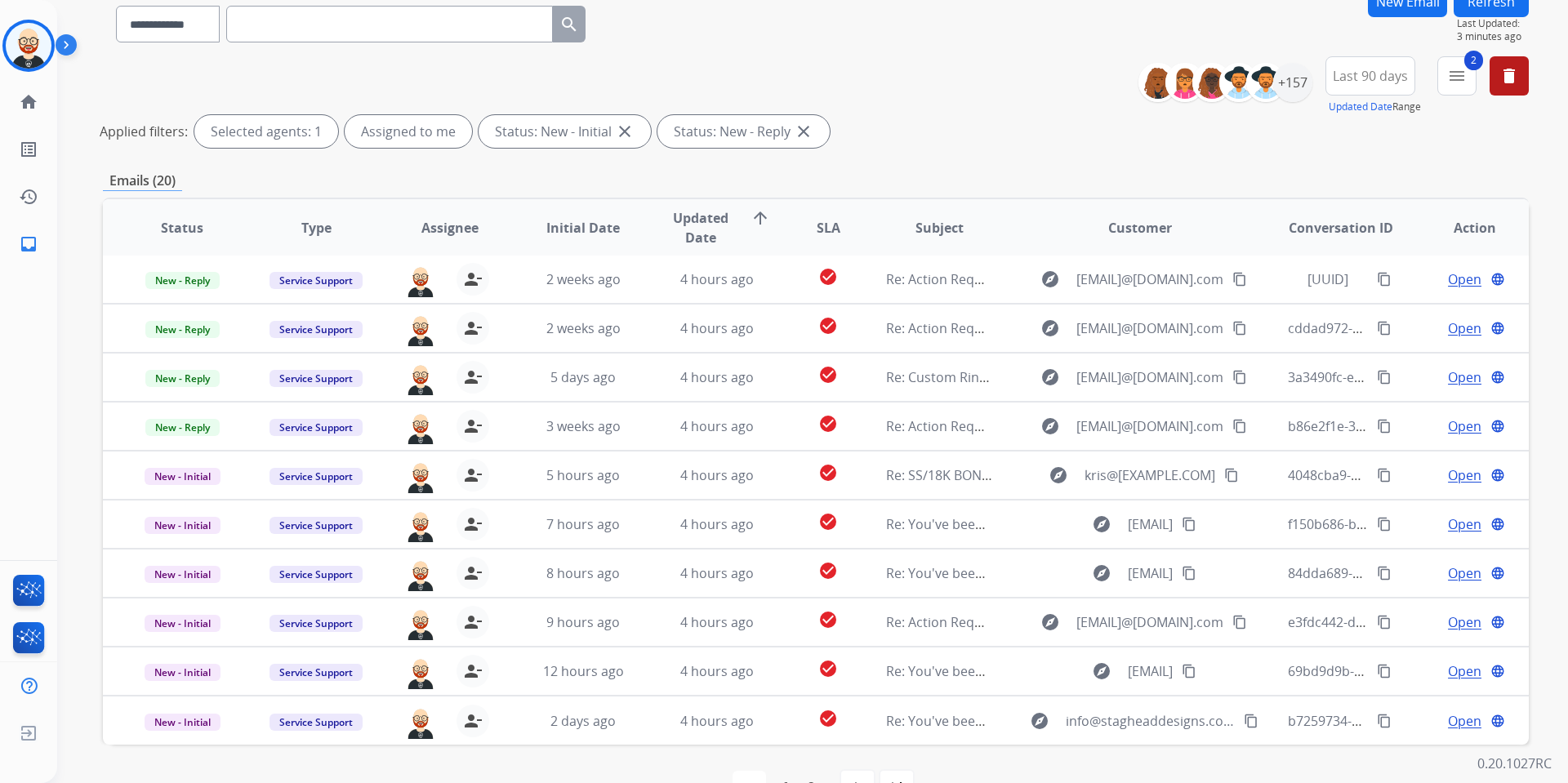 scroll, scrollTop: 140, scrollLeft: 0, axis: vertical 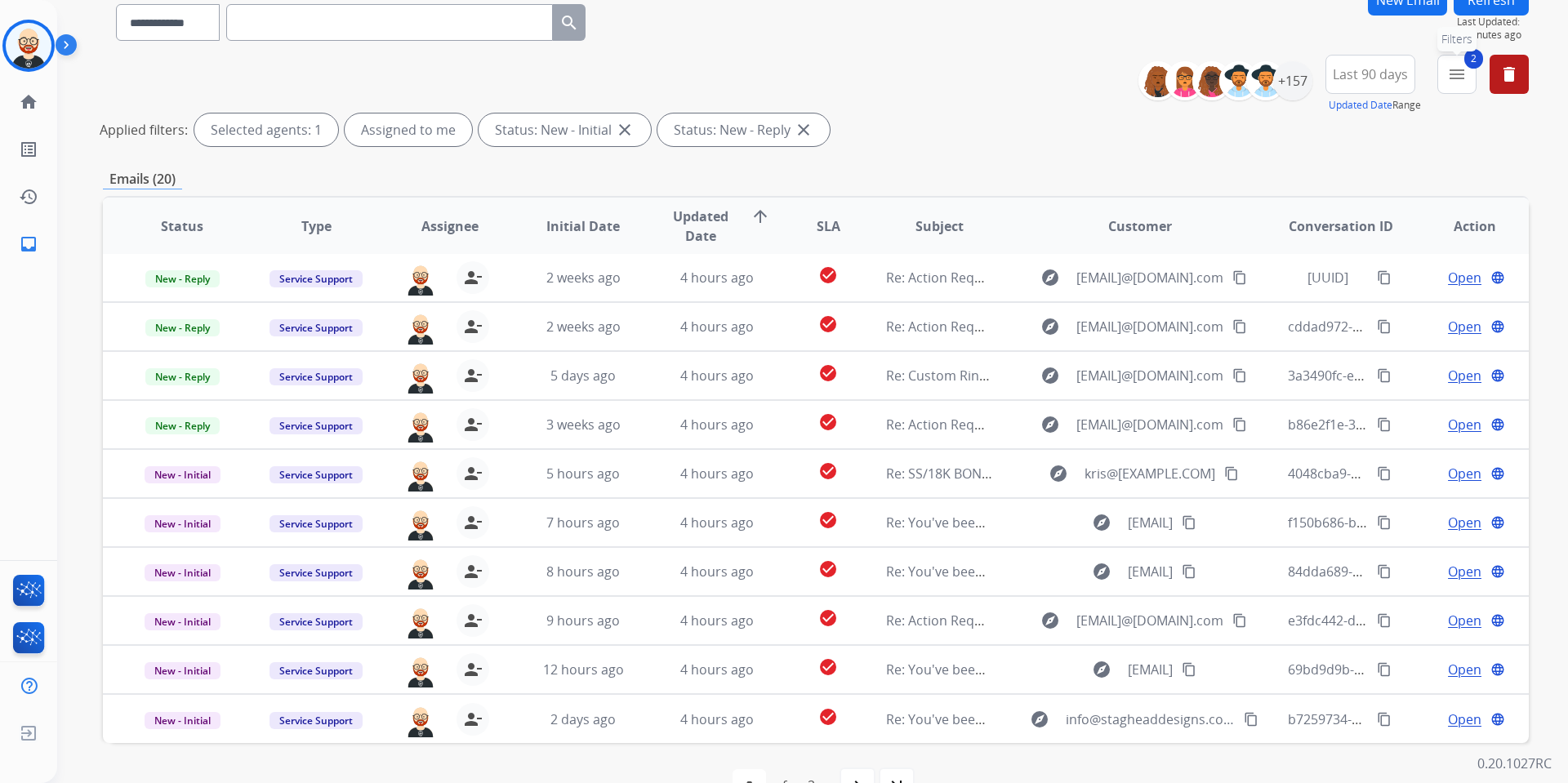 click on "menu" at bounding box center [1457, 74] 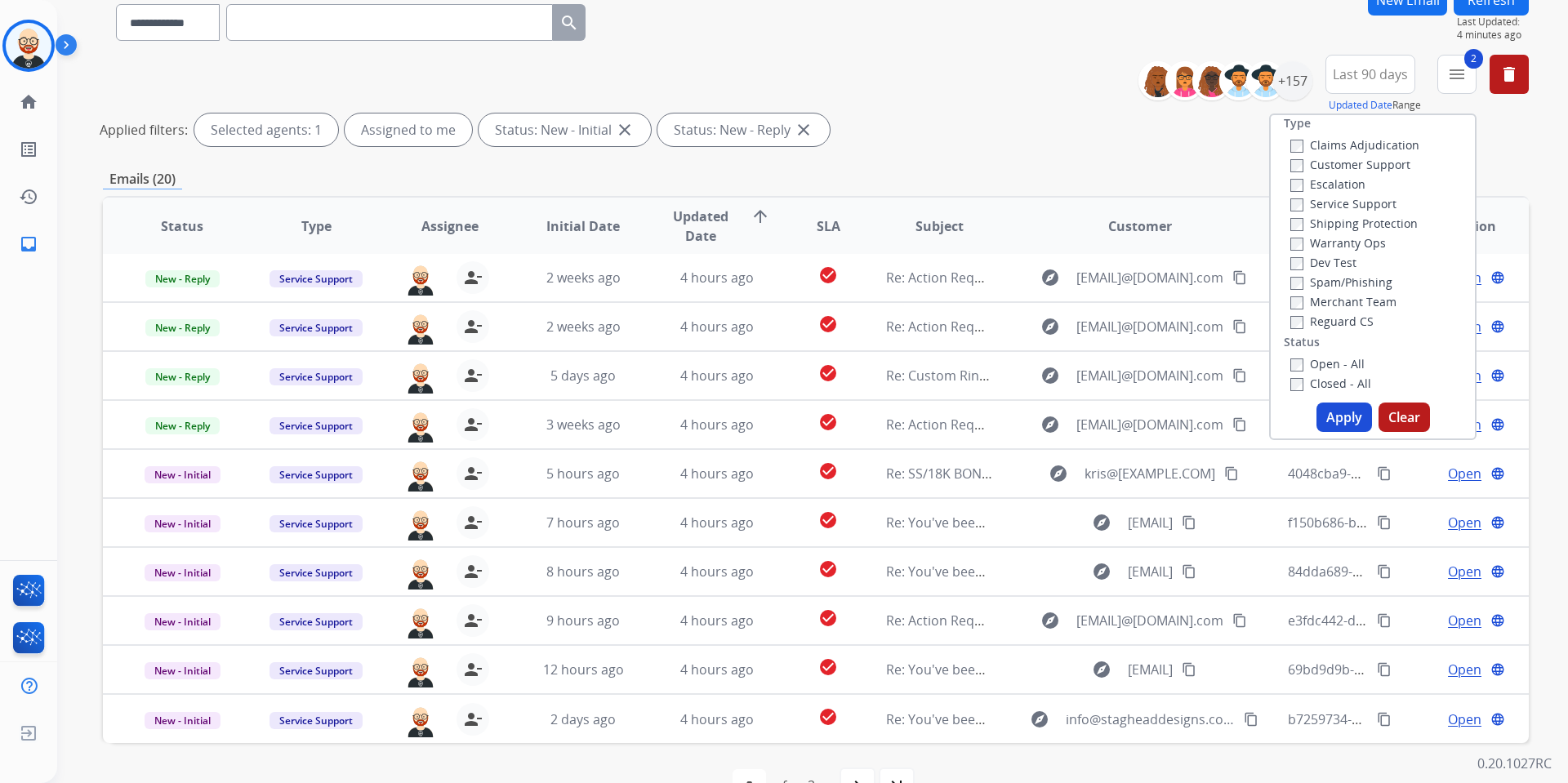 scroll, scrollTop: 0, scrollLeft: 0, axis: both 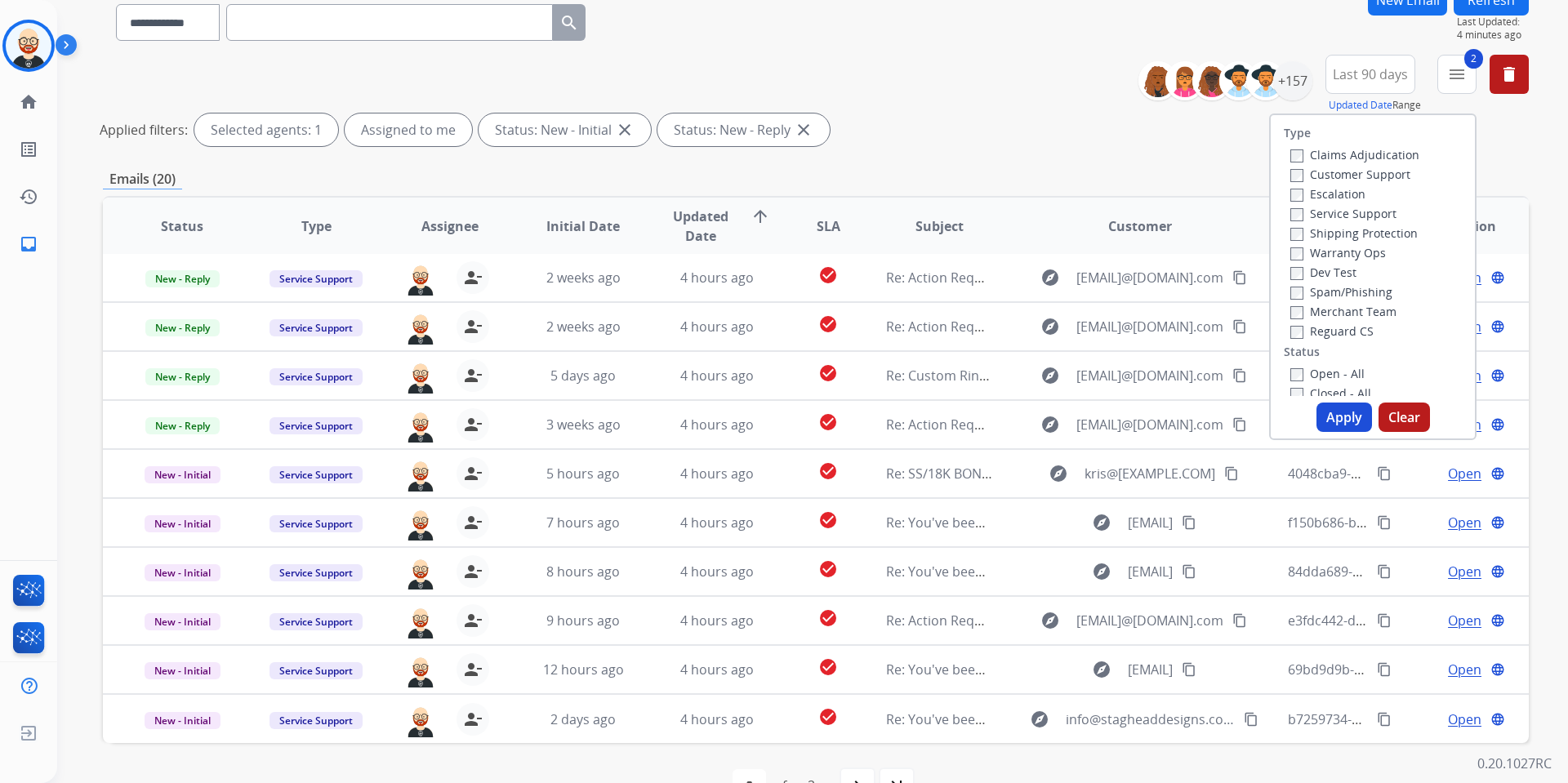 click on "Service Support" at bounding box center (1343, 213) 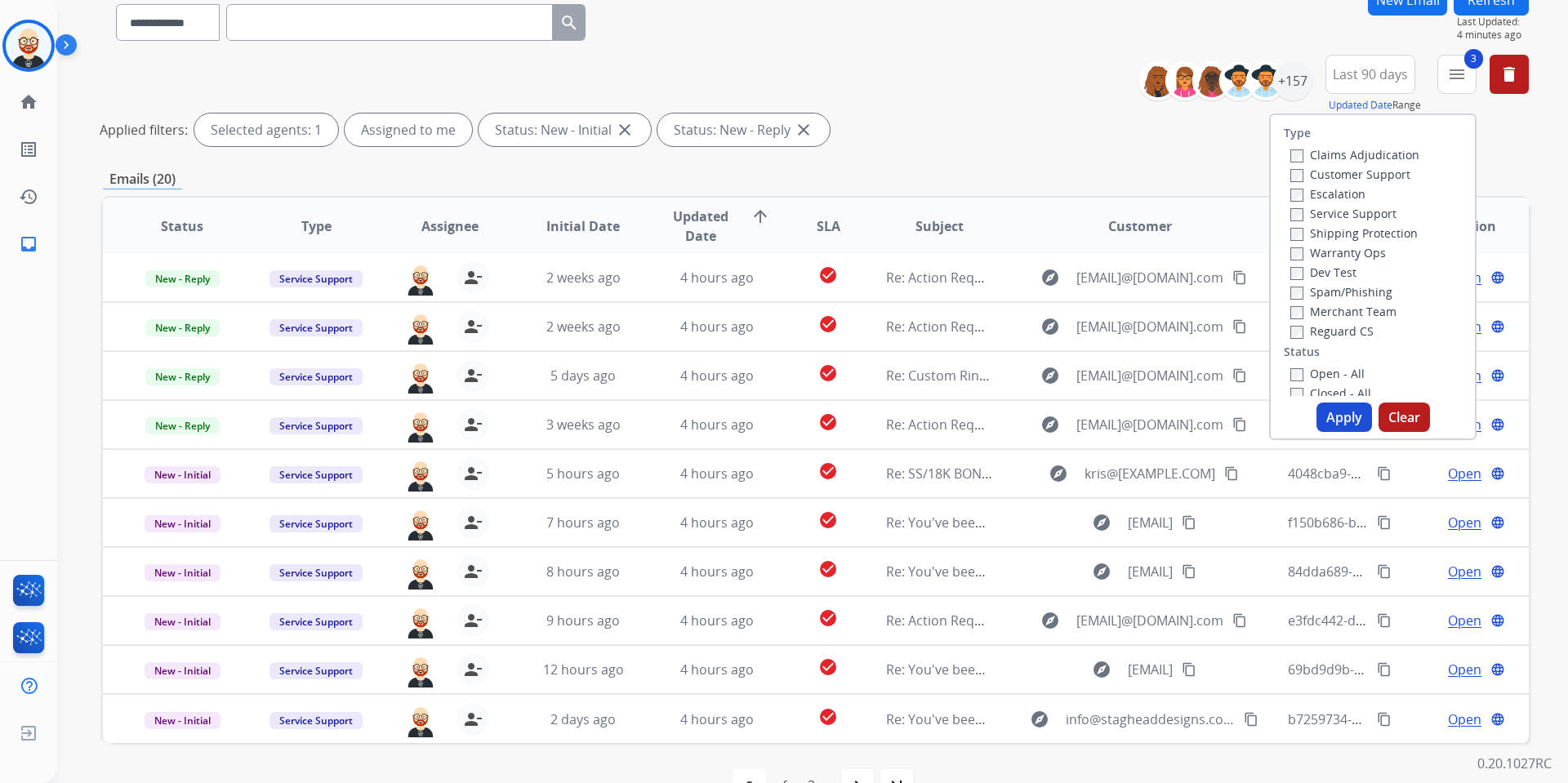 click on "Apply" at bounding box center [1344, 417] 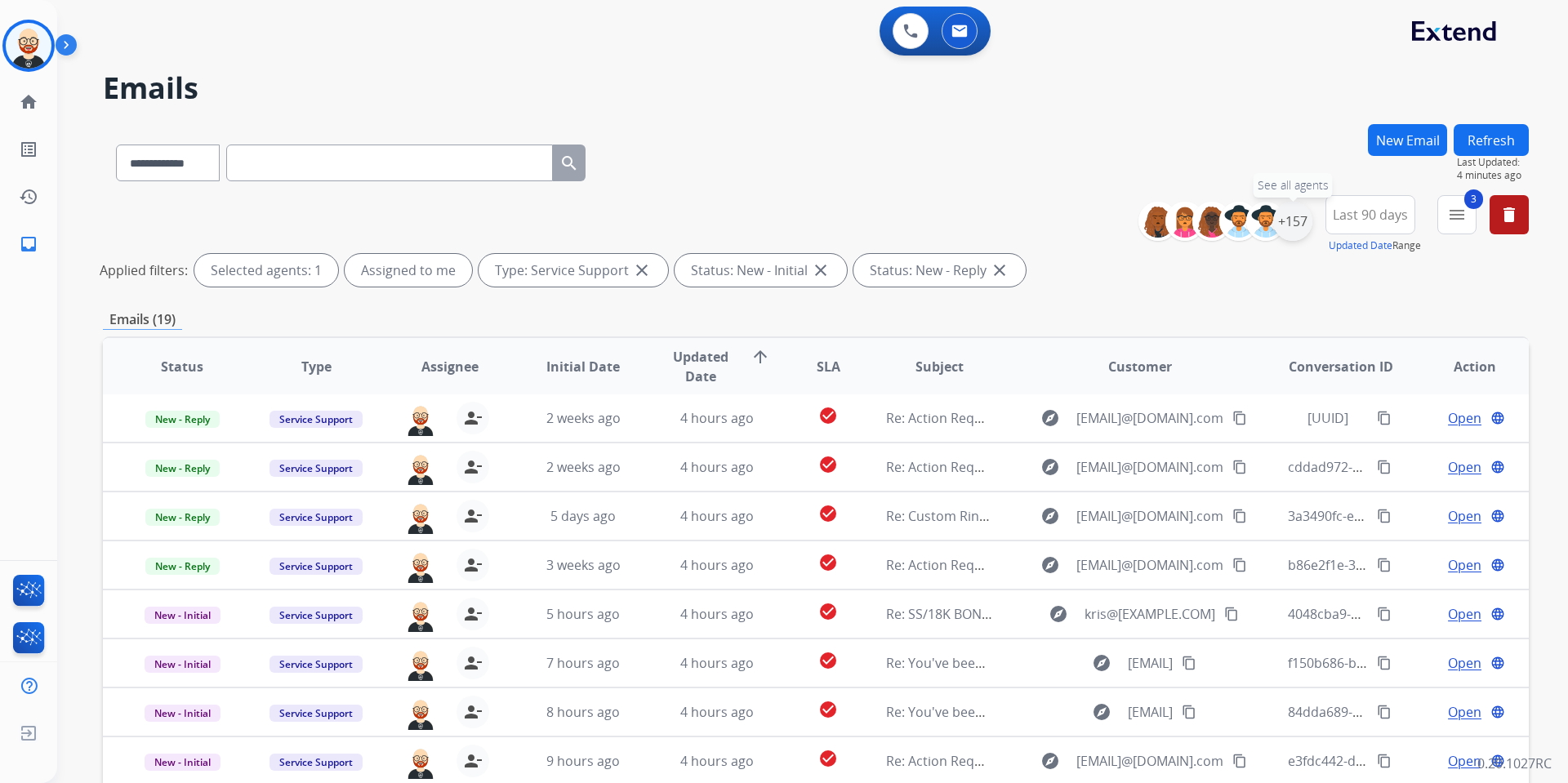 click on "+157" at bounding box center [1293, 221] 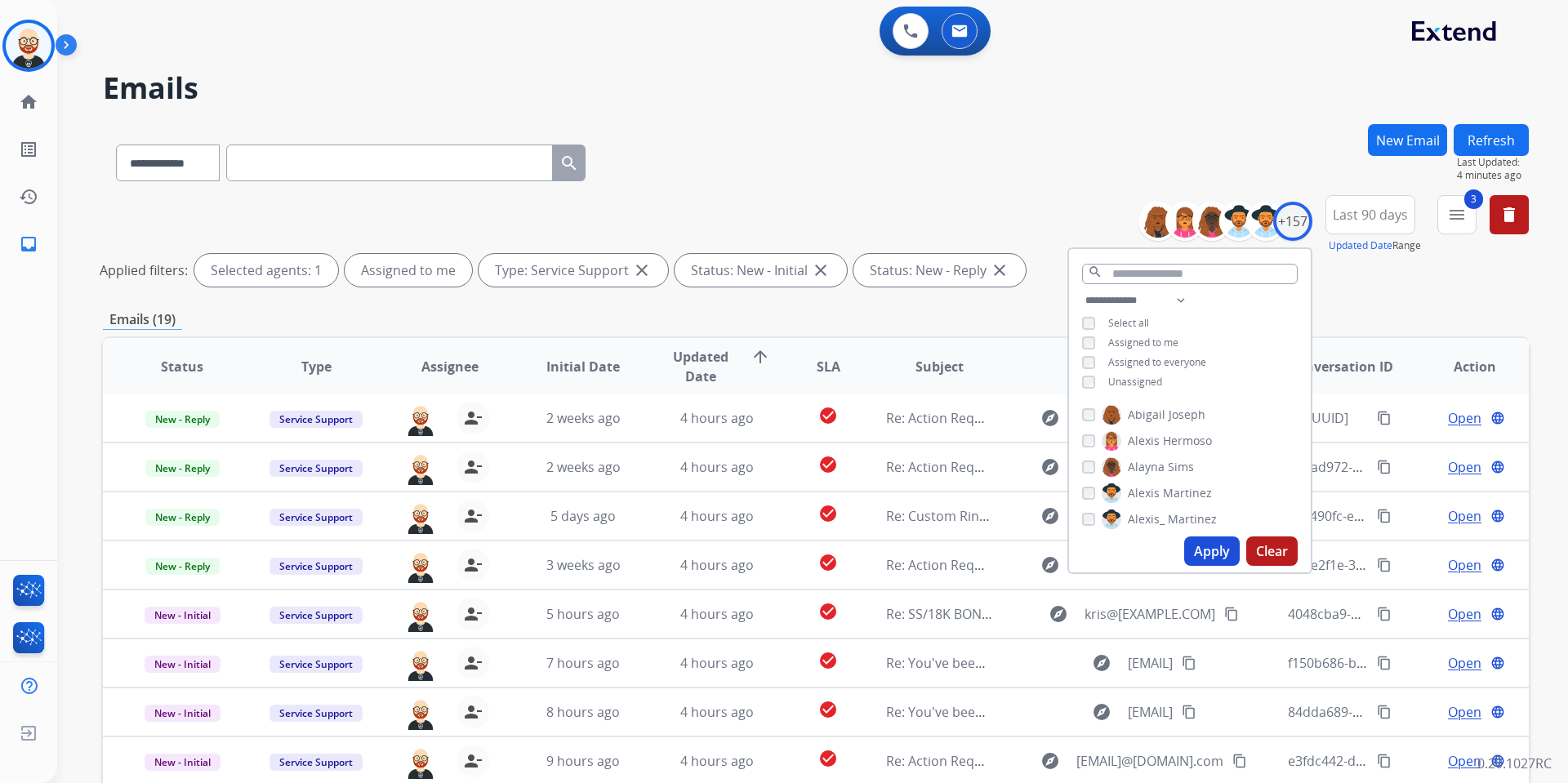 click on "Unassigned" at bounding box center [1135, 381] 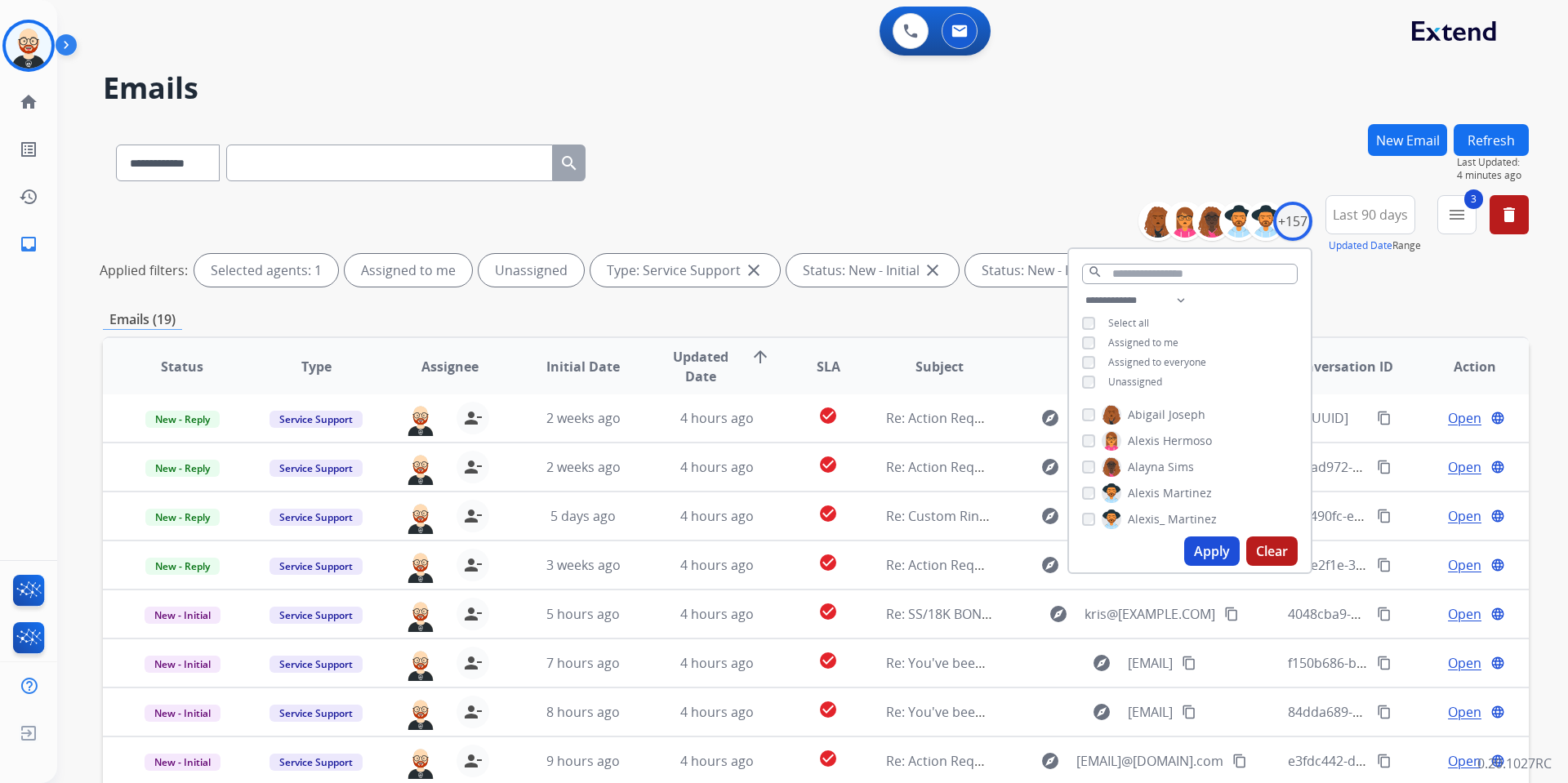 click on "Apply" at bounding box center [1212, 551] 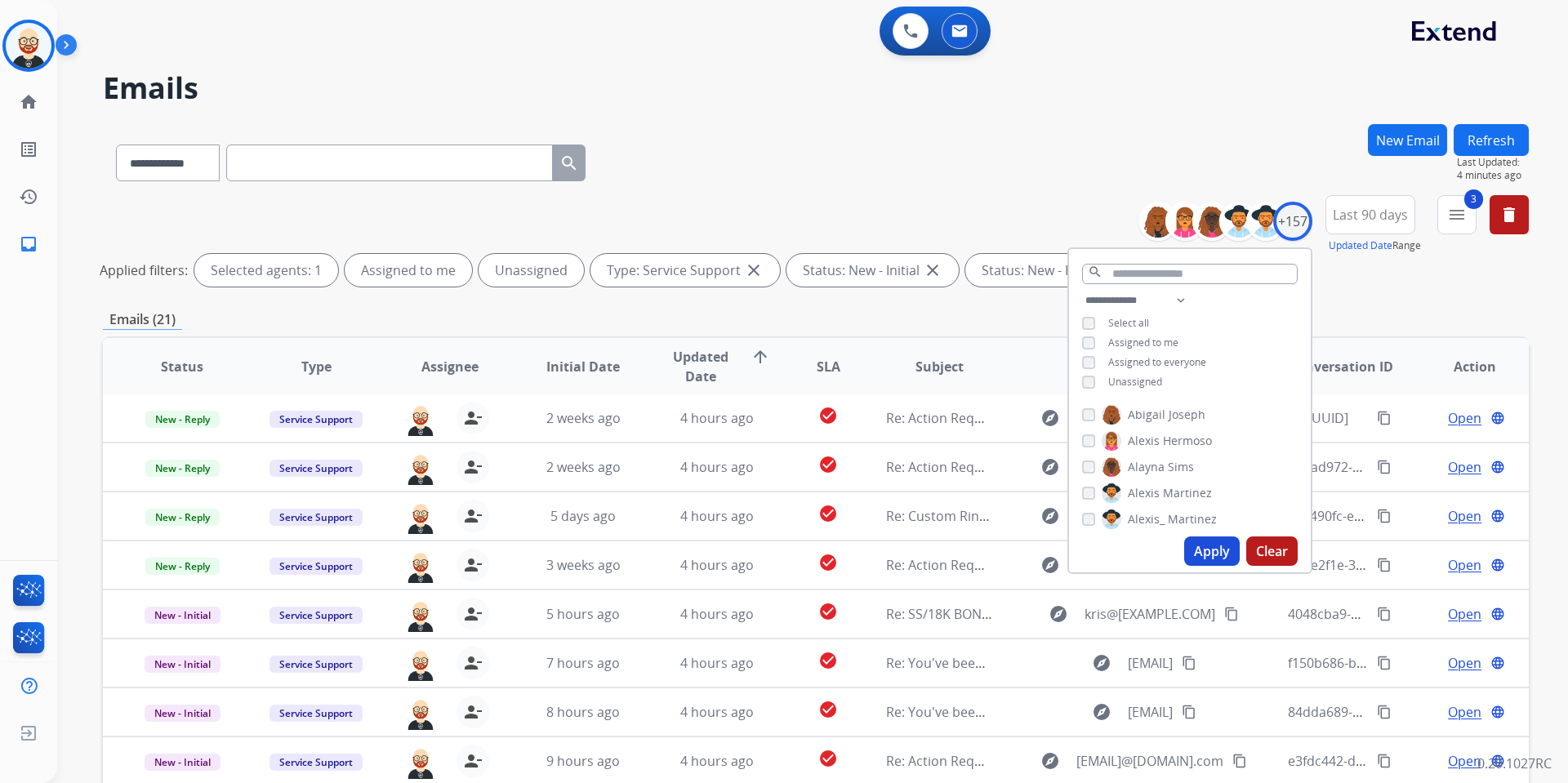 click on "Select all Assigned to me Assigned to everyone Unassigned Abigail  Joseph Alexis  Hermoso Alayna  Sims Alexis  Martinez Alexis_  Martinez Aliciya  Taylor Amanda  Baez Amerie  Bonet Ann_Marie  Lopez Andrea  Bilbrey Annalyah  Ingram Artheria  Robinson Ashley  Fleming Ashley  Jackman Ashley  Leatherman Aurora  Cook Belinda  Morris Bonnie  Lettimore Brandon  Lettimore Breunna  Curtis-McGuire Bree  Montez Brigitte  Ritter Britney  White Cadajianee  Turner Catalina  Barnes Christy  Eastridge Chantelle  Mapp Chelsea  Dunevant Cheyanne  Kent Chiffani  Nicholson Christina  Burwell Christopher  Roper Clif  Anderson Dakari  Thompson Dan  Solaazo David  Bowles Deasia  Hamilton Deambrana  Smith Deidra  Radford DeShawn  Surabian Delvonte  Grant Edith" at bounding box center (816, 546) 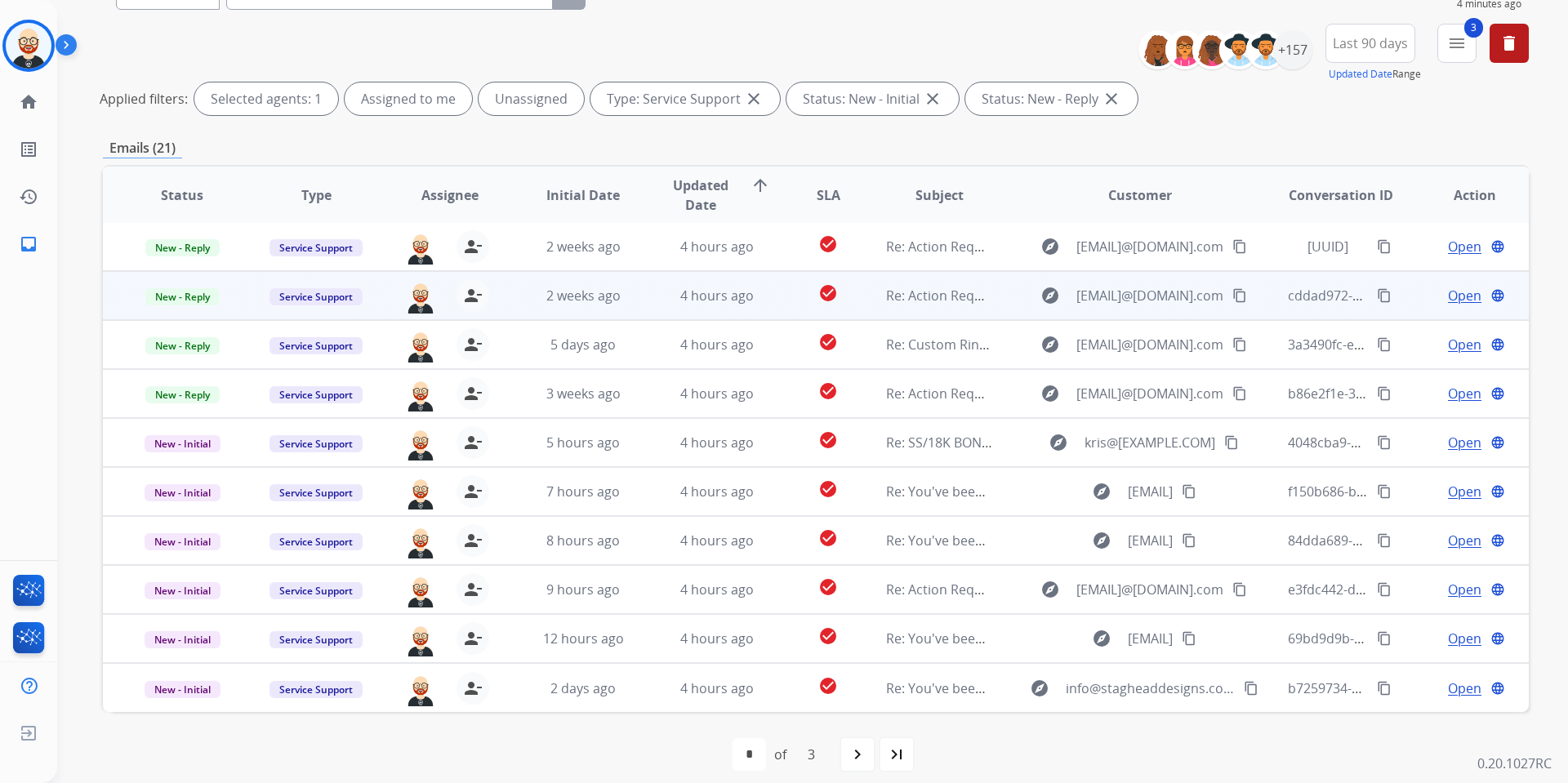 scroll, scrollTop: 185, scrollLeft: 0, axis: vertical 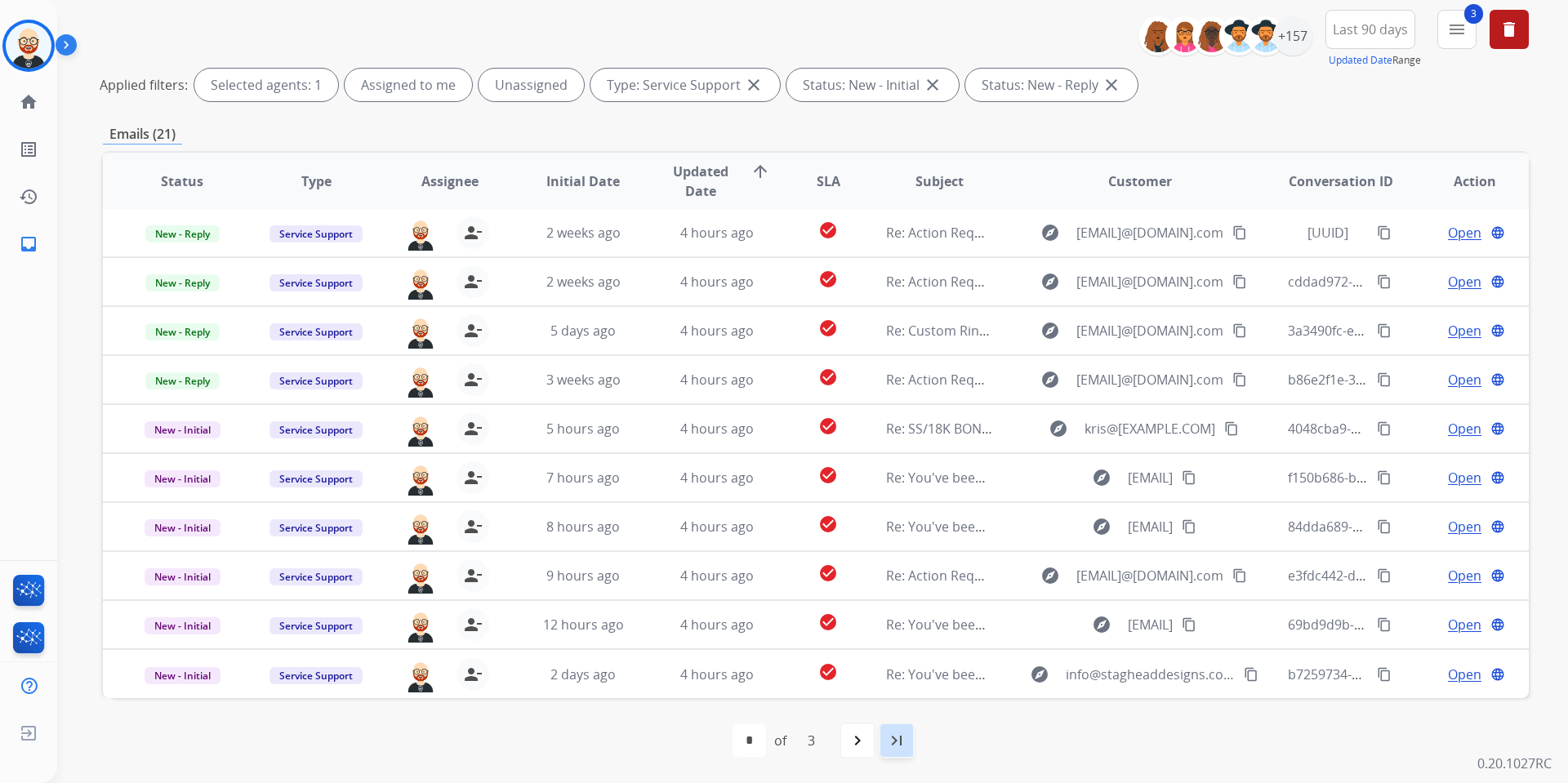 click on "last_page" at bounding box center (897, 741) 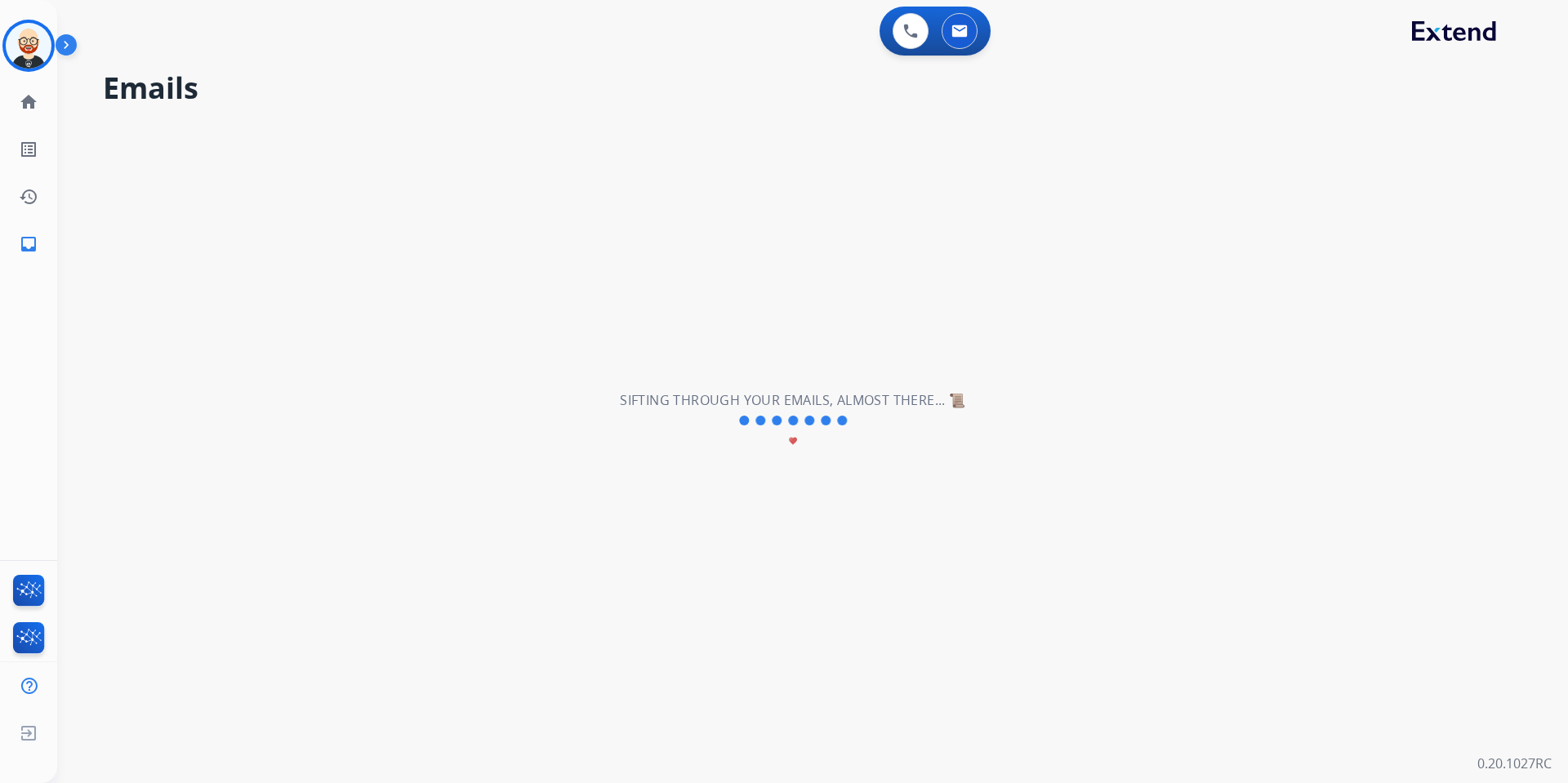 scroll, scrollTop: 0, scrollLeft: 0, axis: both 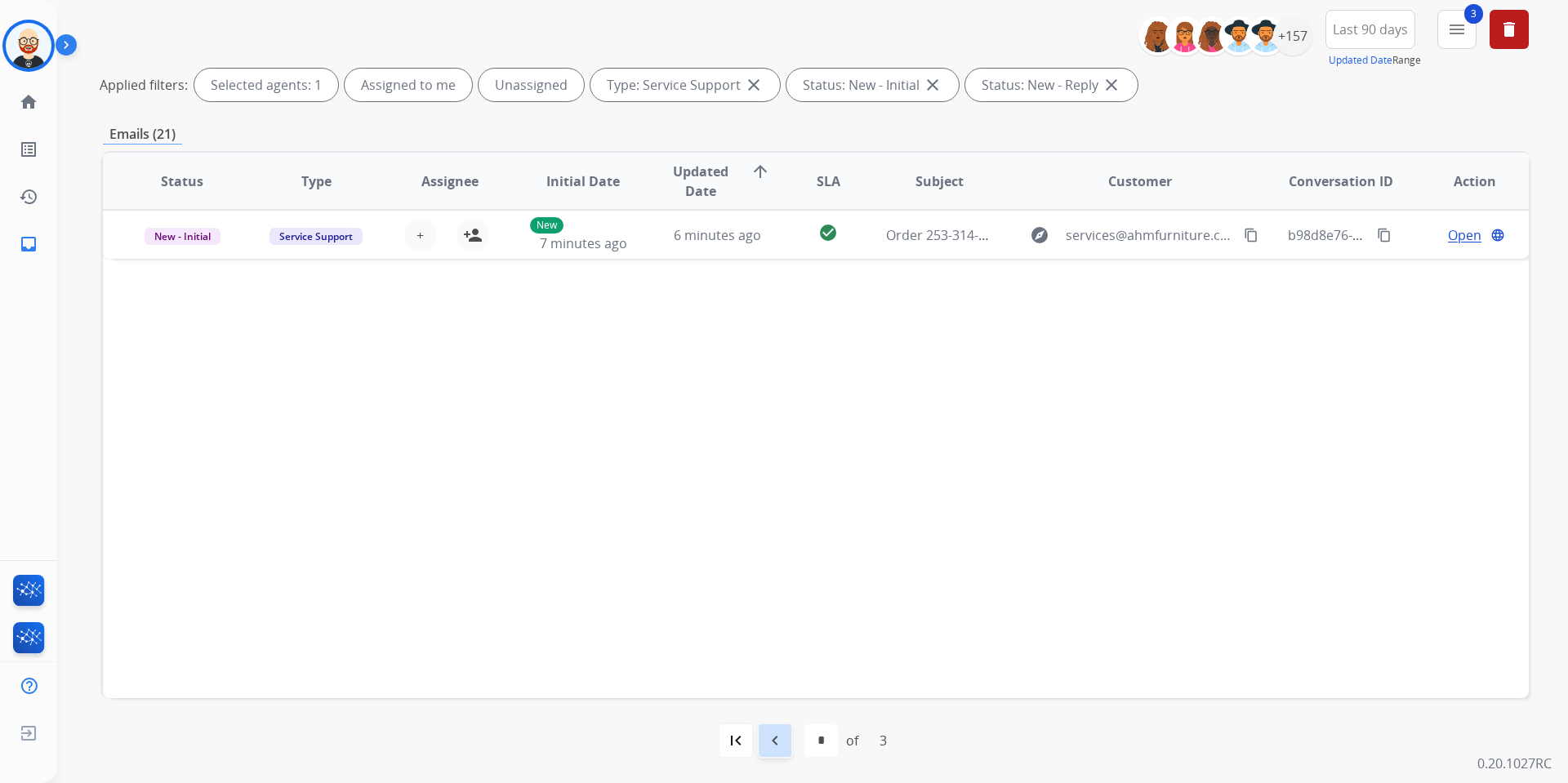 click on "navigate_before" at bounding box center (775, 741) 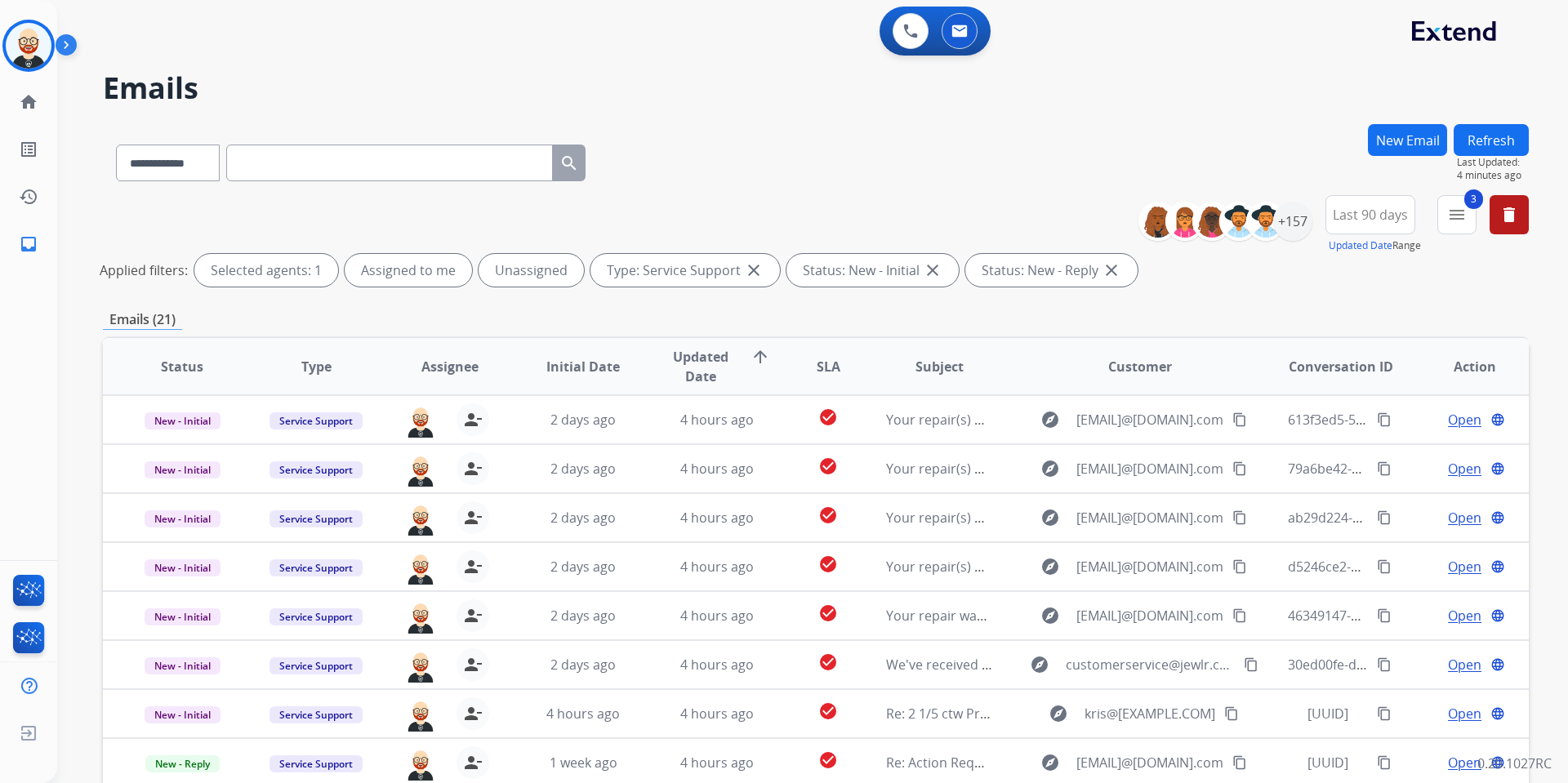 scroll, scrollTop: 2, scrollLeft: 0, axis: vertical 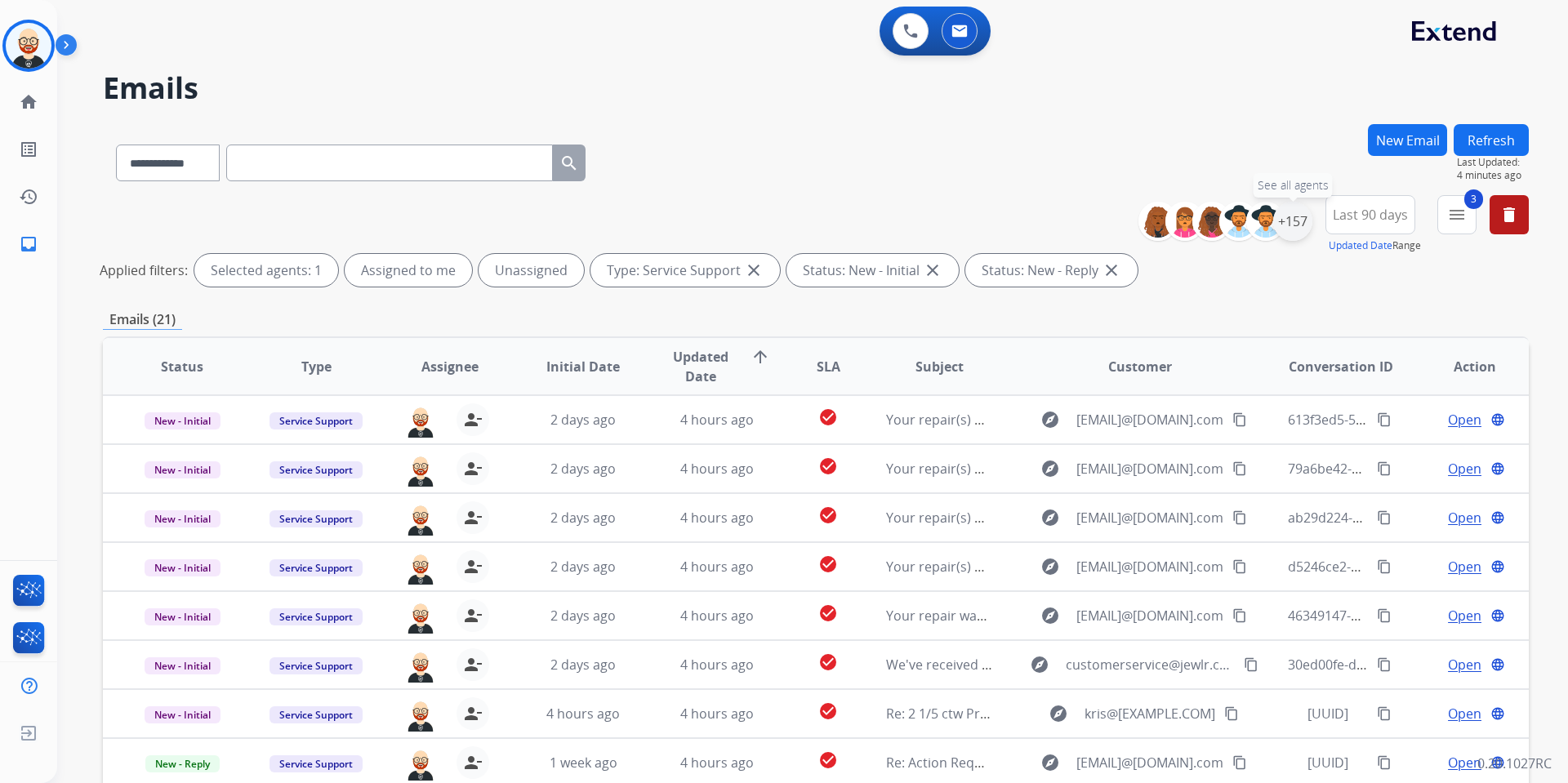 click on "+157" at bounding box center [1293, 221] 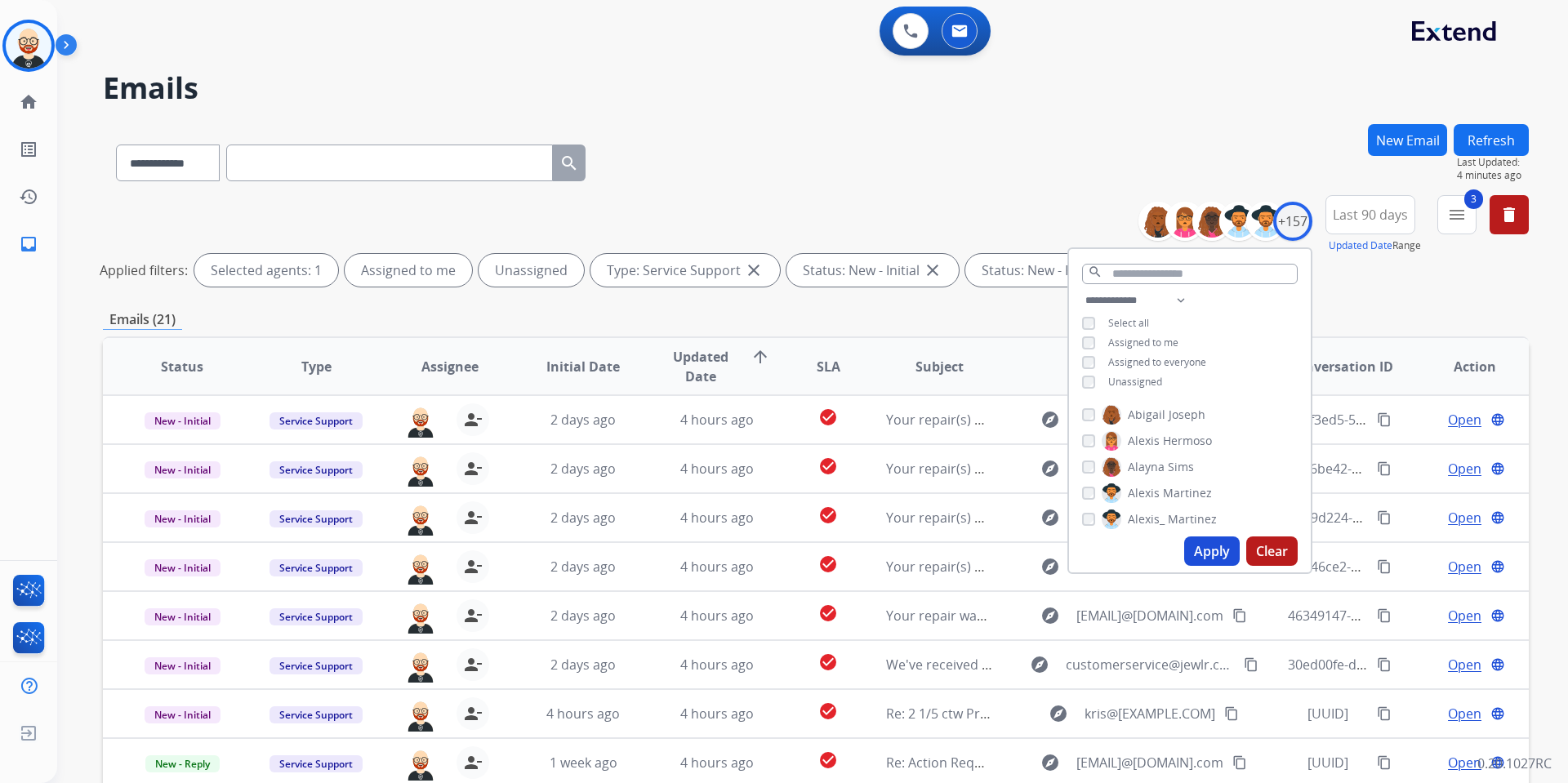 click on "Unassigned" at bounding box center (1135, 381) 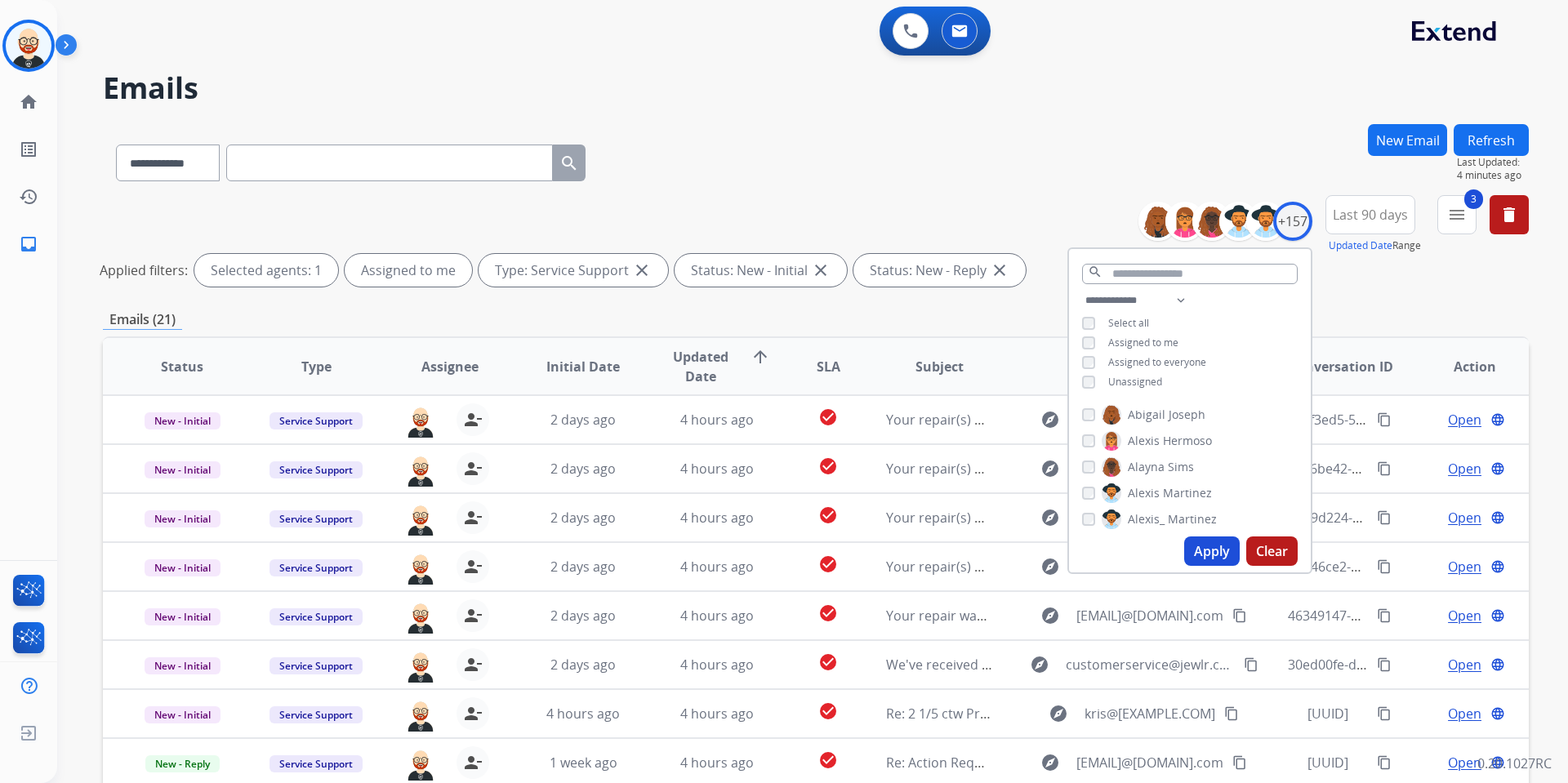 click on "Apply" at bounding box center [1212, 551] 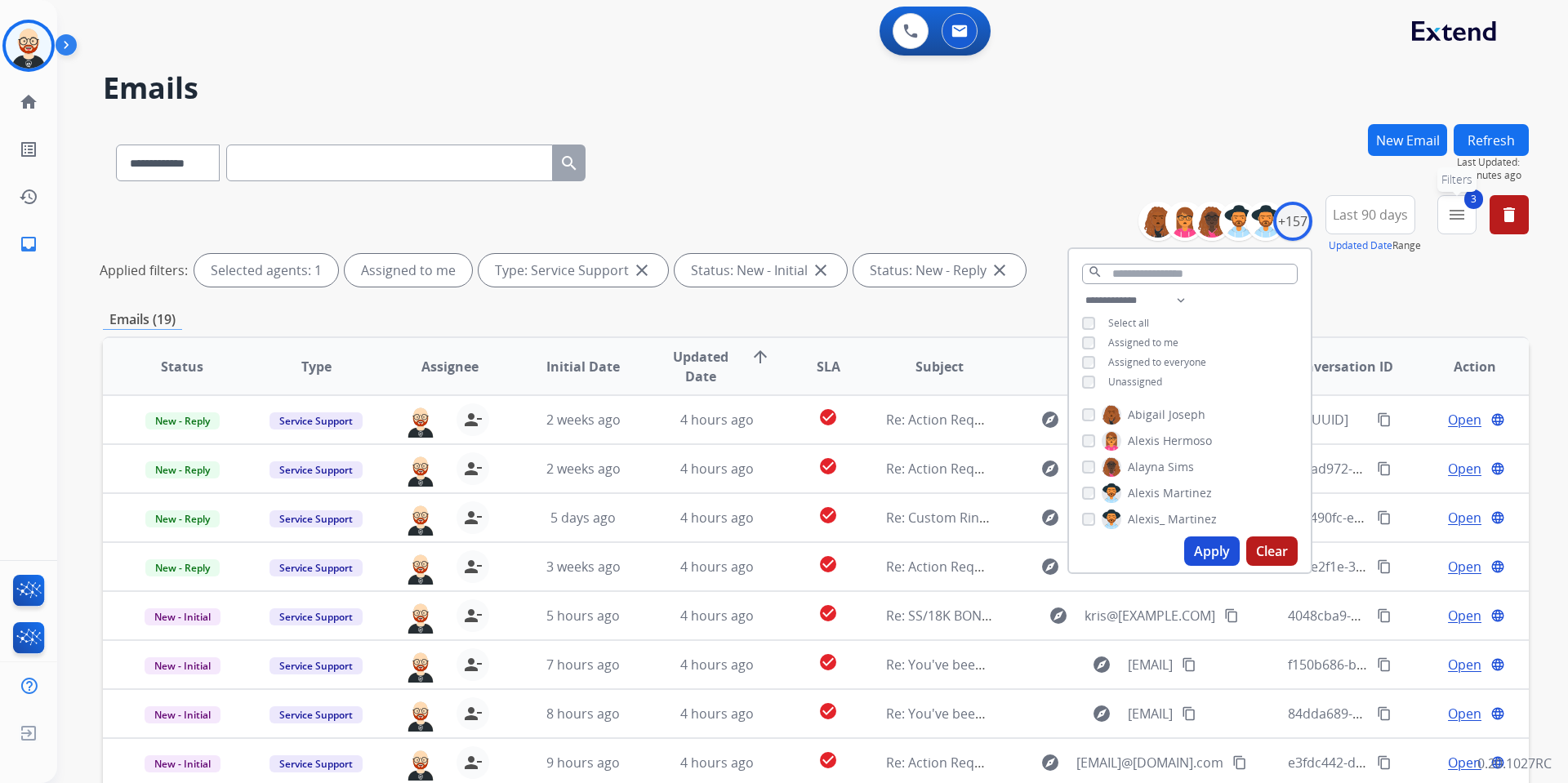 click on "menu" at bounding box center [1457, 215] 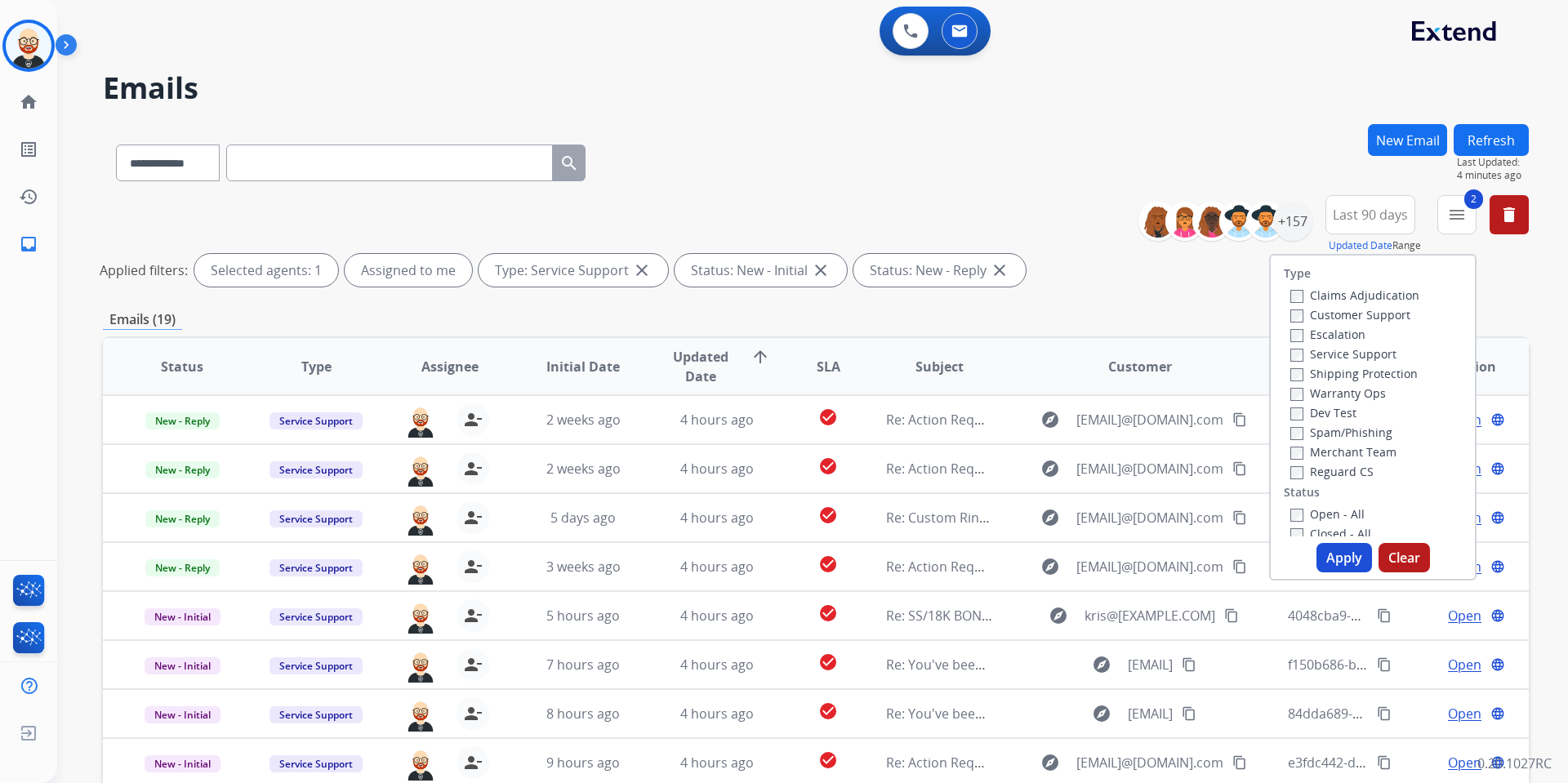 click on "Apply" at bounding box center [1344, 558] 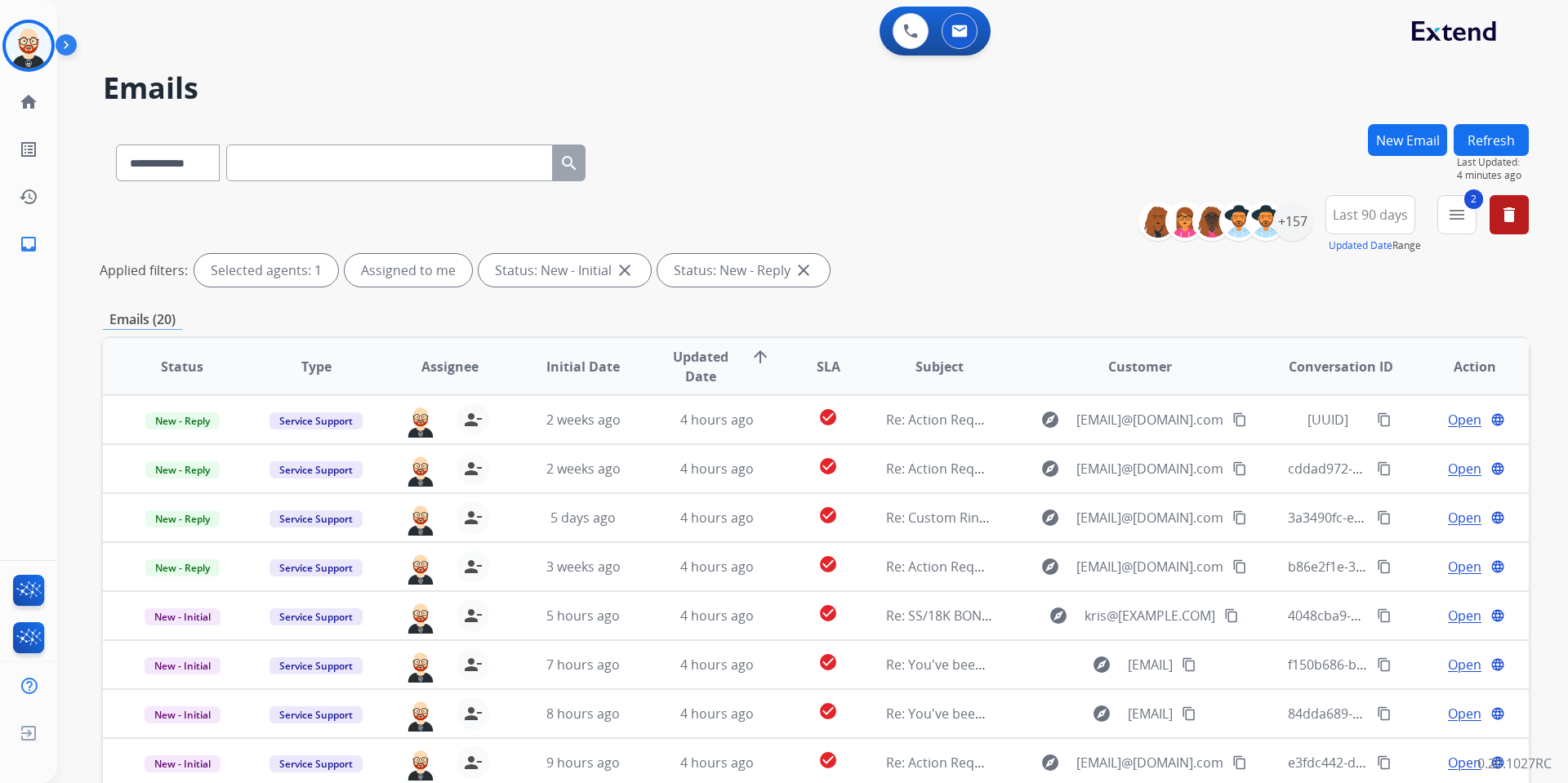 scroll, scrollTop: 2, scrollLeft: 0, axis: vertical 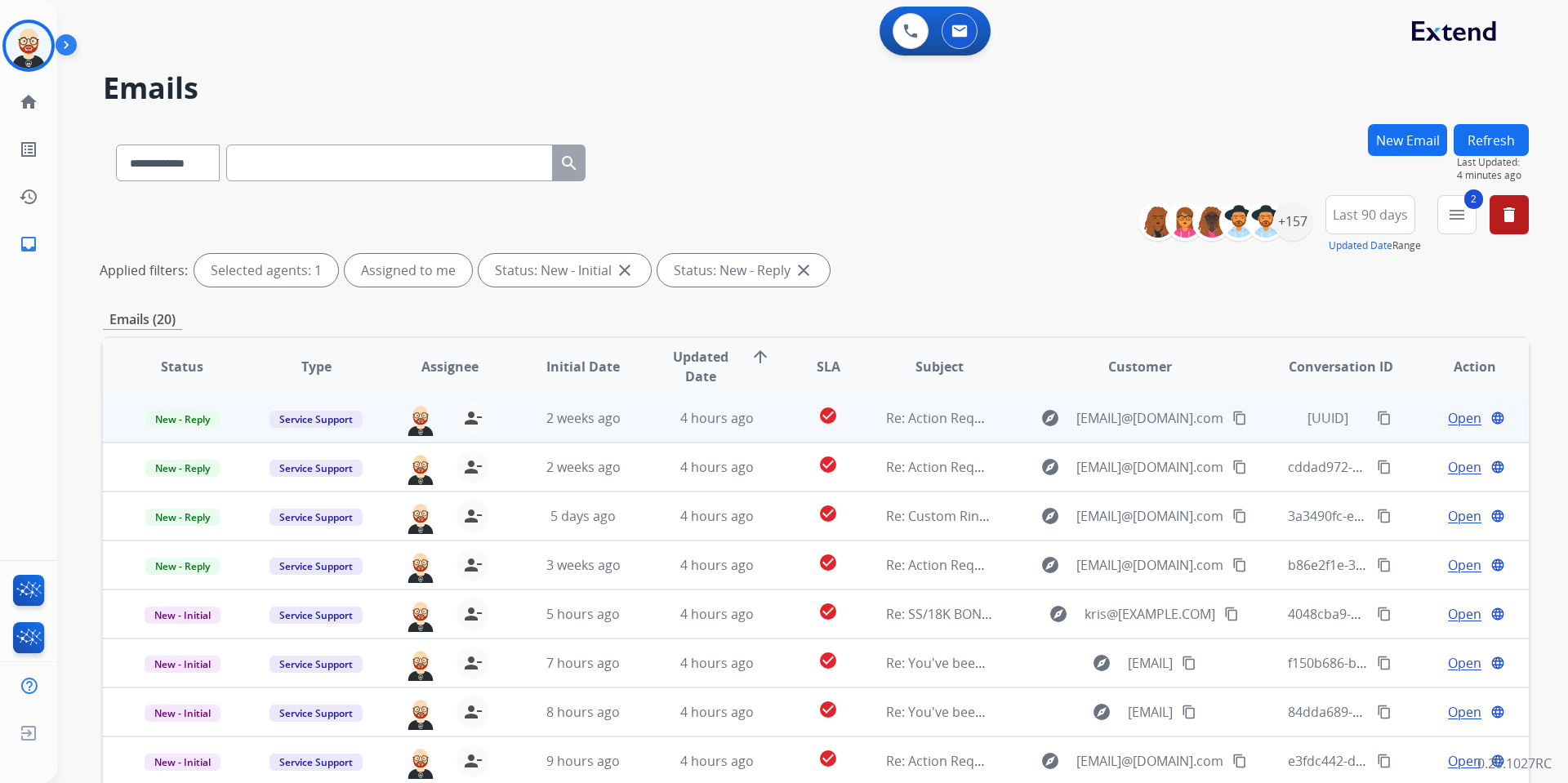click on "Open" at bounding box center [1464, 418] 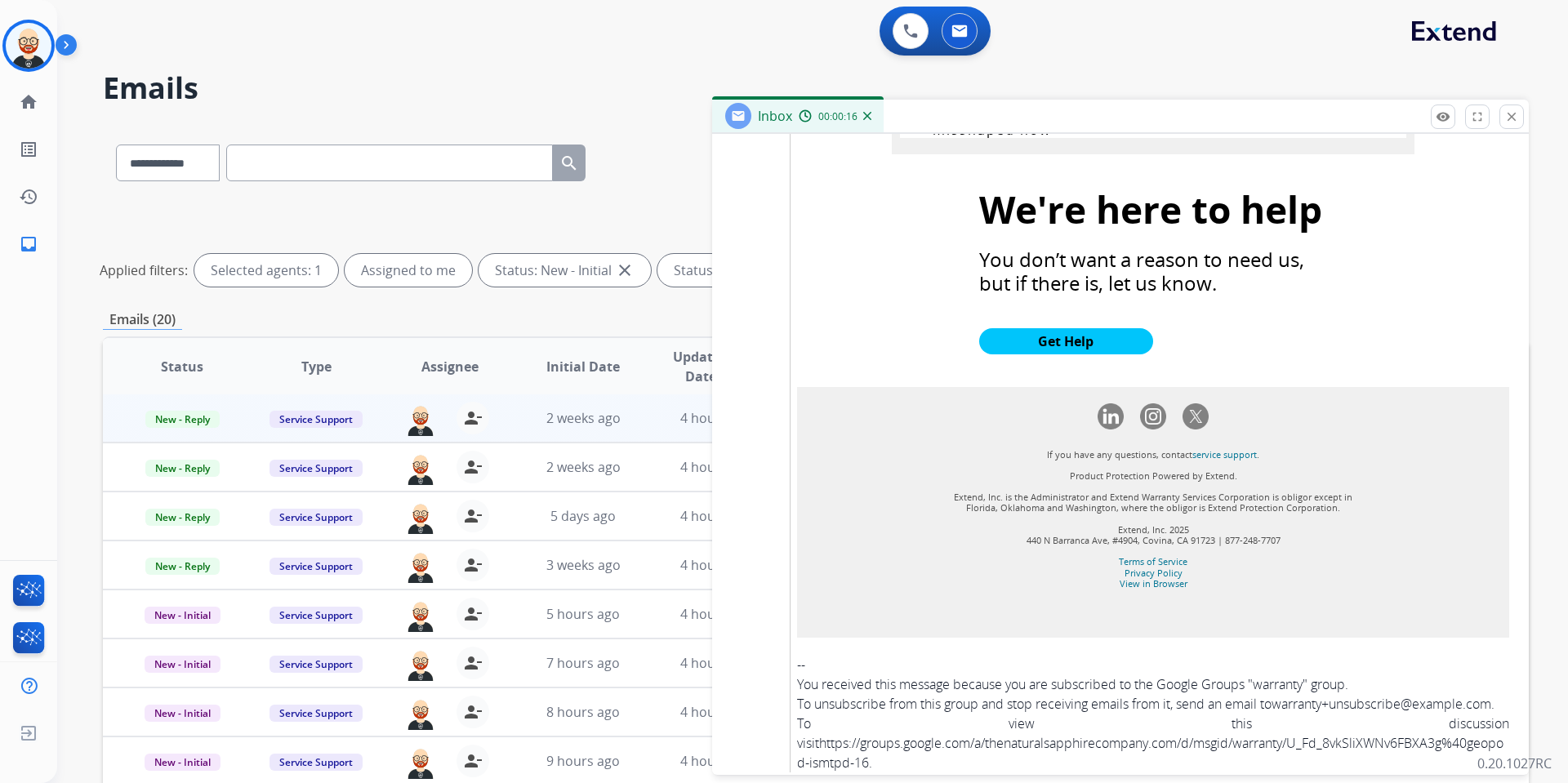 scroll, scrollTop: 3170, scrollLeft: 0, axis: vertical 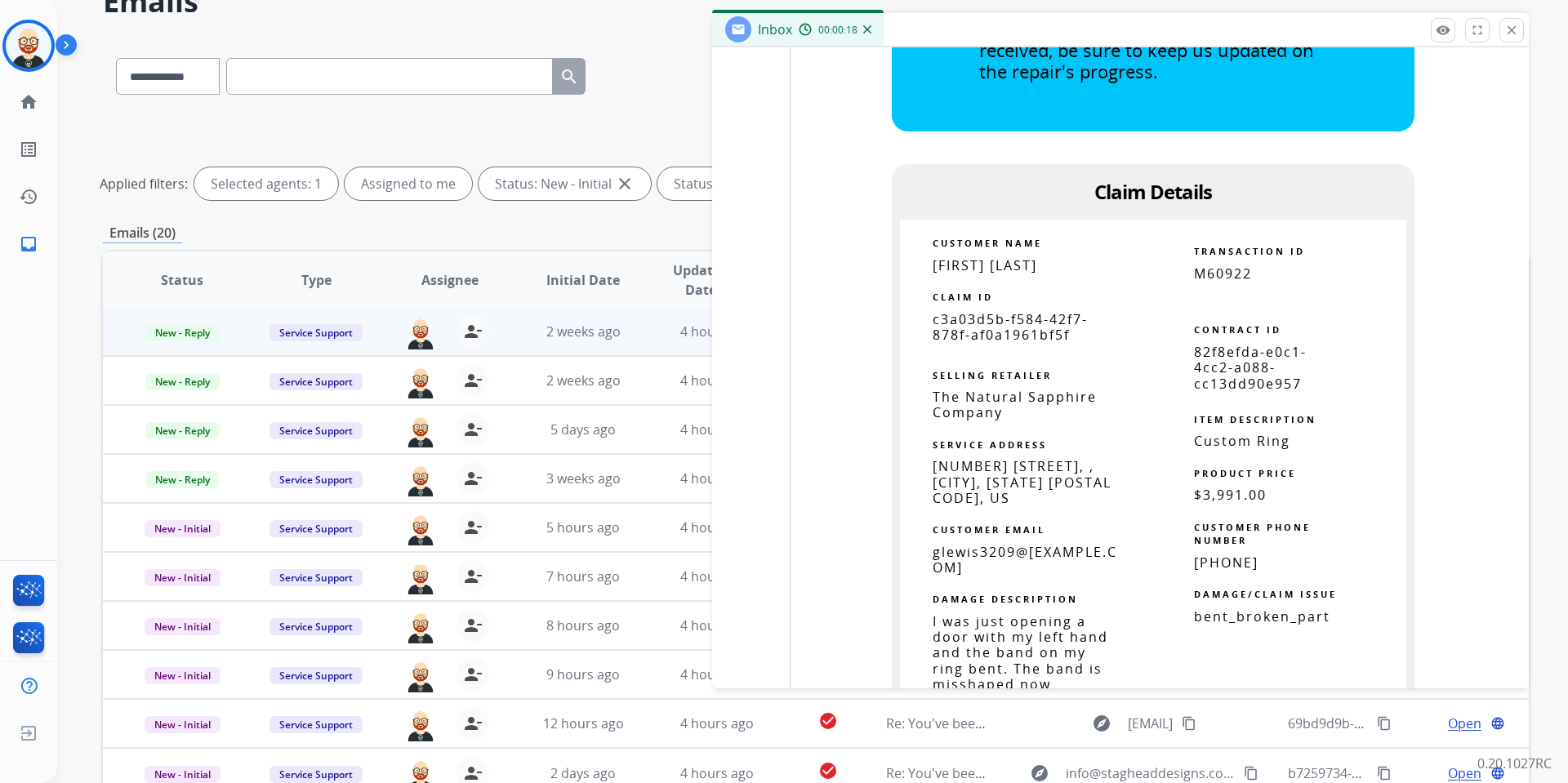 click on "c3a03d5b-f584-42f7-878f-af0a1961bf5f" at bounding box center (1010, 327) 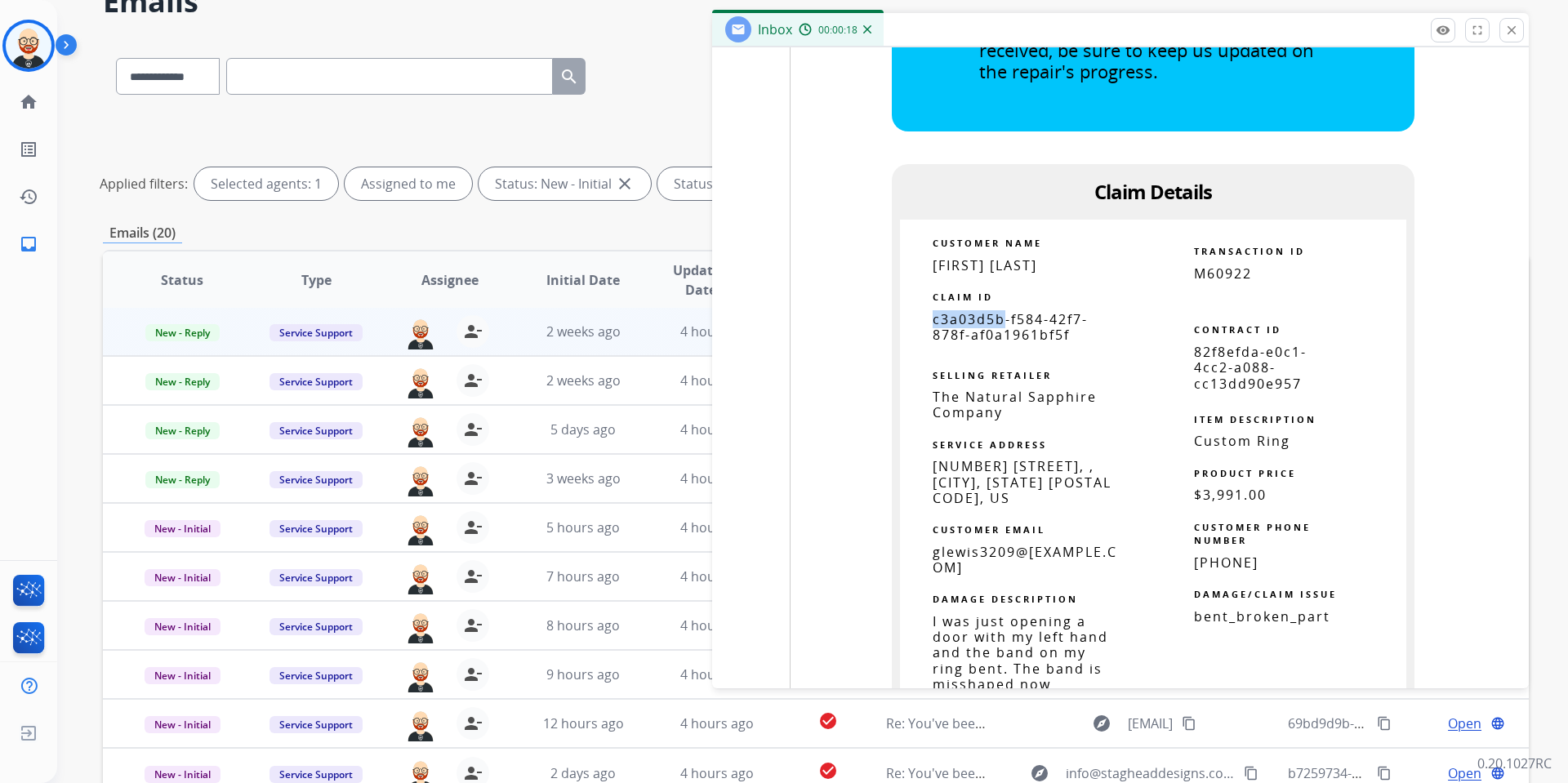 click on "c3a03d5b-f584-42f7-878f-af0a1961bf5f" at bounding box center (1010, 327) 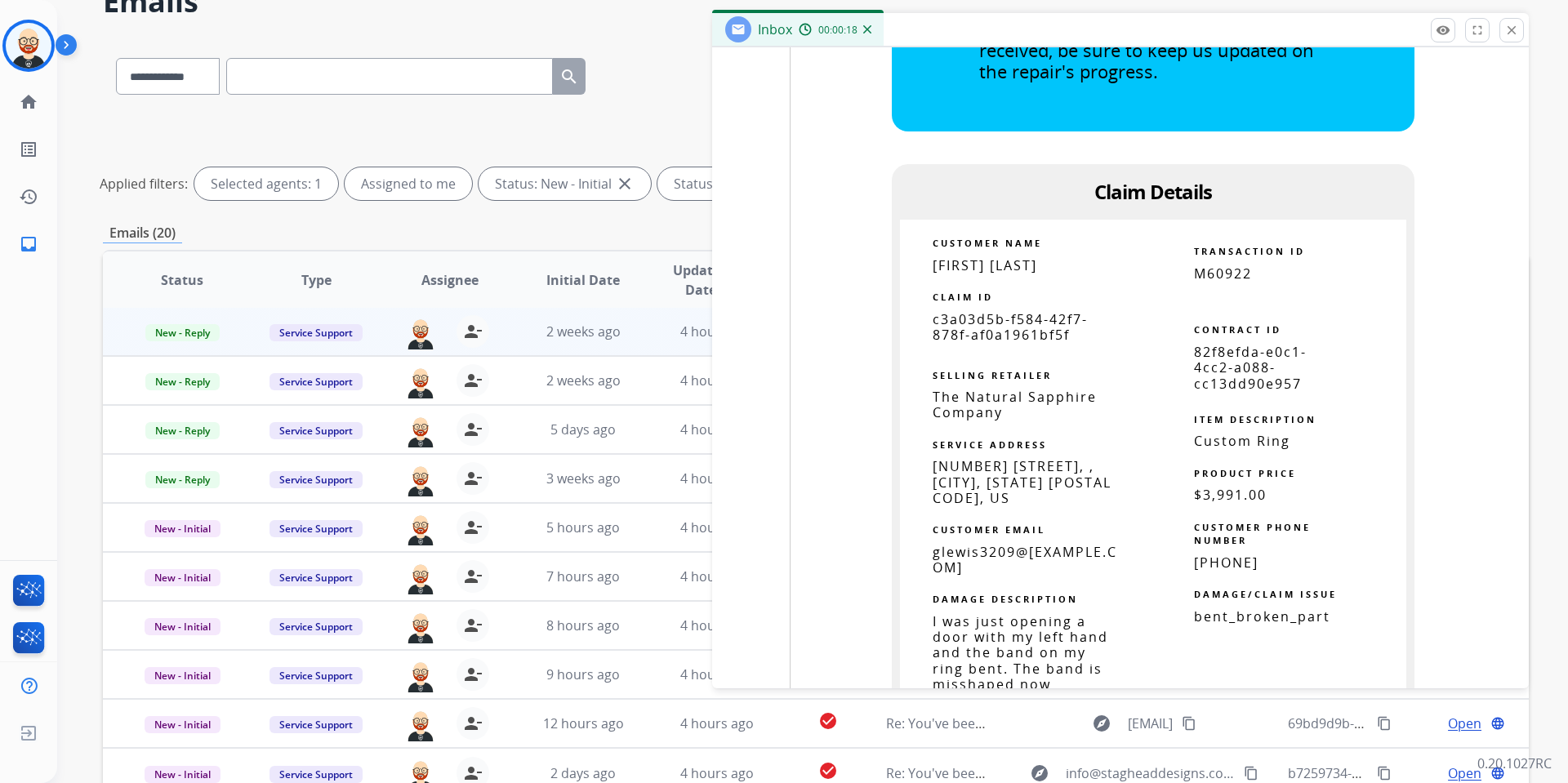 click on "c3a03d5b-f584-42f7-878f-af0a1961bf5f" at bounding box center (1010, 327) 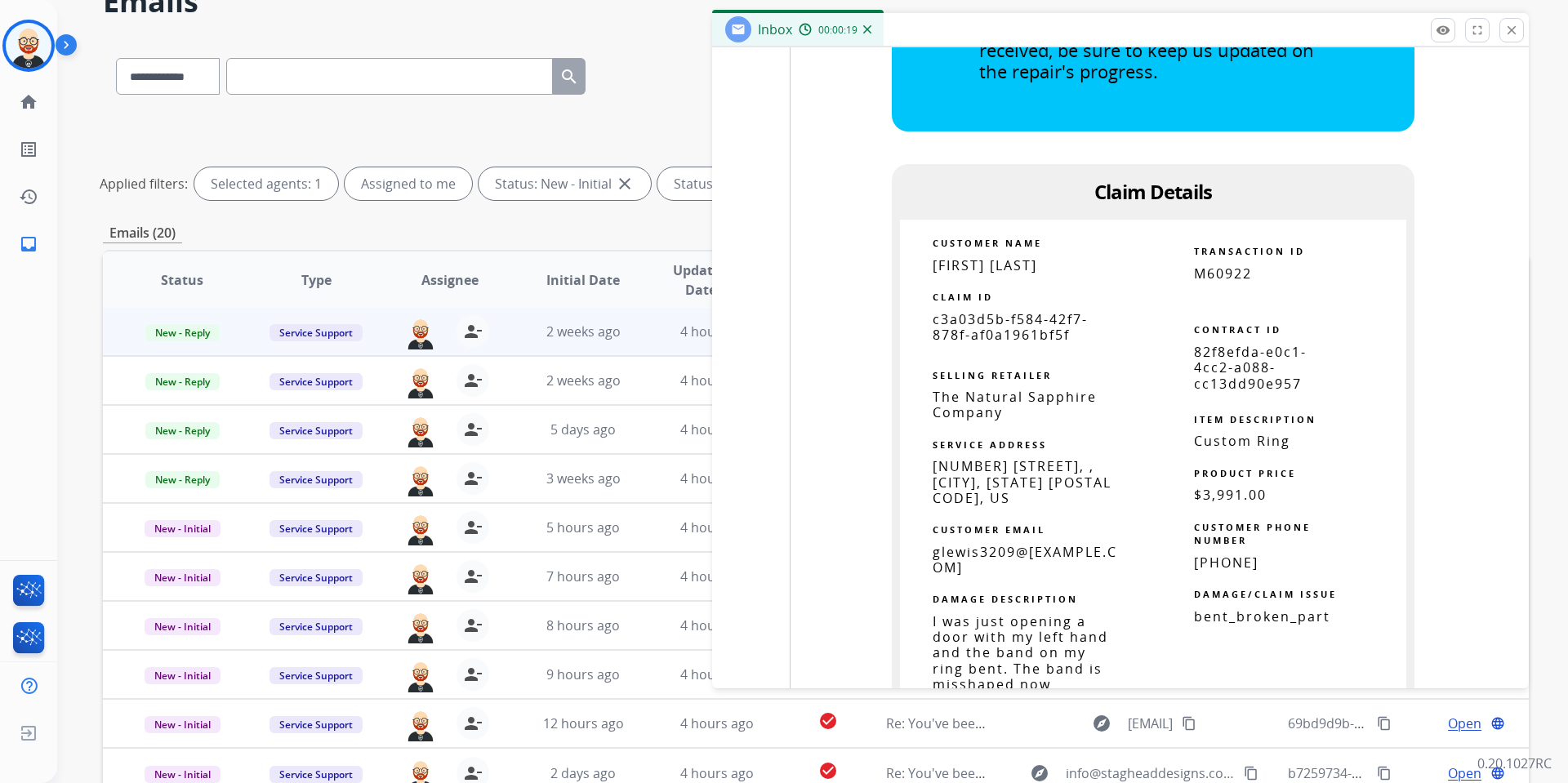 copy 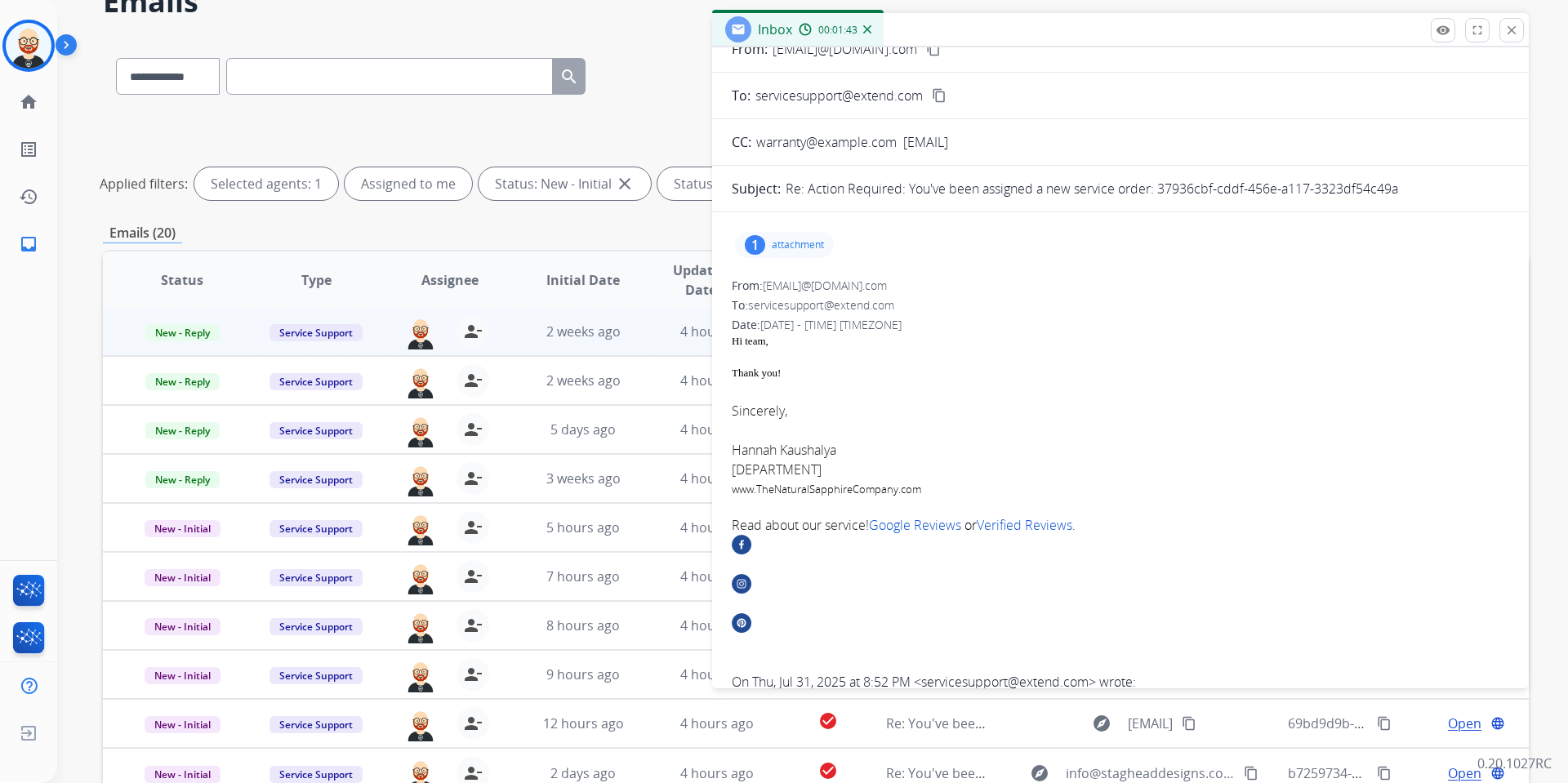 scroll, scrollTop: 0, scrollLeft: 0, axis: both 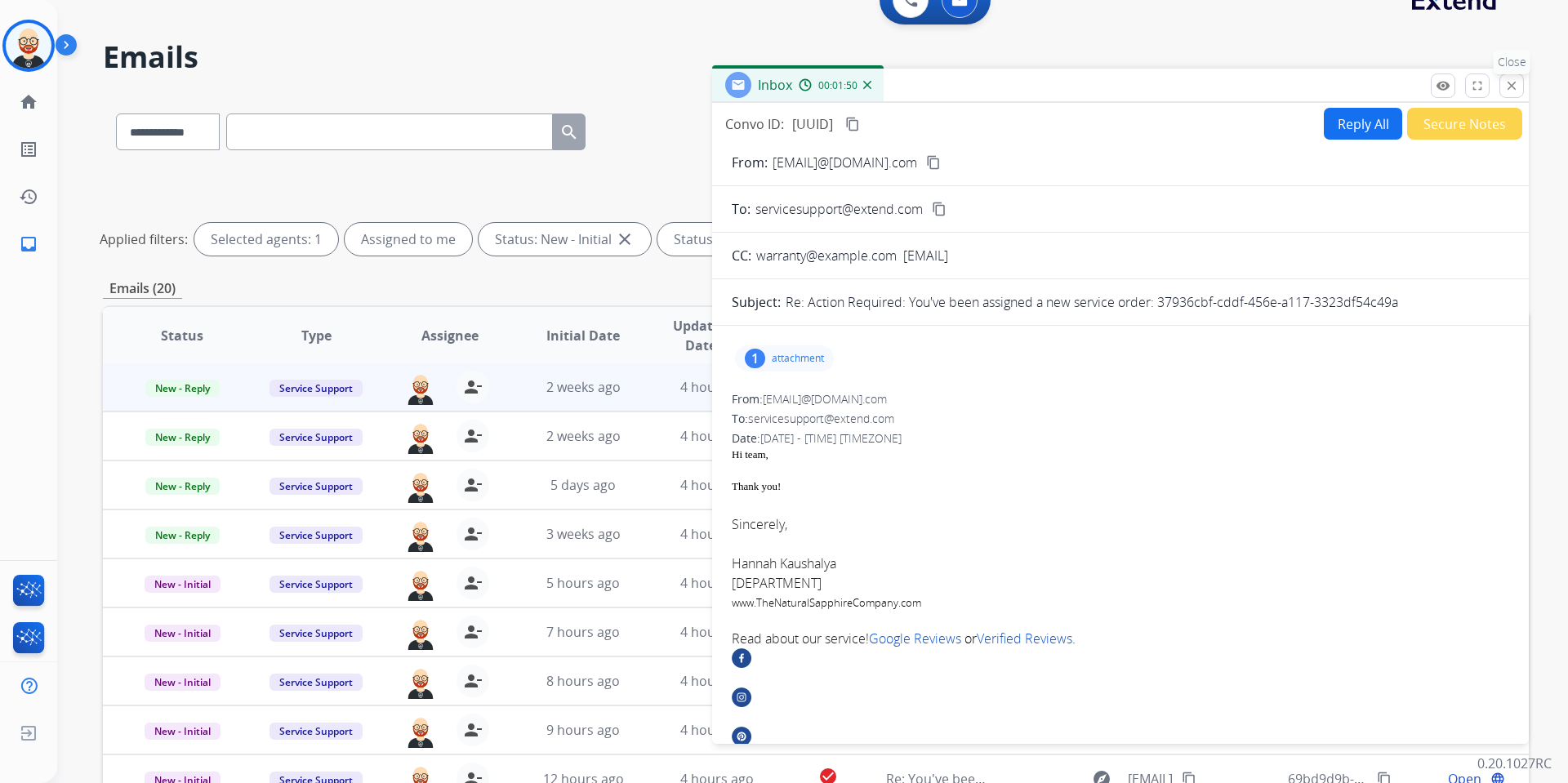 click on "close" at bounding box center (1512, 86) 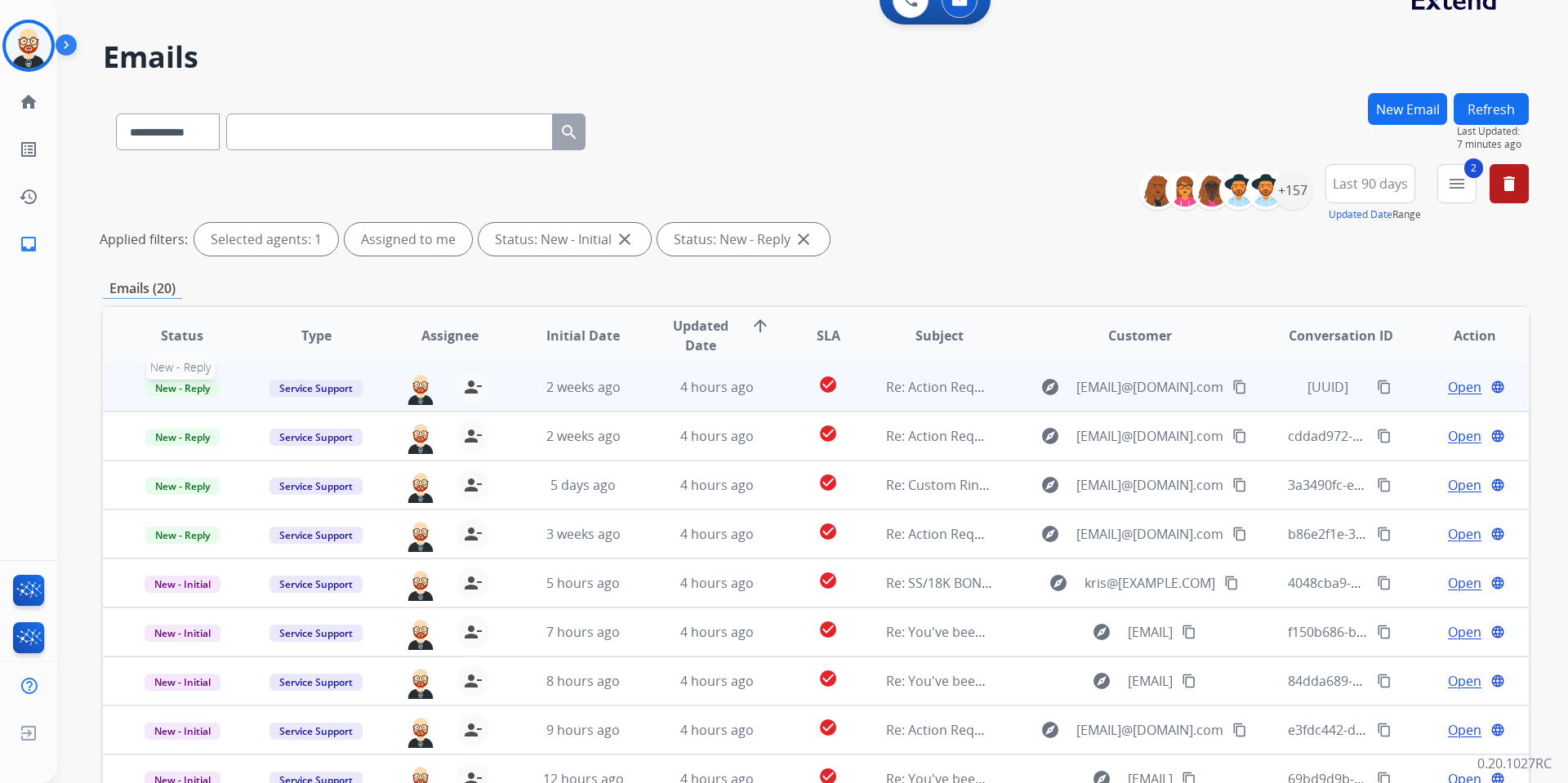 click on "New - Reply" at bounding box center [182, 388] 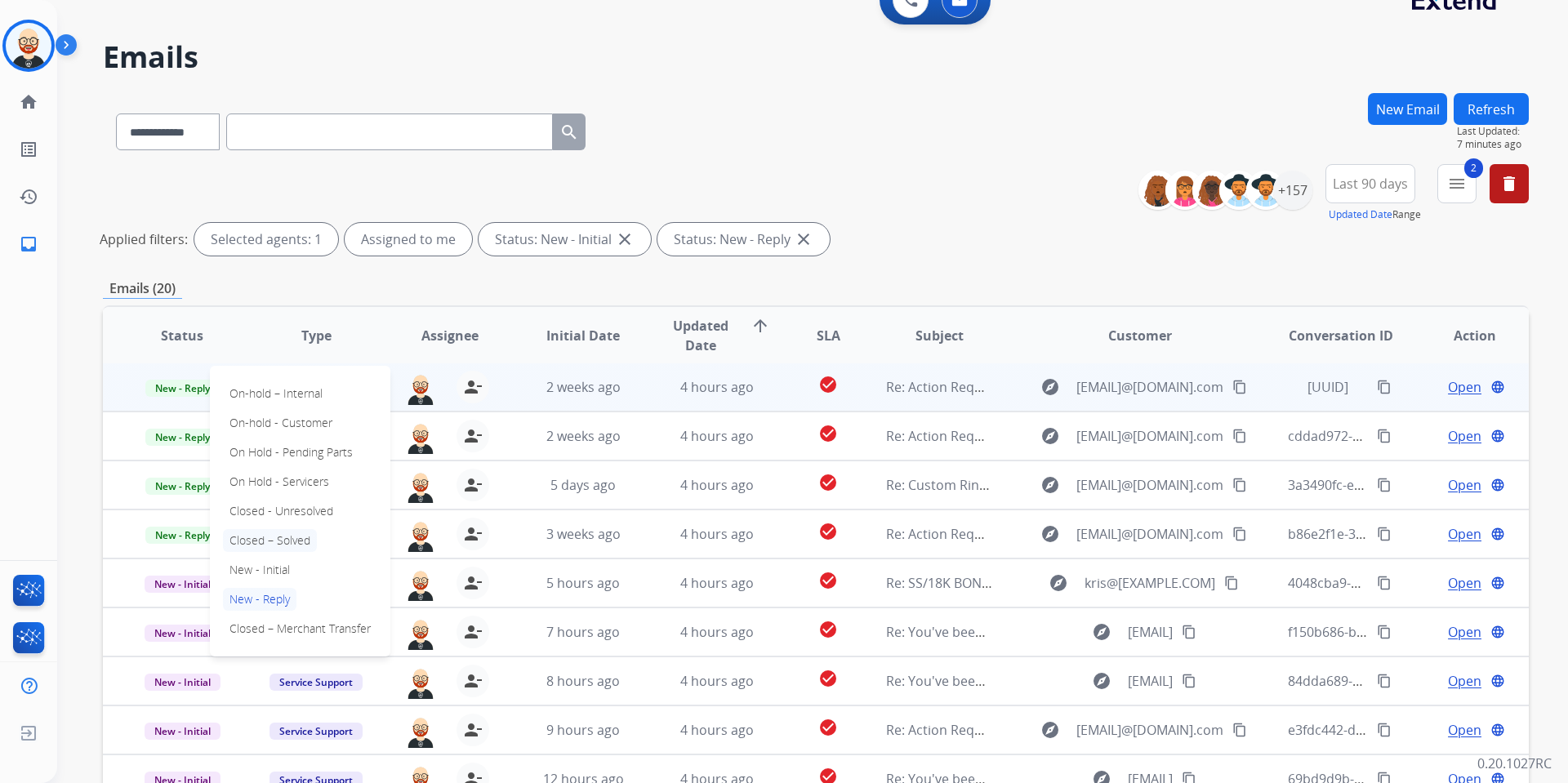 click on "Closed – Solved" at bounding box center (270, 541) 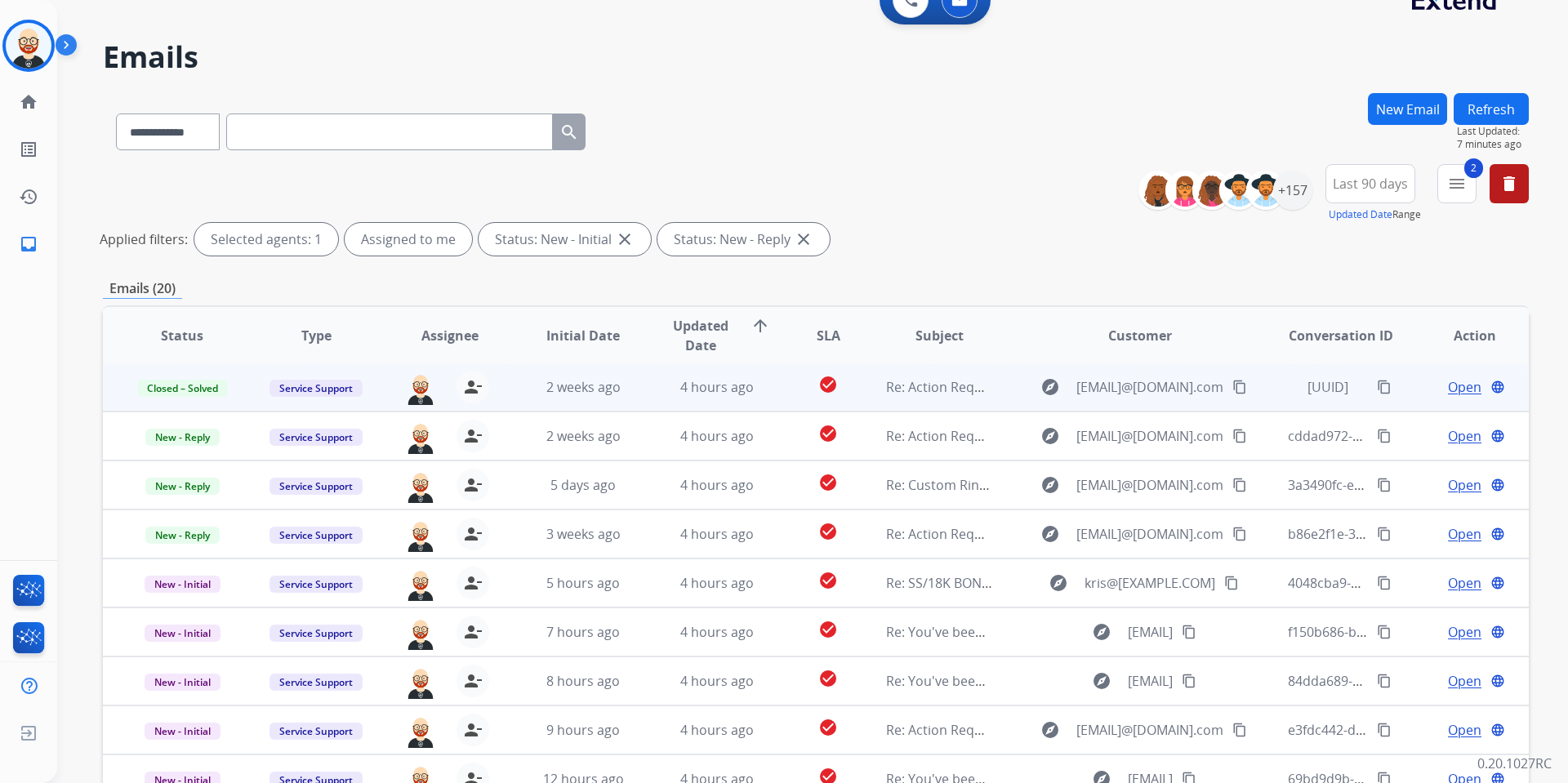 click on "Refresh" at bounding box center [1491, 109] 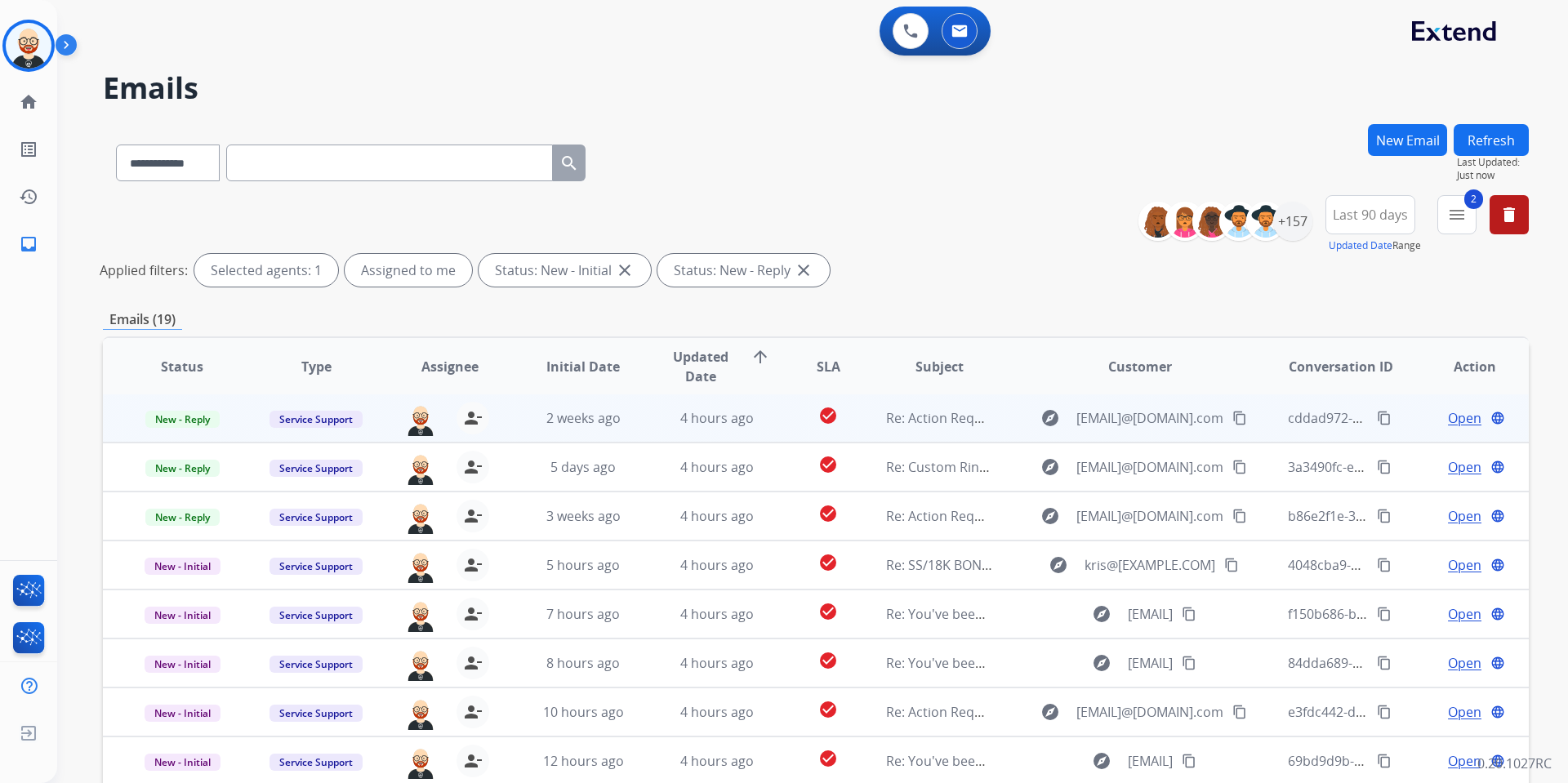 click on "Open" at bounding box center [1464, 418] 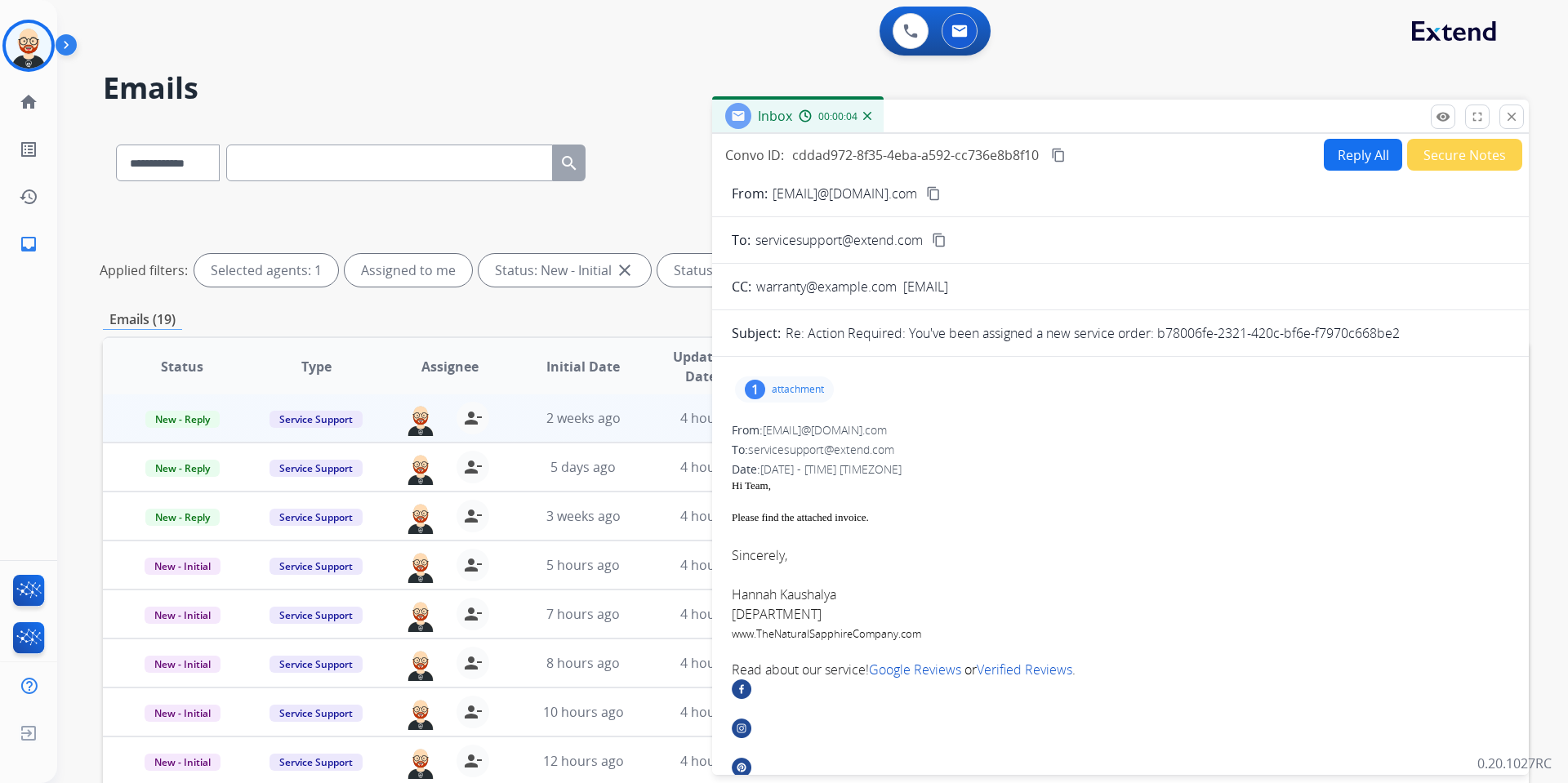 click on "attachment" at bounding box center [798, 389] 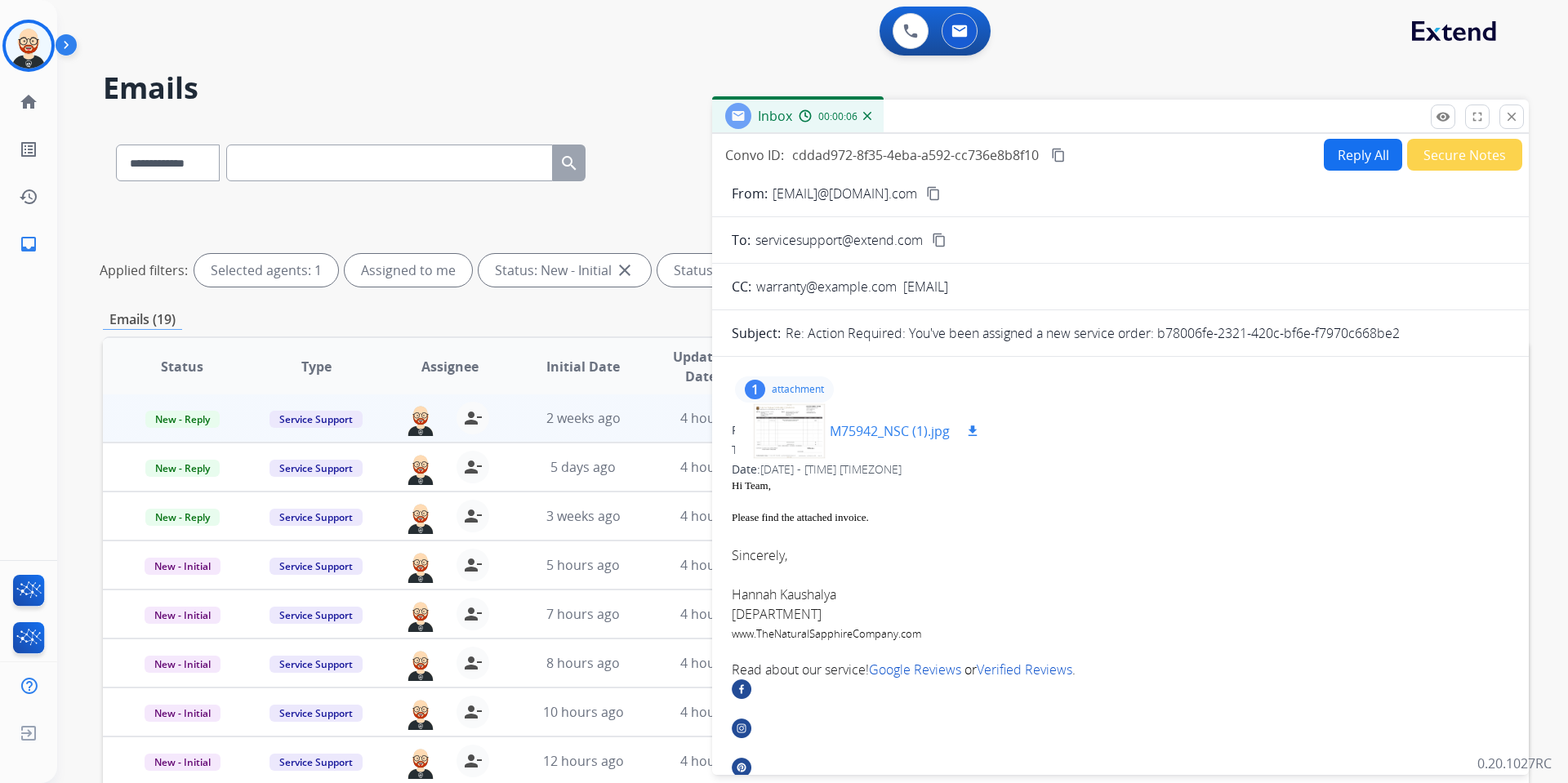 click on "download" at bounding box center [973, 431] 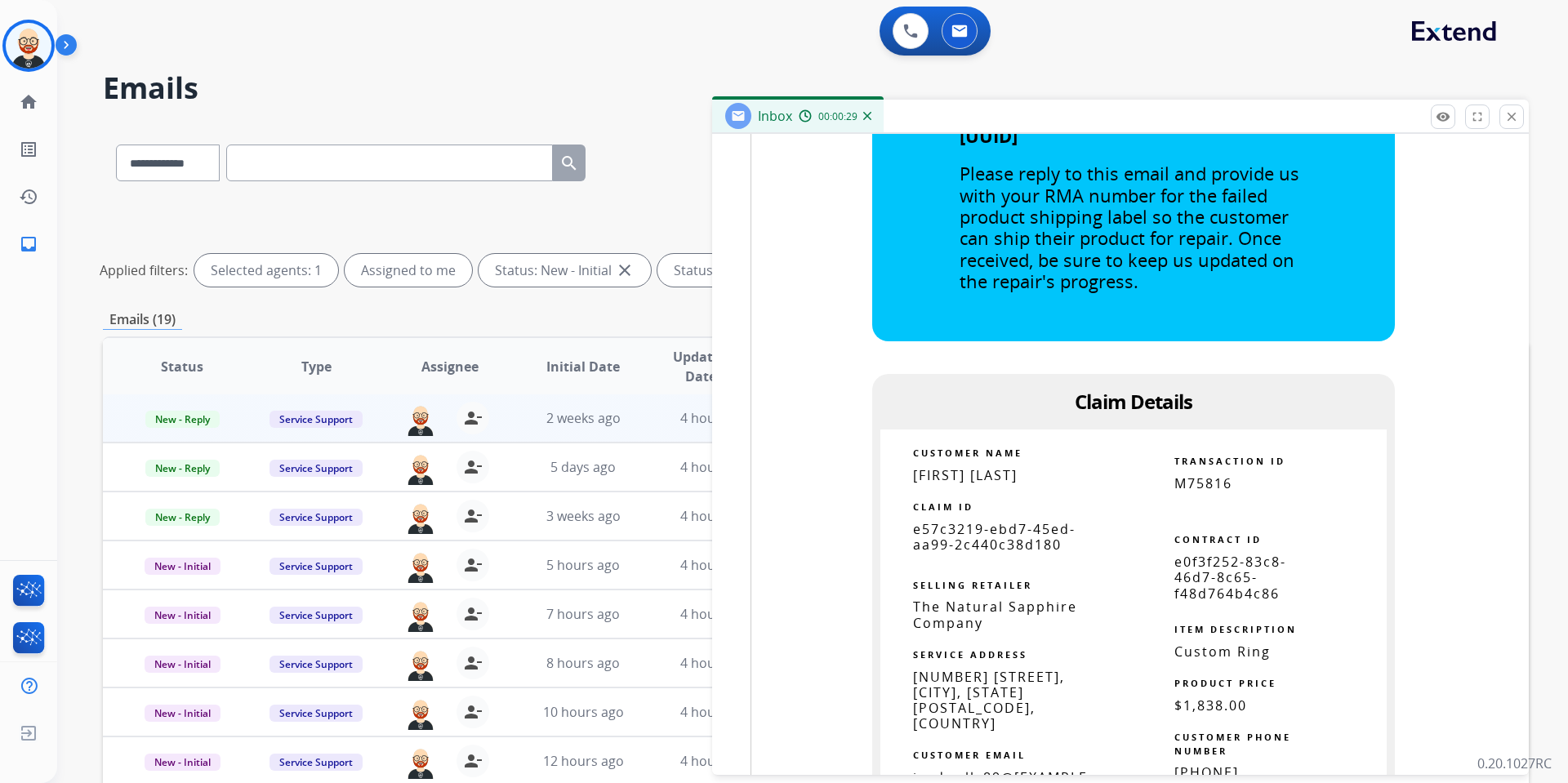 scroll, scrollTop: 1514, scrollLeft: 0, axis: vertical 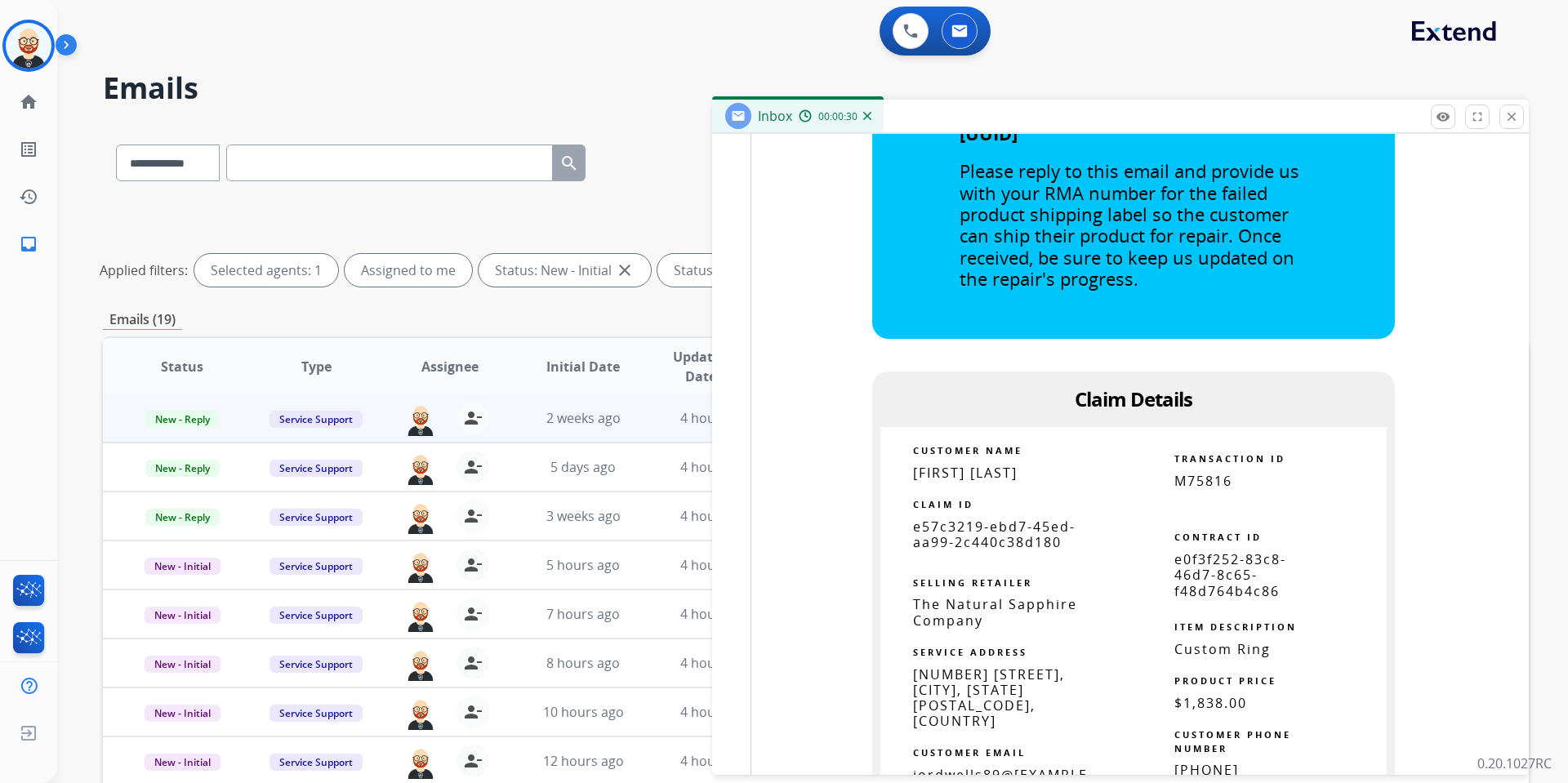 click on "e57c3219-ebd7-45ed-aa99-2c440c38d180" at bounding box center [994, 534] 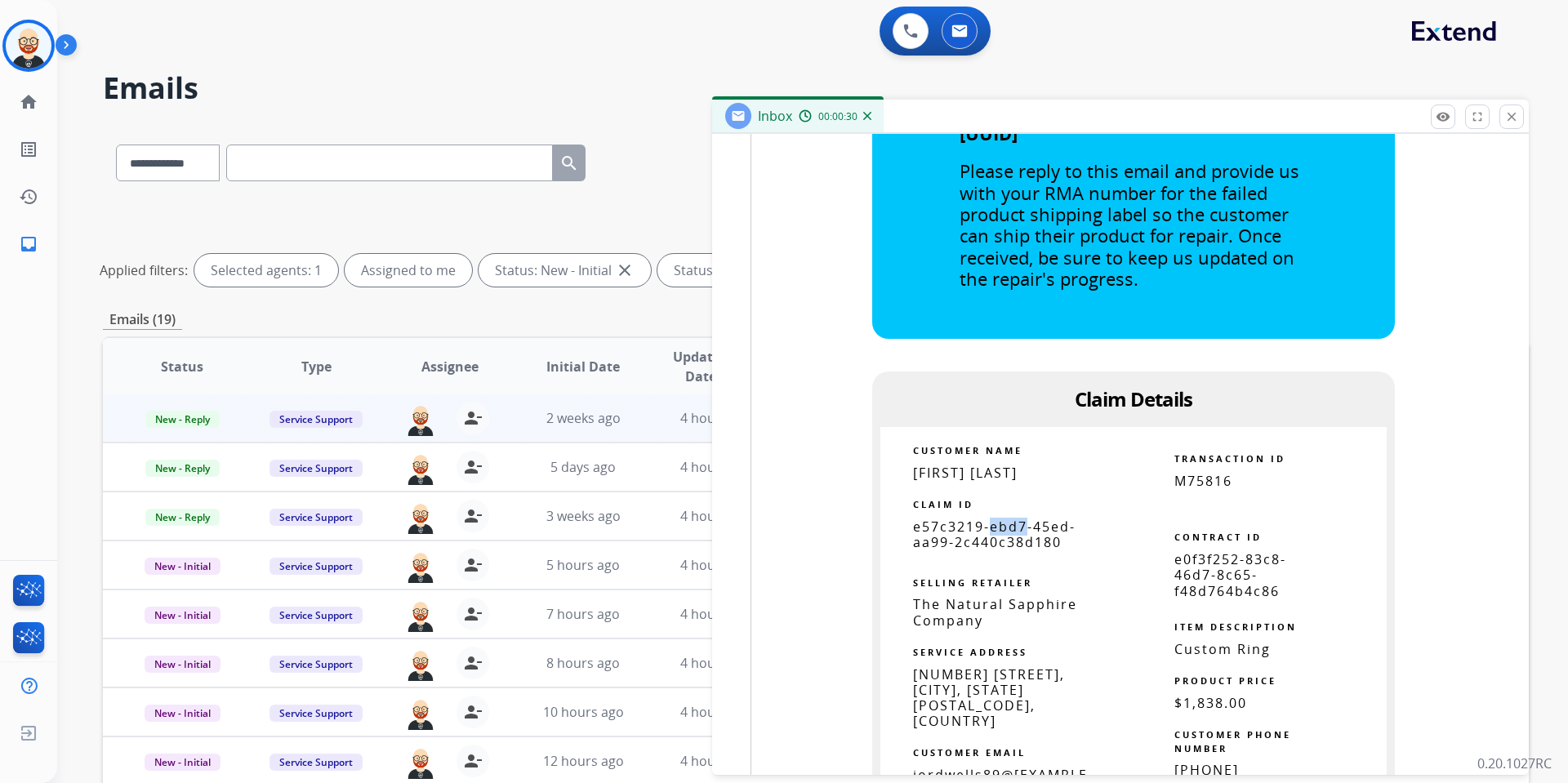 click on "e57c3219-ebd7-45ed-aa99-2c440c38d180" at bounding box center (994, 534) 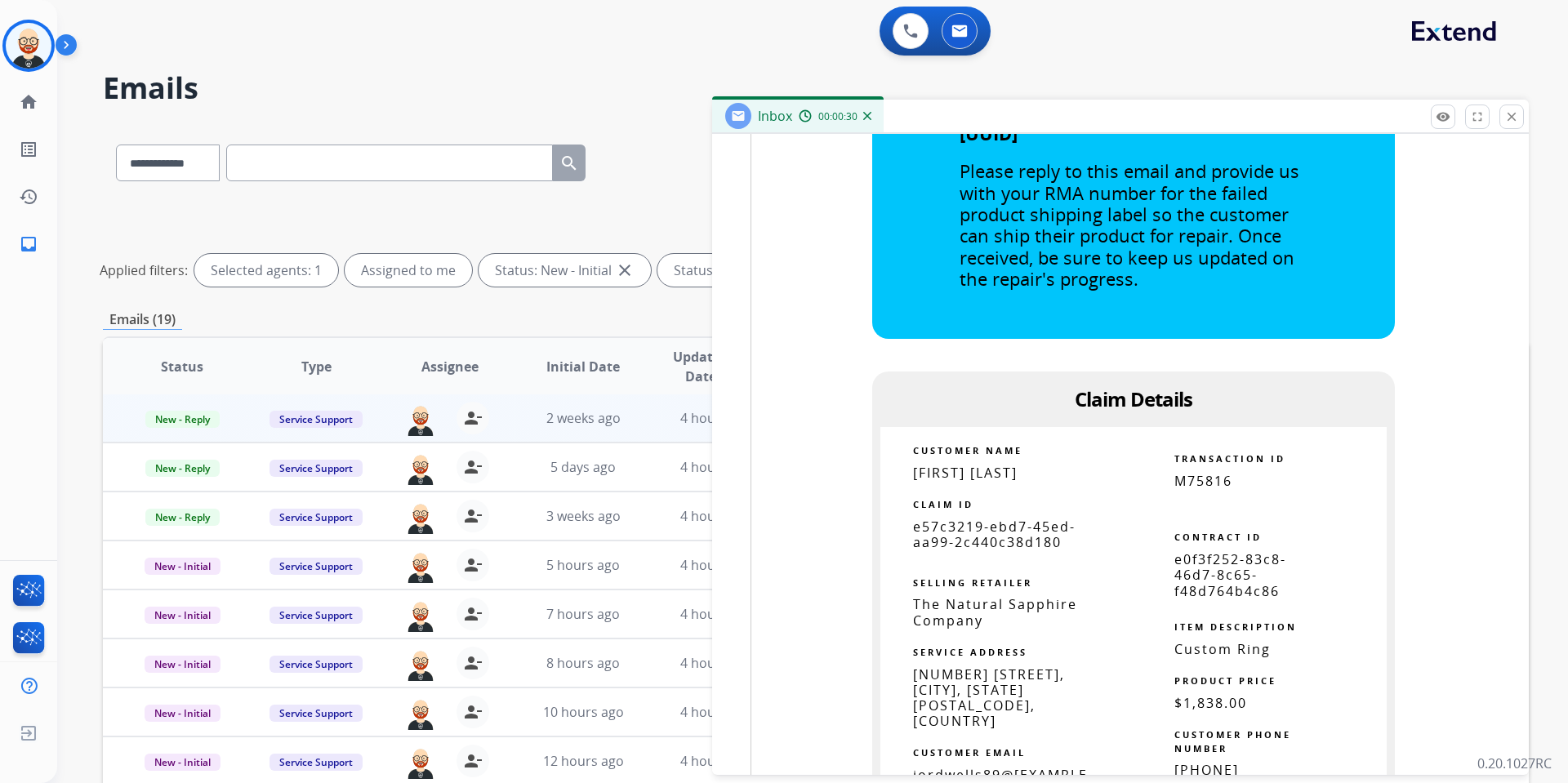 click on "e57c3219-ebd7-45ed-aa99-2c440c38d180" at bounding box center [994, 534] 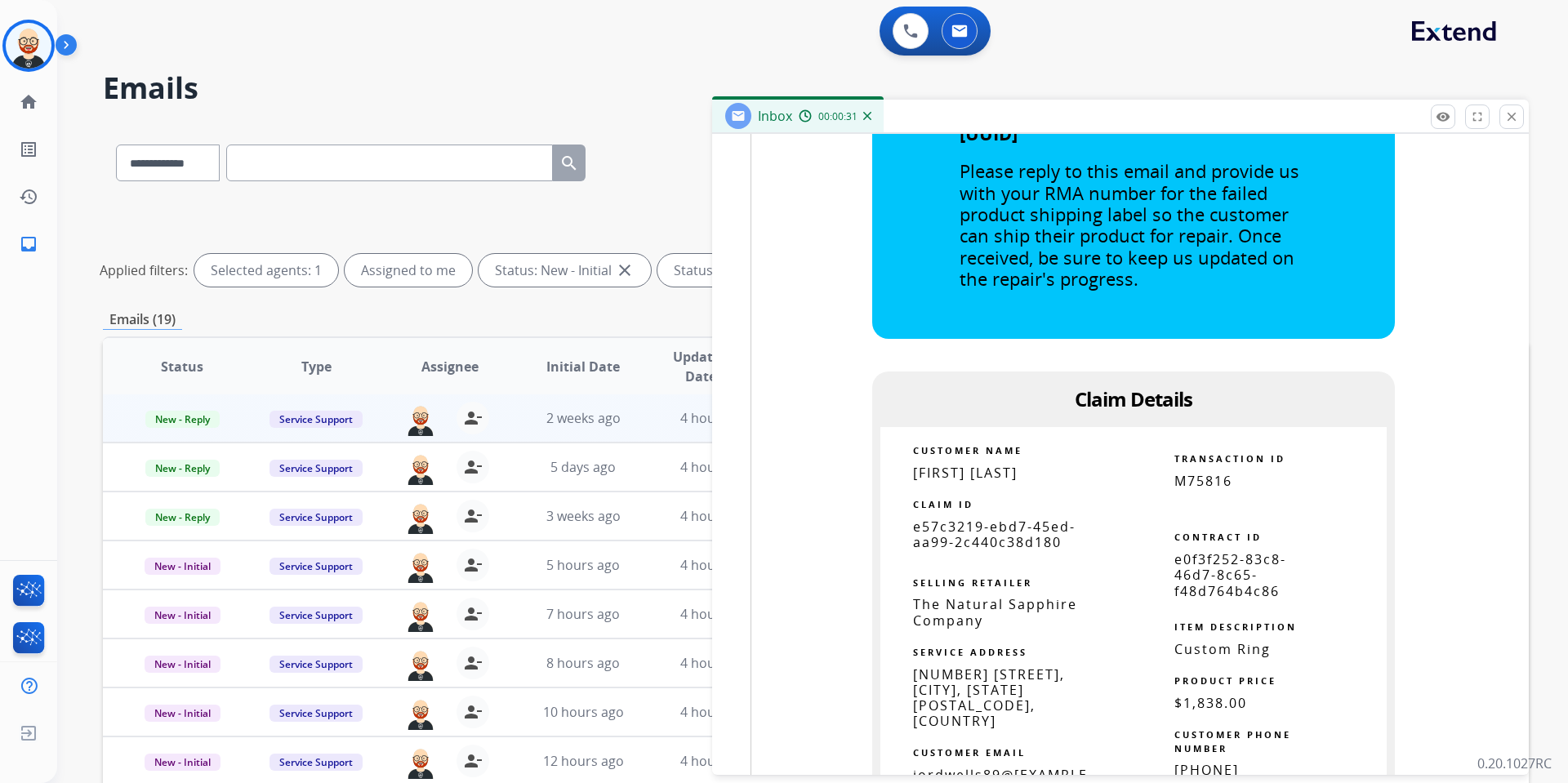 copy 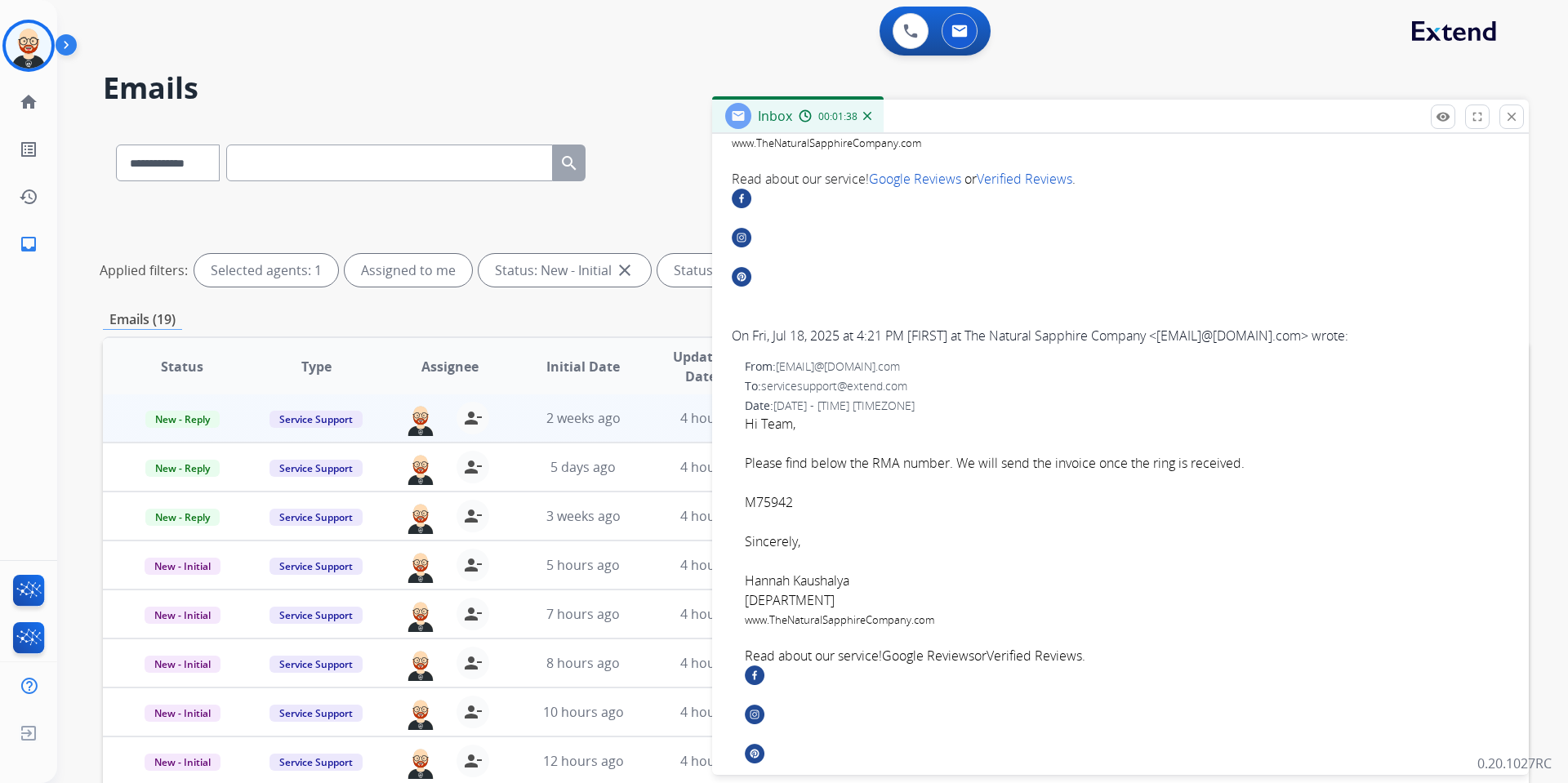 scroll, scrollTop: 0, scrollLeft: 0, axis: both 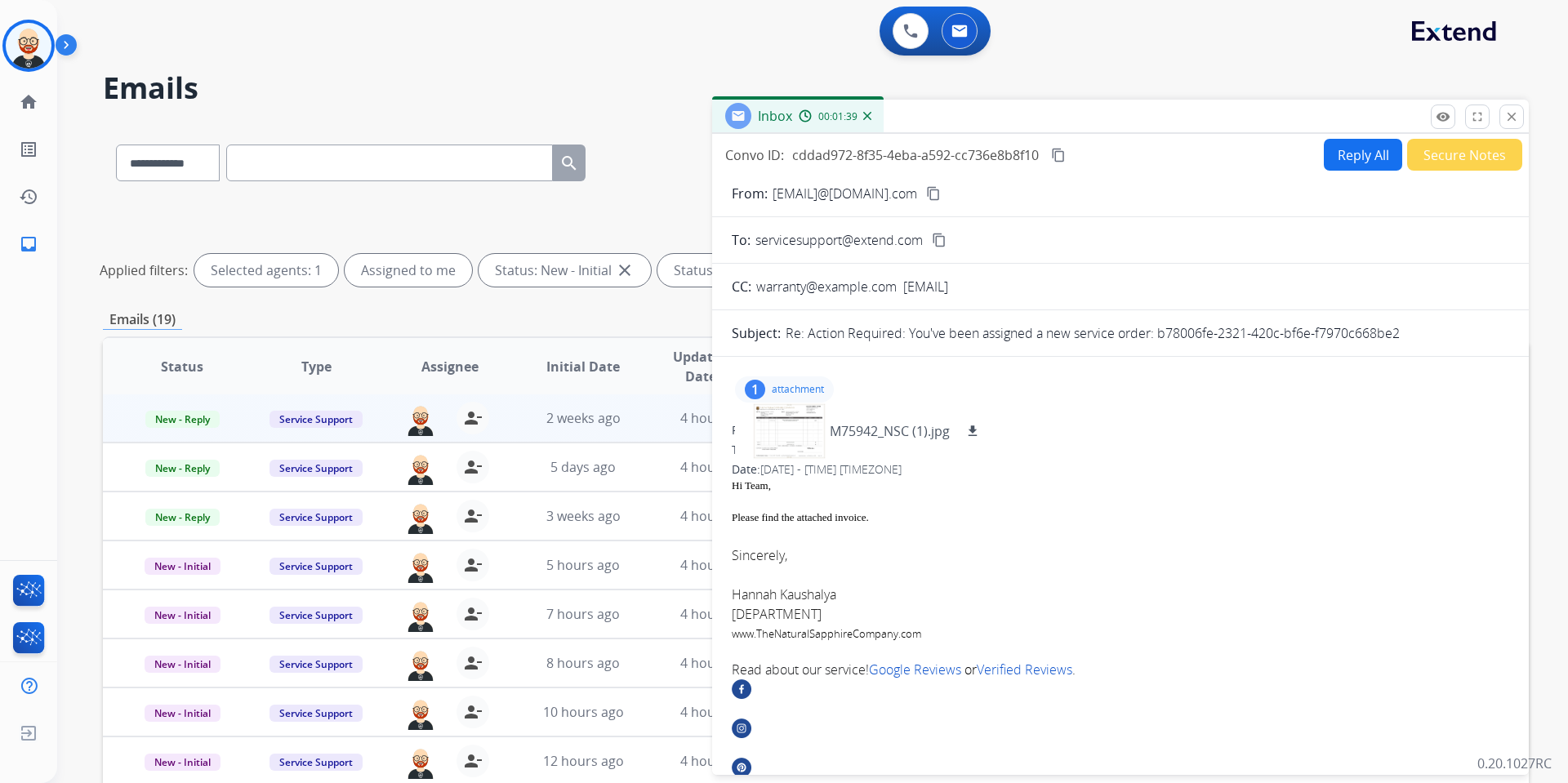 click on "content_copy" at bounding box center (1058, 155) 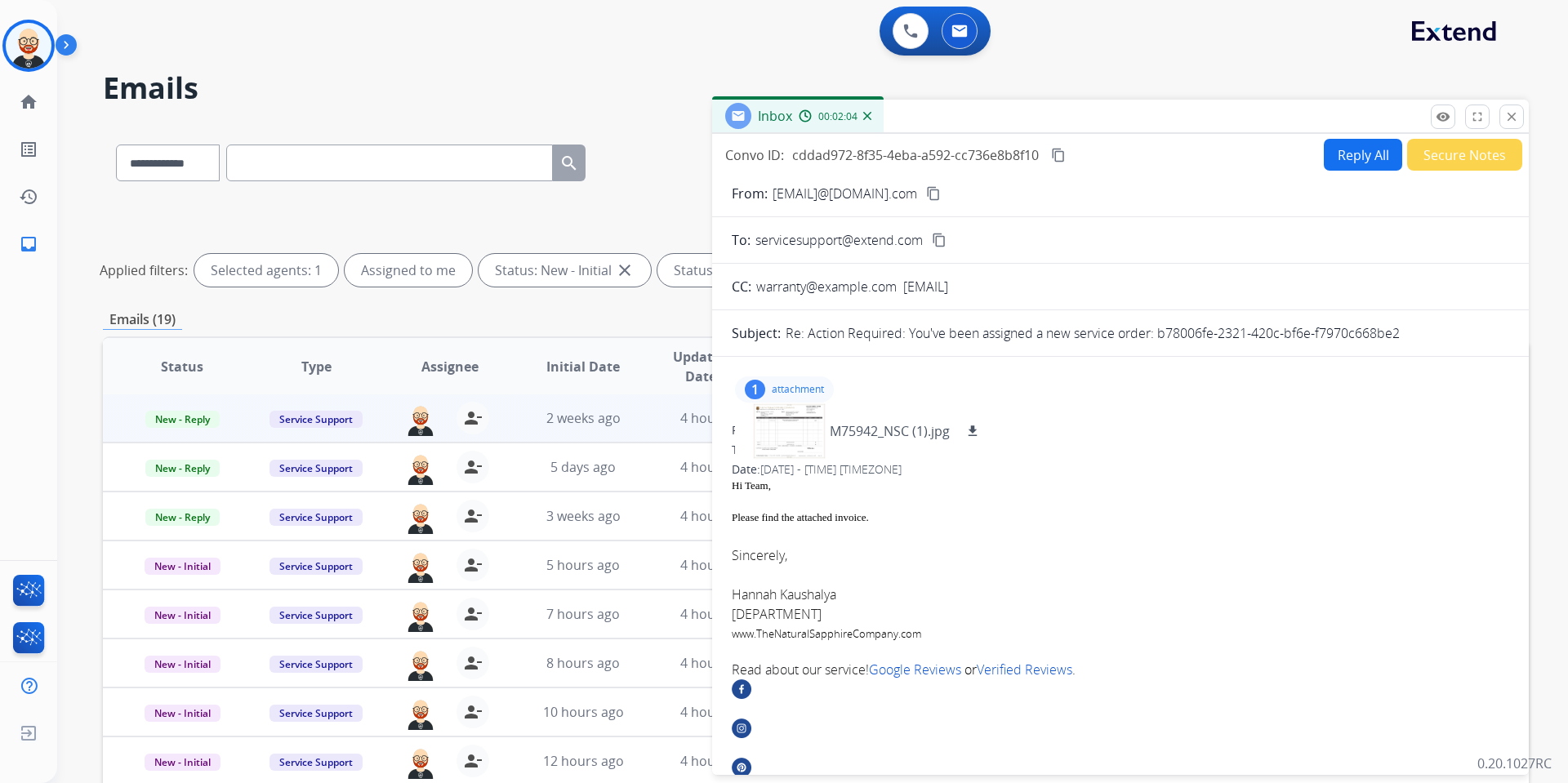 click on "Sincerely," at bounding box center [1120, 555] 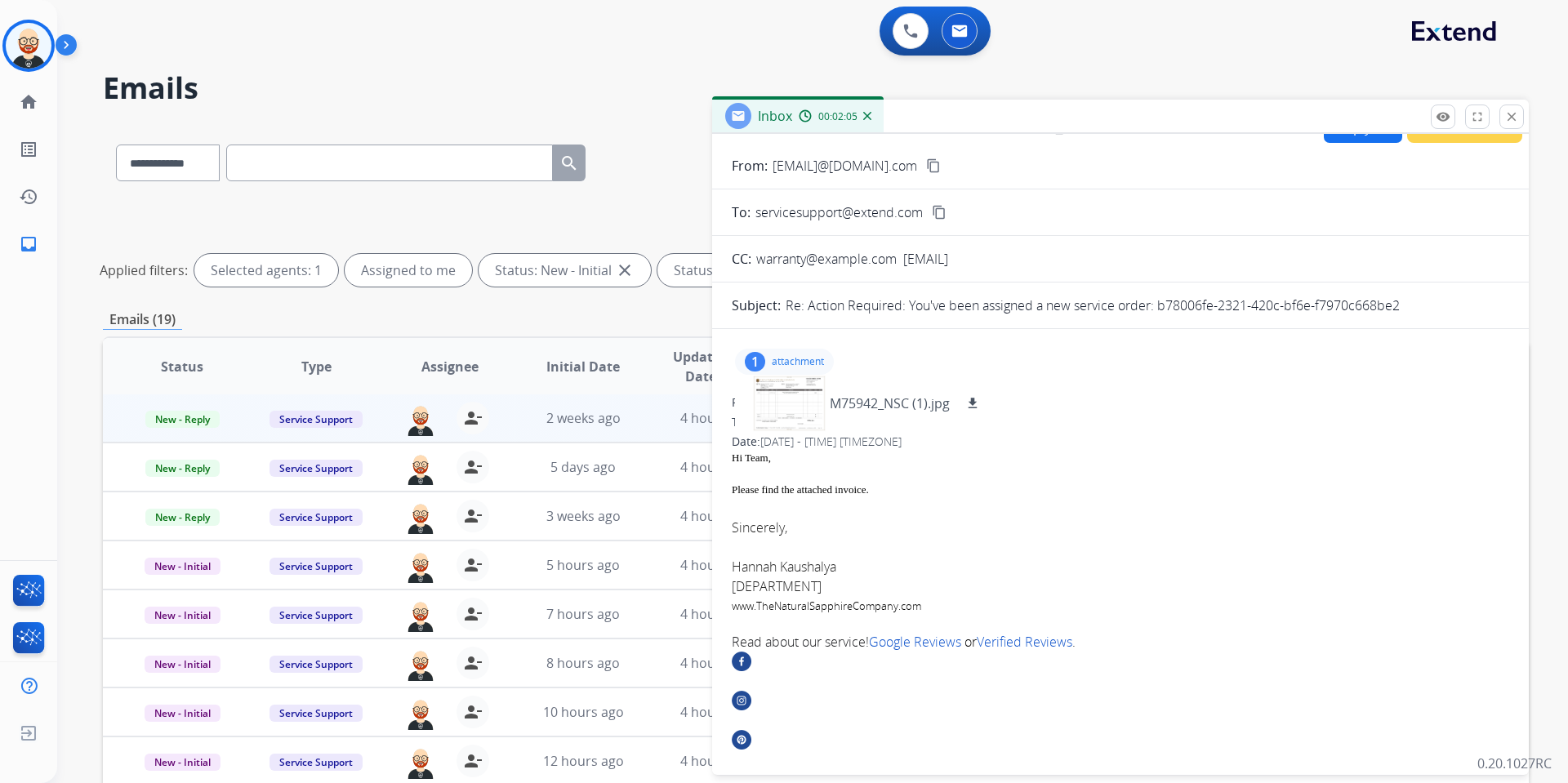 scroll, scrollTop: 29, scrollLeft: 0, axis: vertical 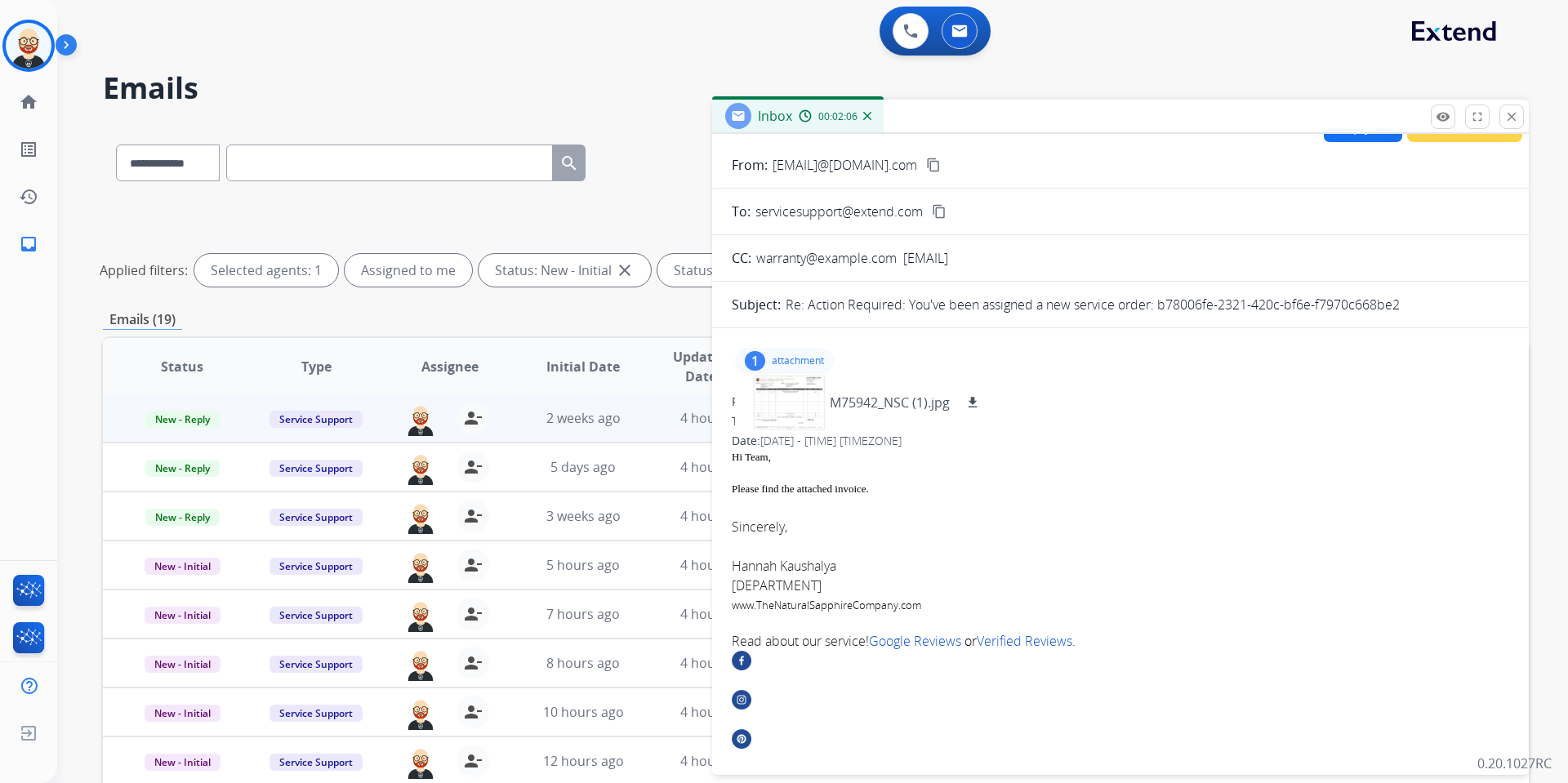 click on "Please find the attached invoice." at bounding box center [1120, 489] 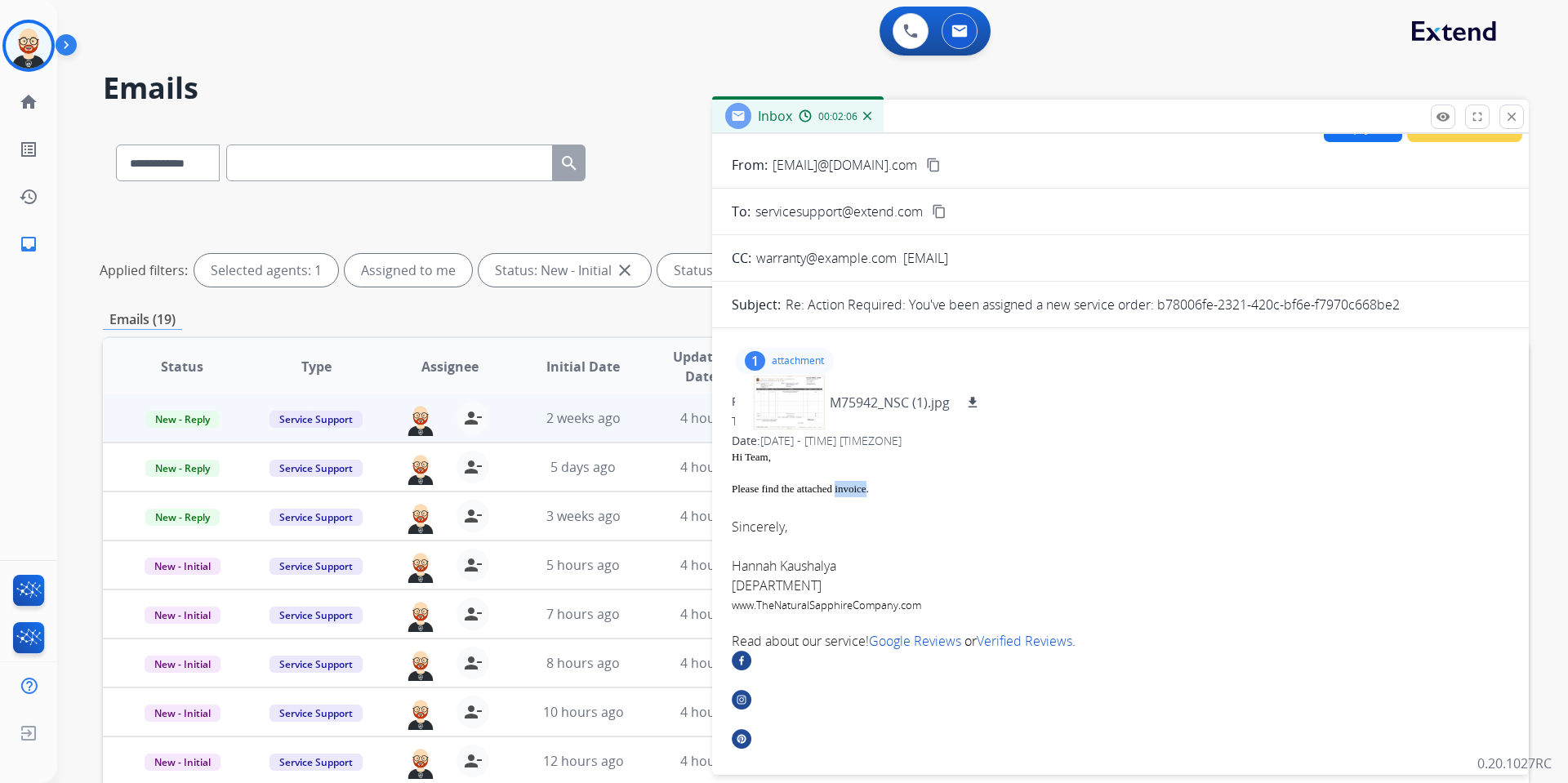 click on "Please find the attached invoice." at bounding box center (1120, 489) 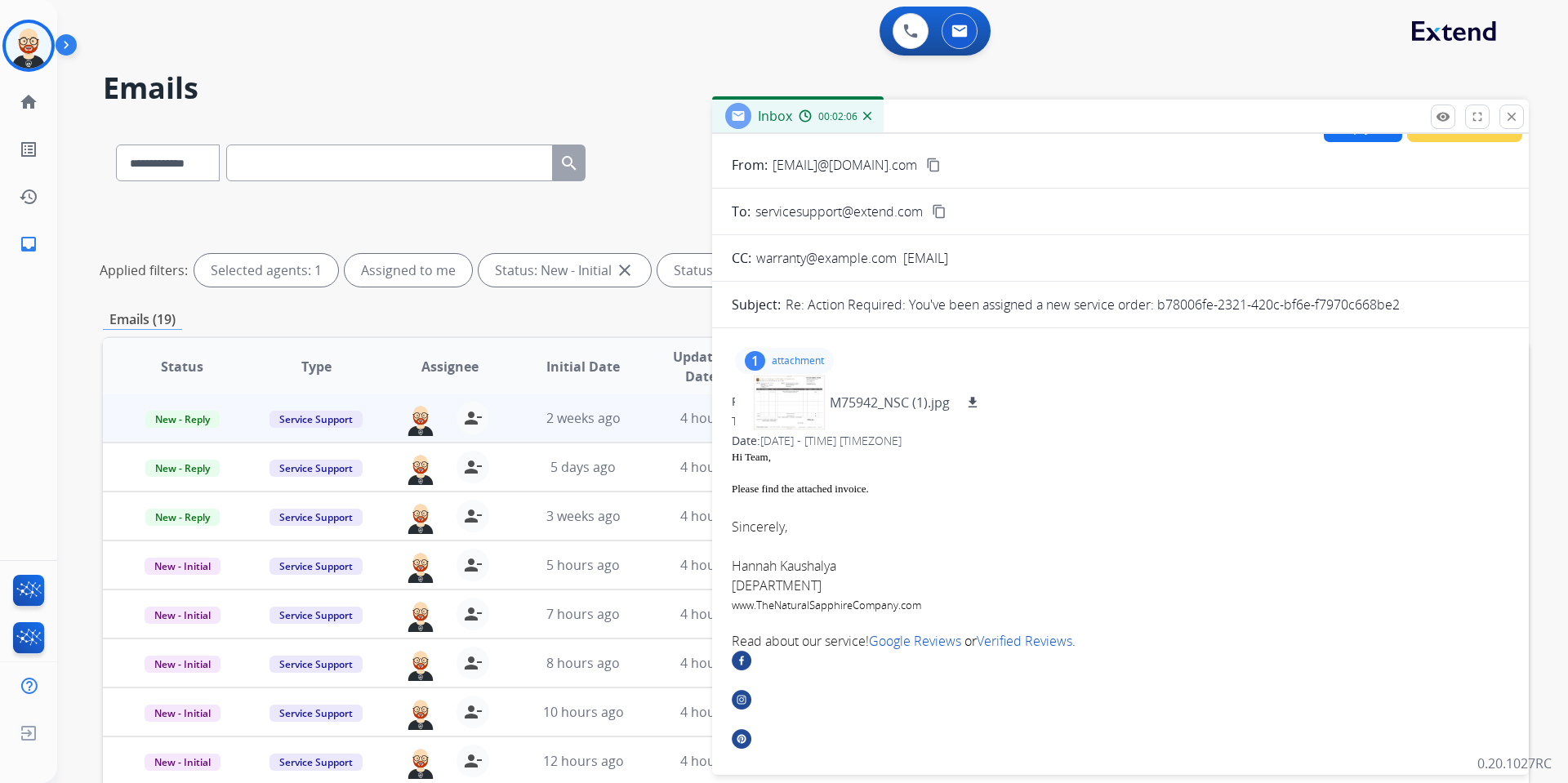 click on "Please find the attached invoice." at bounding box center (1120, 489) 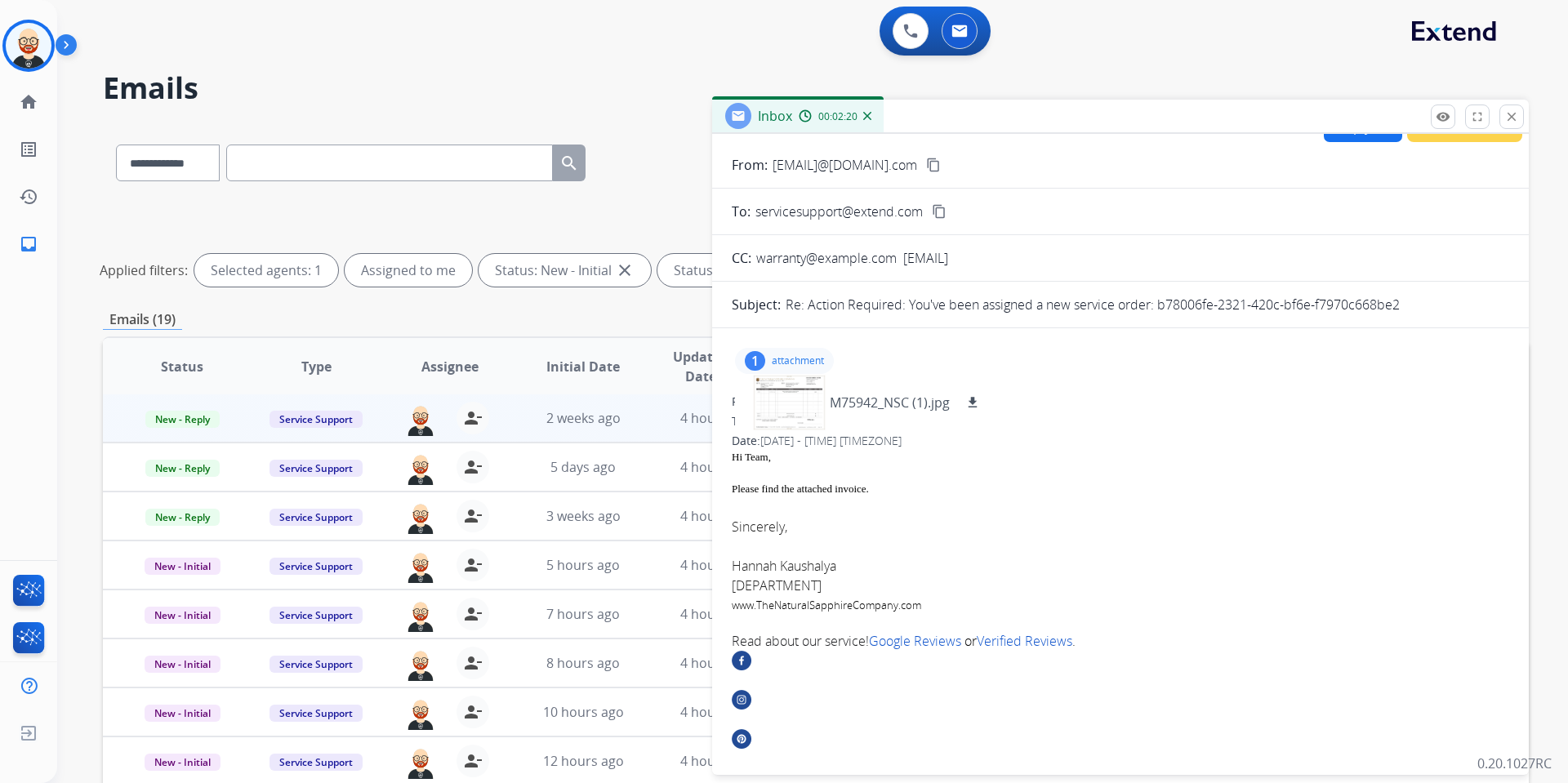 scroll, scrollTop: 0, scrollLeft: 0, axis: both 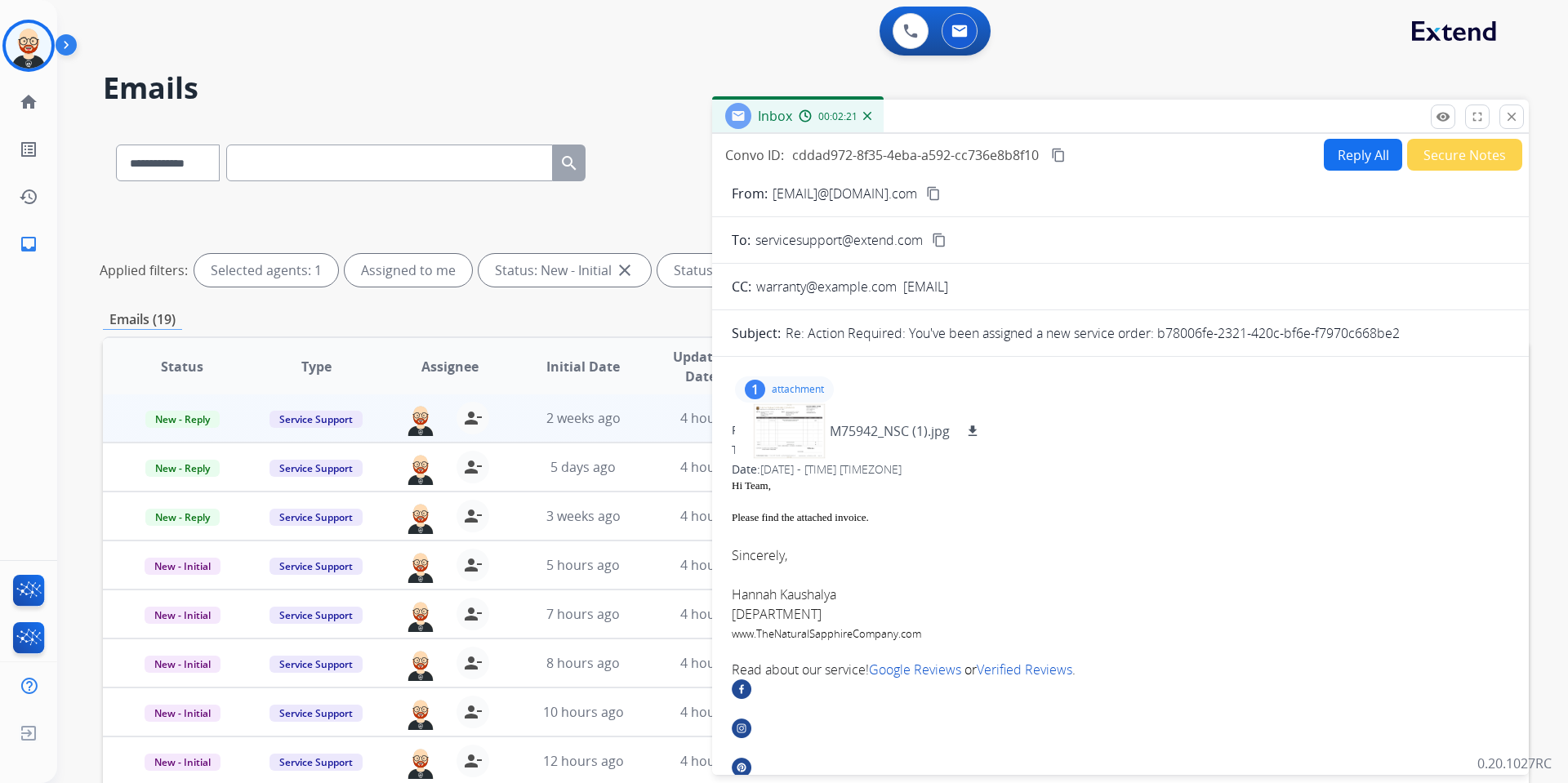 click on "Reply All" at bounding box center [1363, 154] 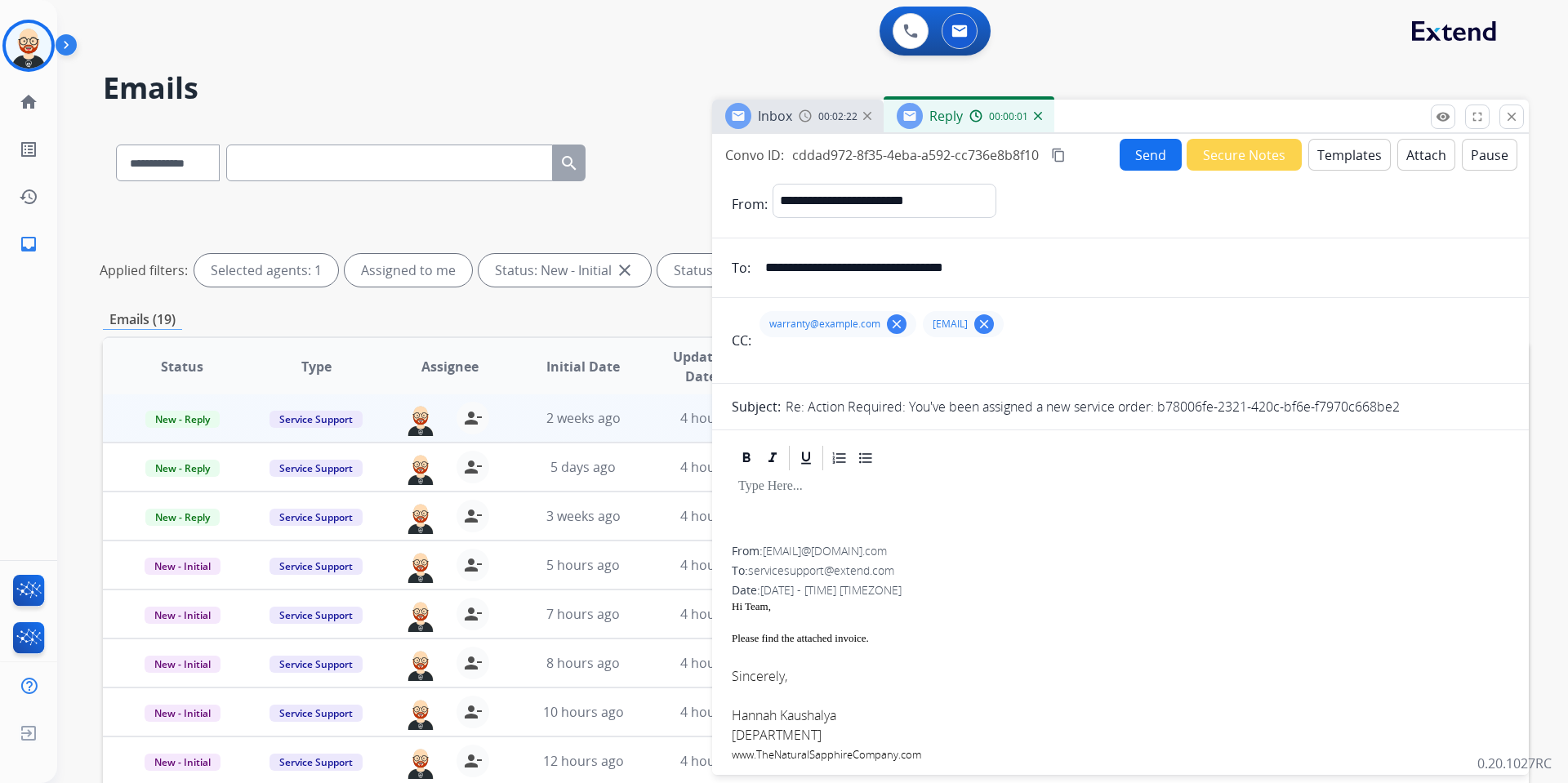 click at bounding box center (1120, 509) 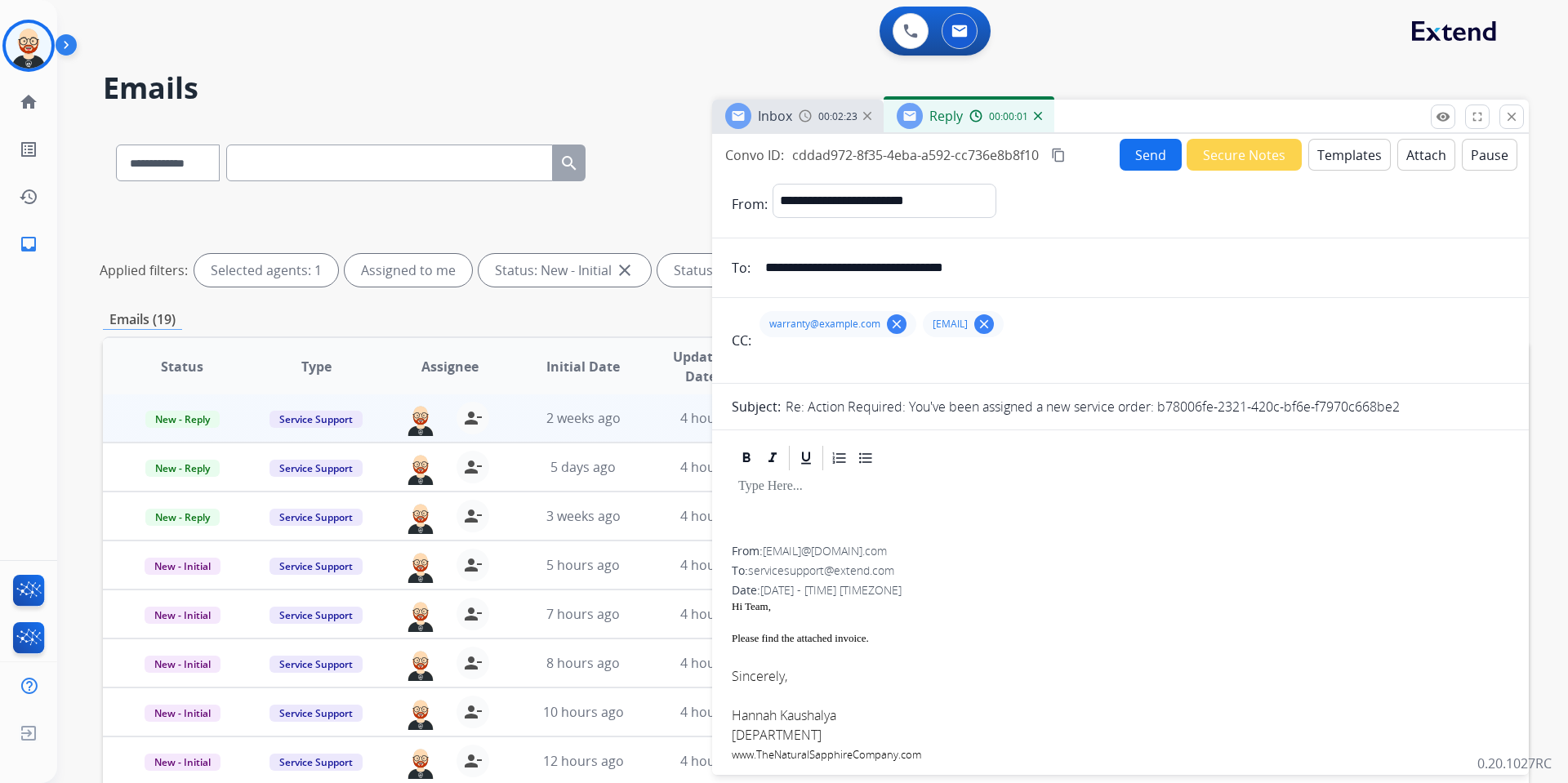 type 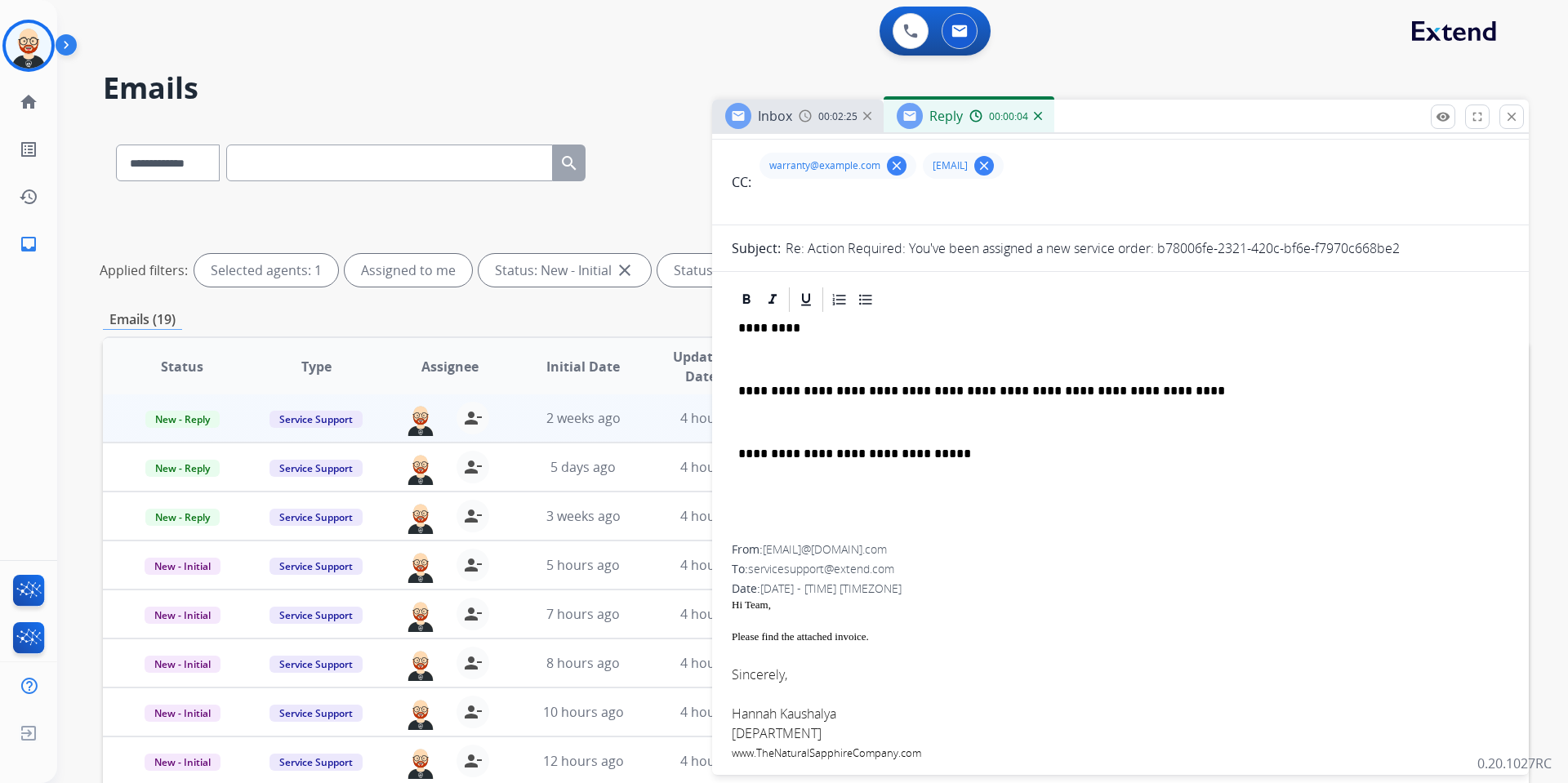 scroll, scrollTop: 160, scrollLeft: 0, axis: vertical 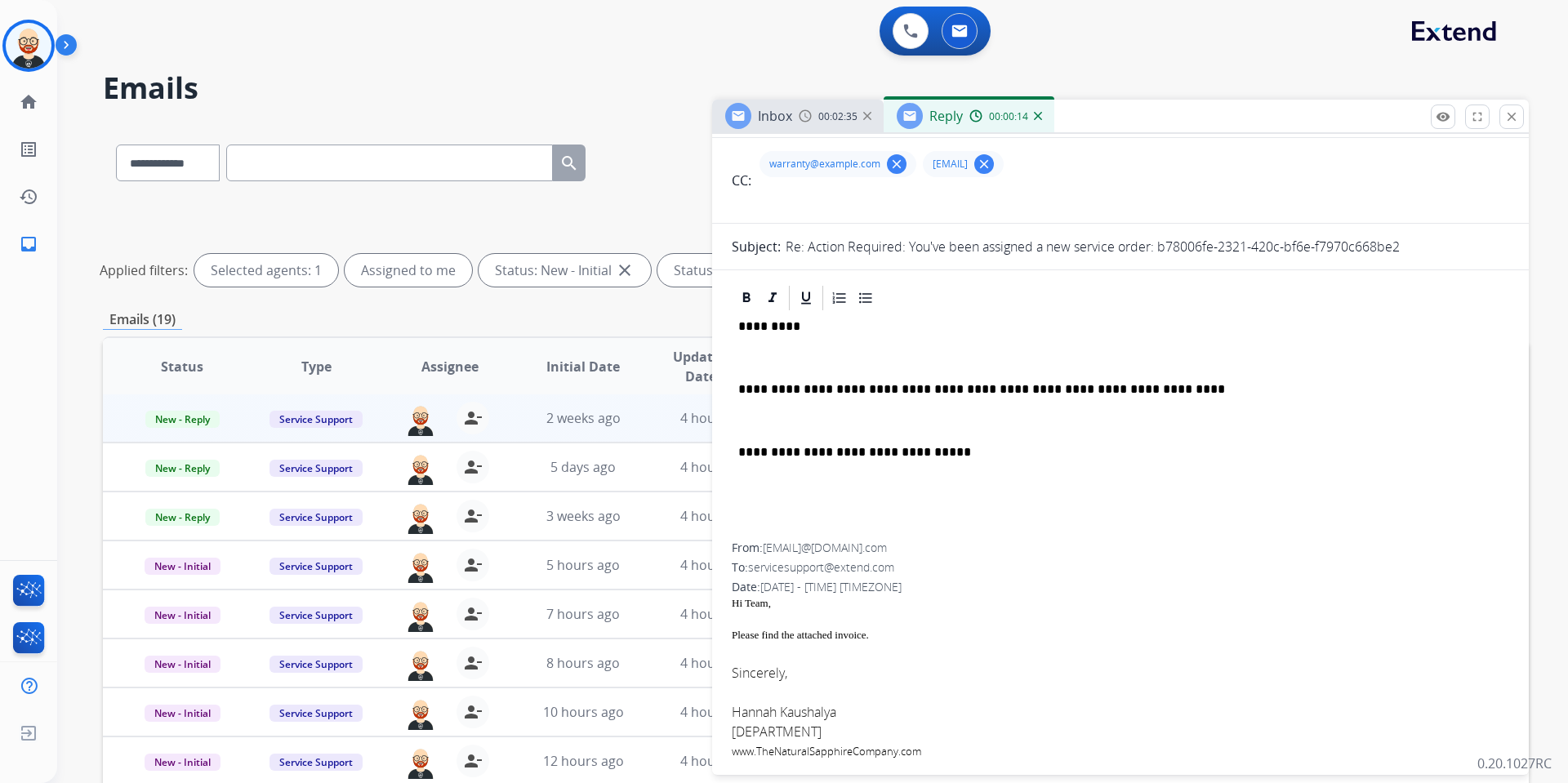 click at bounding box center [1120, 358] 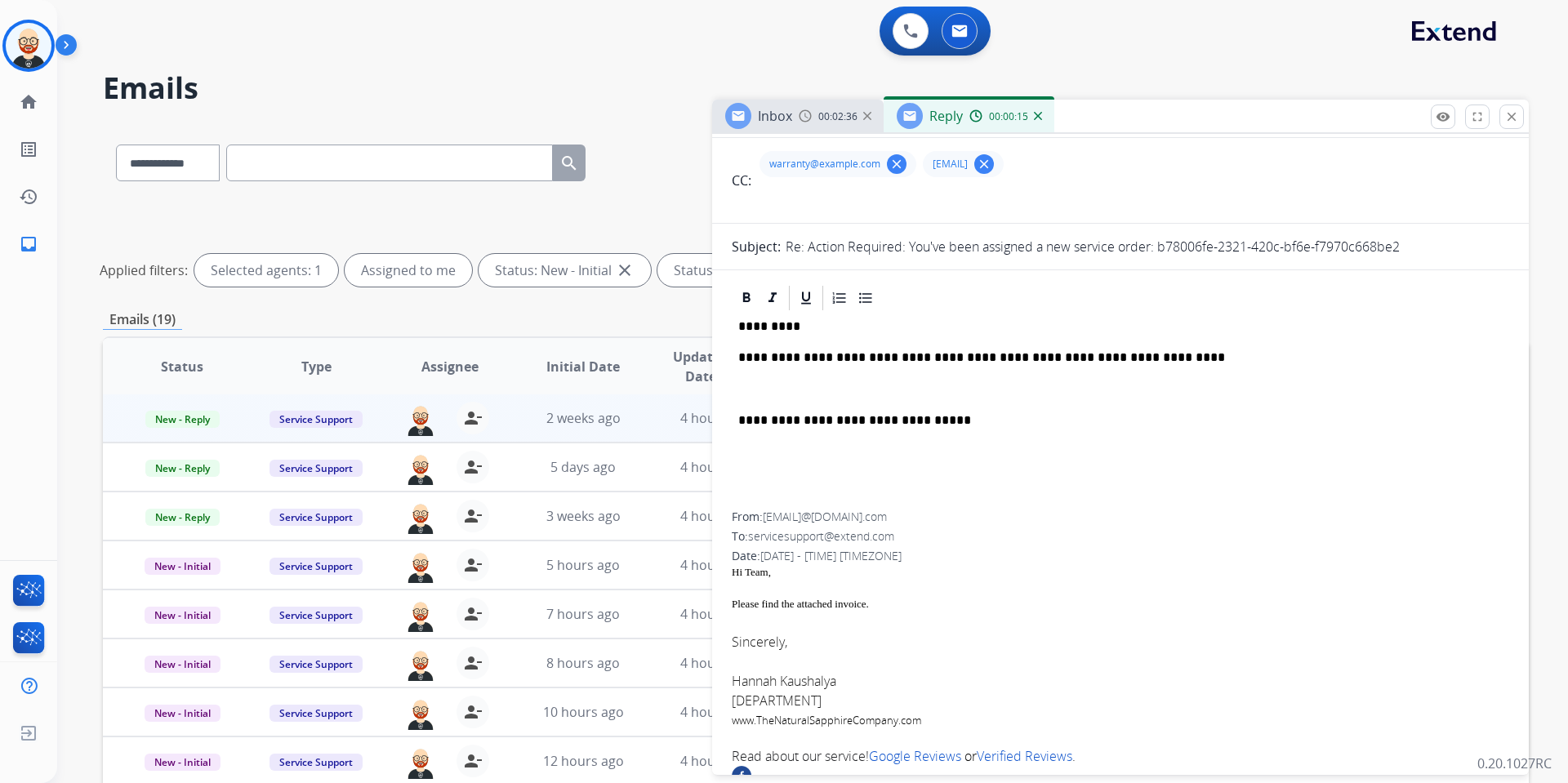 click on "**********" at bounding box center (1120, 412) 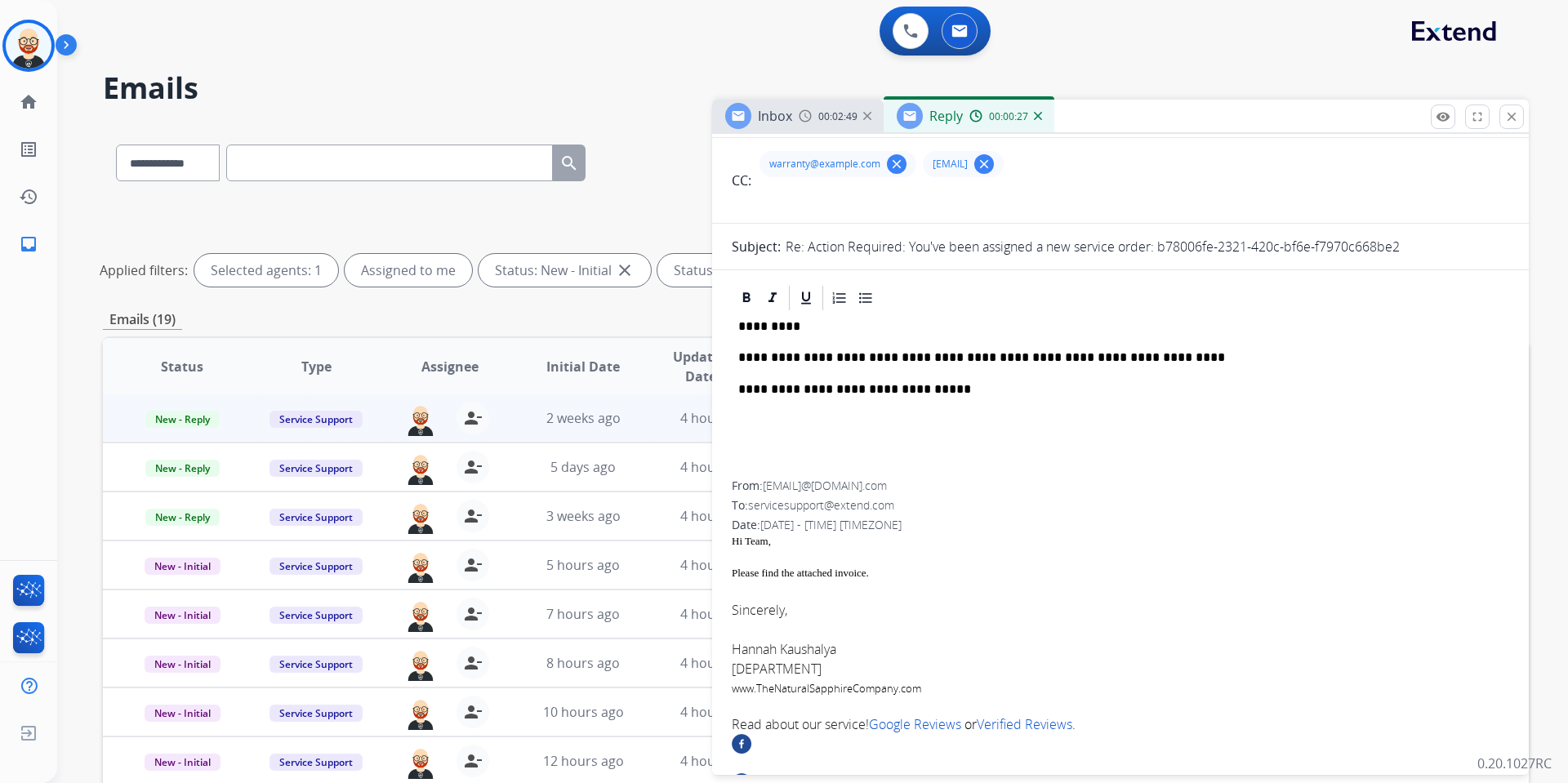 click on "*********" at bounding box center [1114, 327] 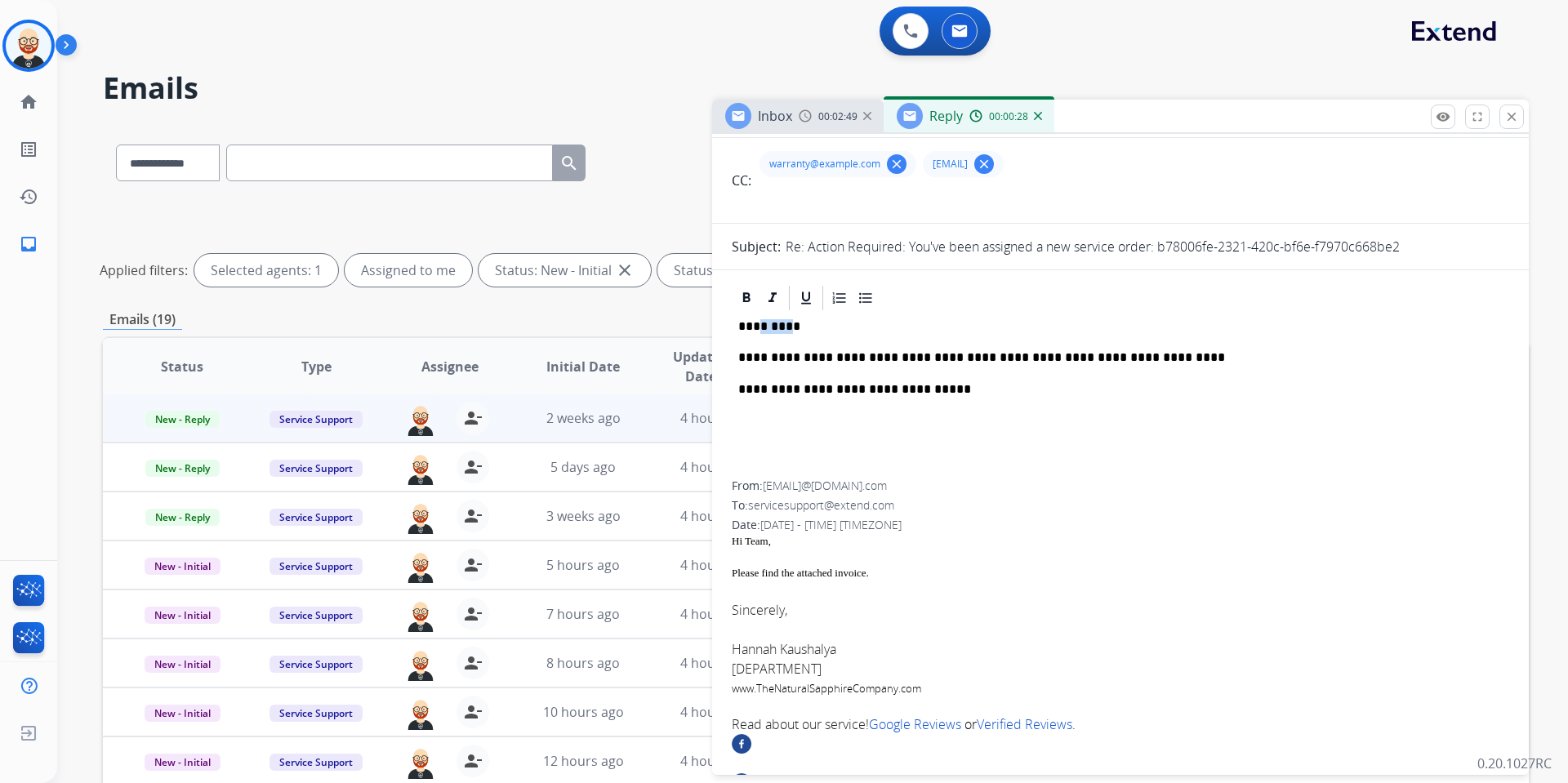 click on "*********" at bounding box center [1114, 327] 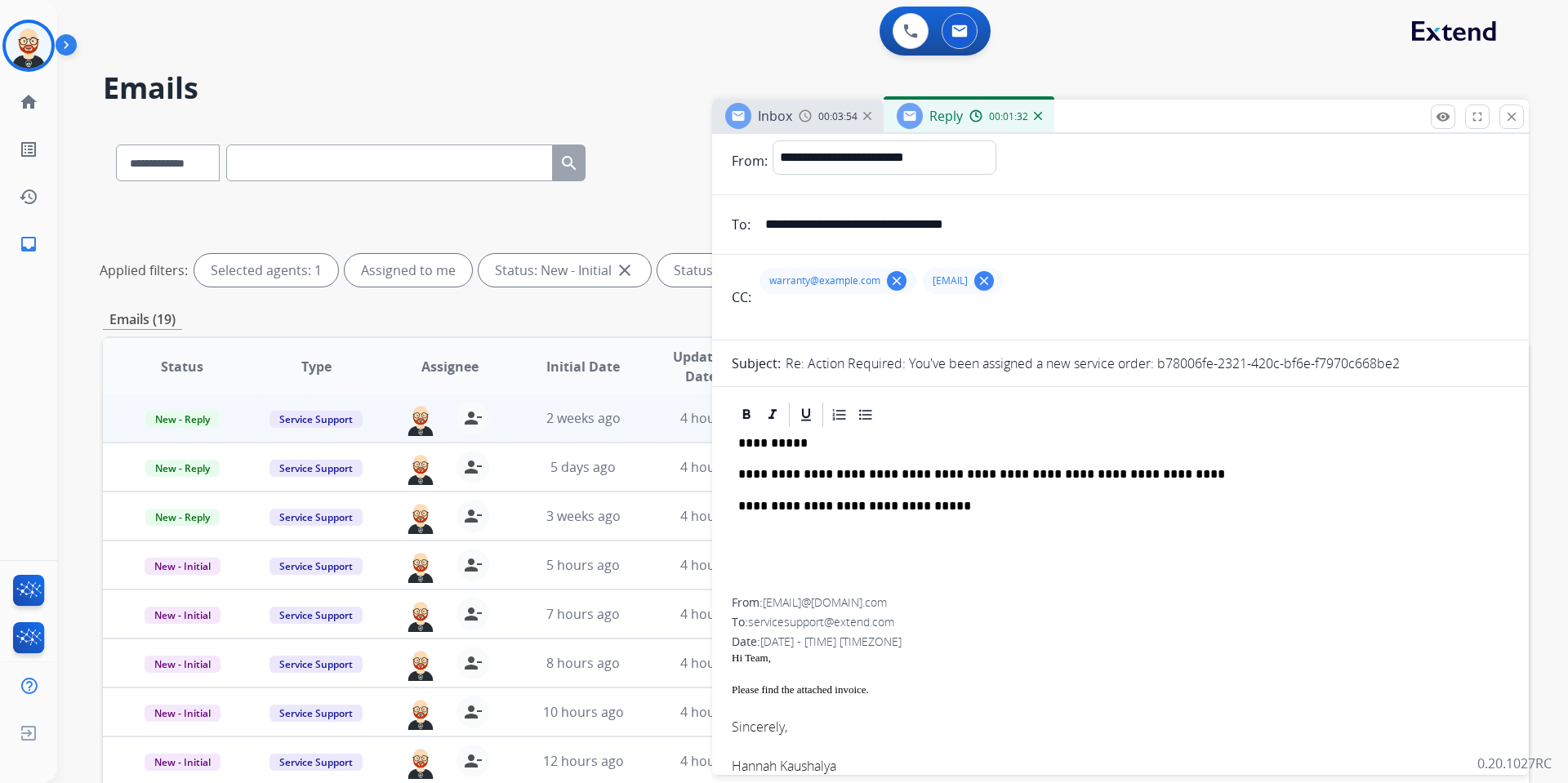 scroll, scrollTop: 0, scrollLeft: 0, axis: both 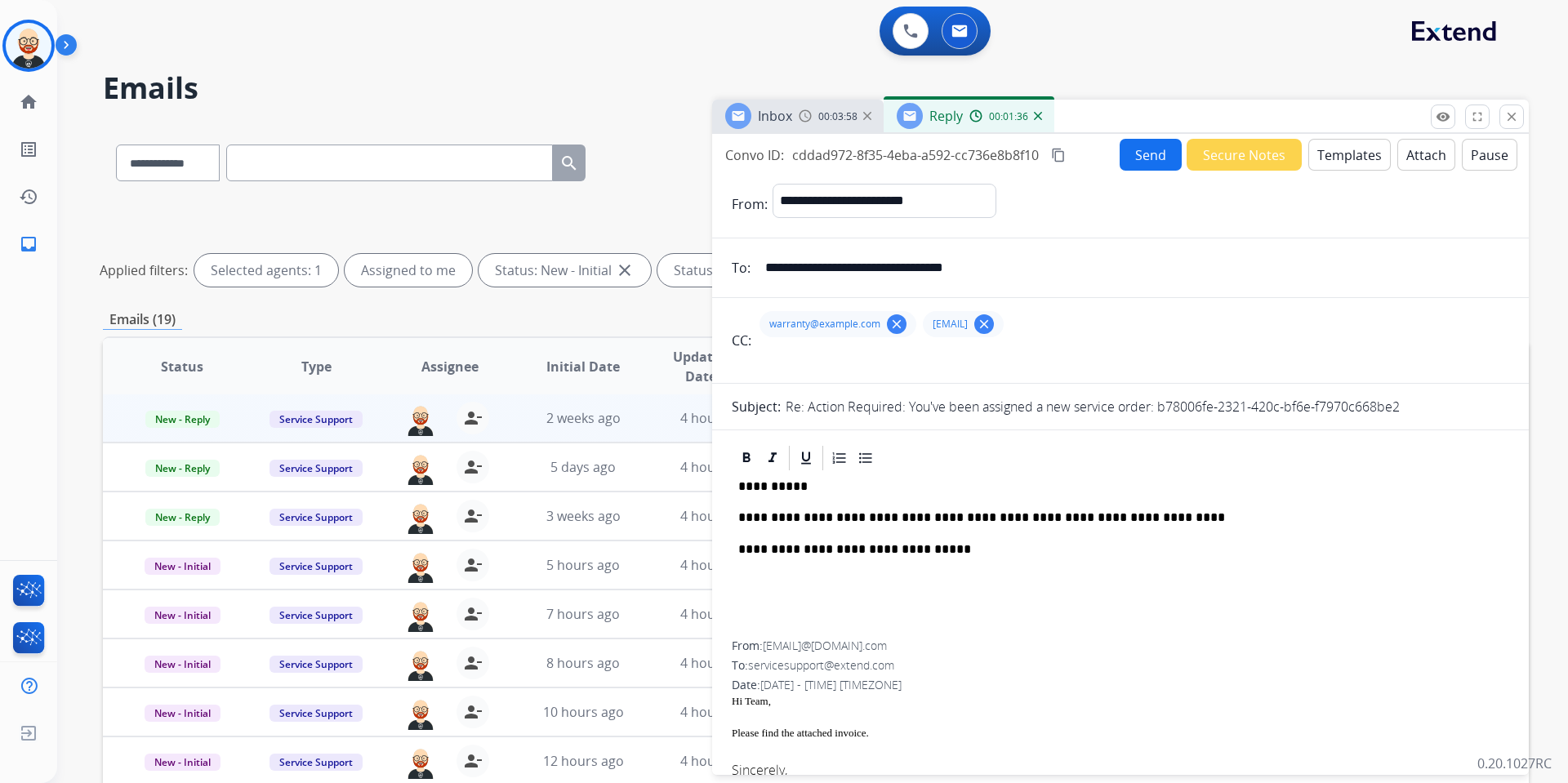 click on "Send" at bounding box center (1151, 154) 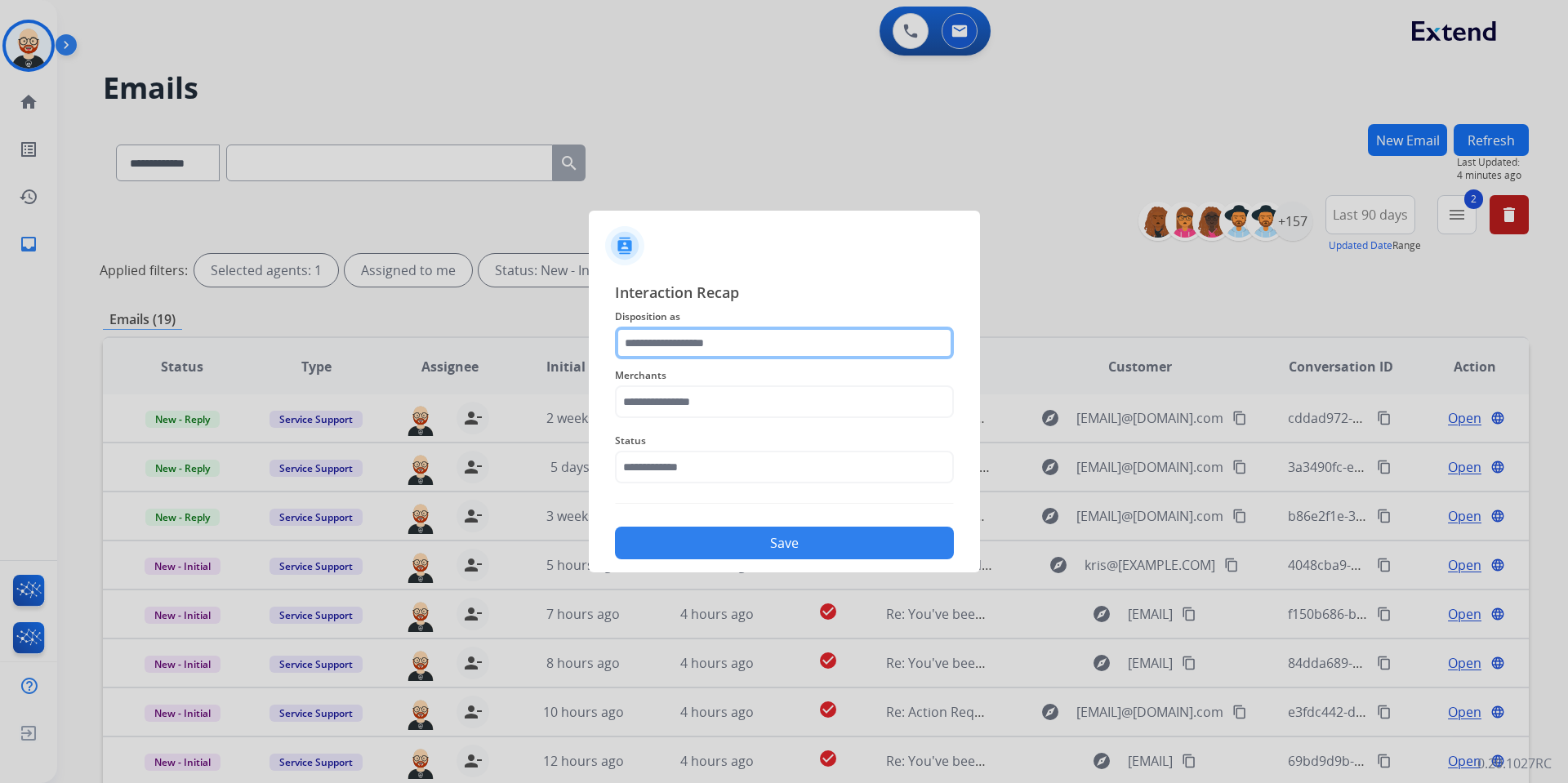 click 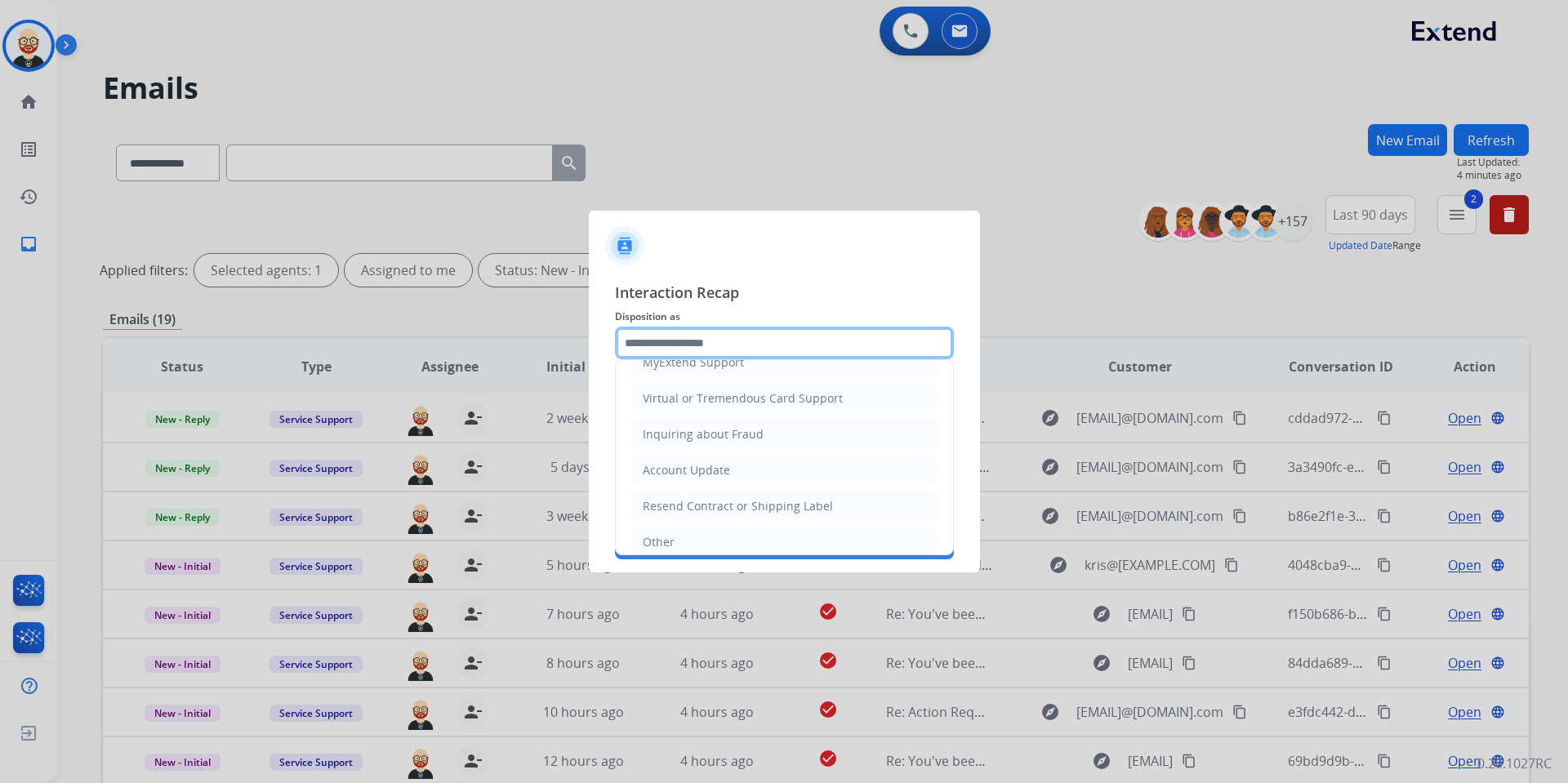 scroll, scrollTop: 255, scrollLeft: 0, axis: vertical 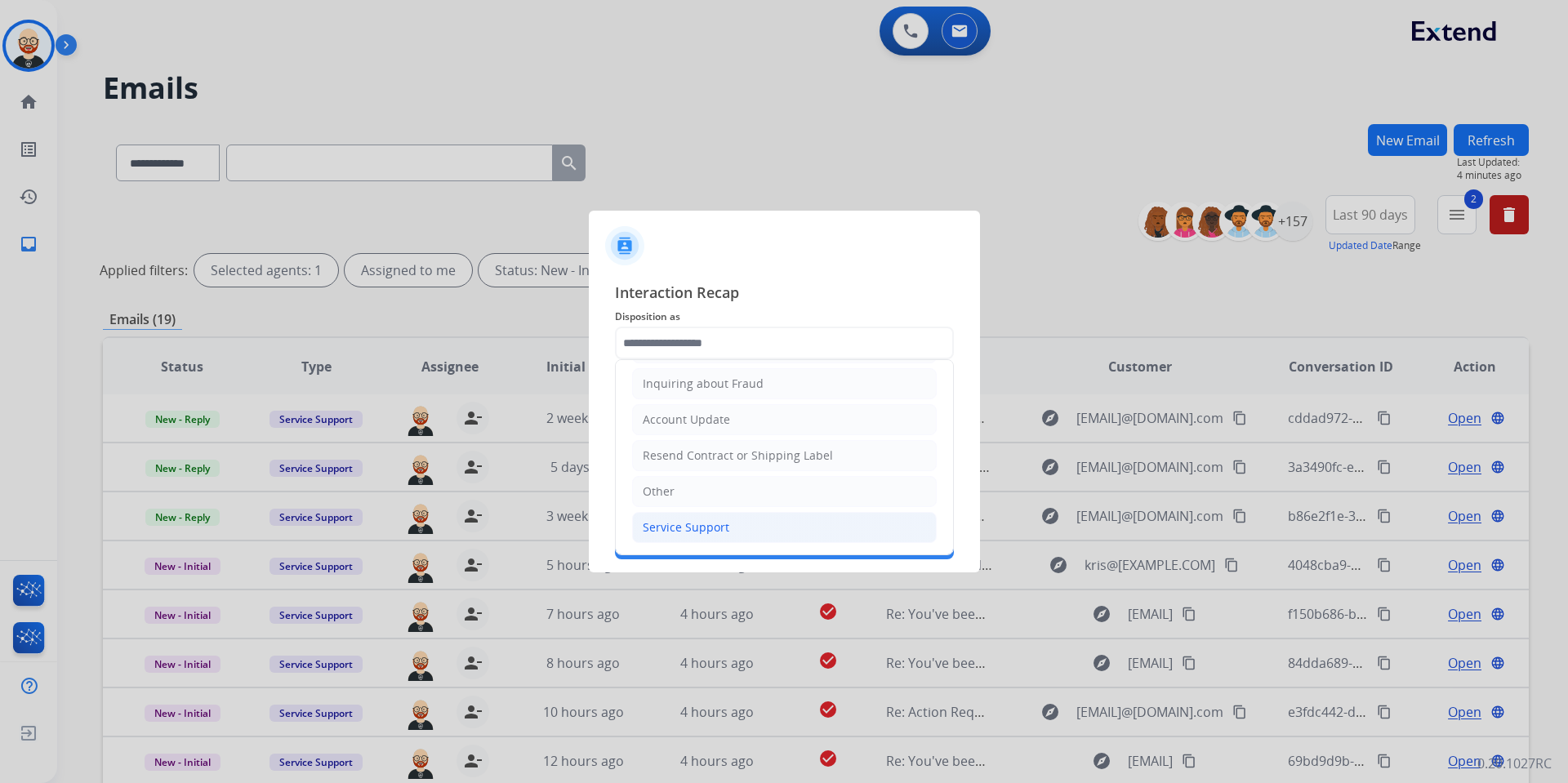 click on "Service Support" 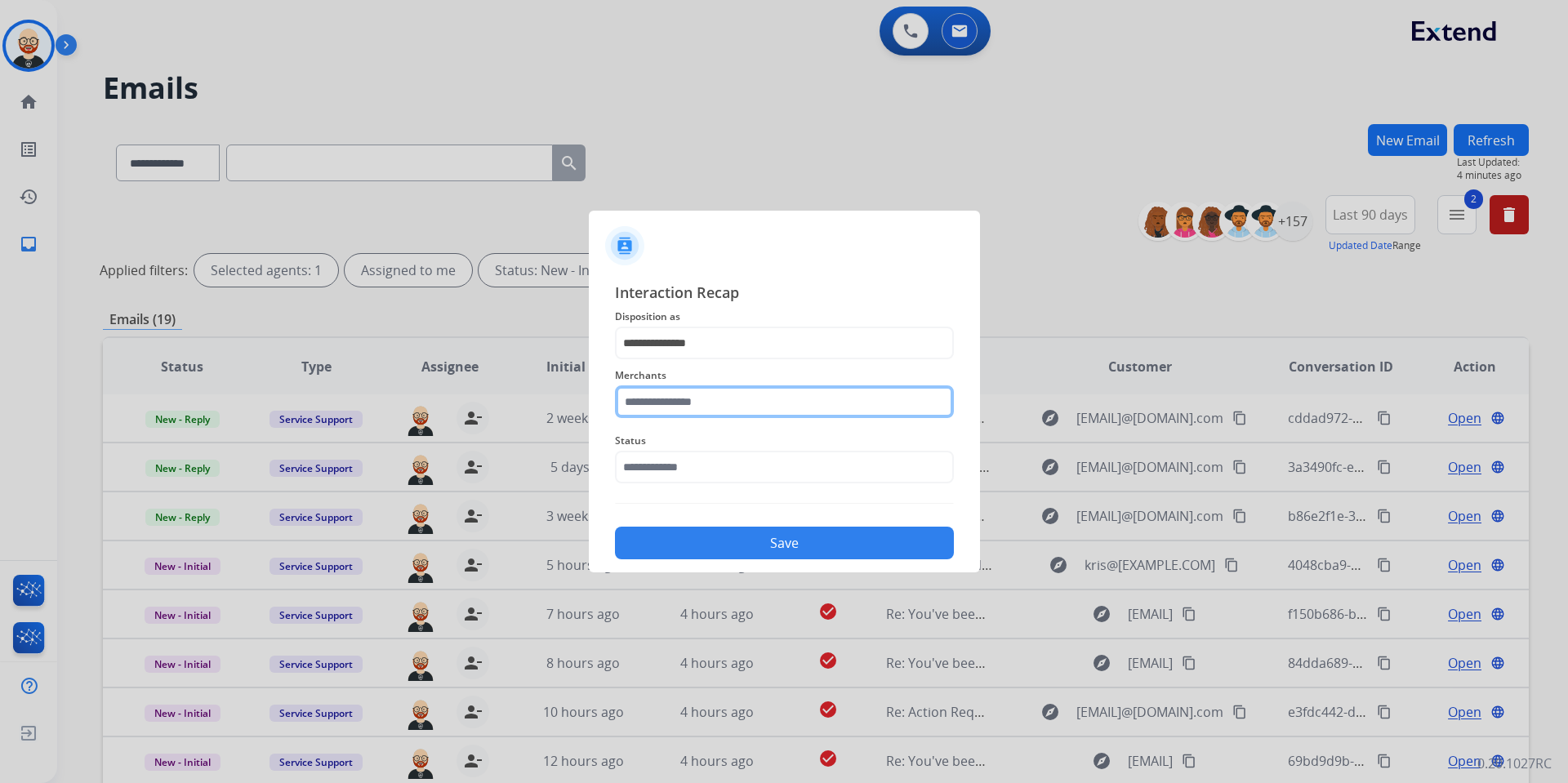 click 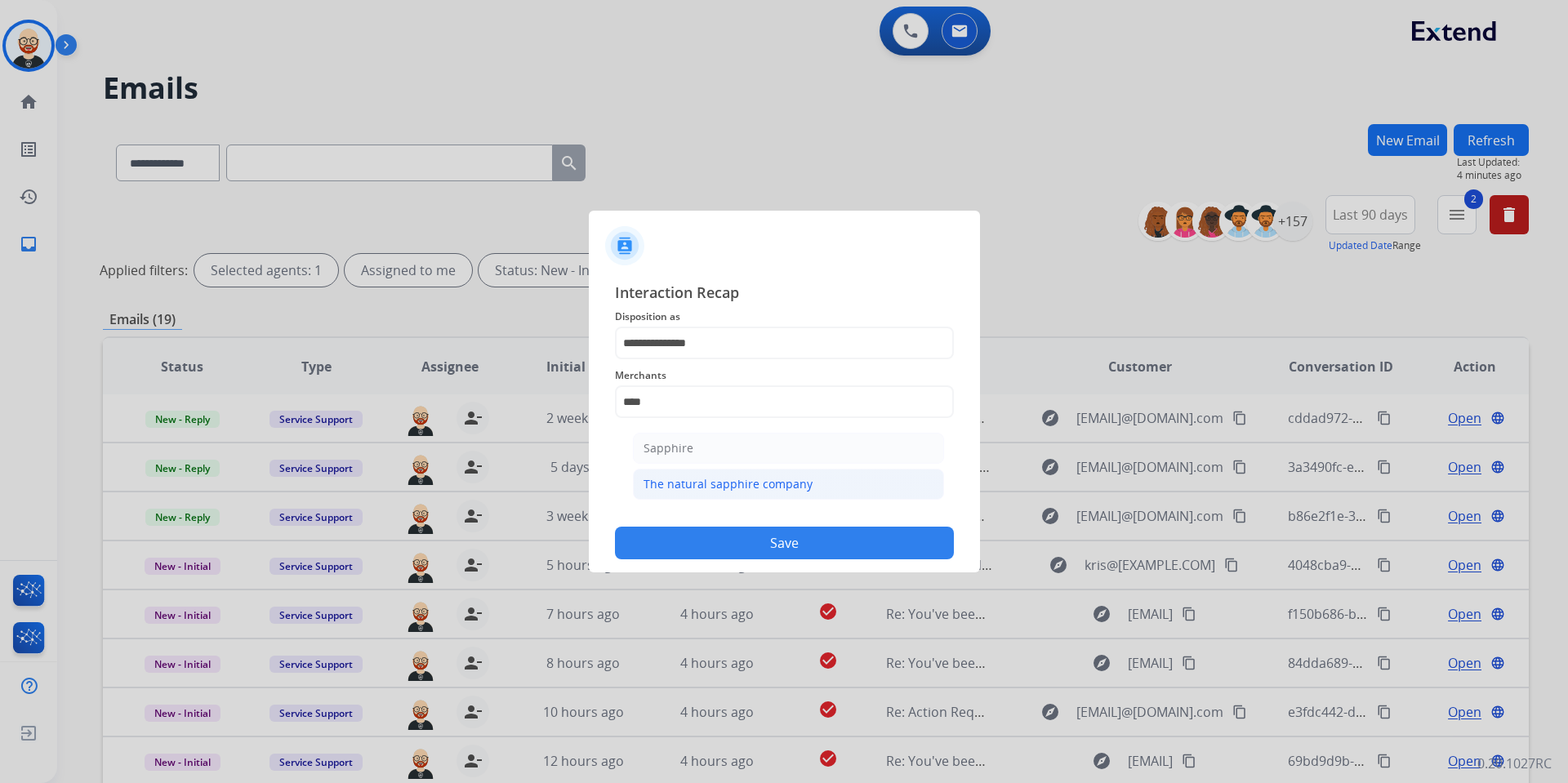 click on "The natural sapphire company" 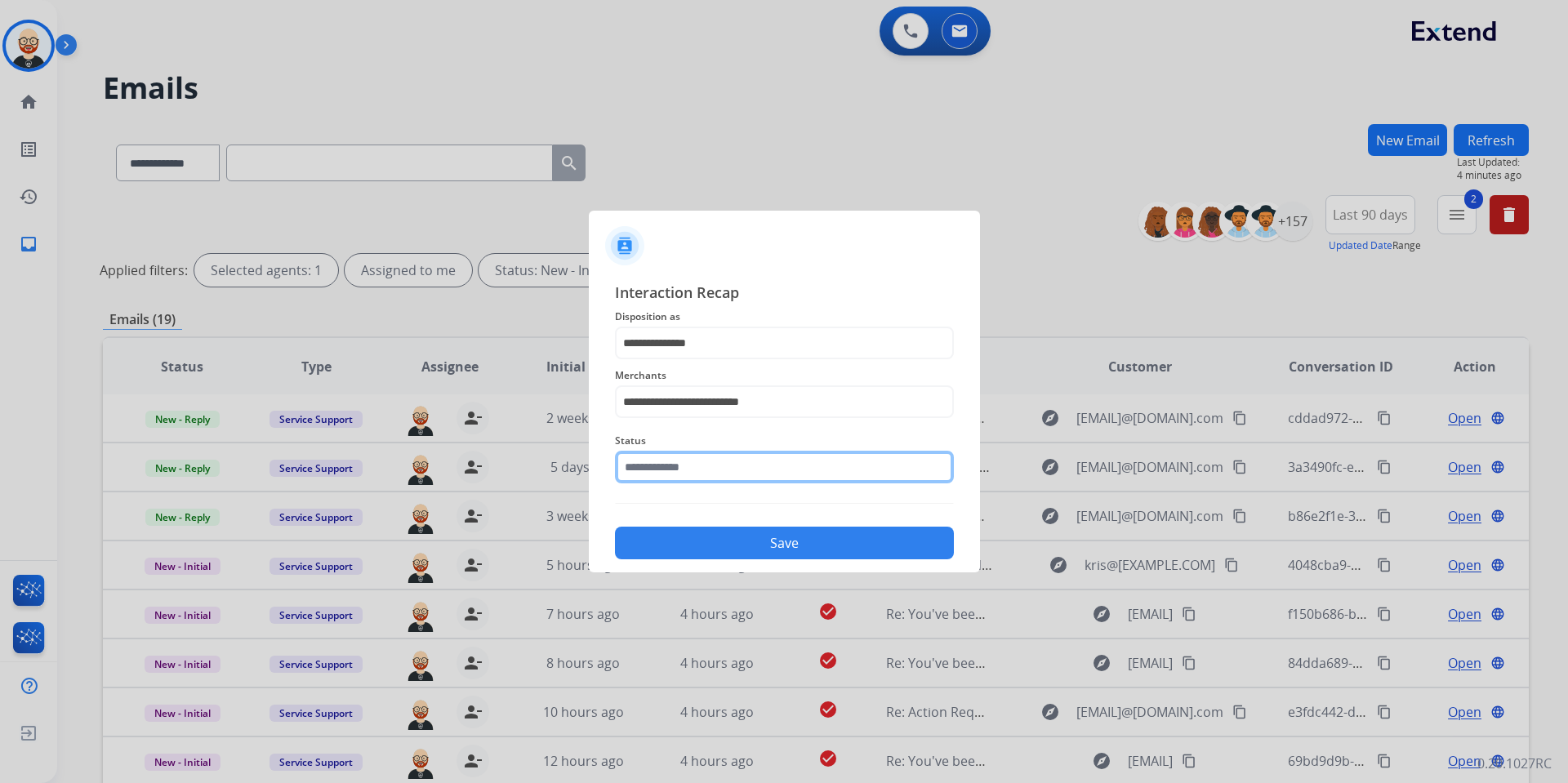 click 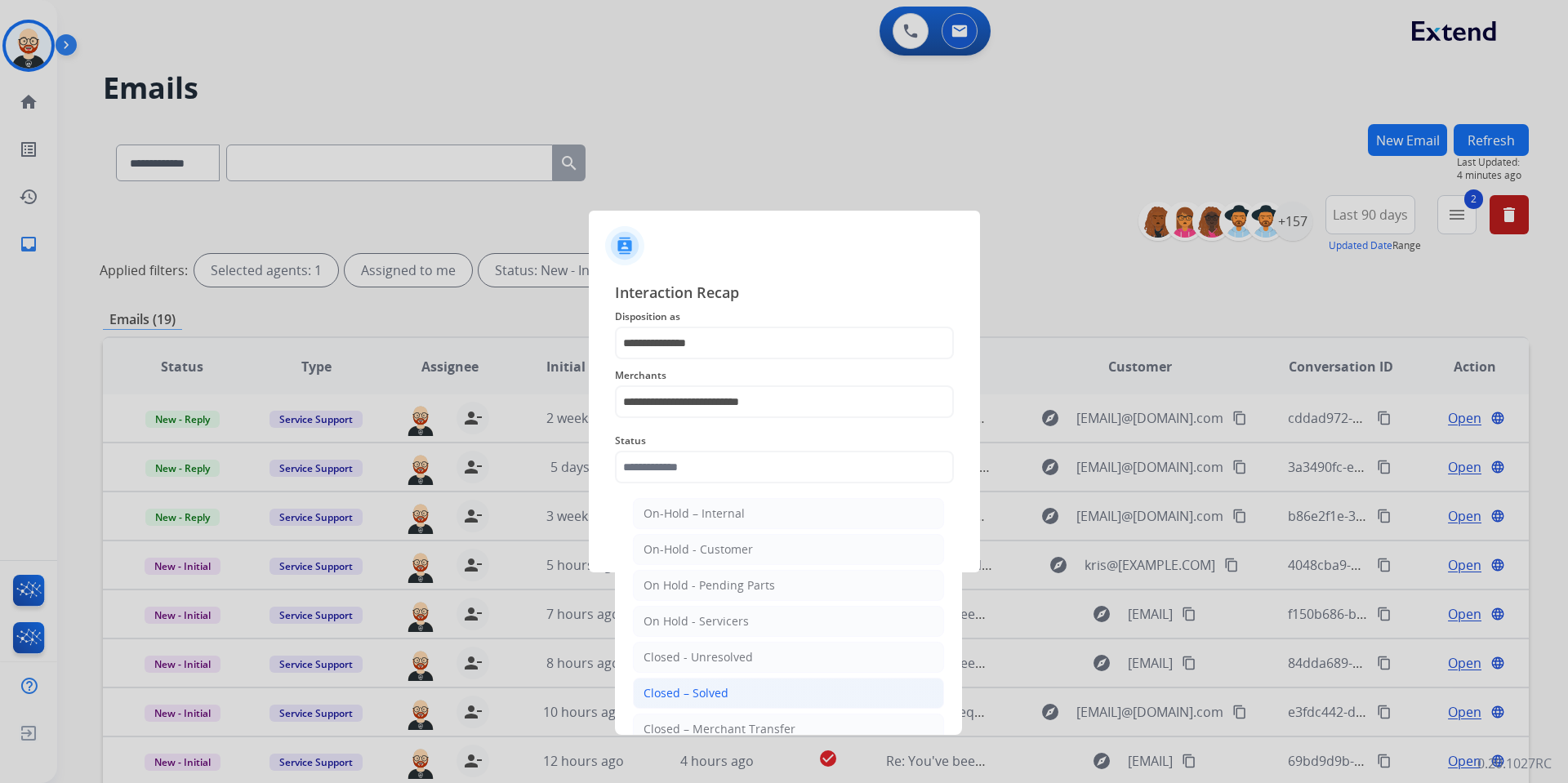 click on "Closed – Solved" 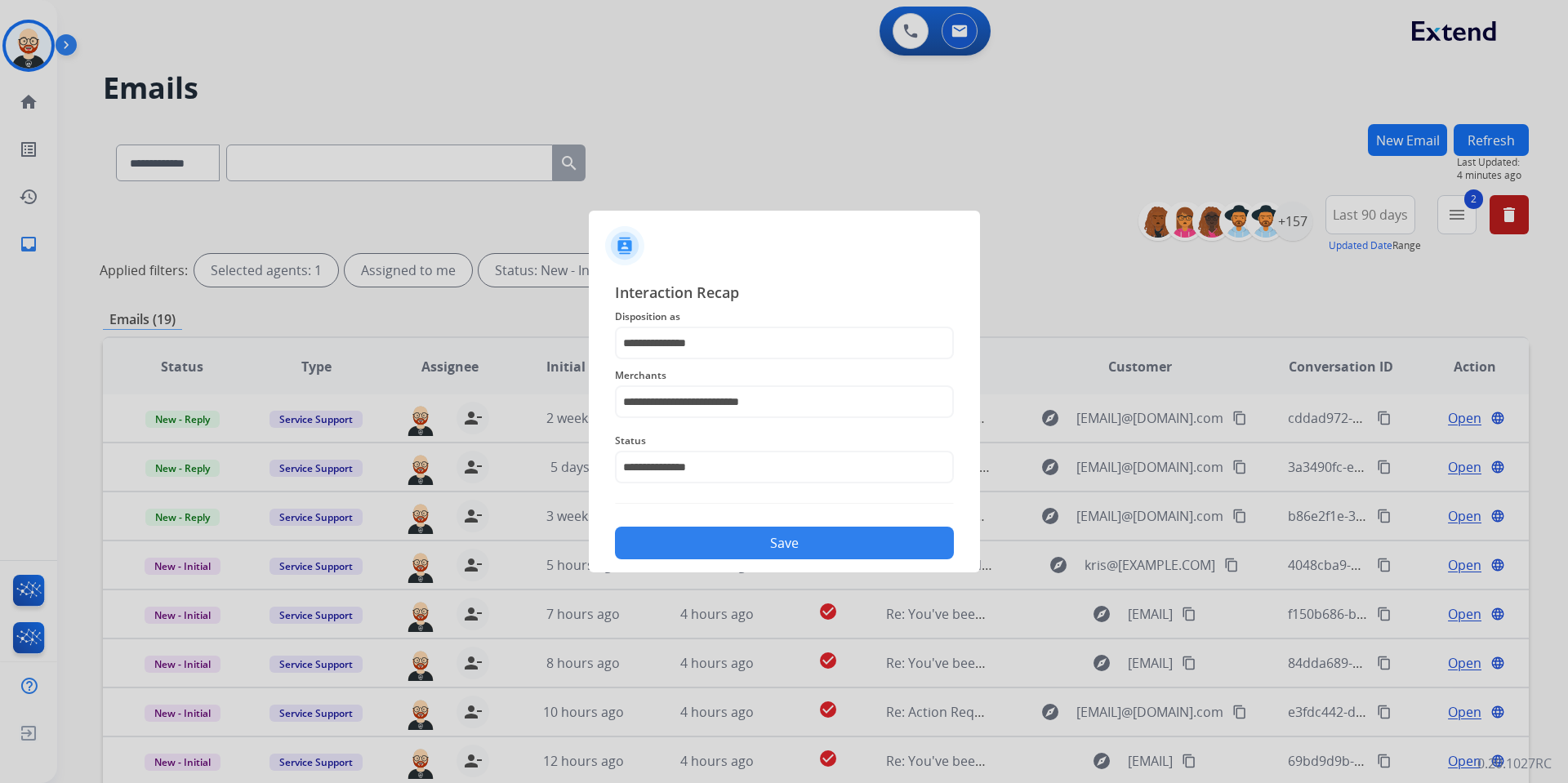 click on "Save" 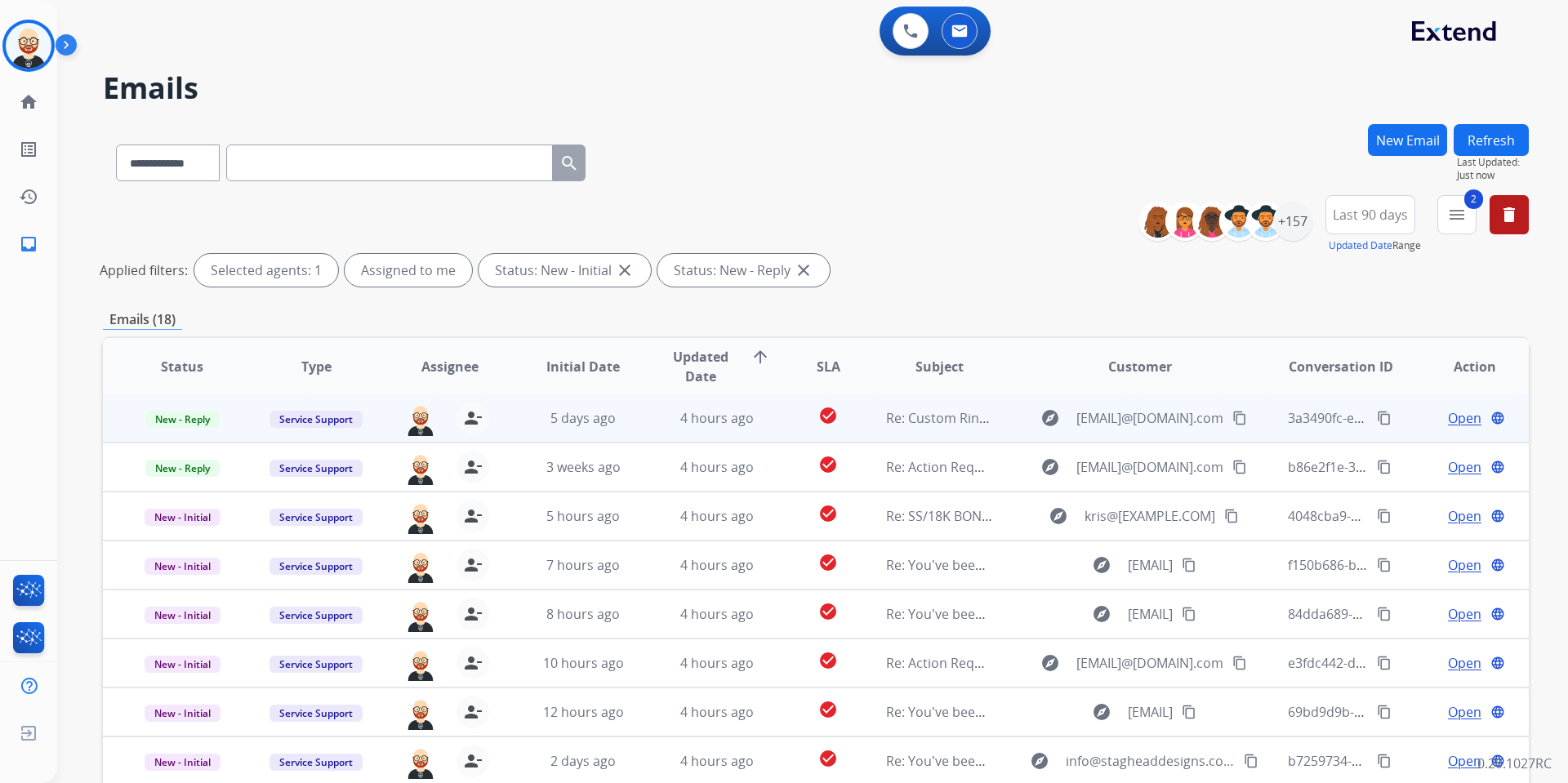 click on "Open" at bounding box center [1464, 418] 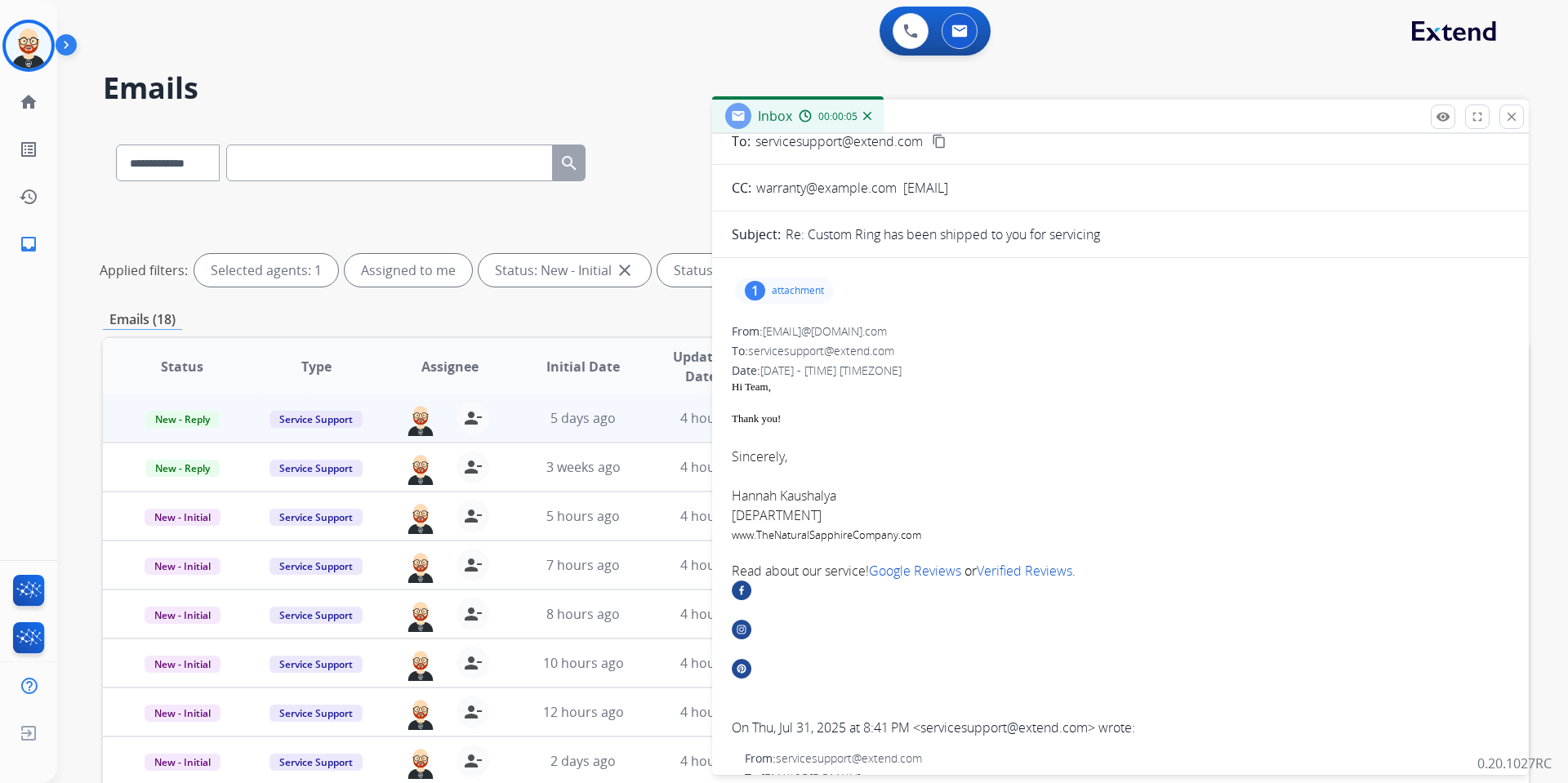 scroll, scrollTop: 0, scrollLeft: 0, axis: both 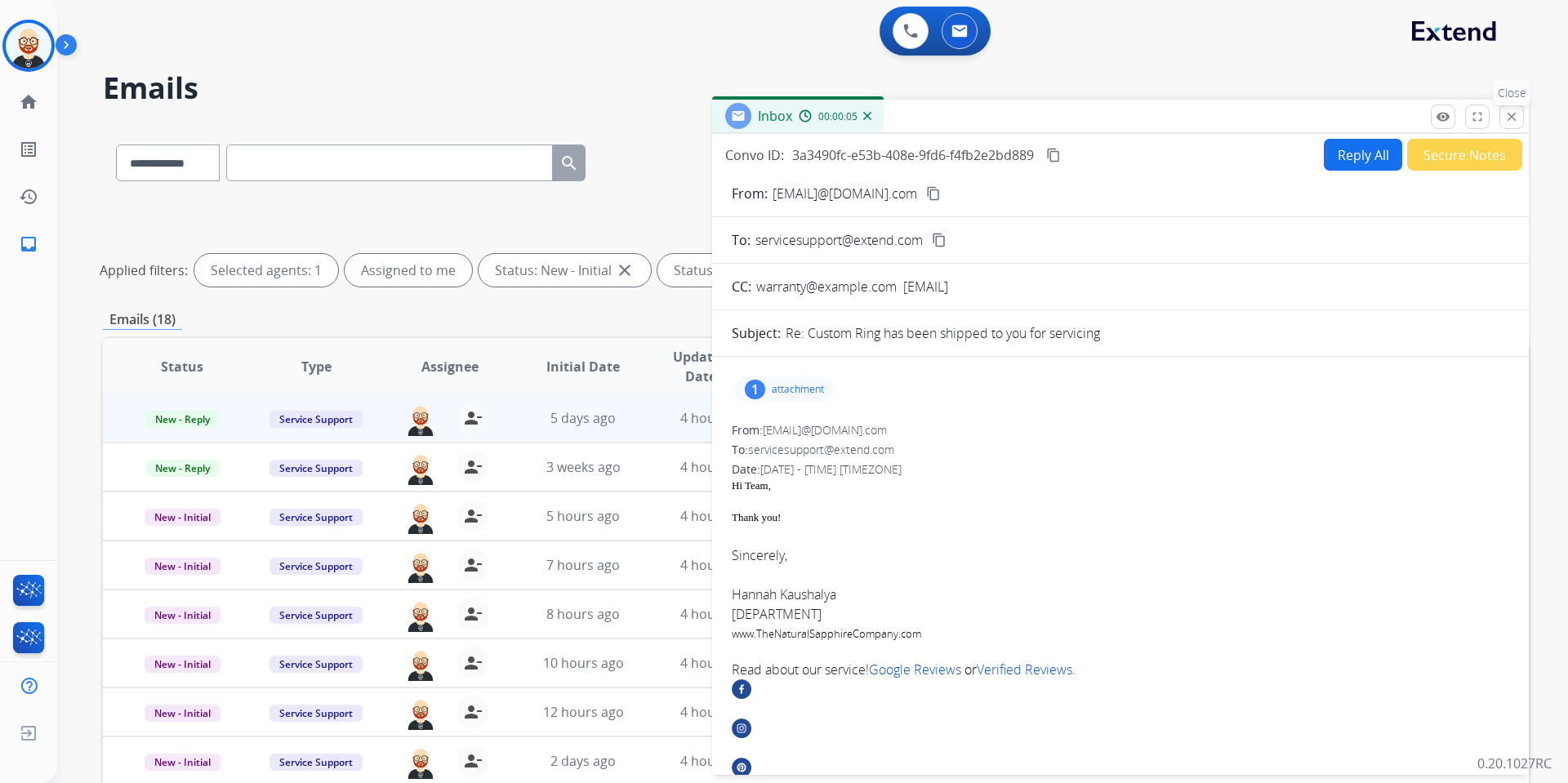 click on "close" at bounding box center (1512, 117) 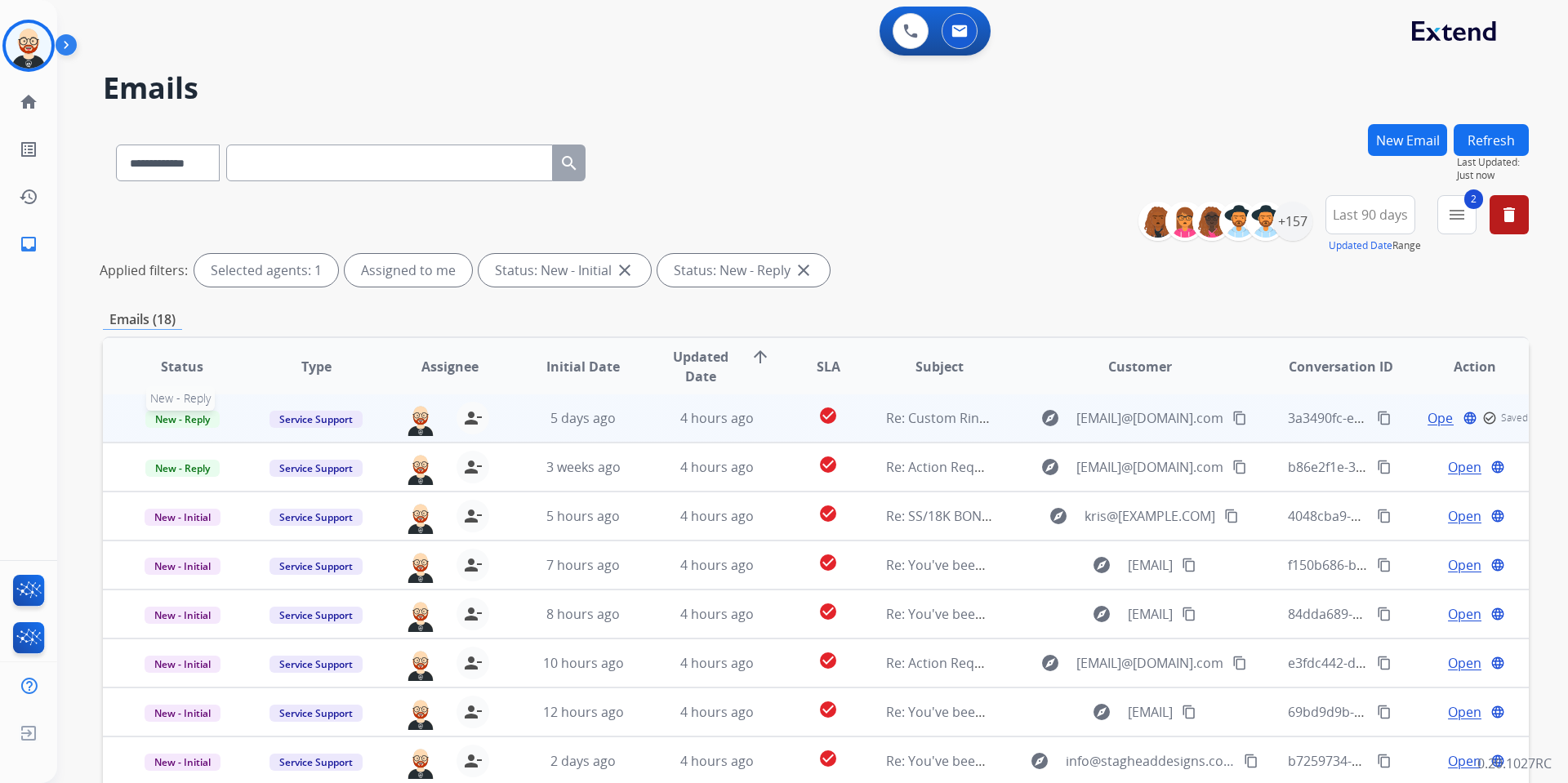 click on "New - Reply" at bounding box center (182, 419) 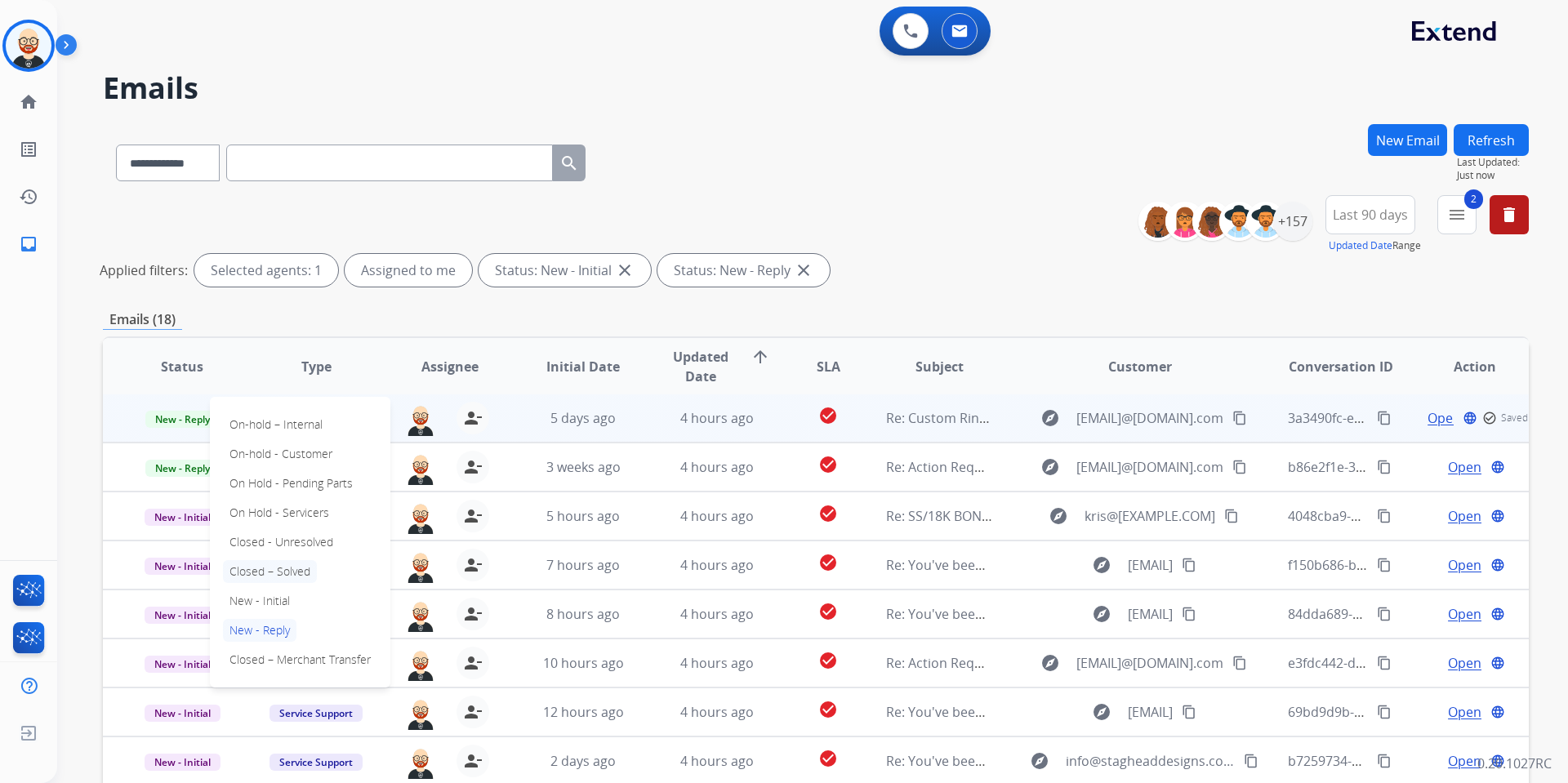 click on "Closed – Solved" at bounding box center (270, 572) 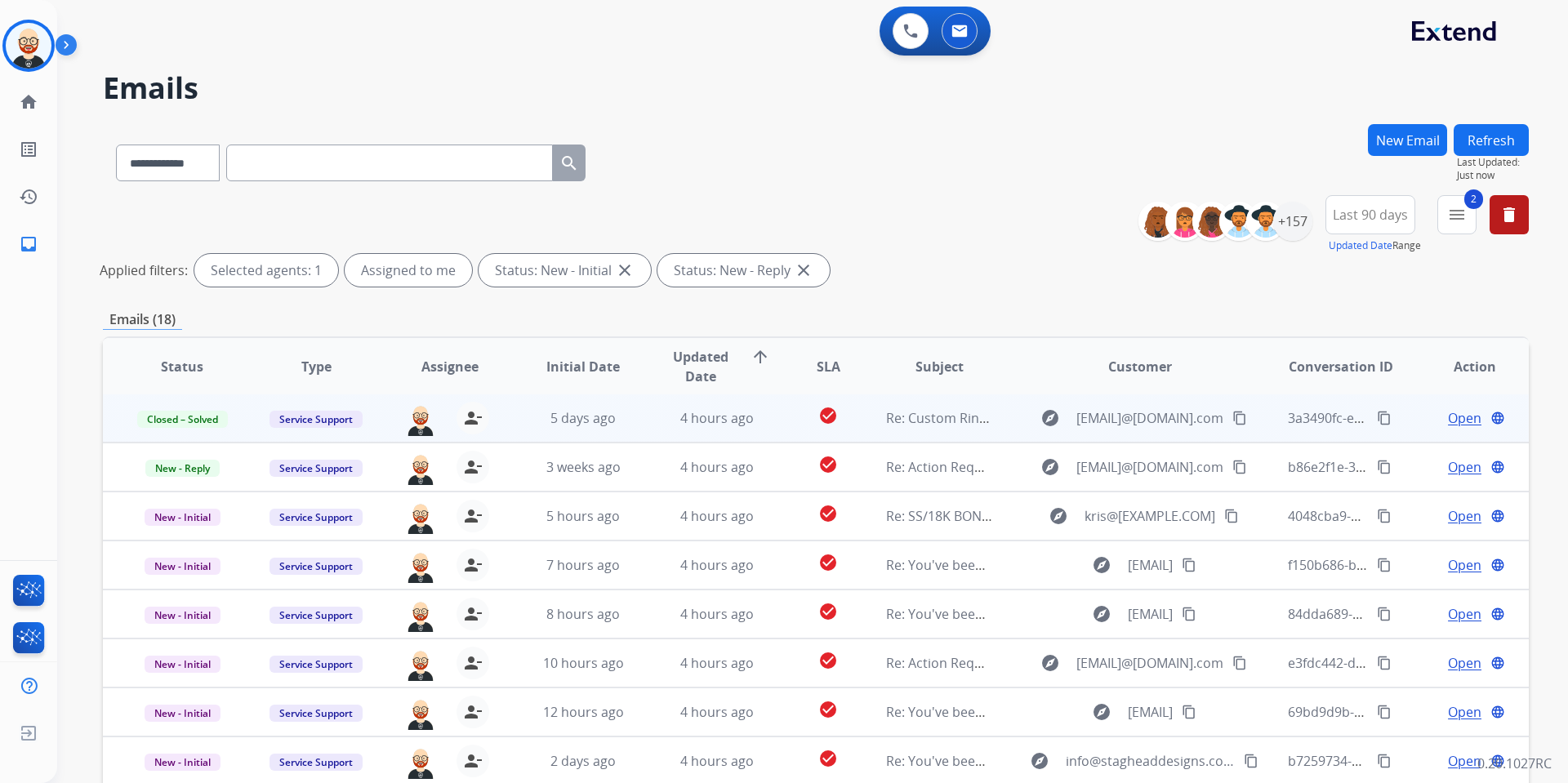 click on "Refresh" at bounding box center (1491, 140) 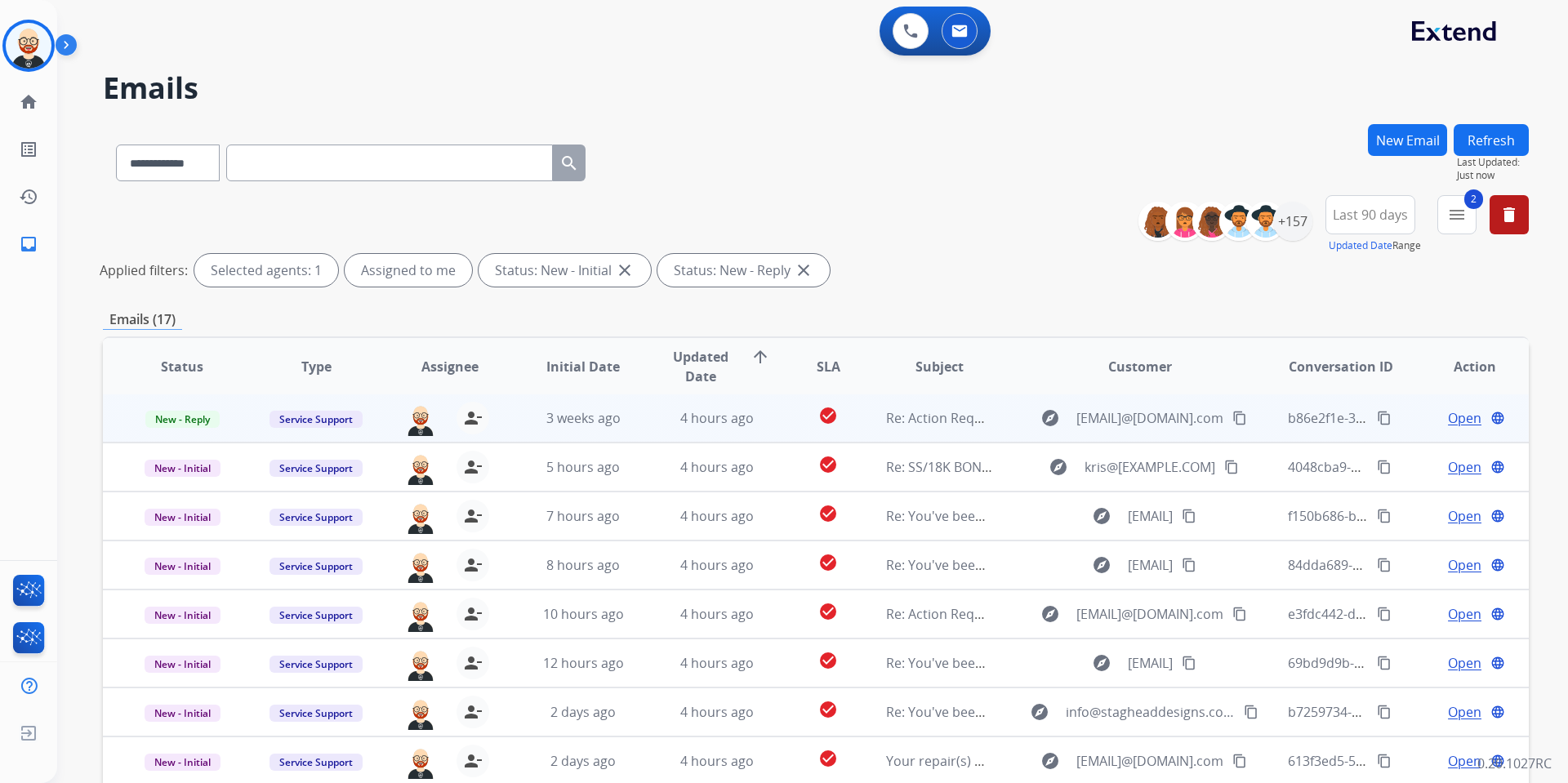 click on "Open" at bounding box center (1464, 418) 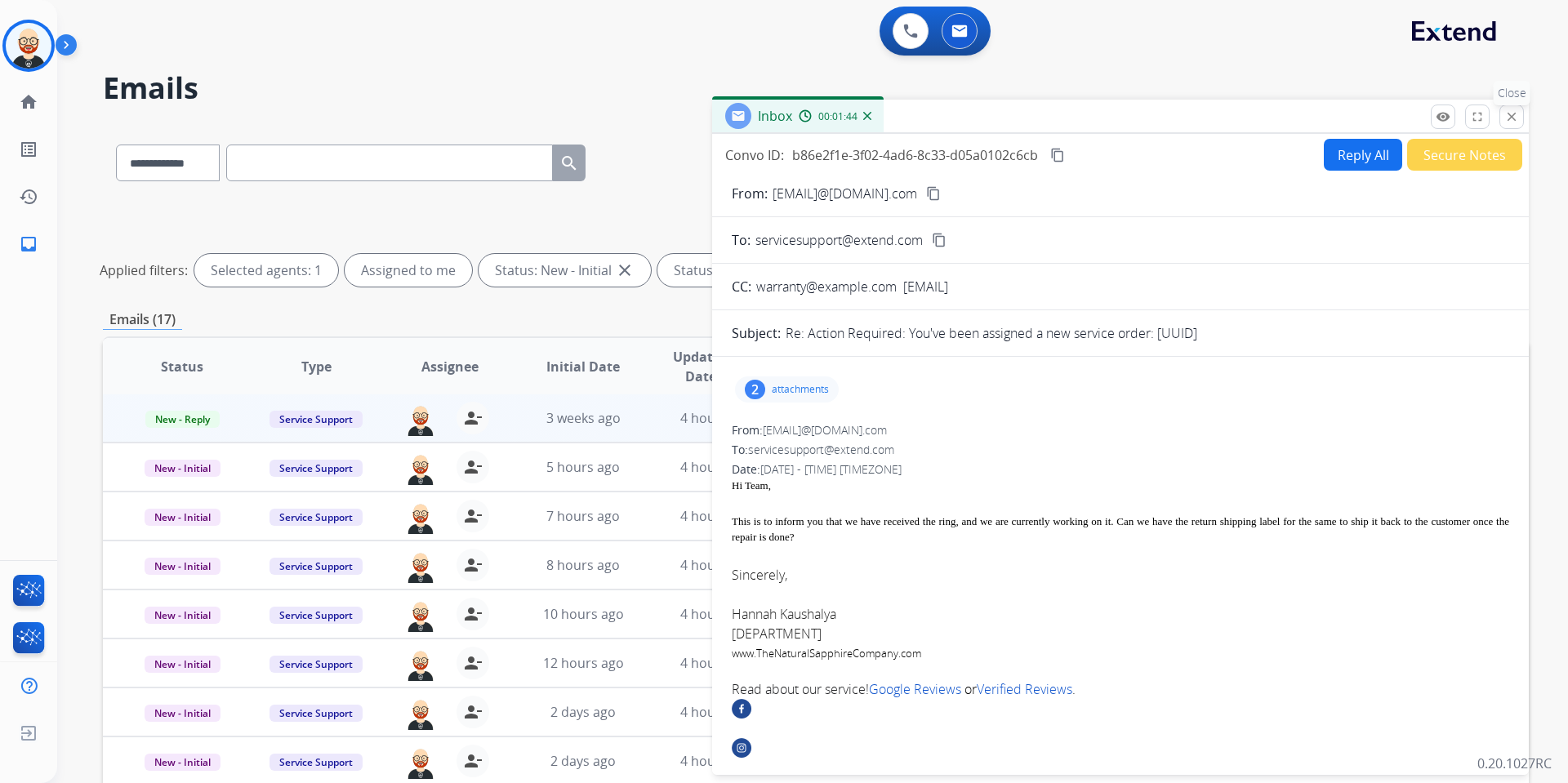 click on "close" at bounding box center (1512, 117) 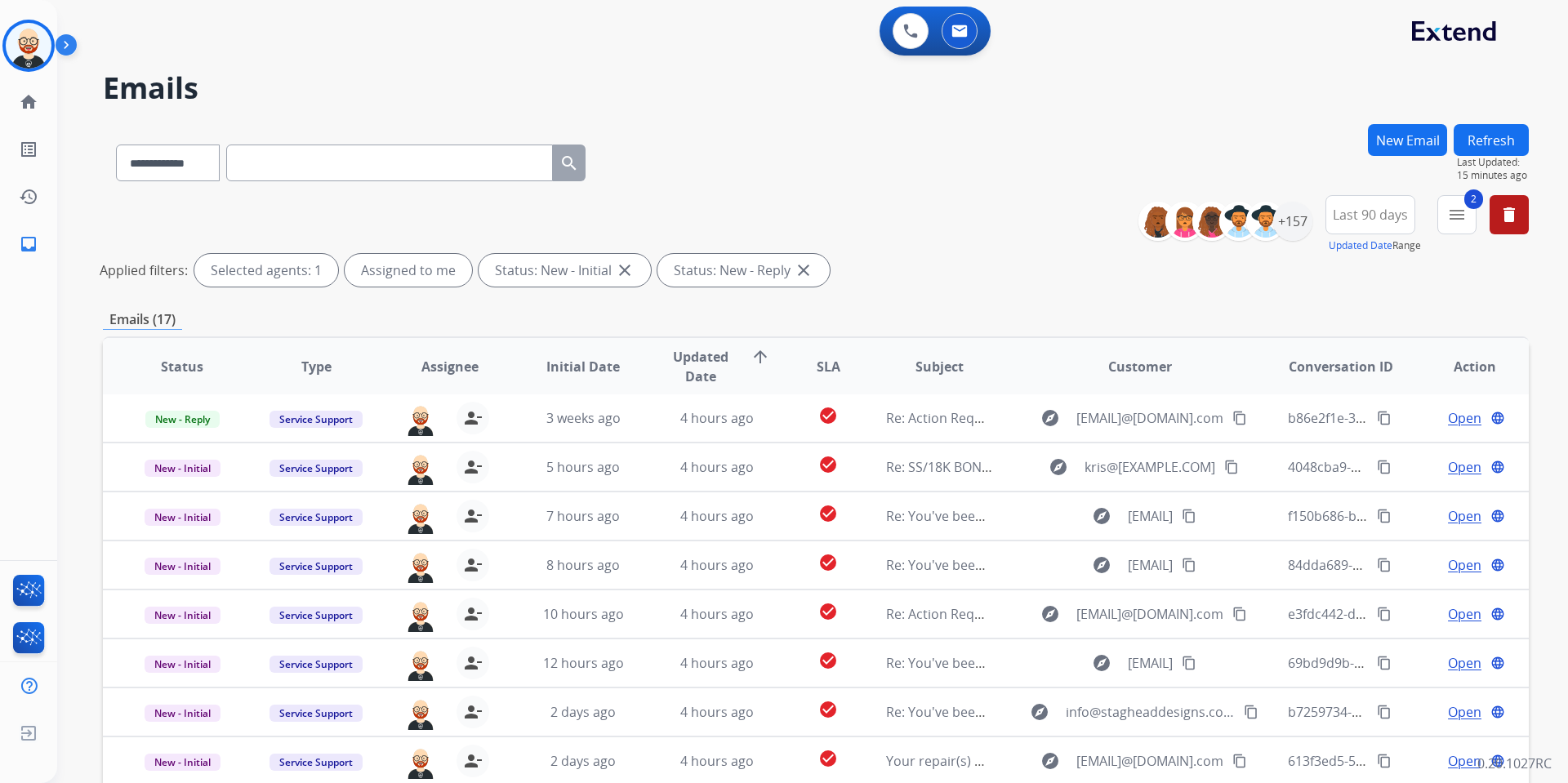 click at bounding box center (390, 162) 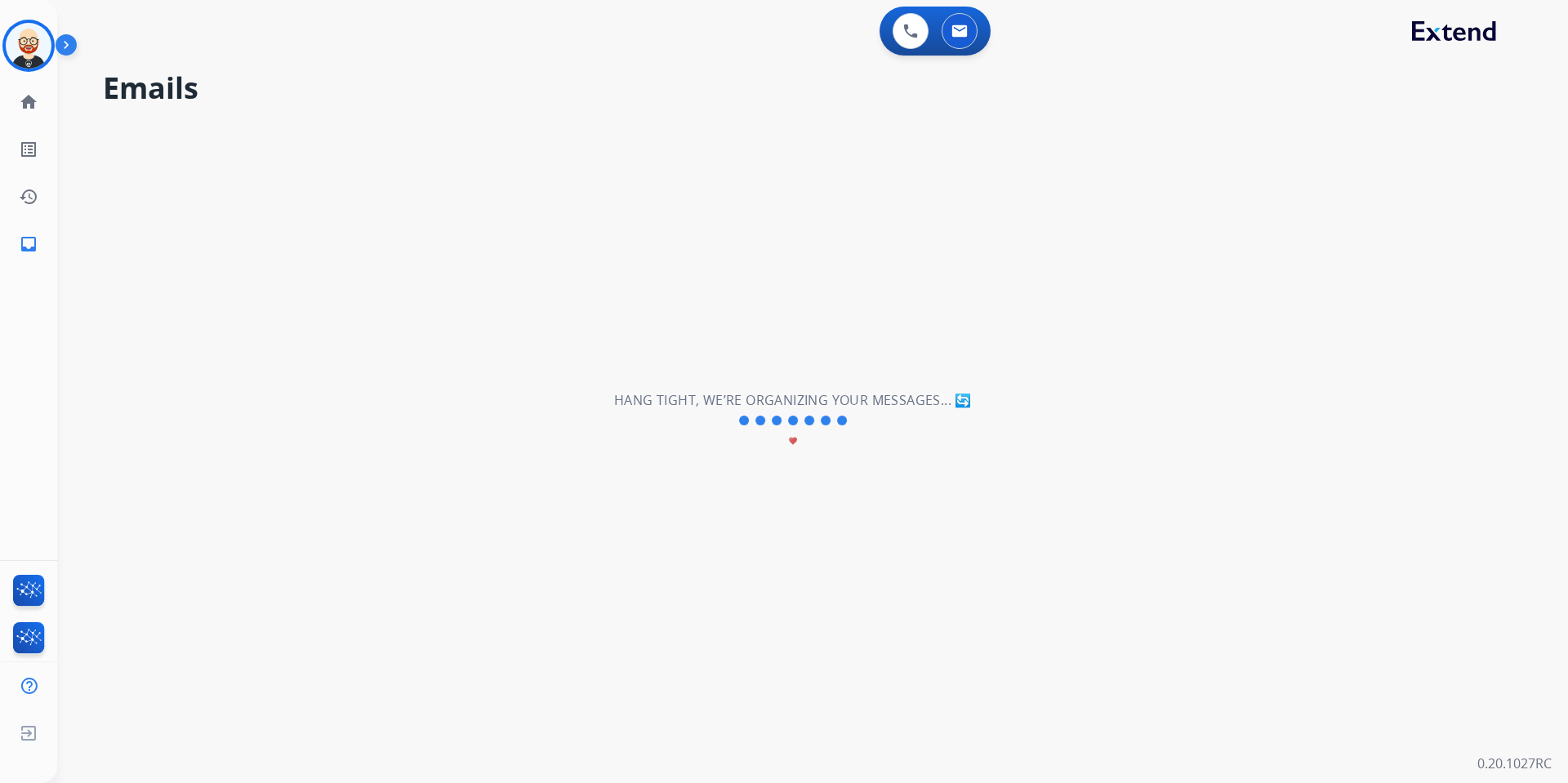 scroll, scrollTop: 0, scrollLeft: 0, axis: both 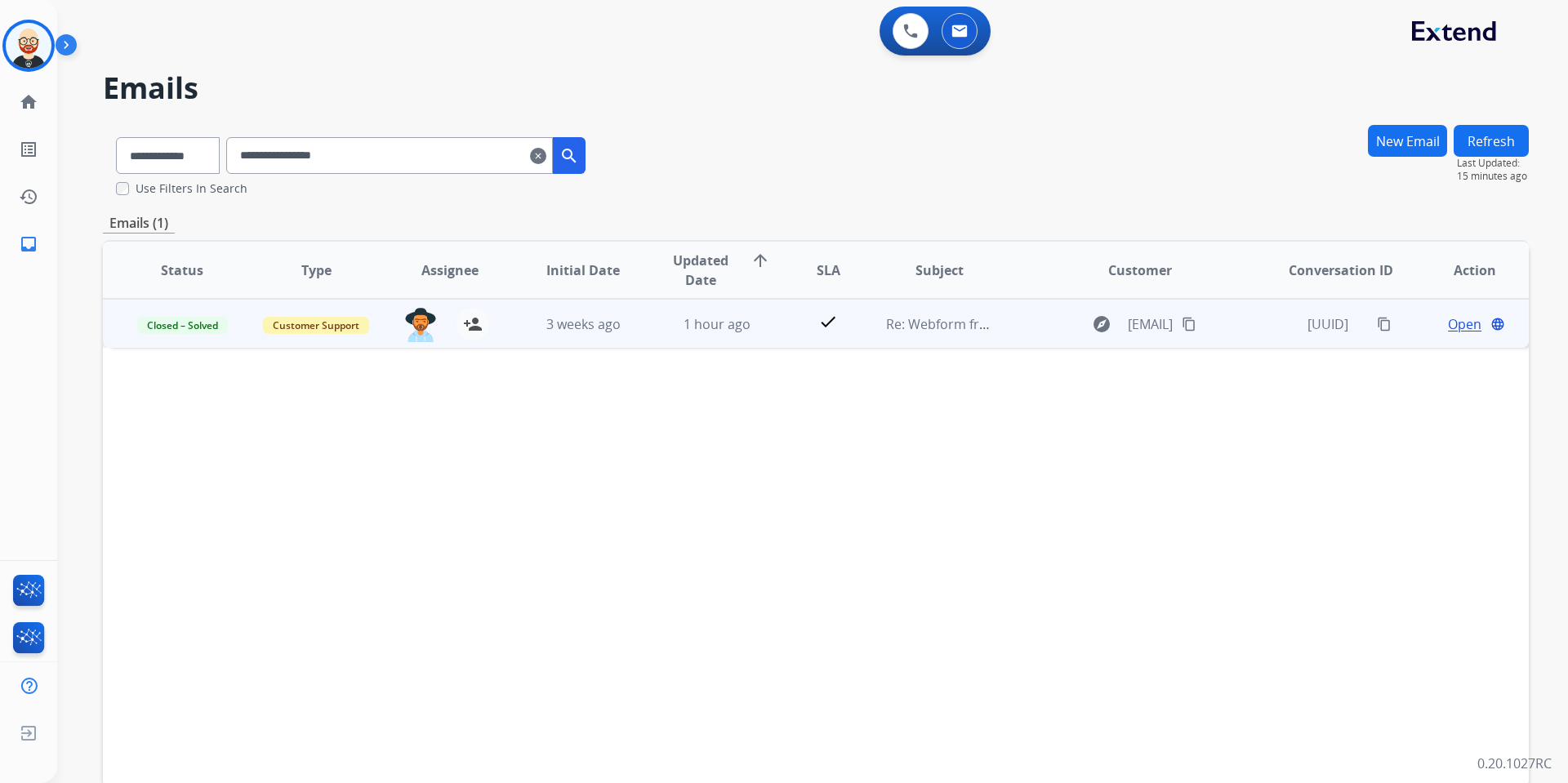click on "Open" at bounding box center (1464, 324) 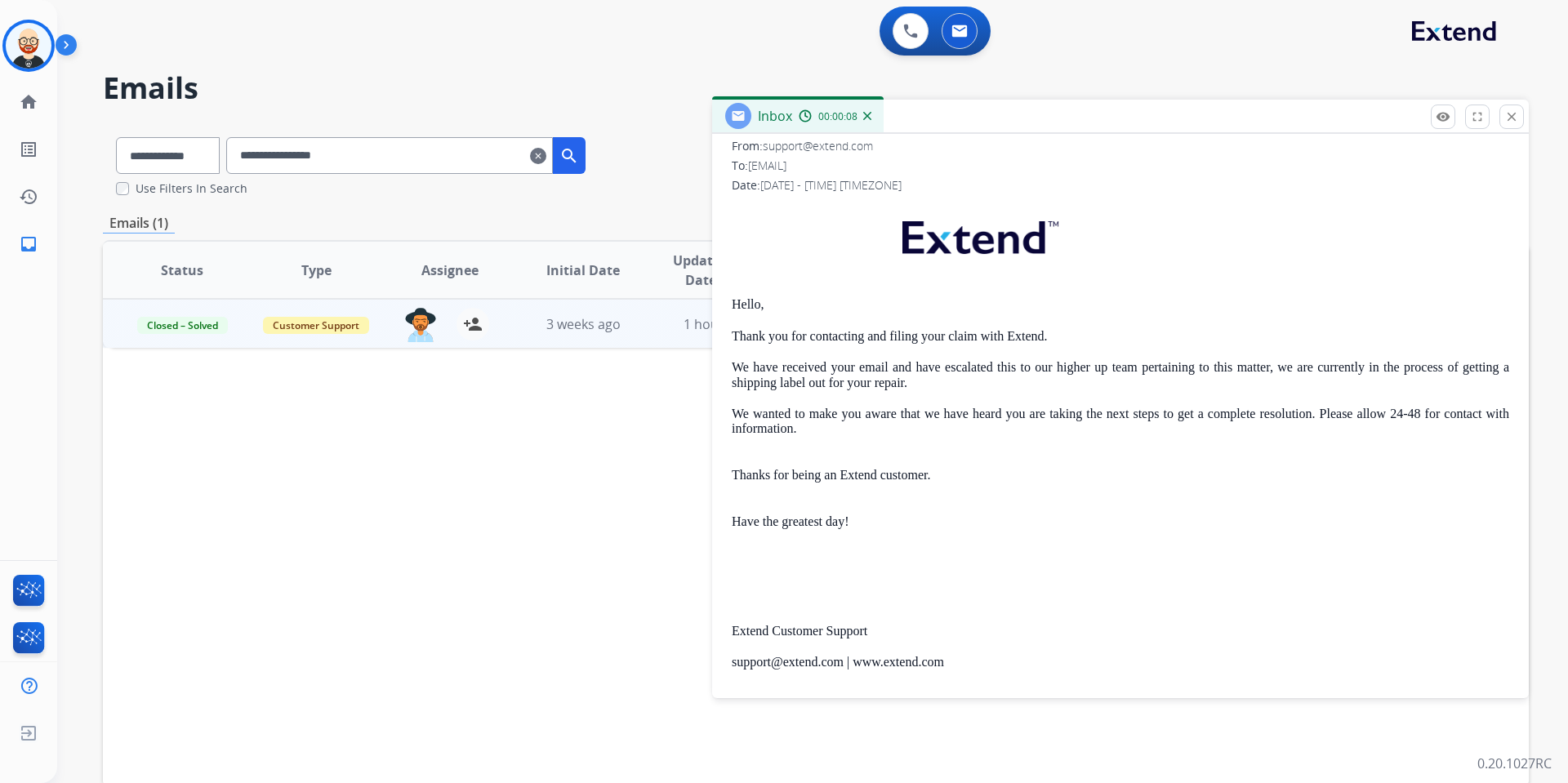 scroll, scrollTop: 0, scrollLeft: 0, axis: both 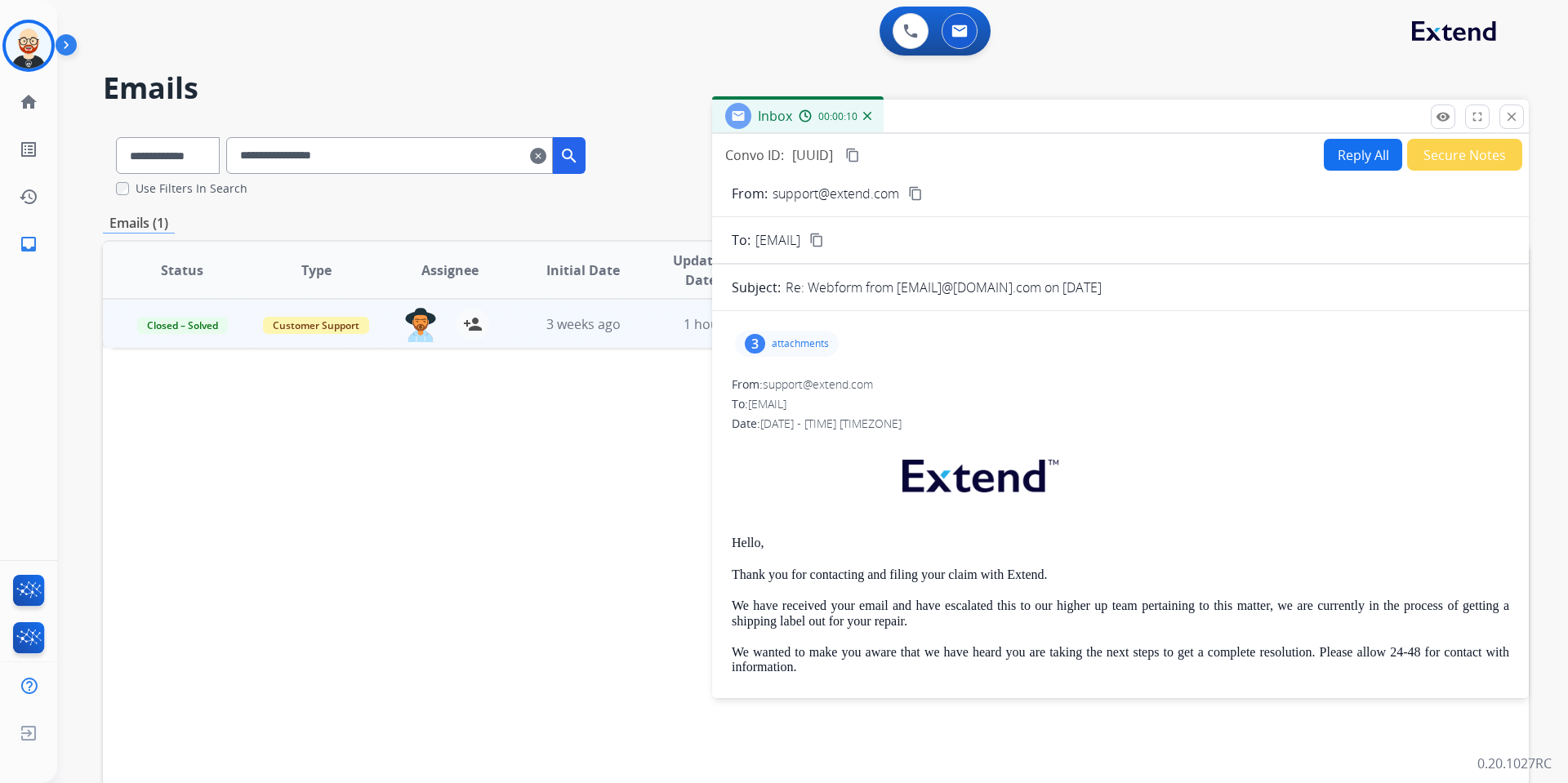 click on "attachments" at bounding box center (800, 344) 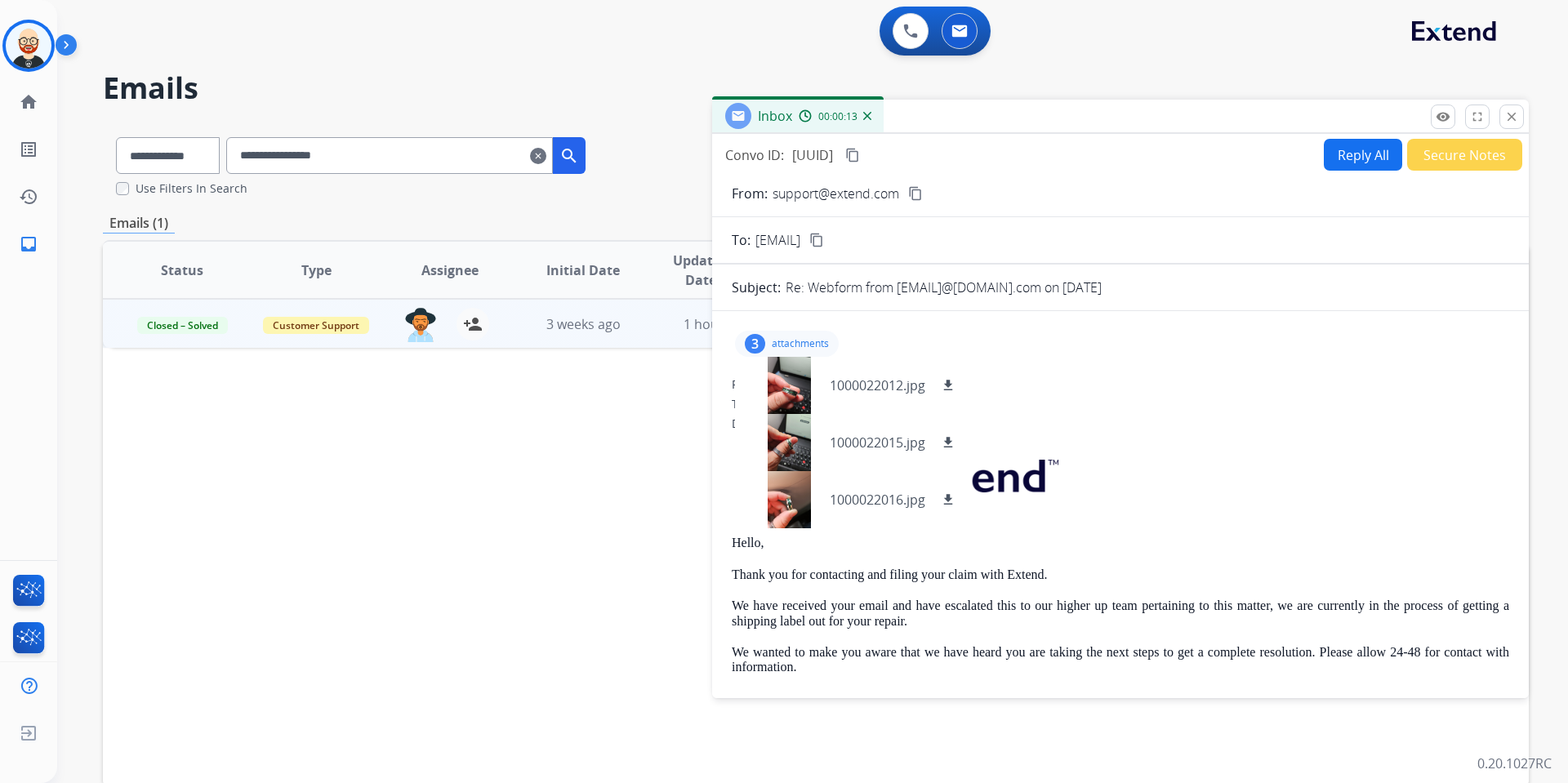 click on "3 attachments  1000022012.jpg  download  1000022015.jpg  download  1000022016.jpg  download" at bounding box center [1120, 344] 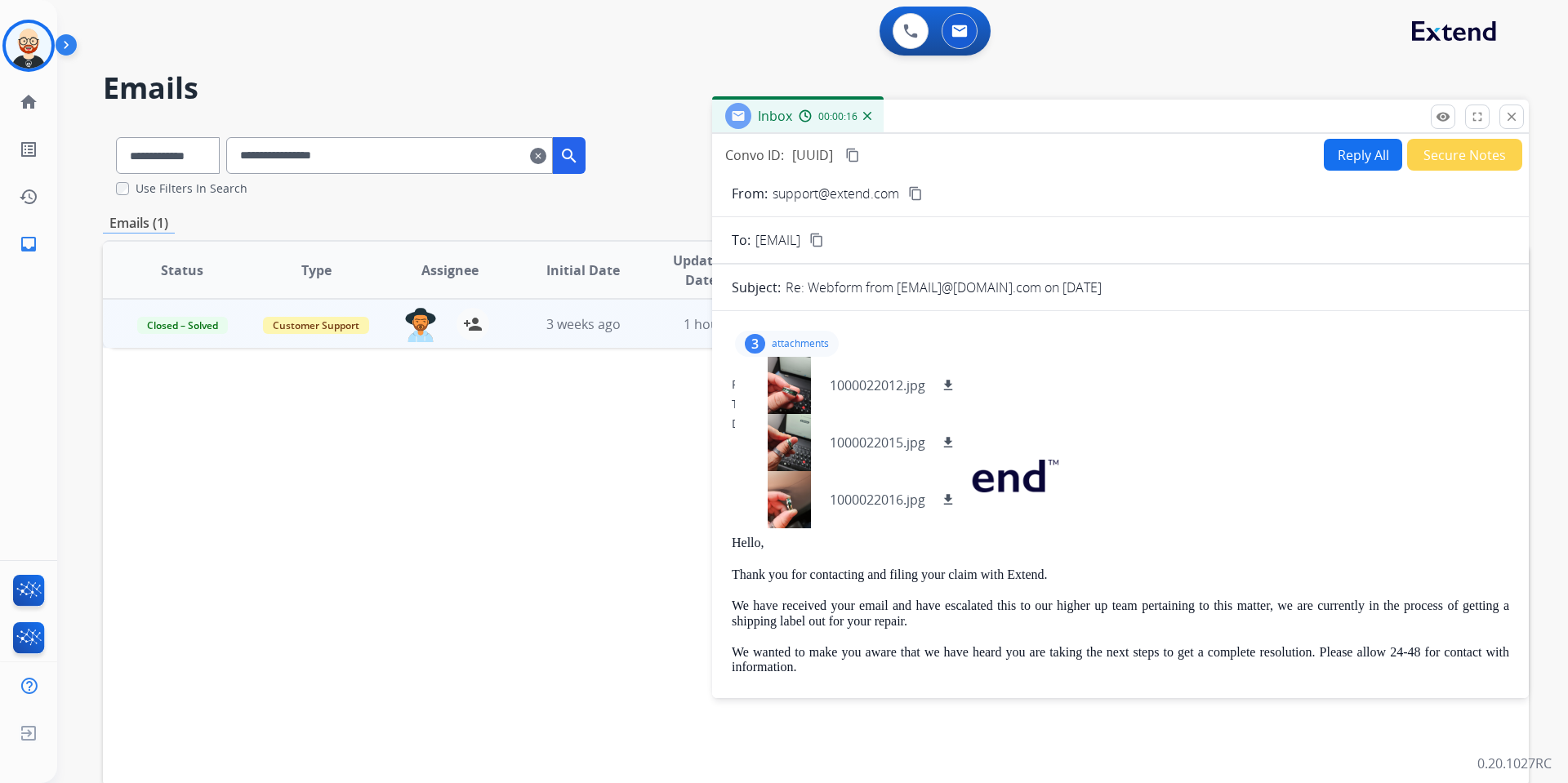 click on "attachments" at bounding box center [800, 344] 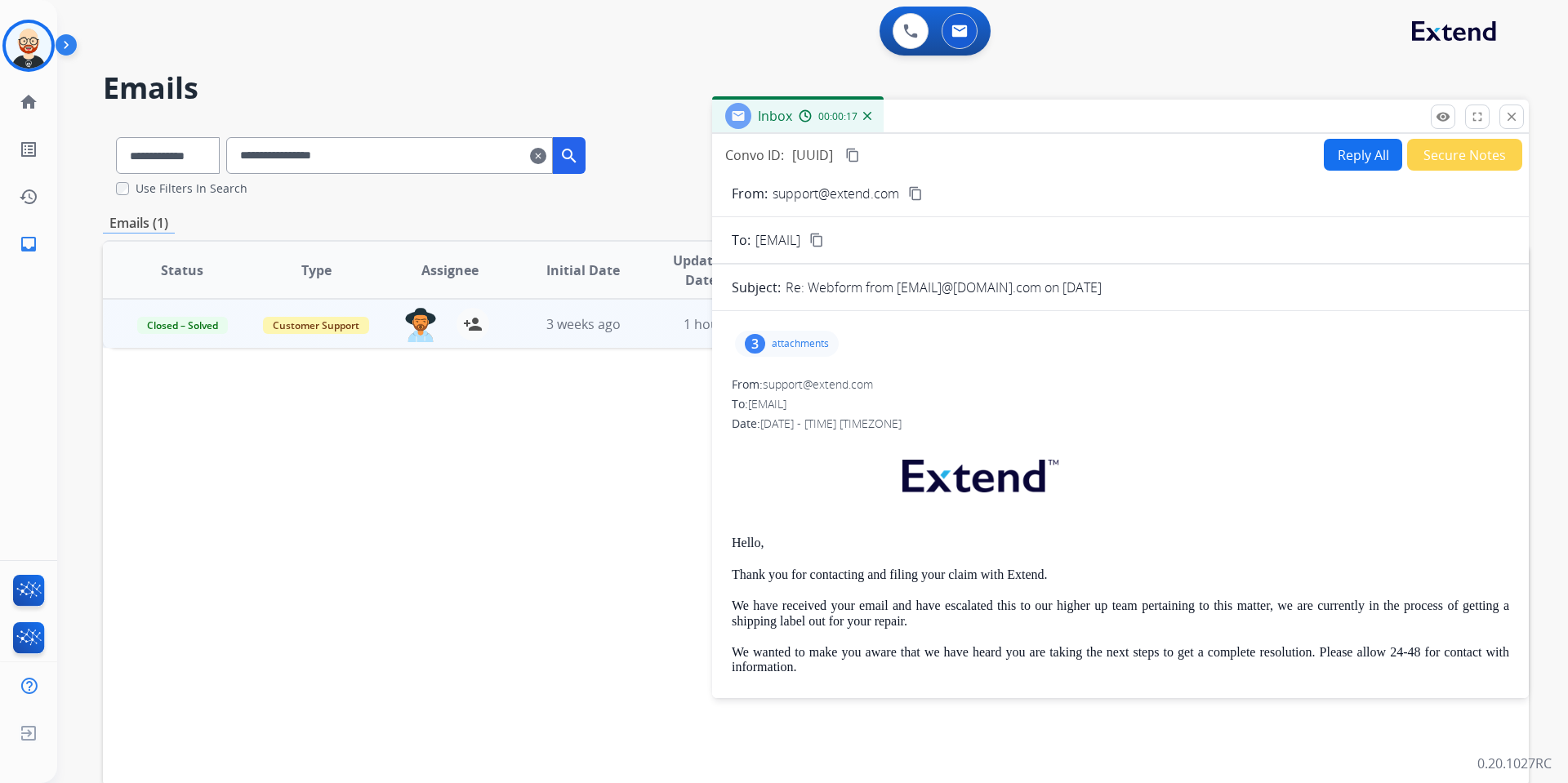 click on "Reply All" at bounding box center [1363, 154] 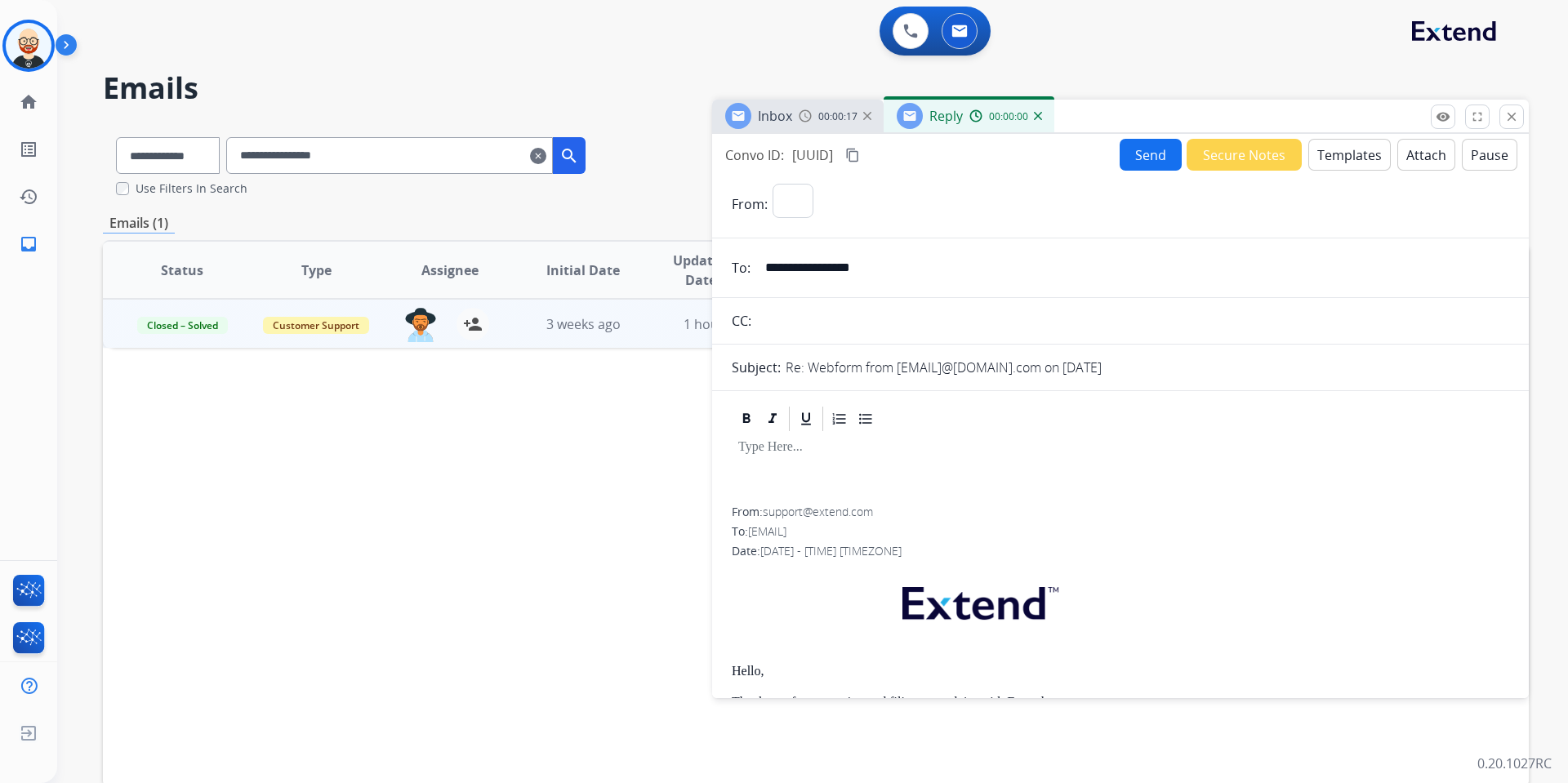 select on "**********" 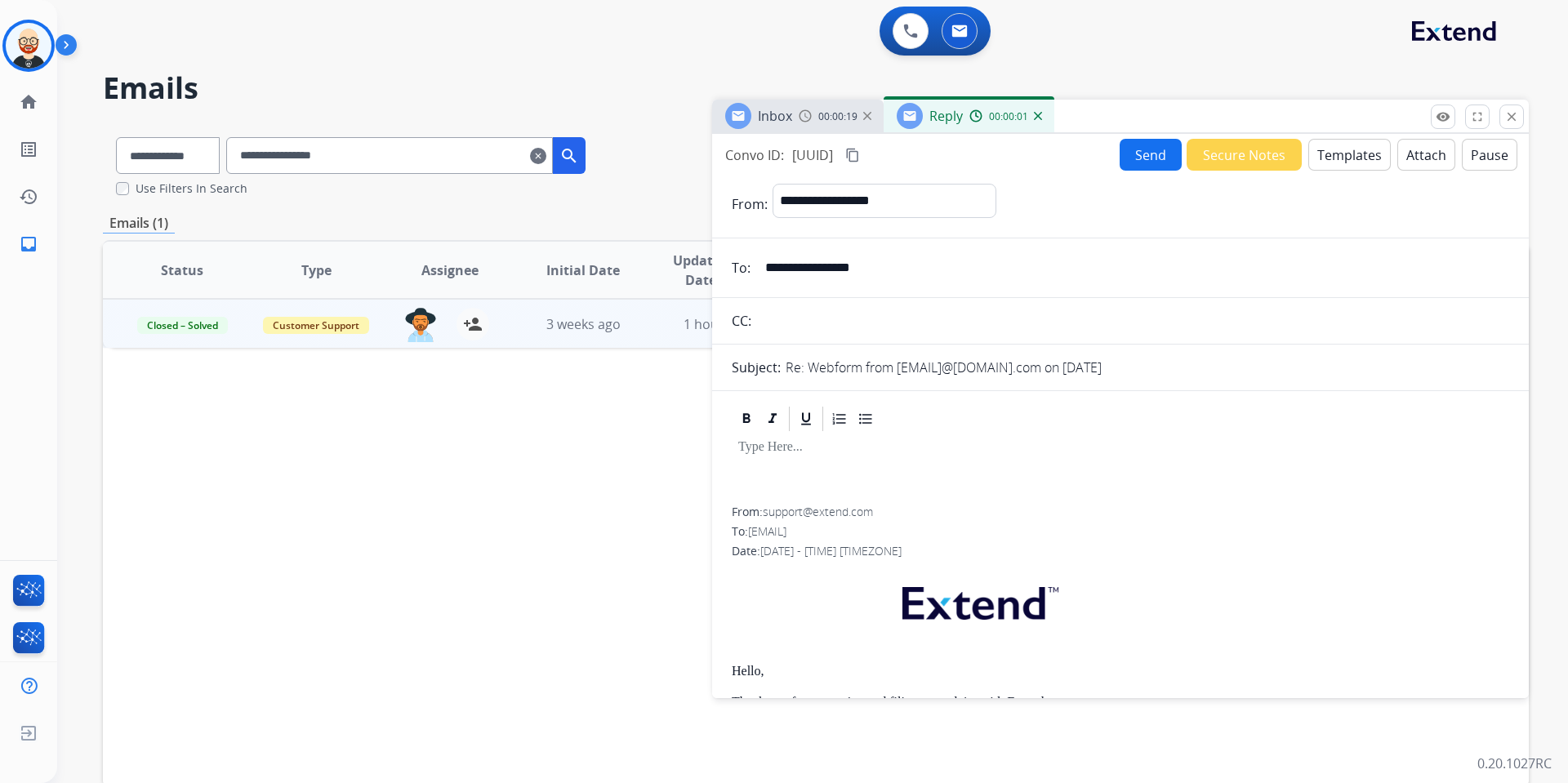 click at bounding box center (1120, 470) 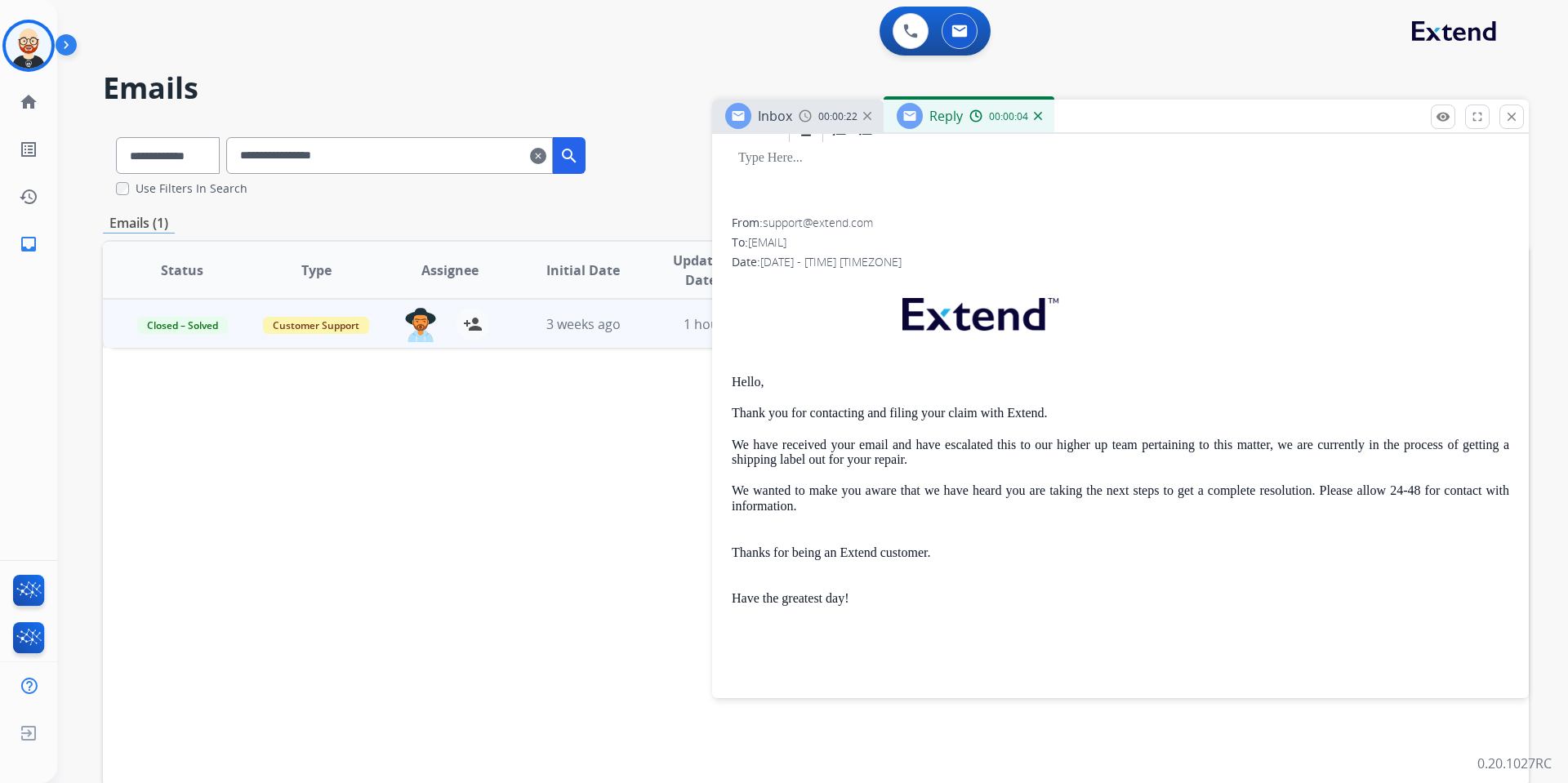 scroll, scrollTop: 291, scrollLeft: 0, axis: vertical 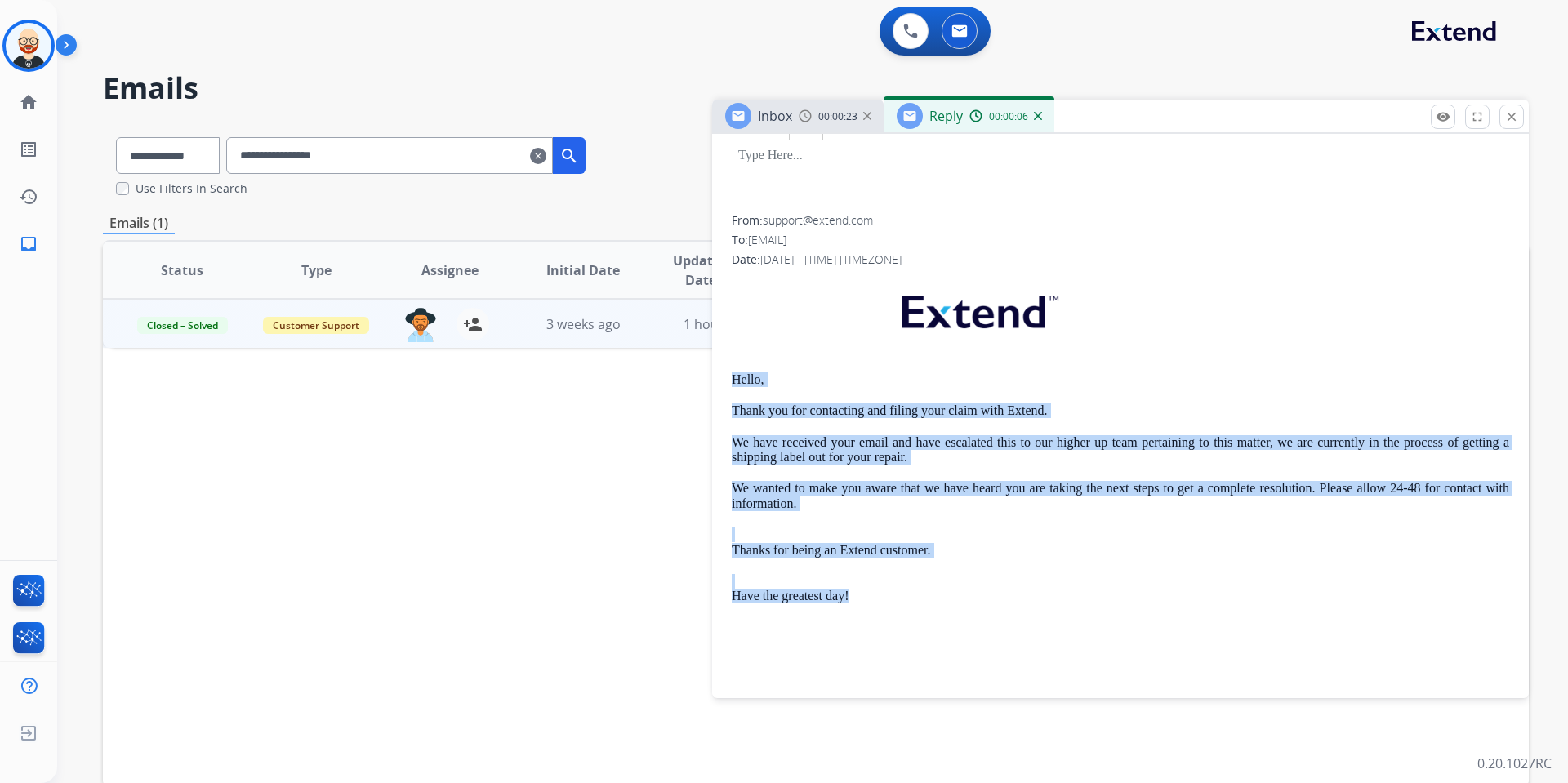 drag, startPoint x: 872, startPoint y: 600, endPoint x: 733, endPoint y: 378, distance: 261.92556 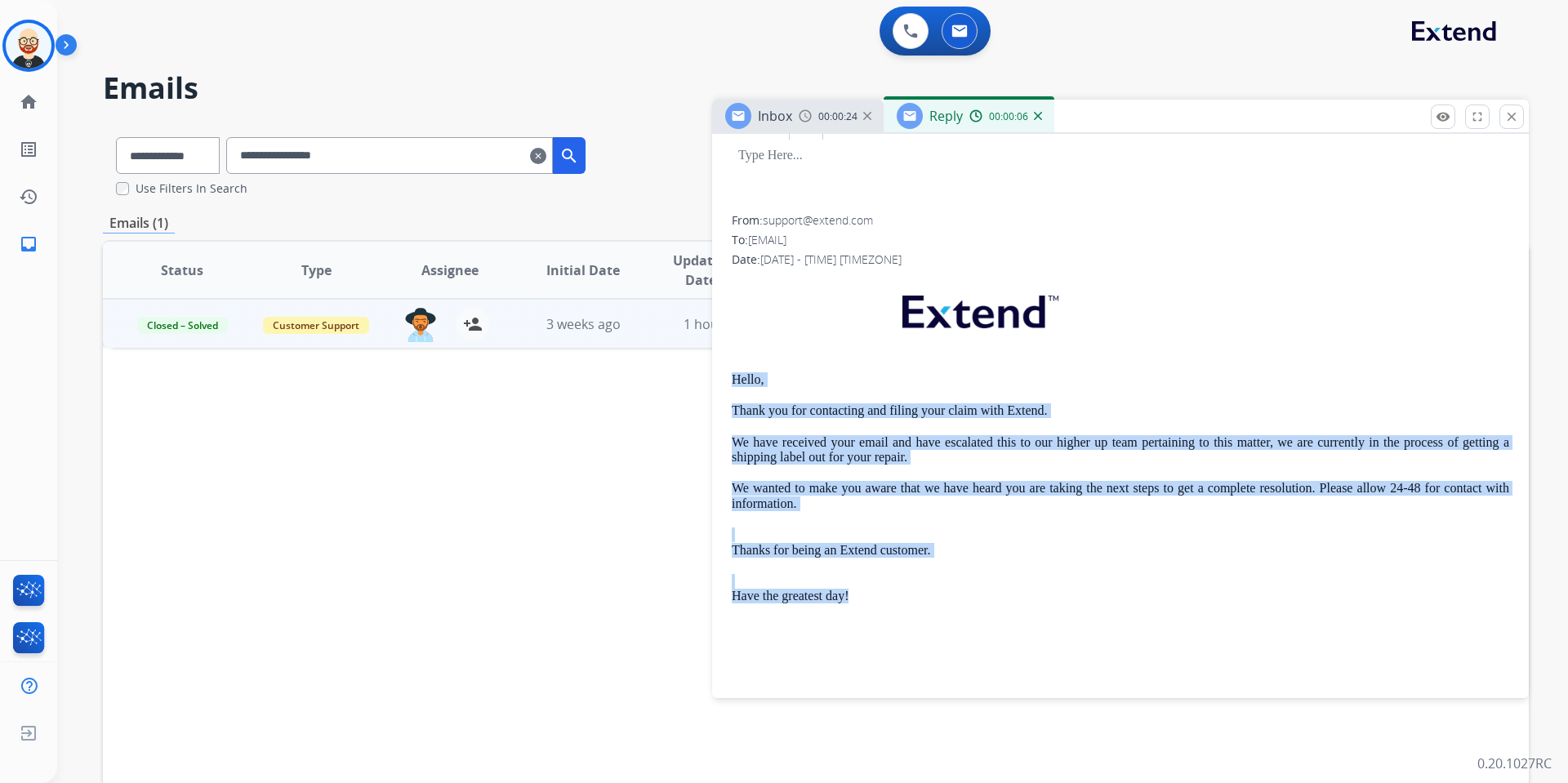 copy on "Hello, Thank you for contacting and filing your claim with Extend. We have received your email and have escalated this to our higher up team pertaining to this matter, we are currently in the process of getting a shipping label out for your repair. We wanted to make you aware that we have heard you are taking the next steps to get a complete resolution. Please allow 24-48 for contact with information. Thanks for being an Extend customer. Have the greatest day!" 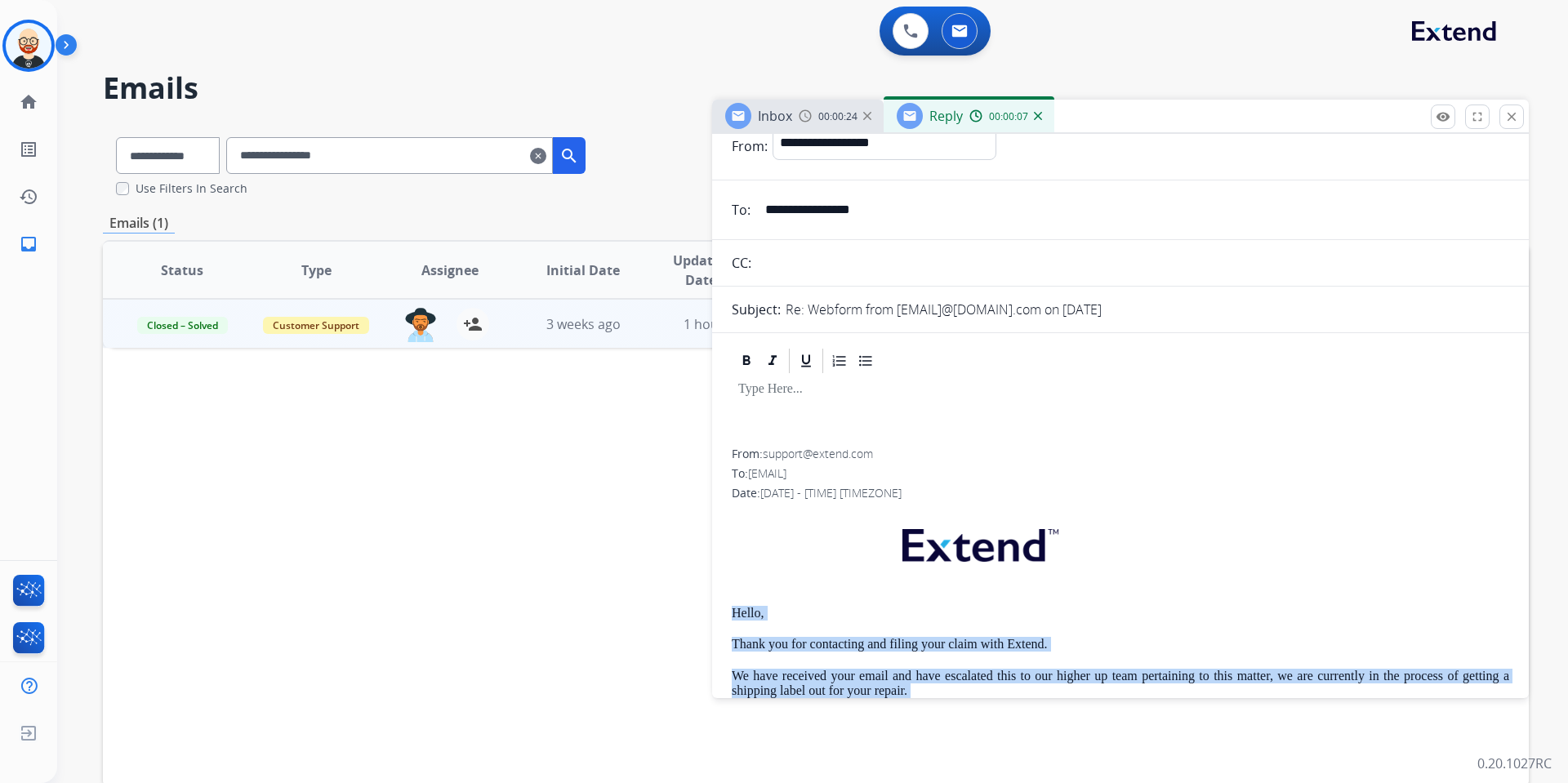 scroll, scrollTop: 0, scrollLeft: 0, axis: both 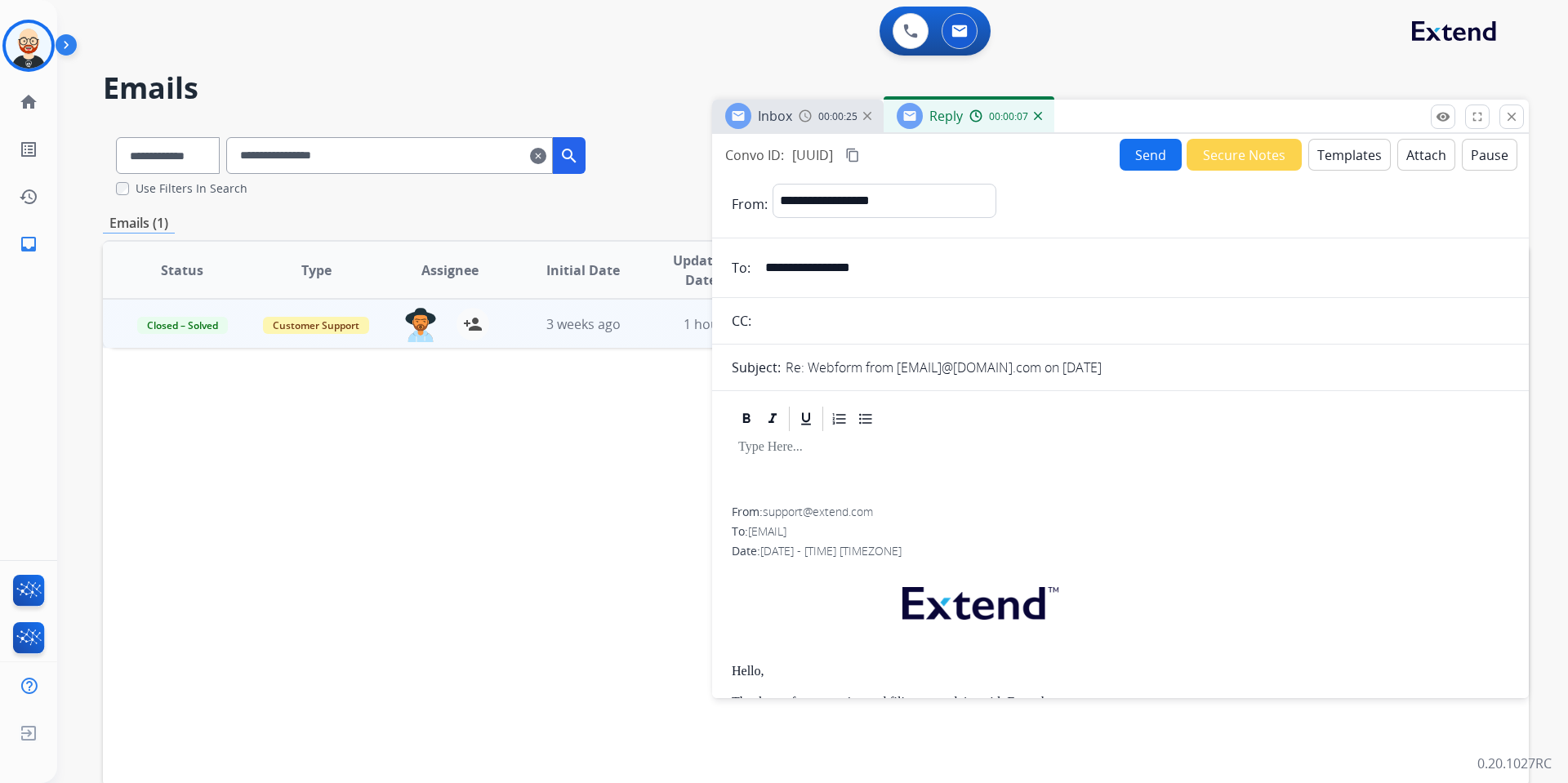 click at bounding box center [1120, 447] 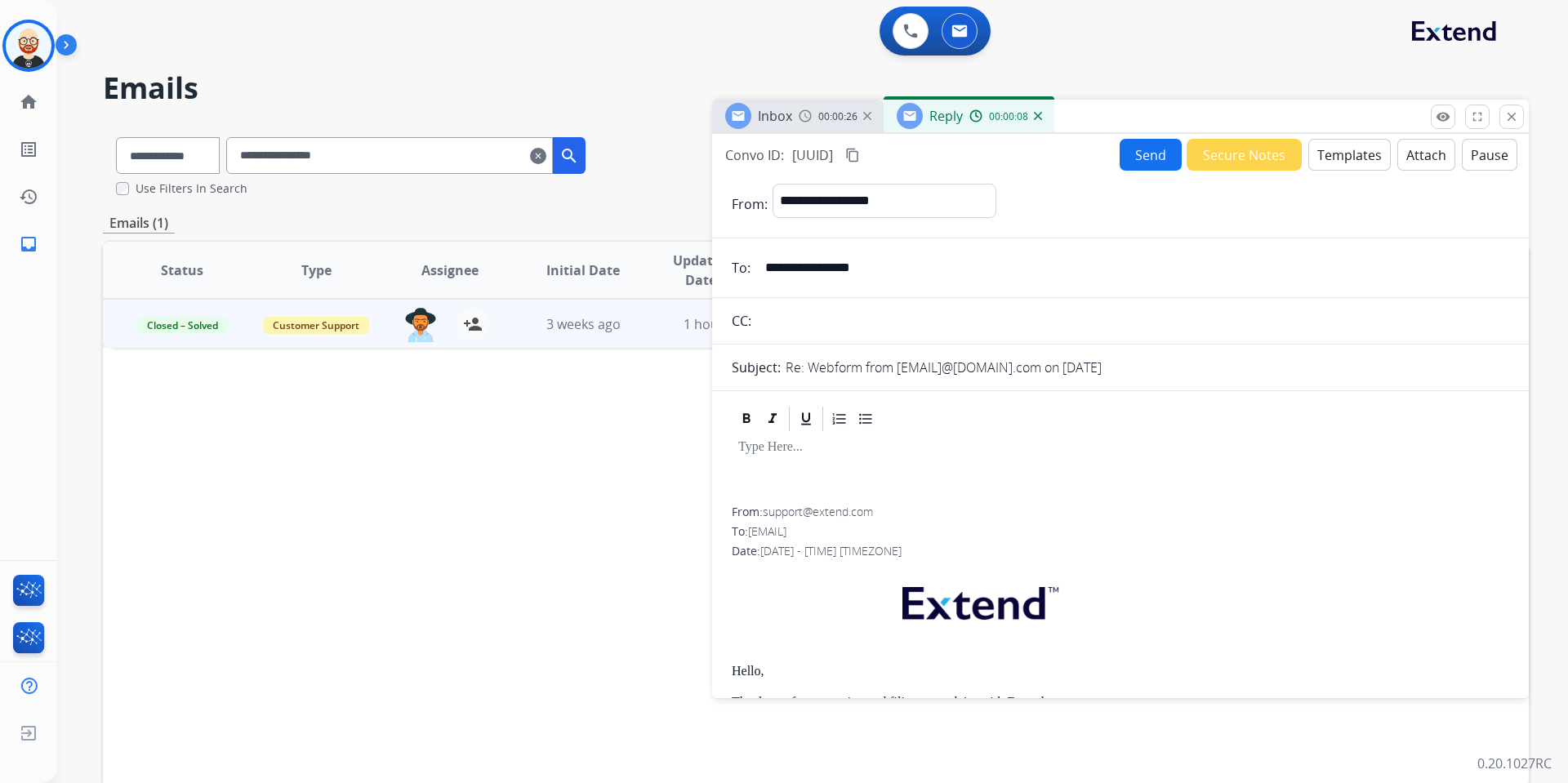 paste 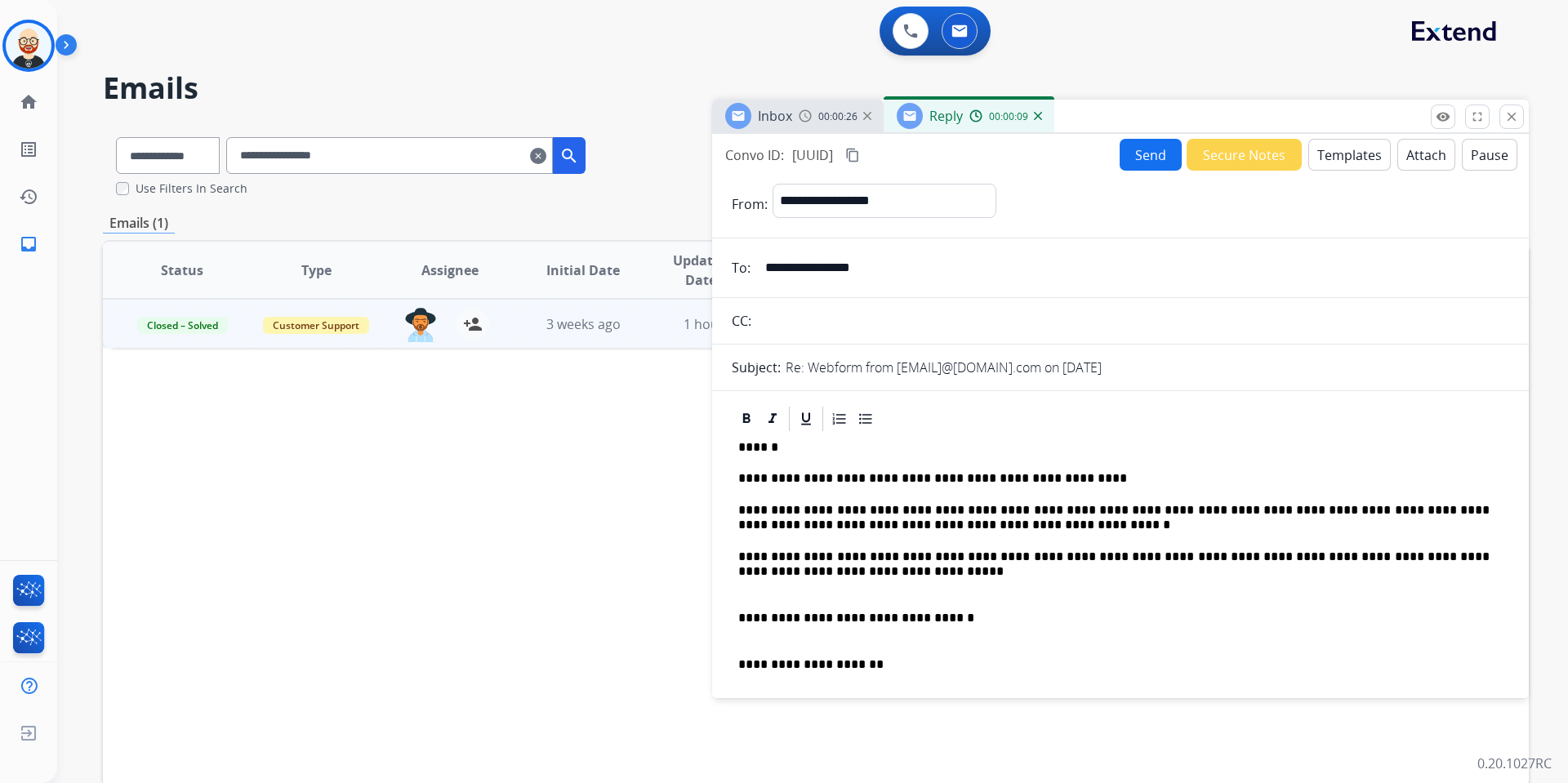 click on "******" at bounding box center [1114, 447] 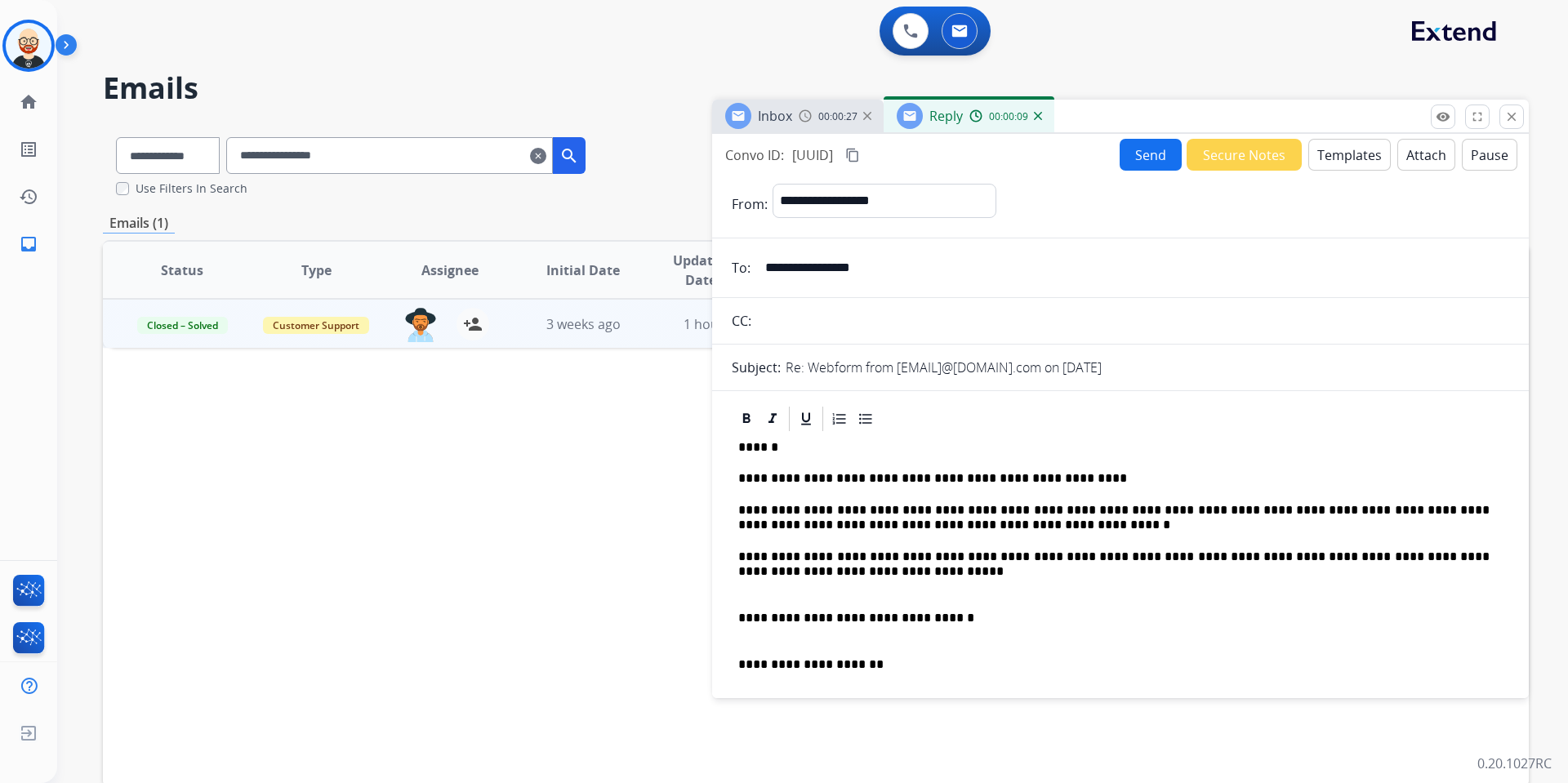 type 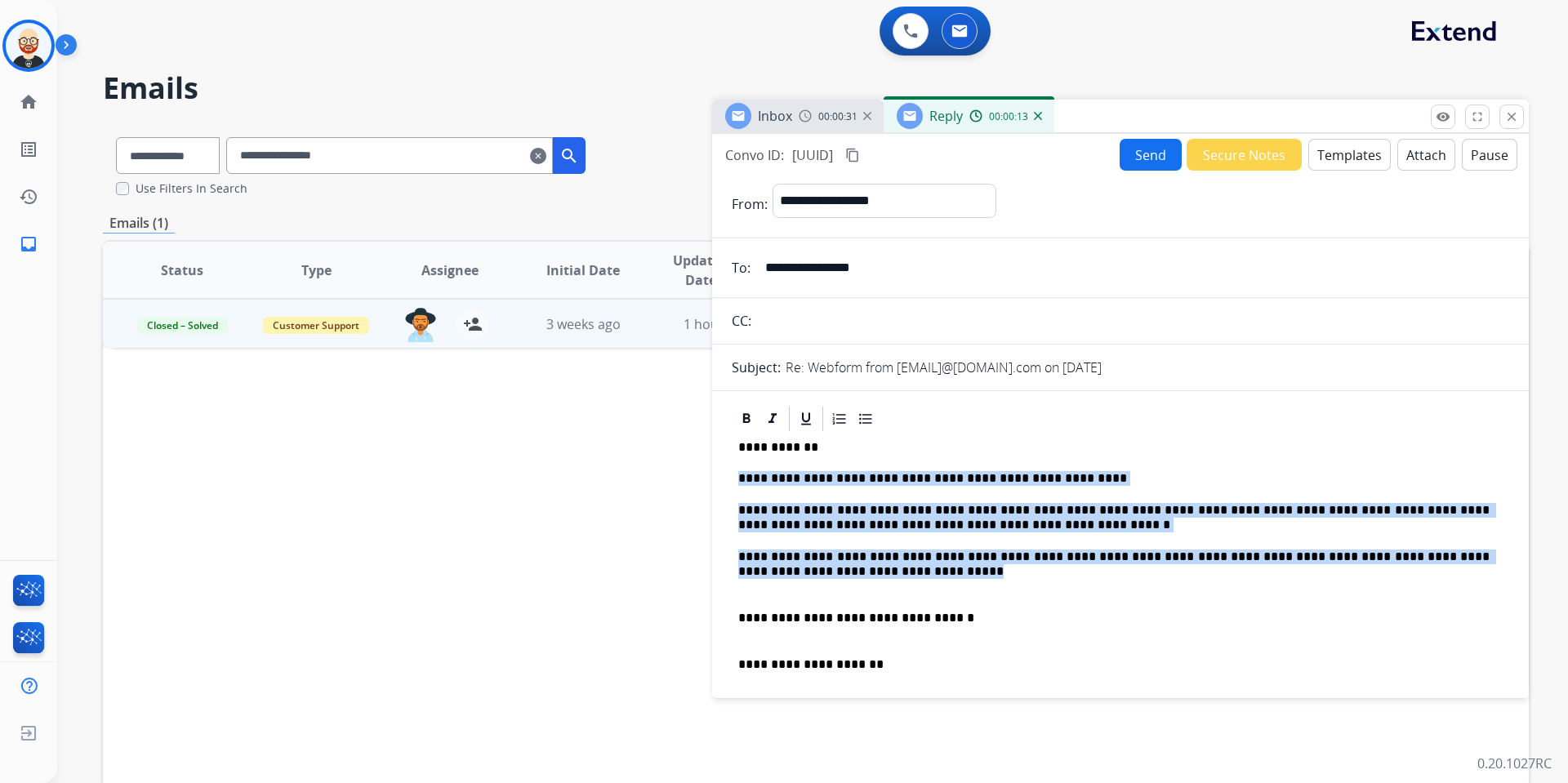 drag, startPoint x: 936, startPoint y: 578, endPoint x: 700, endPoint y: 475, distance: 257.4976 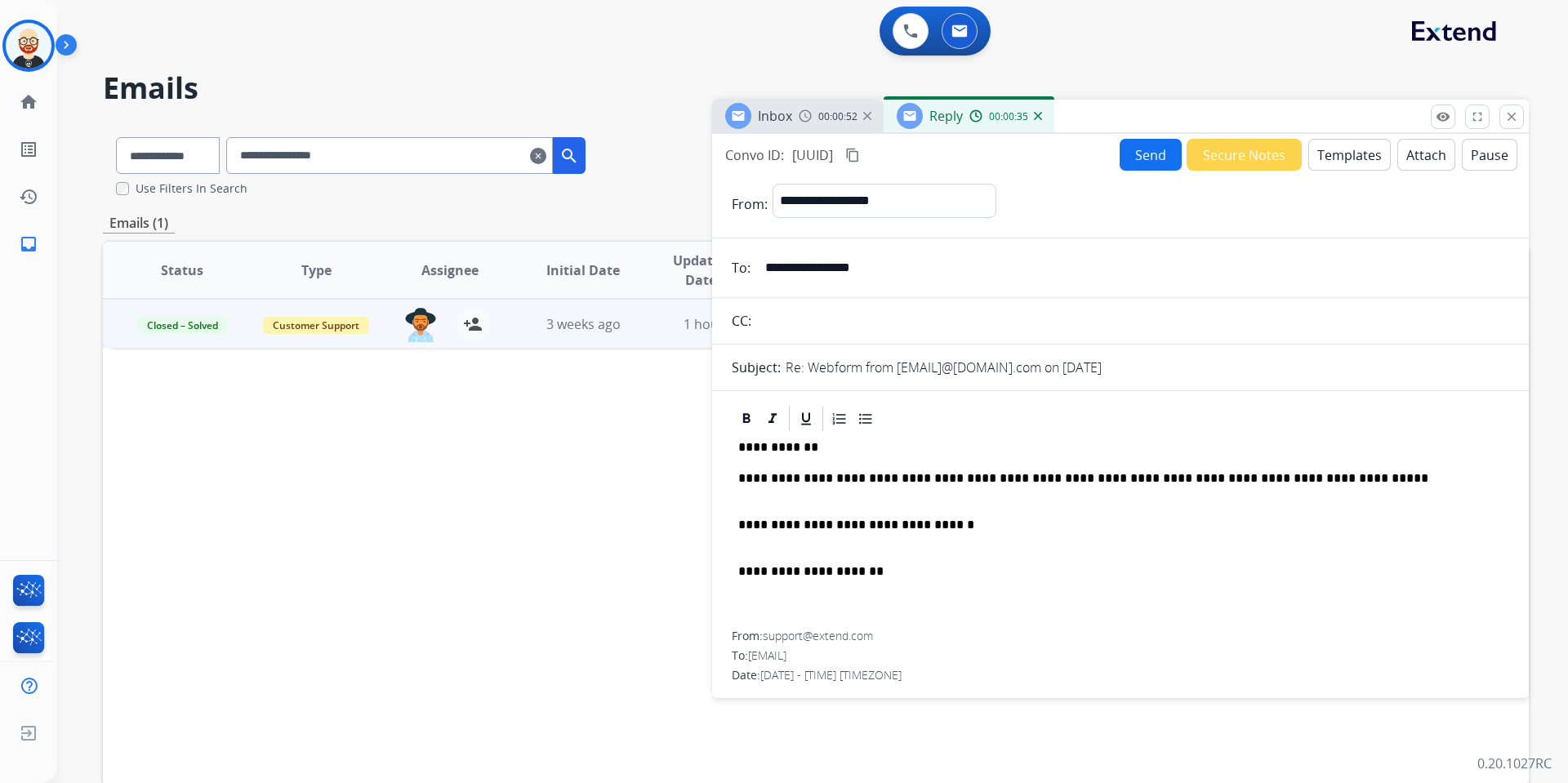 click on "Attach" at bounding box center (1426, 154) 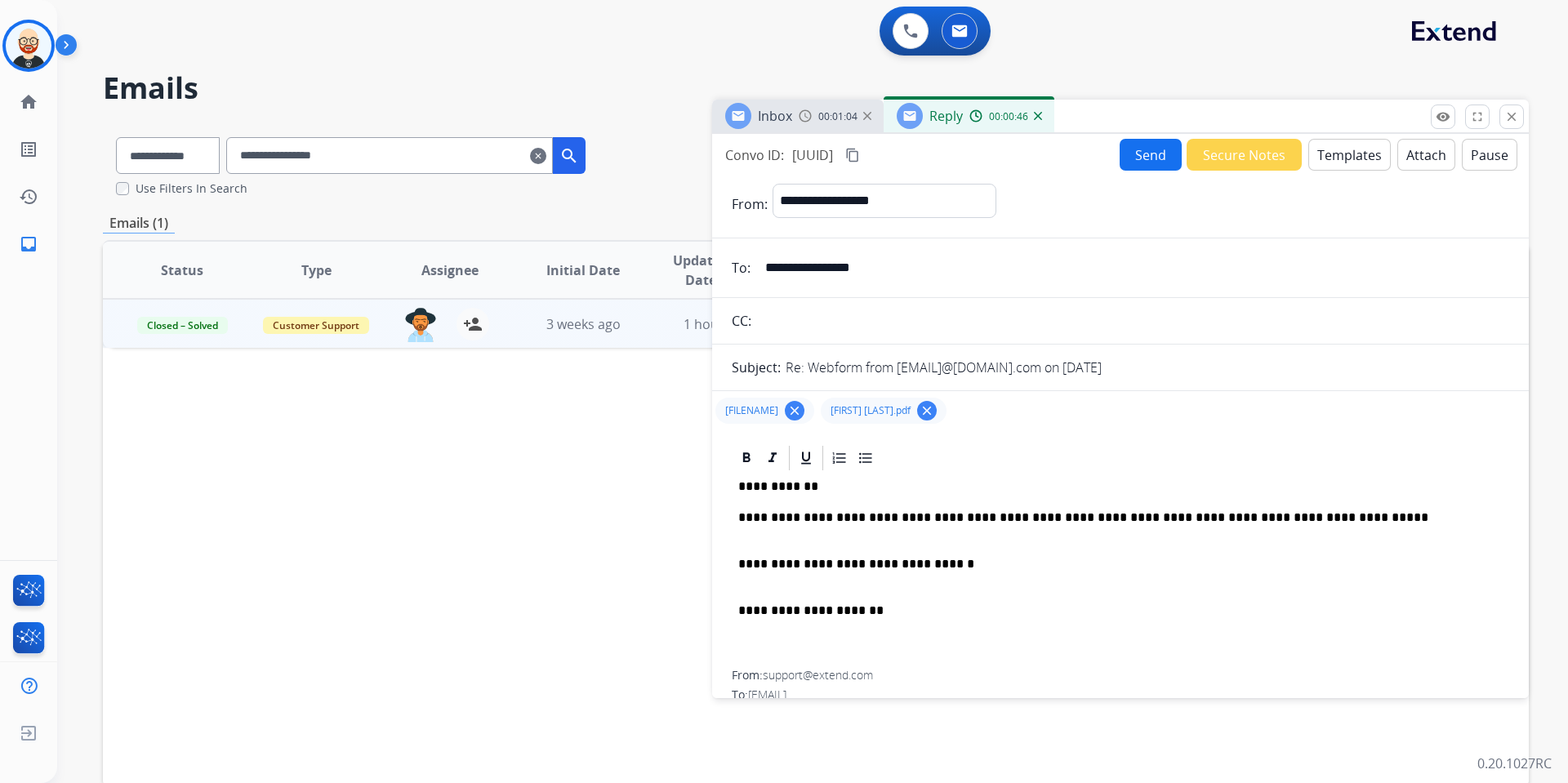 click on "Send" at bounding box center [1151, 154] 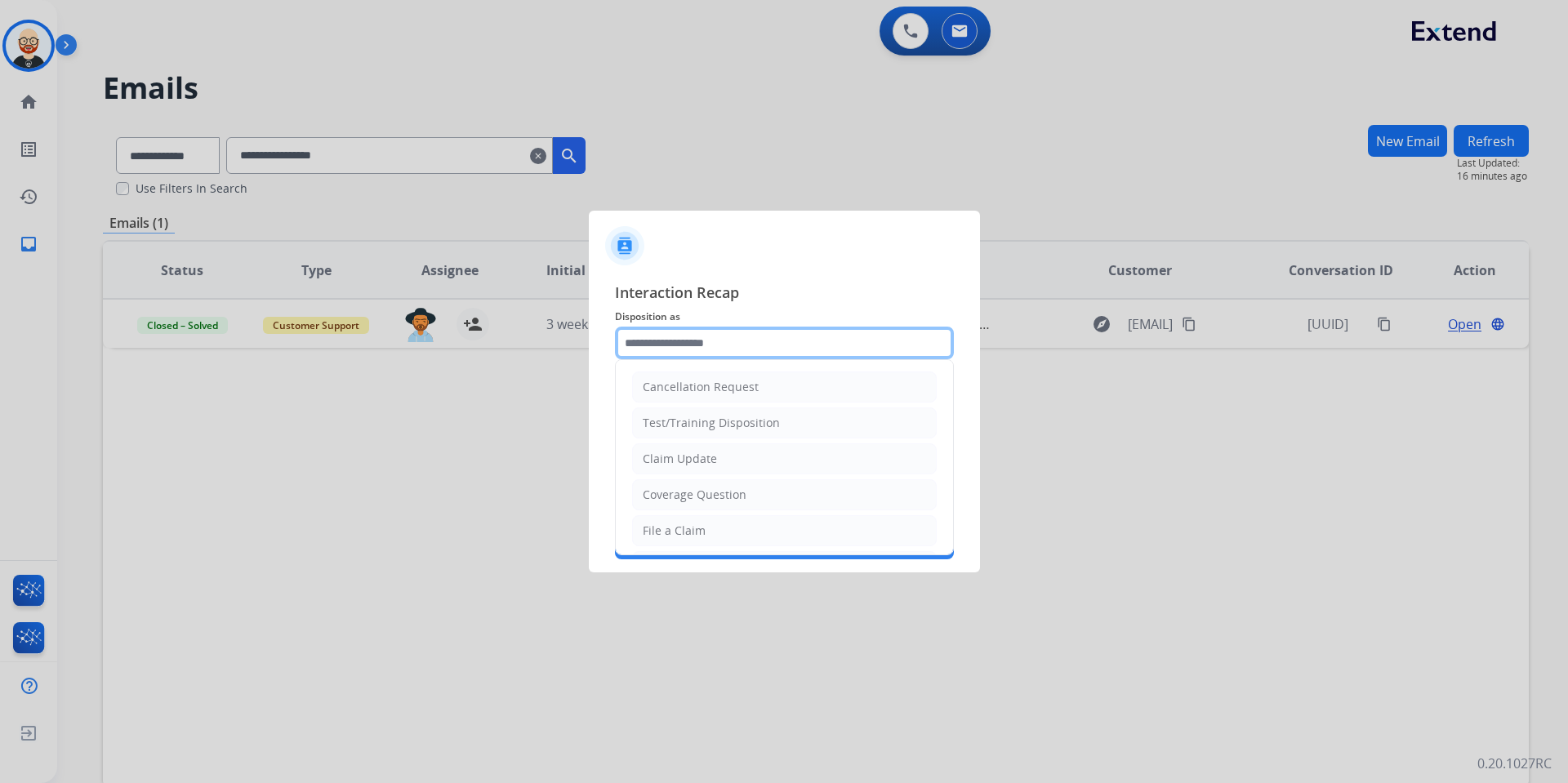 click 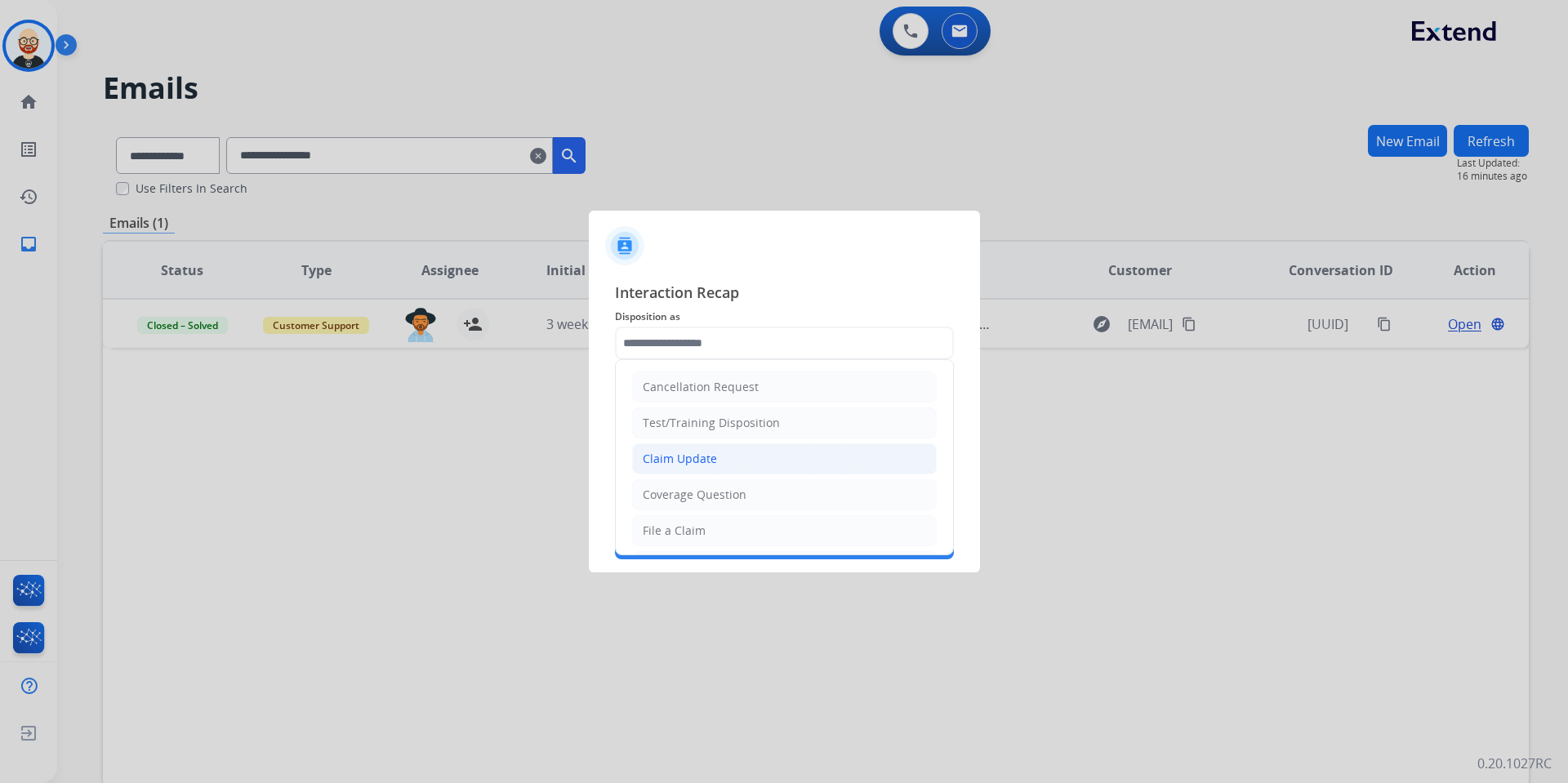 click on "Claim Update" 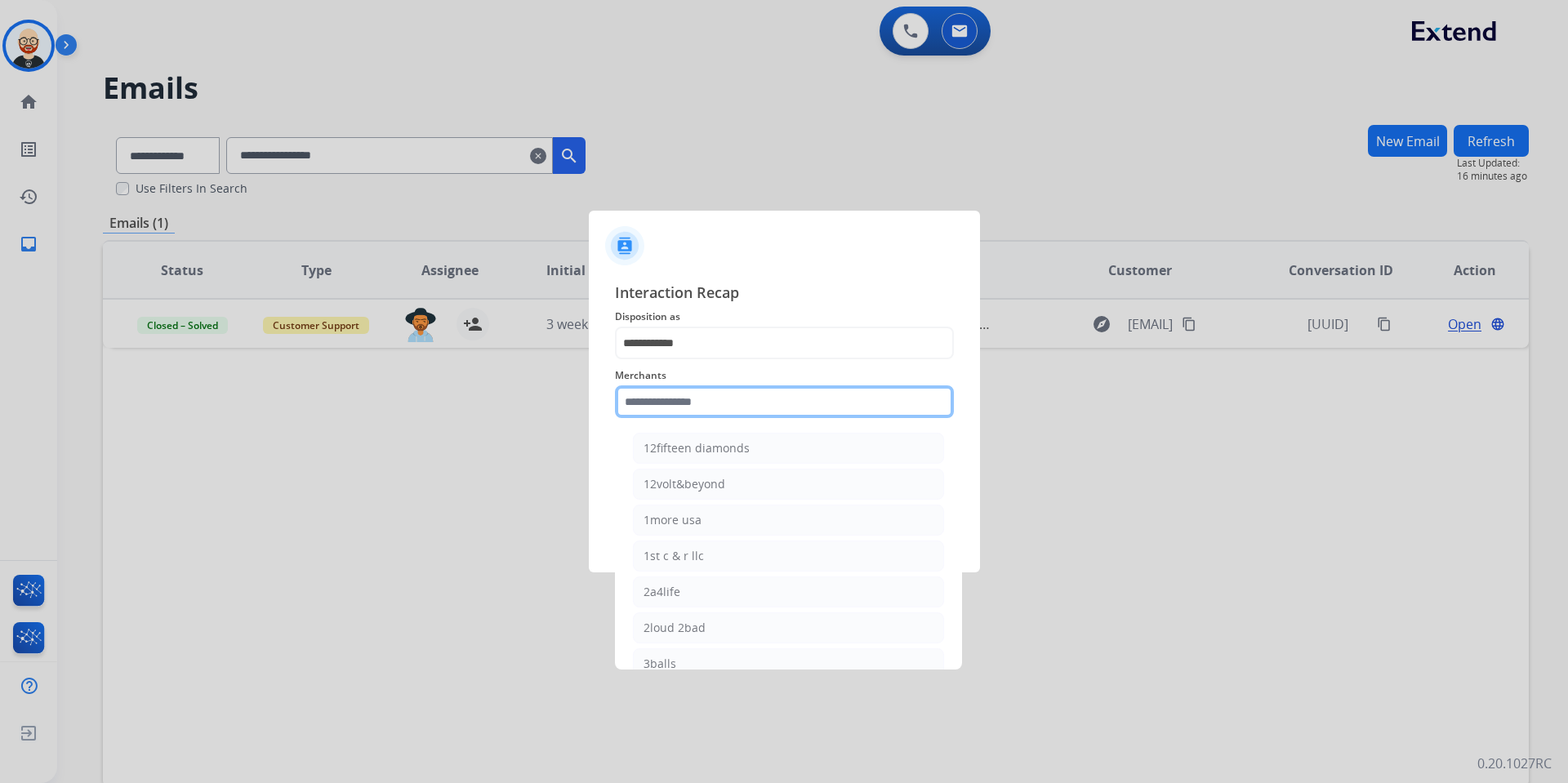 click 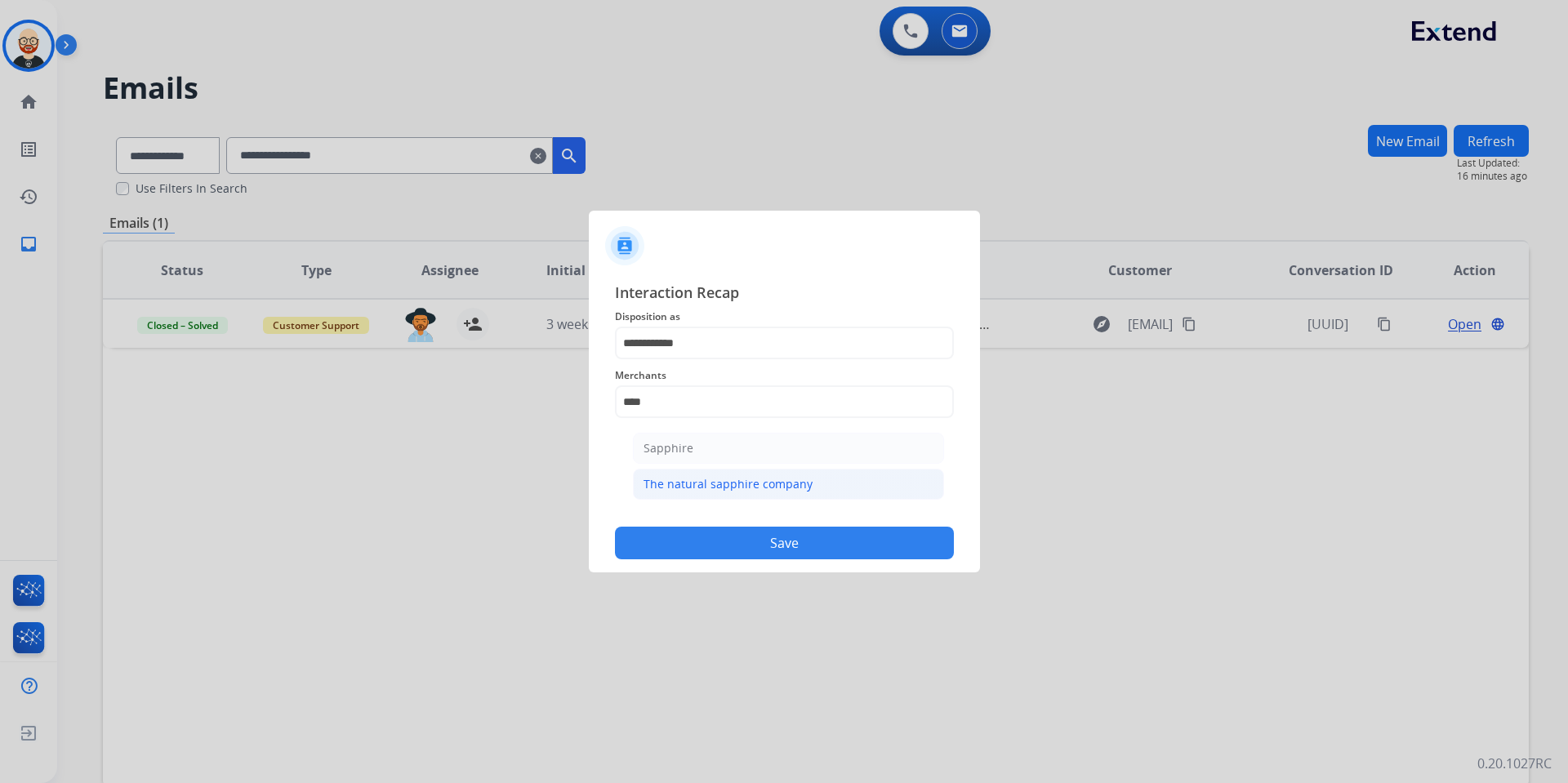 click on "The natural sapphire company" 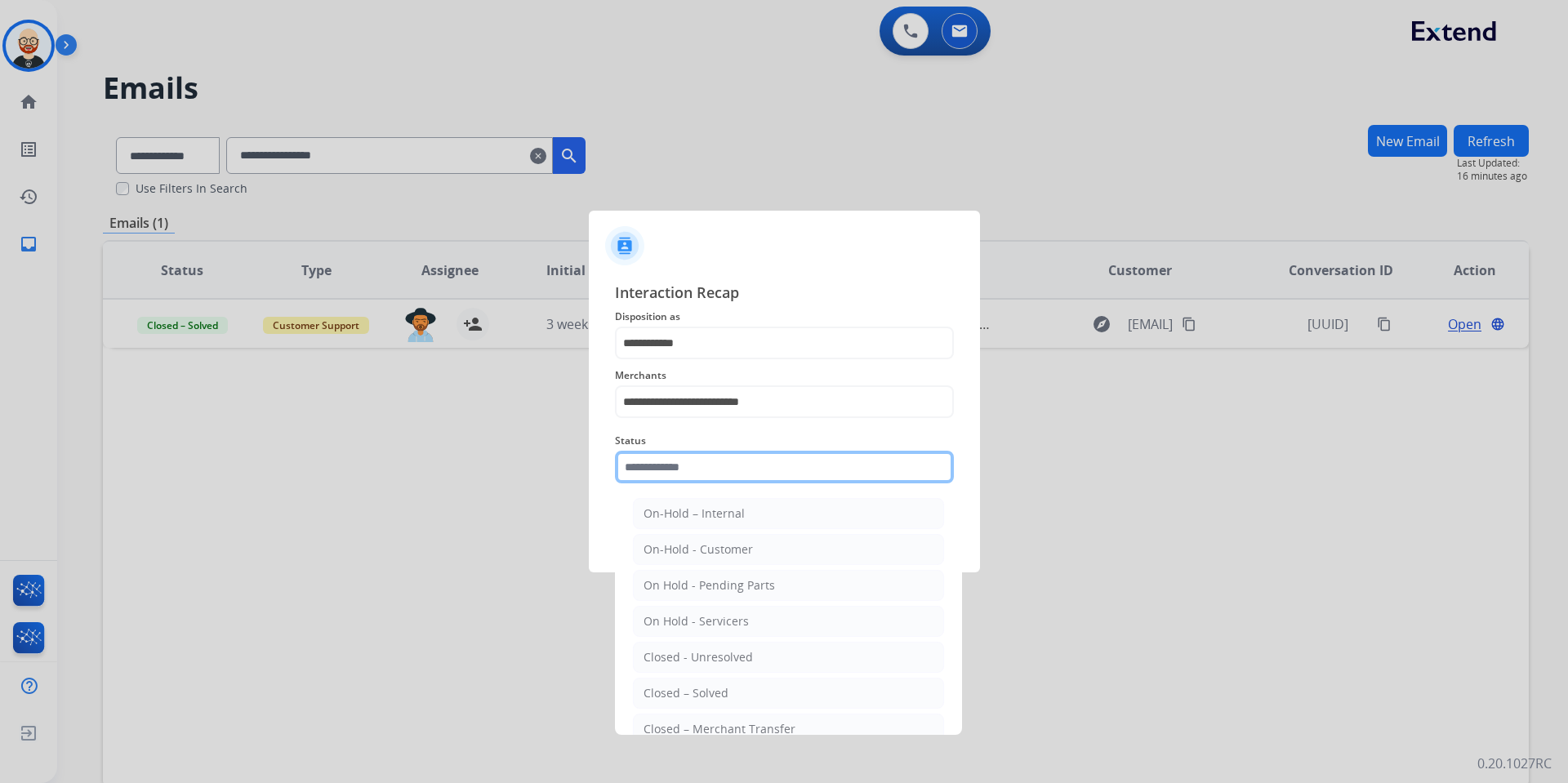 click 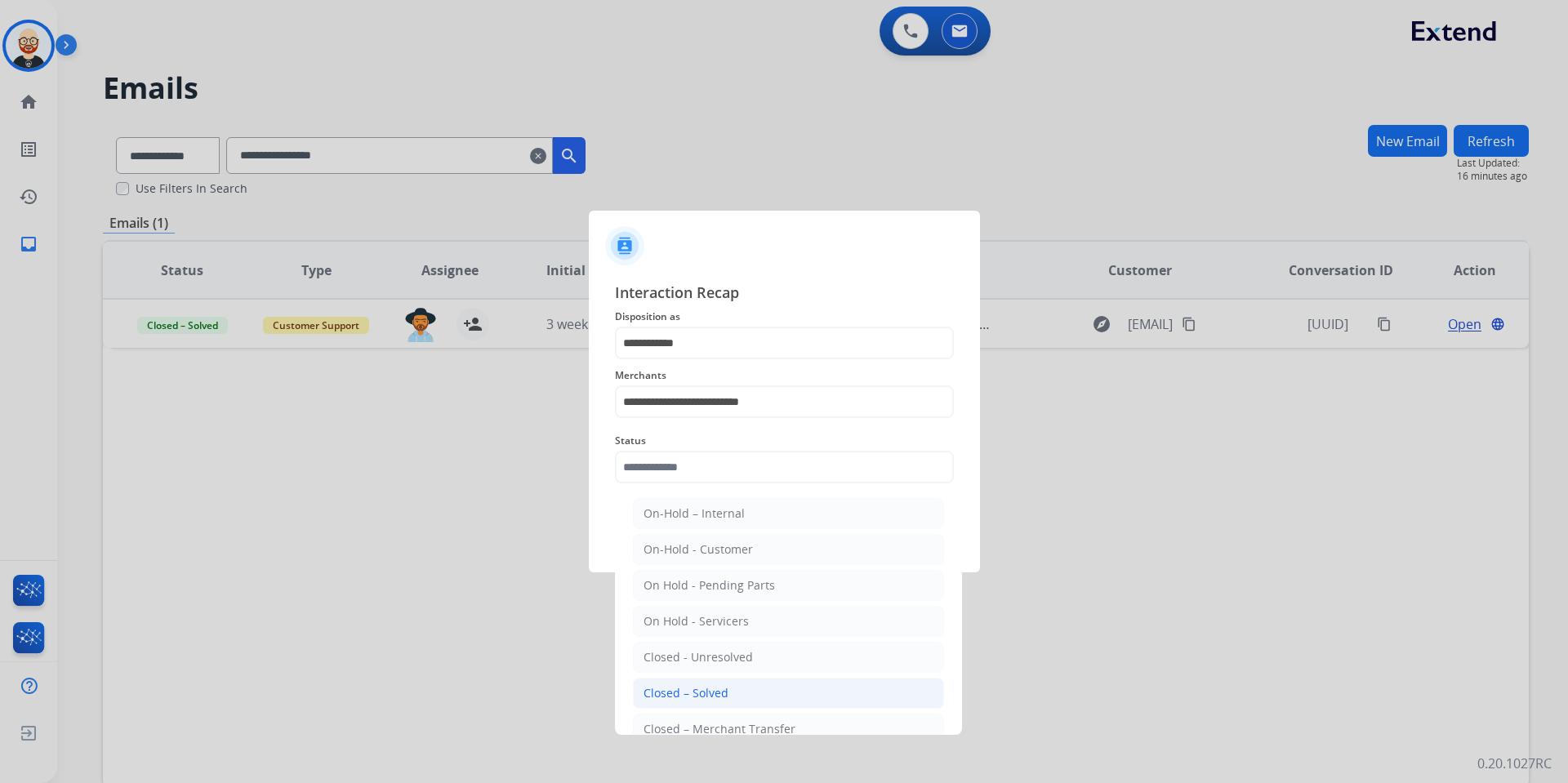 click on "Closed – Solved" 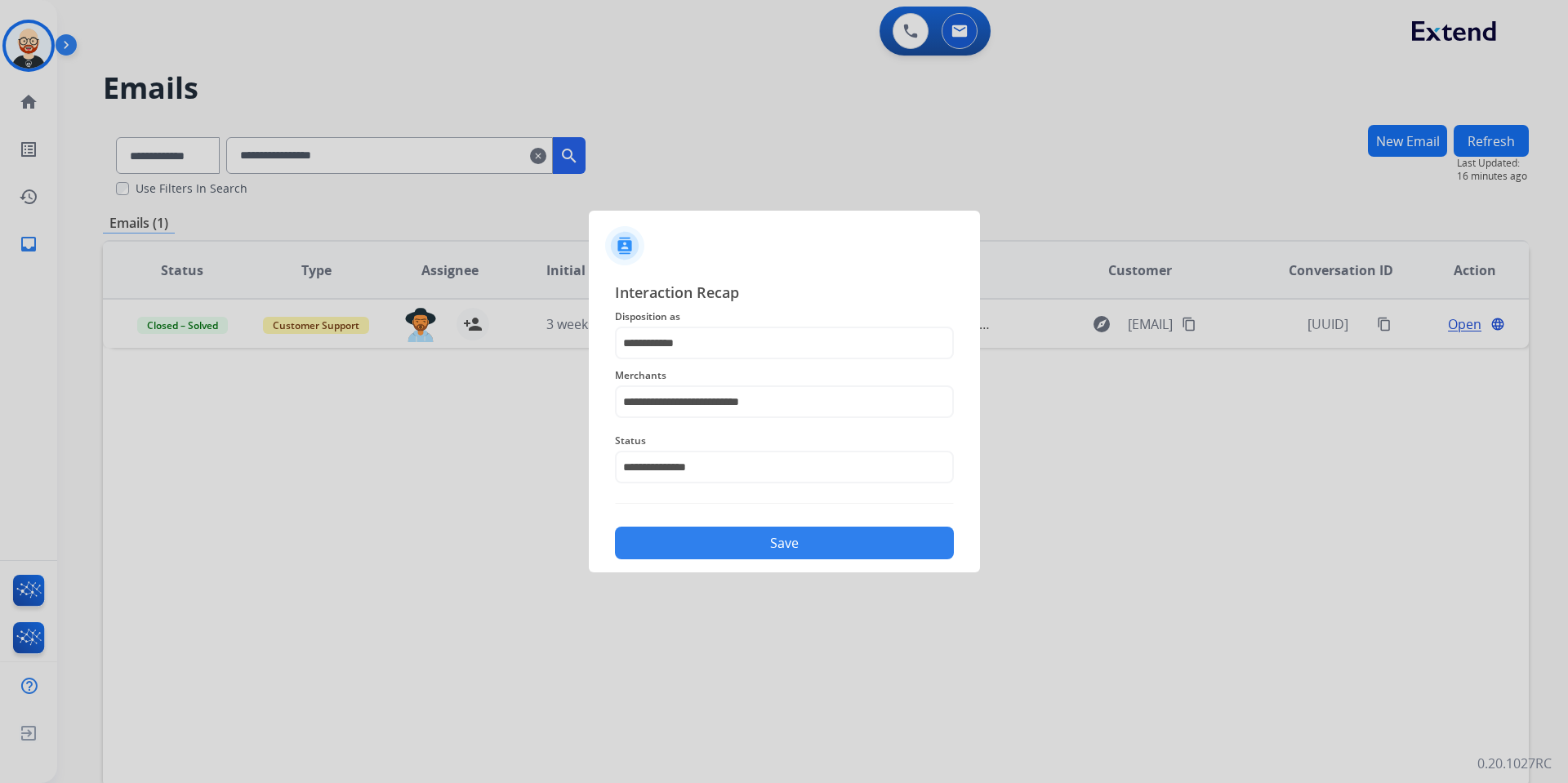 click on "Save" 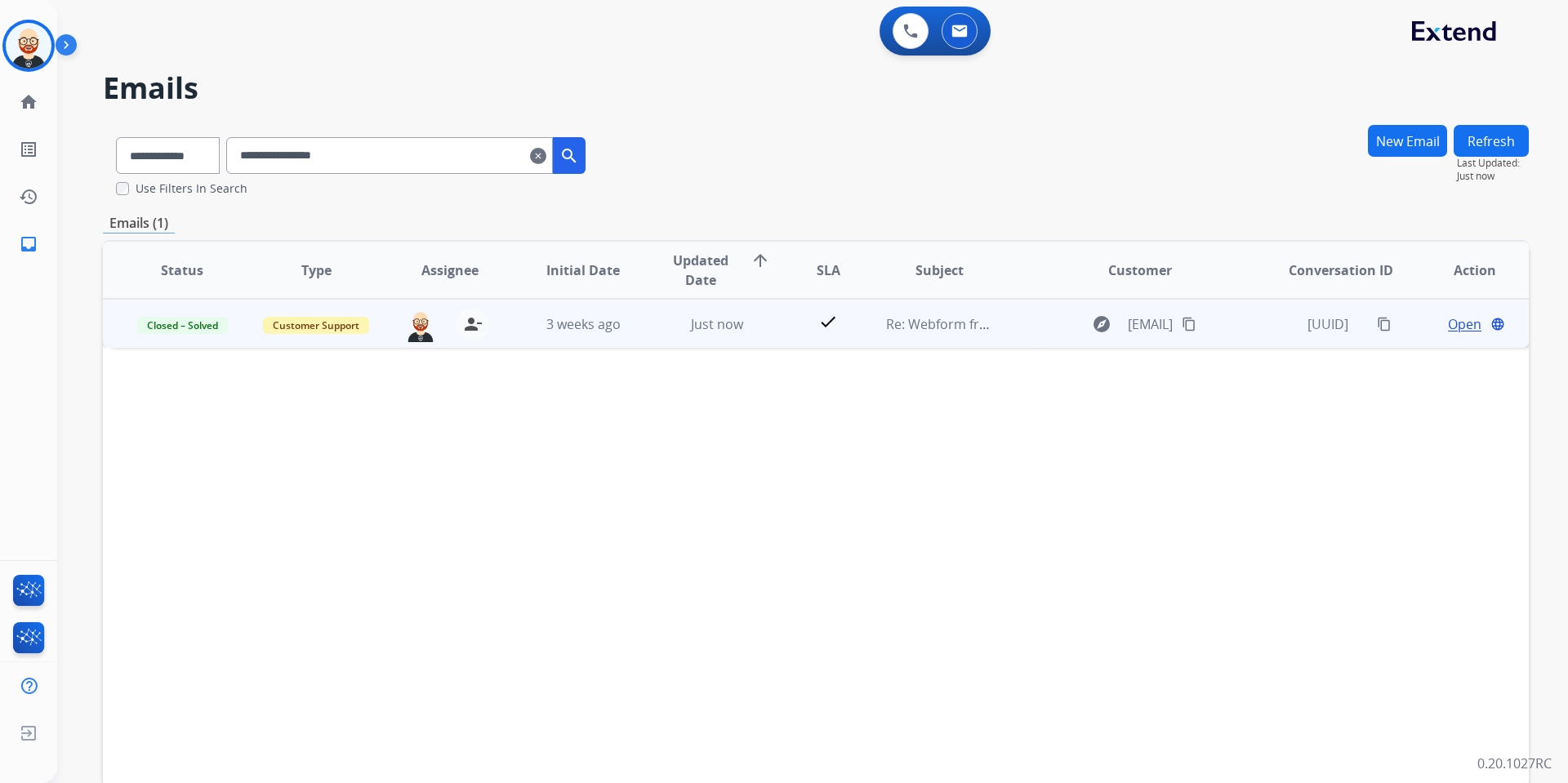 click on "content_copy" at bounding box center [1384, 324] 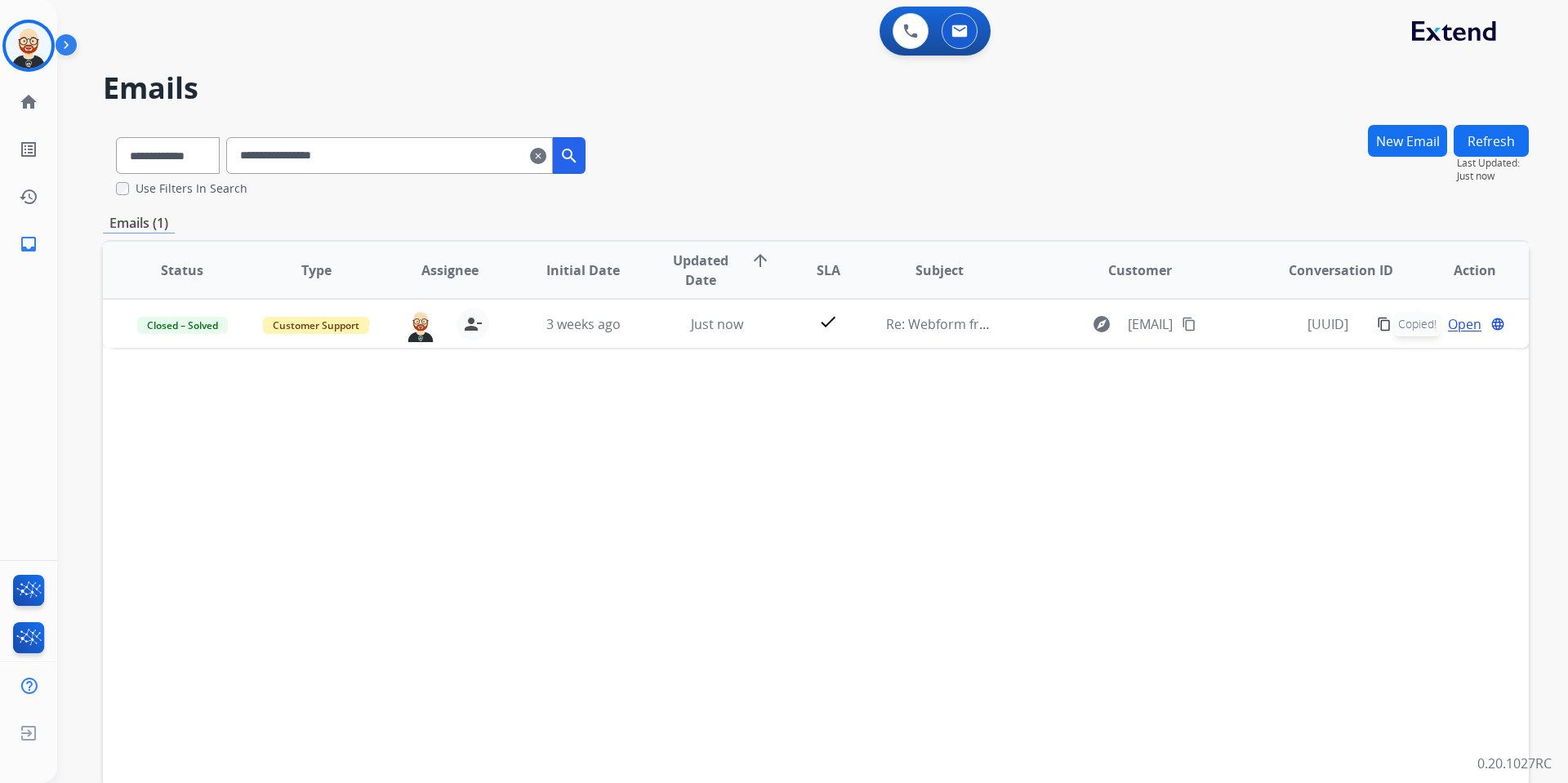 click on "clear" at bounding box center (538, 156) 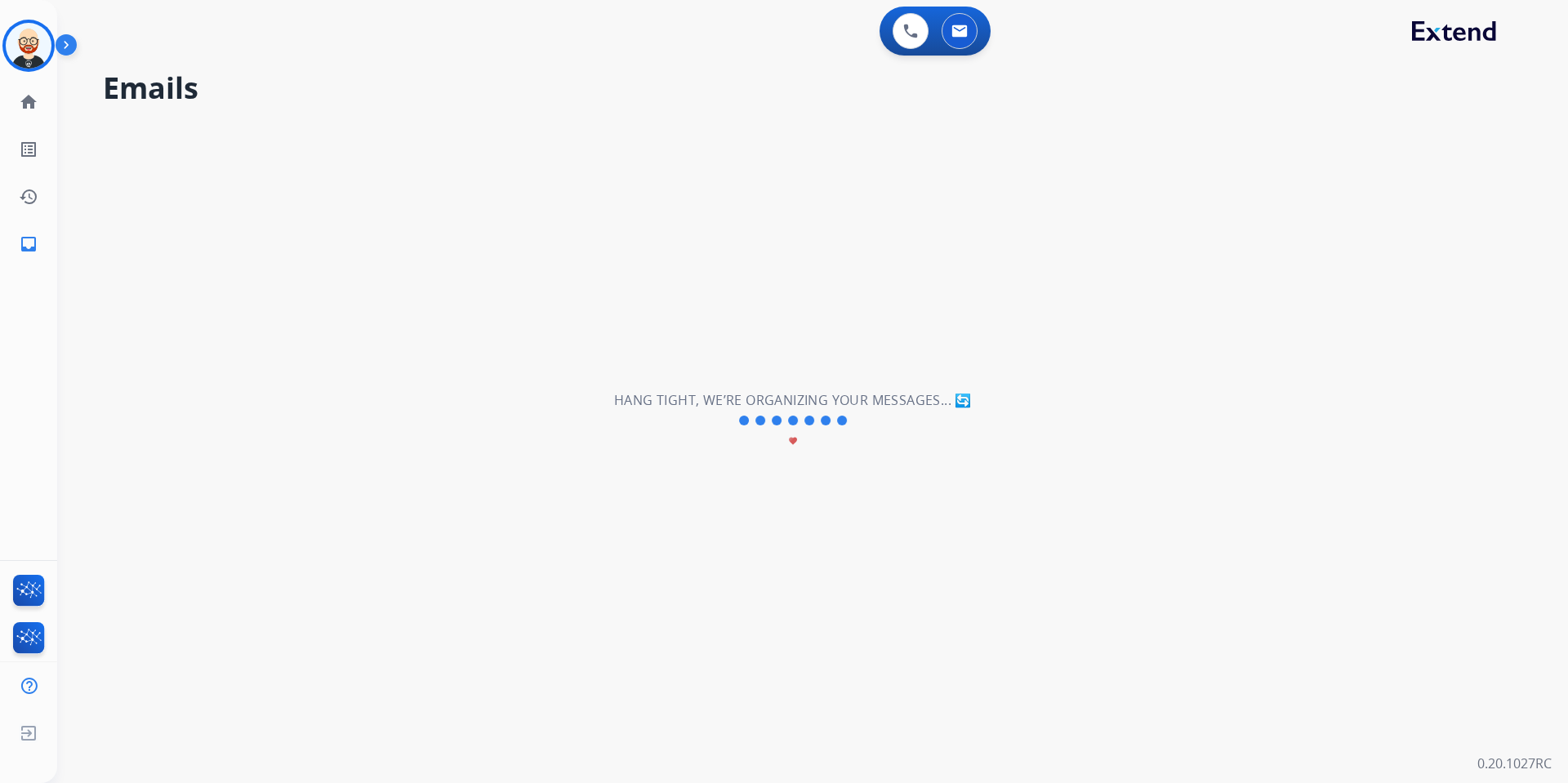 type 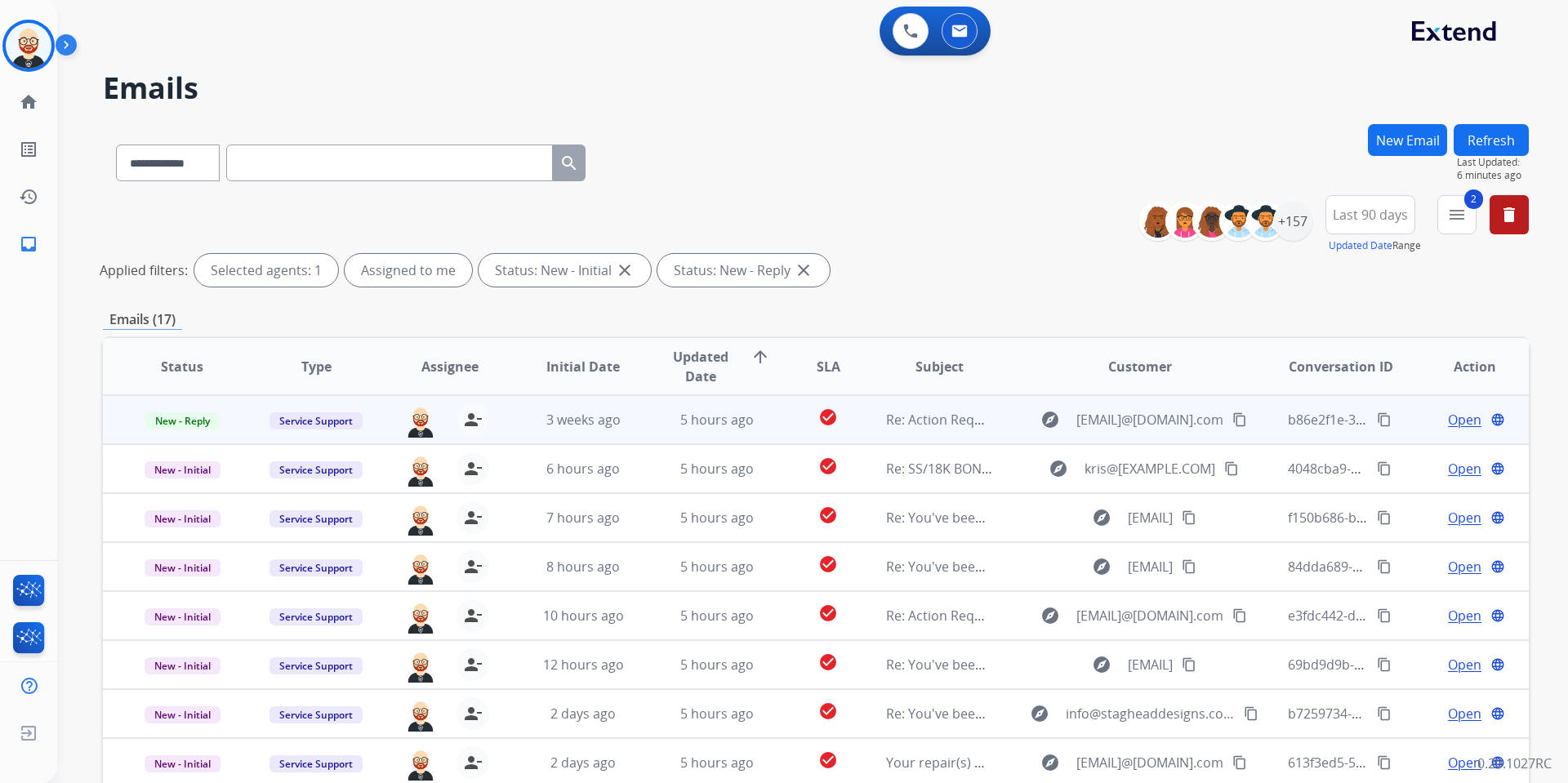 click on "Open" at bounding box center (1464, 420) 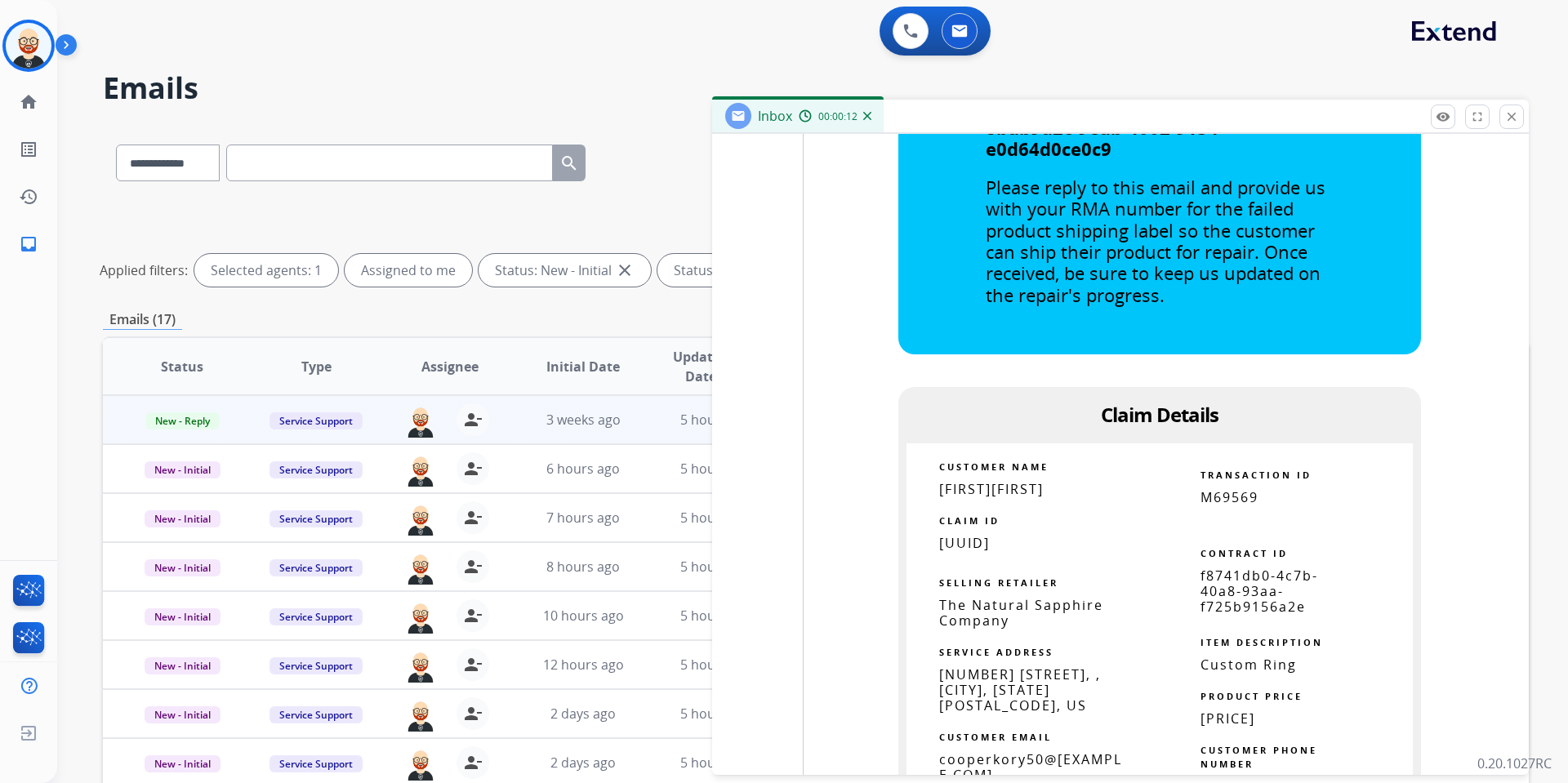 scroll, scrollTop: 2892, scrollLeft: 0, axis: vertical 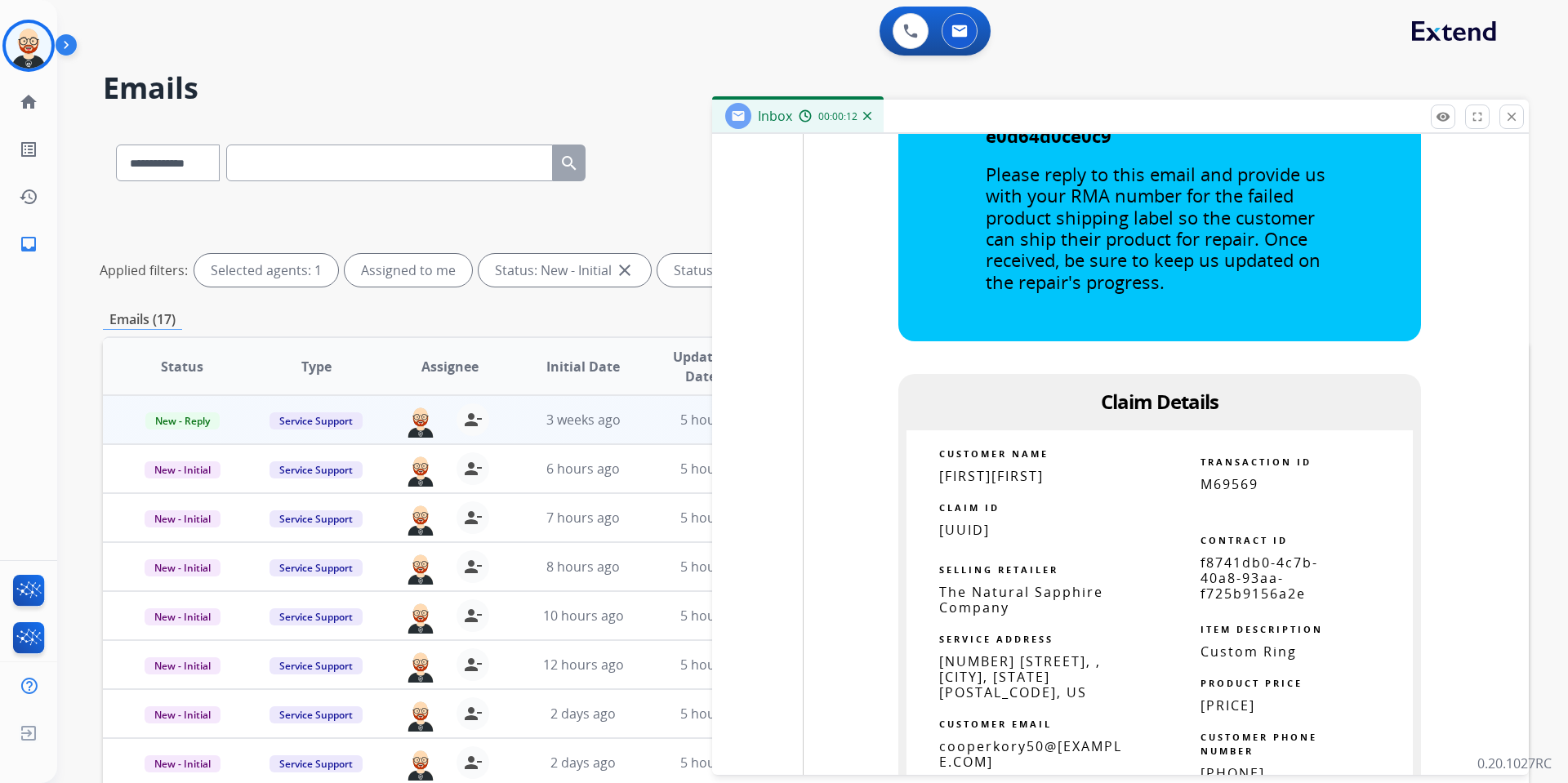 click on "[UUID]" at bounding box center (964, 530) 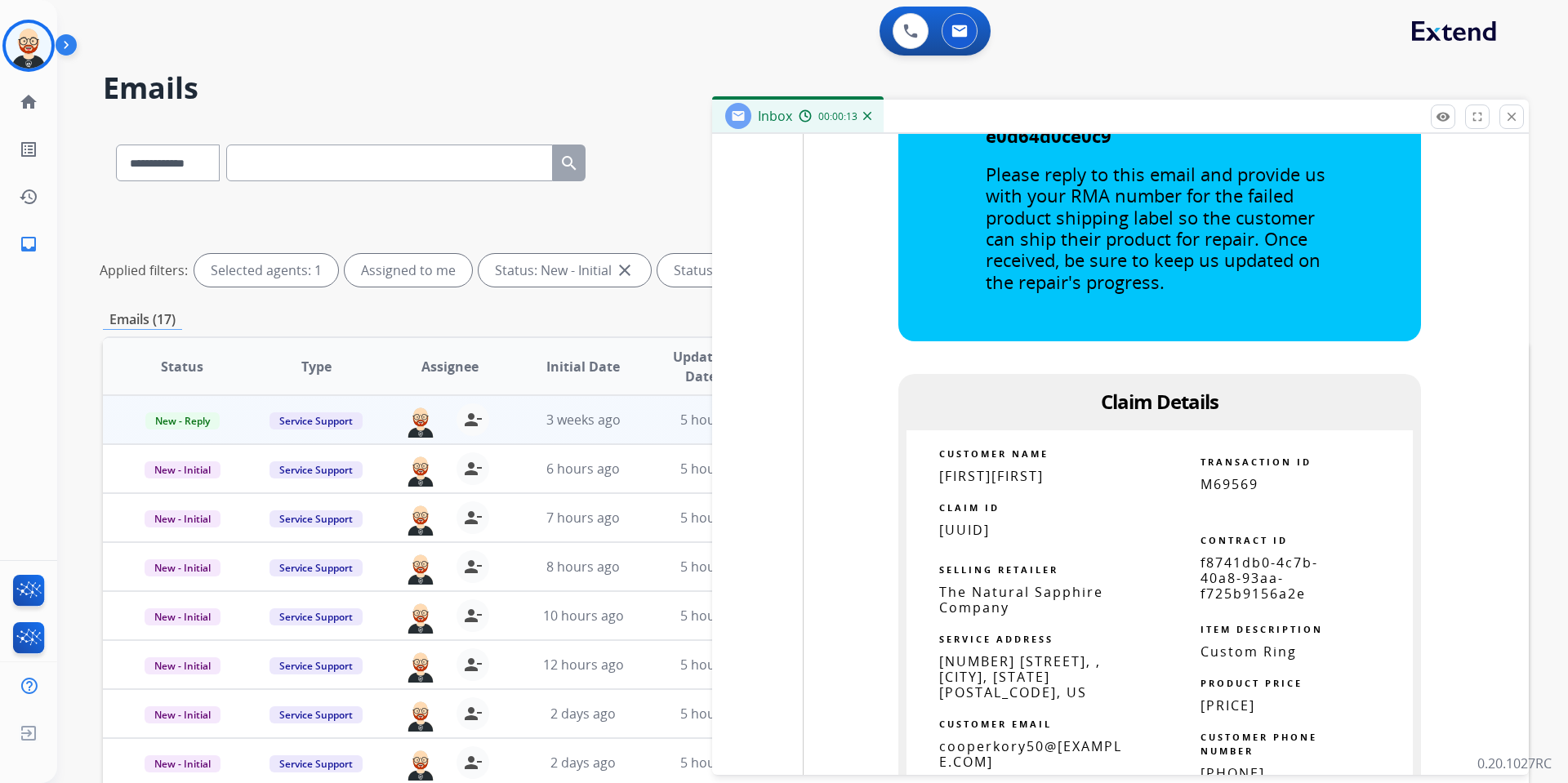 click on "[UUID]" at bounding box center [964, 530] 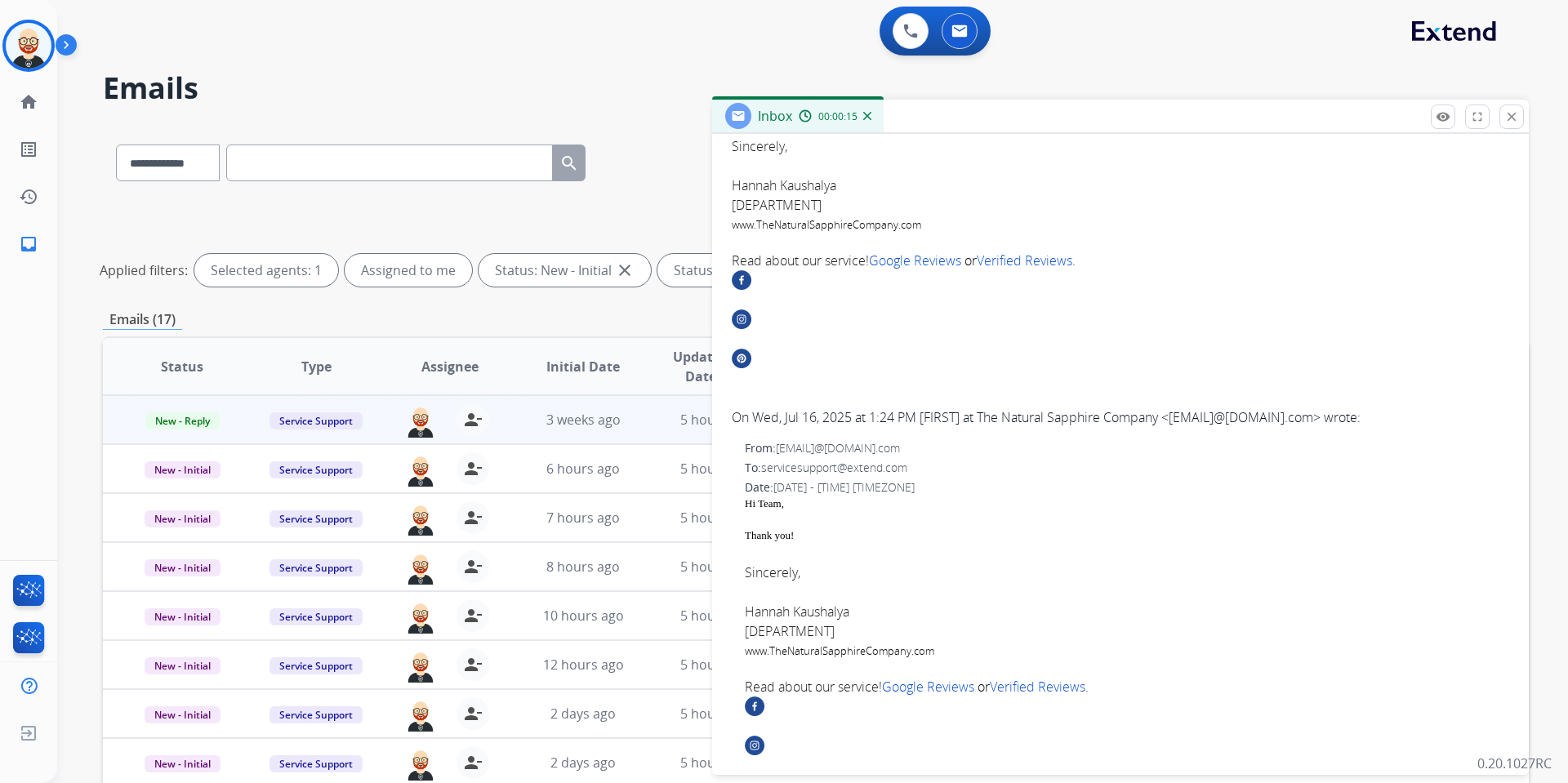 scroll, scrollTop: 0, scrollLeft: 0, axis: both 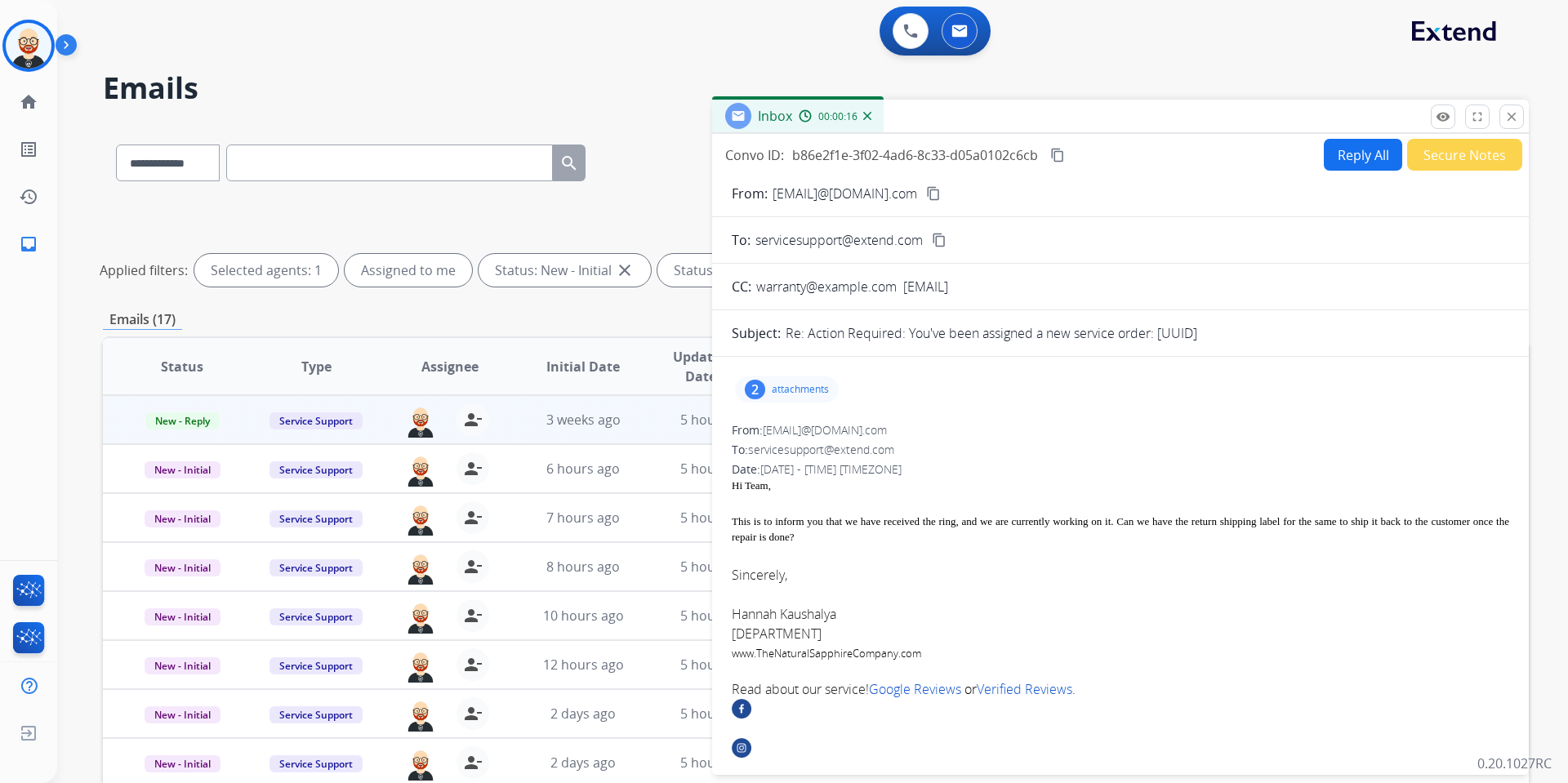 click on "attachments" at bounding box center [800, 389] 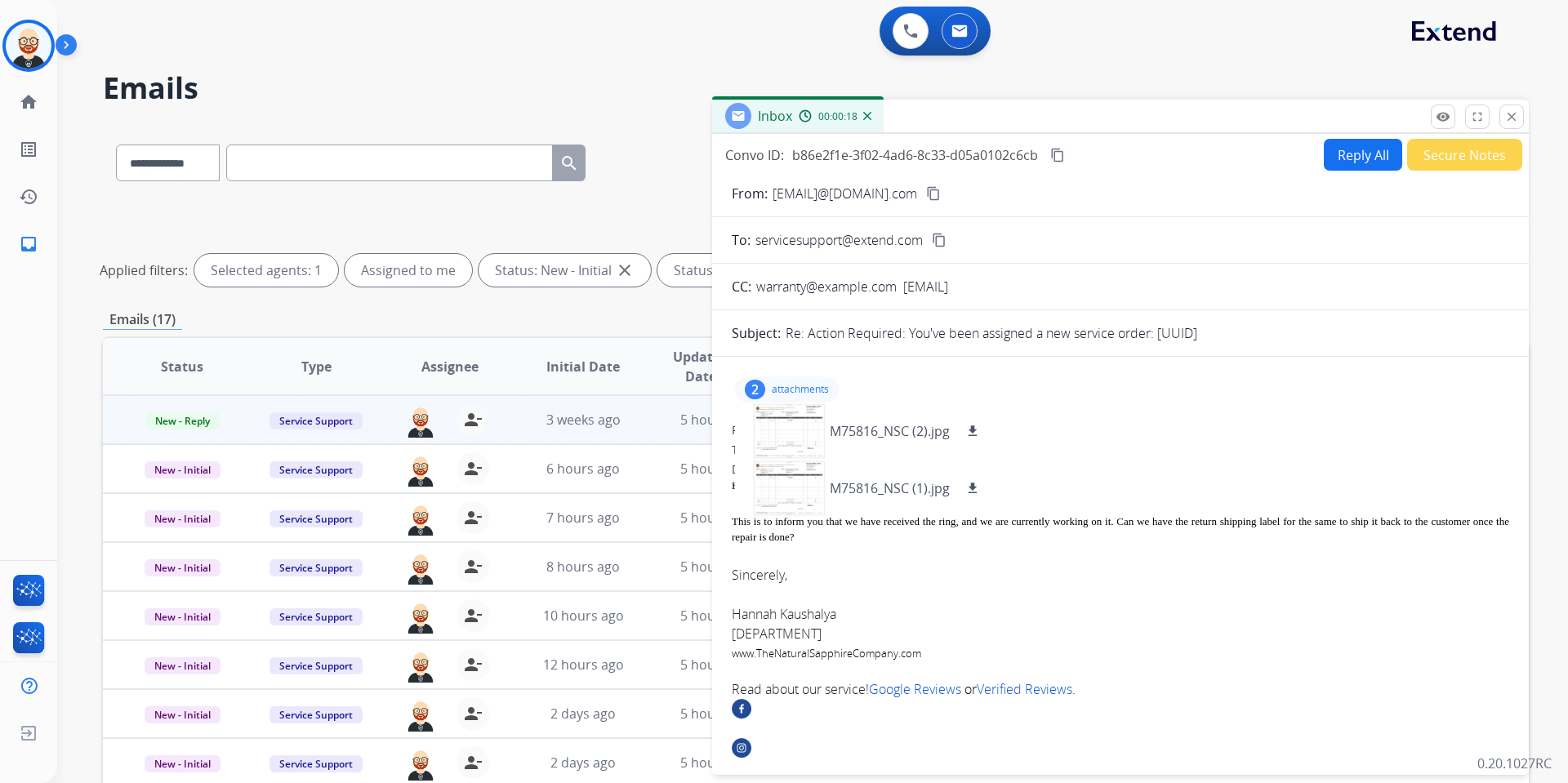 click on "attachments" at bounding box center [800, 389] 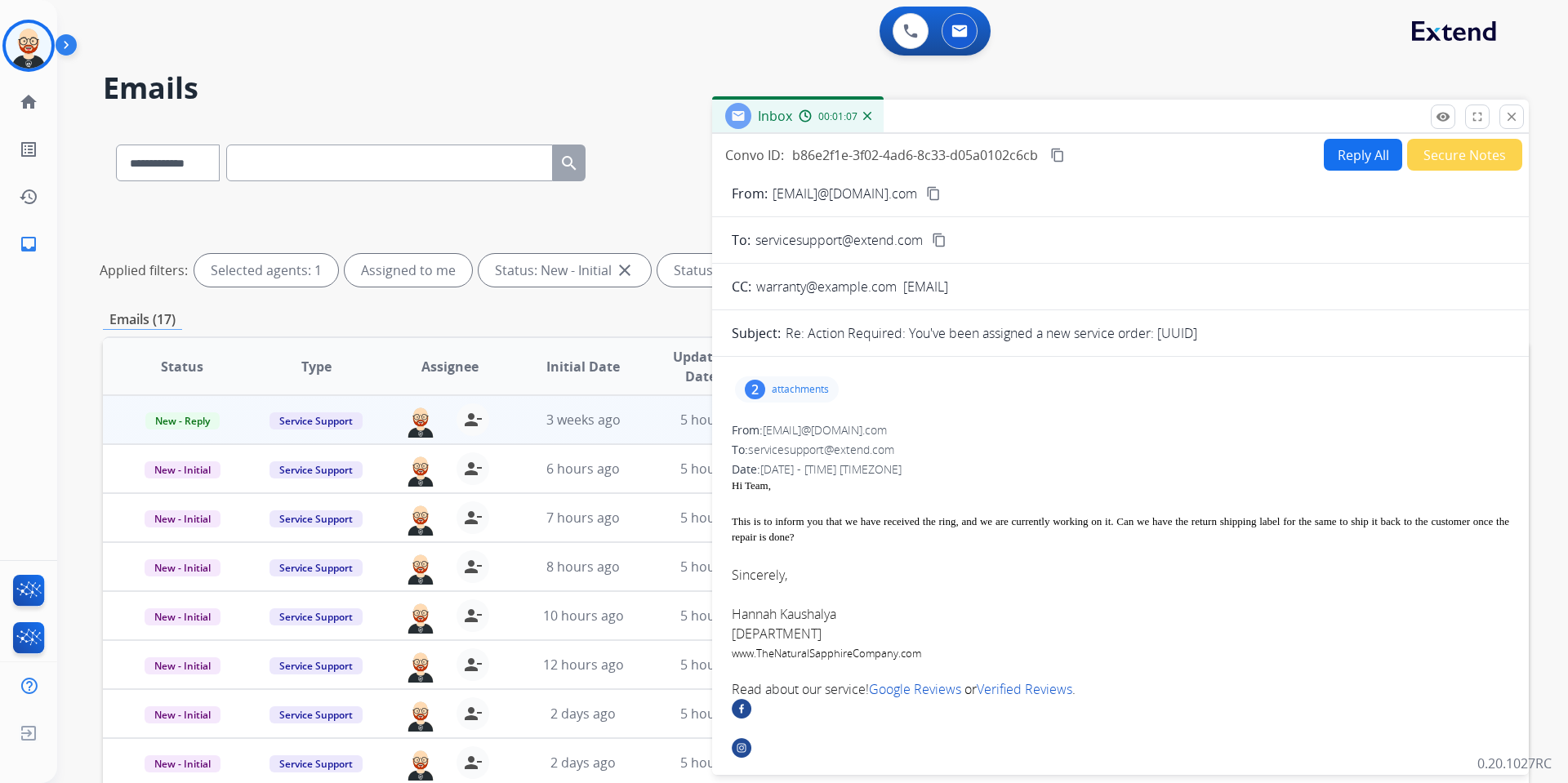 click on "Reply All" at bounding box center [1363, 154] 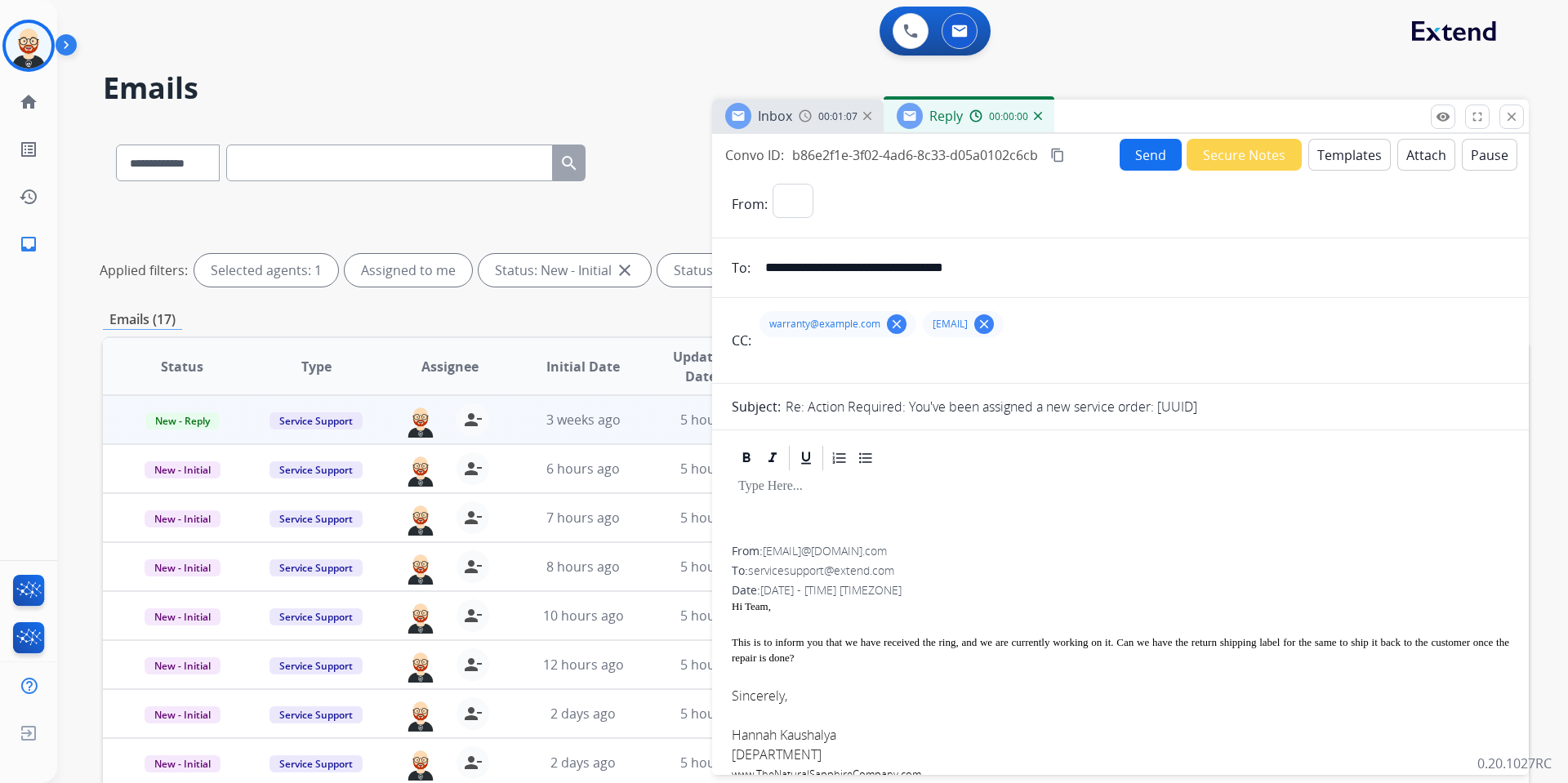 select on "**********" 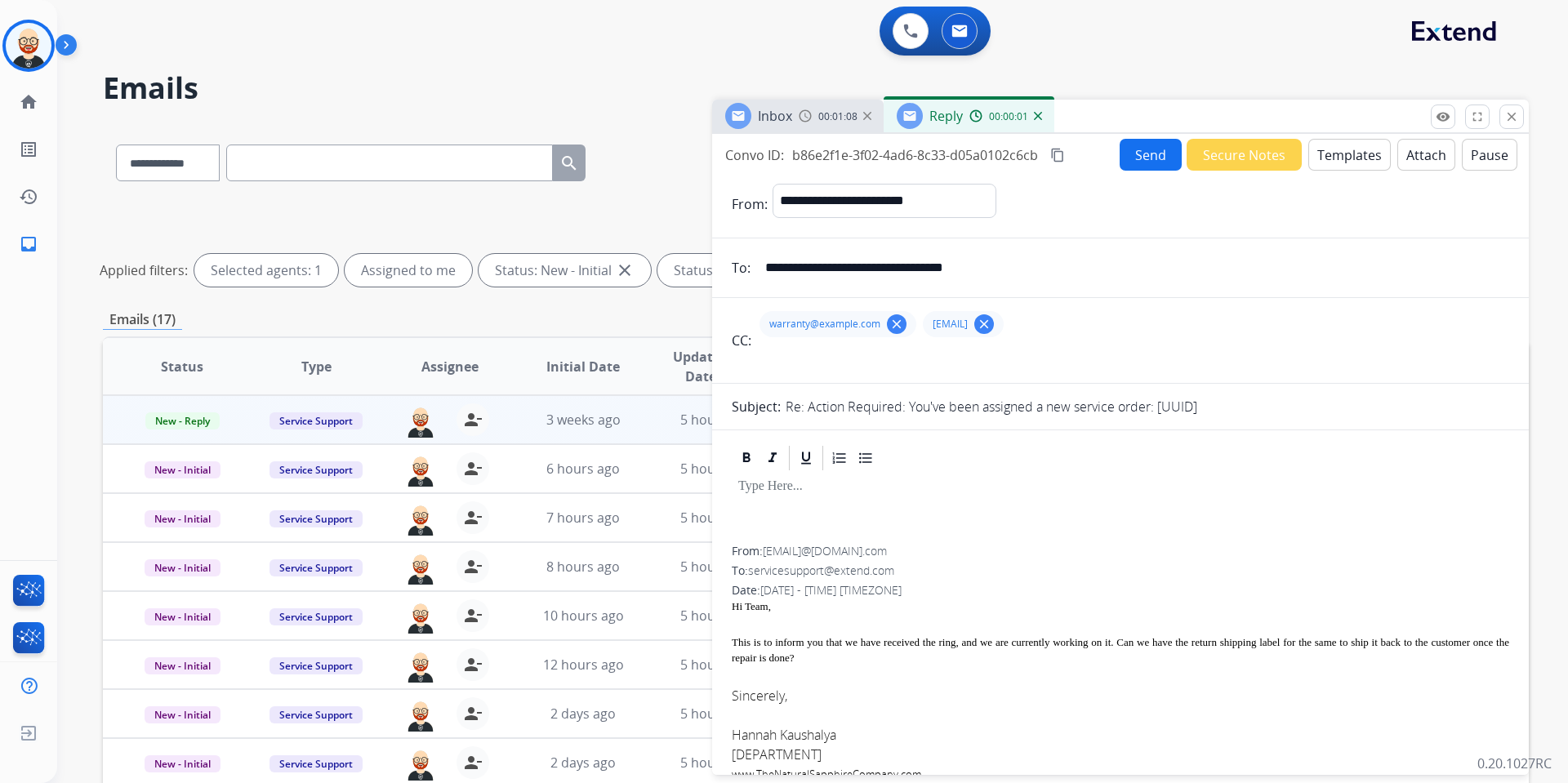 click on "Attach" at bounding box center [1426, 154] 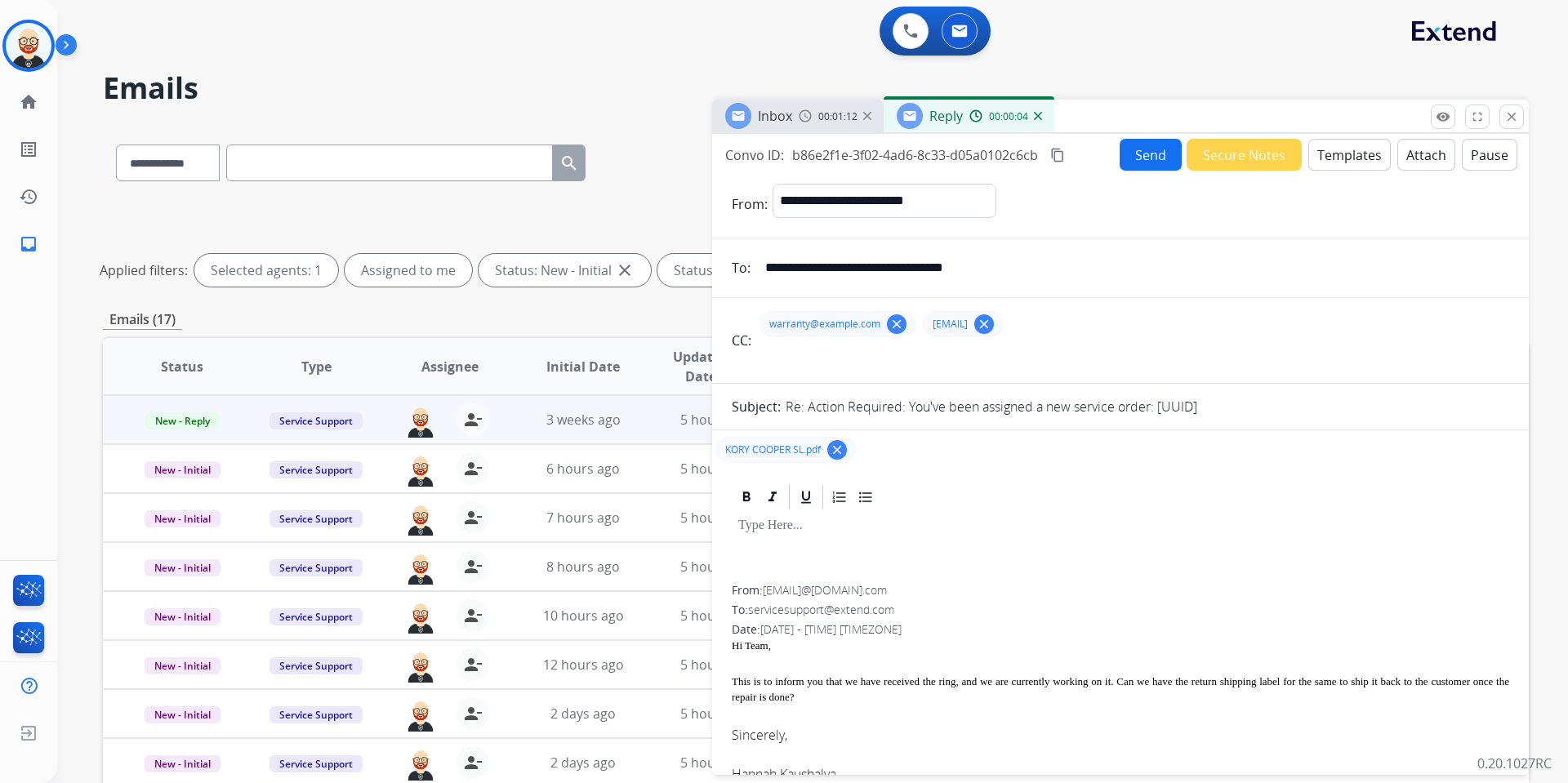 click at bounding box center (1120, 526) 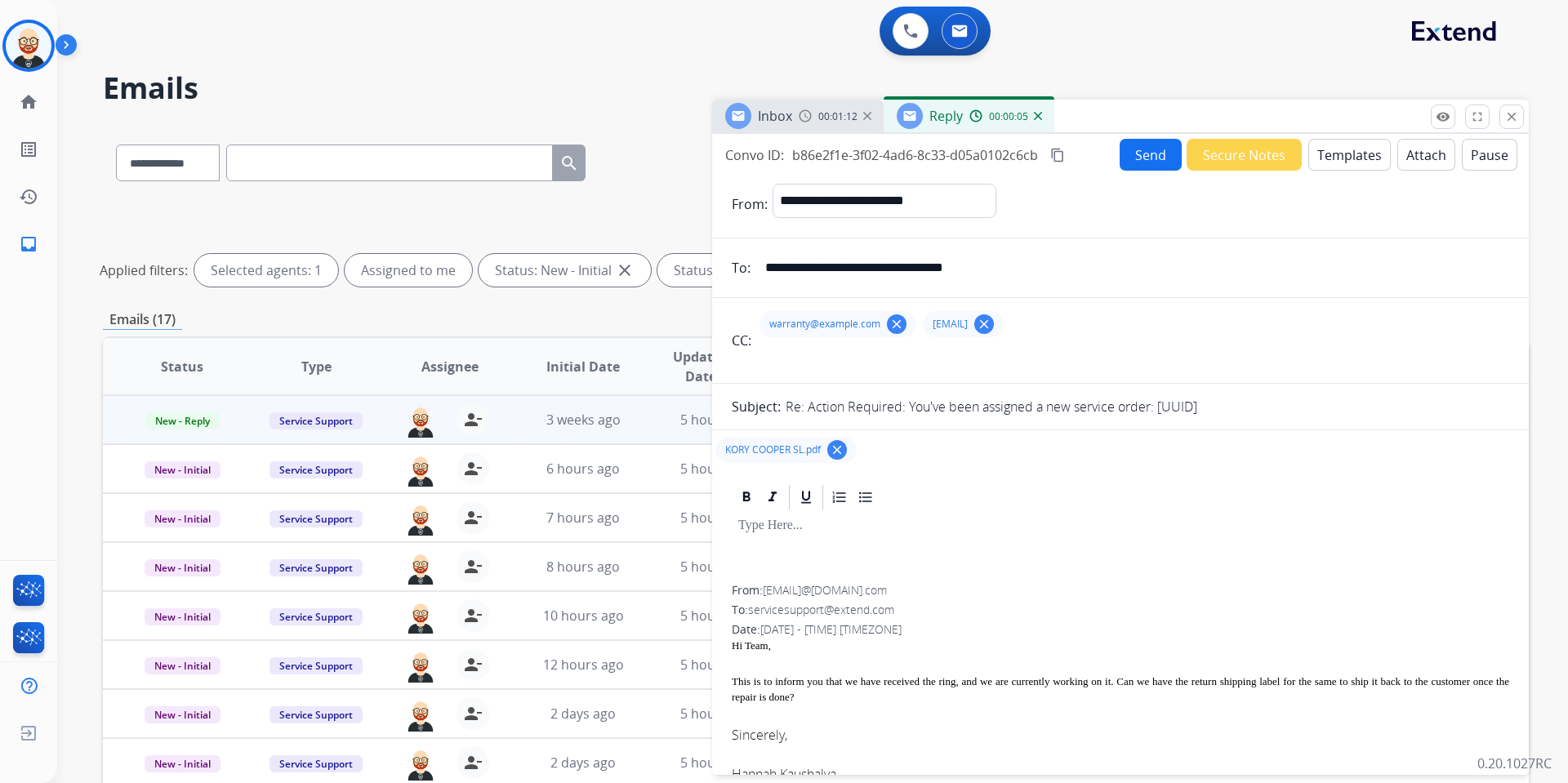 type 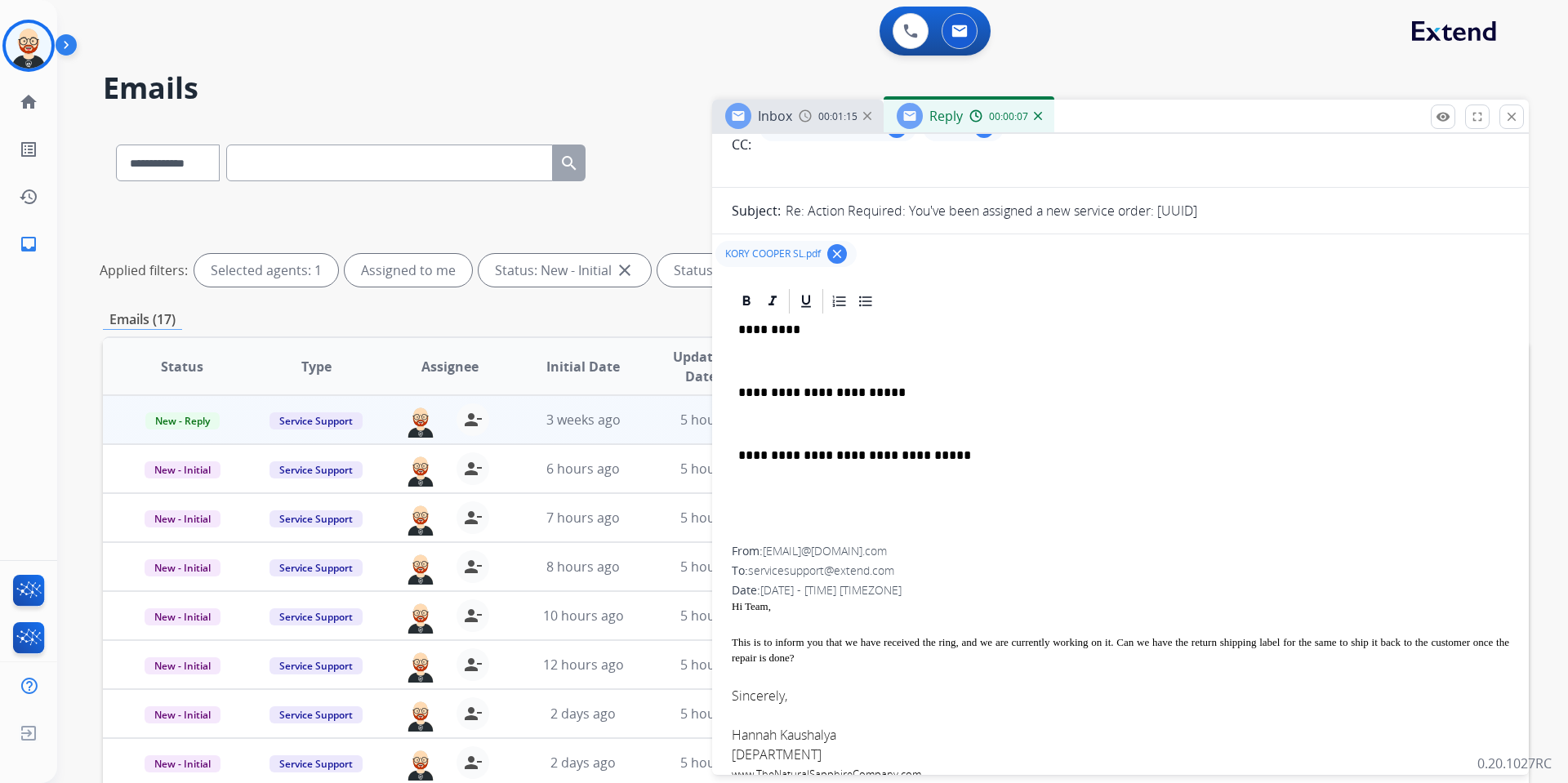 scroll, scrollTop: 199, scrollLeft: 0, axis: vertical 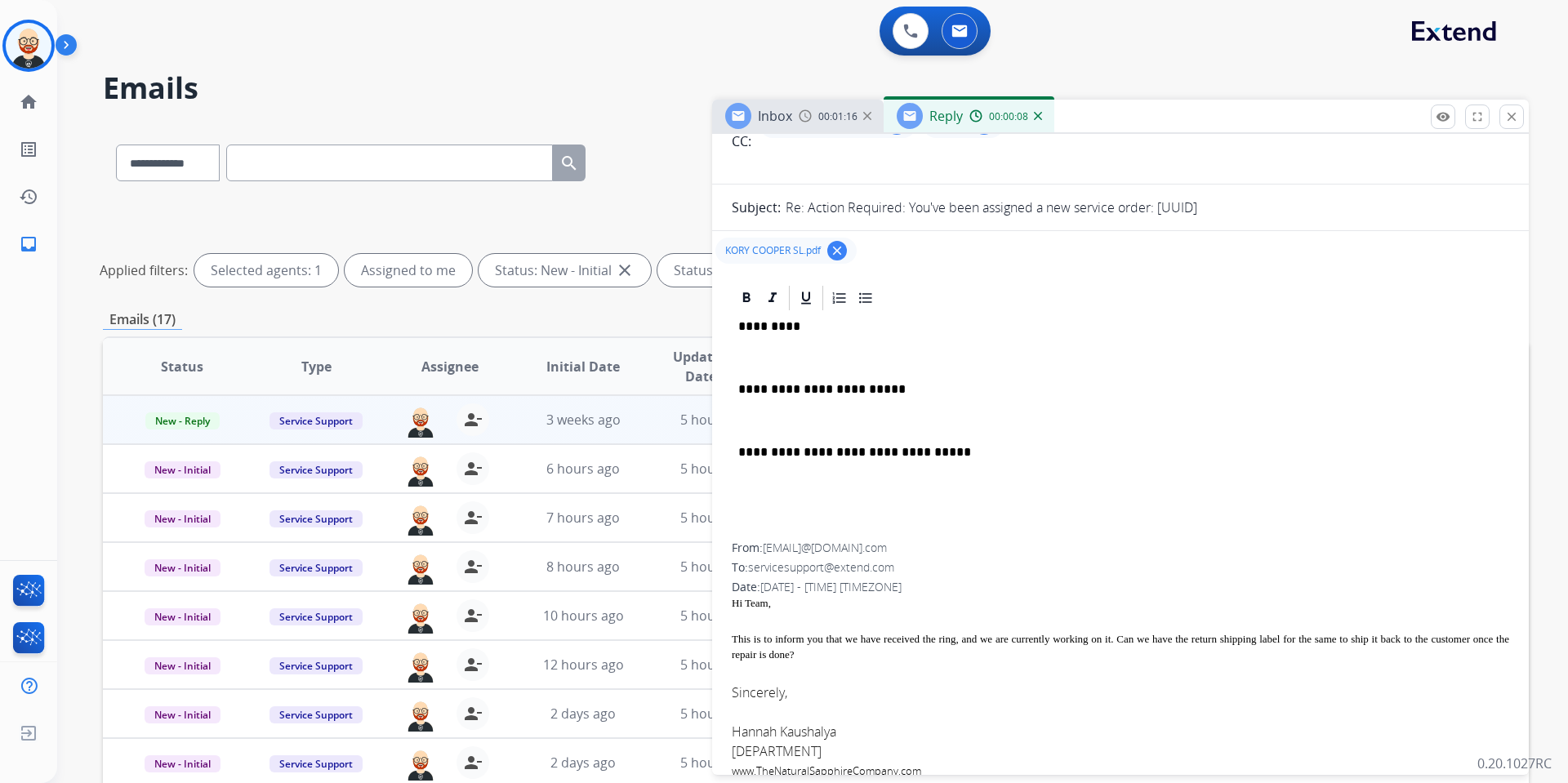 click on "Hannah Kaushalya" at bounding box center (784, 732) 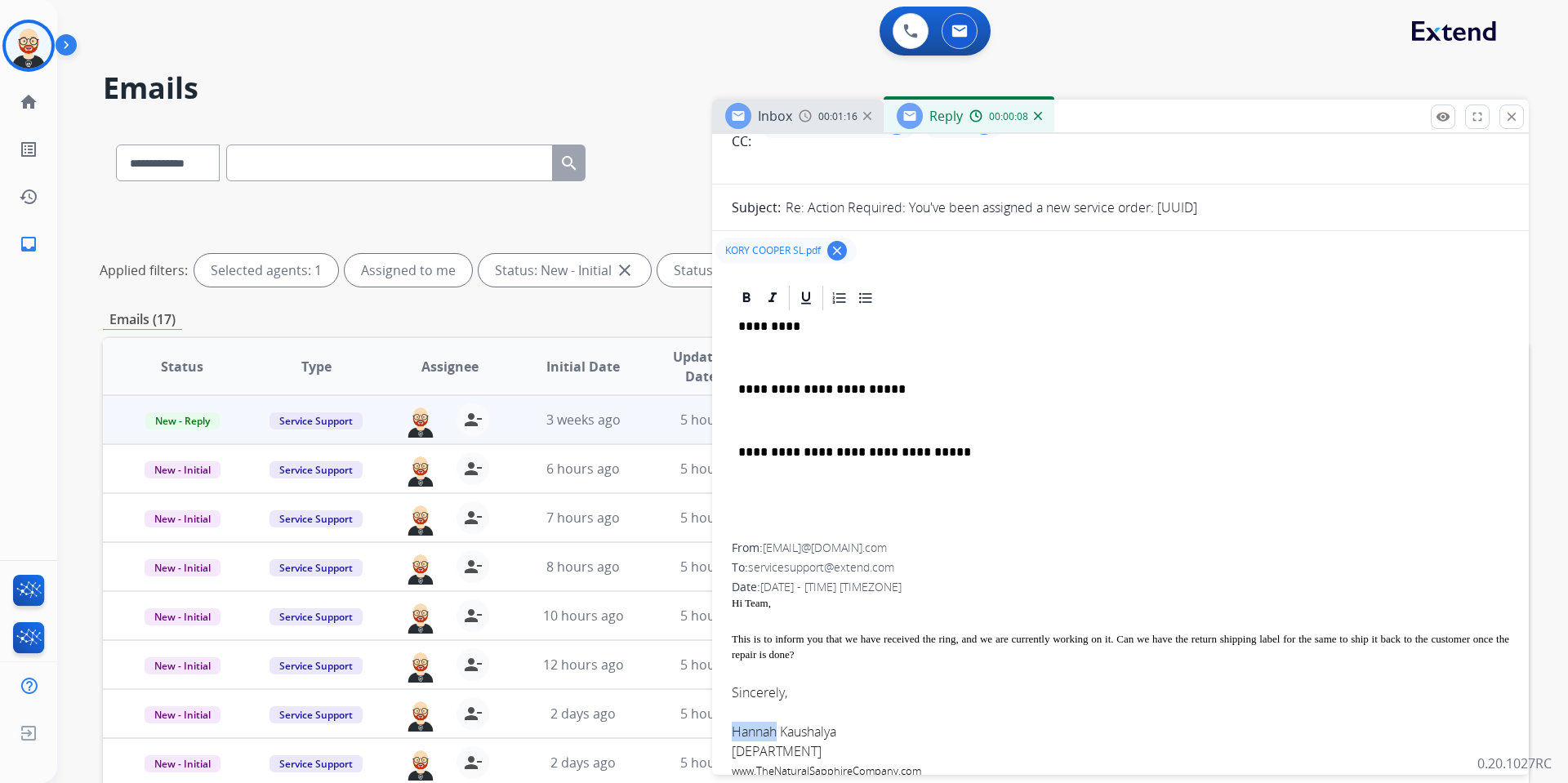 click on "Hannah Kaushalya" at bounding box center (784, 732) 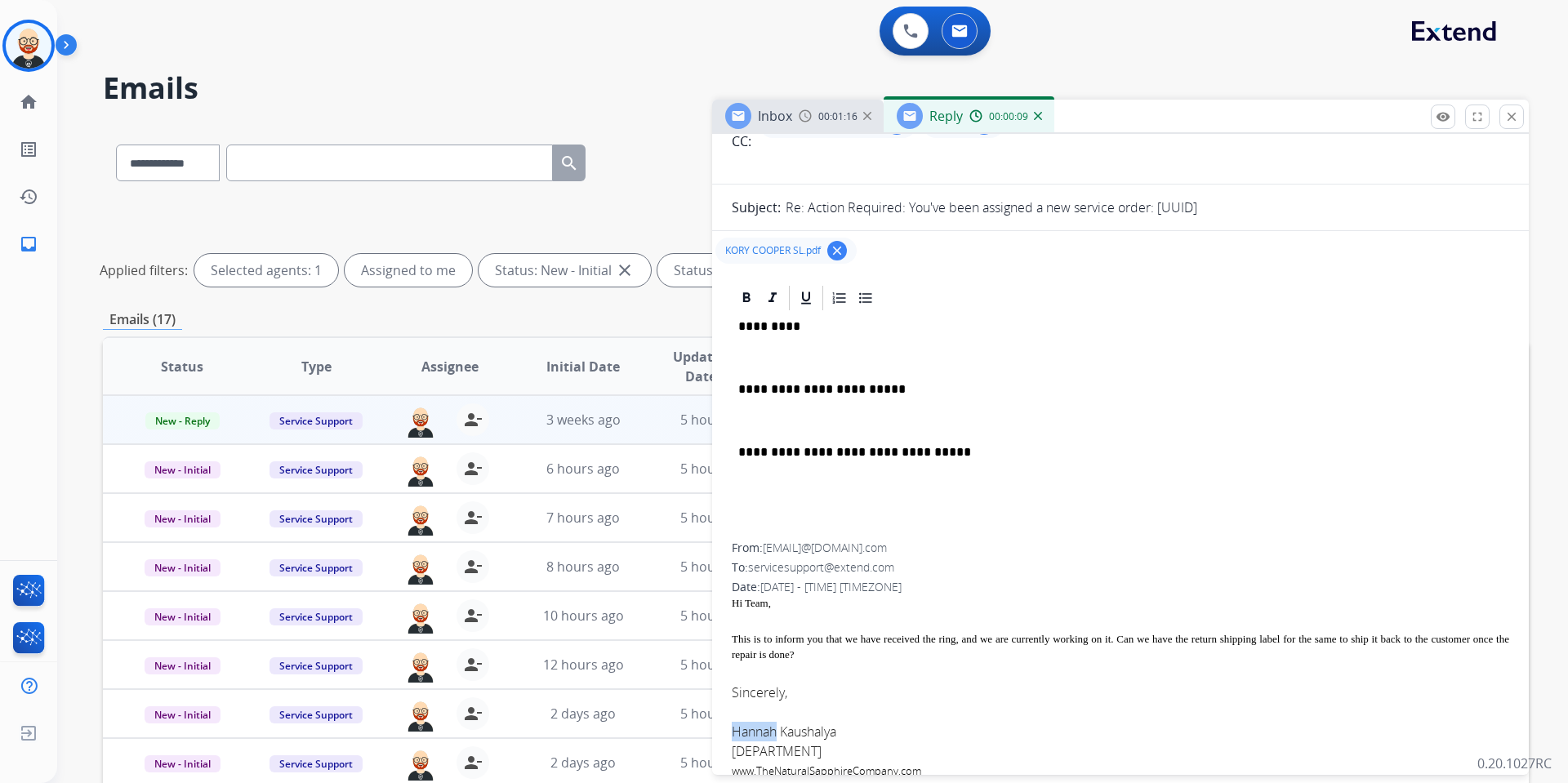 copy on "[FIRST]" 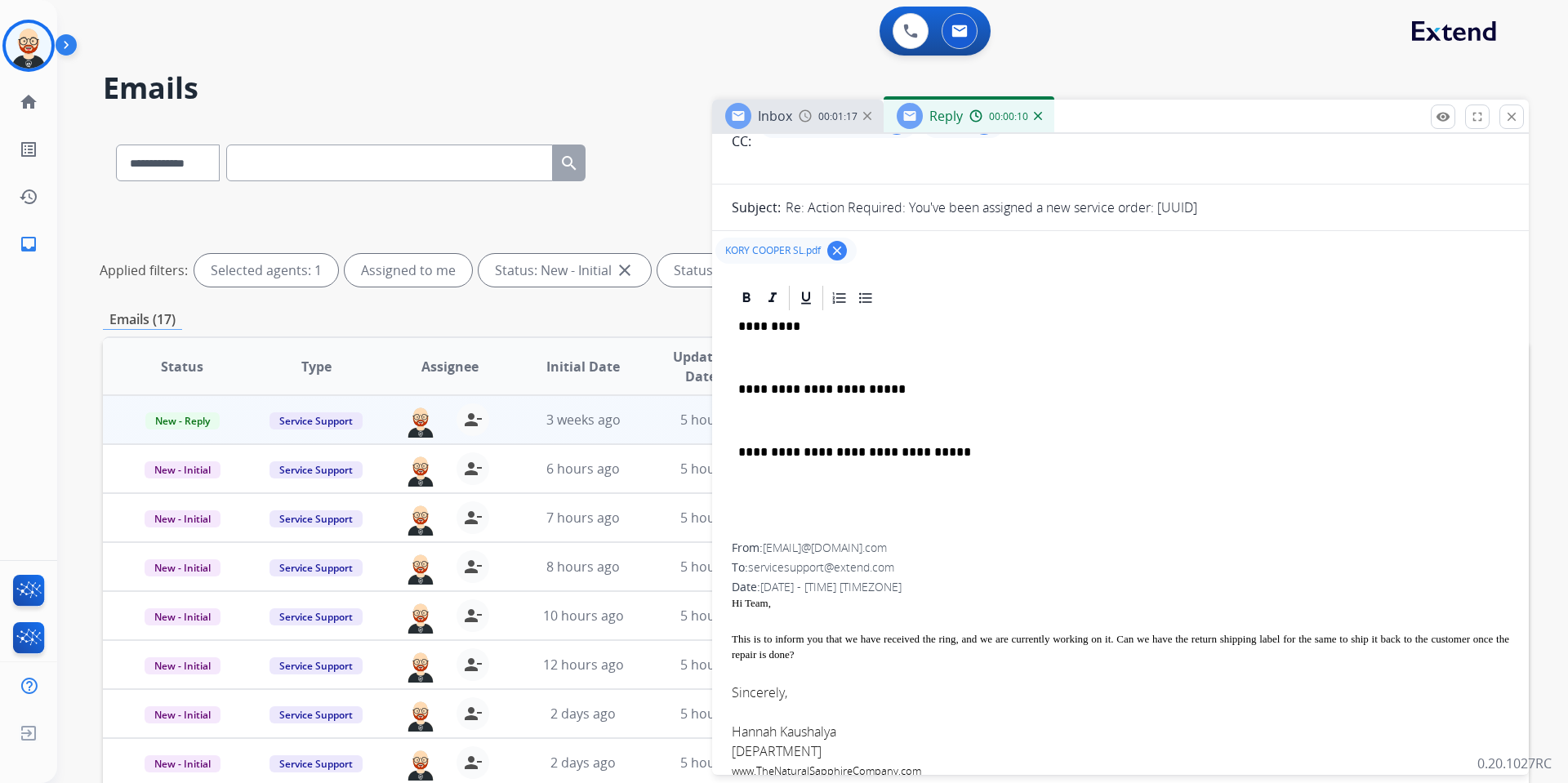 click on "*********" at bounding box center (1114, 327) 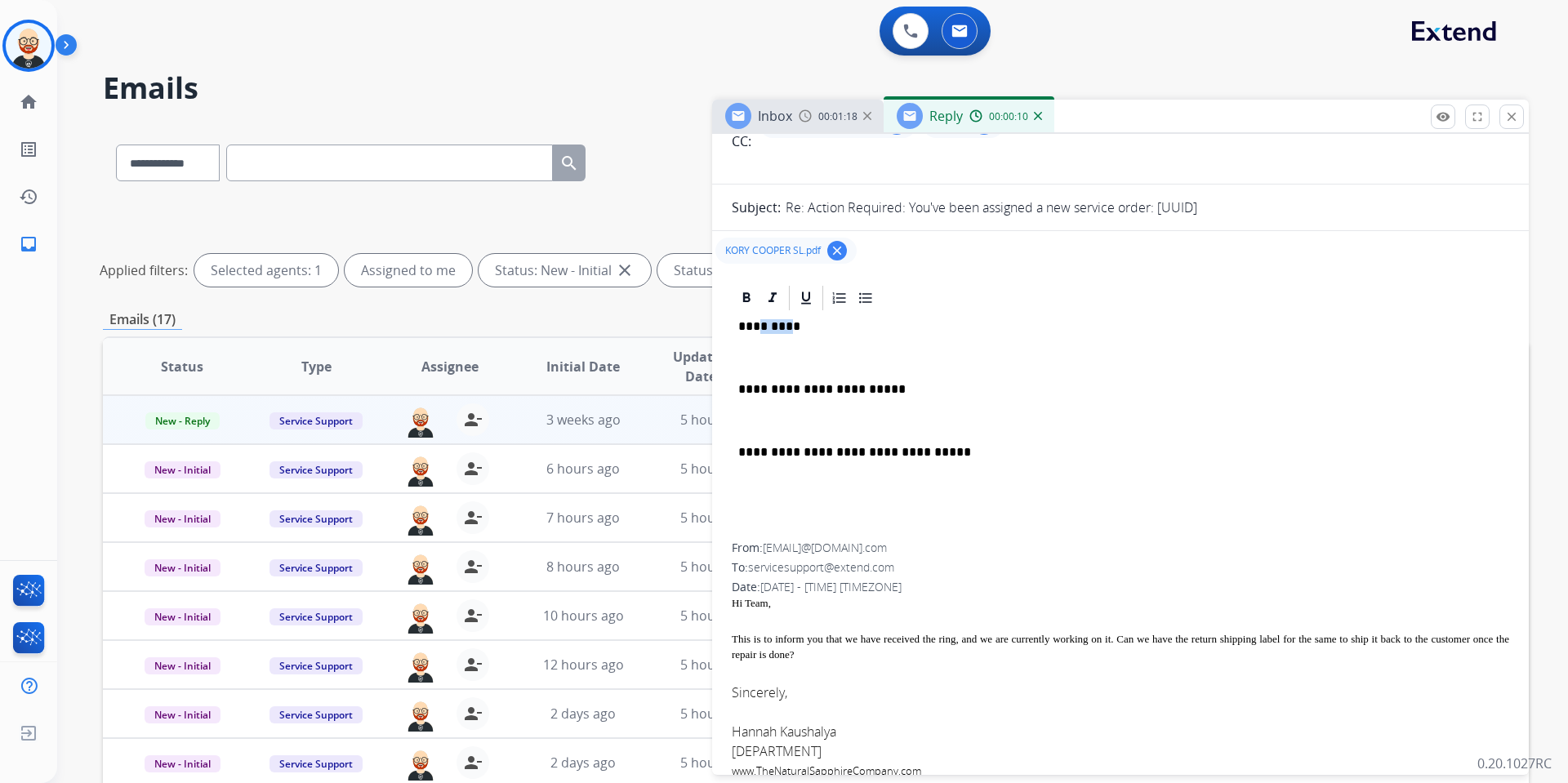 click on "*********" at bounding box center (1114, 327) 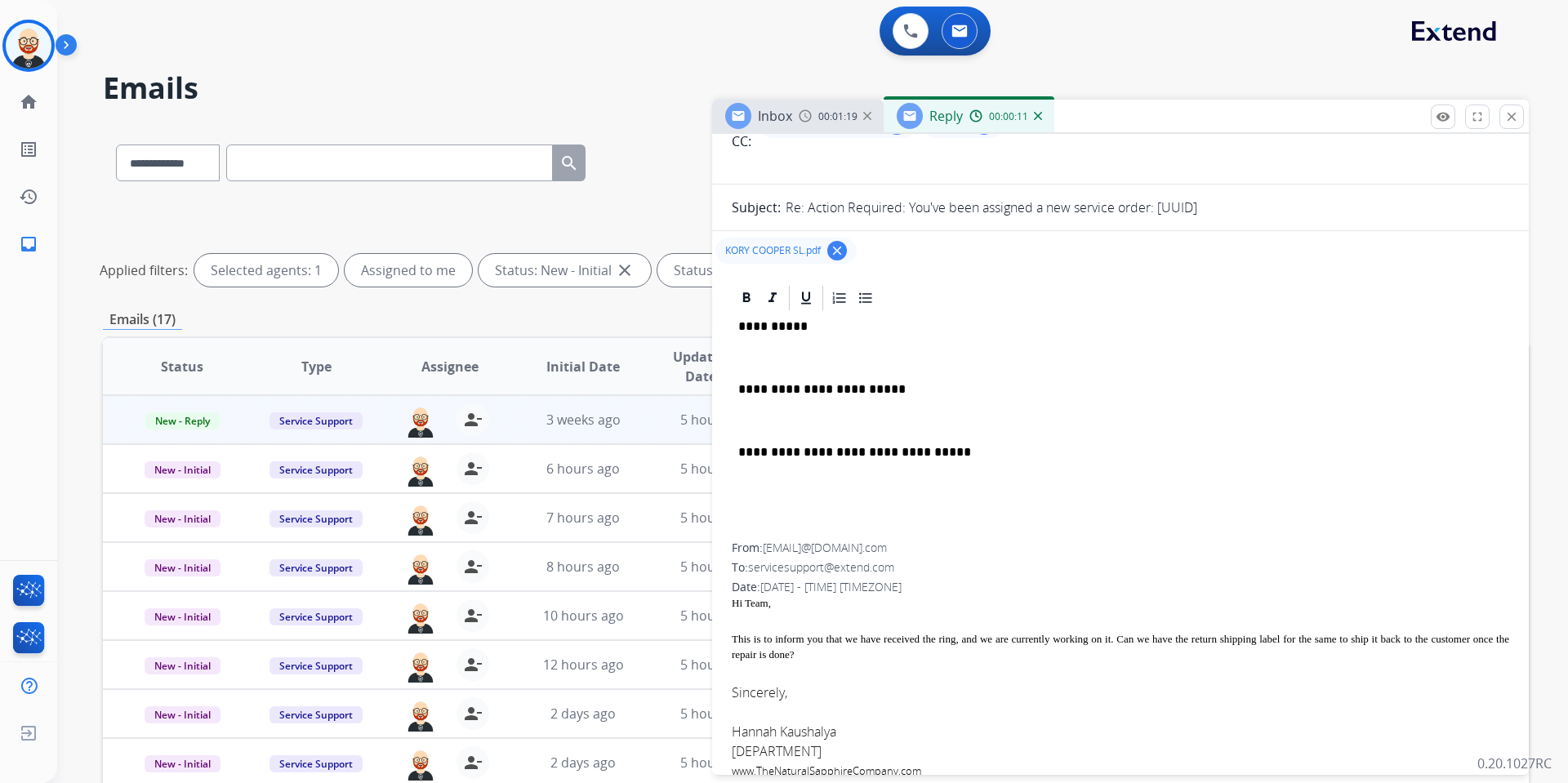 click at bounding box center [1120, 358] 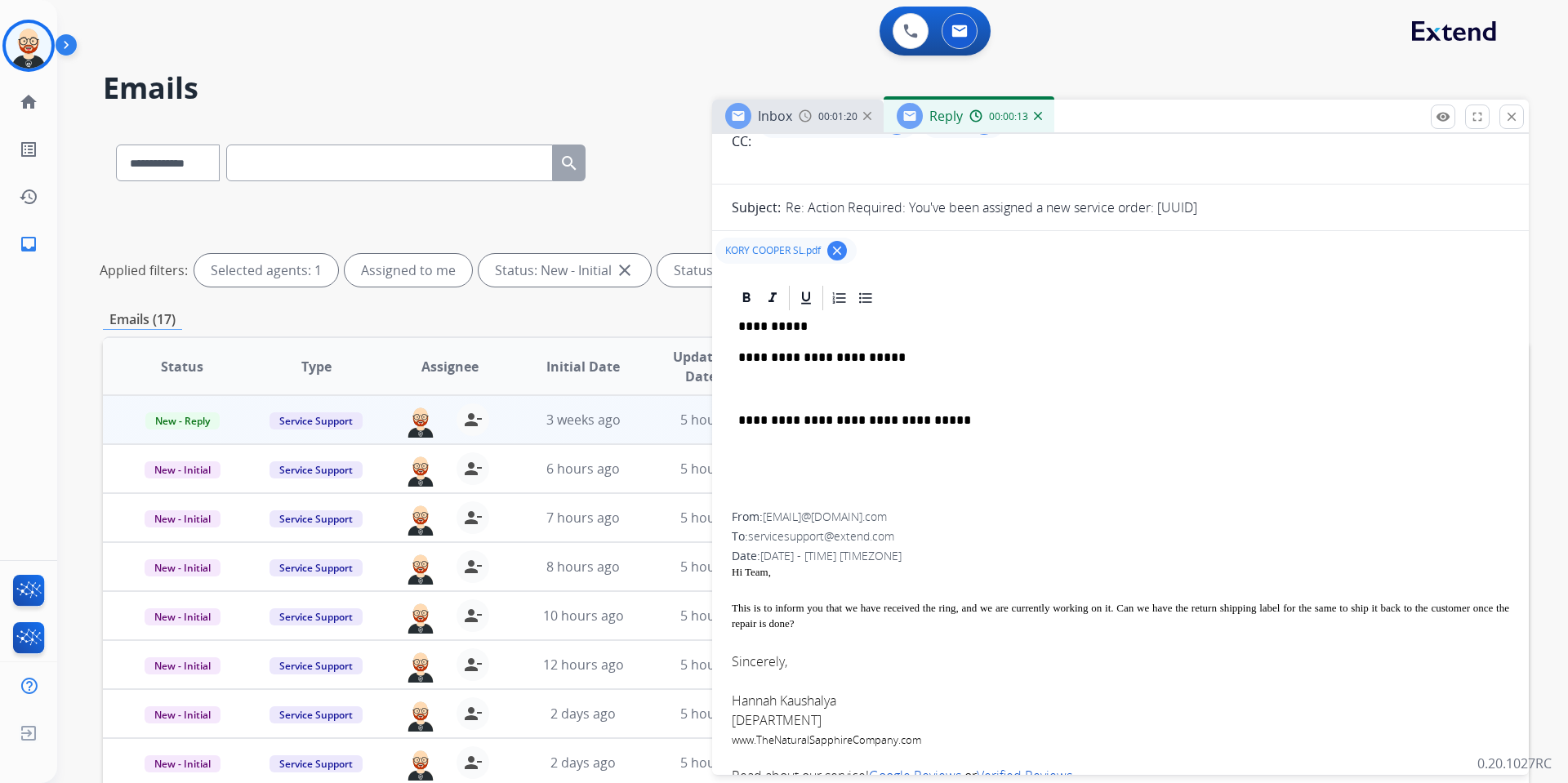 click at bounding box center [1120, 389] 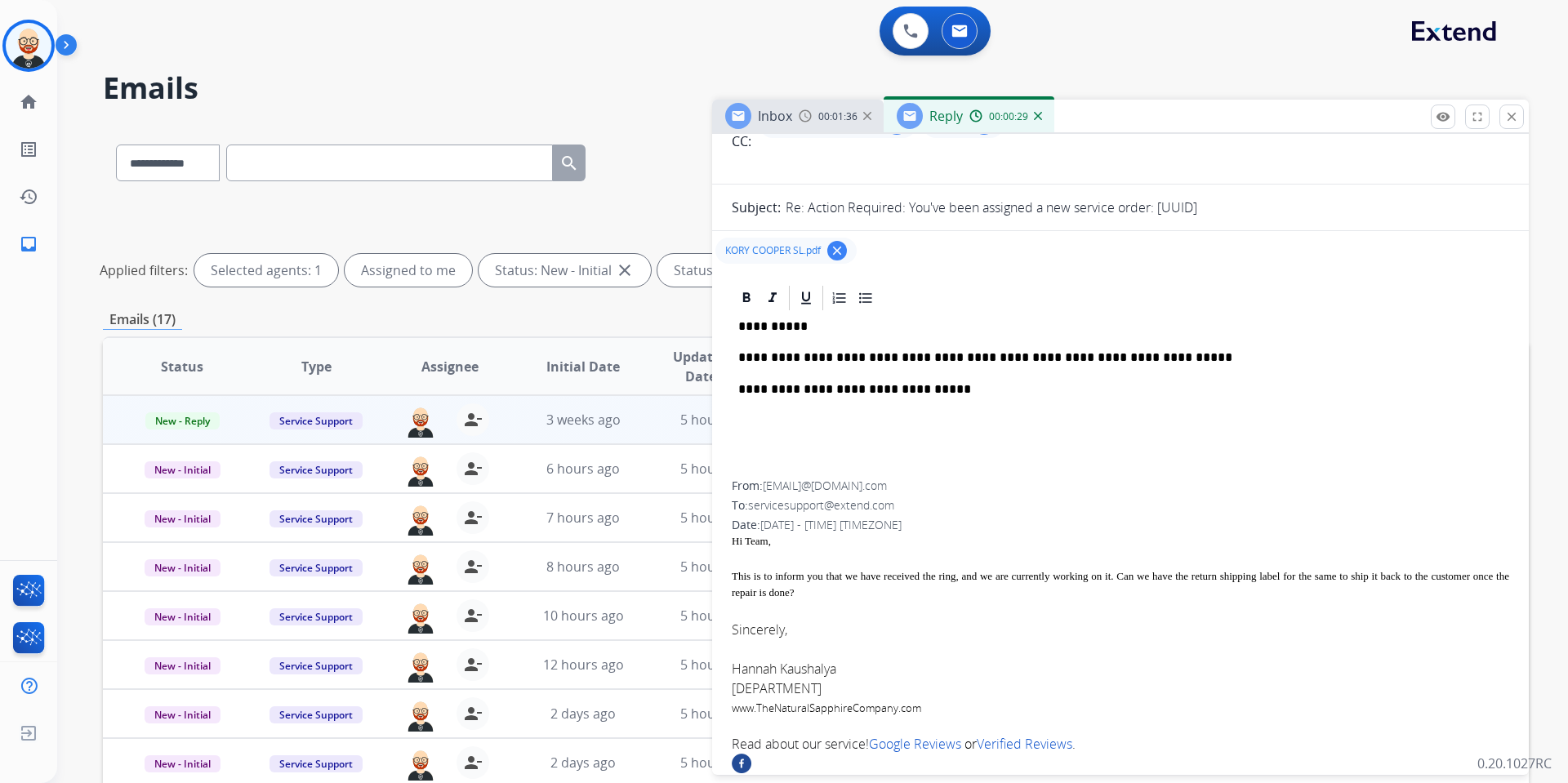 scroll, scrollTop: 0, scrollLeft: 0, axis: both 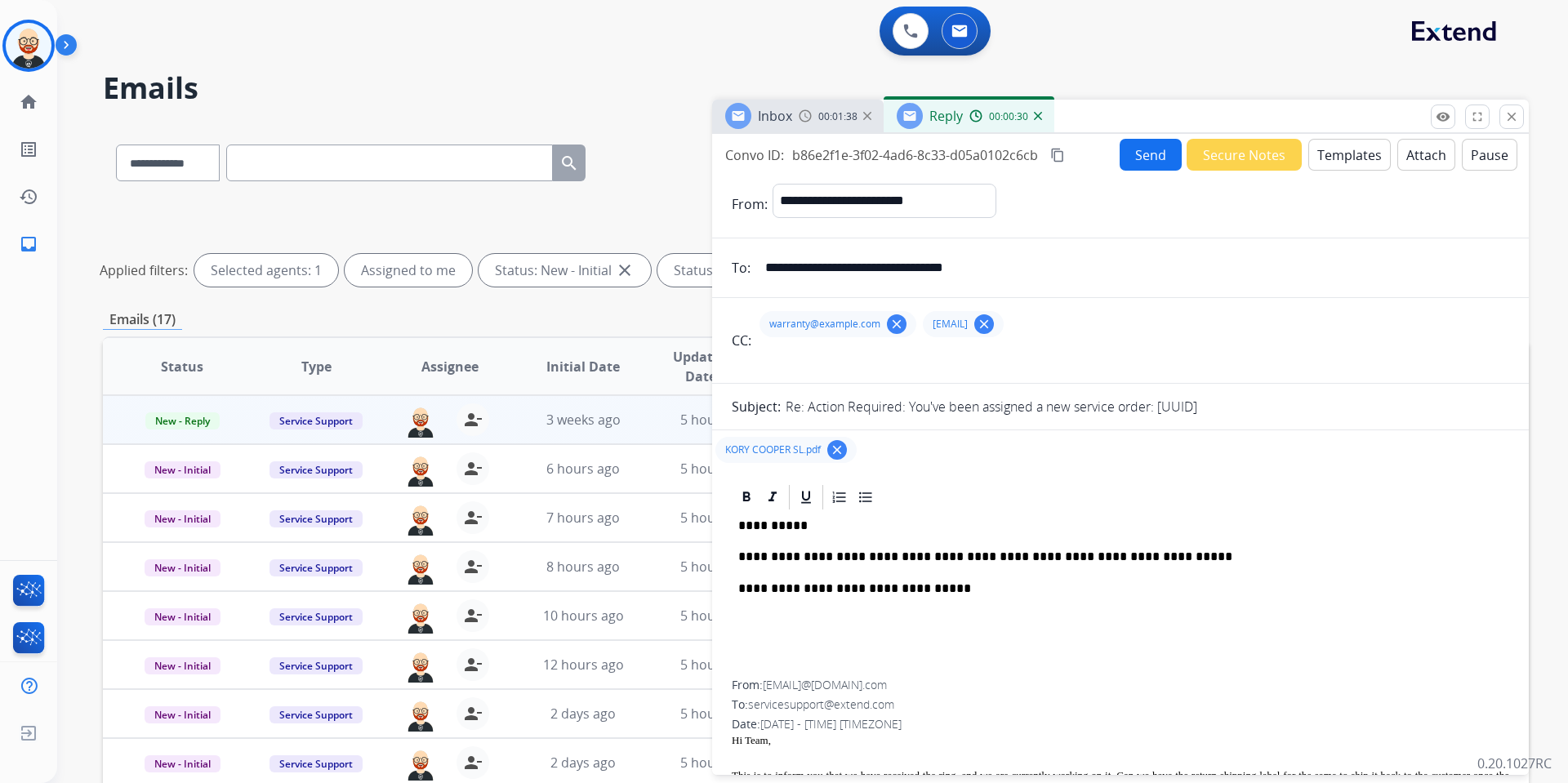 click on "Send" at bounding box center [1151, 154] 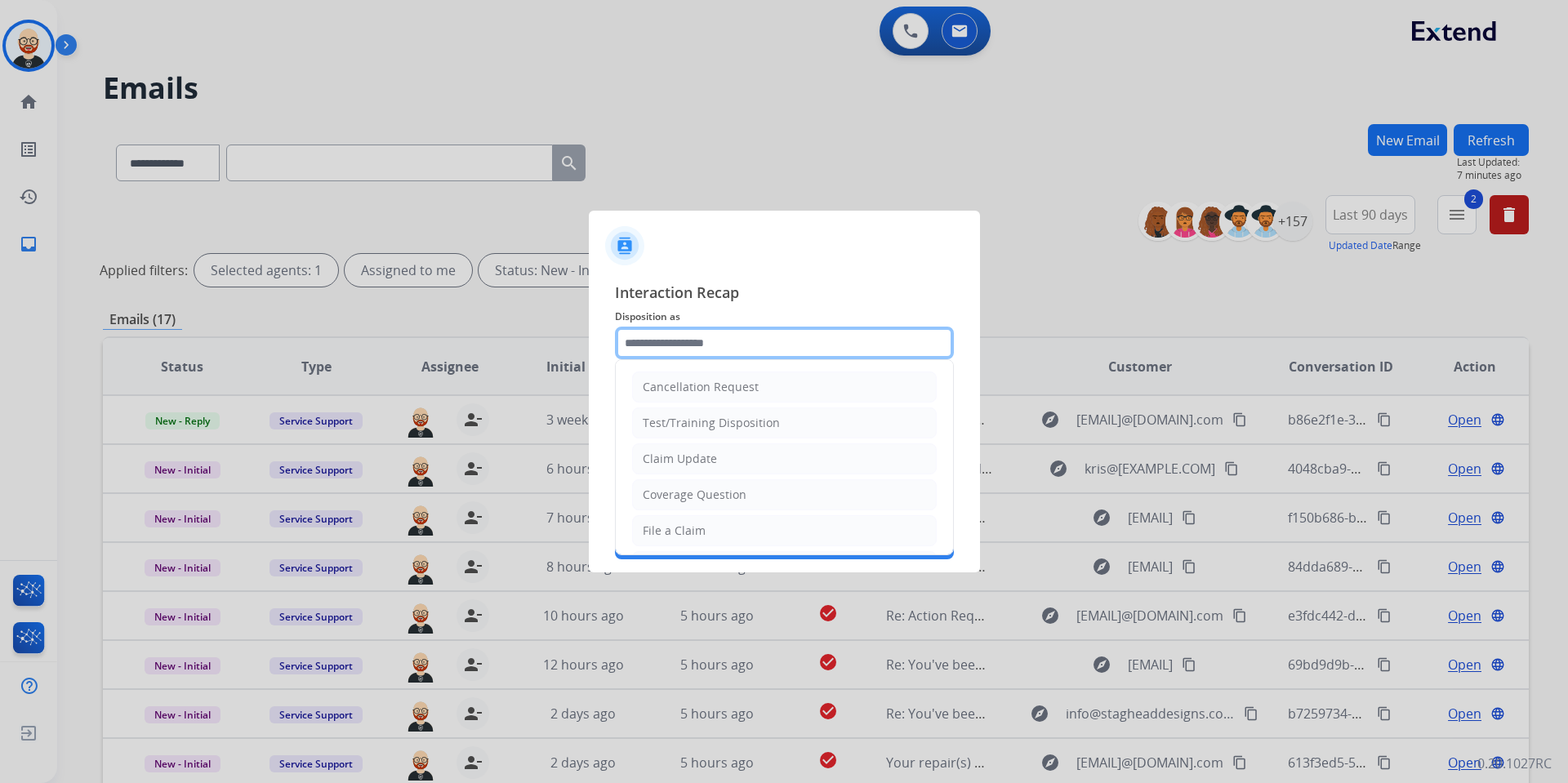 click 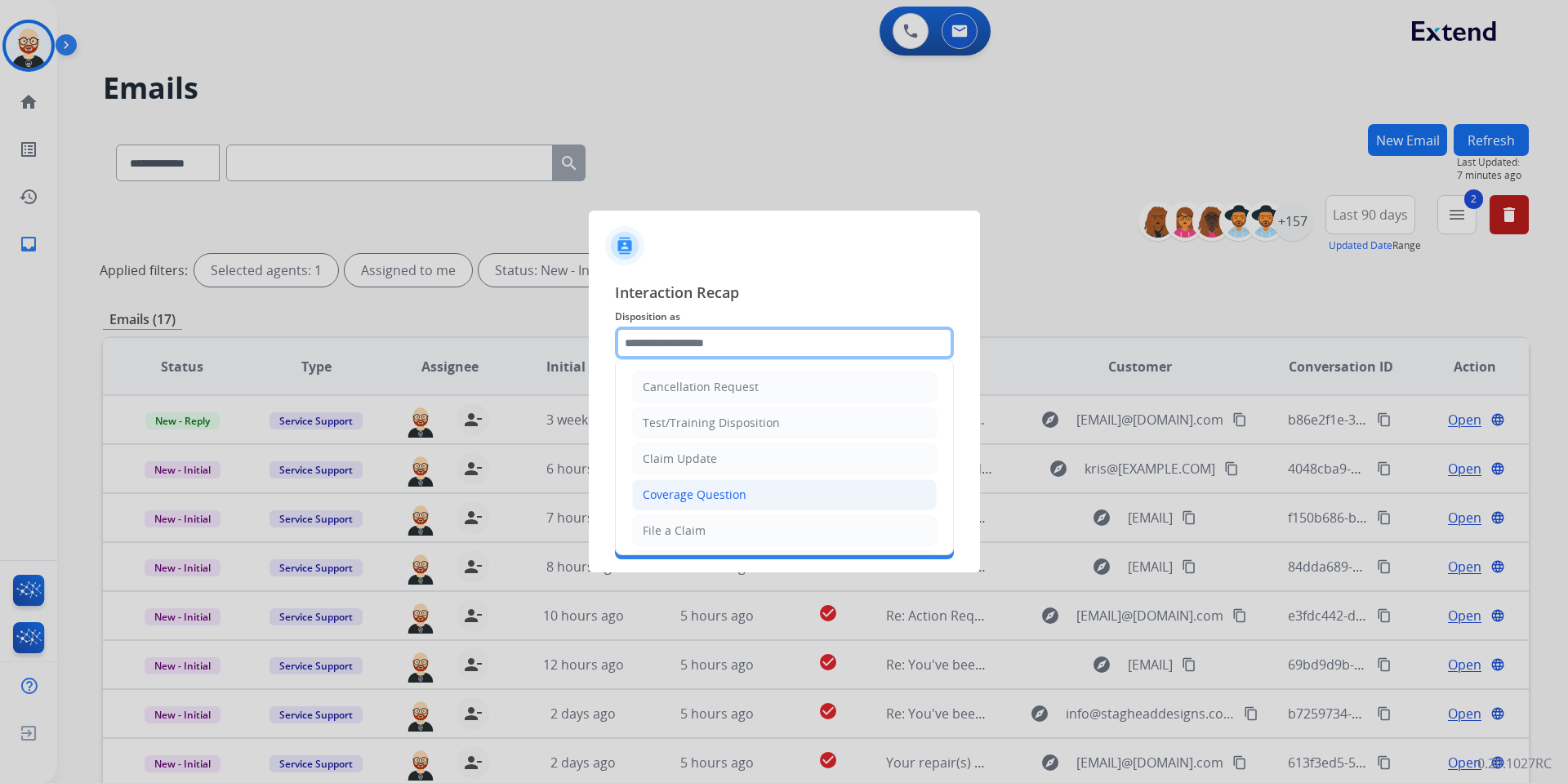 scroll, scrollTop: 255, scrollLeft: 0, axis: vertical 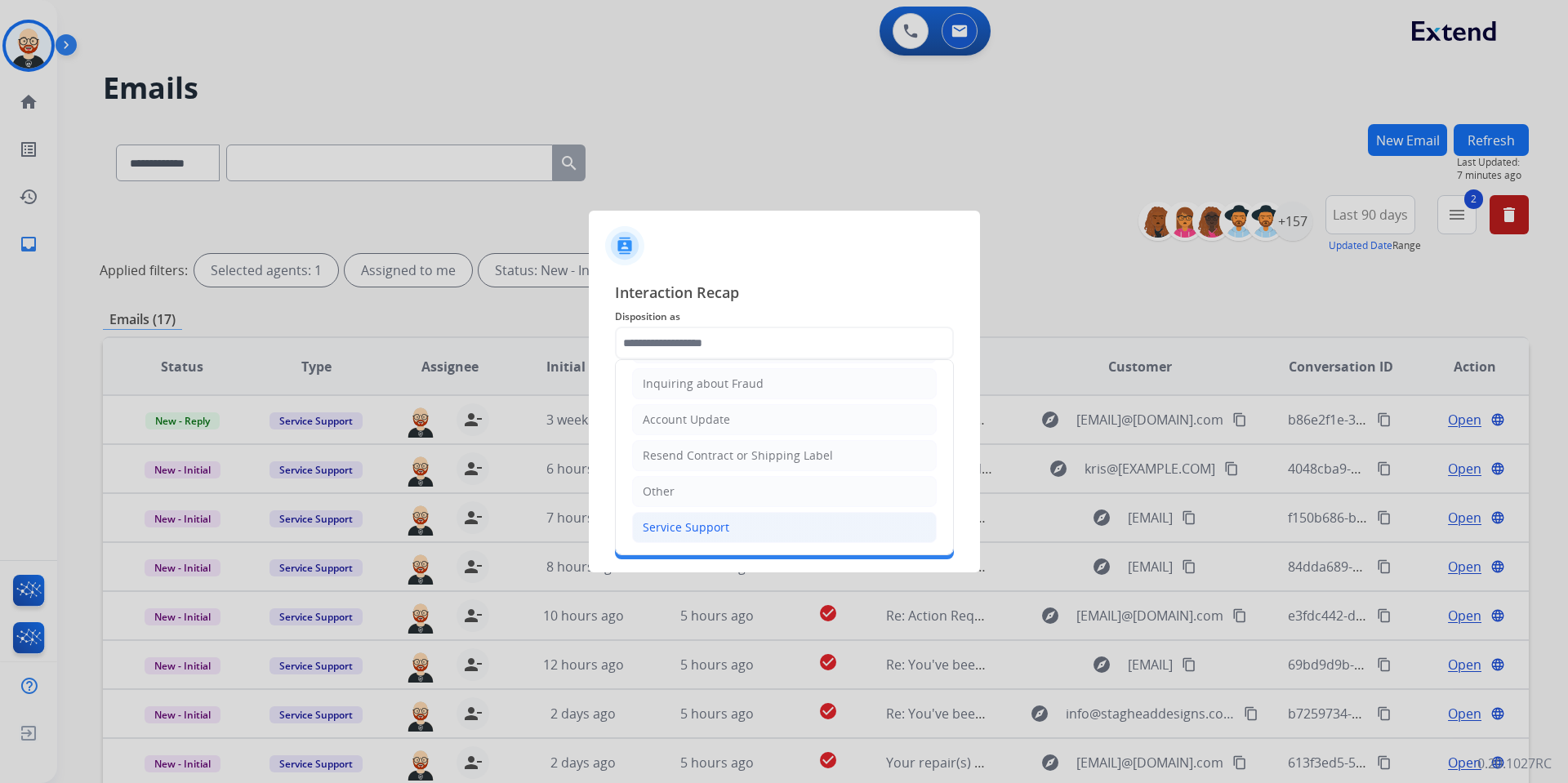 click on "Service Support" 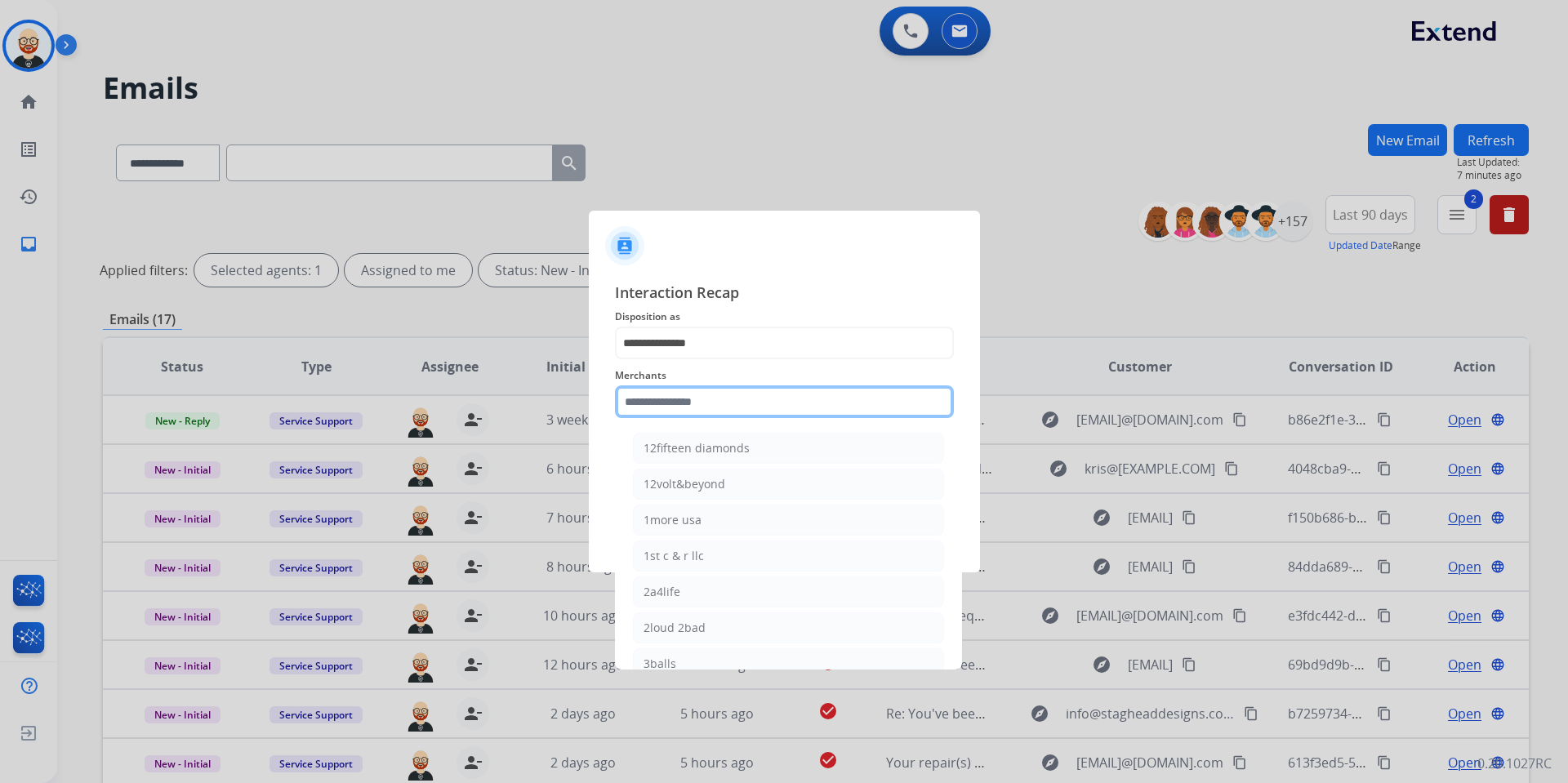 click 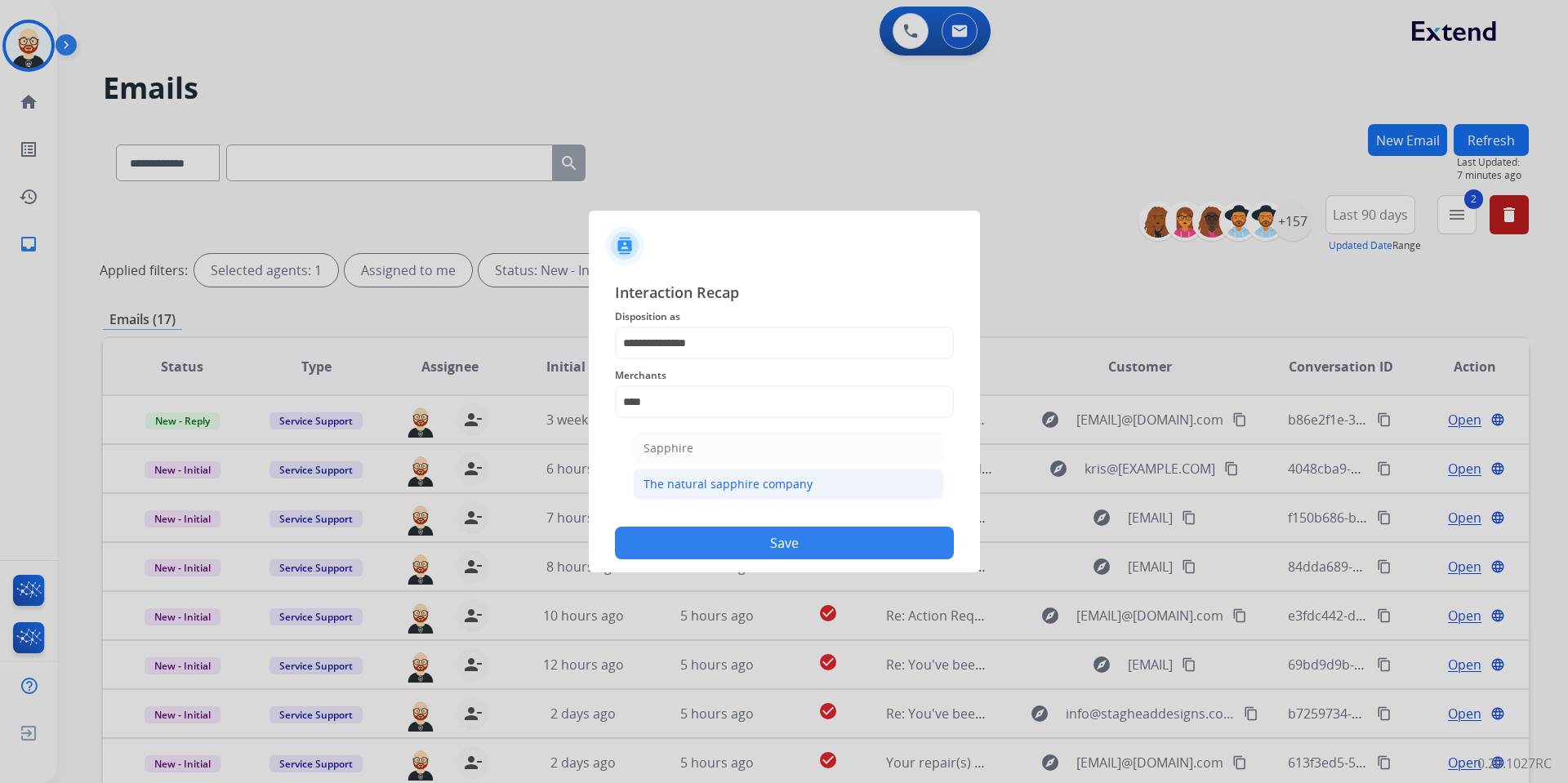 click on "The natural sapphire company" 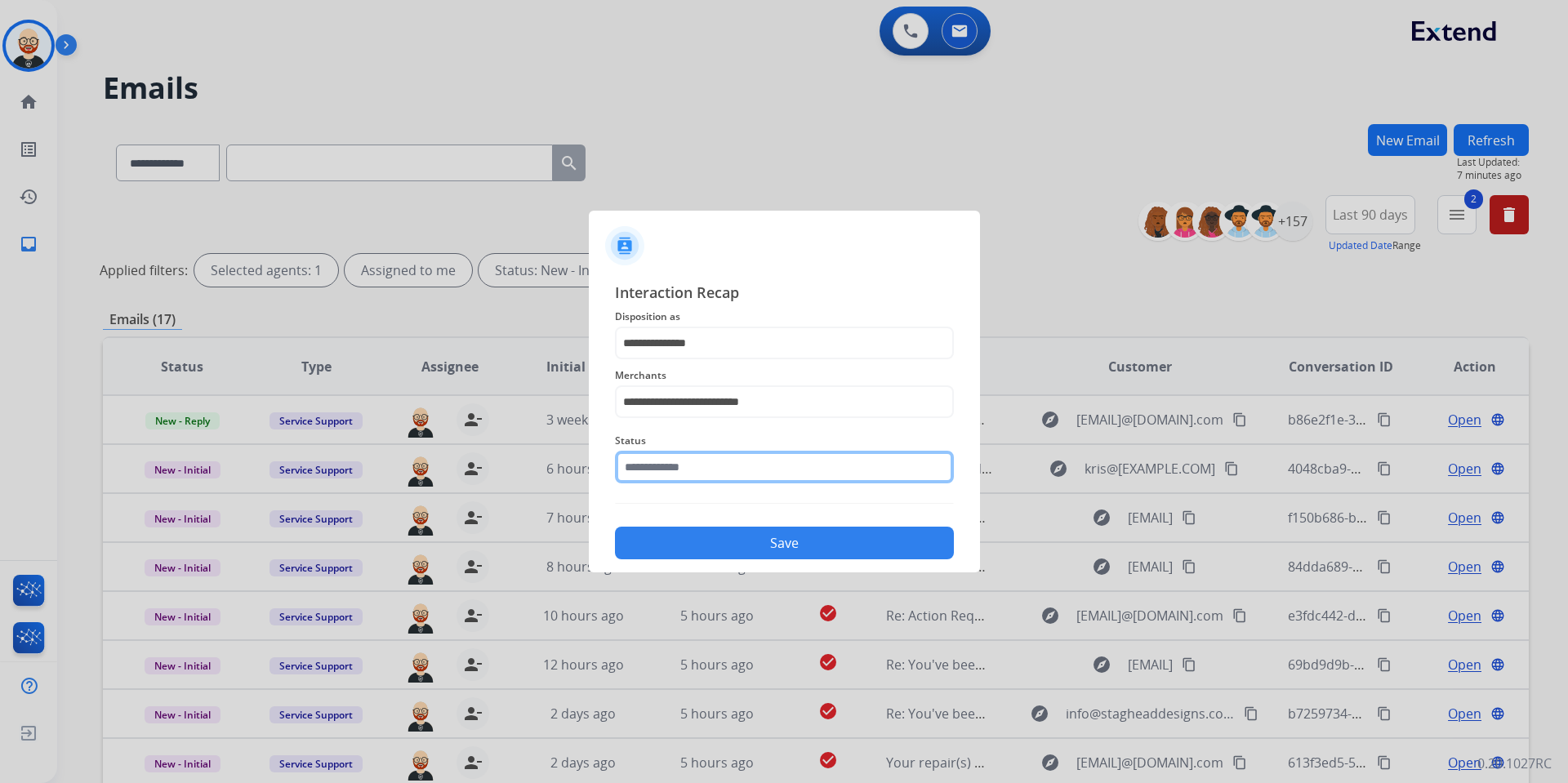 click 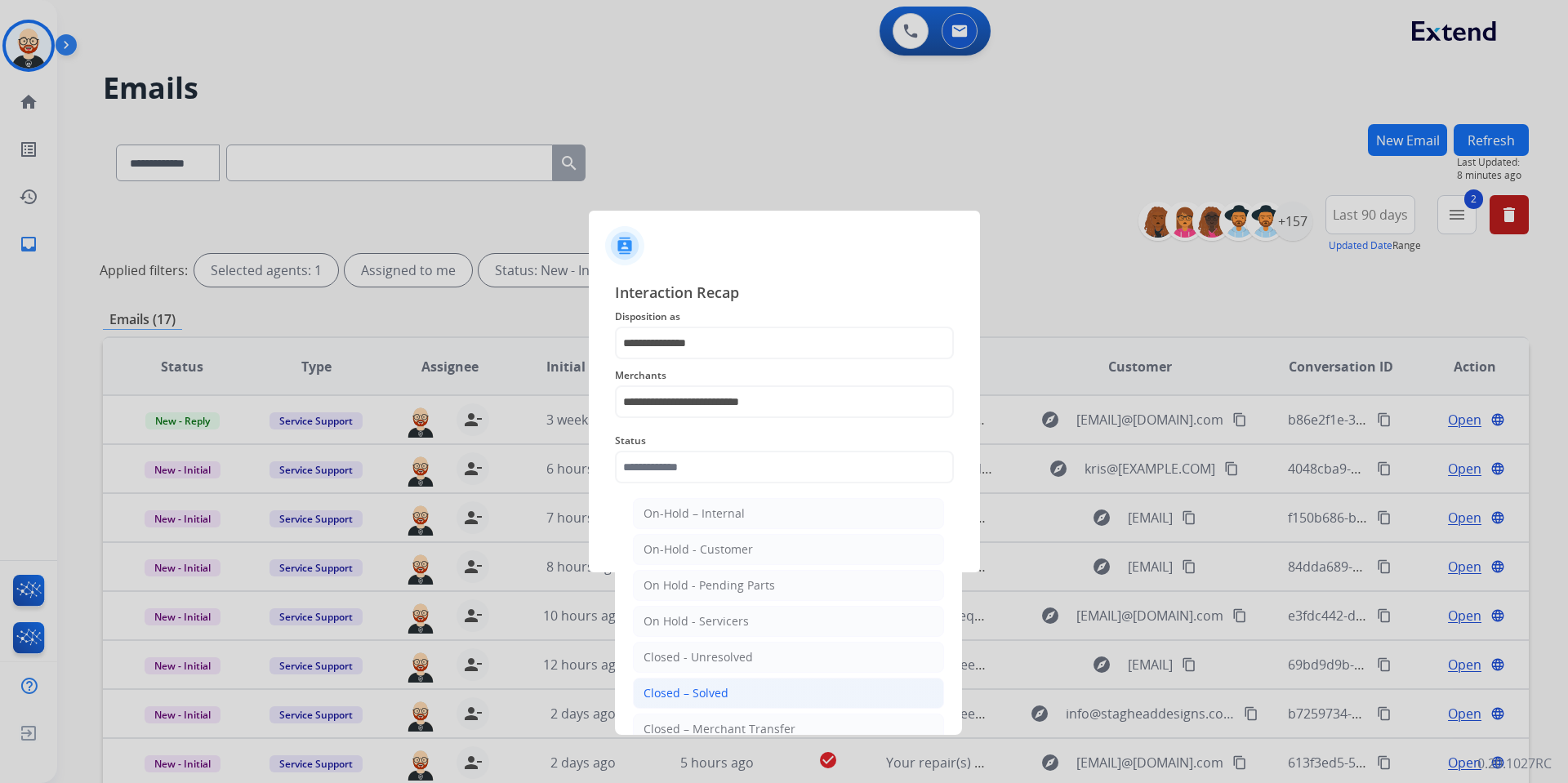 click on "Closed – Solved" 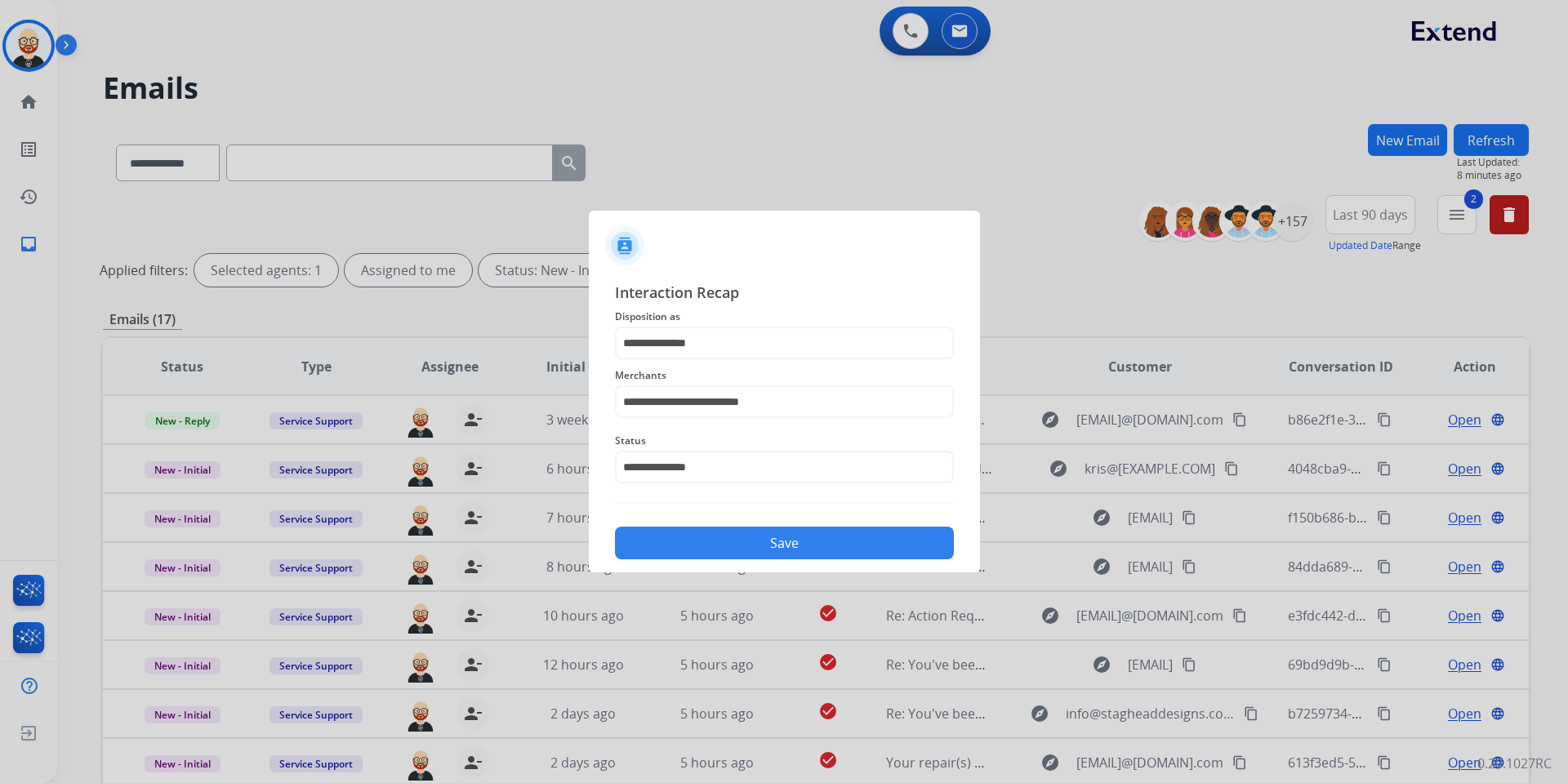 click on "Save" 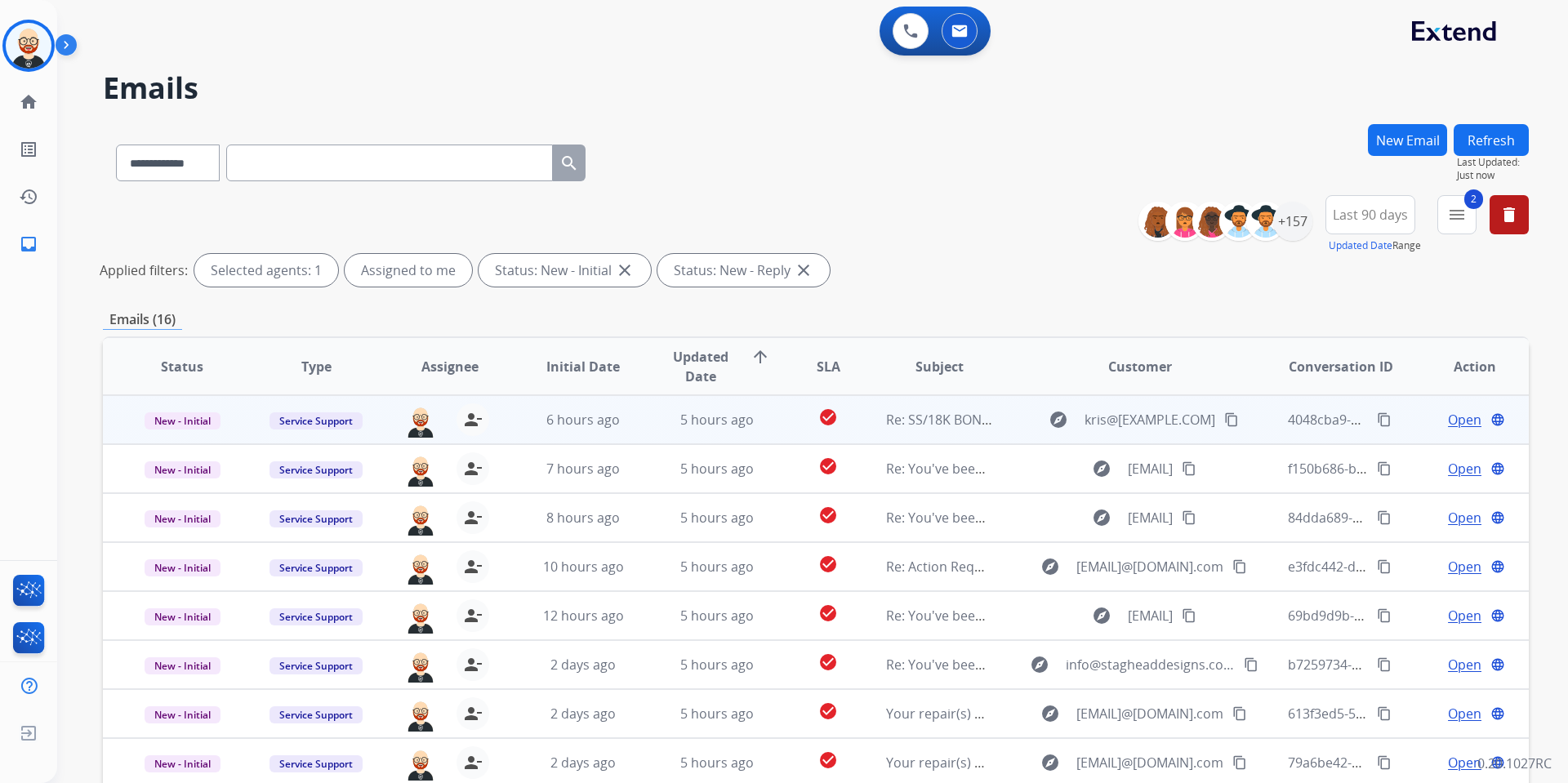 click on "Open" at bounding box center (1464, 420) 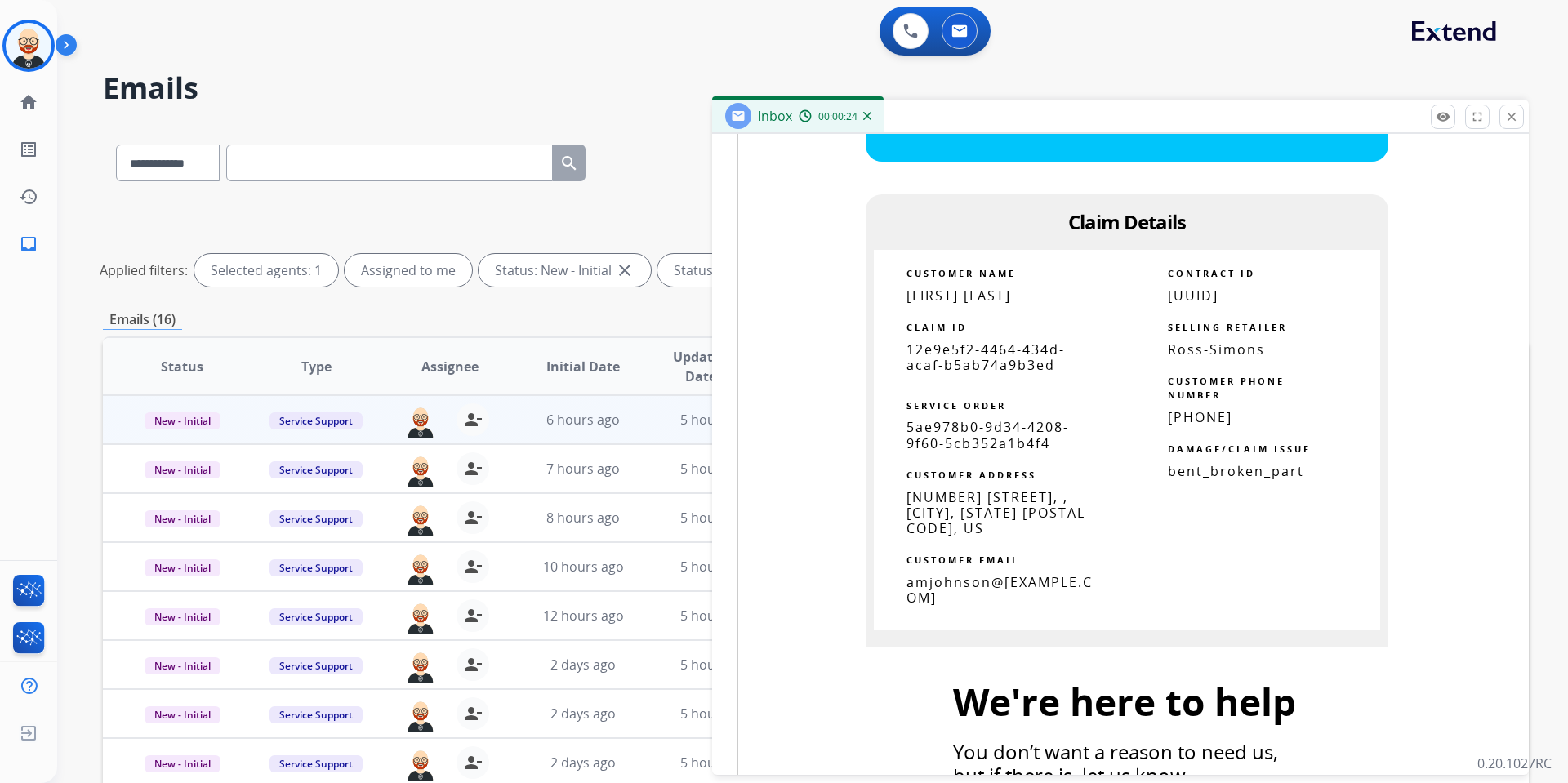 scroll, scrollTop: 1122, scrollLeft: 0, axis: vertical 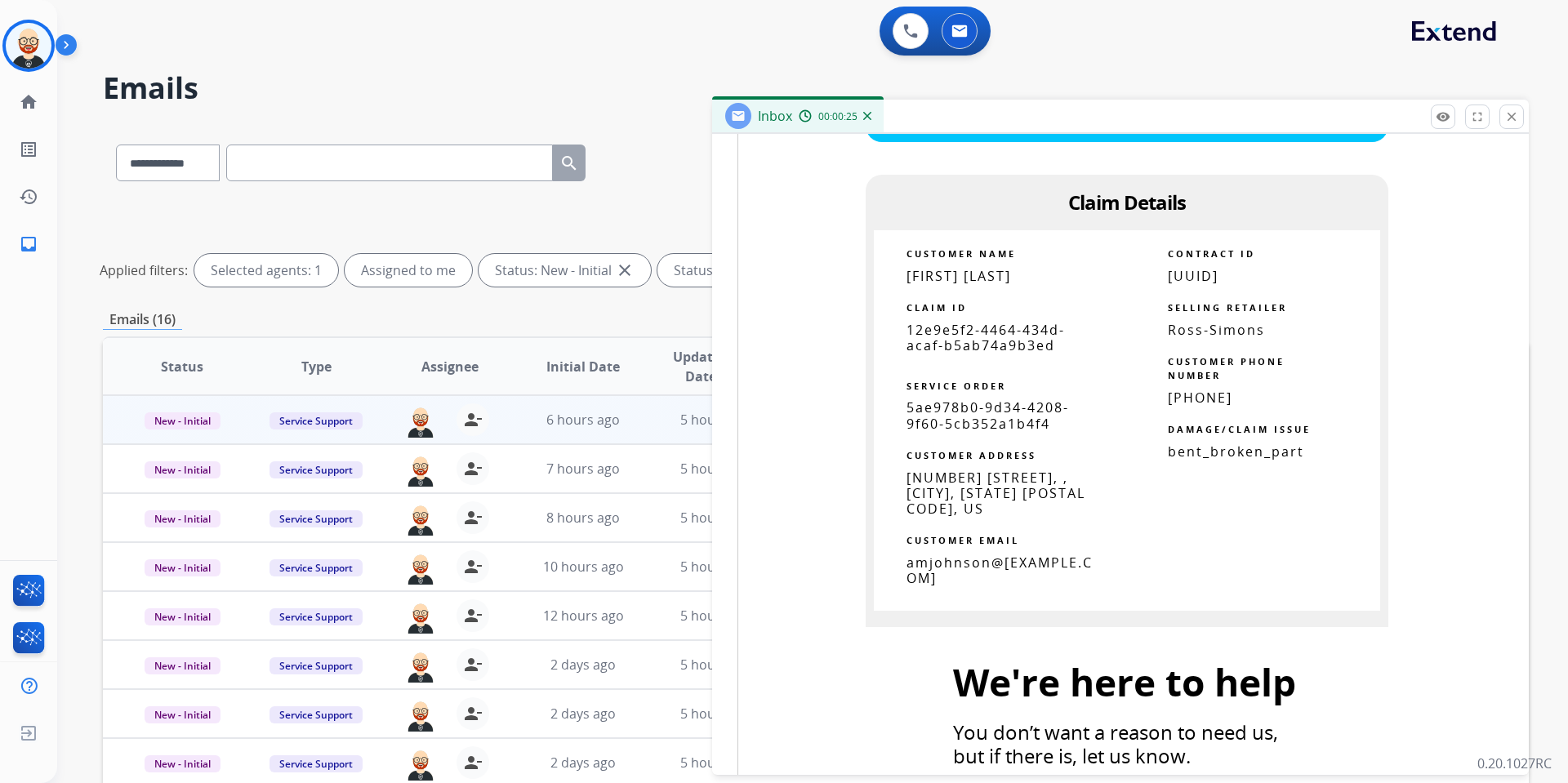 click on "12e9e5f2-4464-434d-acaf-b5ab74a9b3ed" at bounding box center [986, 337] 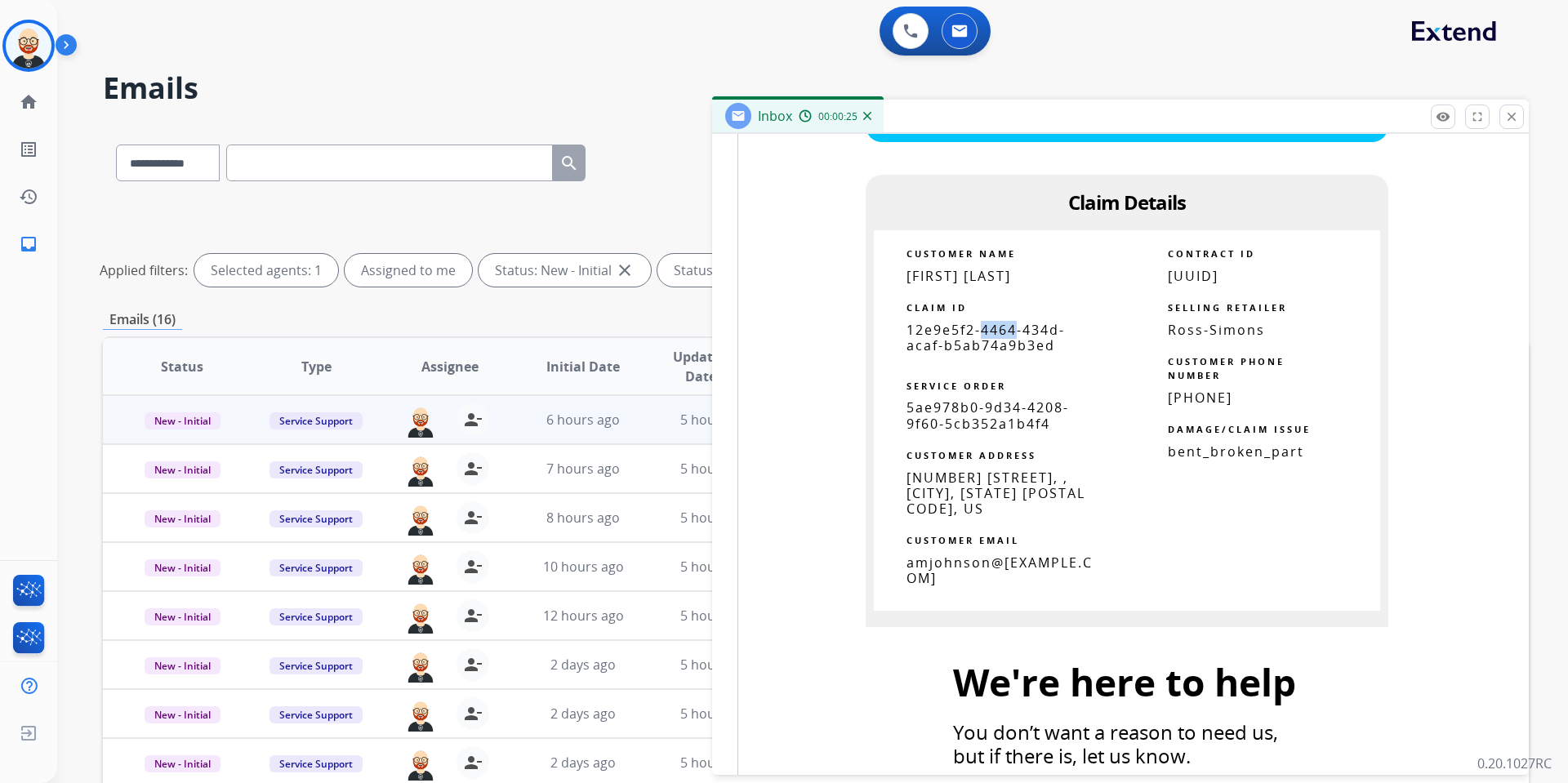 click on "12e9e5f2-4464-434d-acaf-b5ab74a9b3ed" at bounding box center (986, 337) 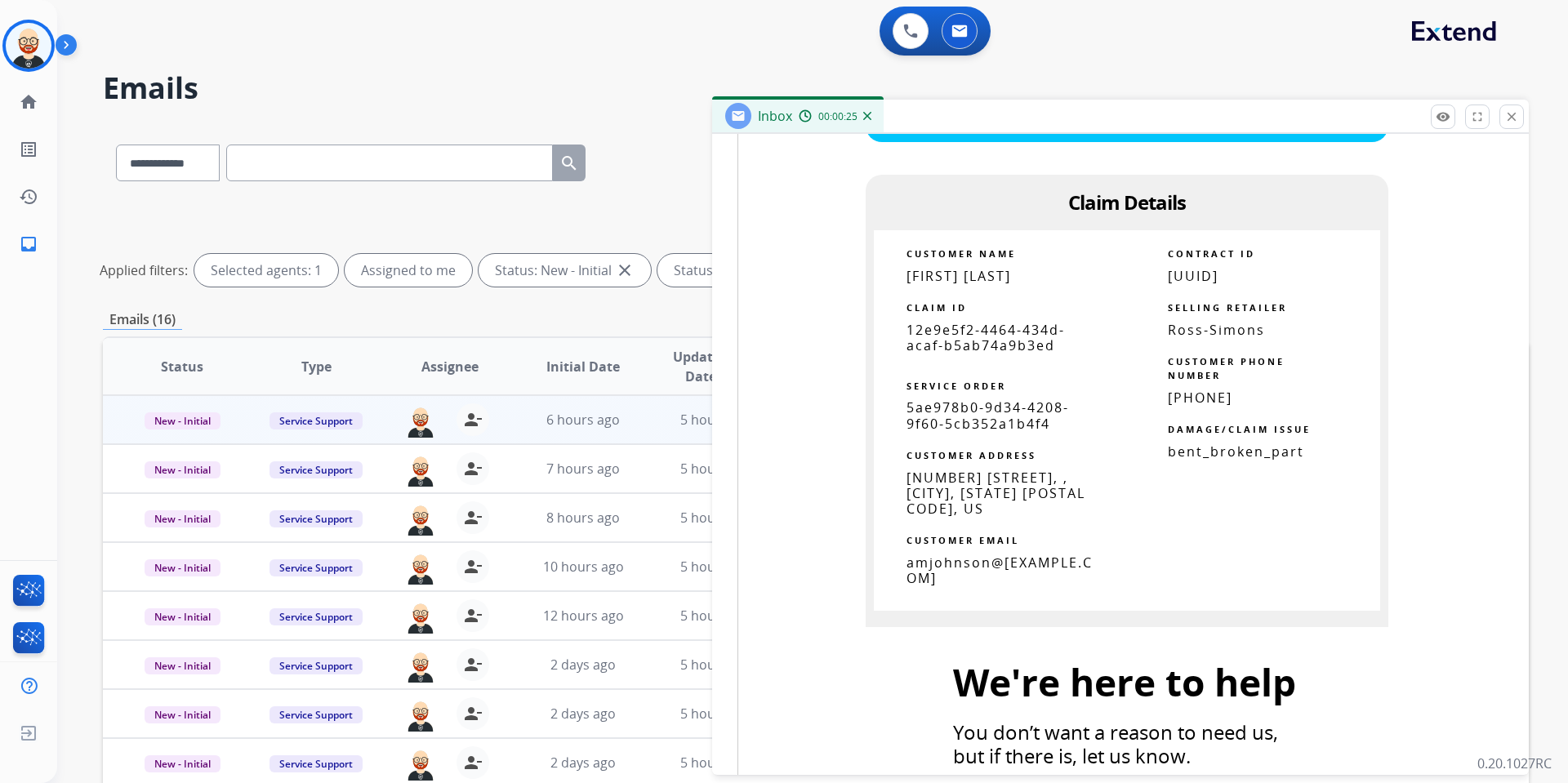 click on "12e9e5f2-4464-434d-acaf-b5ab74a9b3ed" at bounding box center (986, 337) 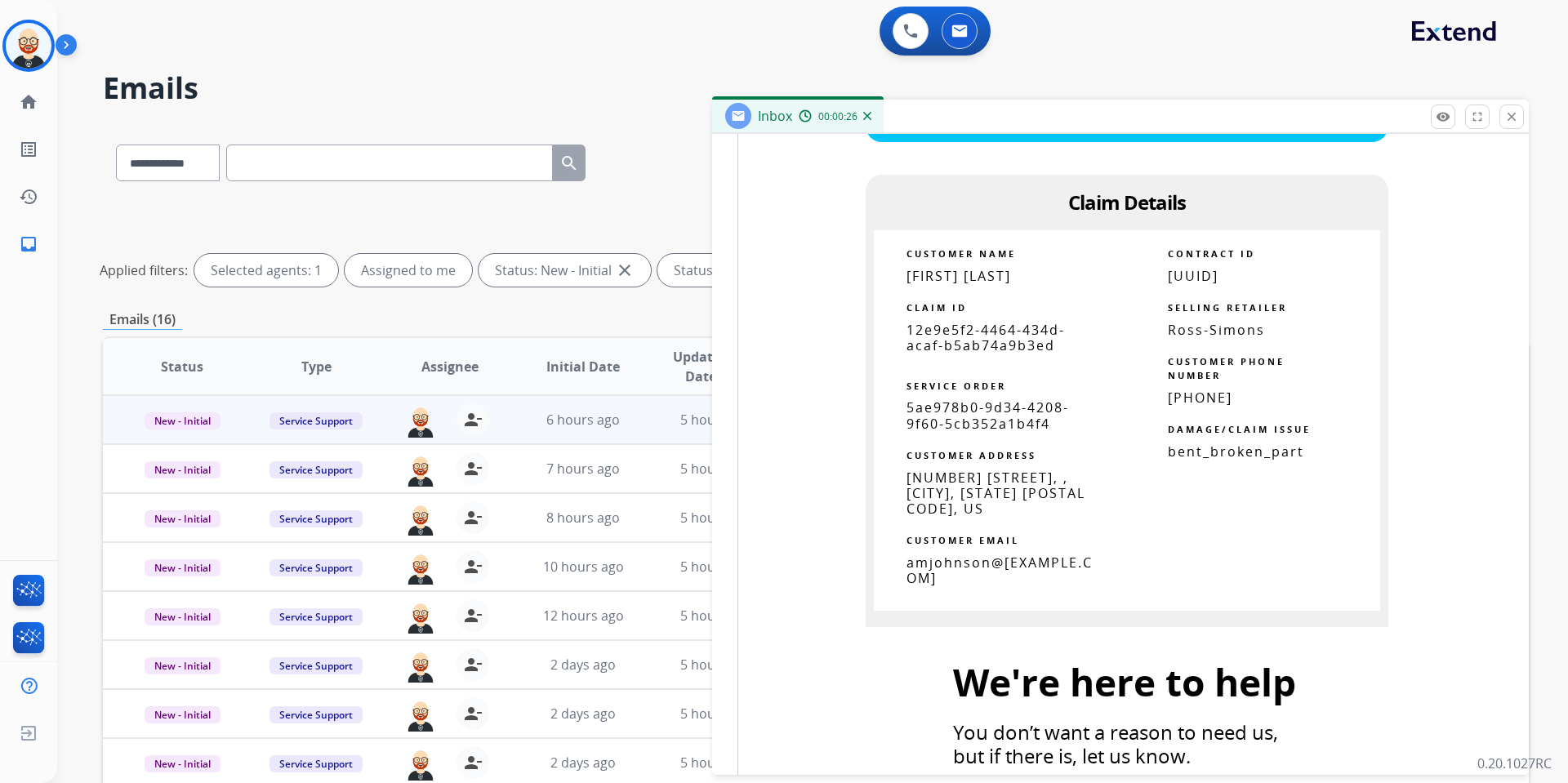 copy 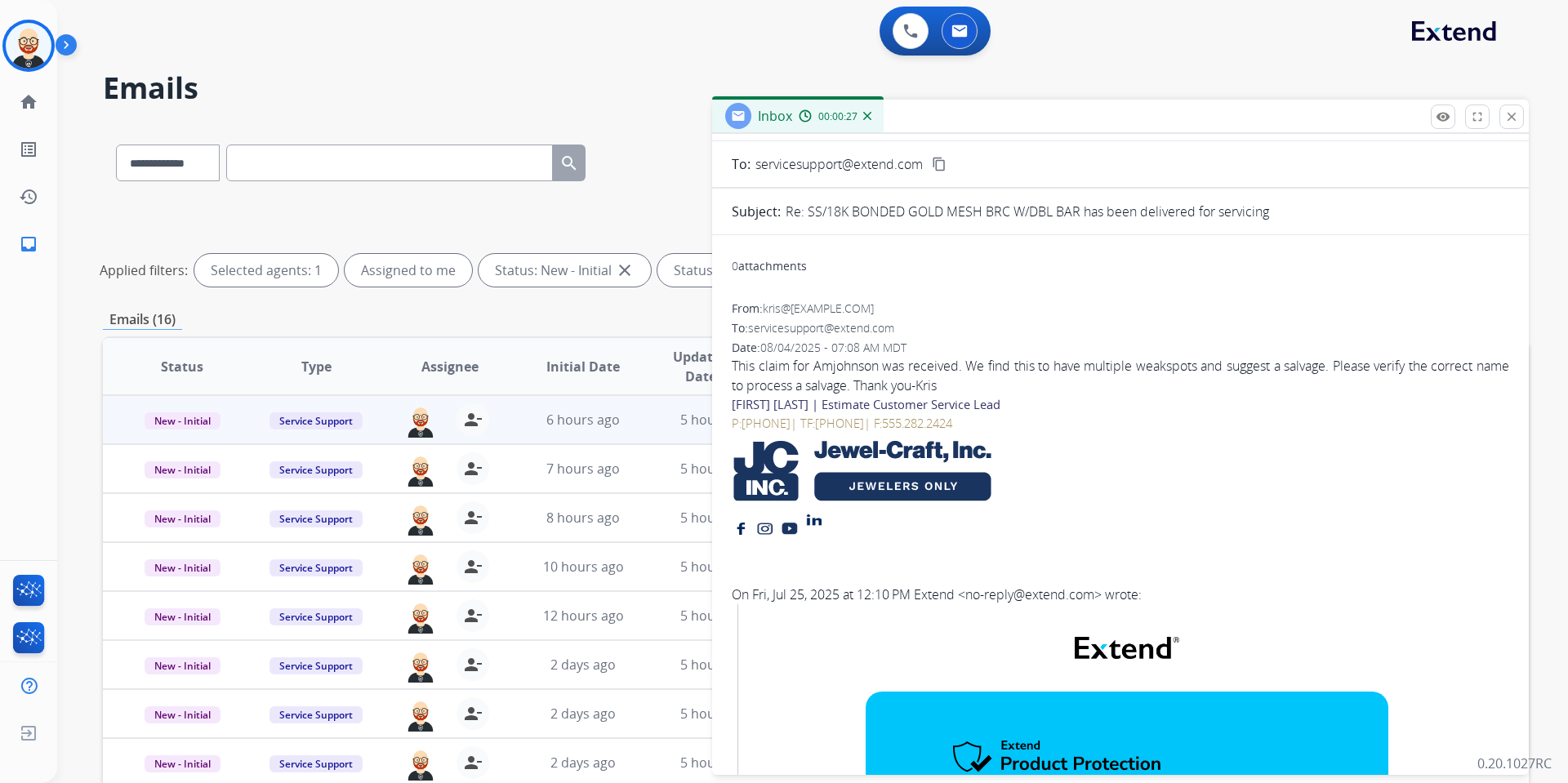 scroll, scrollTop: 0, scrollLeft: 0, axis: both 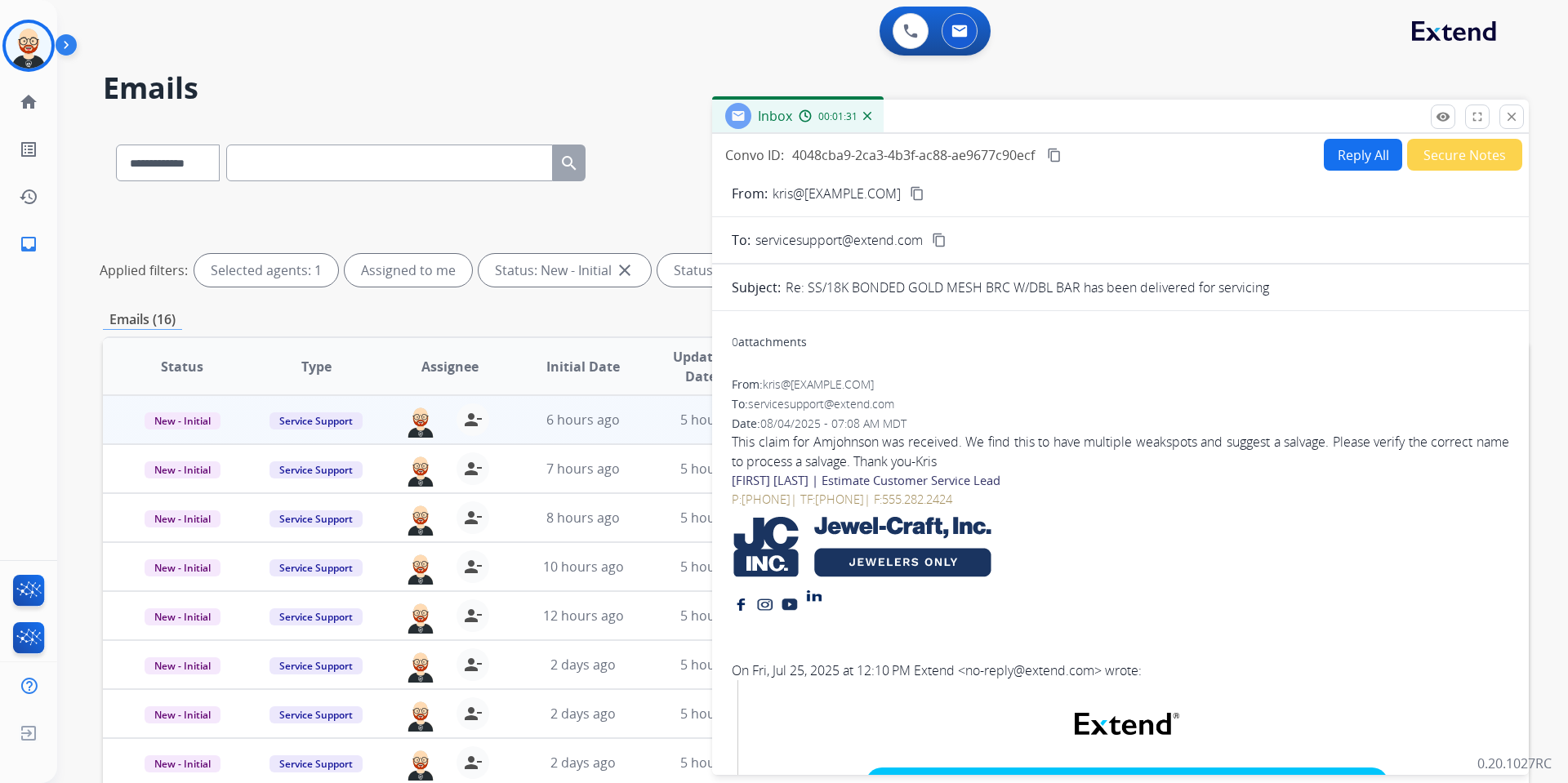 click on "content_copy" at bounding box center (1054, 155) 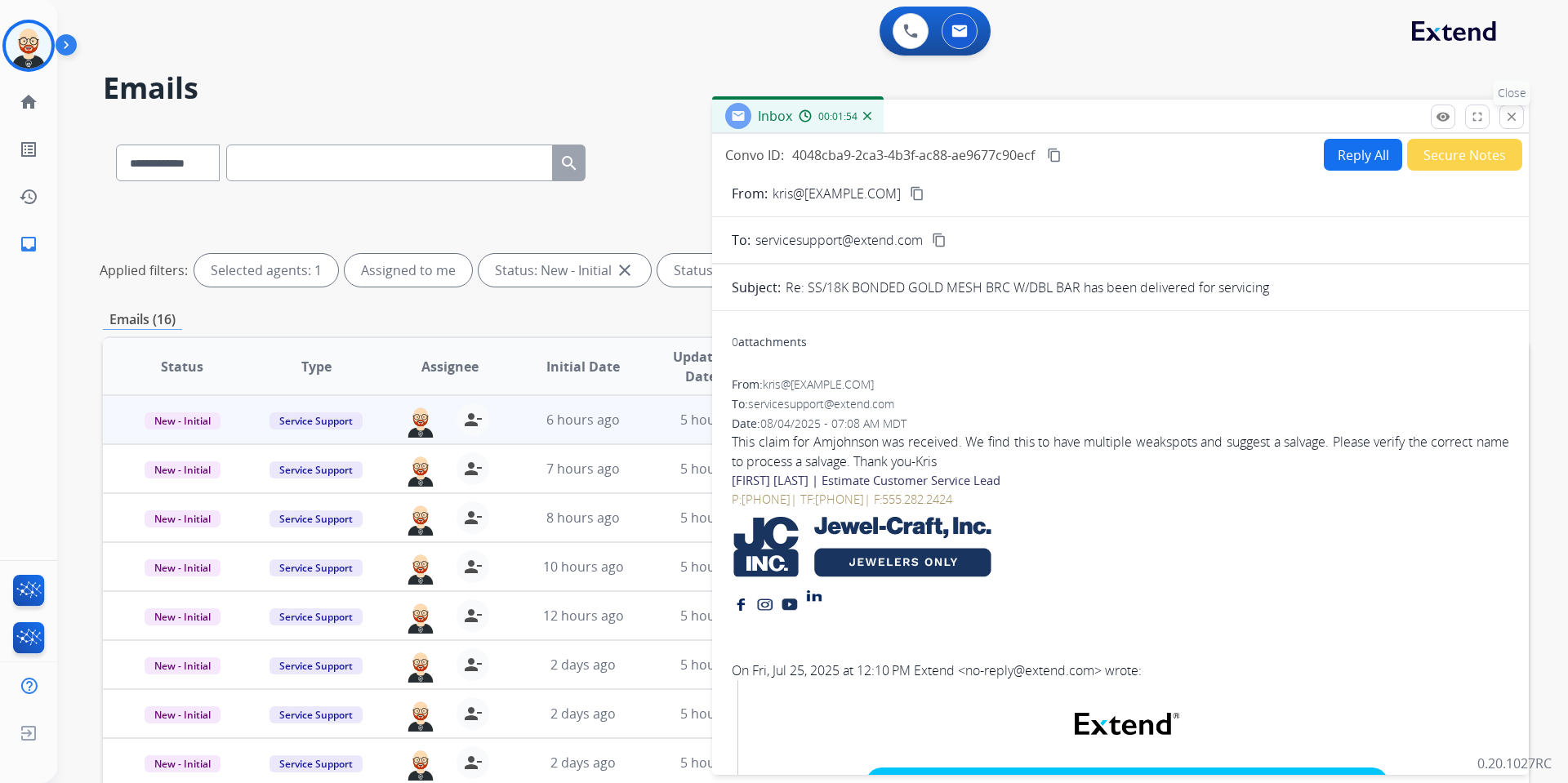 click on "close" at bounding box center (1512, 117) 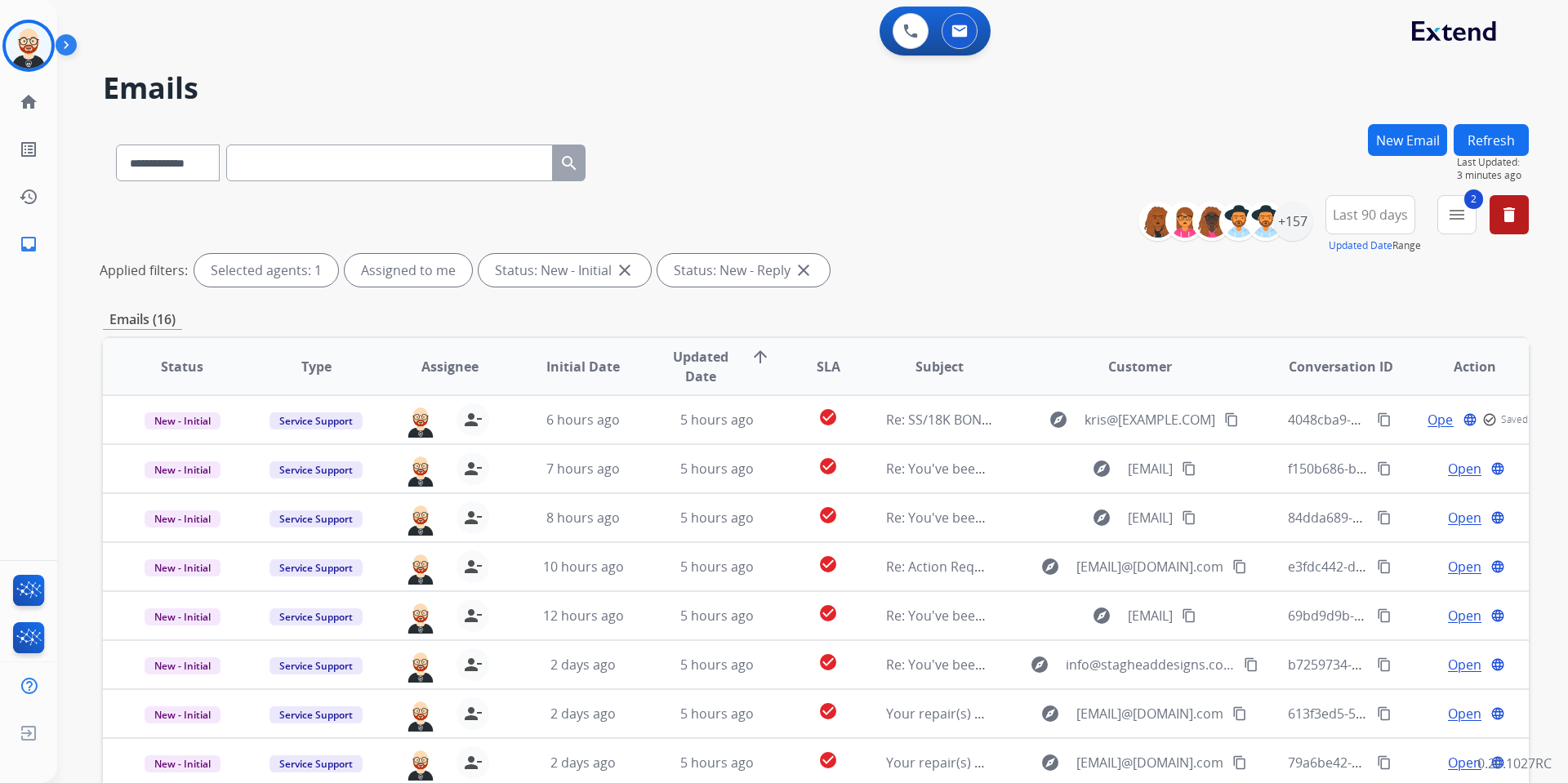 click at bounding box center [390, 162] 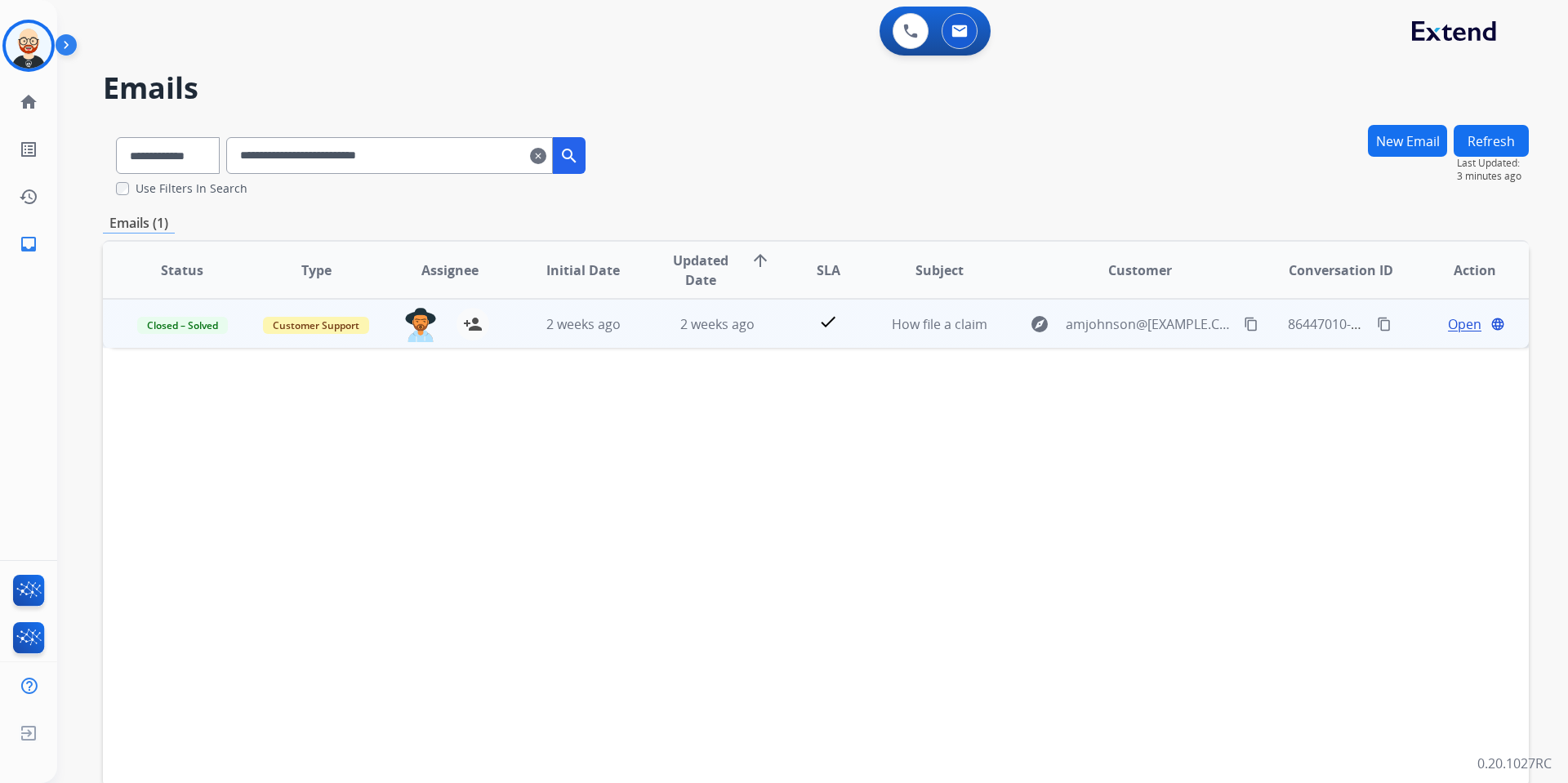 click on "Open" at bounding box center (1464, 324) 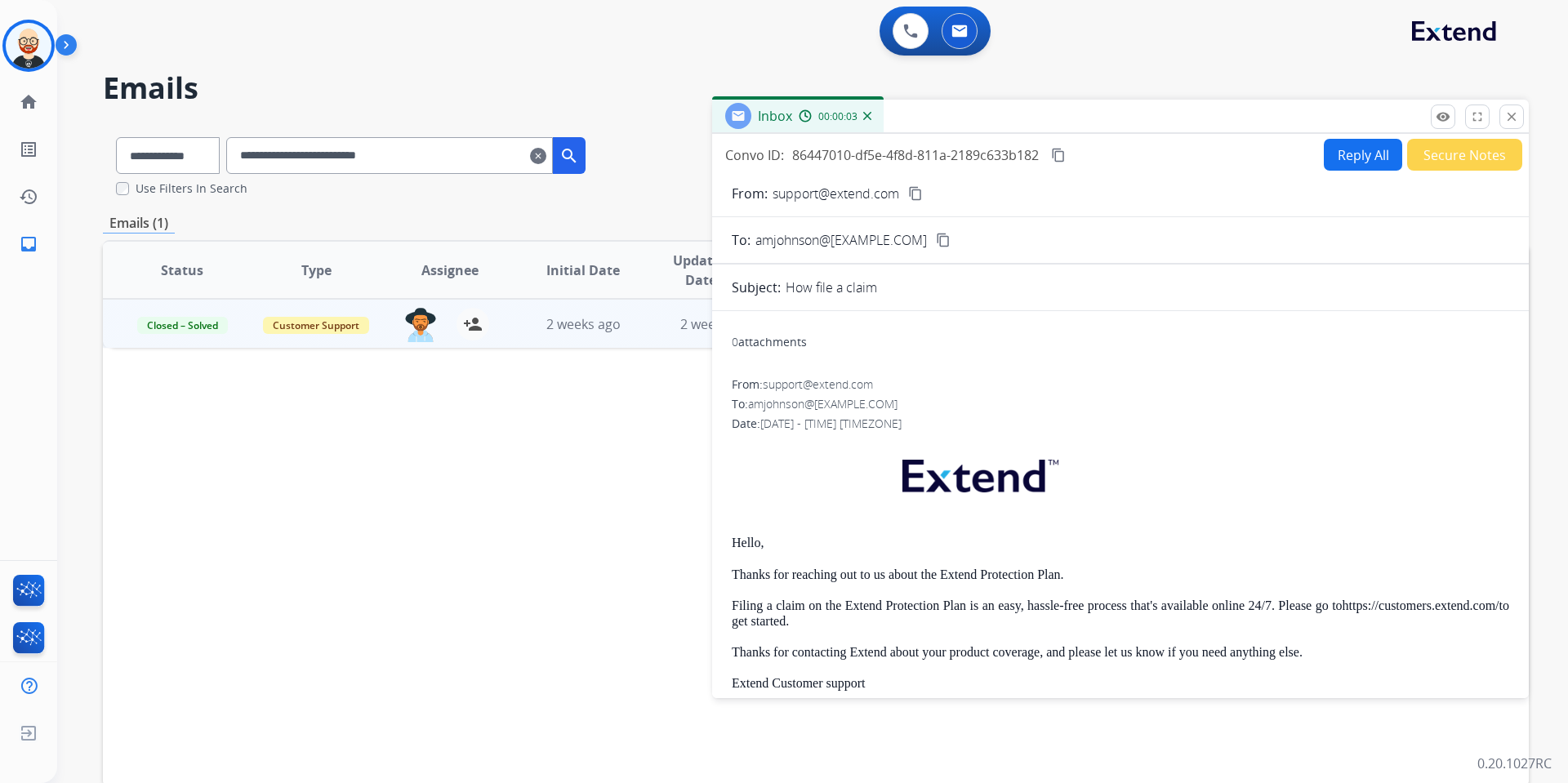 click on "content_copy" at bounding box center (1058, 155) 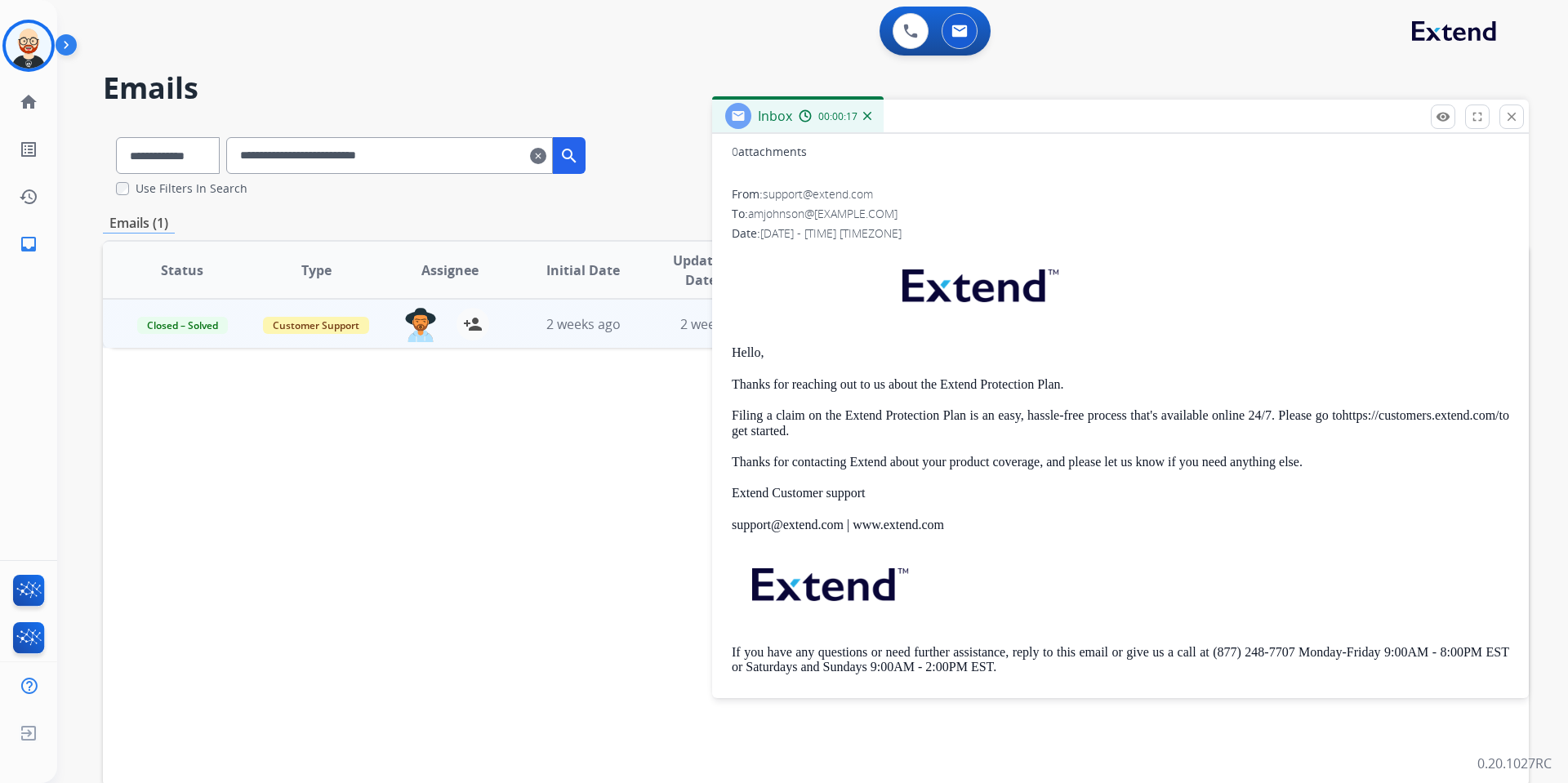 scroll, scrollTop: 185, scrollLeft: 0, axis: vertical 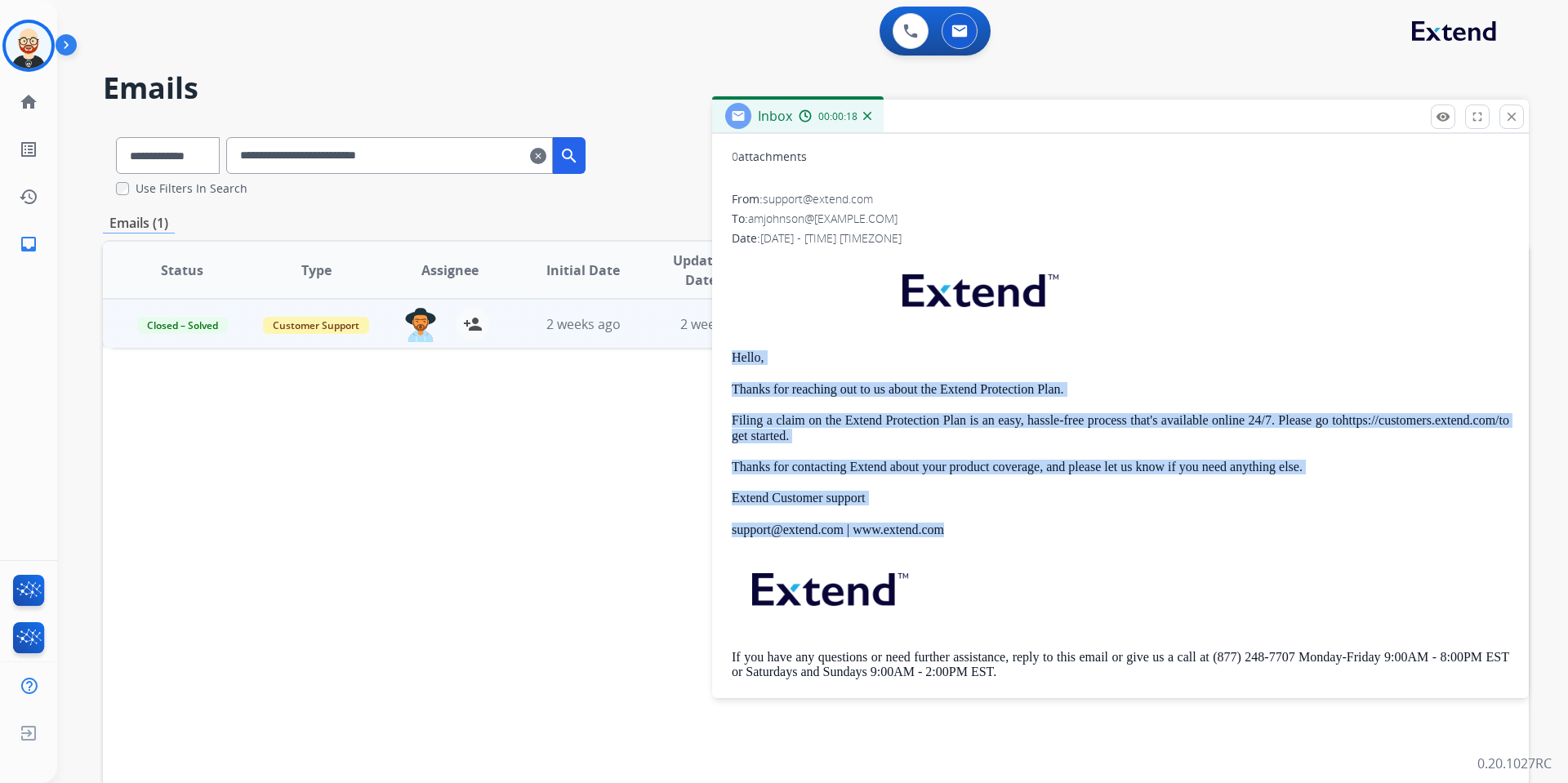 drag, startPoint x: 994, startPoint y: 527, endPoint x: 733, endPoint y: 361, distance: 309.317 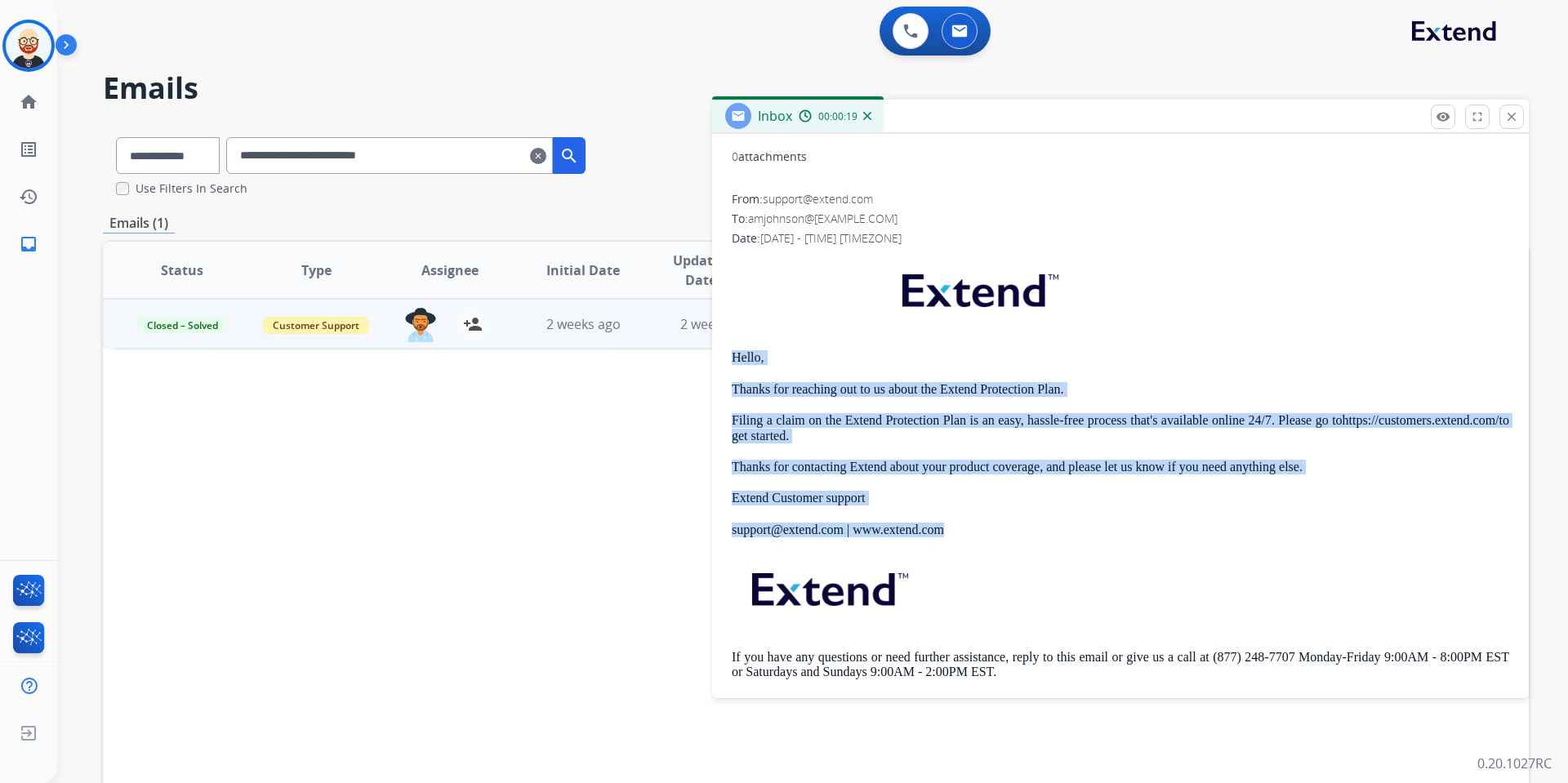 copy on "Hello, Thanks for reaching out to us about the Extend Protection Plan. Filing a claim on the Extend Protection Plan is an easy, hassle-free process that's available online 24/7. Please go to  https://customers.extend.com/  to get started. Thanks for contacting Extend about your product coverage, and please let us know if you need anything else. Extend Customer support [EMAIL] | www.extend.com" 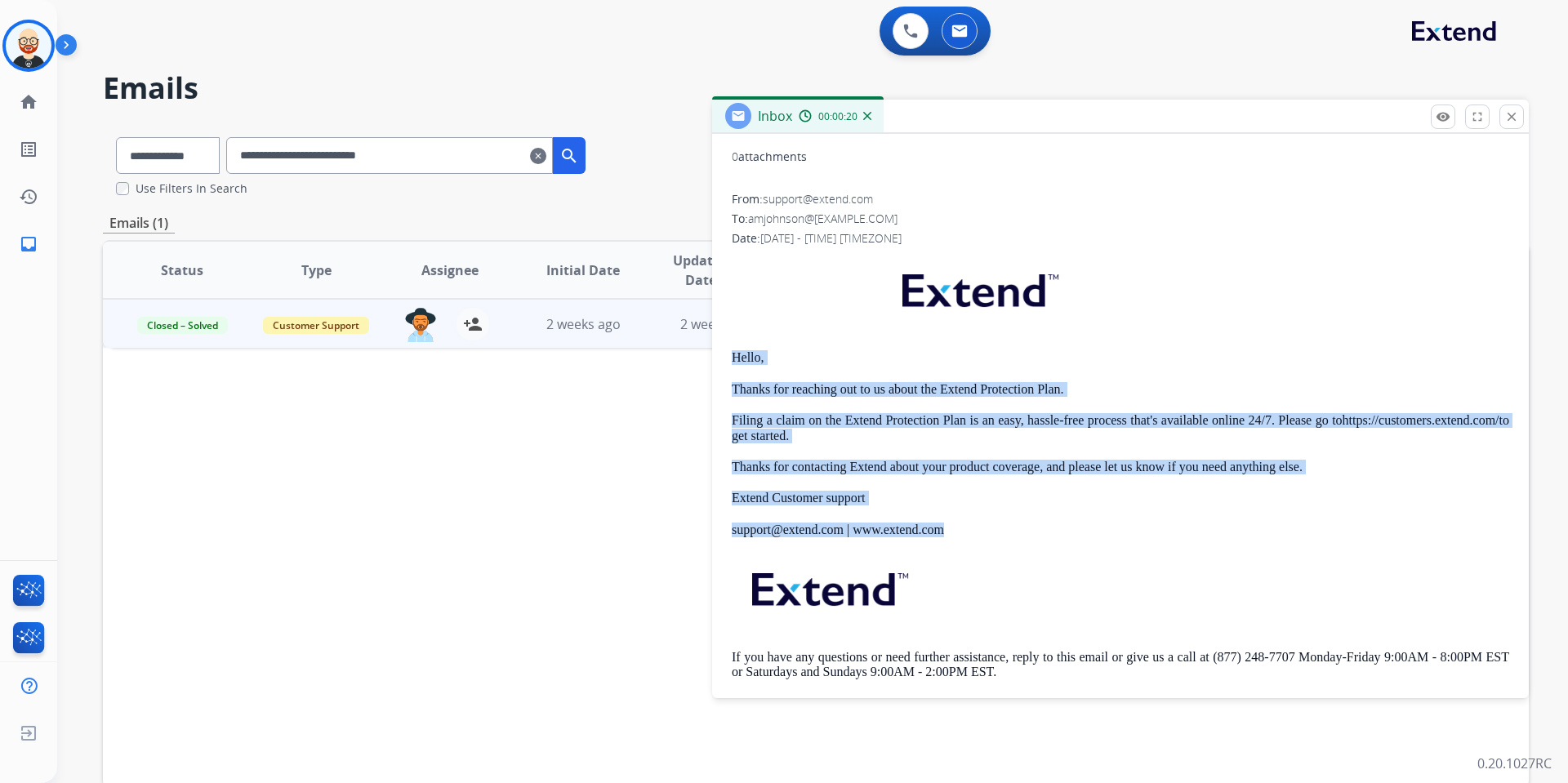 scroll, scrollTop: 0, scrollLeft: 0, axis: both 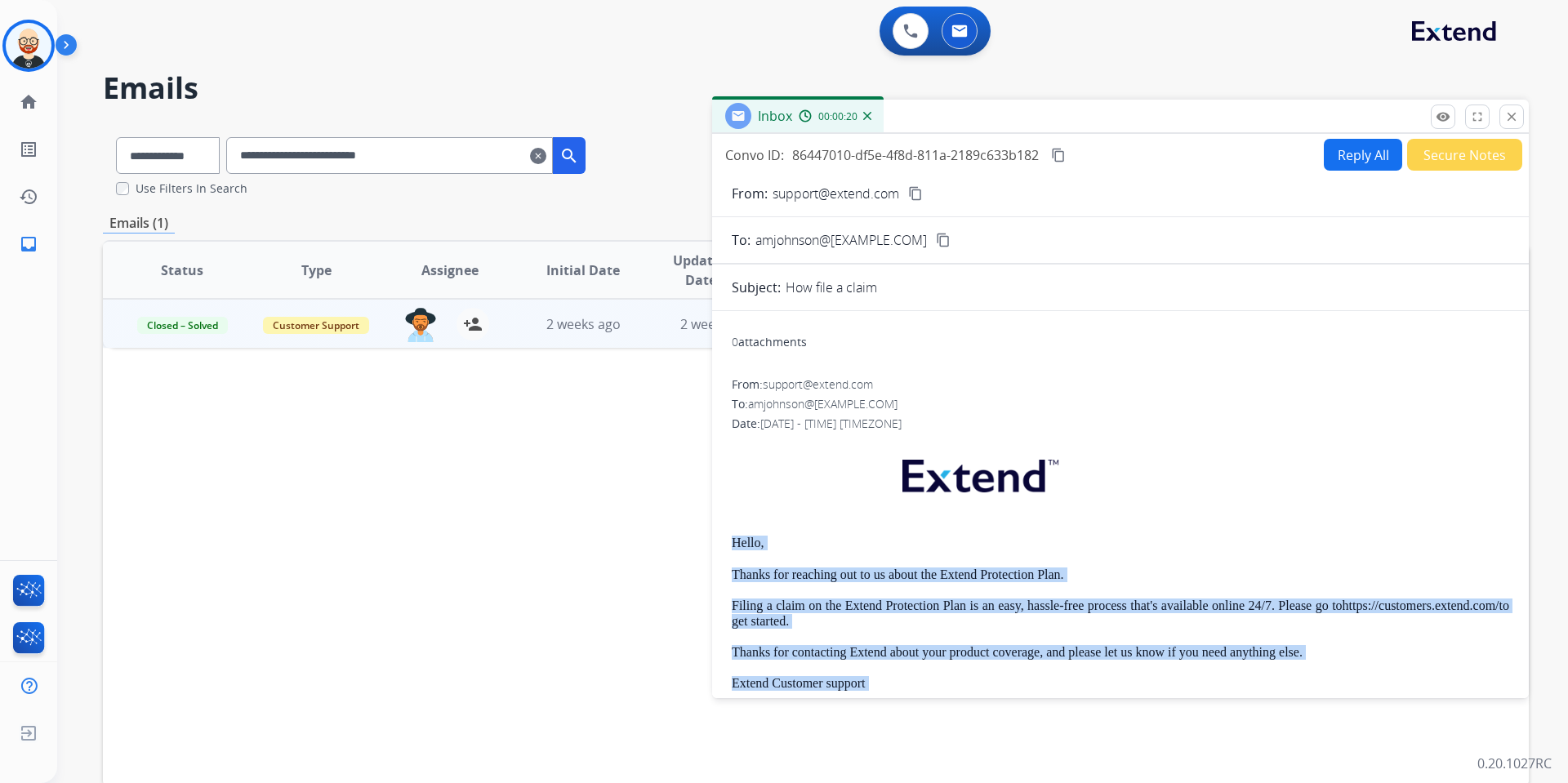 click on "Reply All" at bounding box center [1363, 154] 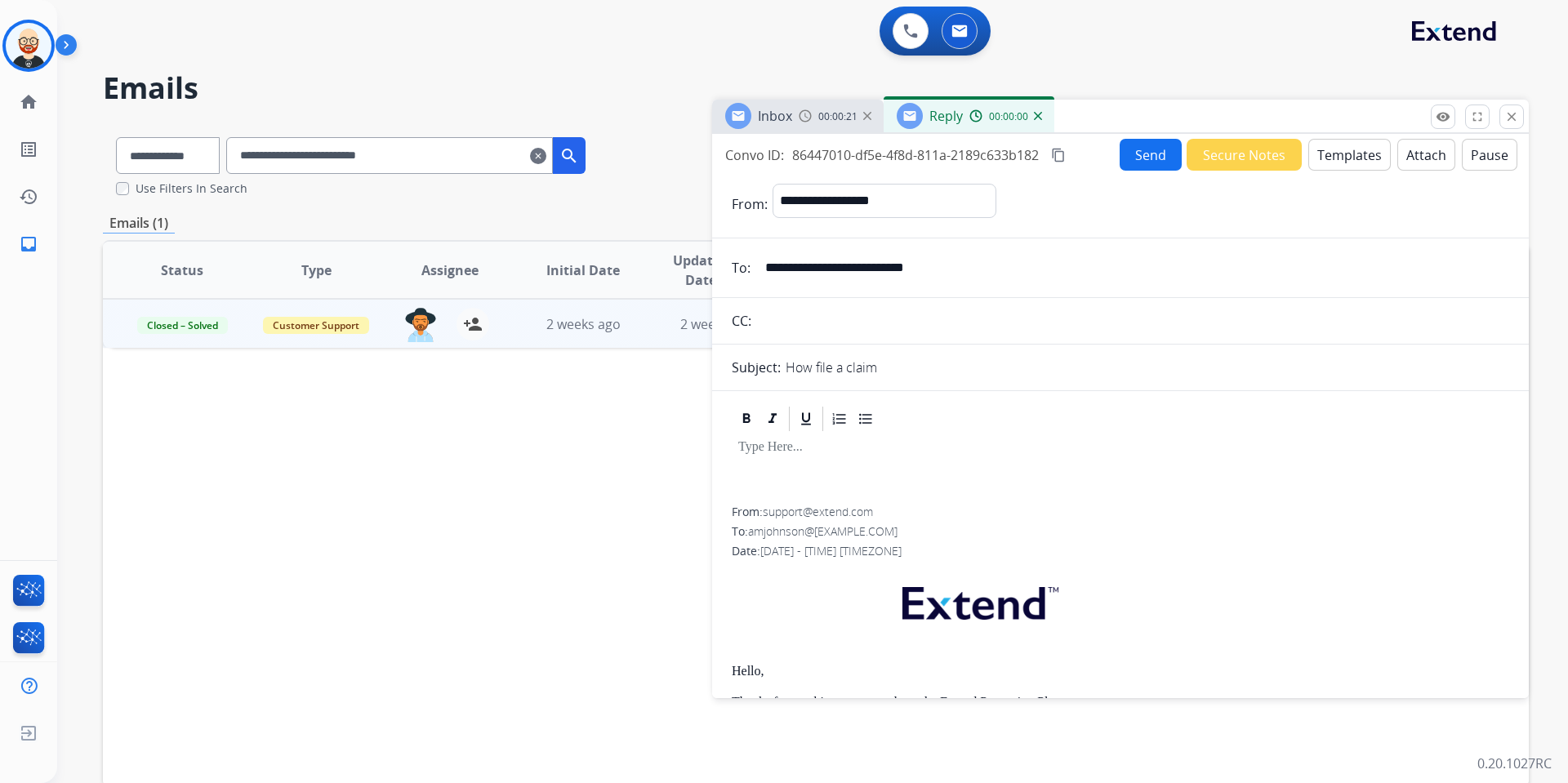 click at bounding box center [1120, 470] 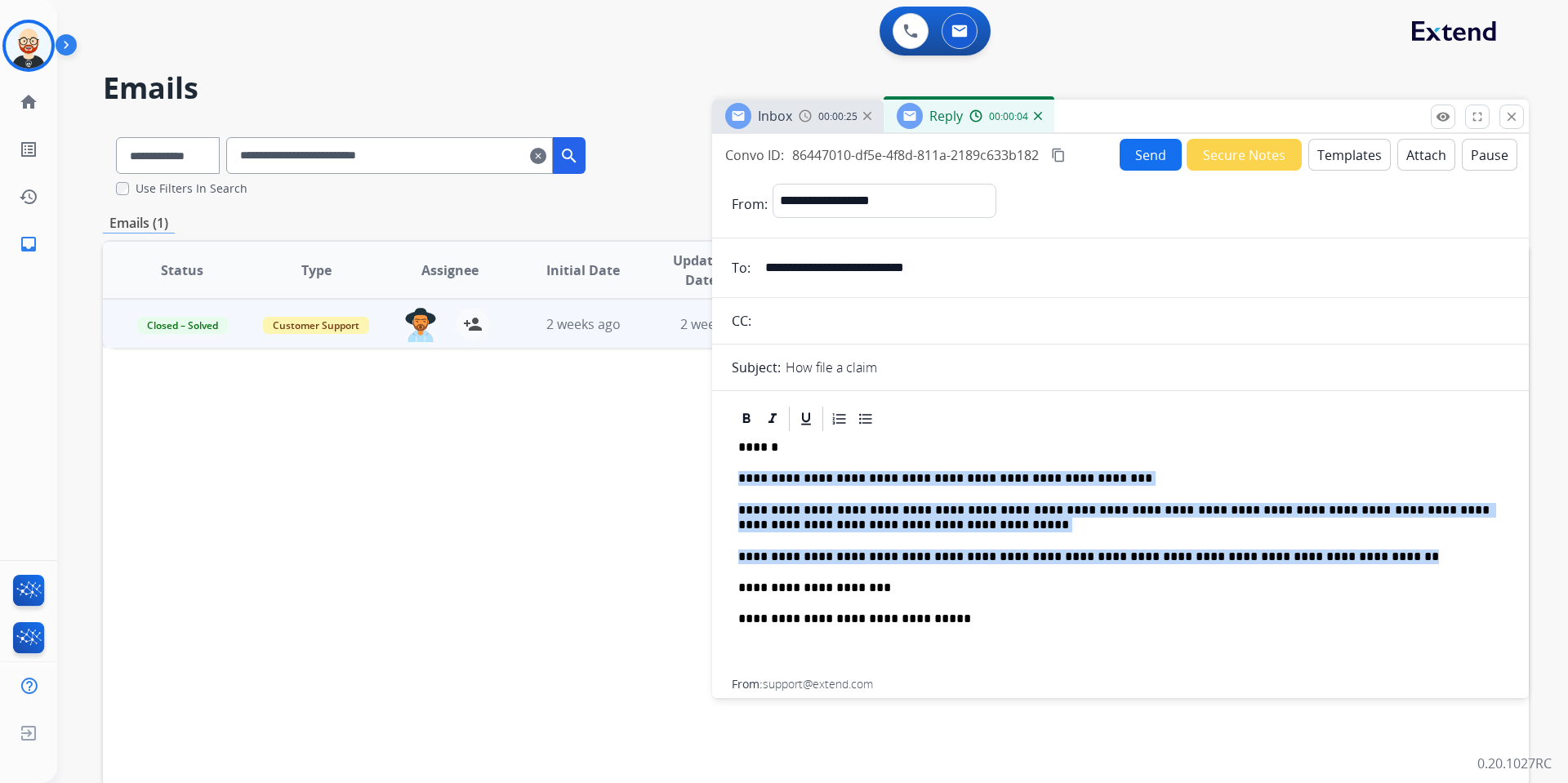 drag, startPoint x: 1374, startPoint y: 555, endPoint x: 737, endPoint y: 478, distance: 641.637 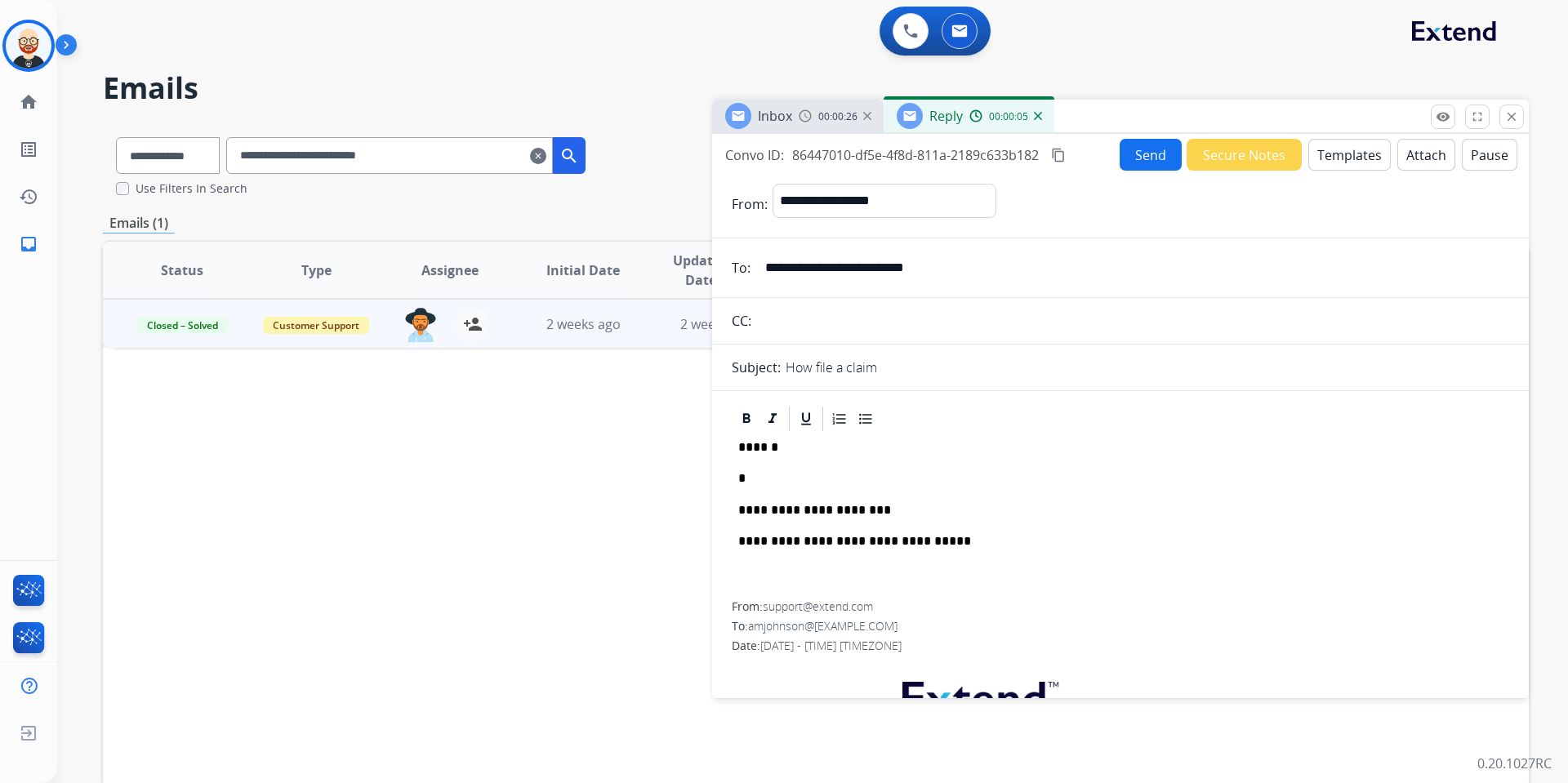 type 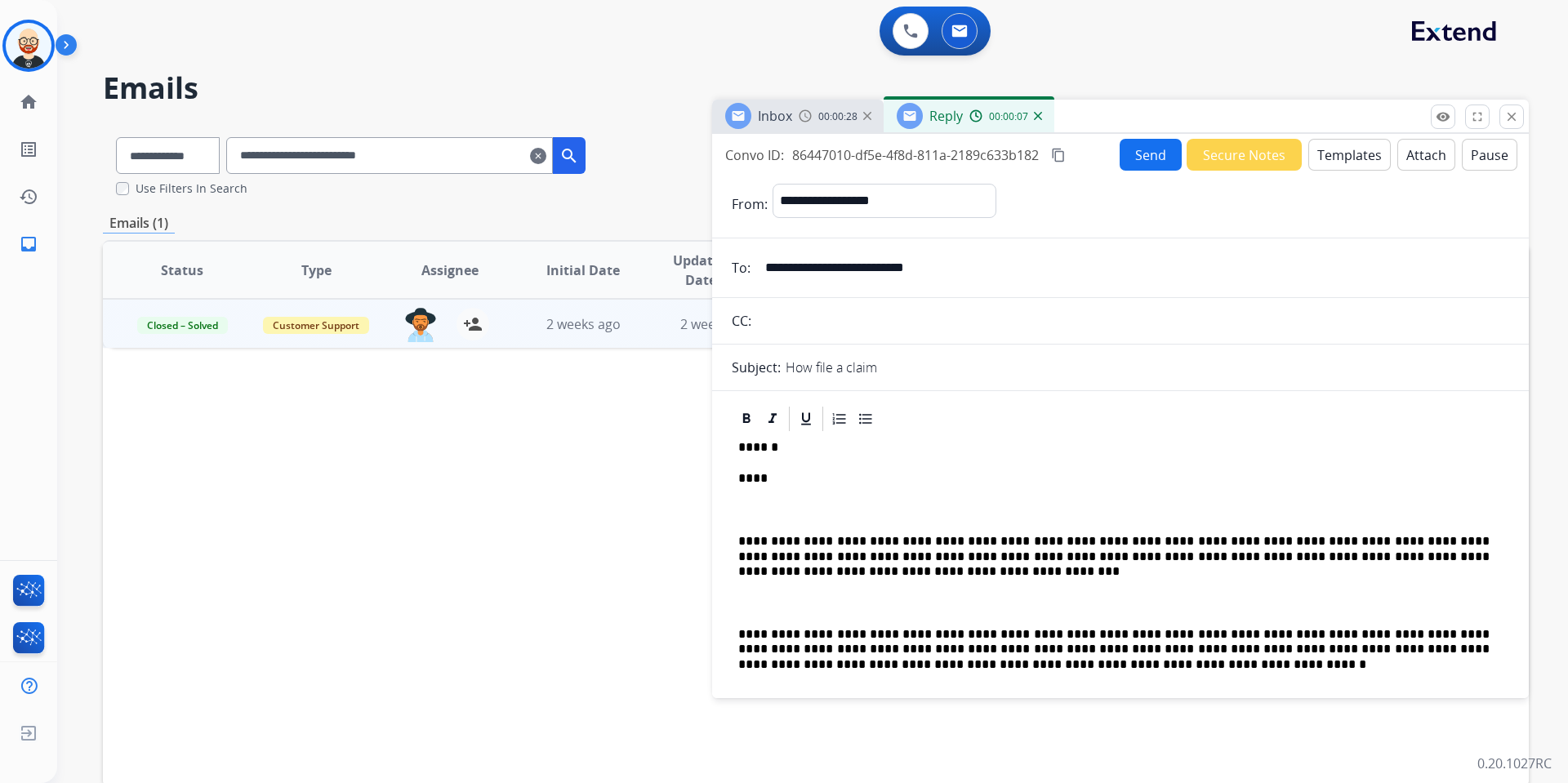 scroll, scrollTop: 116, scrollLeft: 0, axis: vertical 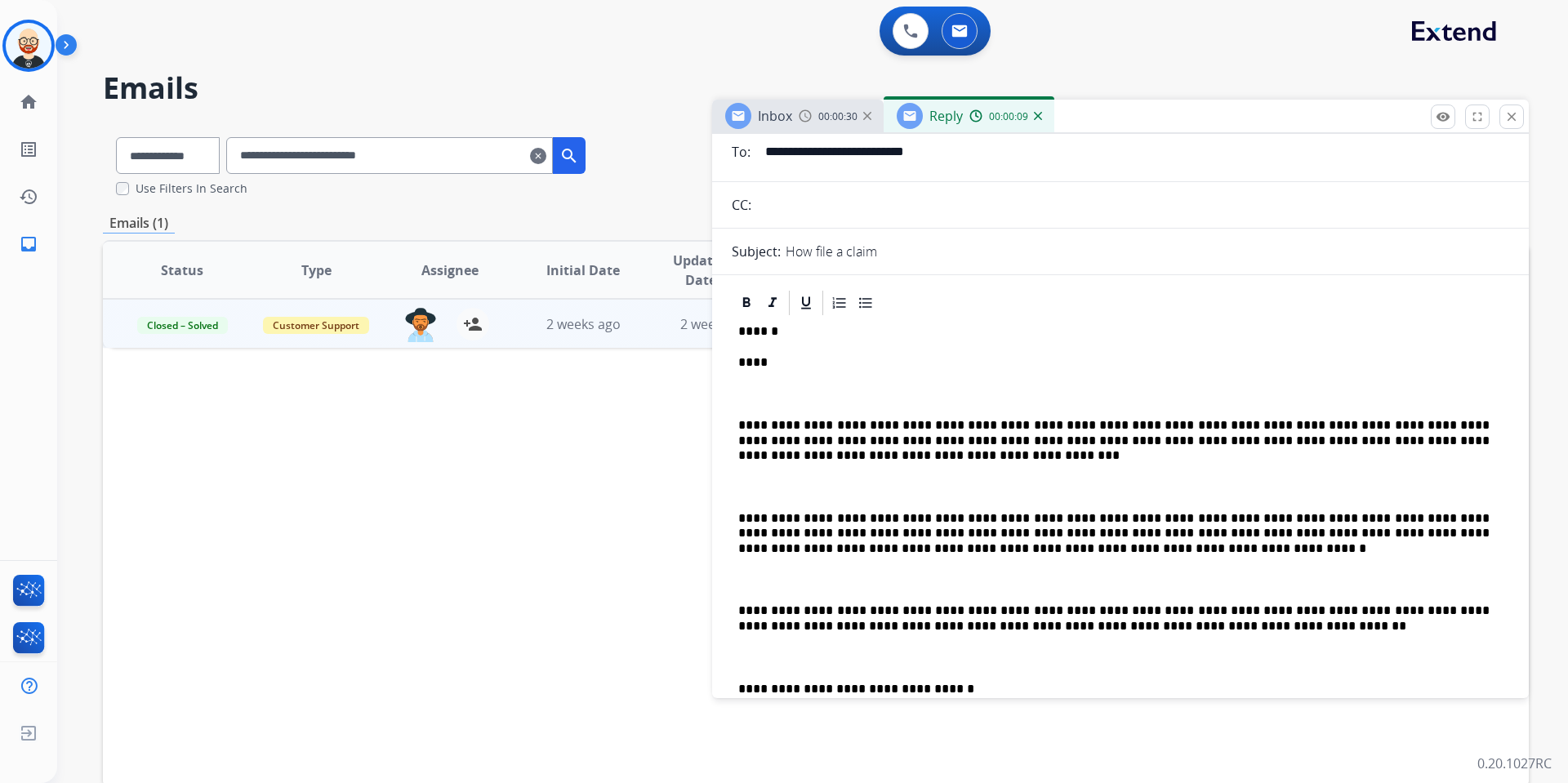 click on "****" at bounding box center [1114, 363] 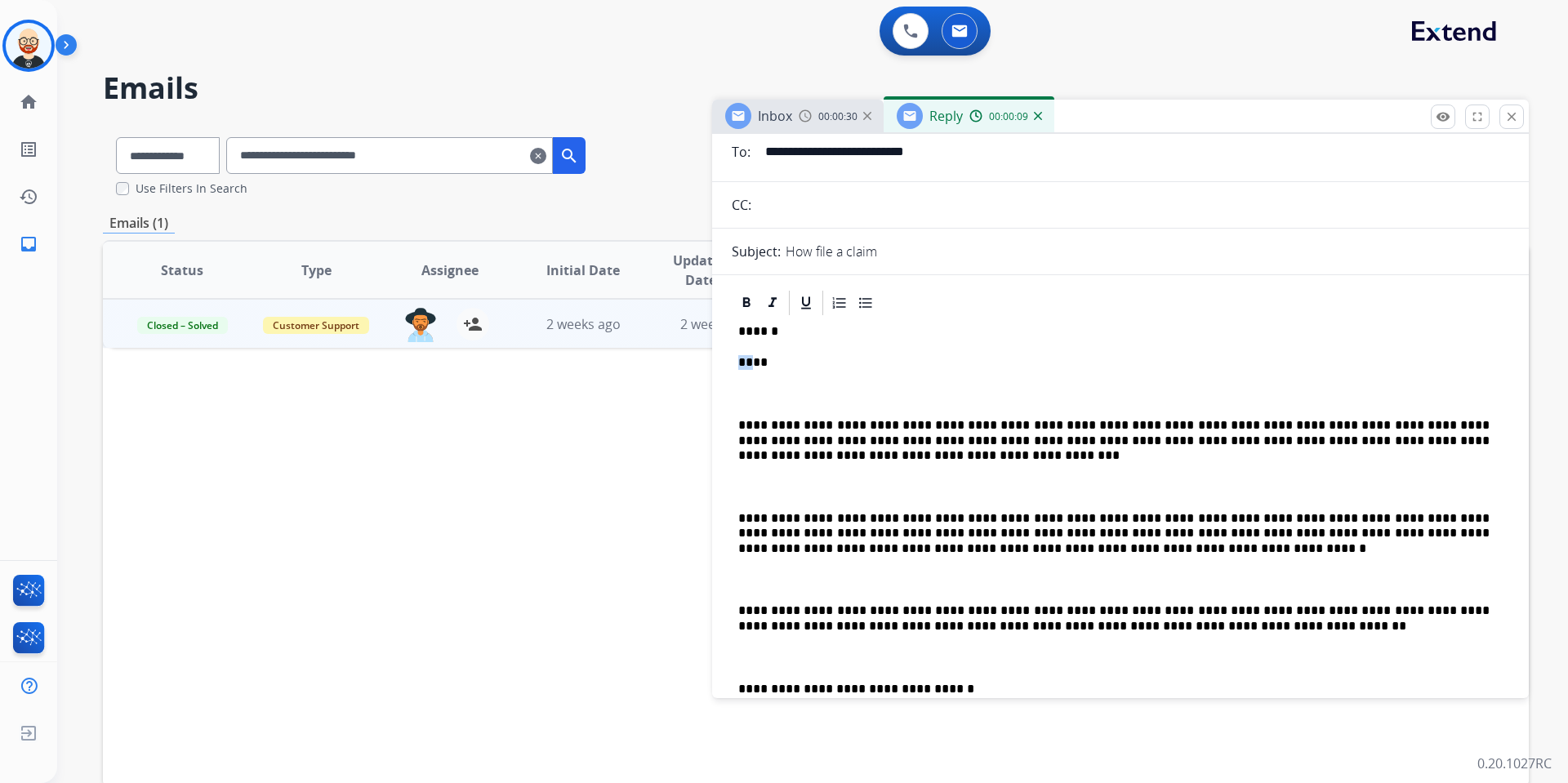 click on "****" at bounding box center (1114, 363) 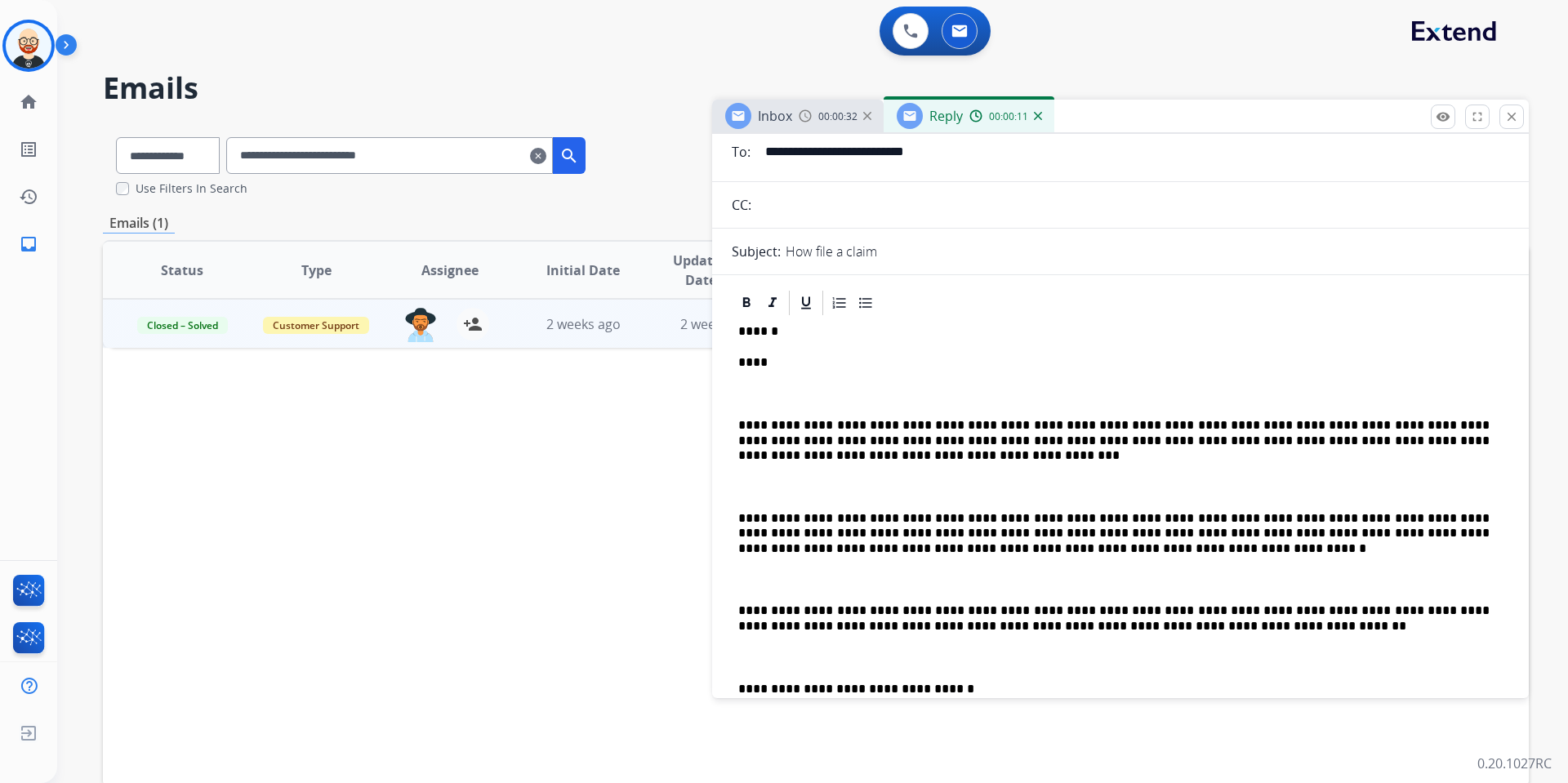 click on "******" at bounding box center [1114, 331] 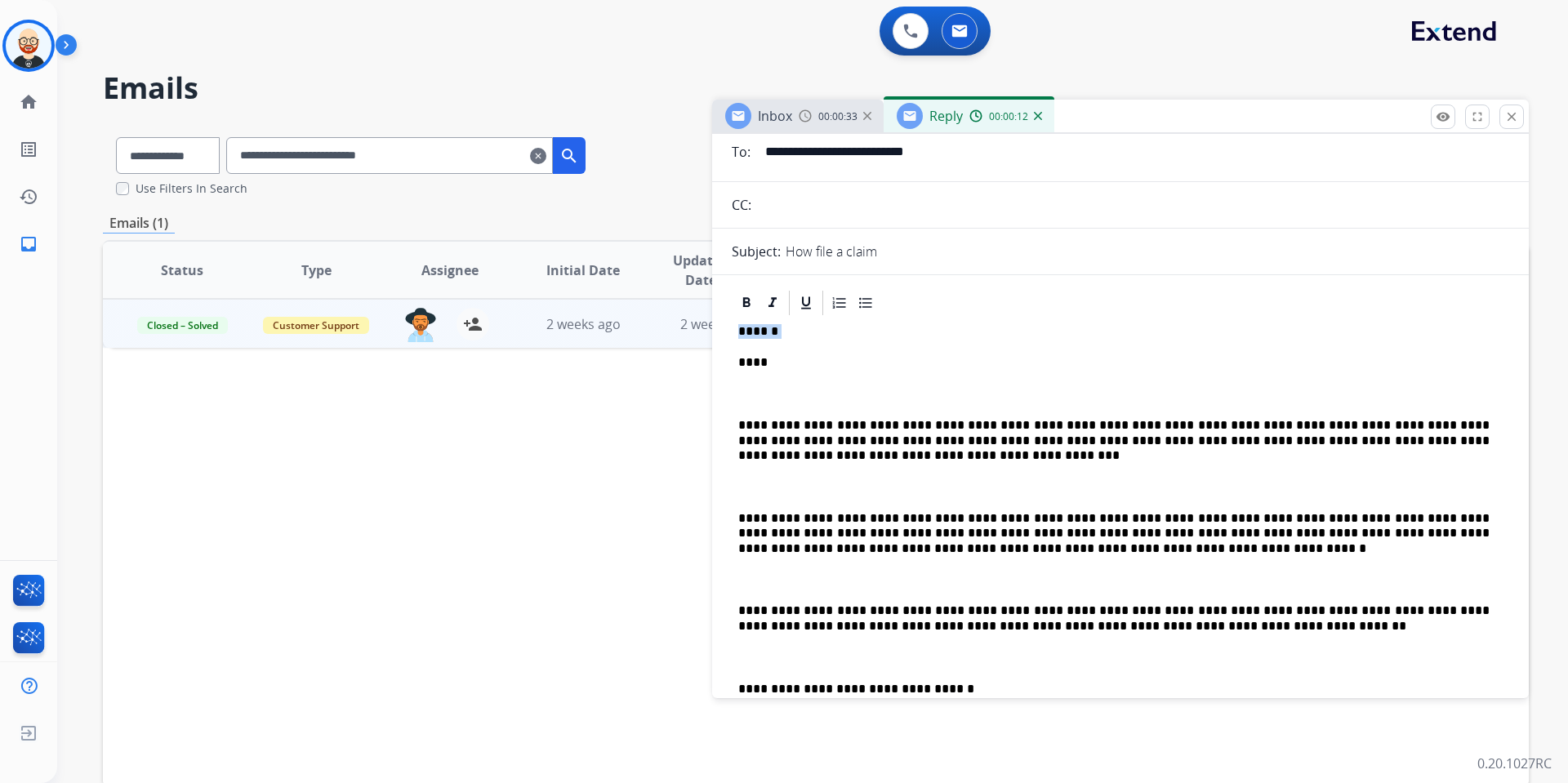 drag, startPoint x: 740, startPoint y: 360, endPoint x: 733, endPoint y: 334, distance: 26.925824 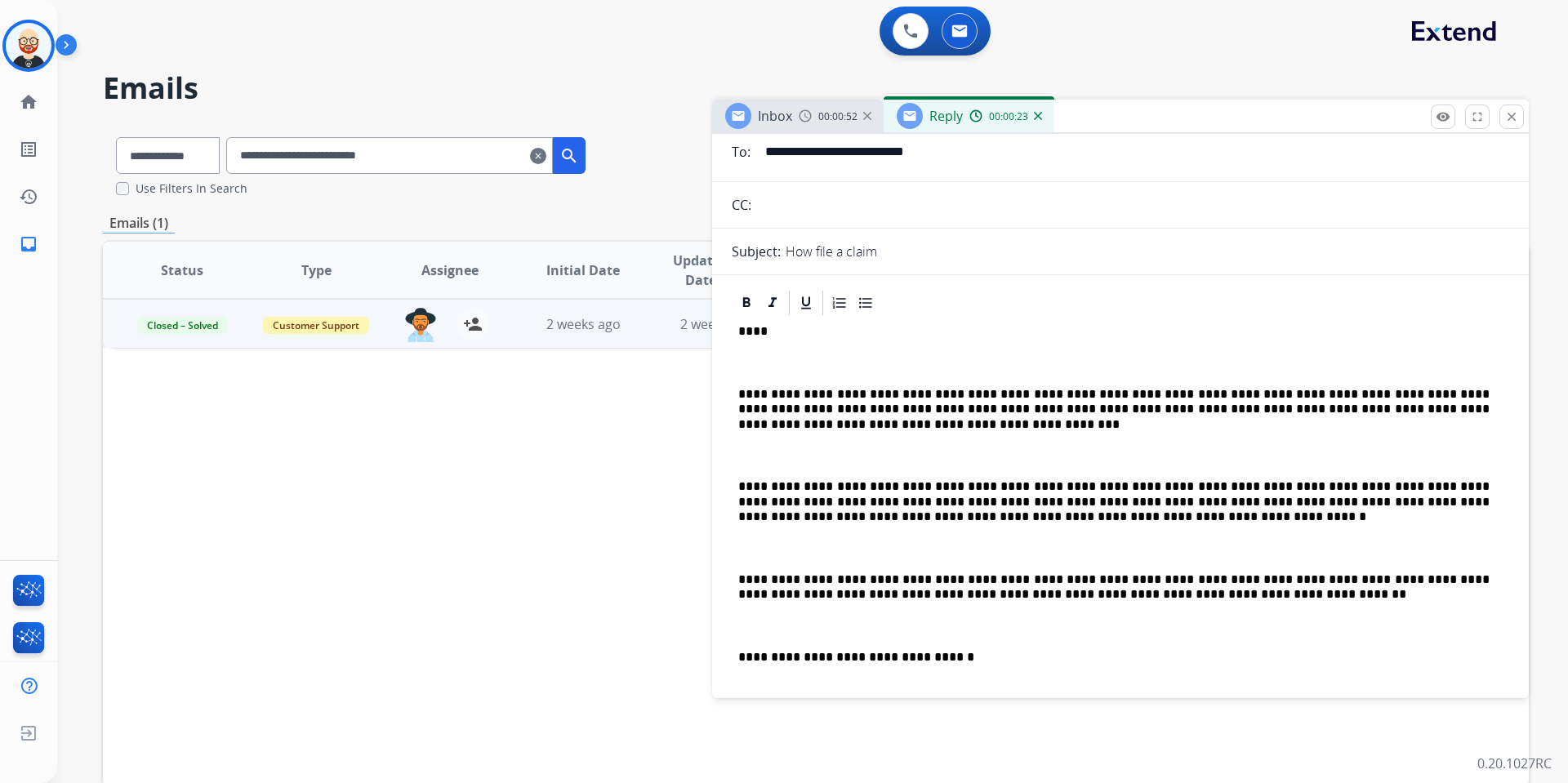 click on "****" at bounding box center (1114, 331) 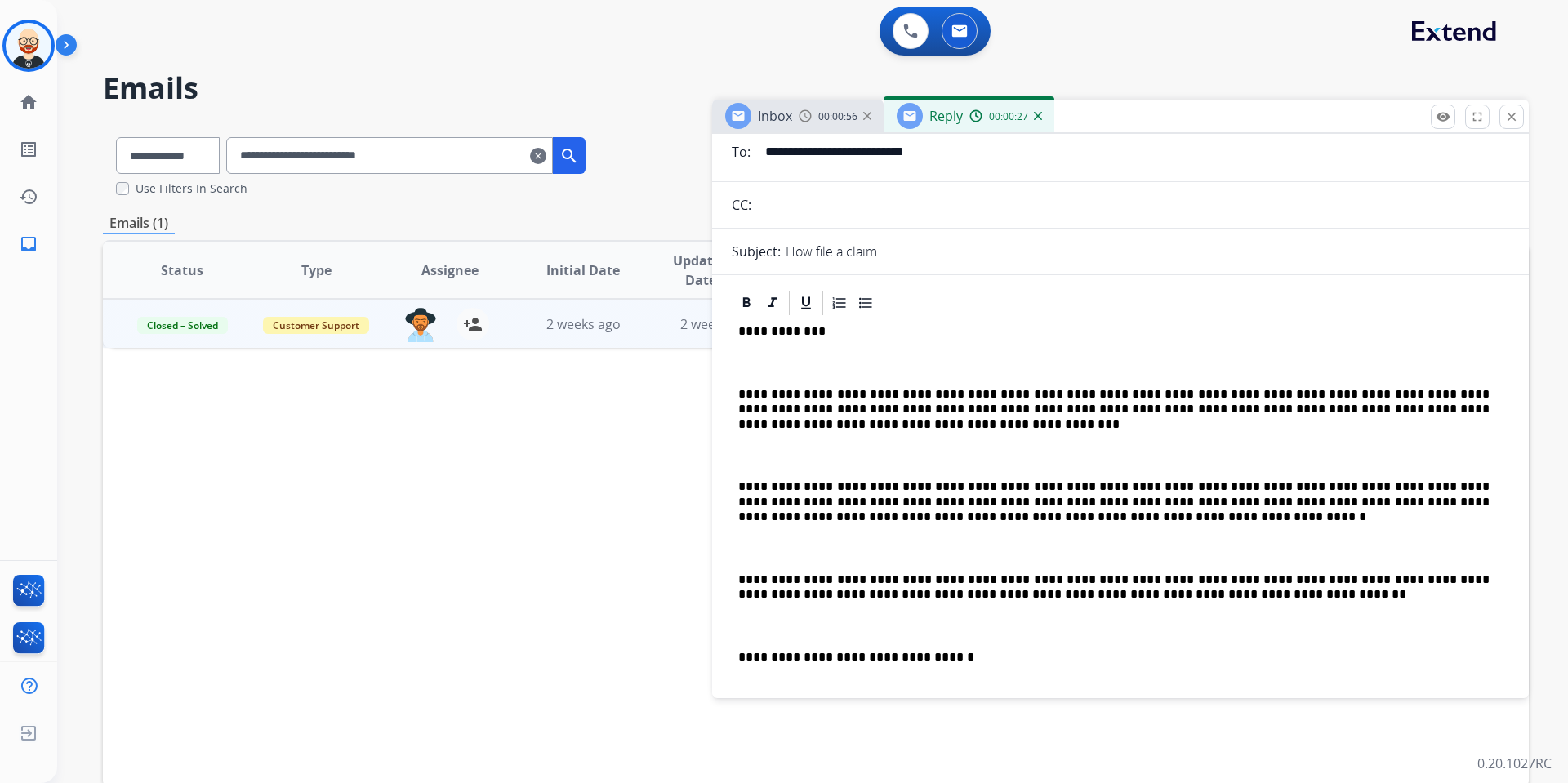 click on "**********" at bounding box center (1120, 564) 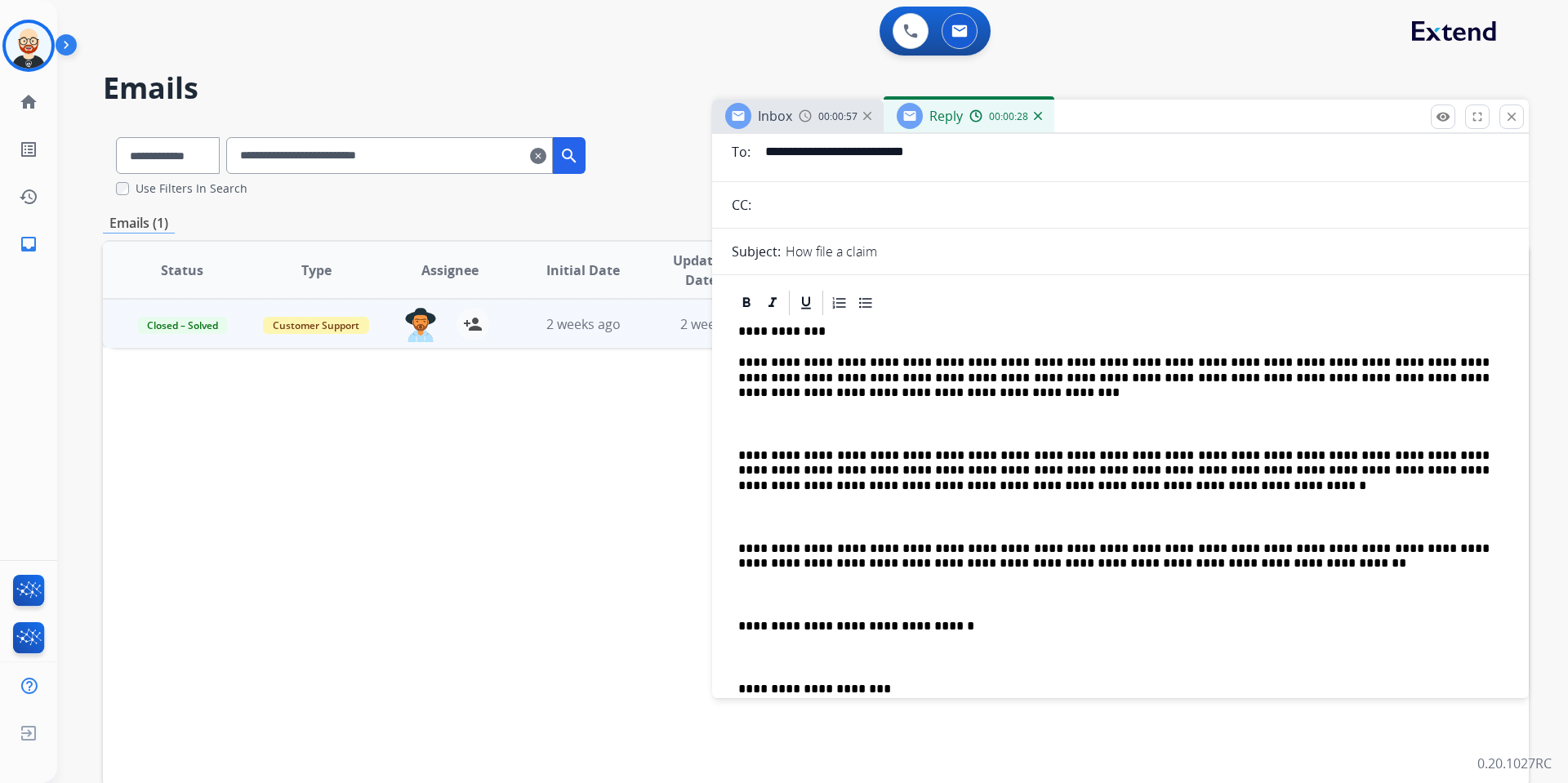 click at bounding box center (1120, 425) 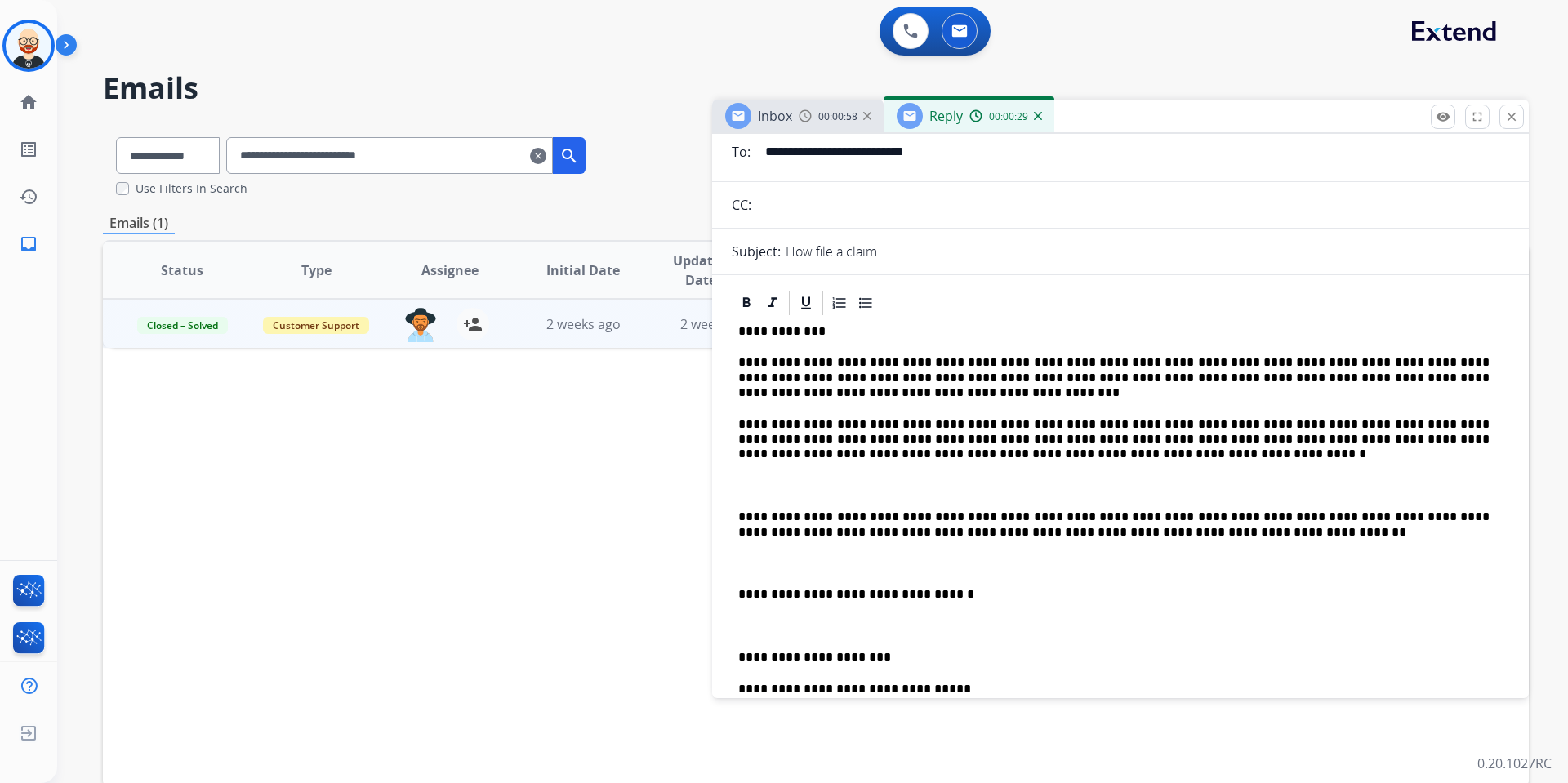 click on "**********" at bounding box center [1120, 533] 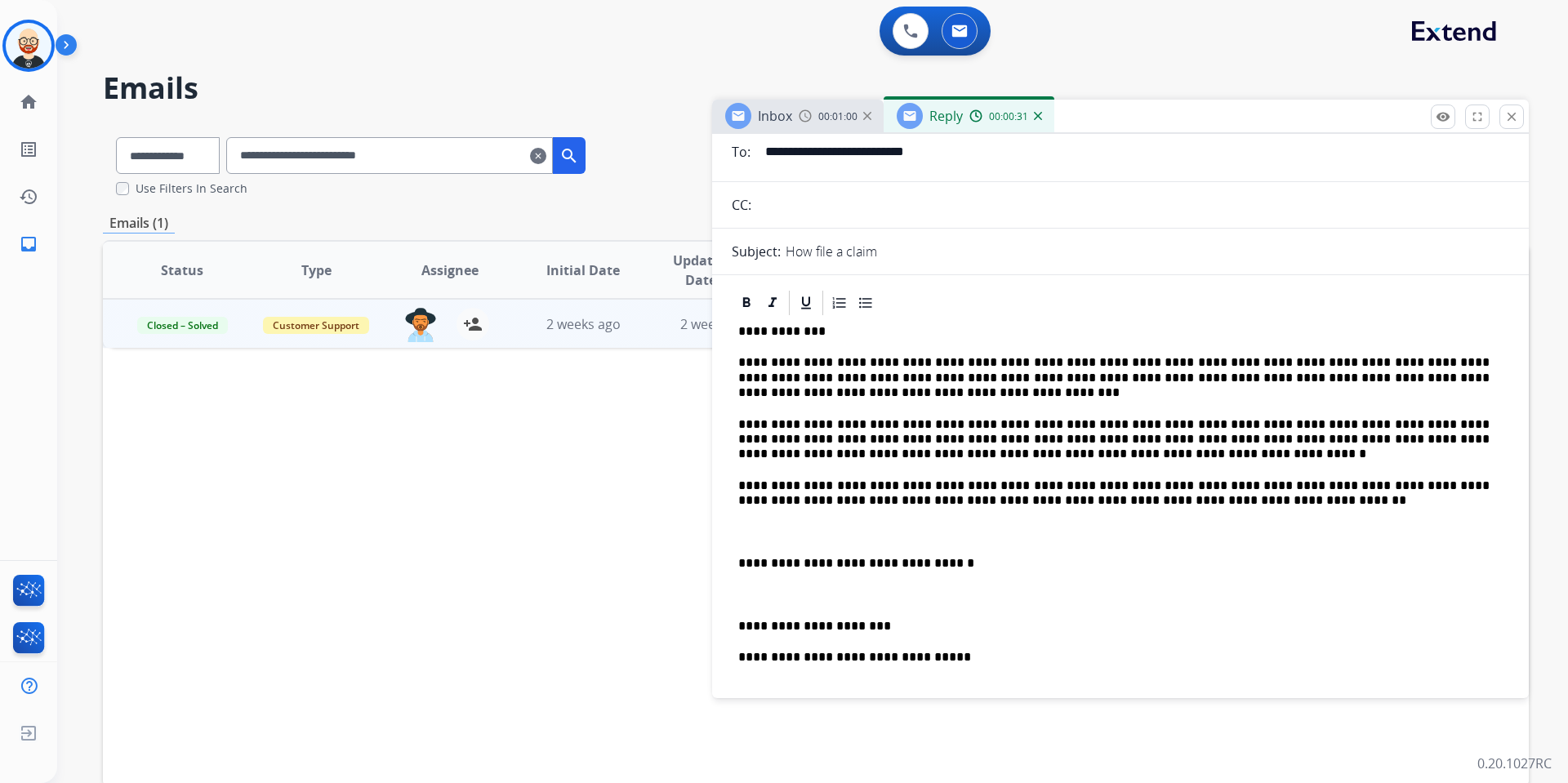 click on "**********" at bounding box center [1120, 518] 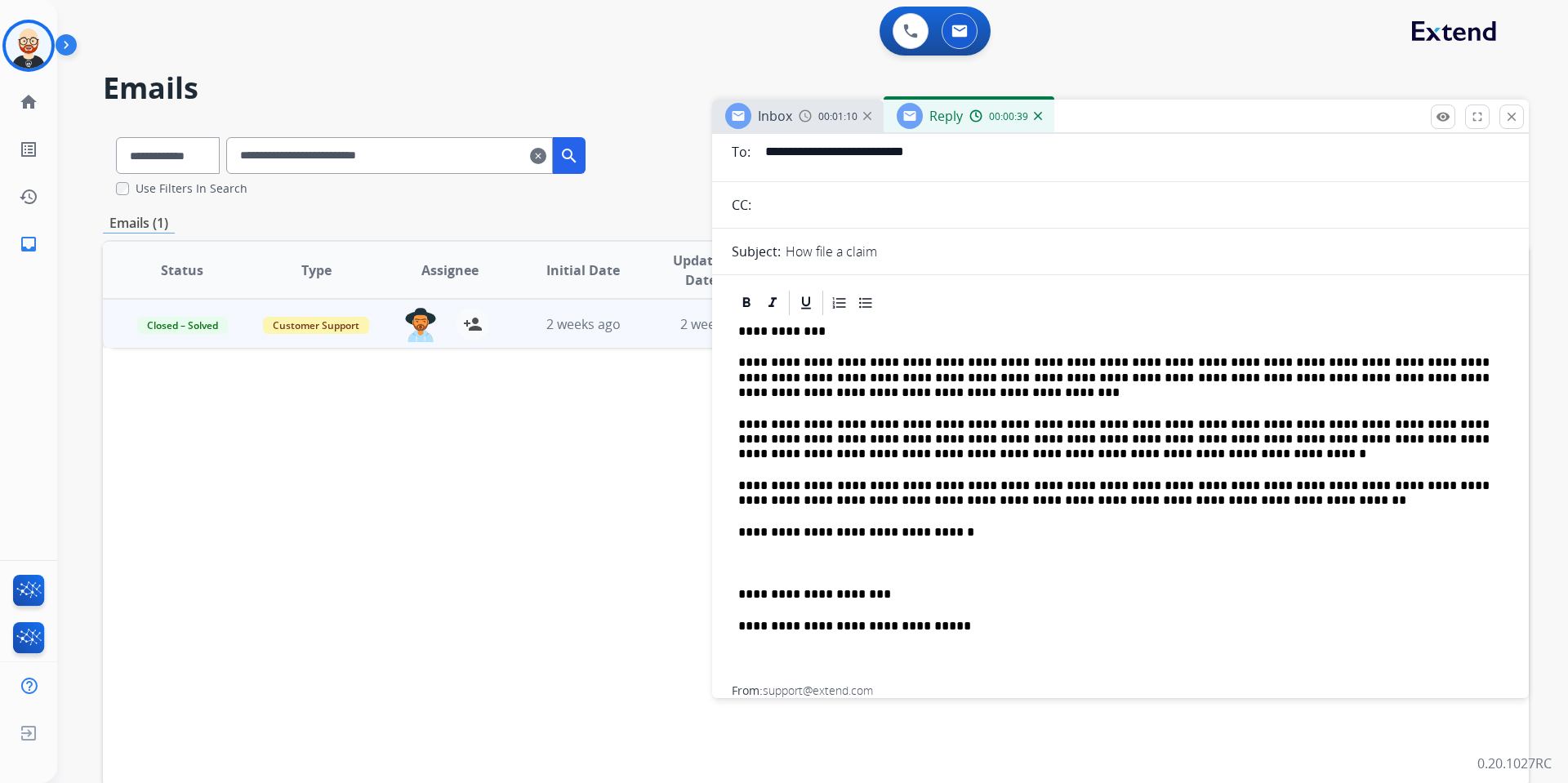 click on "**********" at bounding box center (1114, 377) 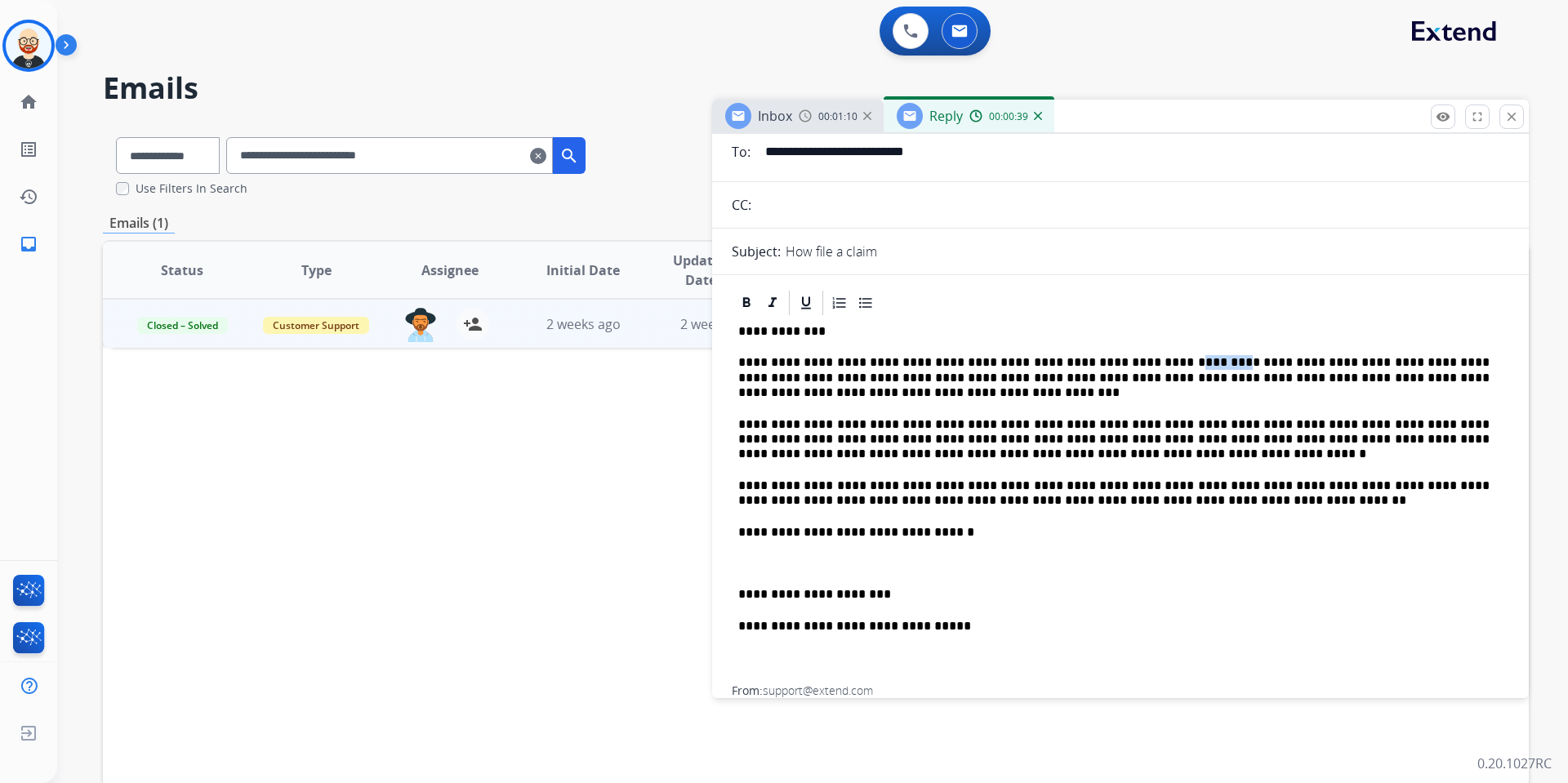 click on "**********" at bounding box center [1114, 377] 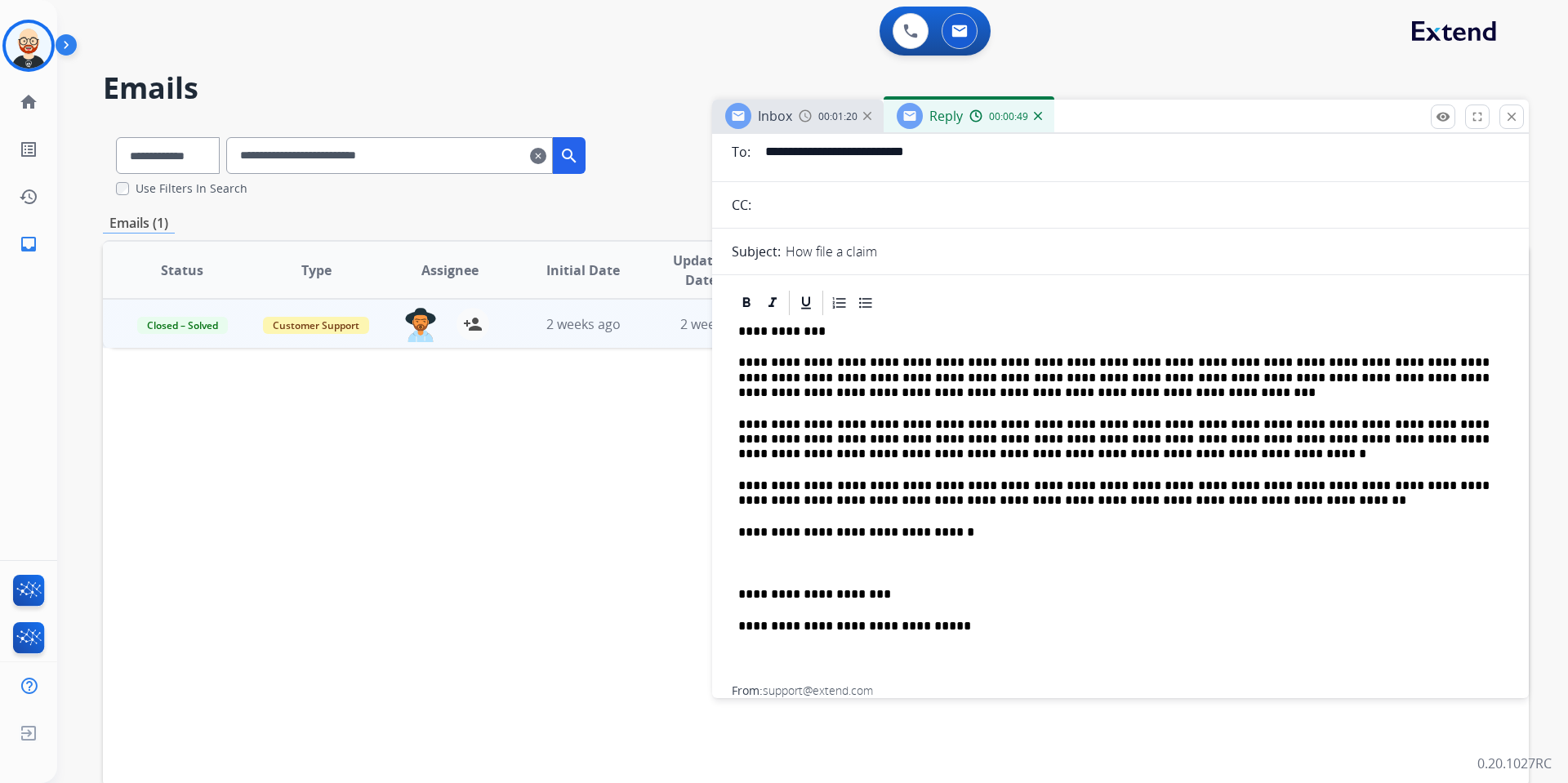 click on "**********" at bounding box center [1114, 439] 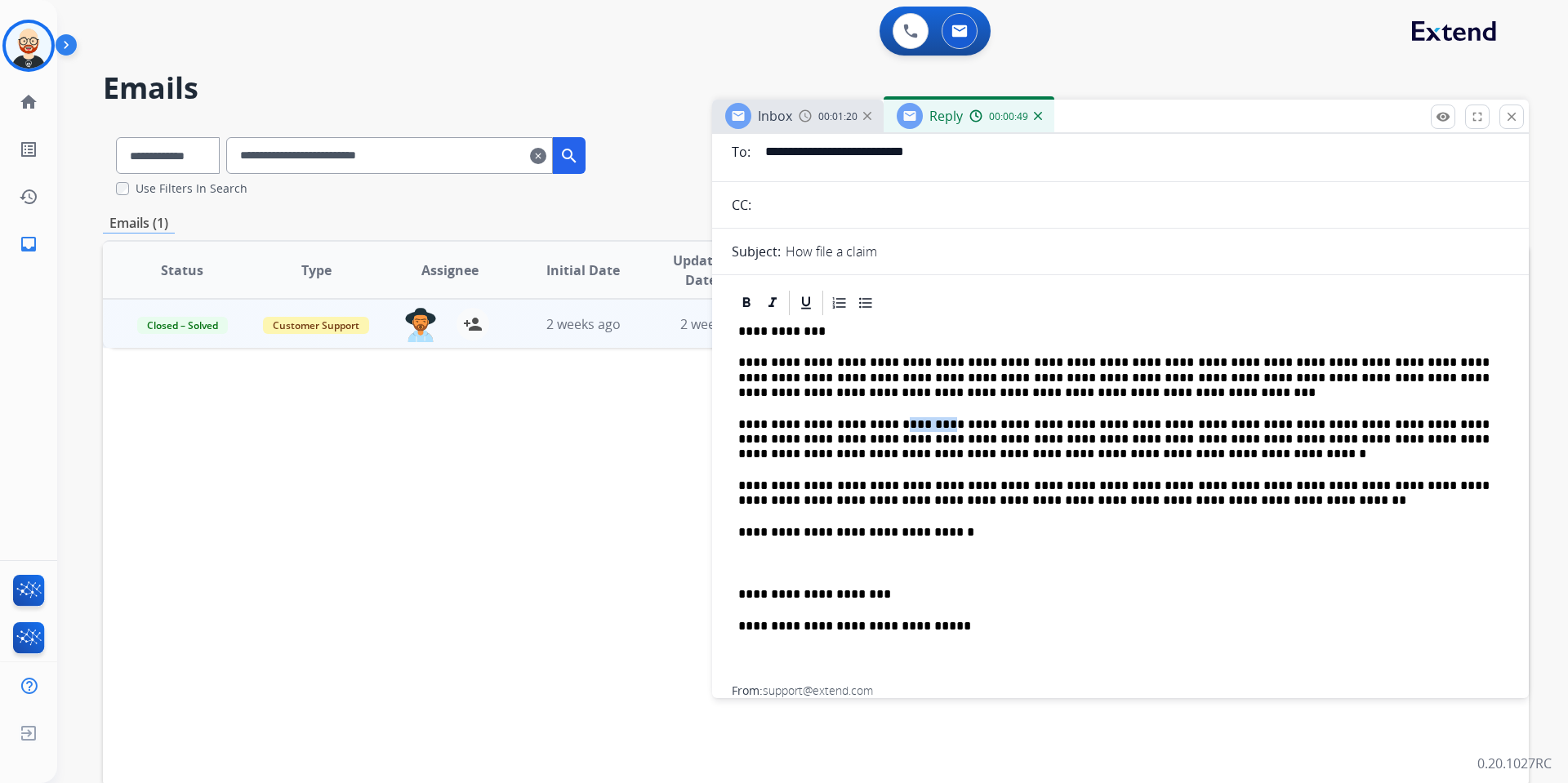 click on "**********" at bounding box center [1114, 439] 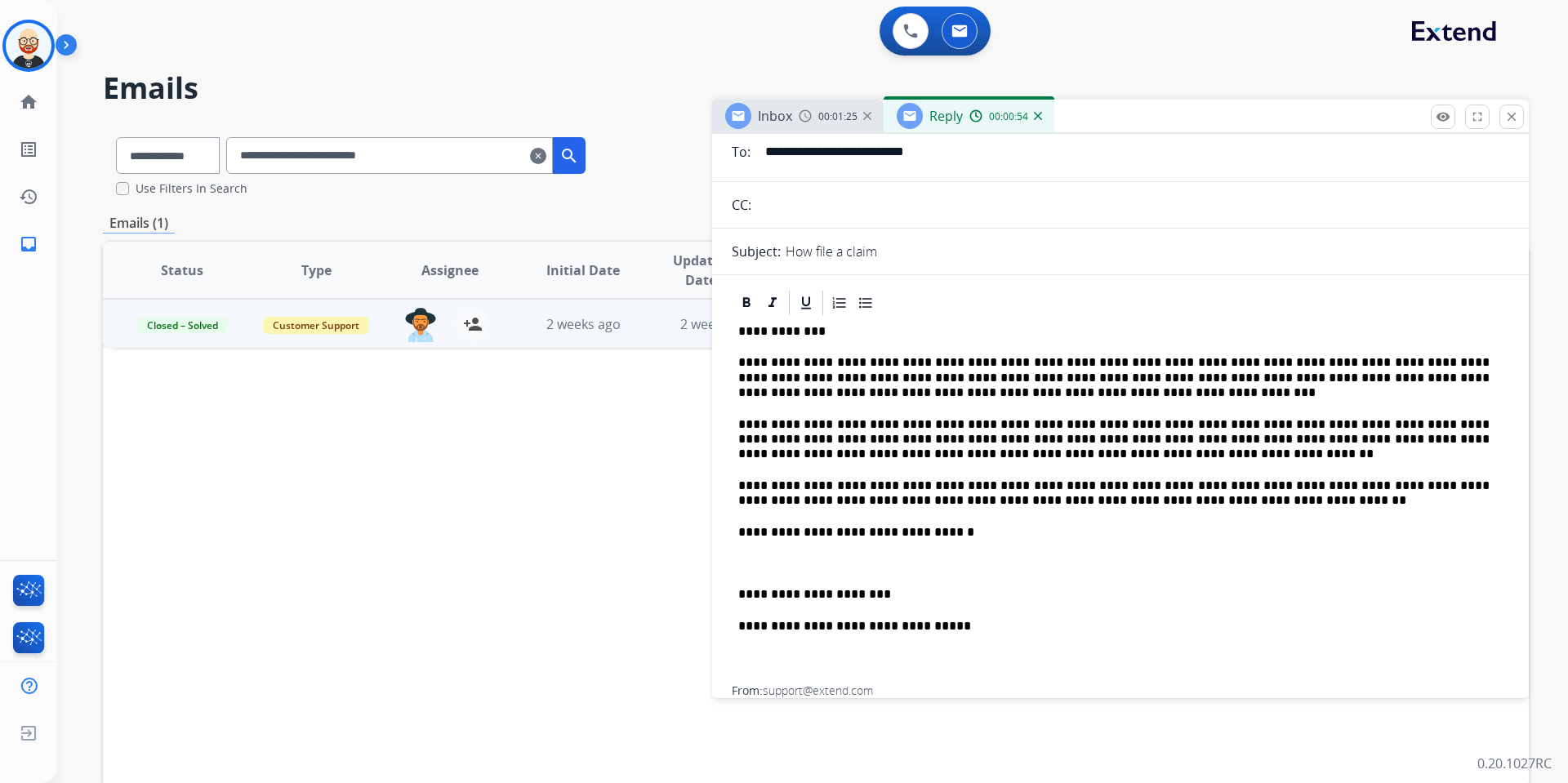 click on "**********" at bounding box center [1114, 439] 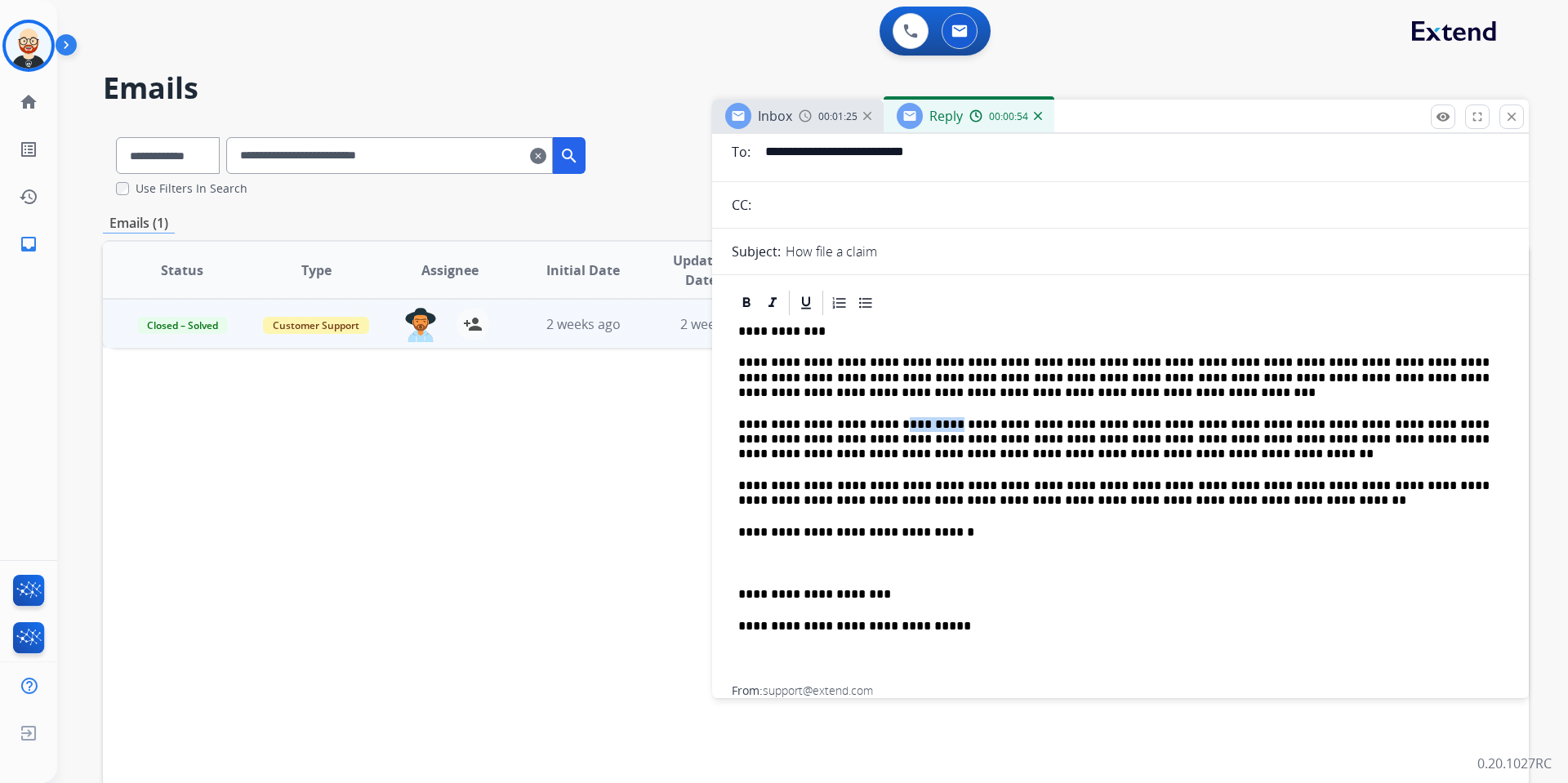 click on "**********" at bounding box center [1114, 439] 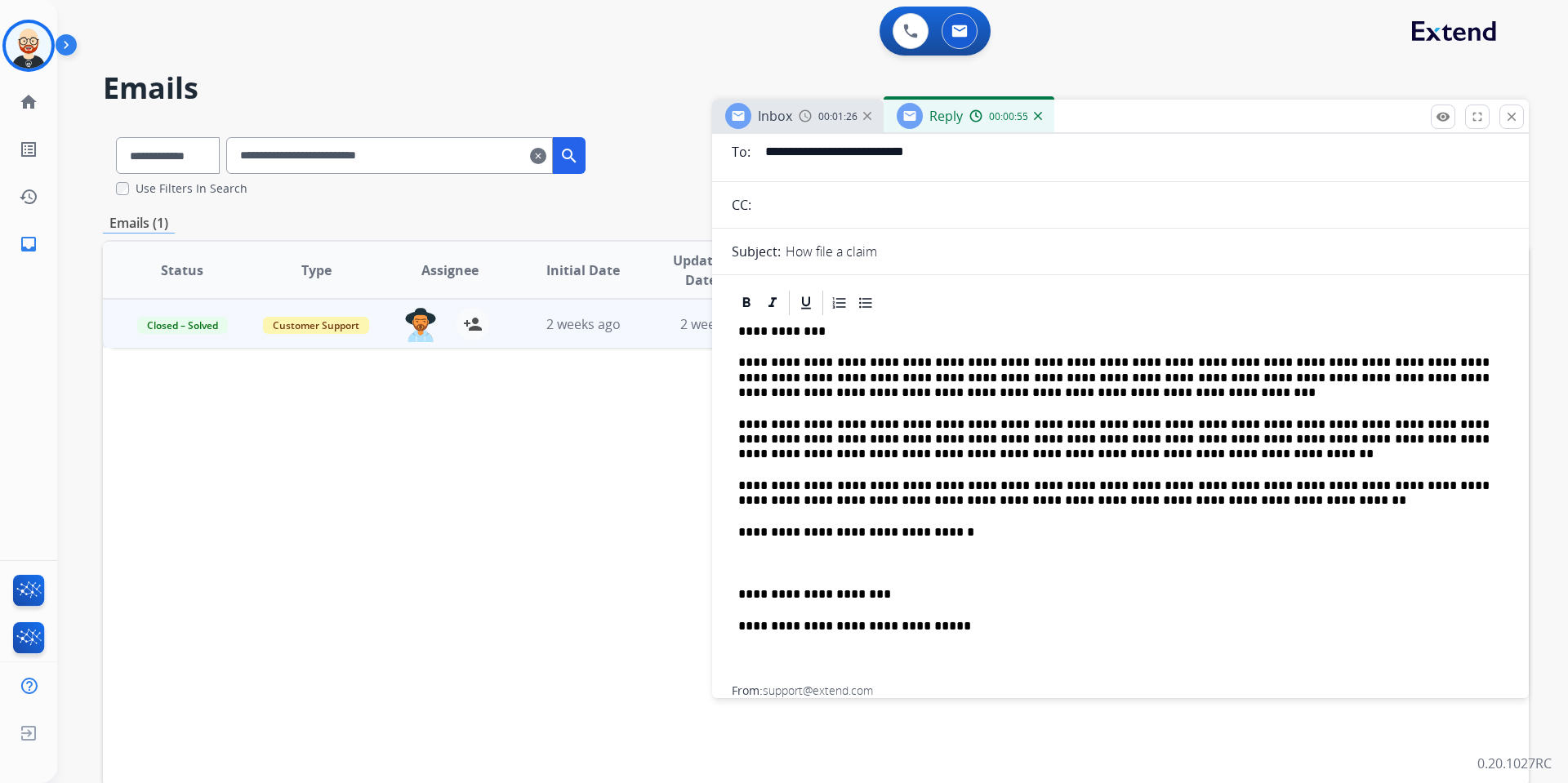 click on "**********" at bounding box center (1114, 439) 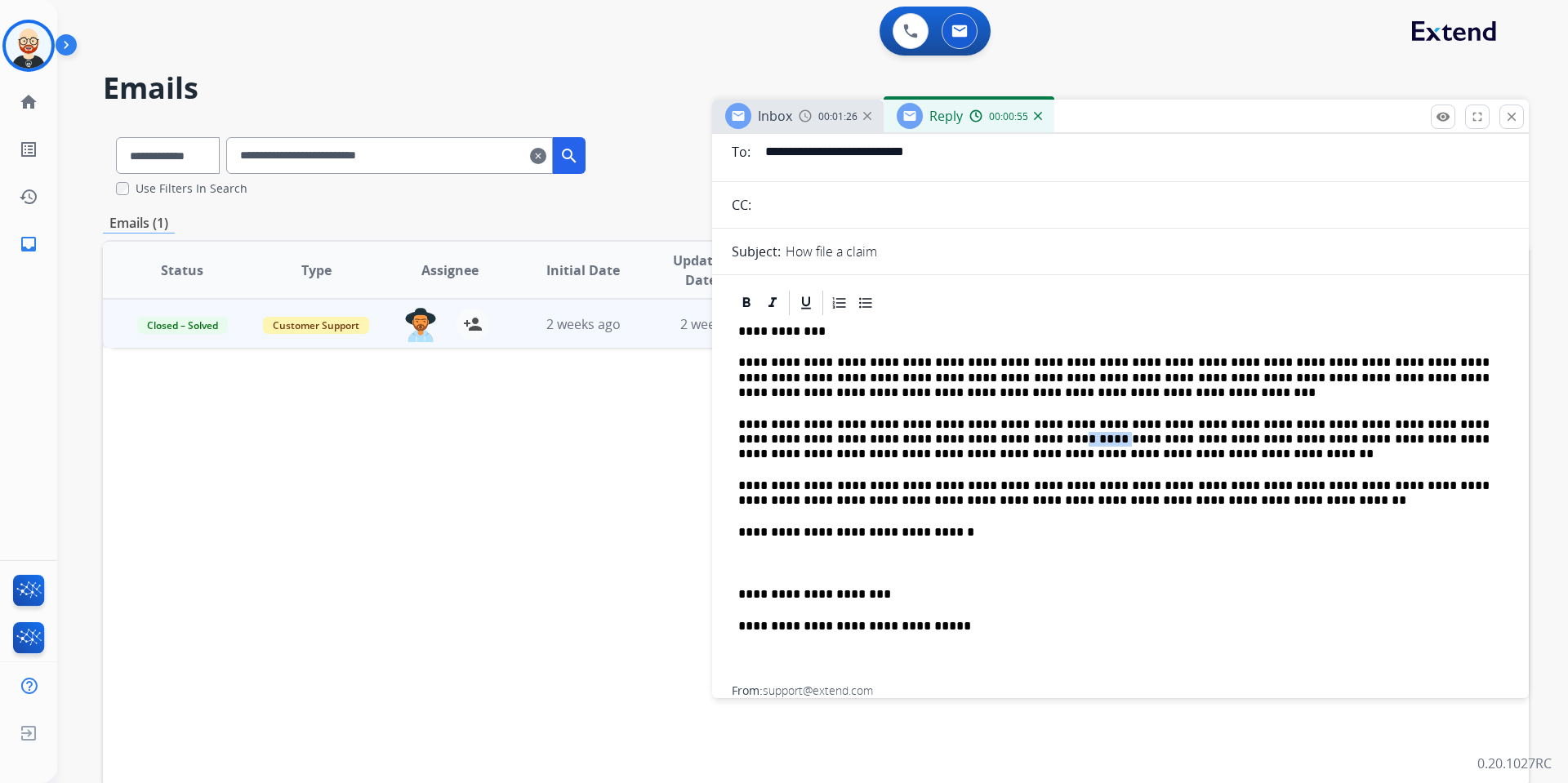click on "**********" at bounding box center [1114, 439] 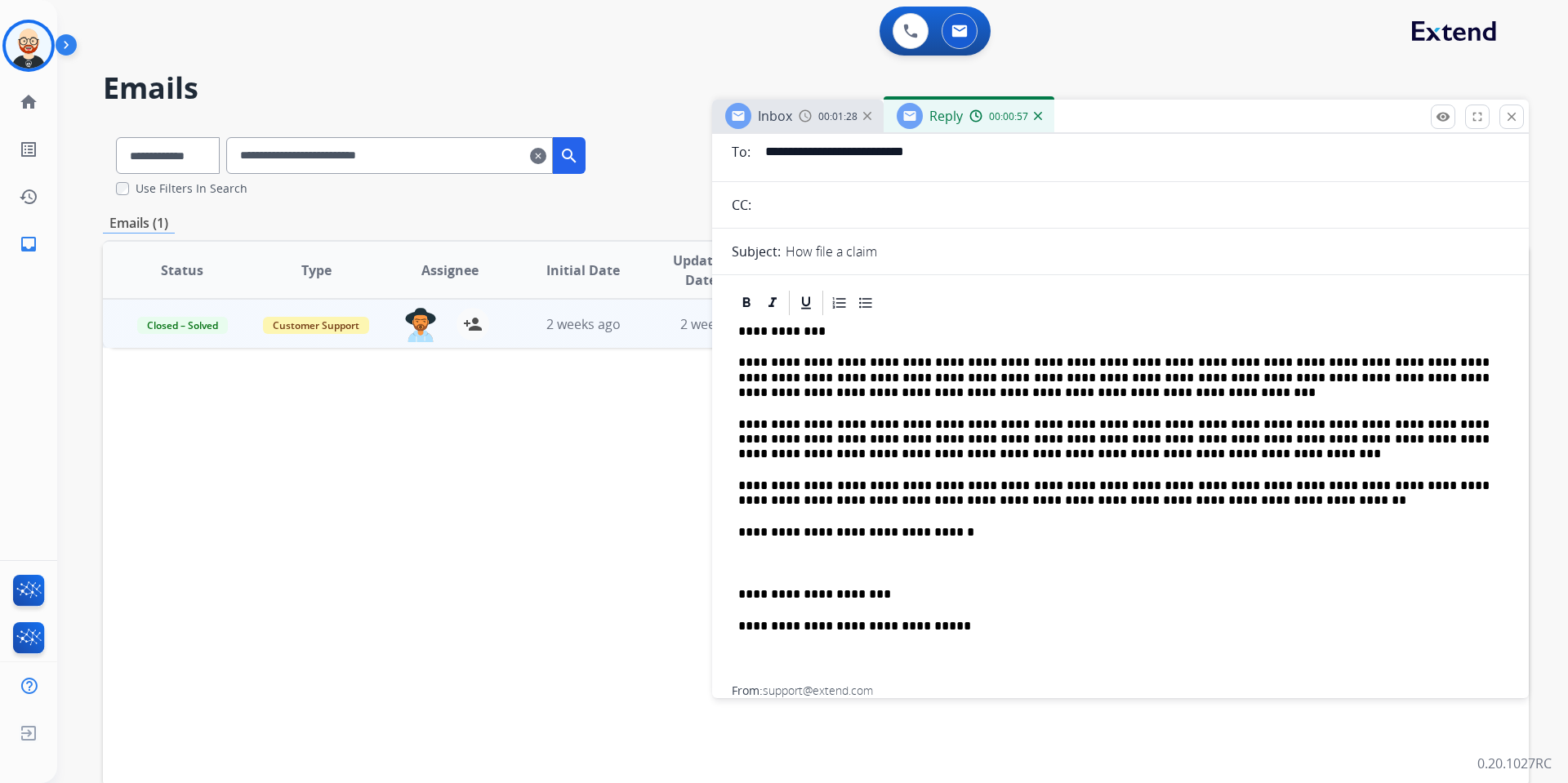 click on "**********" at bounding box center [1114, 439] 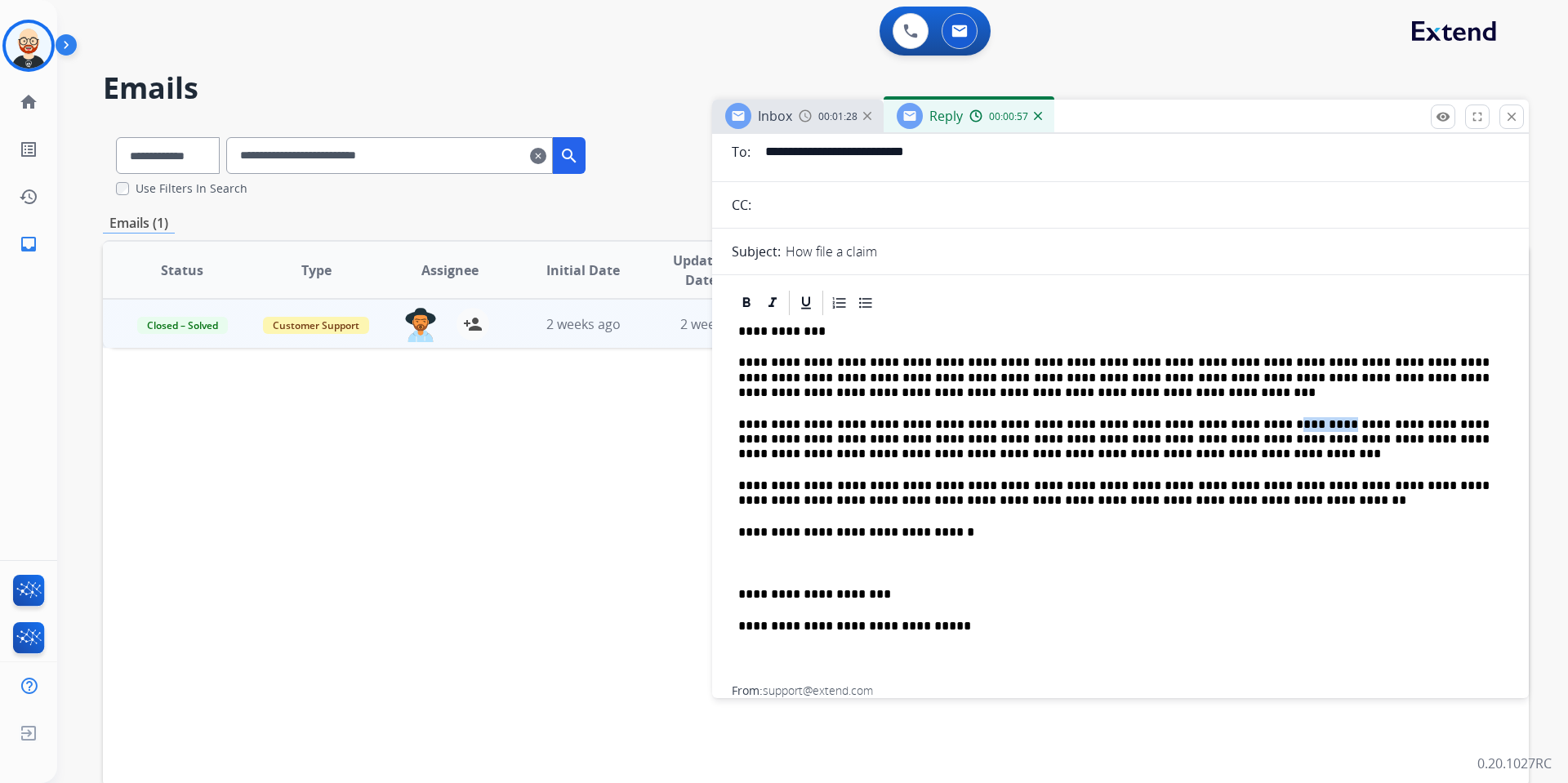 click on "**********" at bounding box center [1114, 439] 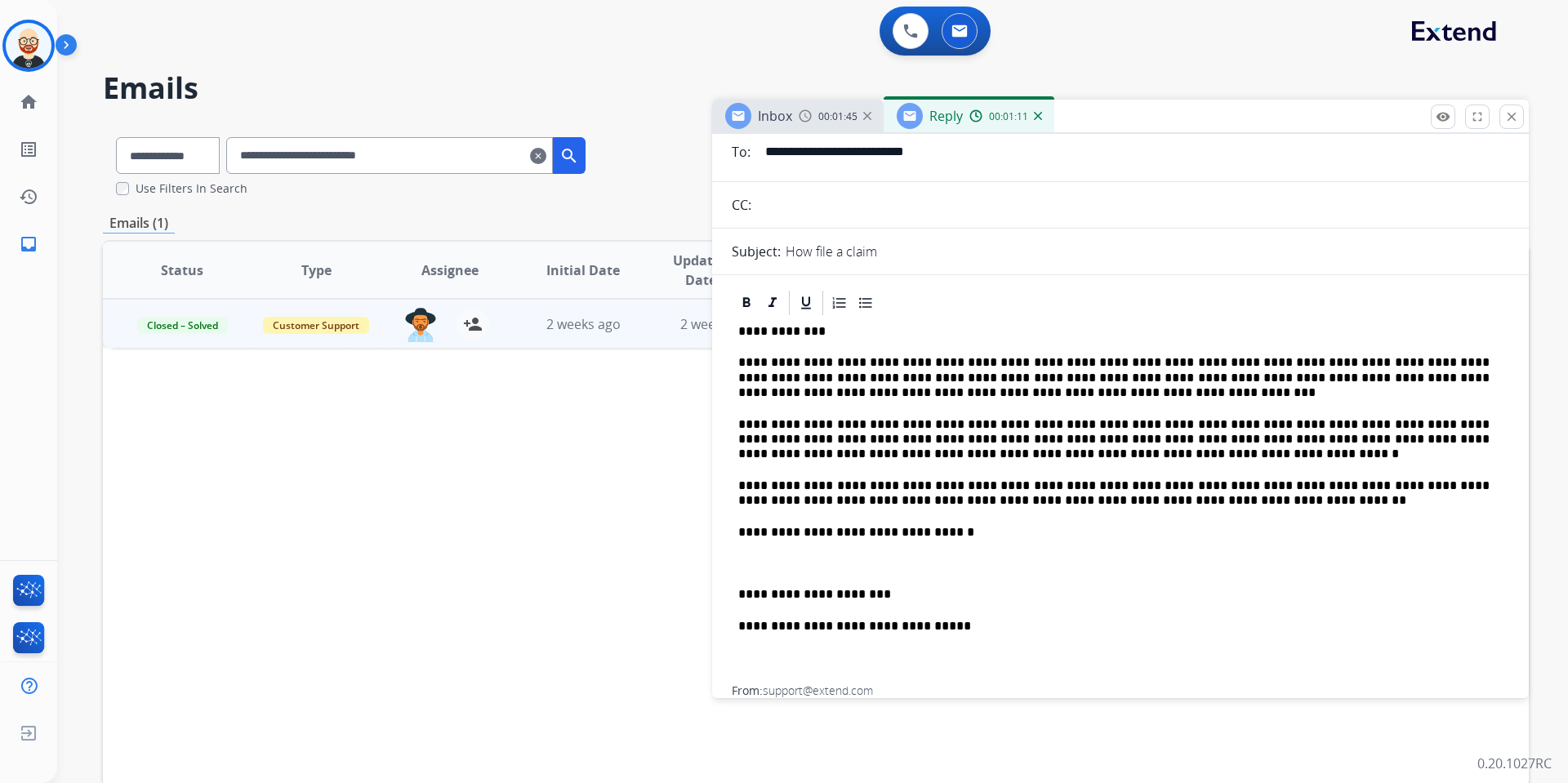 click on "**********" at bounding box center (1114, 439) 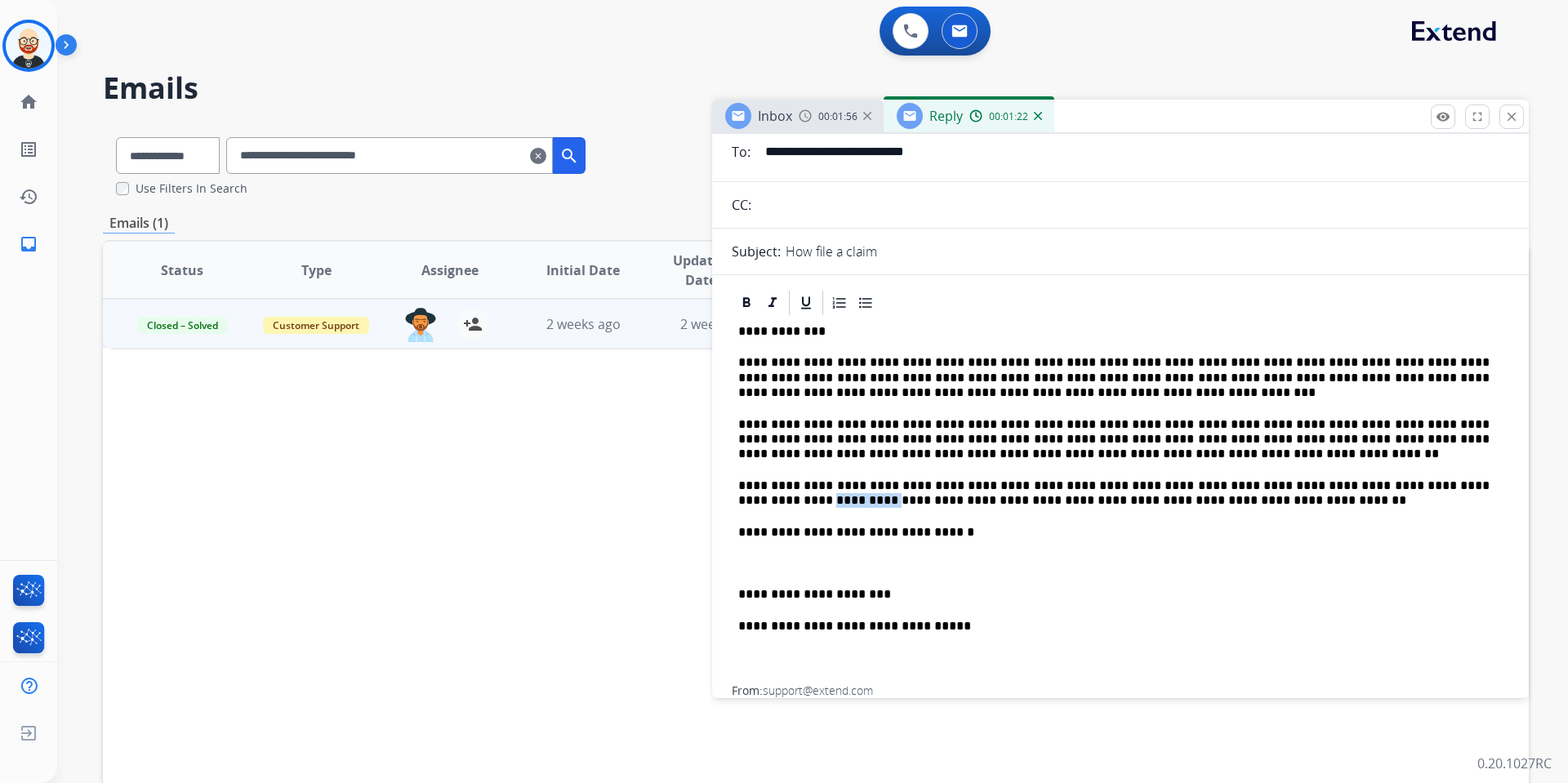 drag, startPoint x: 817, startPoint y: 497, endPoint x: 732, endPoint y: 501, distance: 85.09407 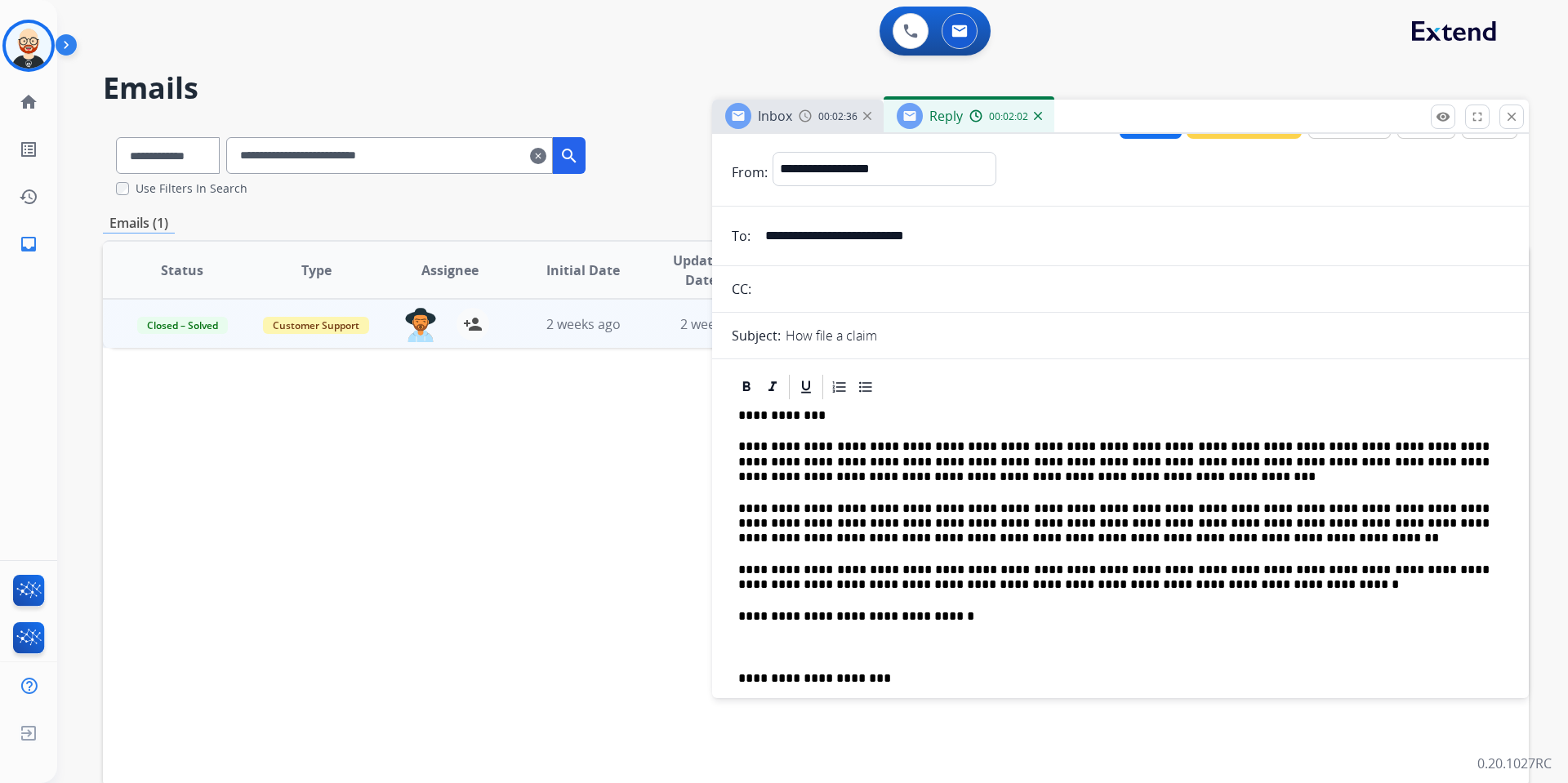 scroll, scrollTop: 0, scrollLeft: 0, axis: both 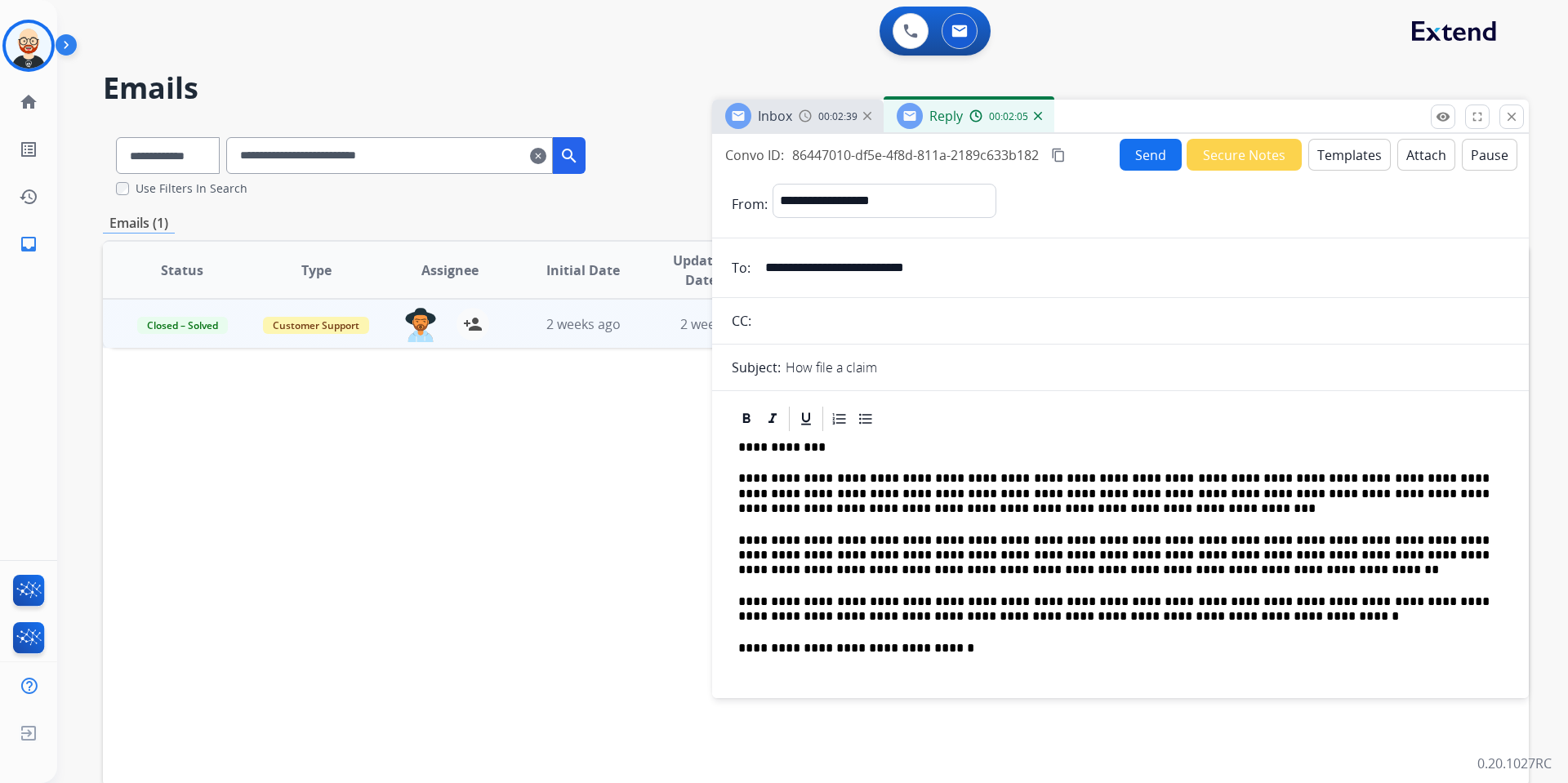 click on "Send" at bounding box center (1151, 154) 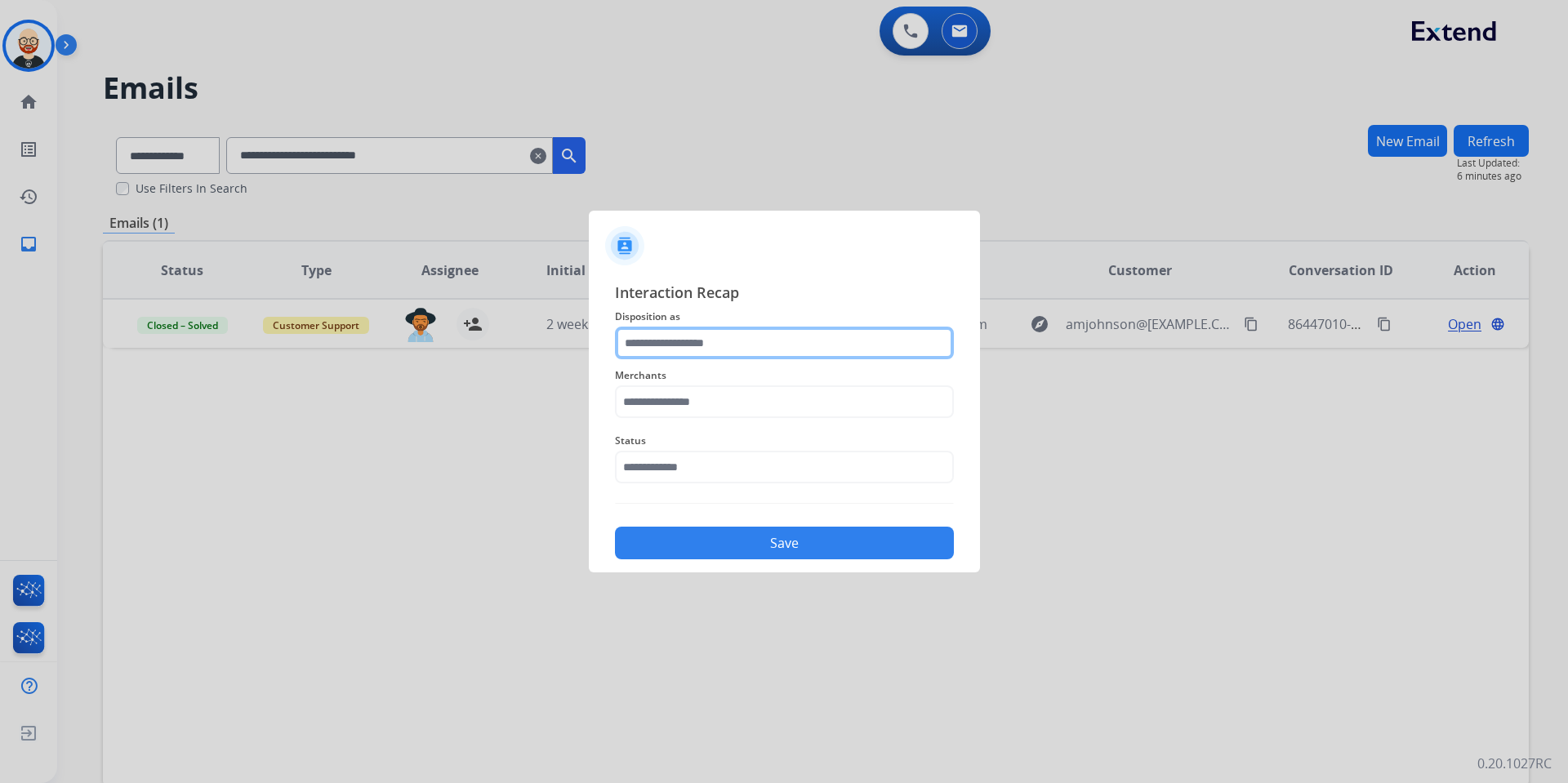 click 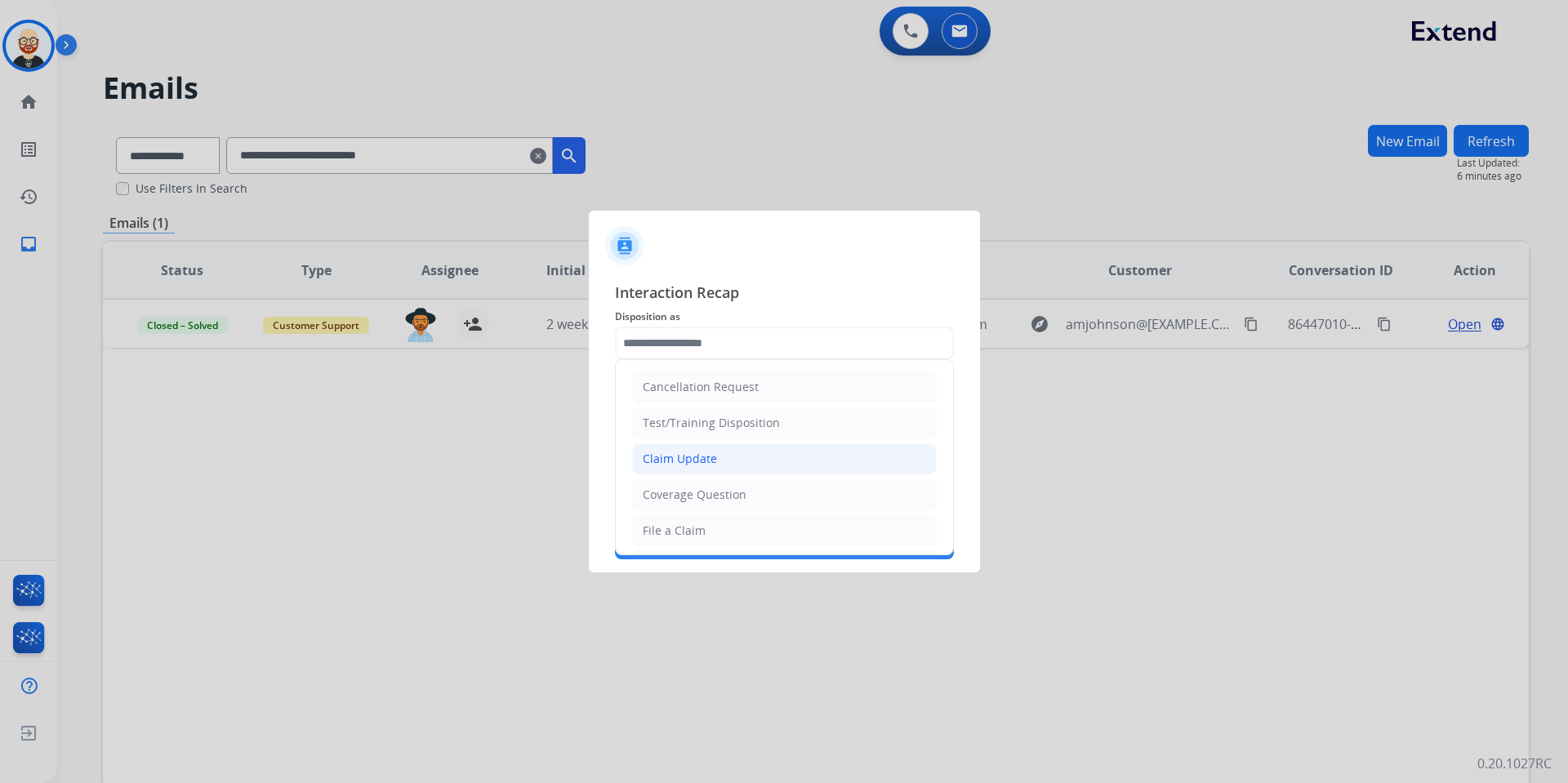 click on "Claim Update" 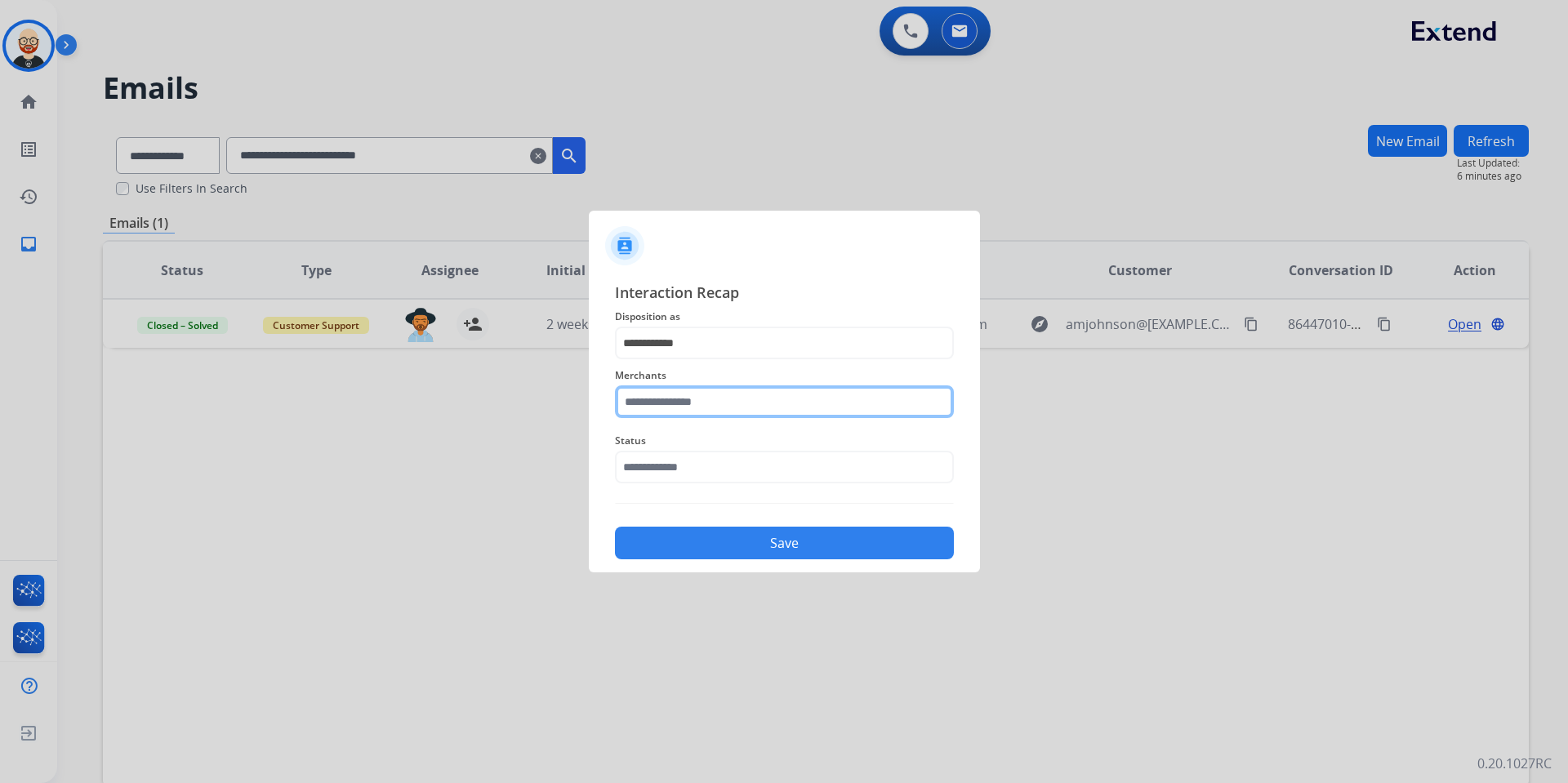 click 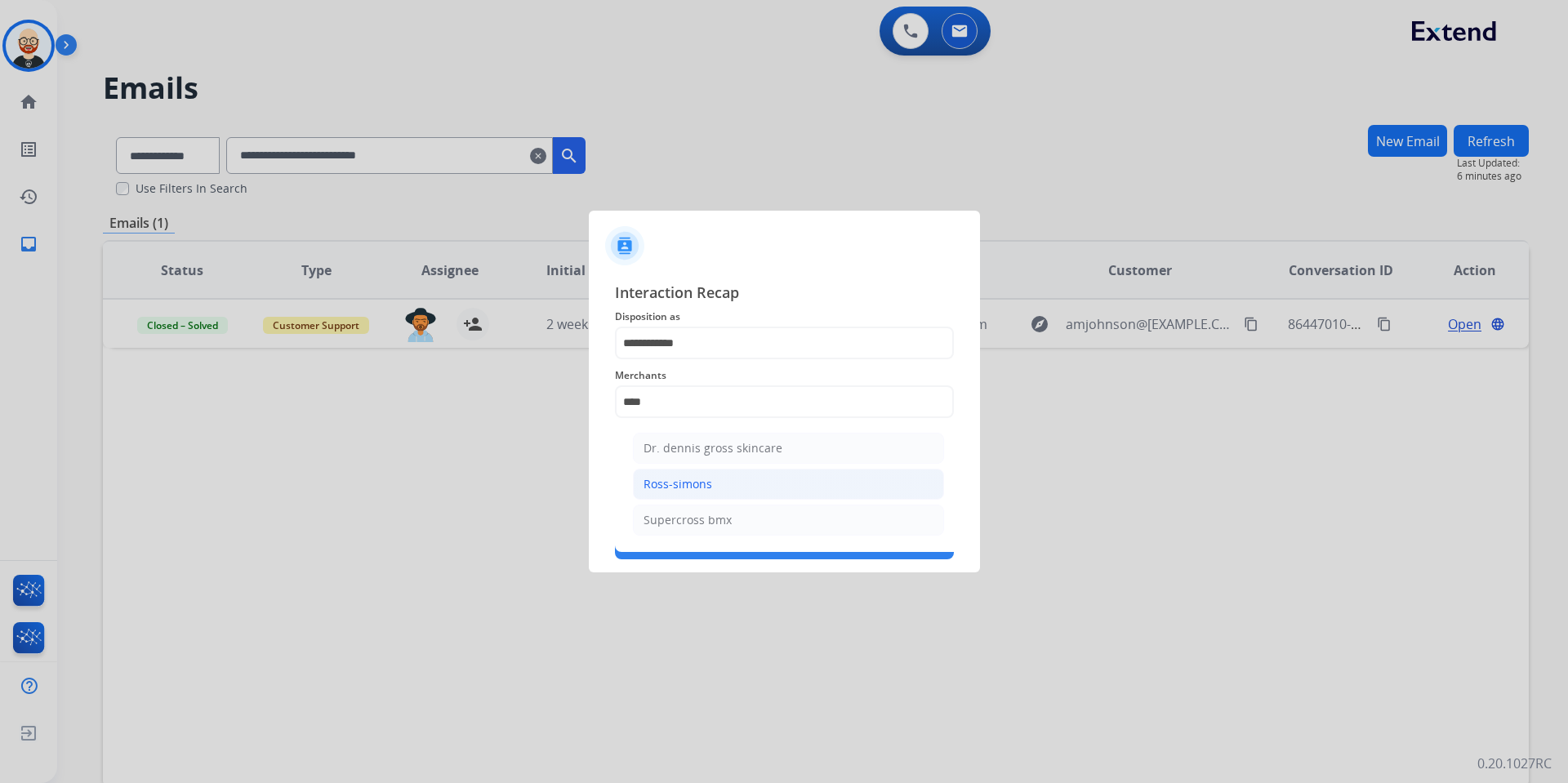 click on "Ross-simons" 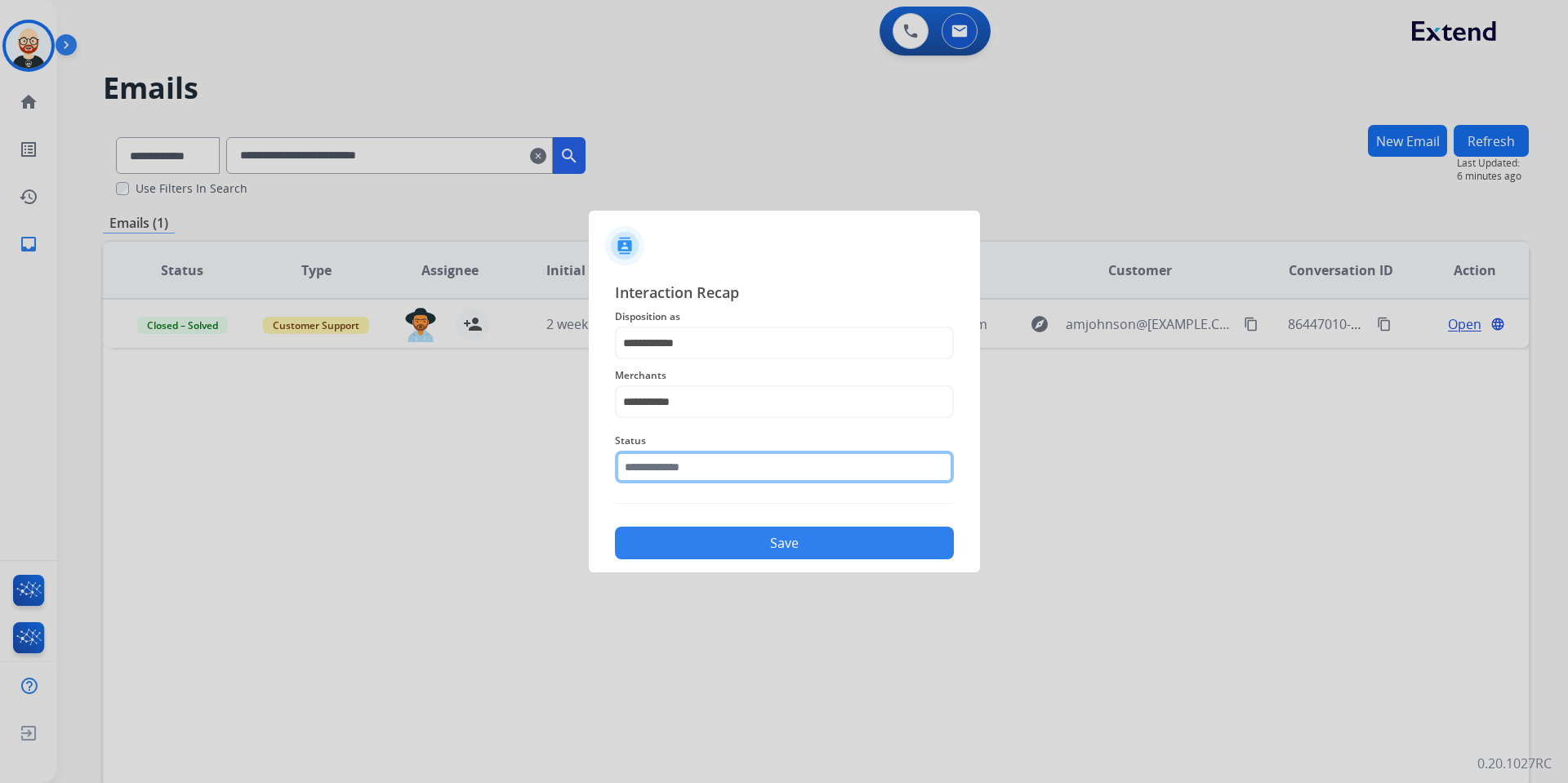 click 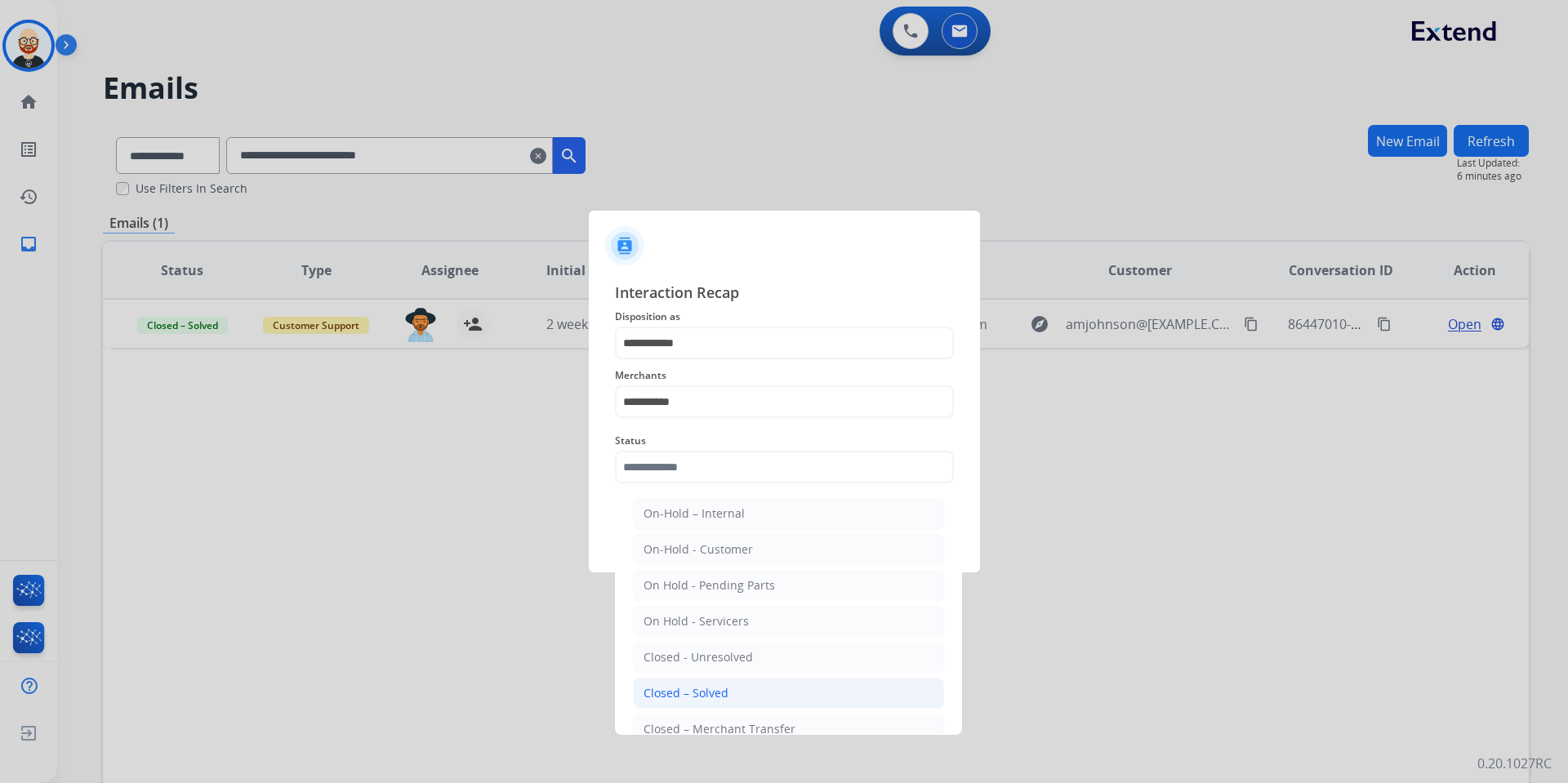 click on "Closed – Solved" 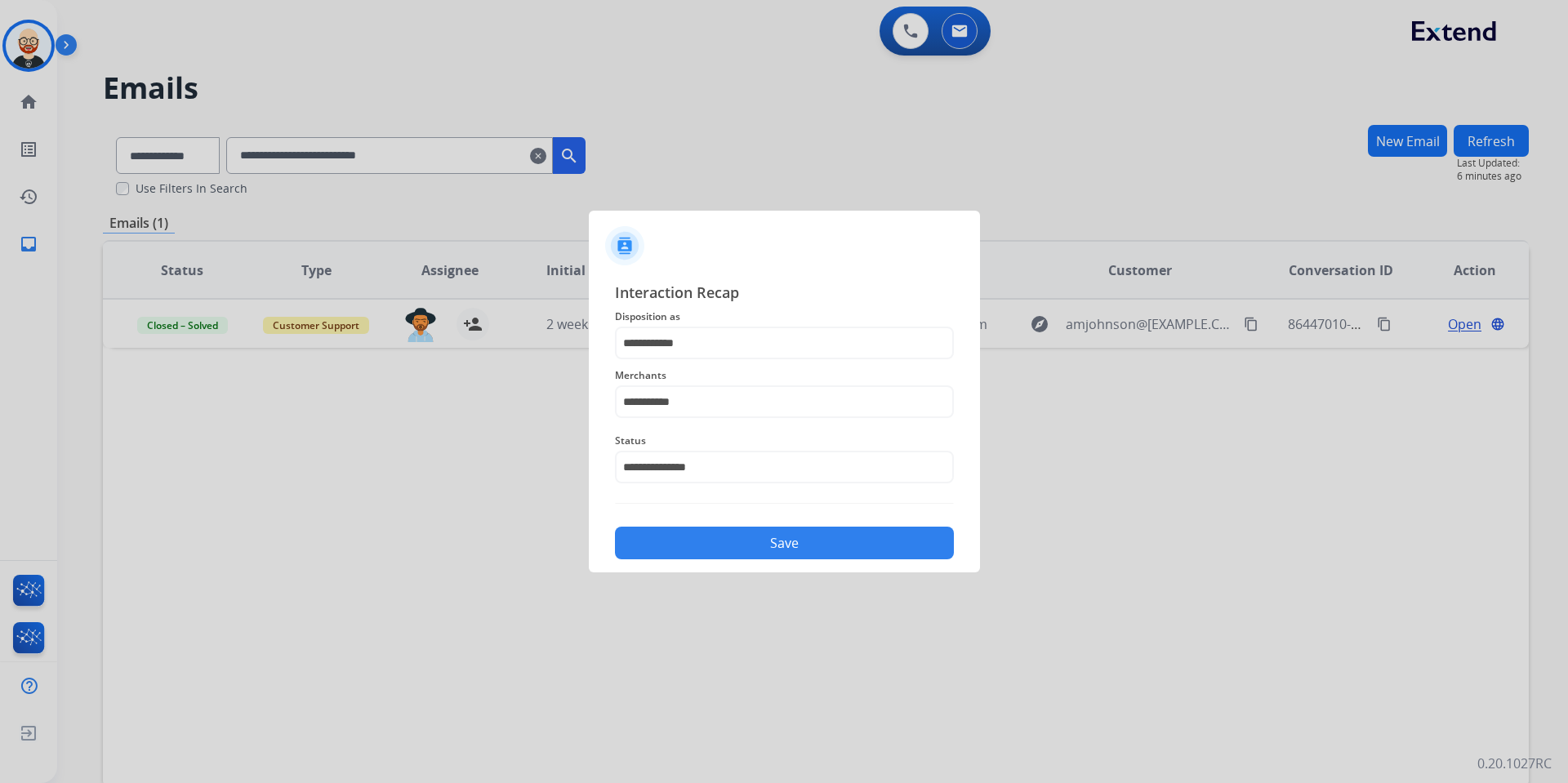click on "Save" 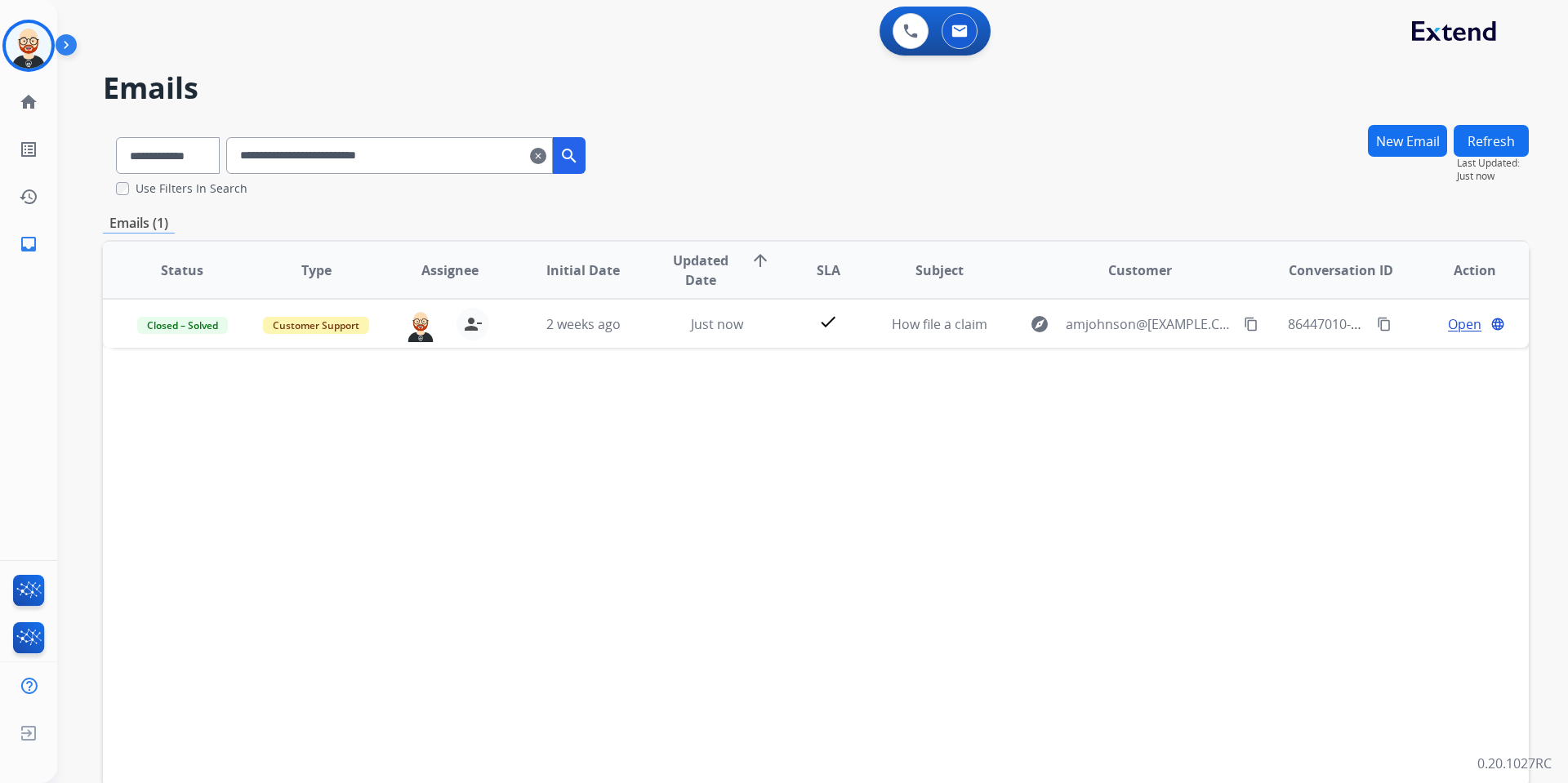 click on "clear" at bounding box center [538, 156] 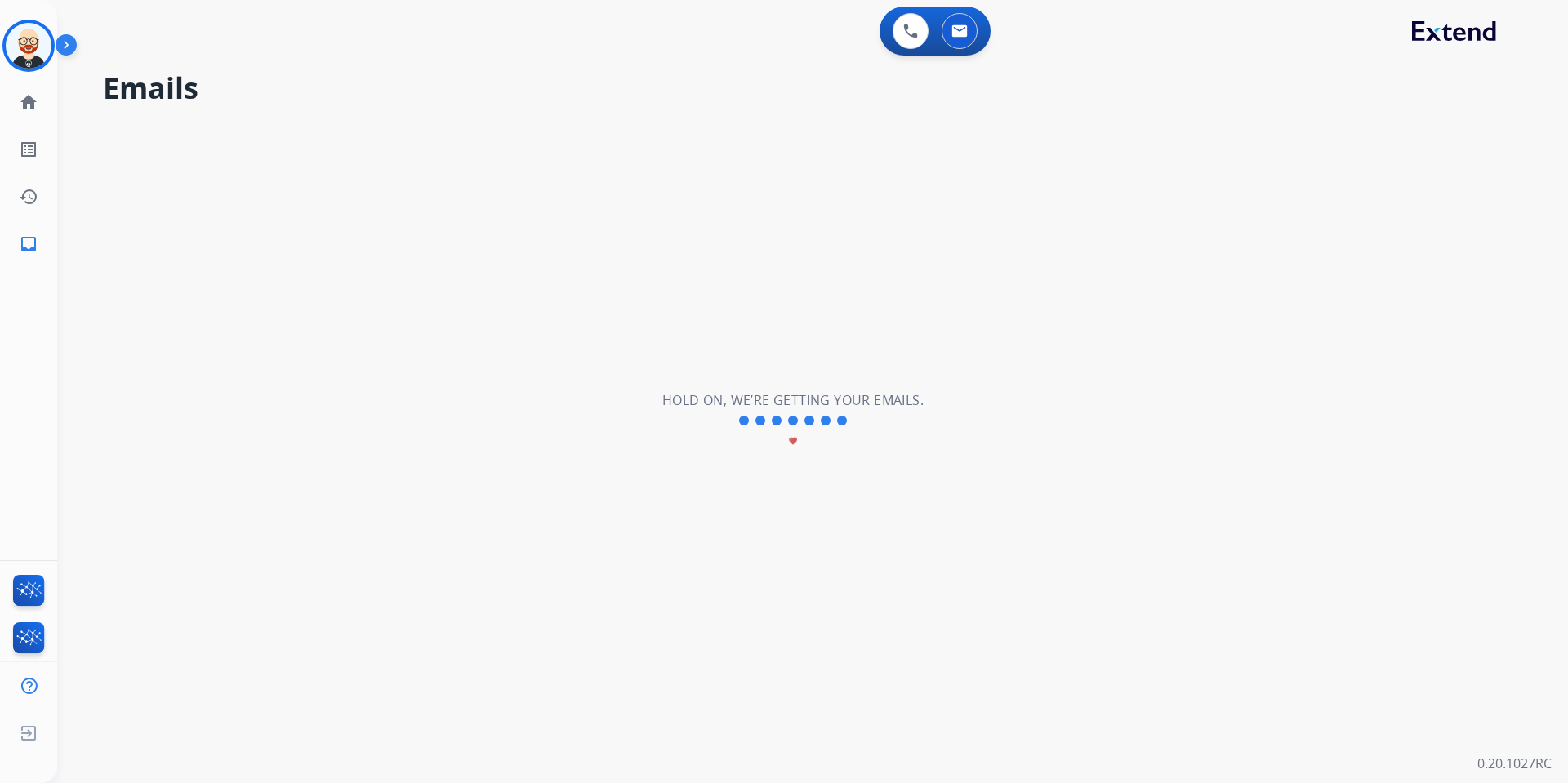 type 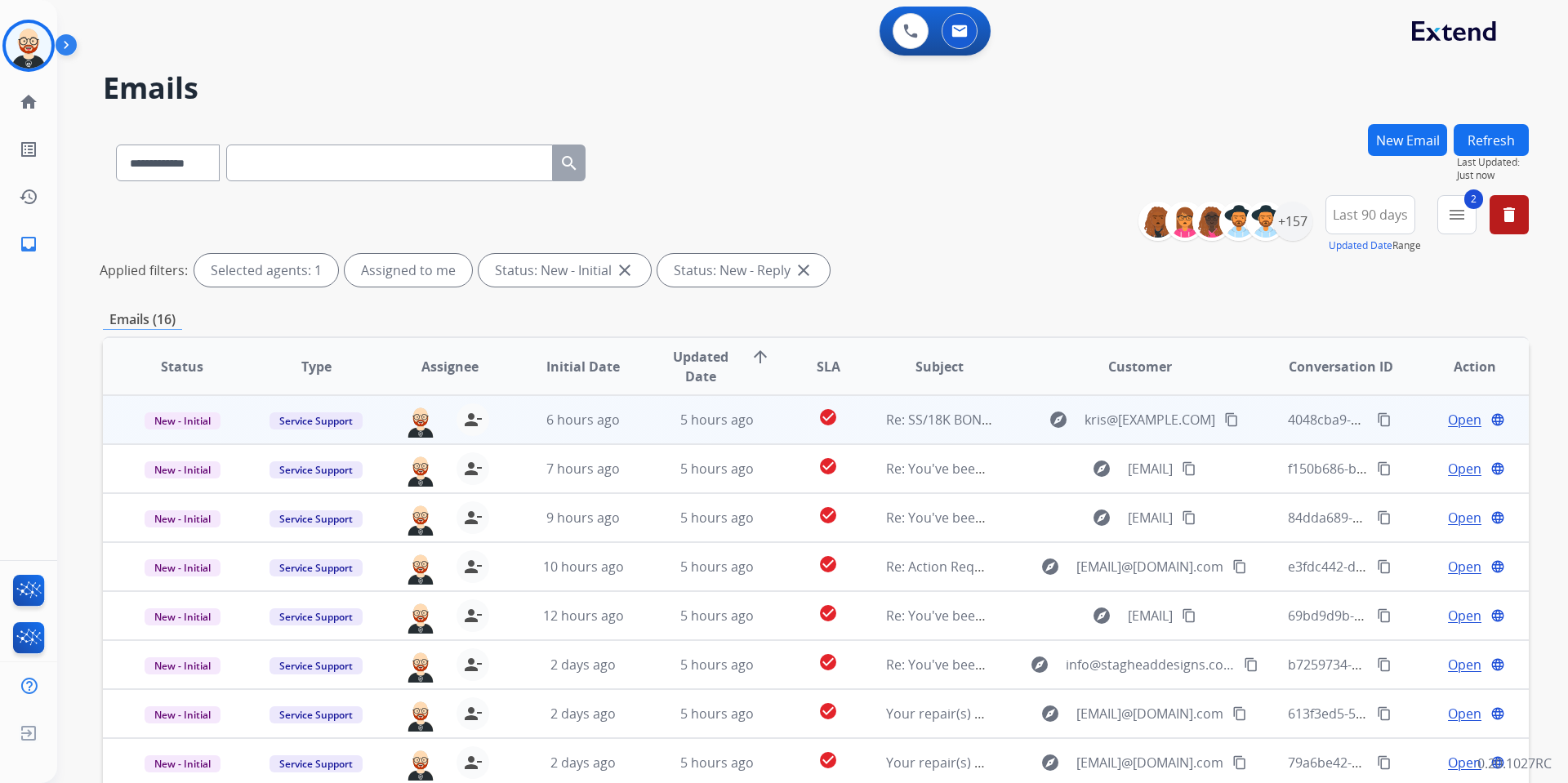 click on "Open" at bounding box center [1464, 420] 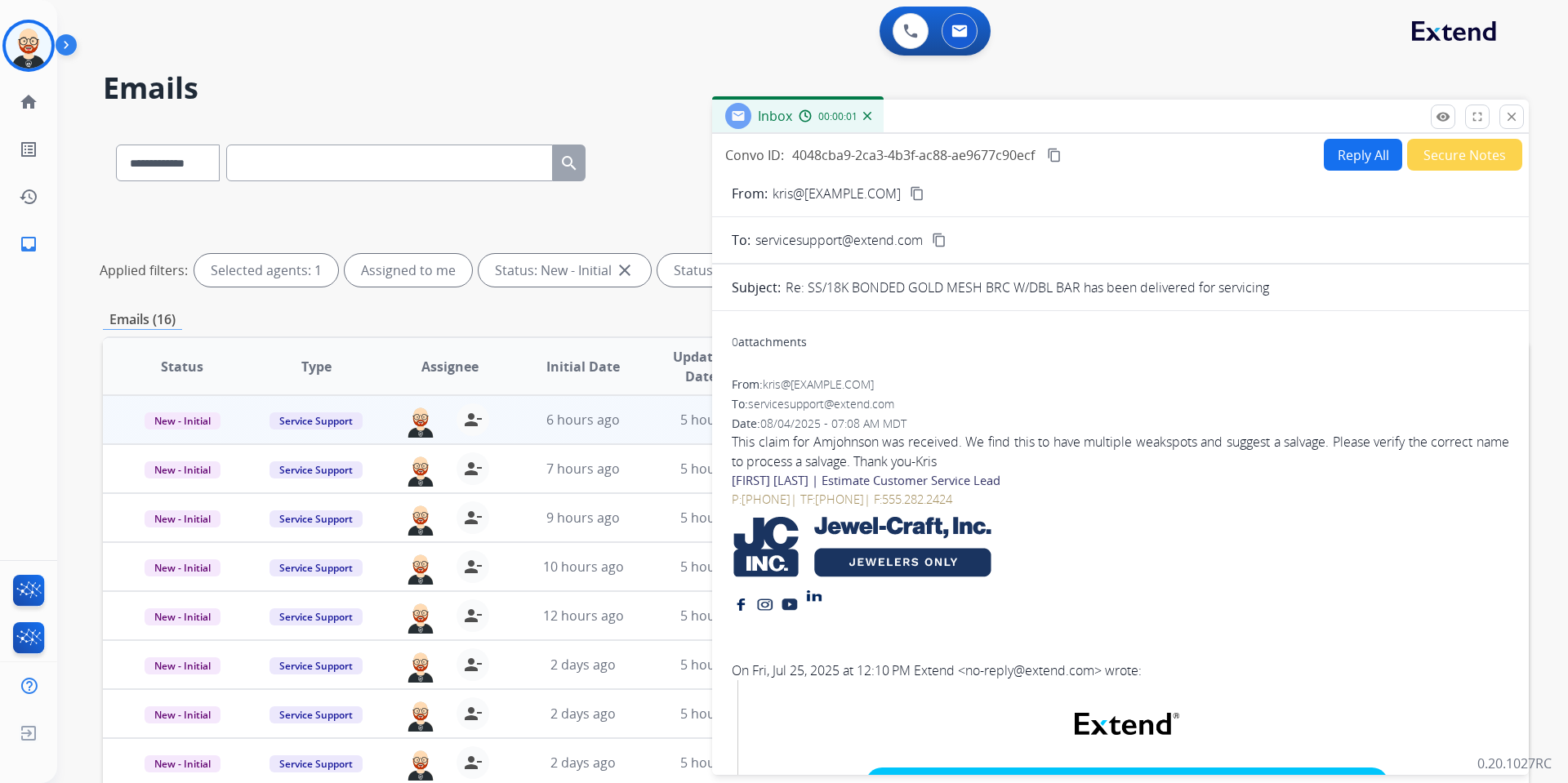 click on "This claim for Amjohnson was received. We find this to have multiple weakspots and suggest a salvage. Please verify the correct name to process a salvage. Thank you-Kris" at bounding box center (1120, 452) 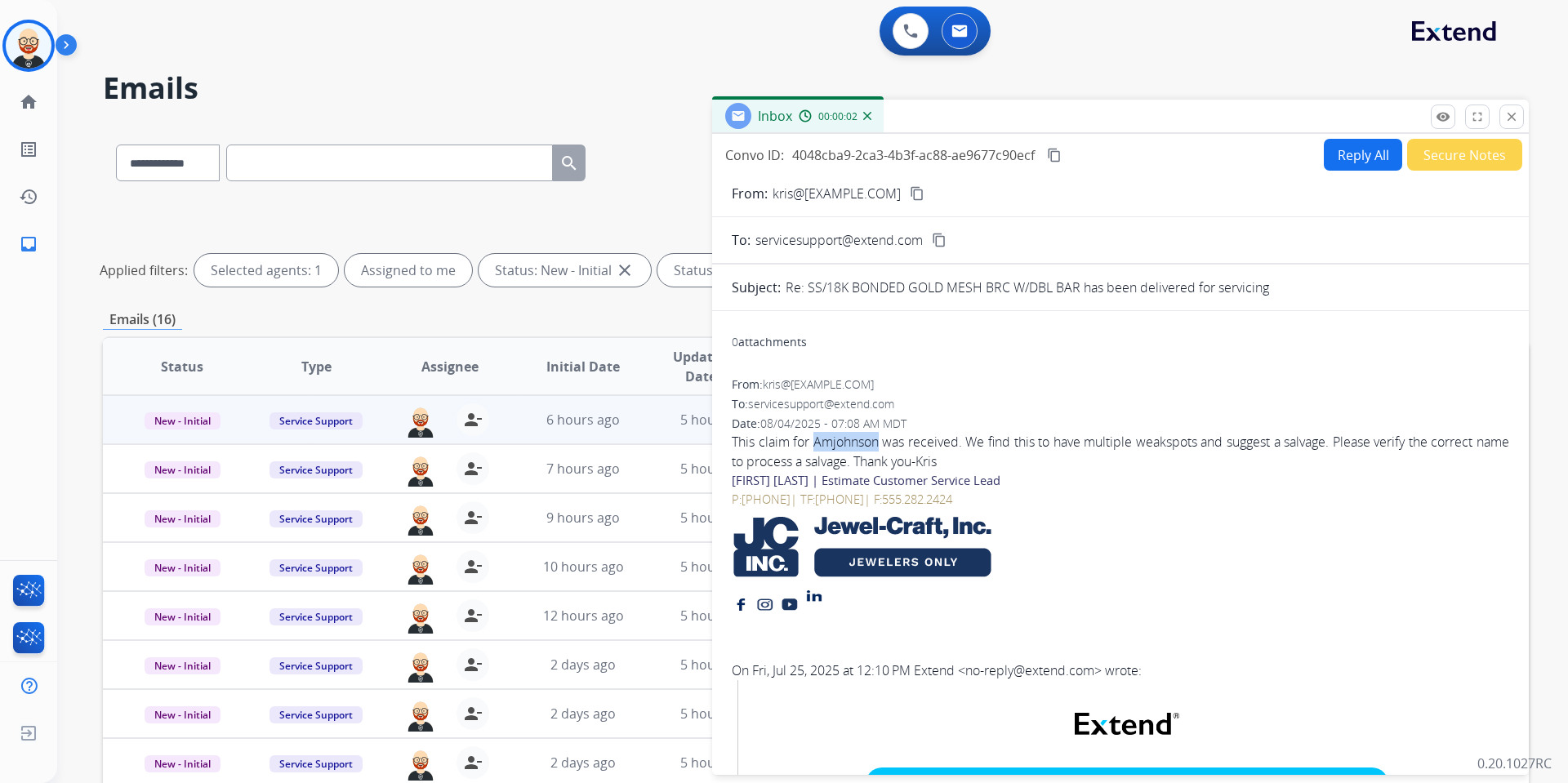 click on "This claim for Amjohnson was received. We find this to have multiple weakspots and suggest a salvage. Please verify the correct name to process a salvage. Thank you-Kris" at bounding box center [1120, 452] 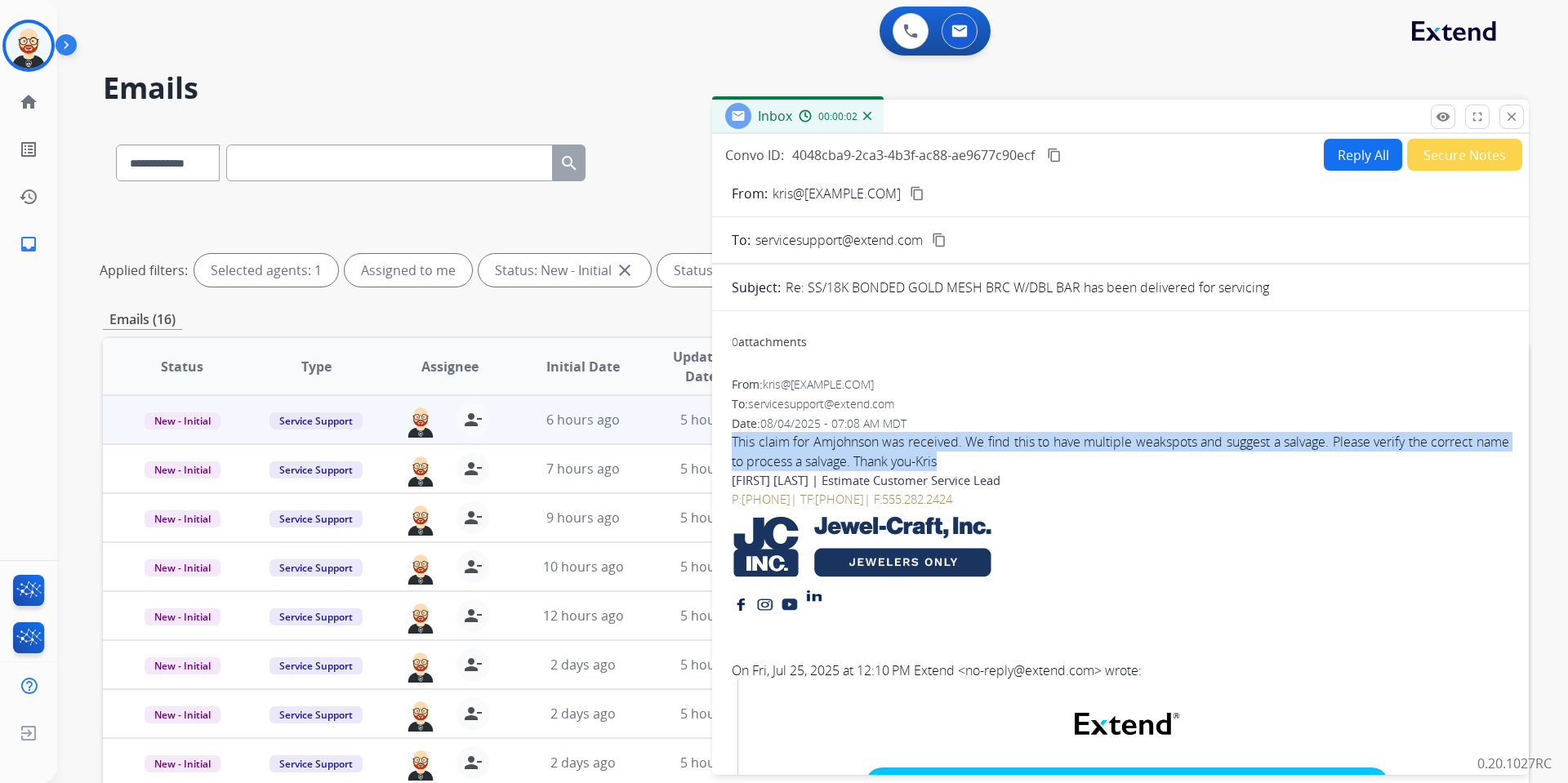 click on "This claim for Amjohnson was received. We find this to have multiple weakspots and suggest a salvage. Please verify the correct name to process a salvage. Thank you-Kris" at bounding box center (1120, 452) 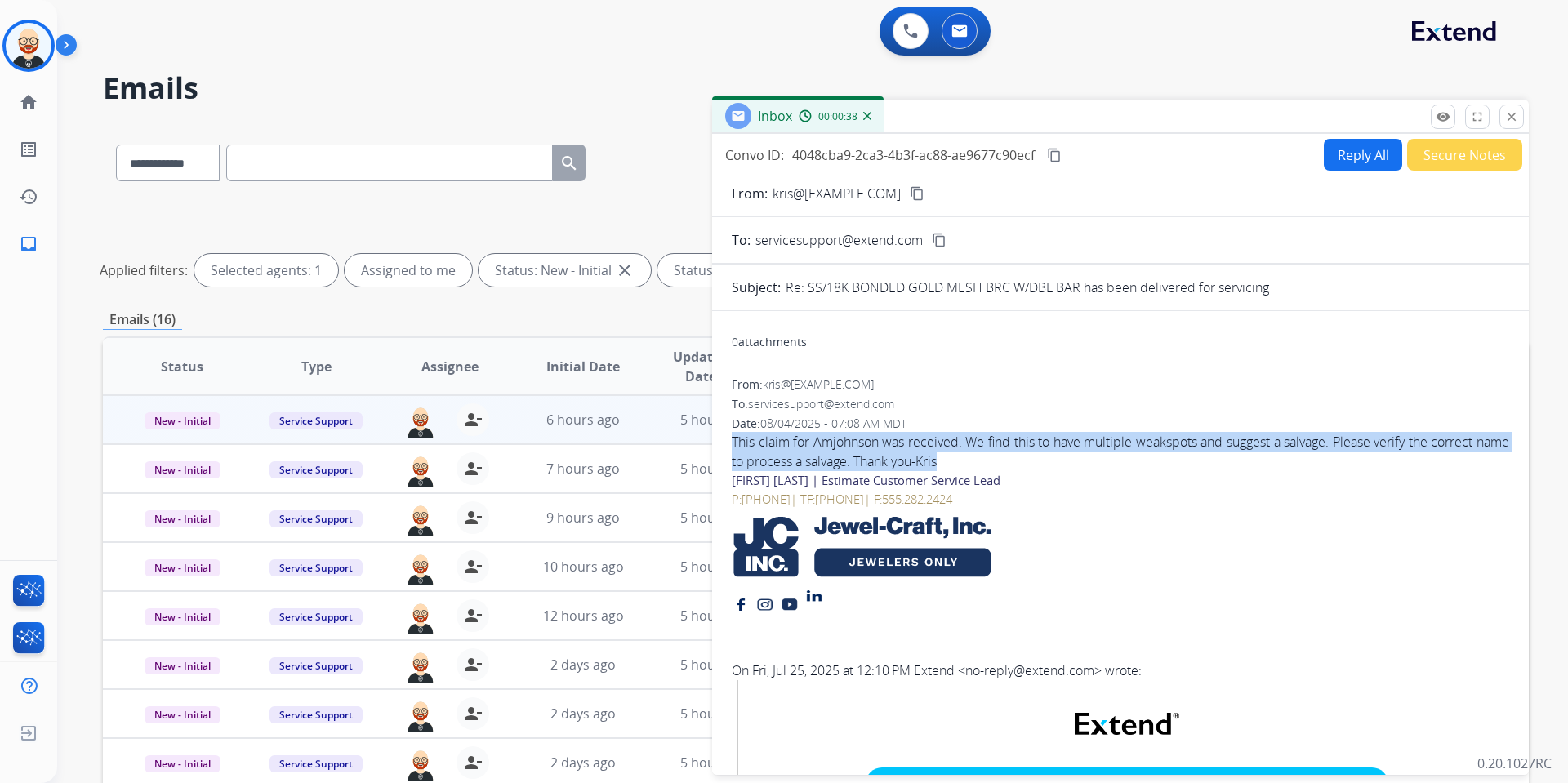 click on "Reply All" at bounding box center (1363, 154) 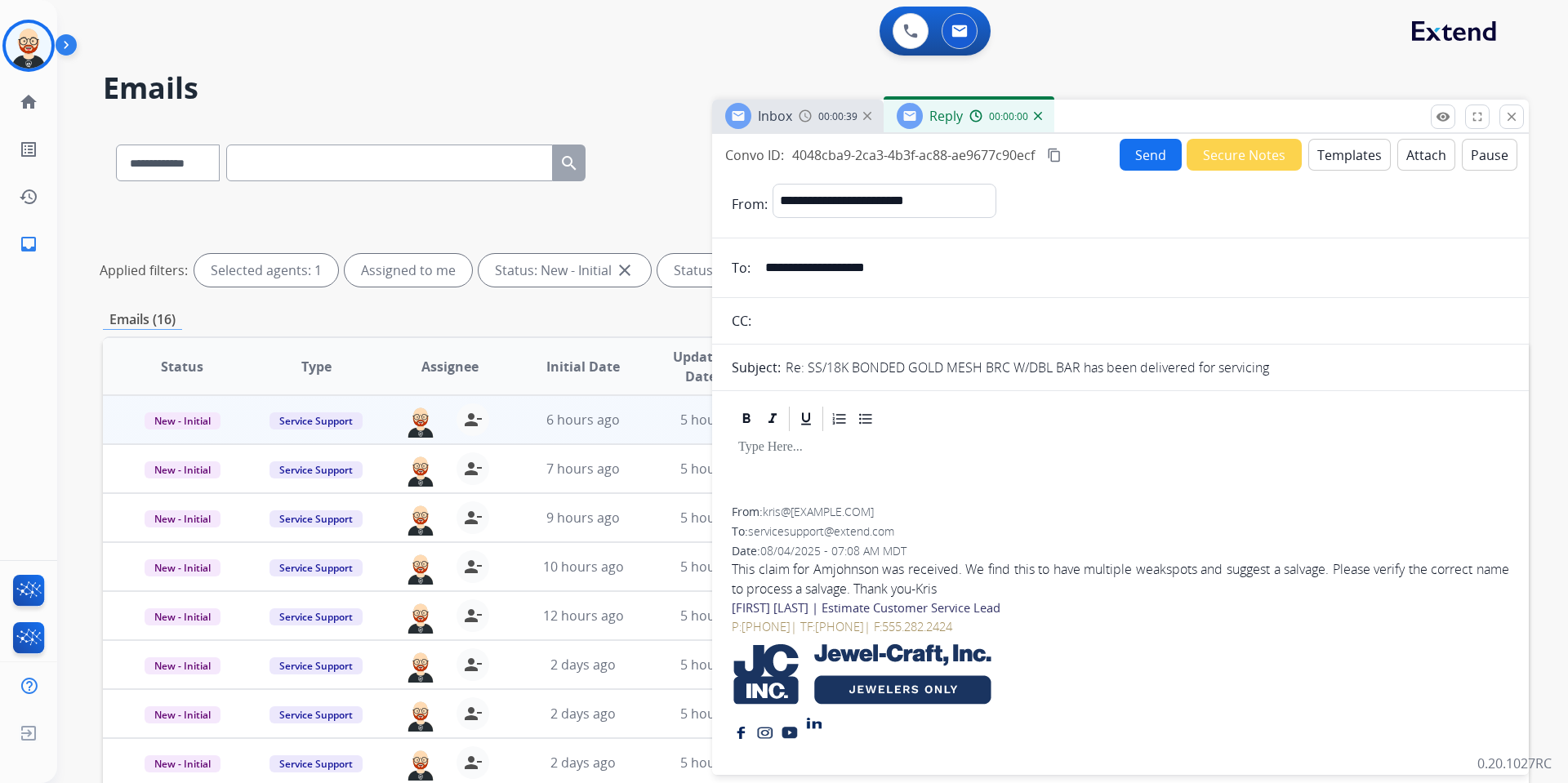 click at bounding box center (1120, 470) 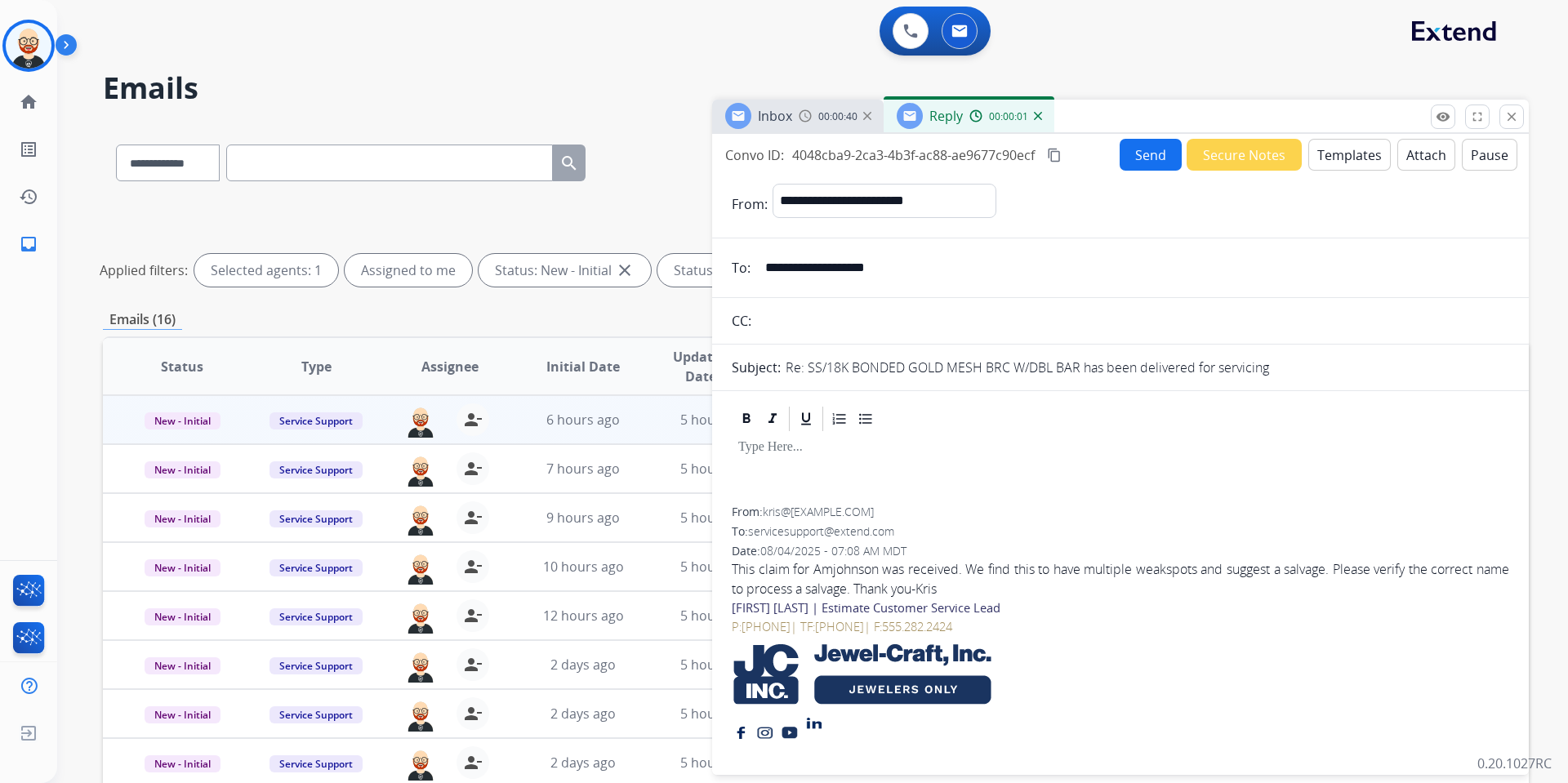 type 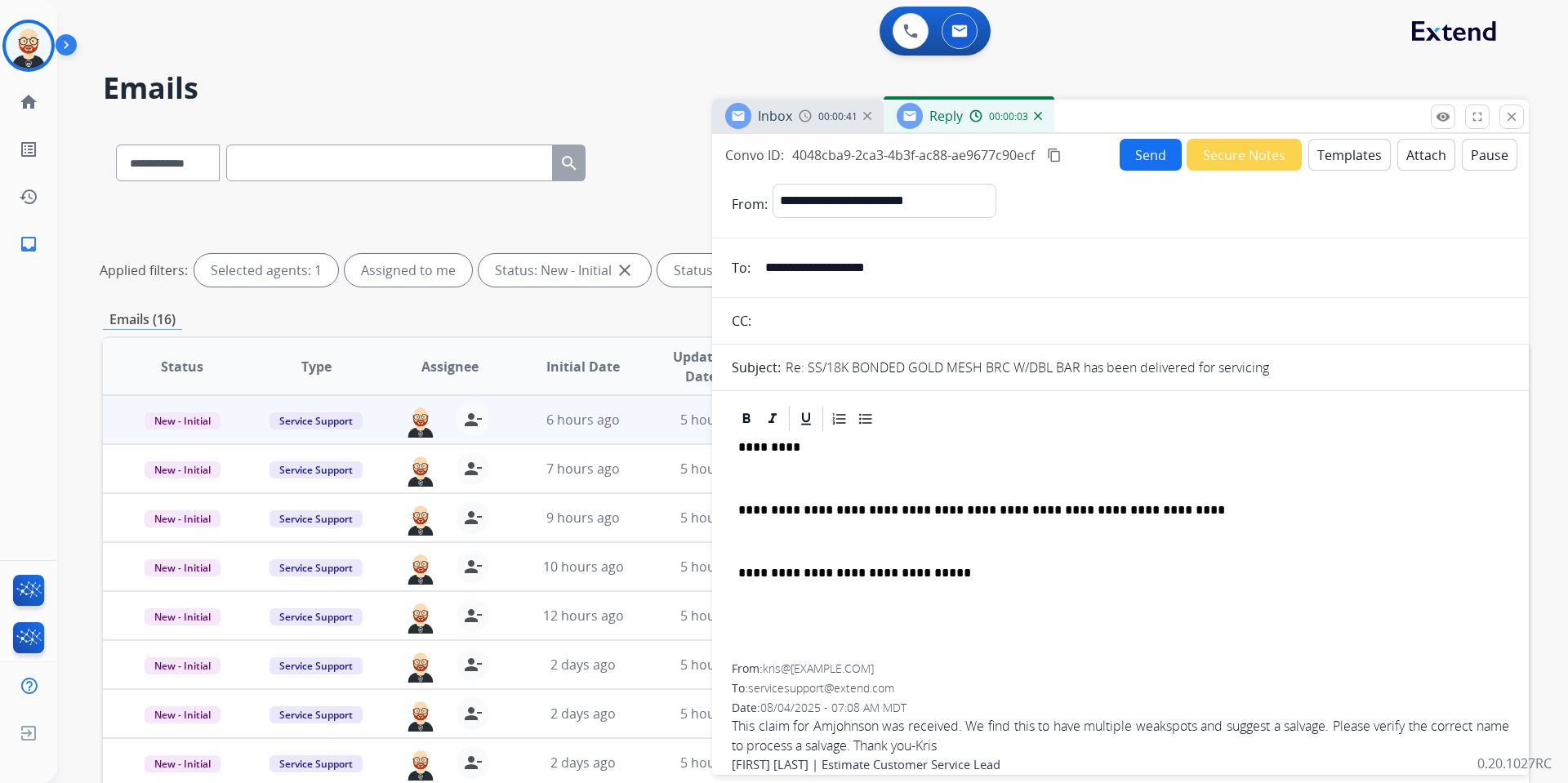 click at bounding box center (1120, 478) 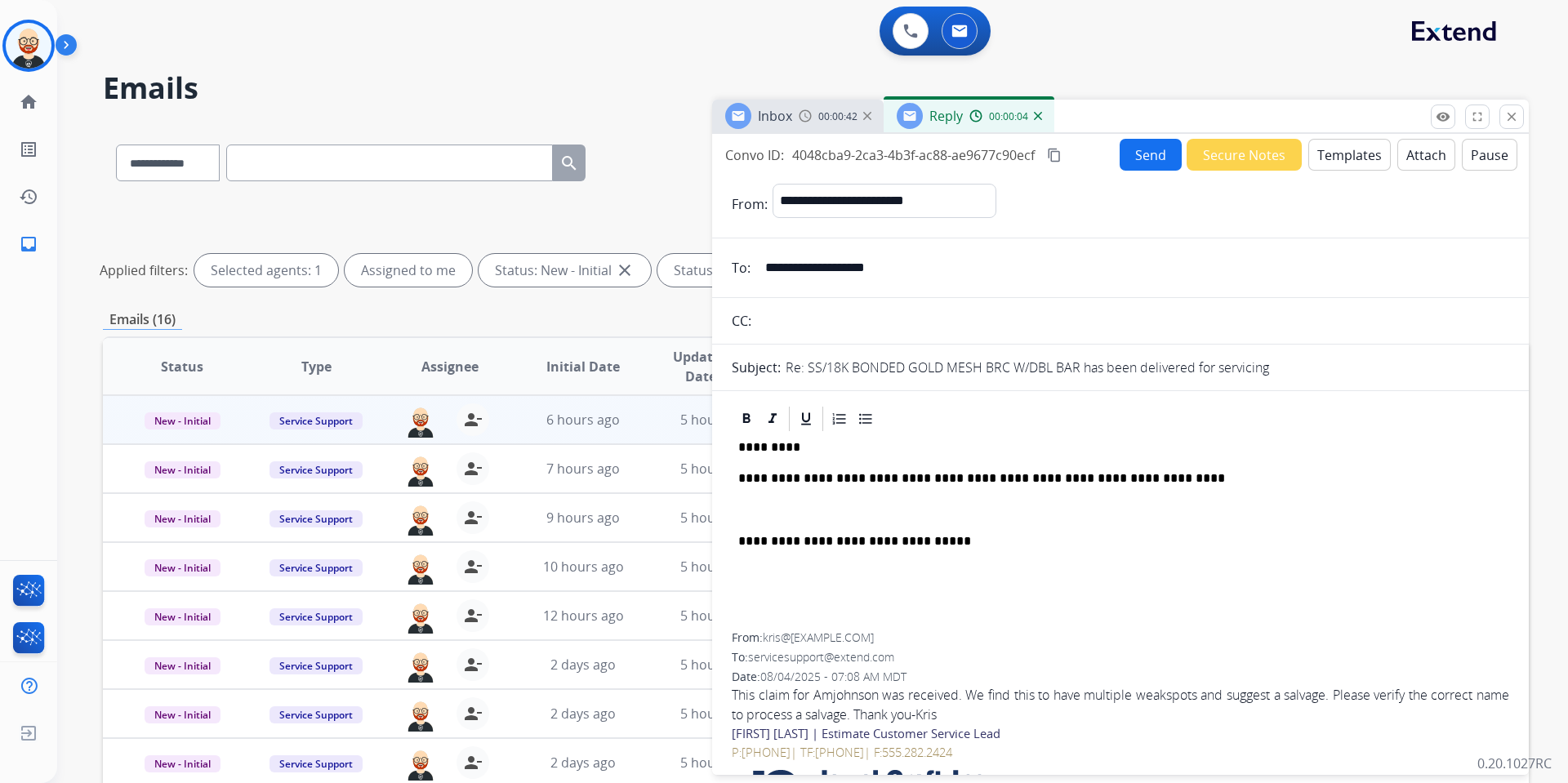click at bounding box center [1120, 510] 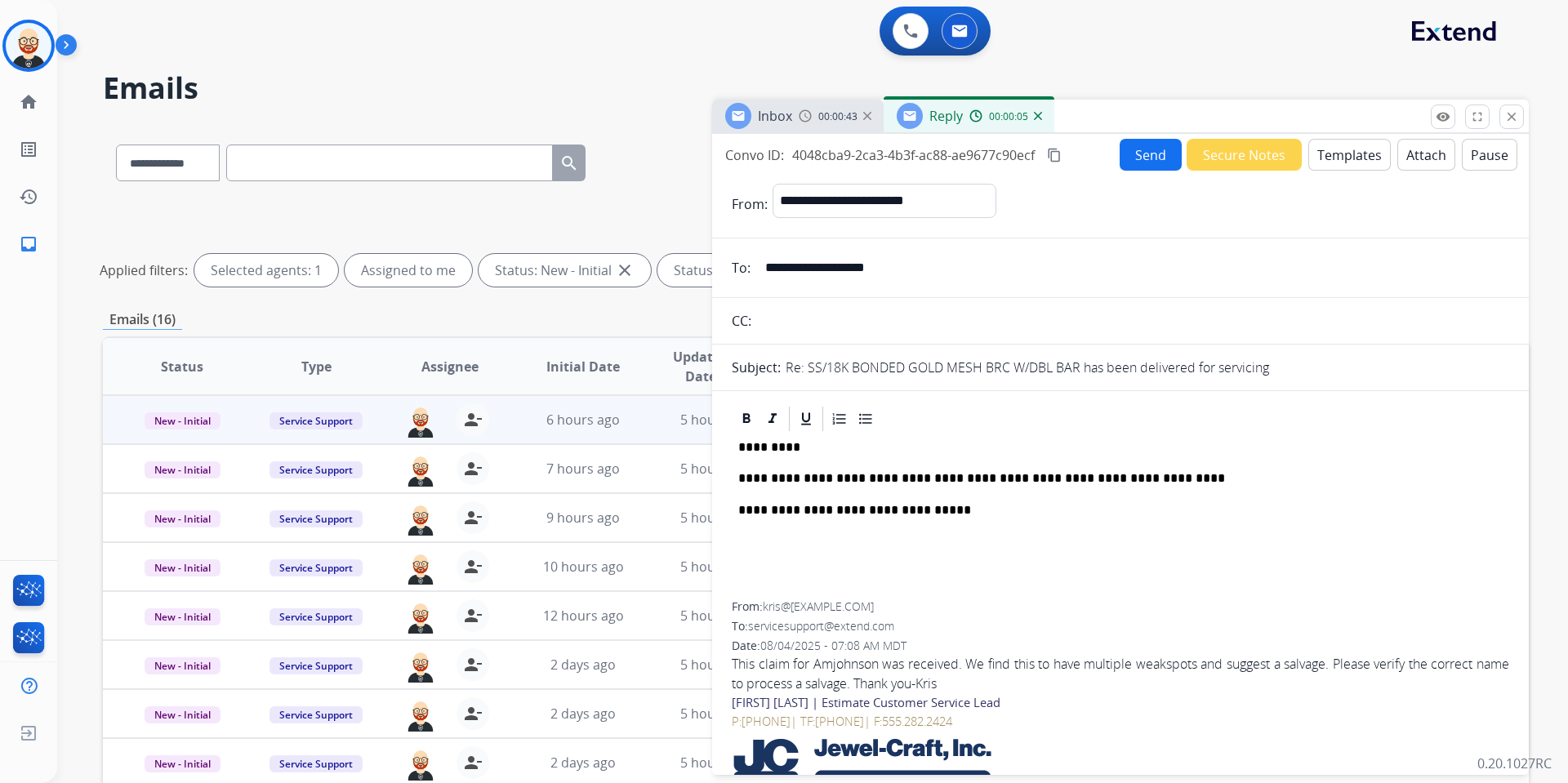 click on "*********" at bounding box center [1114, 447] 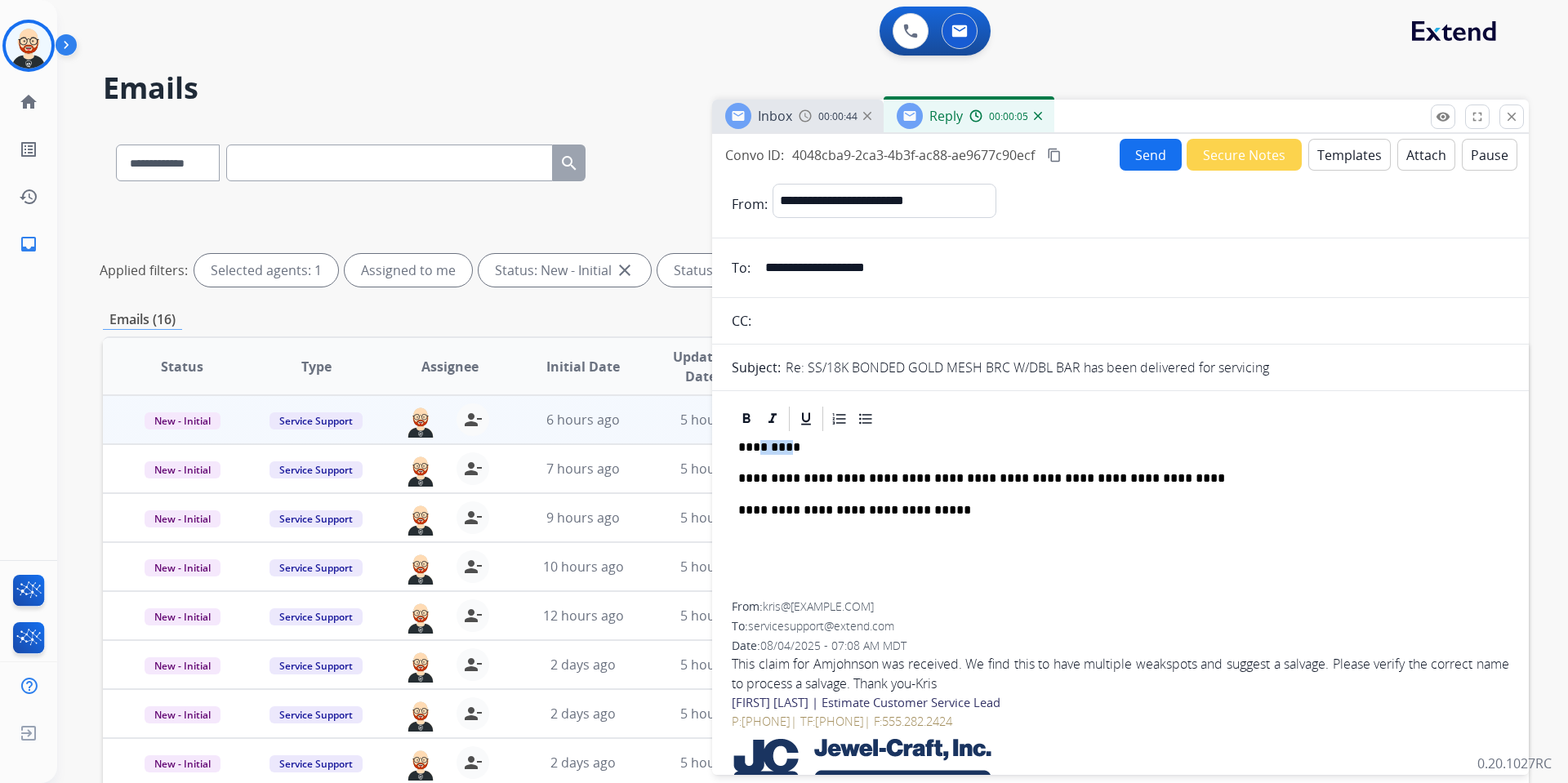 click on "*********" at bounding box center (1114, 447) 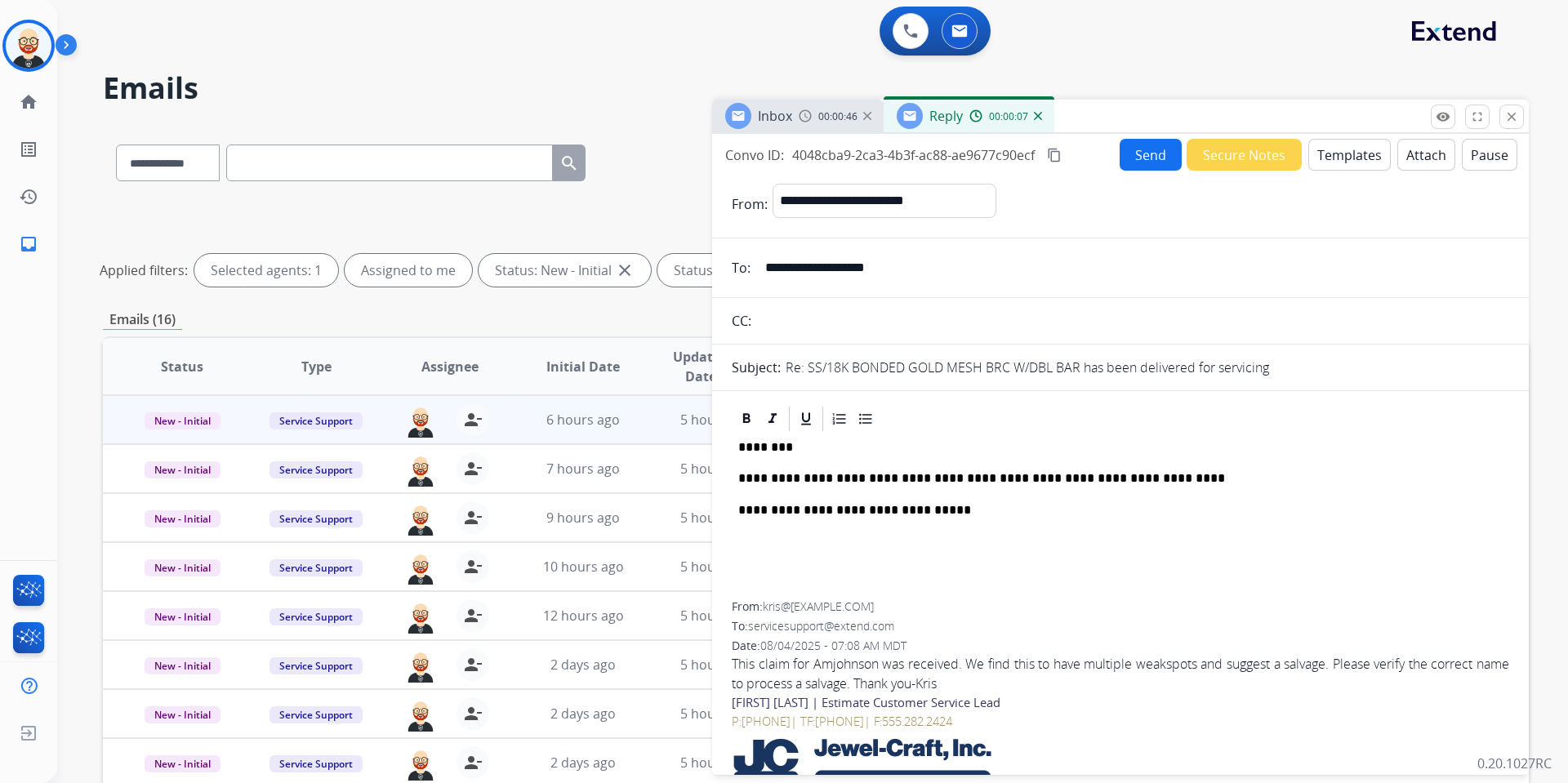 click on "**********" at bounding box center (1114, 478) 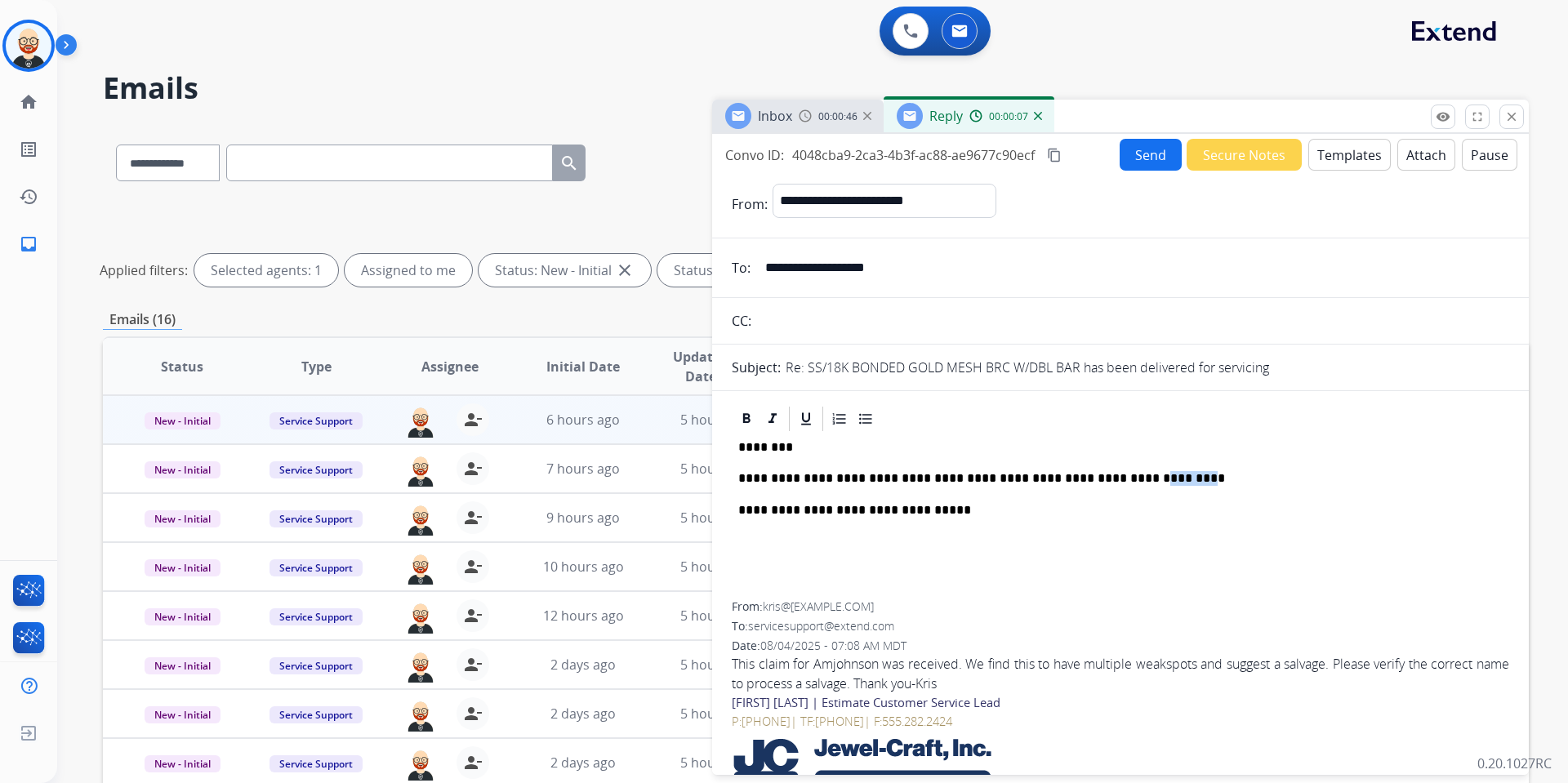 click on "**********" at bounding box center [1114, 478] 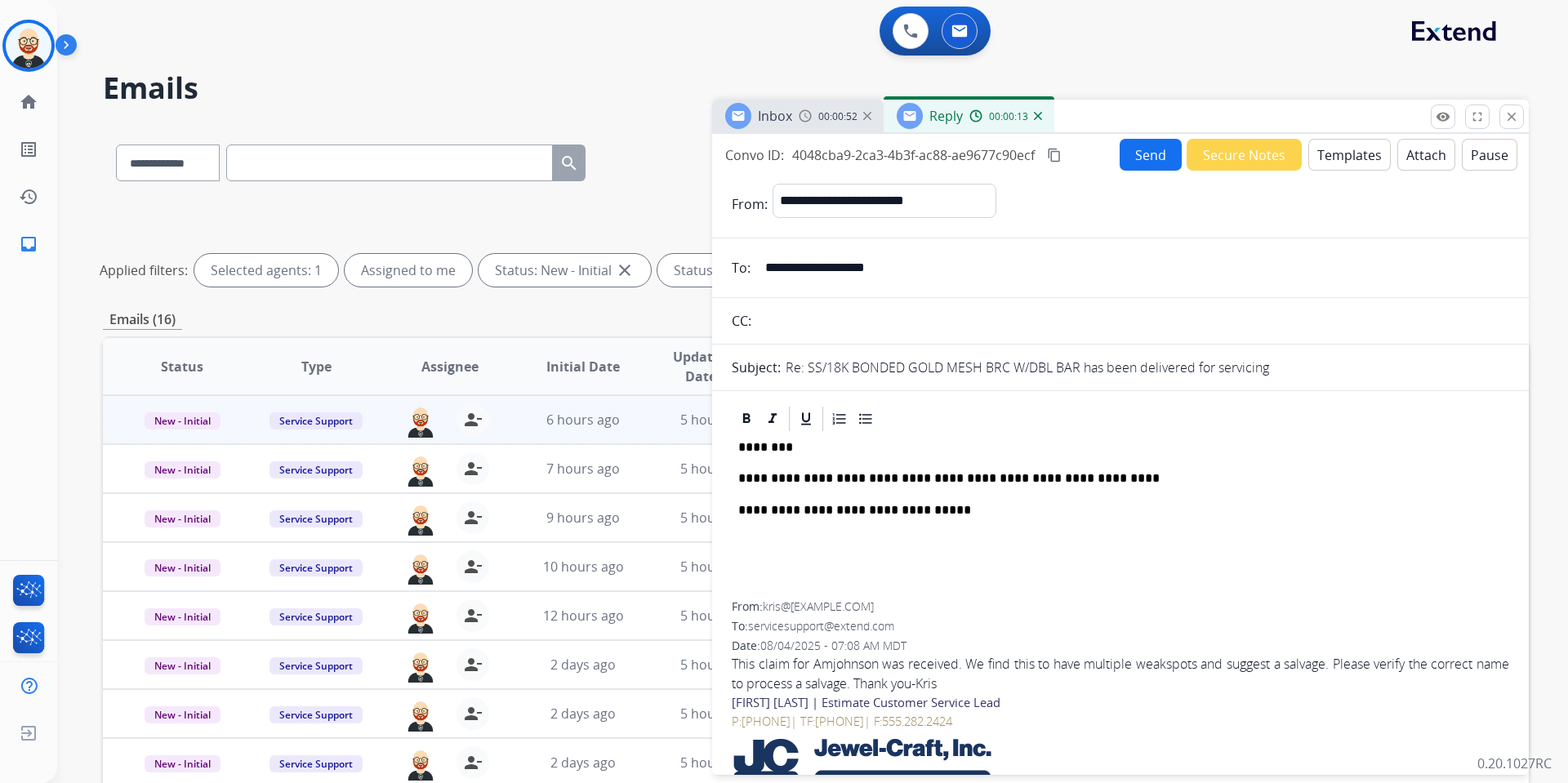 click on "**********" at bounding box center [1114, 478] 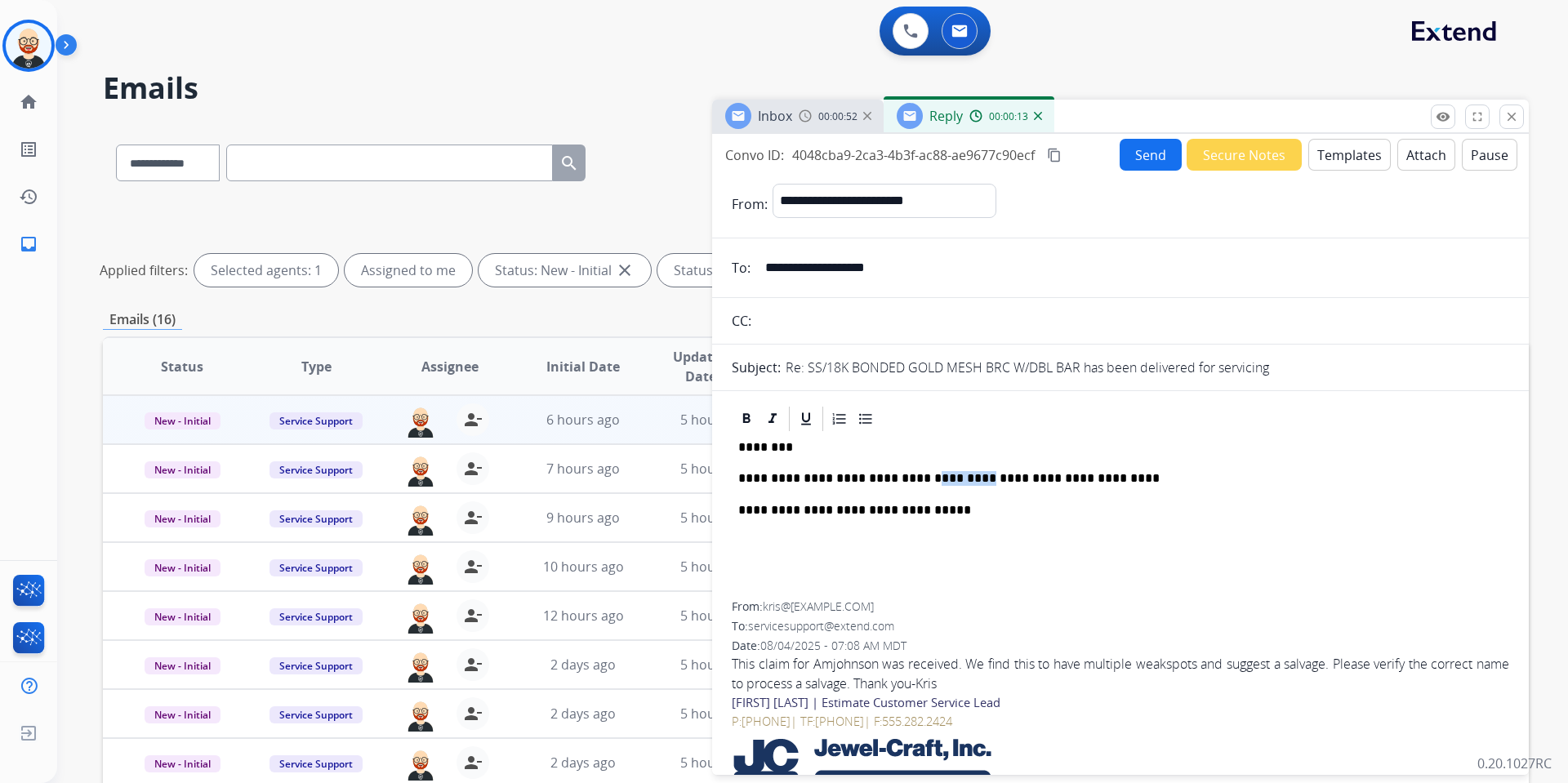 click on "**********" at bounding box center (1114, 478) 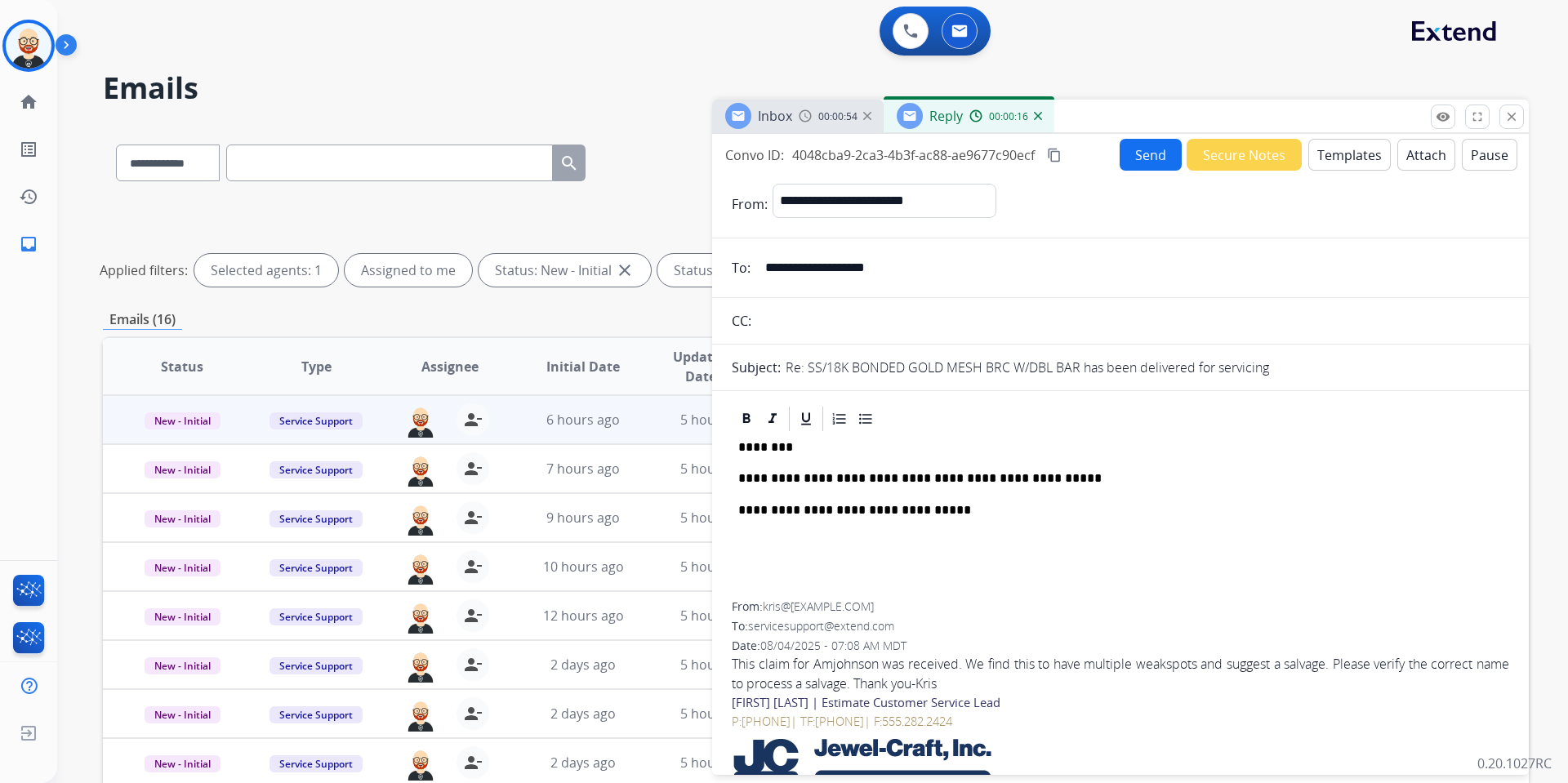 click on "**********" at bounding box center (1114, 478) 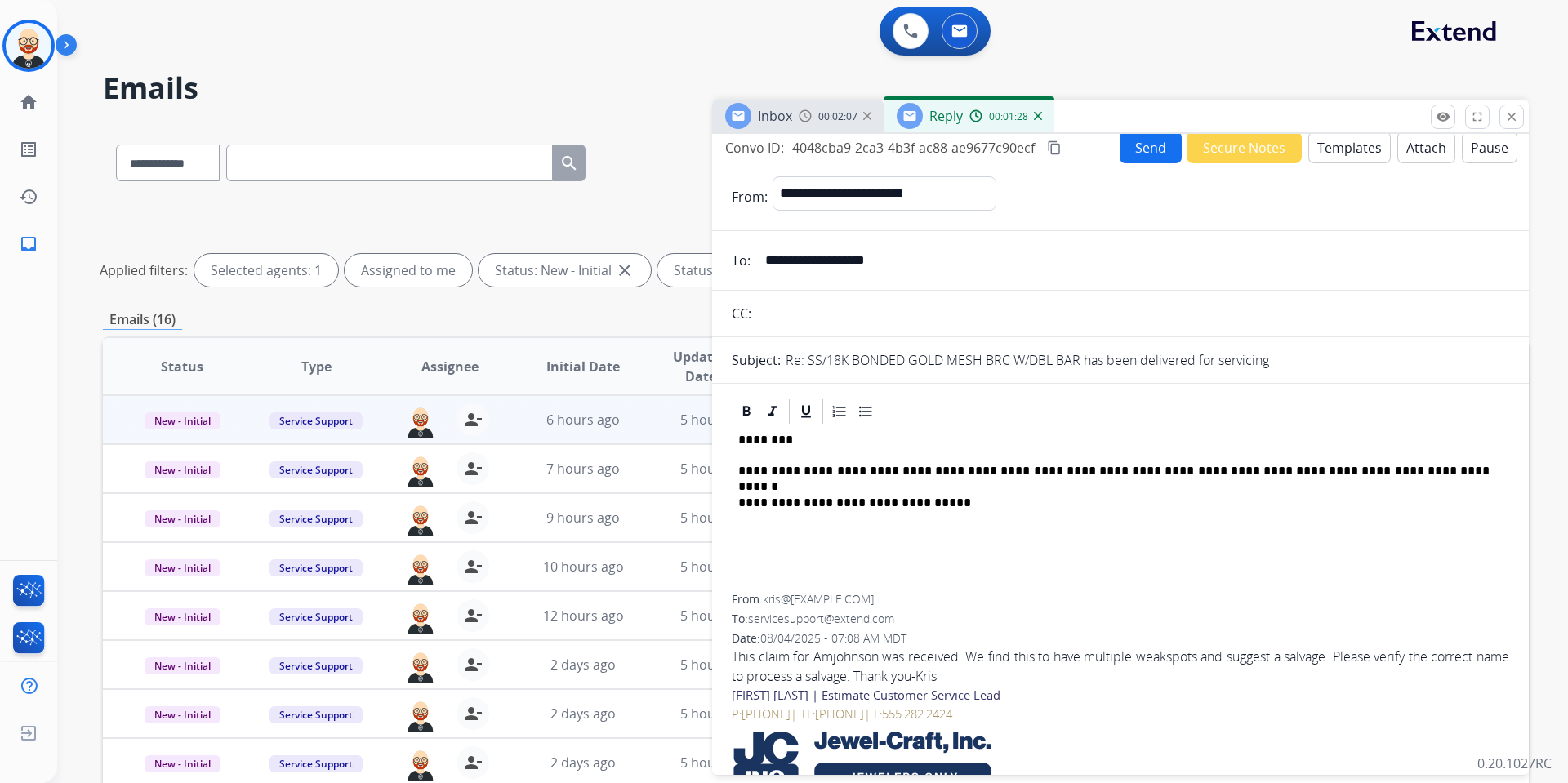 scroll, scrollTop: 0, scrollLeft: 0, axis: both 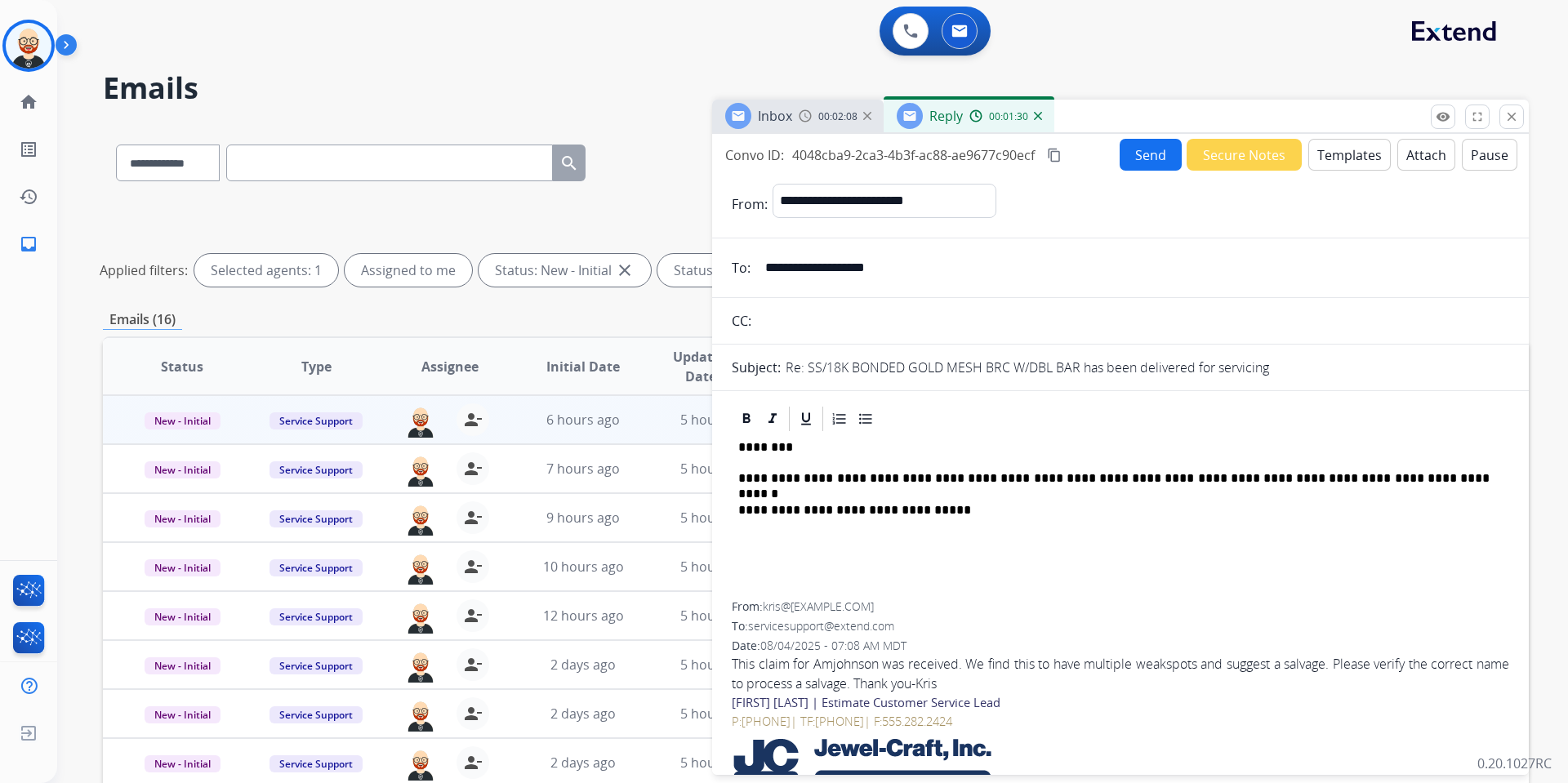click on "Send" at bounding box center [1151, 154] 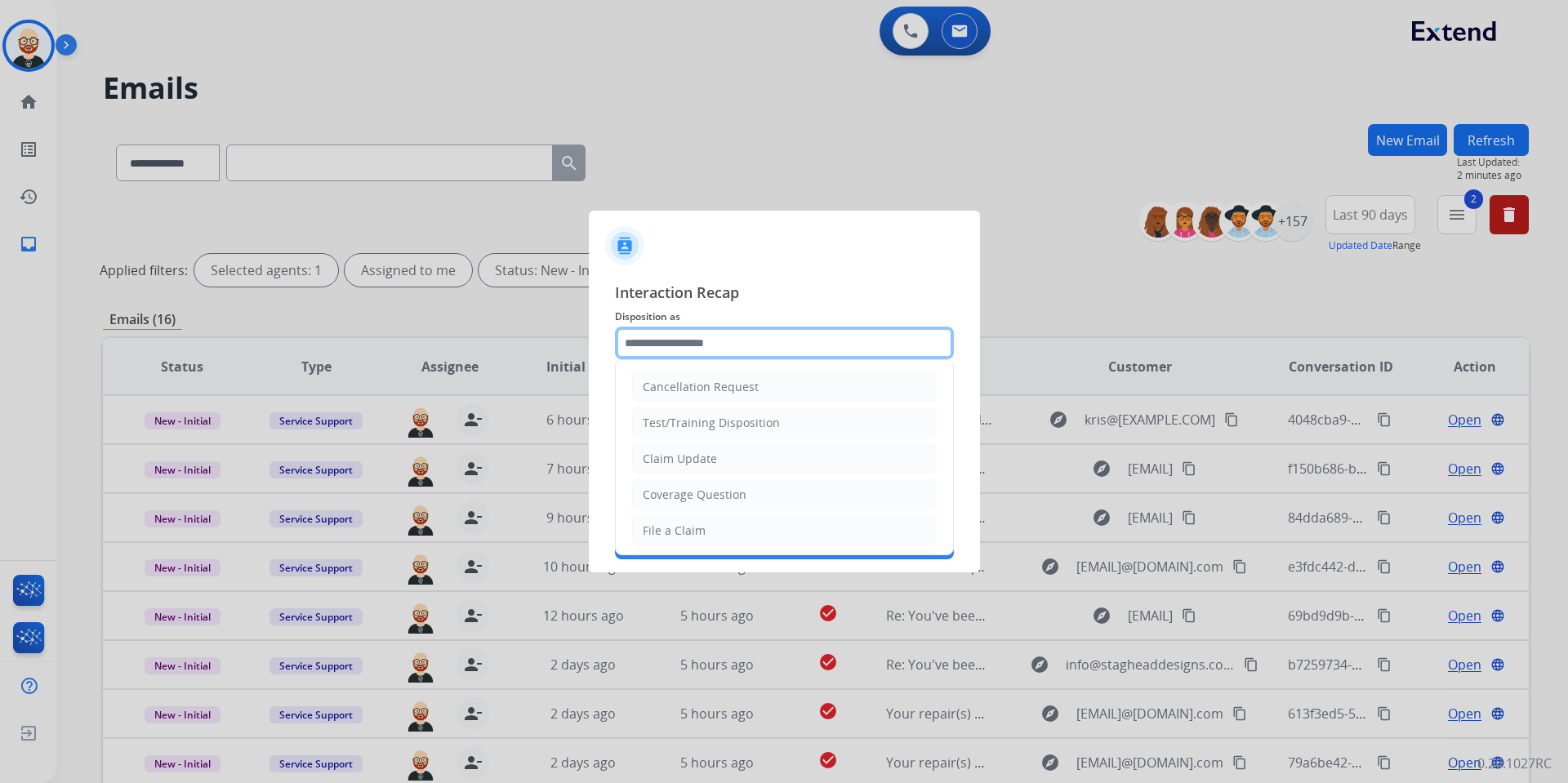 click 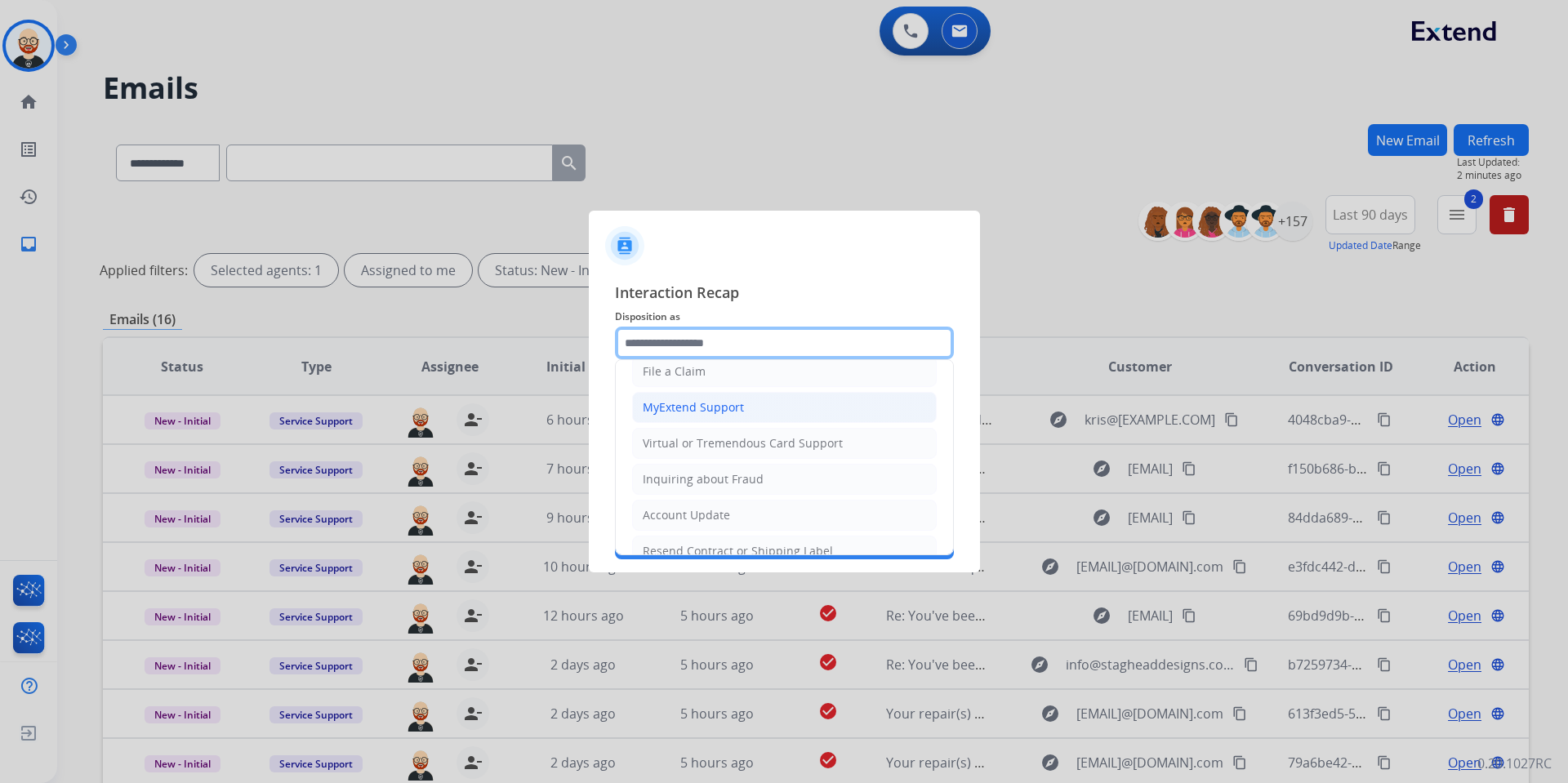 scroll, scrollTop: 255, scrollLeft: 0, axis: vertical 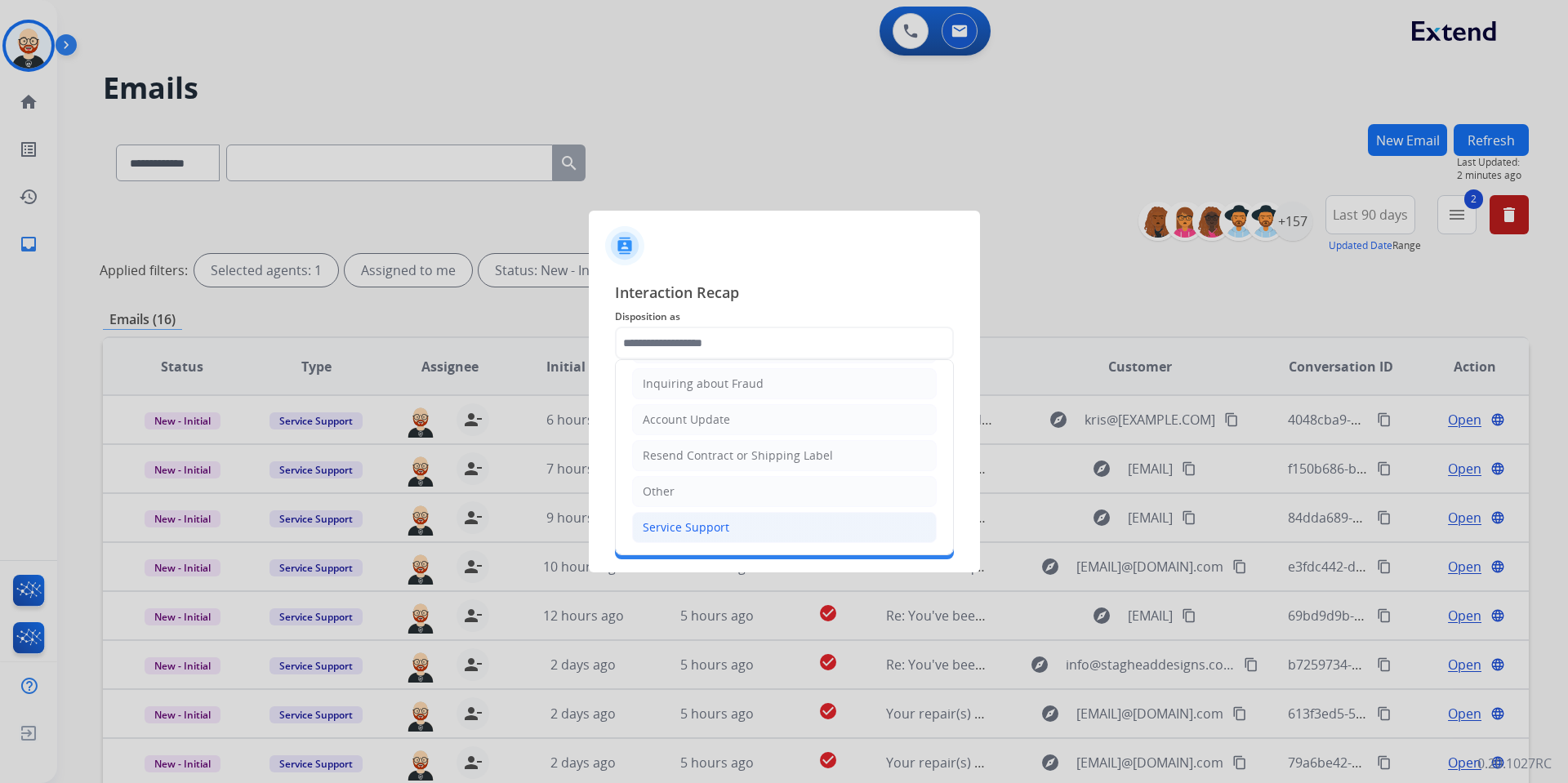 click on "Service Support" 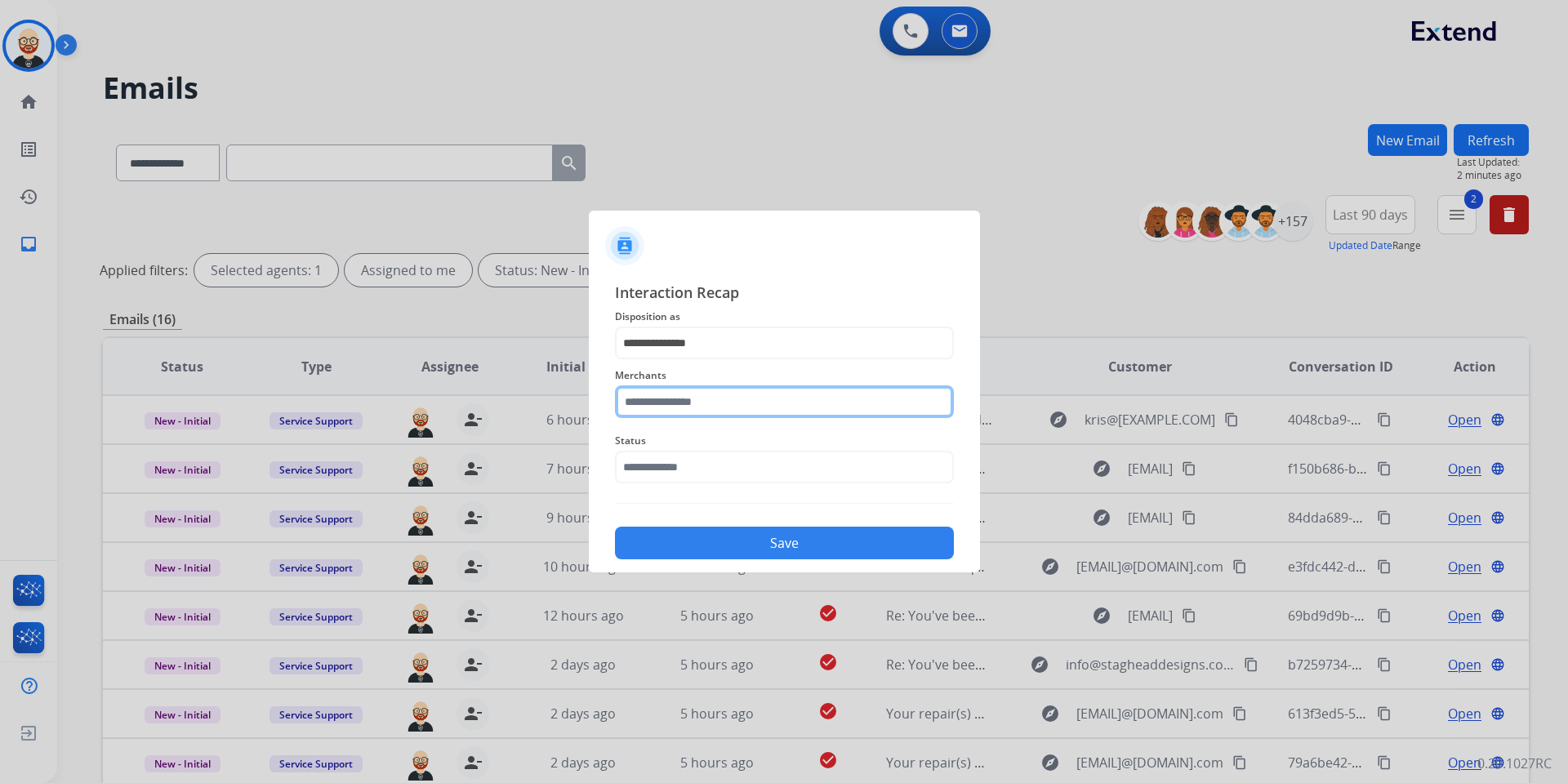 click 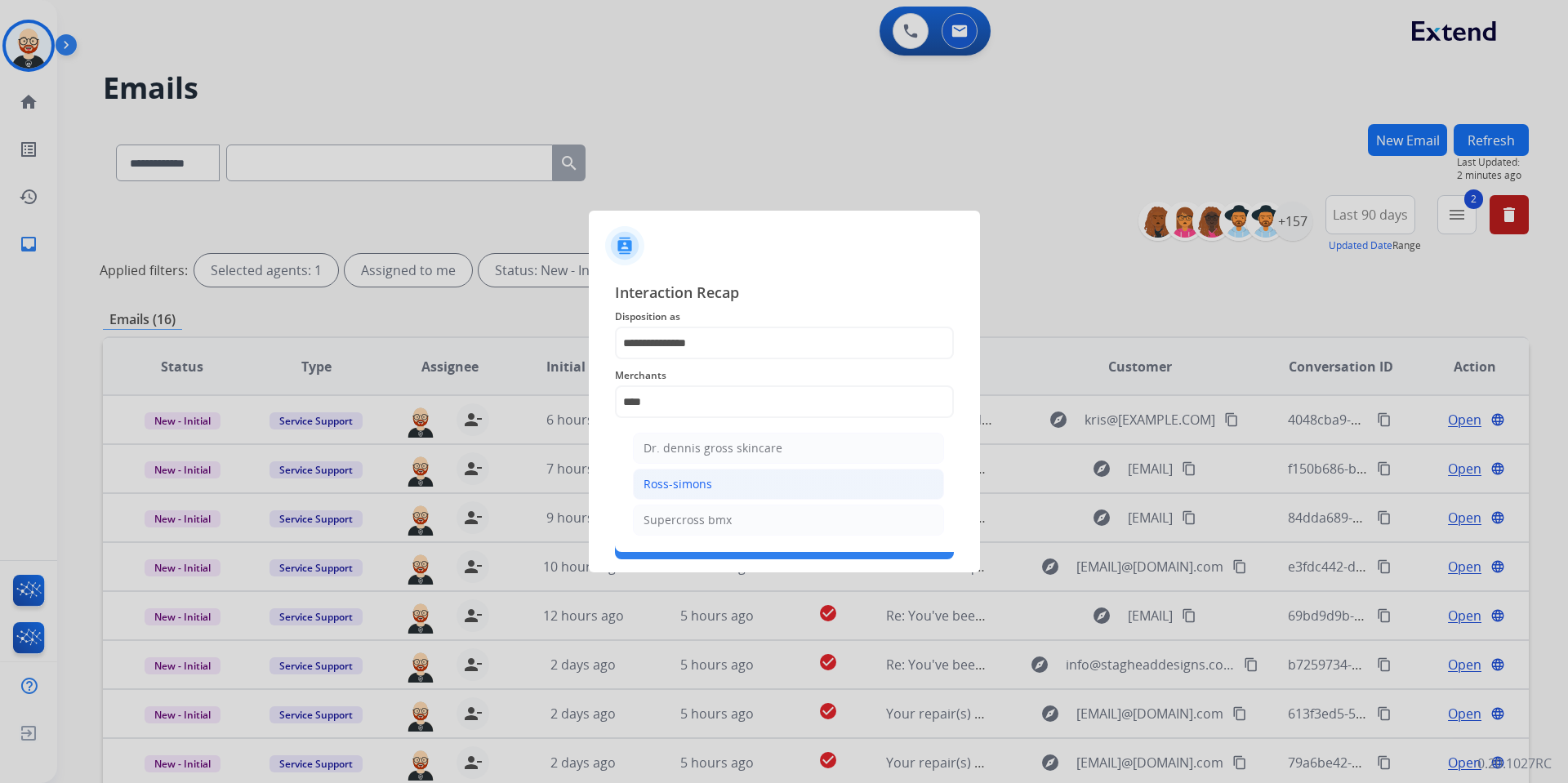 click on "Ross-simons" 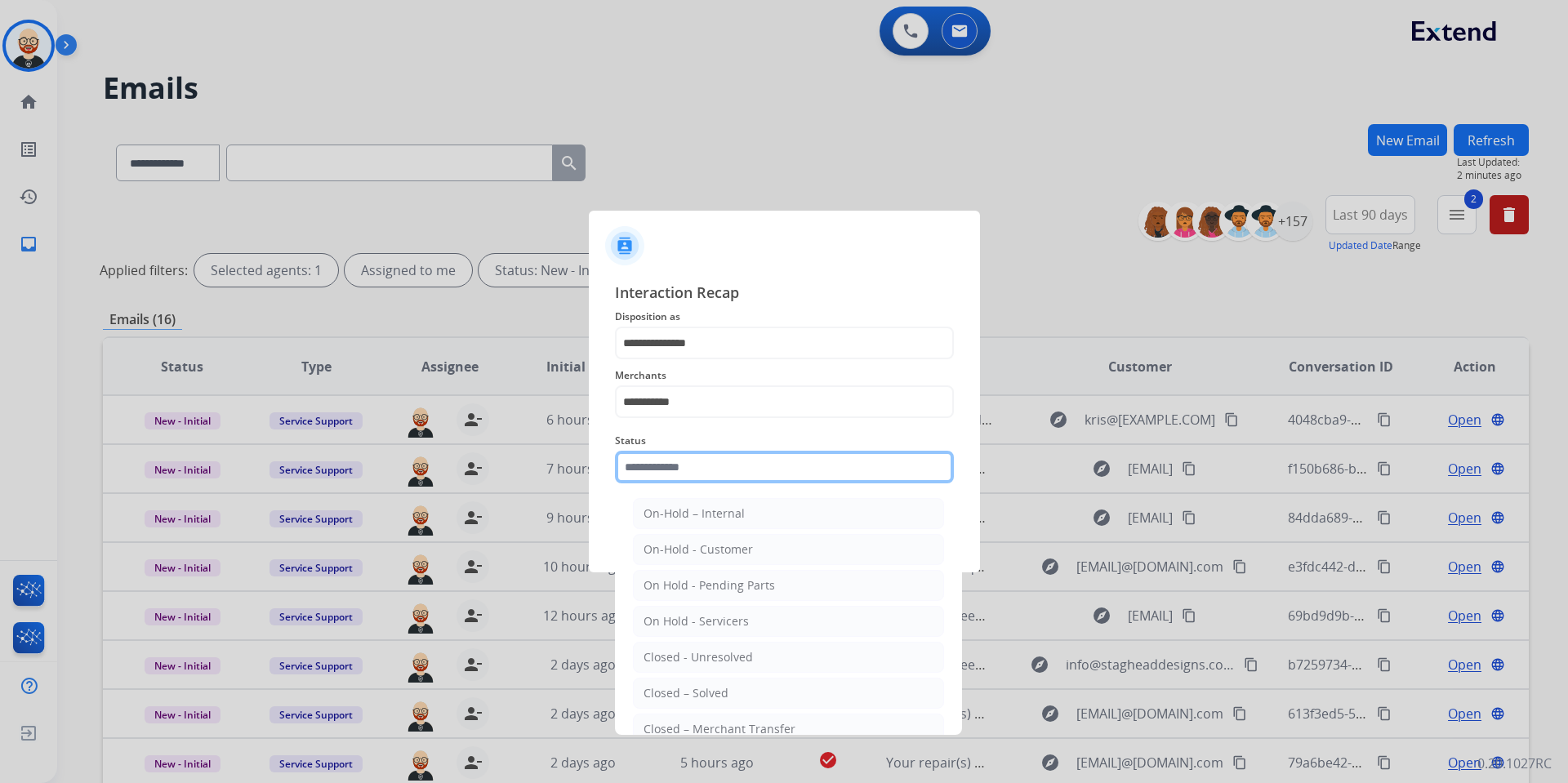 click 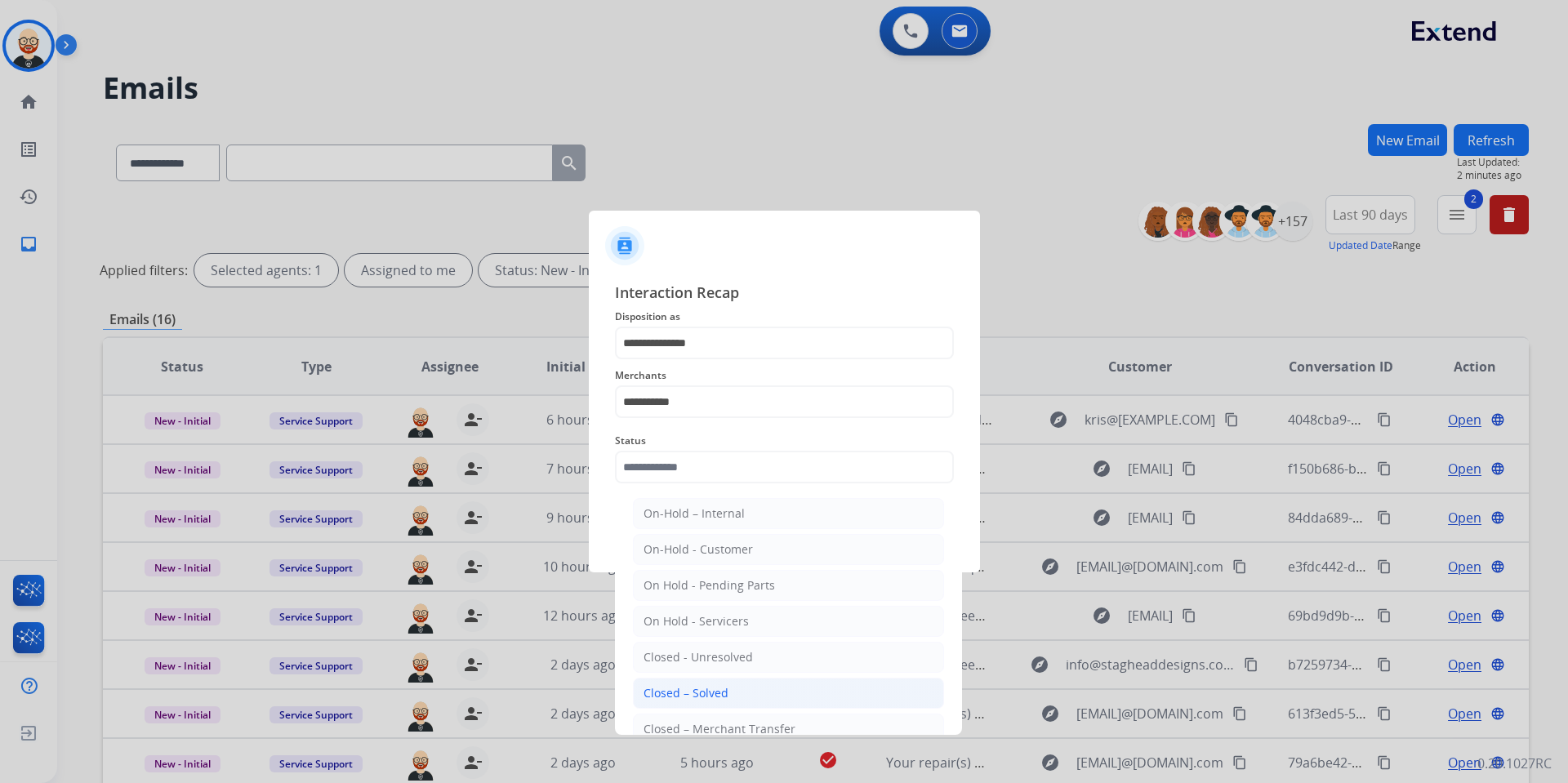 click on "Closed – Solved" 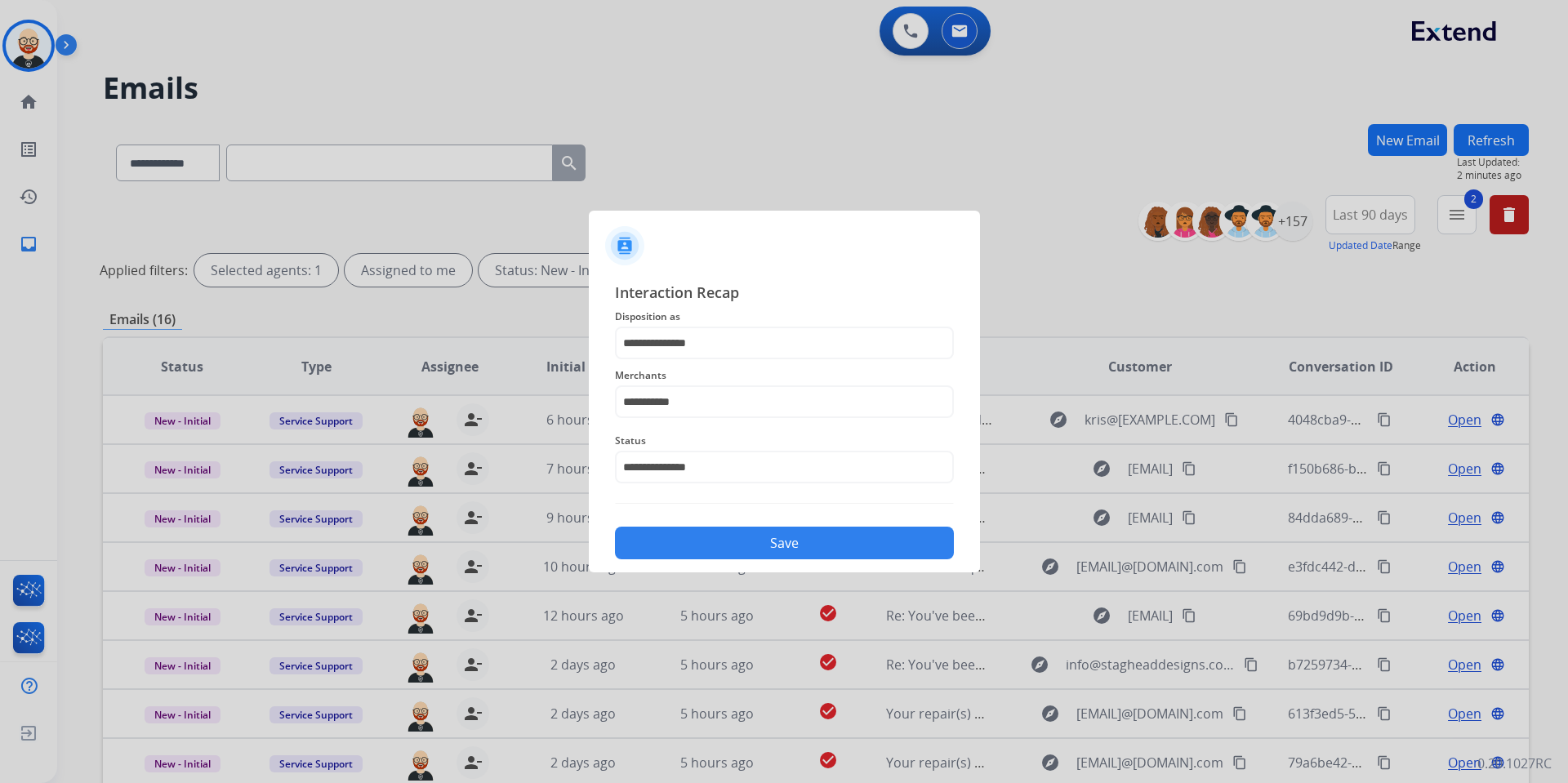 click on "Save" 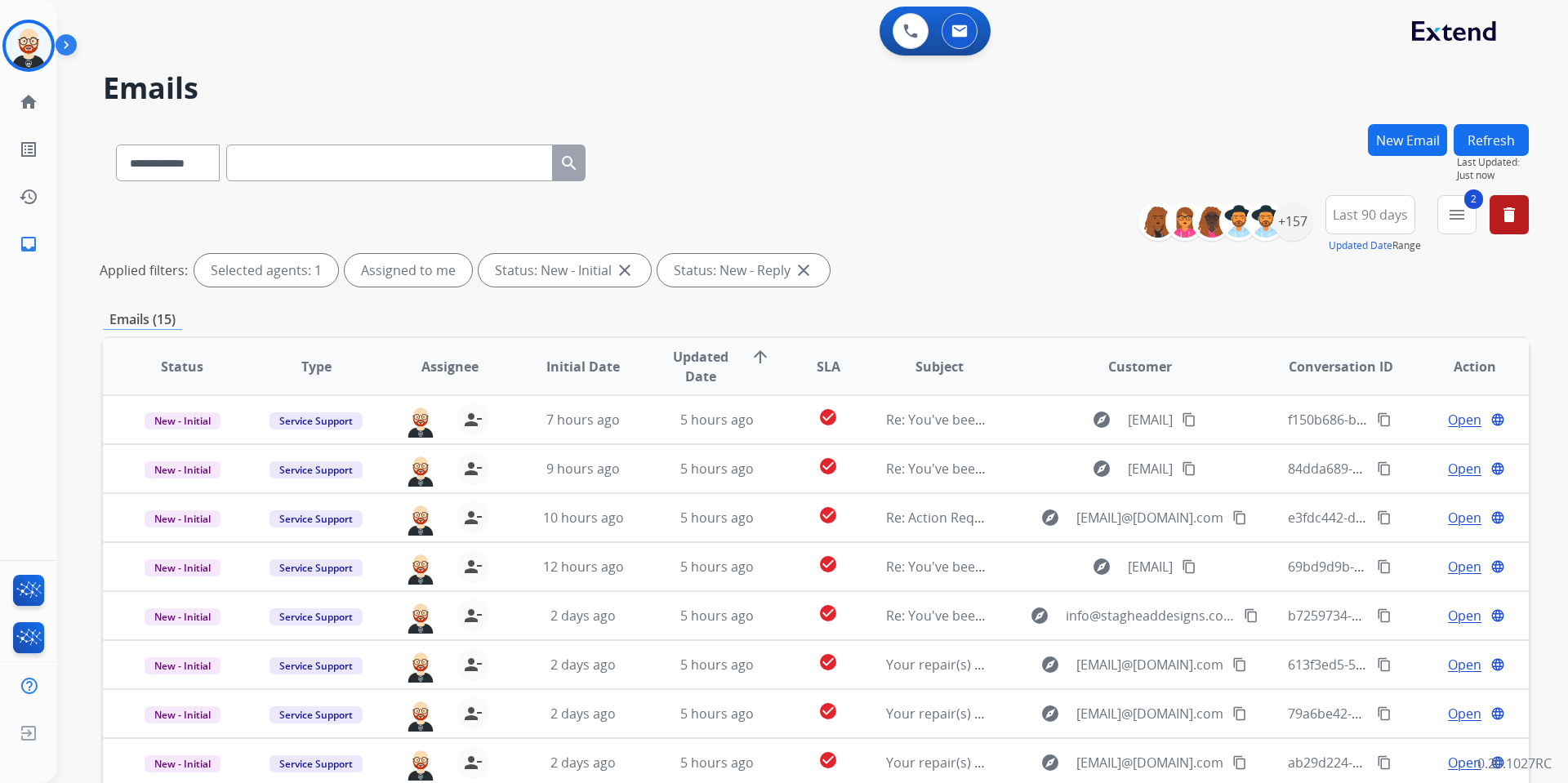 scroll, scrollTop: 2, scrollLeft: 0, axis: vertical 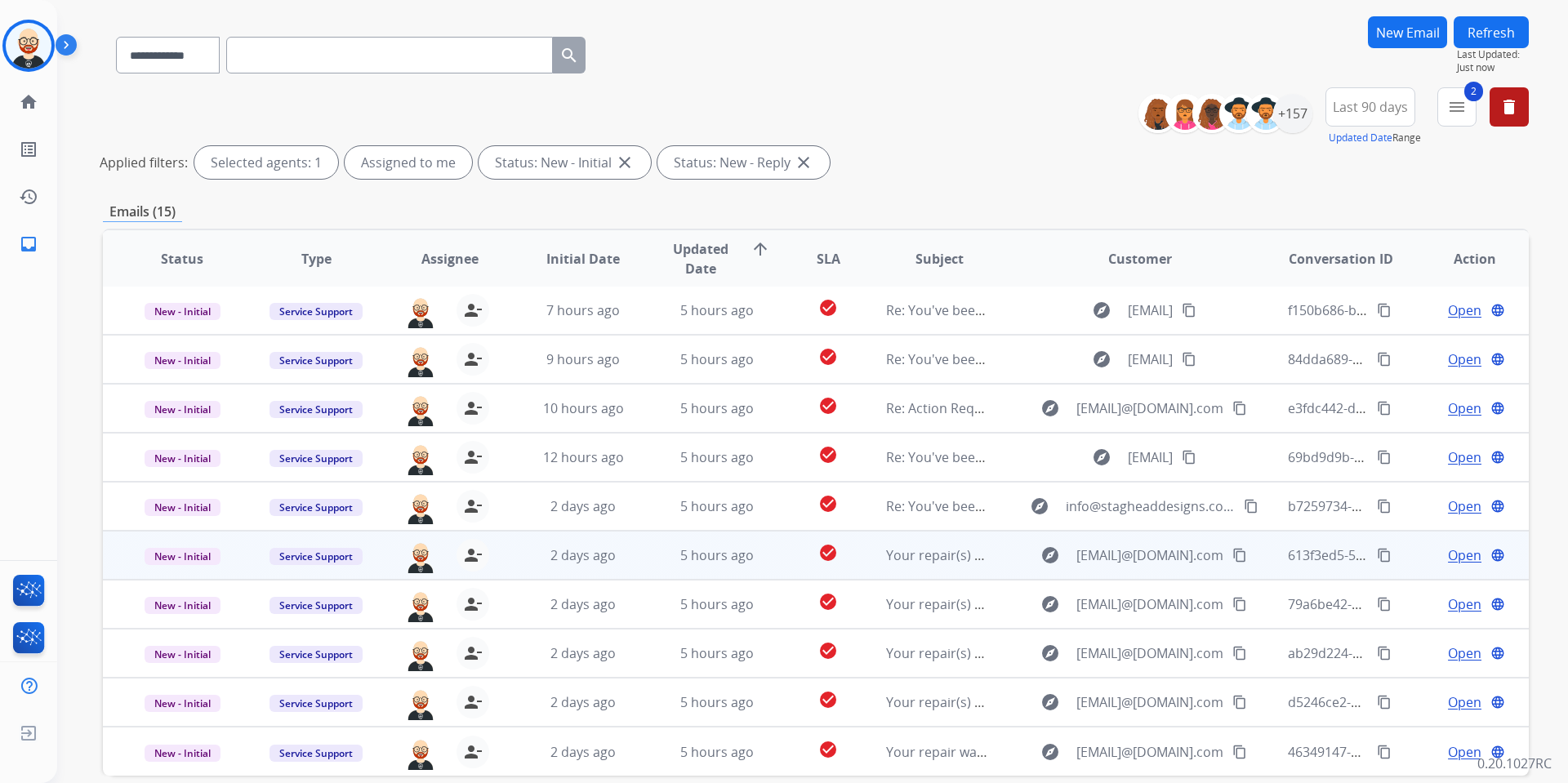click on "Open" at bounding box center [1464, 555] 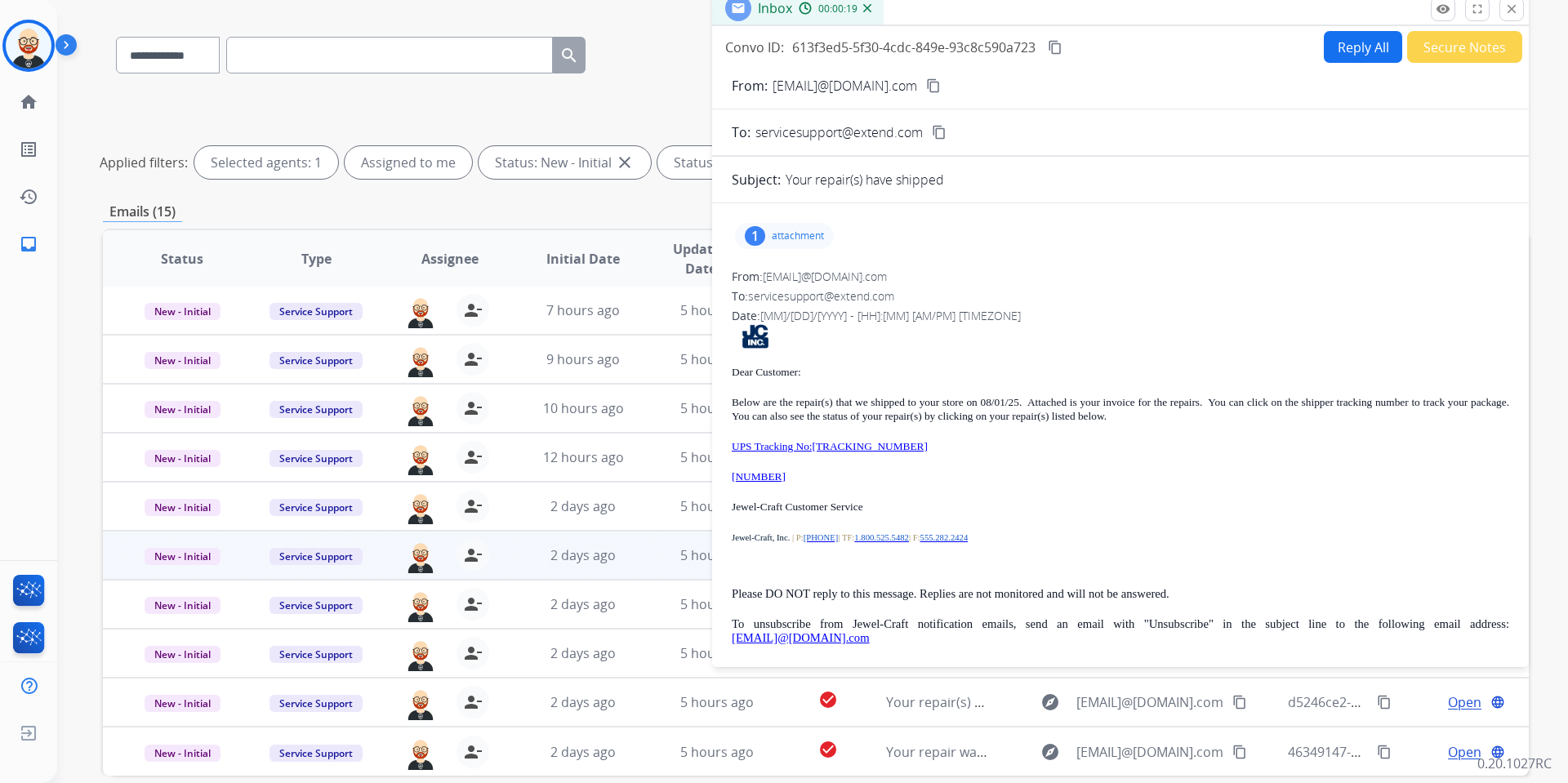 drag, startPoint x: 804, startPoint y: 479, endPoint x: 728, endPoint y: 479, distance: 76 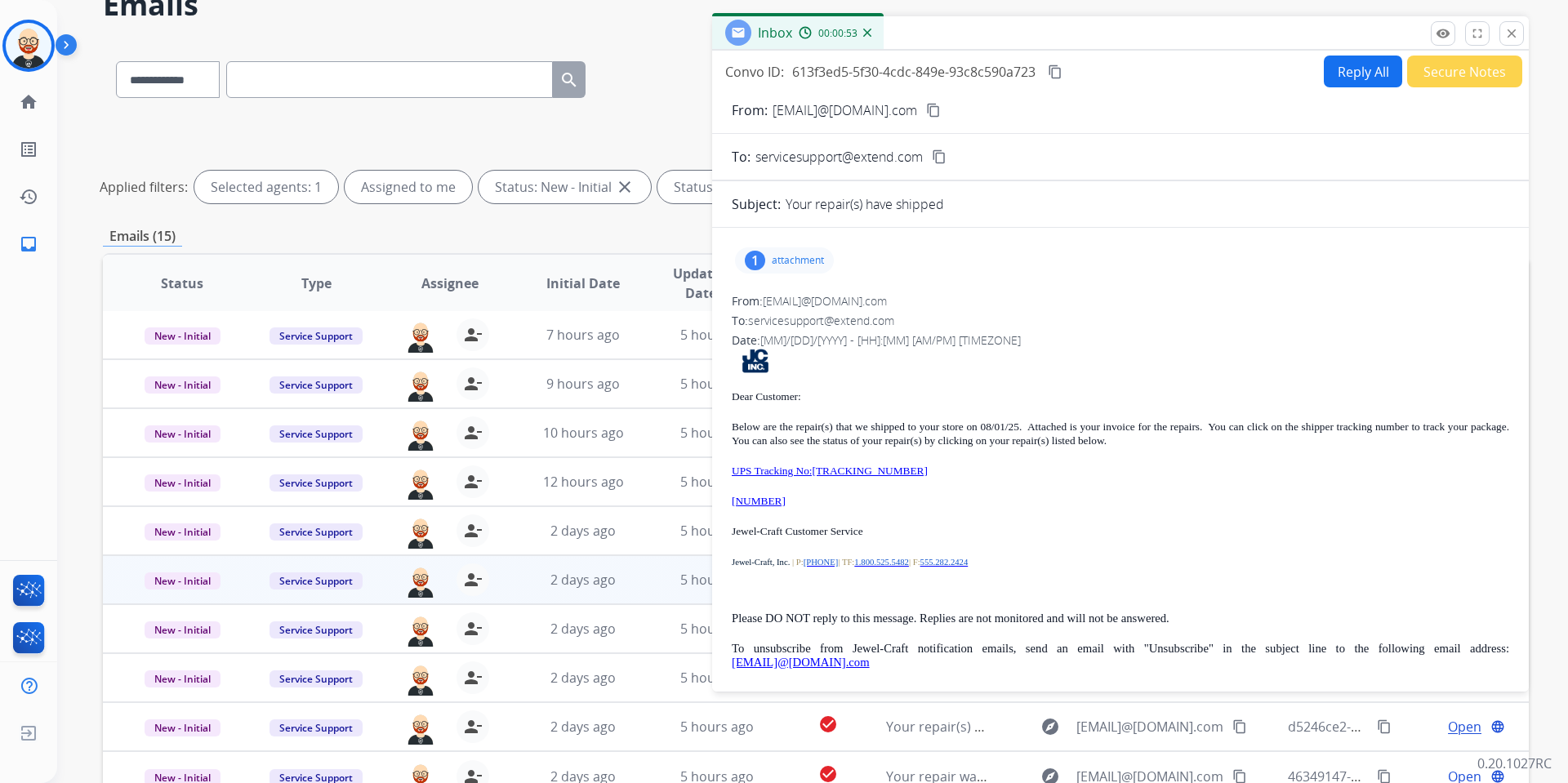 scroll, scrollTop: 82, scrollLeft: 0, axis: vertical 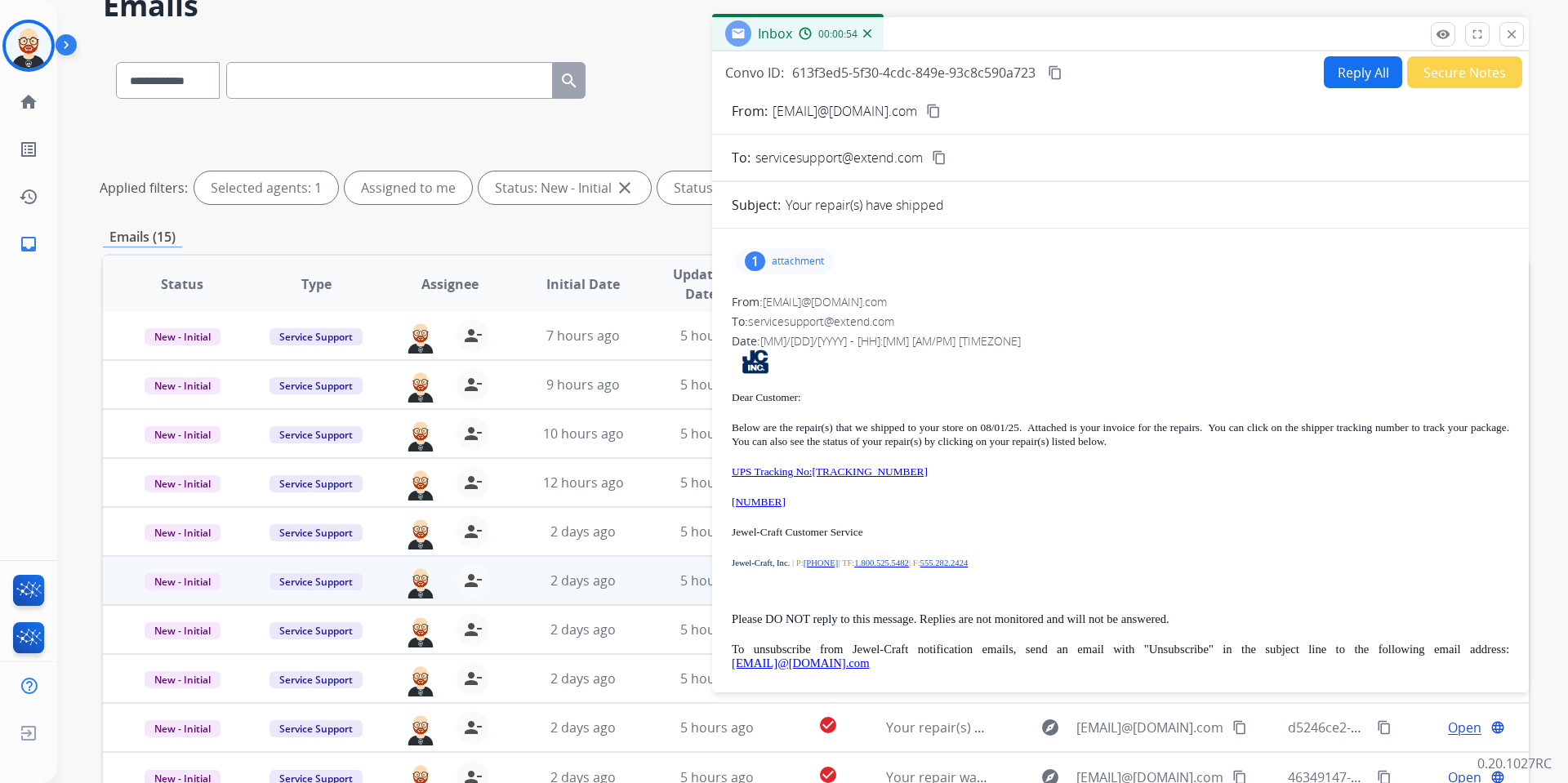 click on "content_copy" at bounding box center [1055, 73] 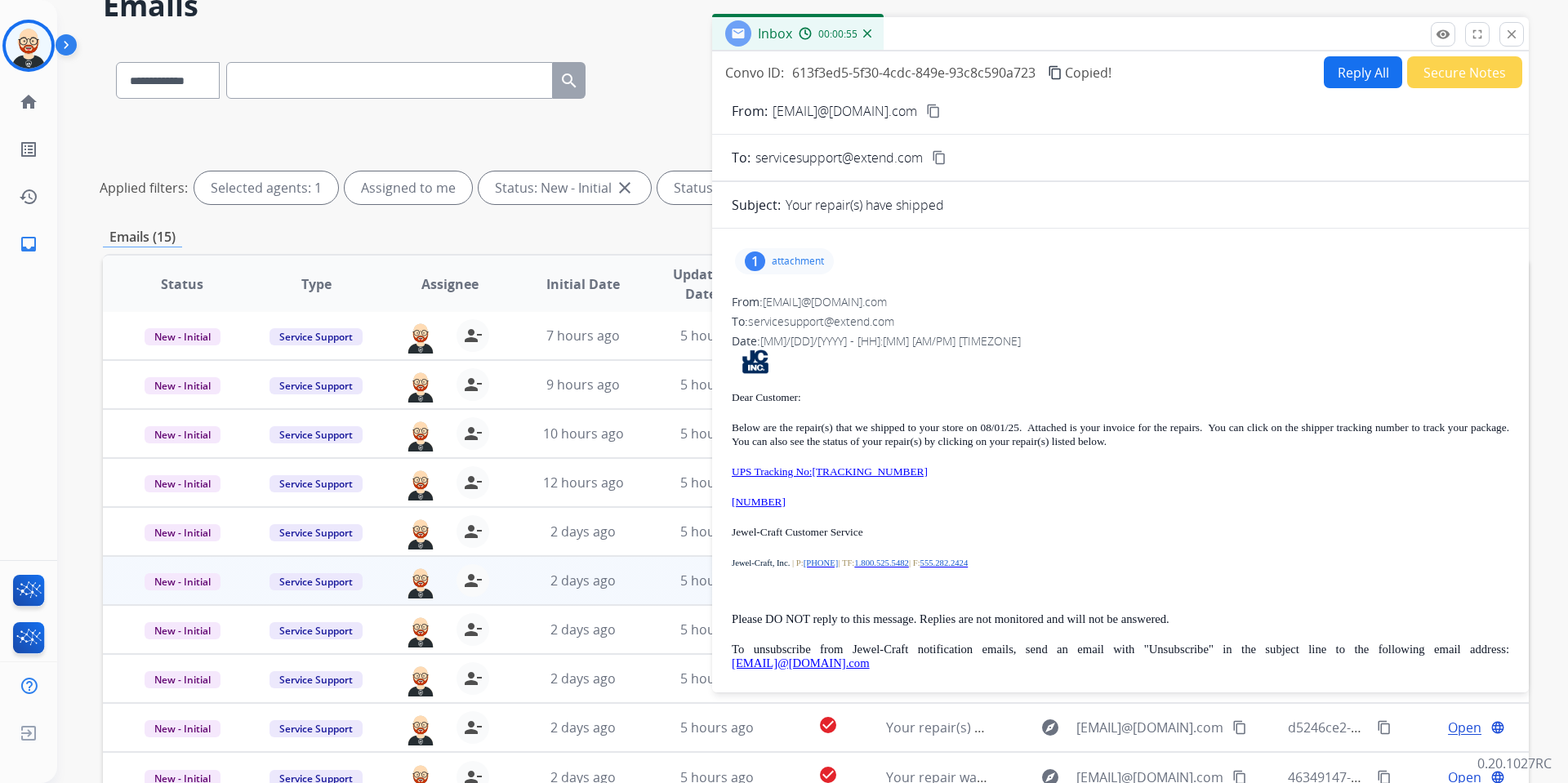 click on "attachment" at bounding box center (798, 261) 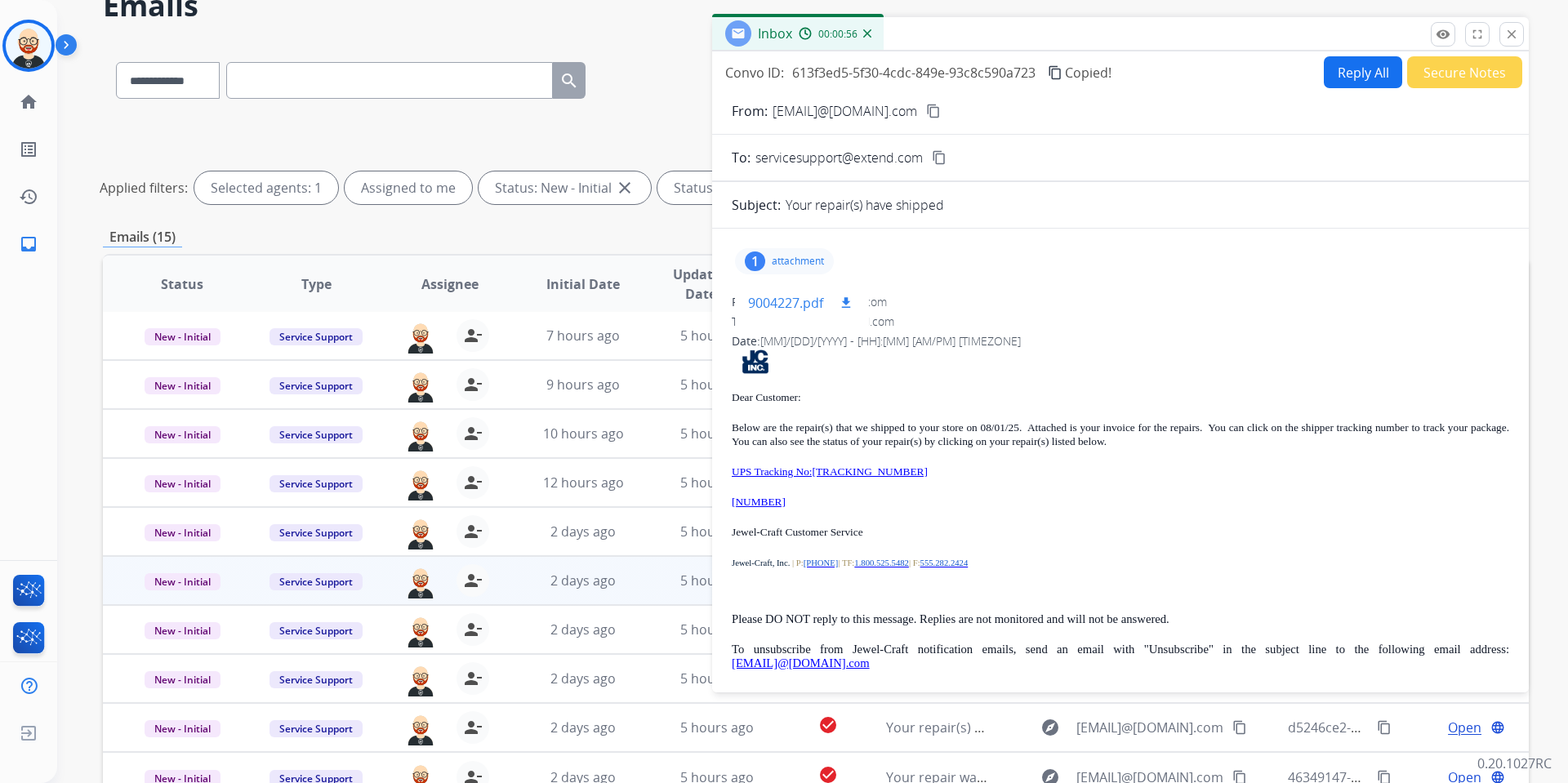 click on "download" at bounding box center (846, 303) 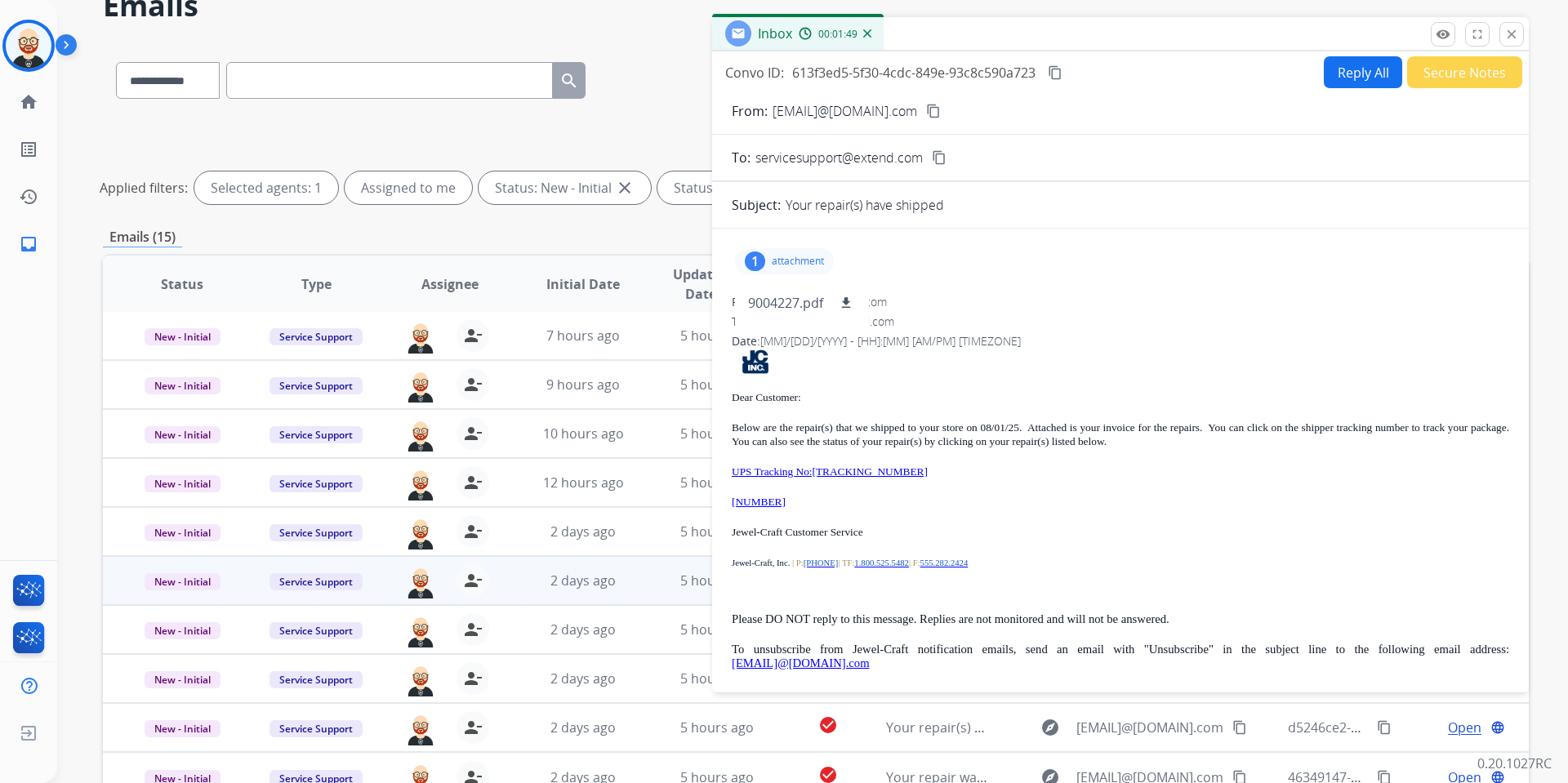 click on "UPS Tracking No:[TRACKING_NUMBER]" at bounding box center (1120, 471) 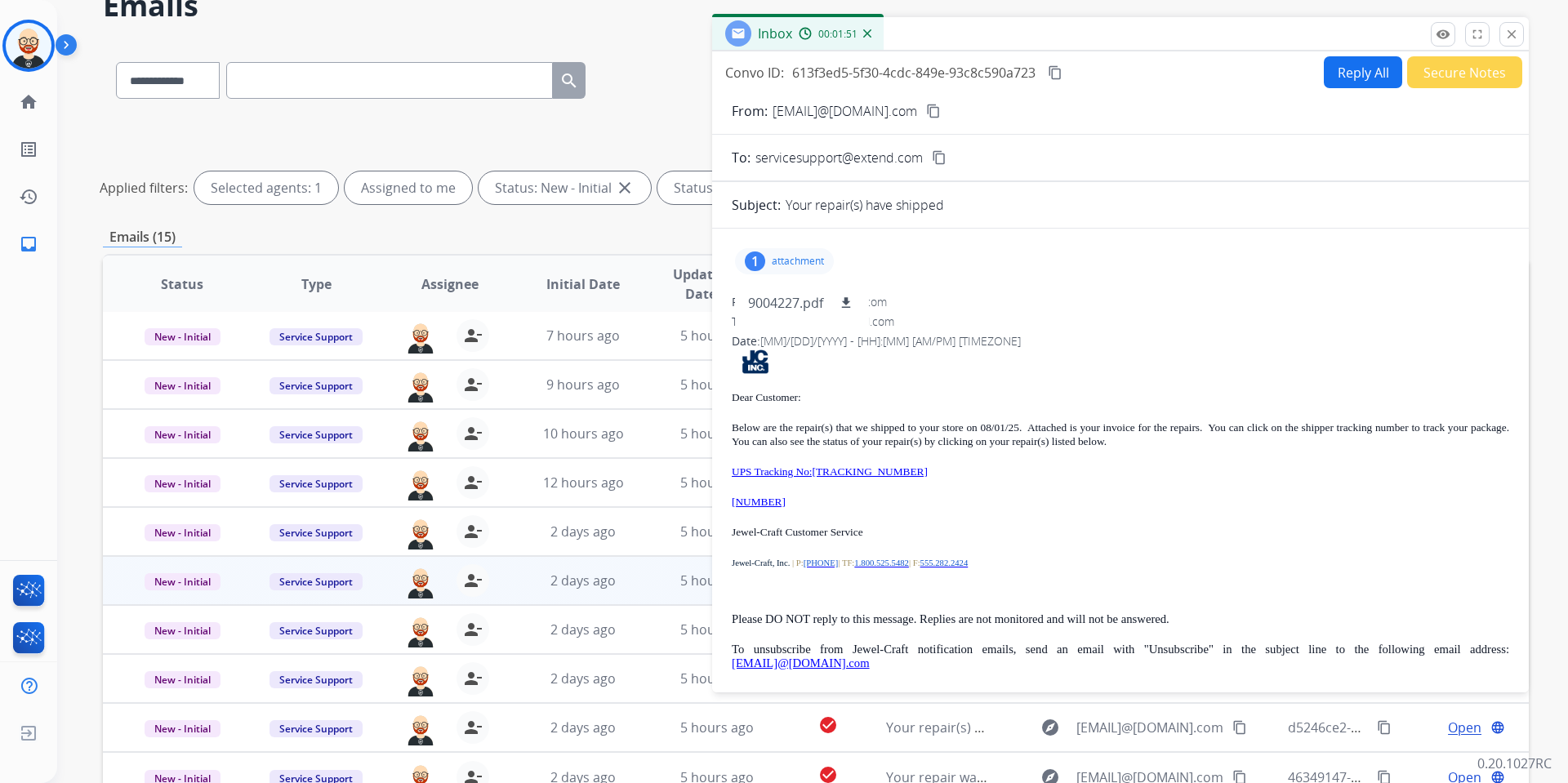 drag, startPoint x: 978, startPoint y: 475, endPoint x: 730, endPoint y: 428, distance: 252.41434 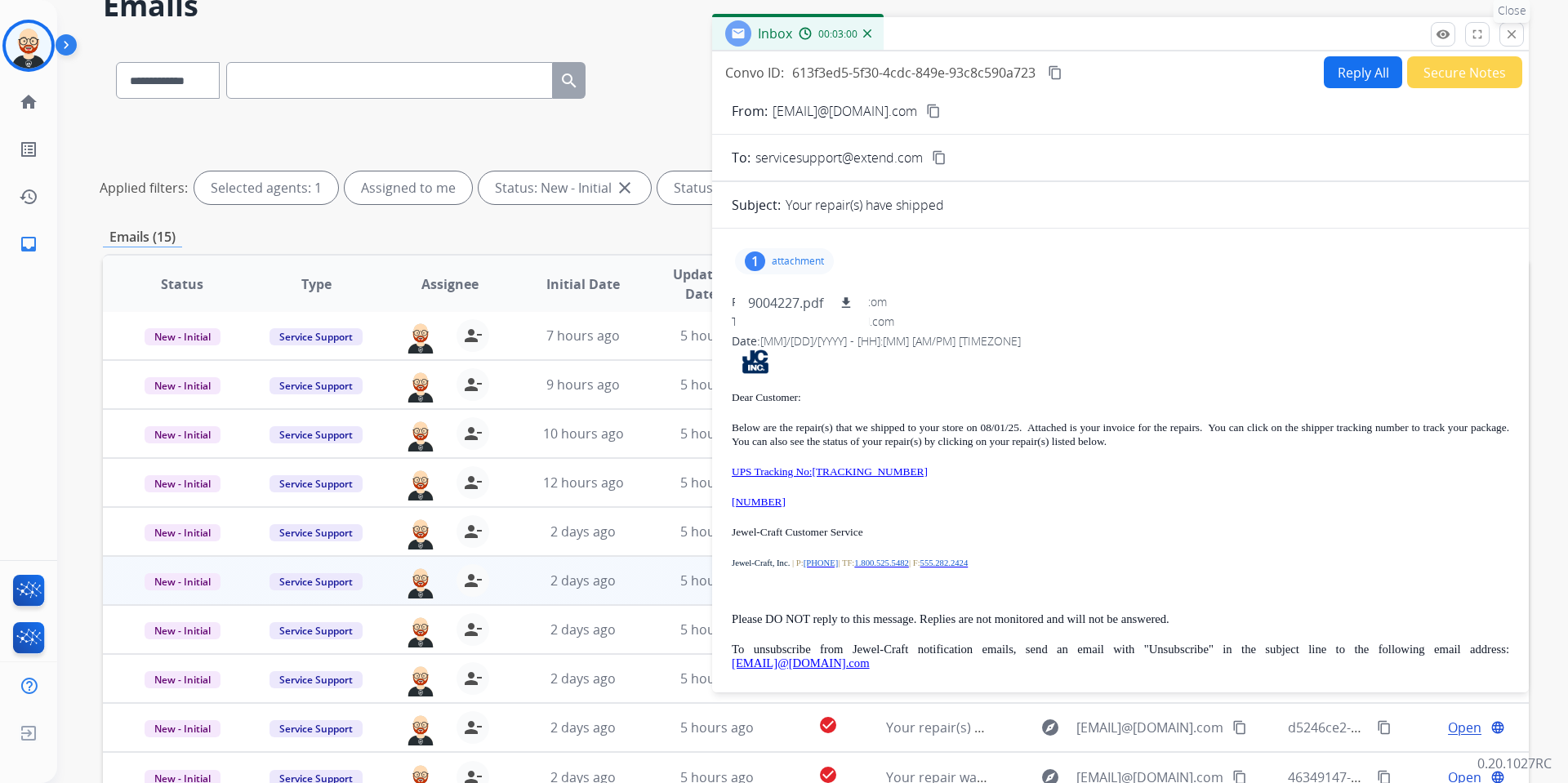 click on "close" at bounding box center [1512, 34] 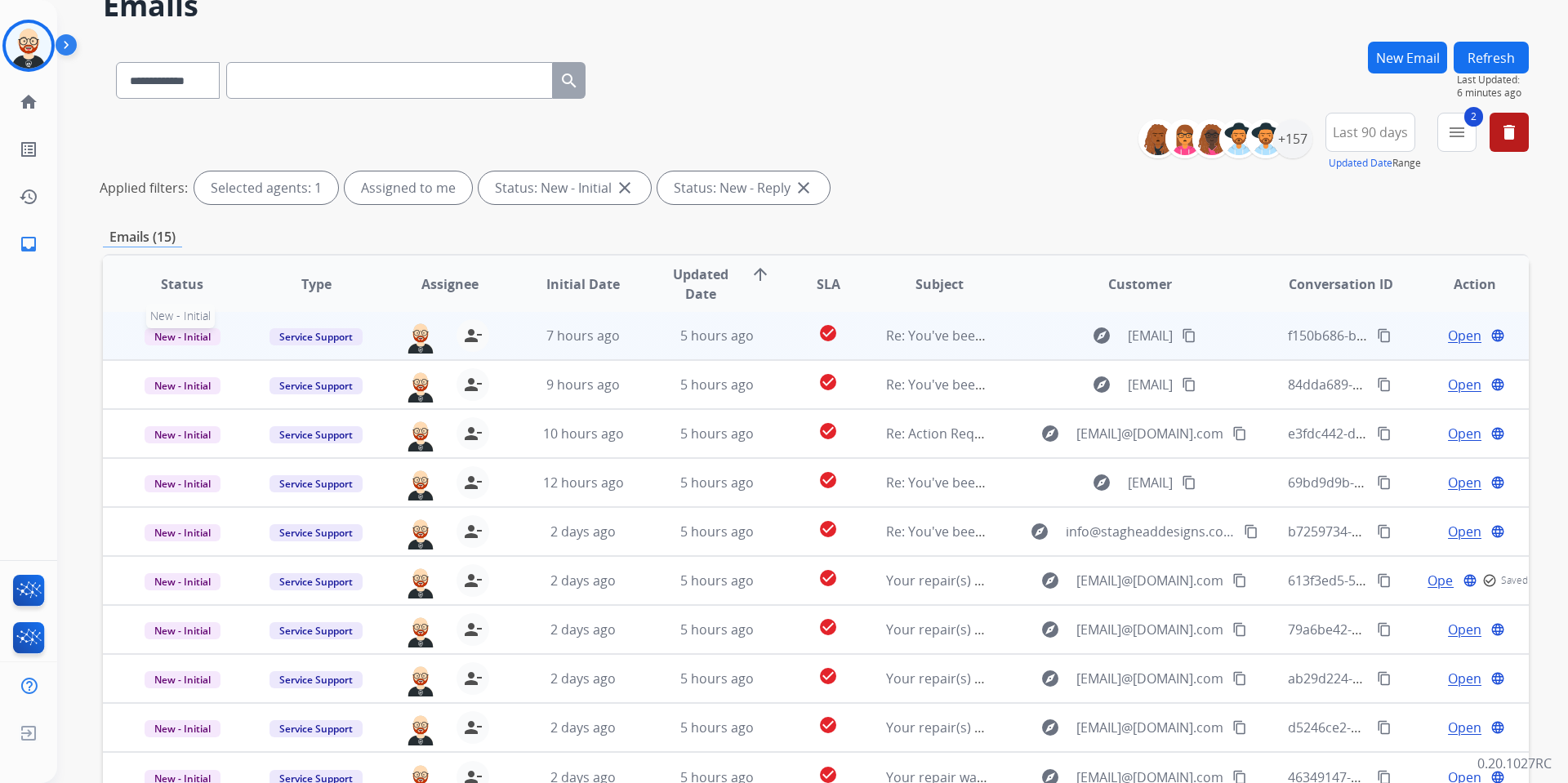 click on "New - Initial" at bounding box center (182, 336) 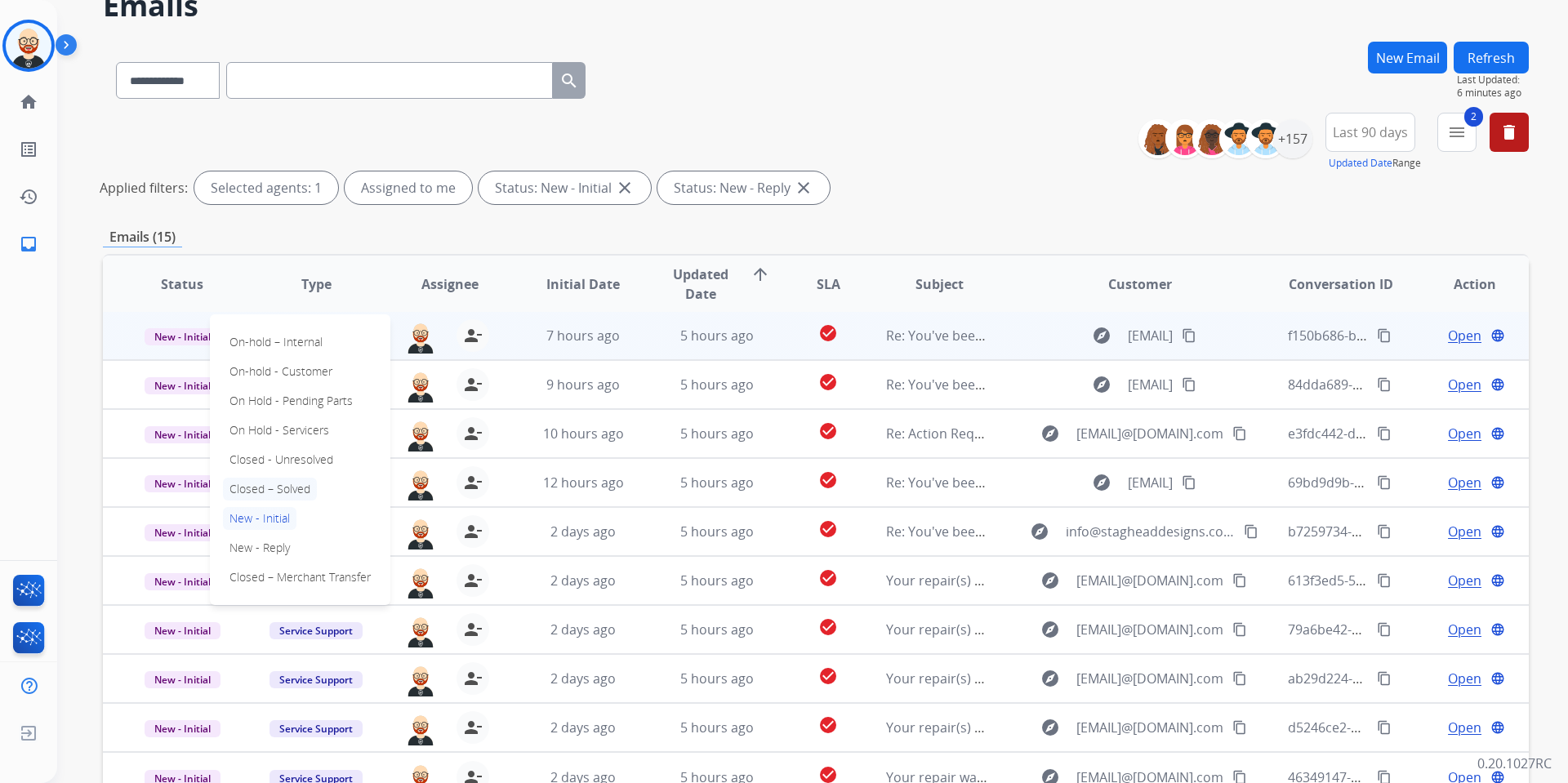 click on "Closed – Solved" at bounding box center [270, 489] 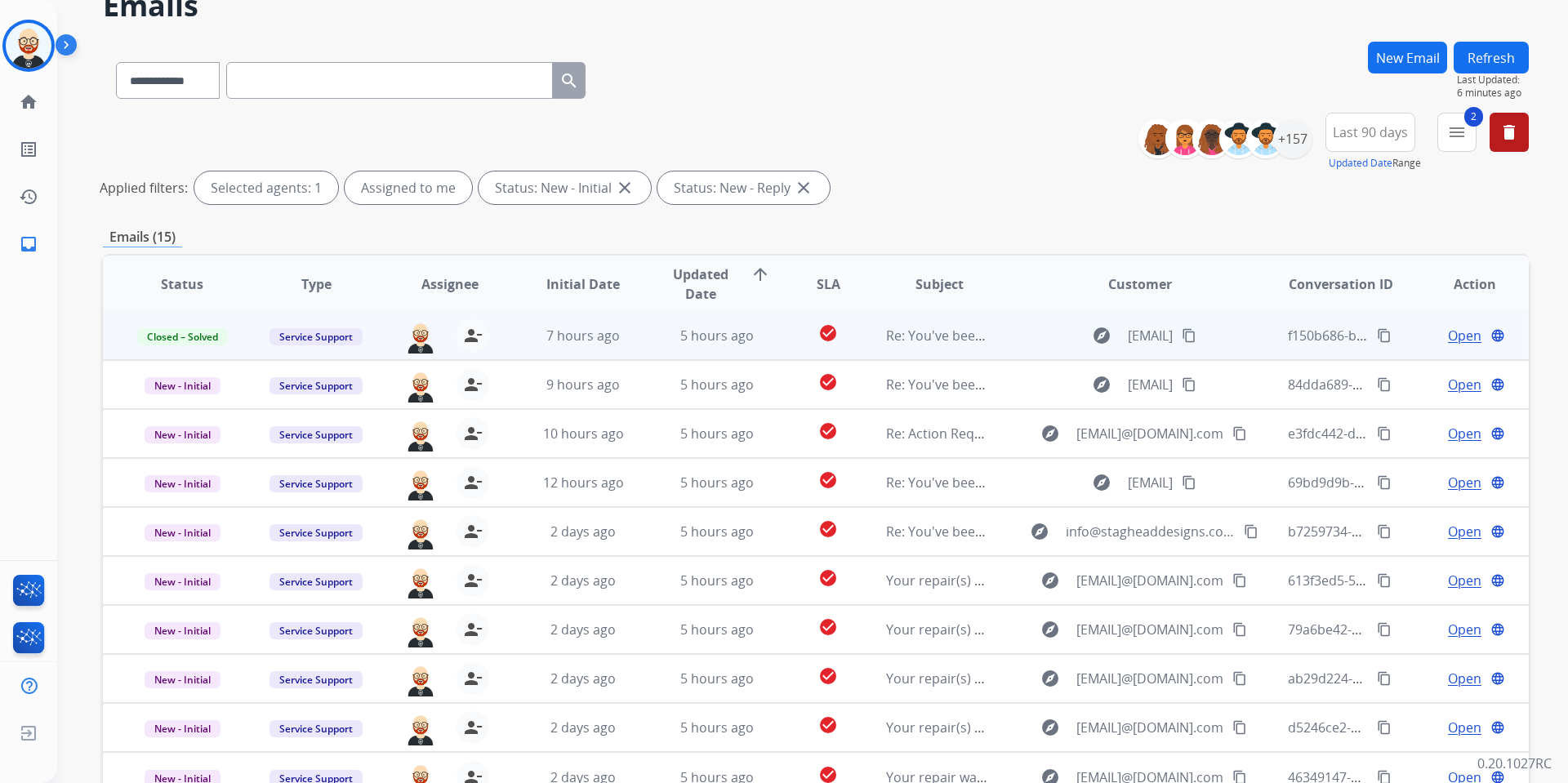 click on "Refresh" at bounding box center (1491, 57) 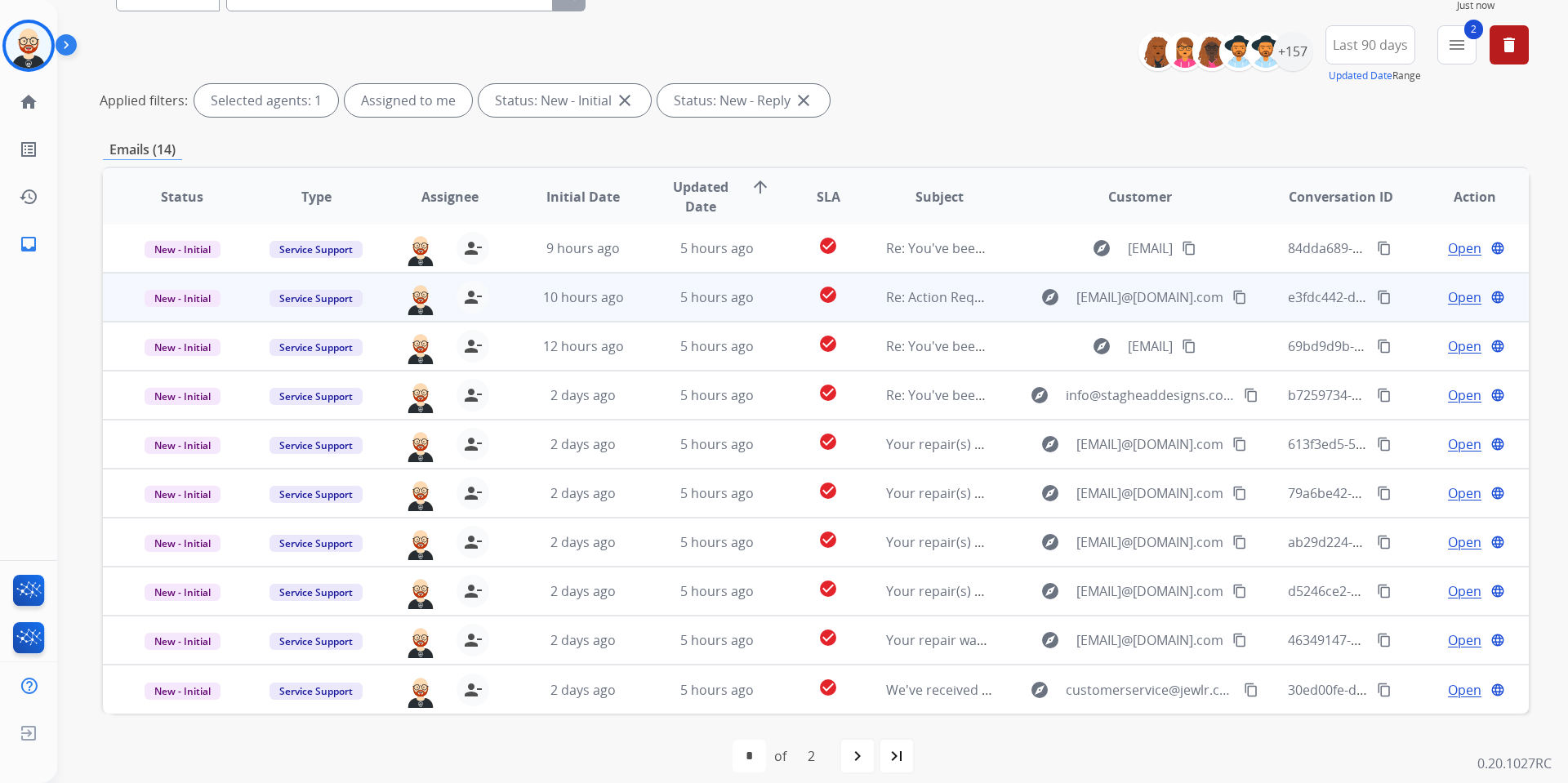 scroll, scrollTop: 171, scrollLeft: 0, axis: vertical 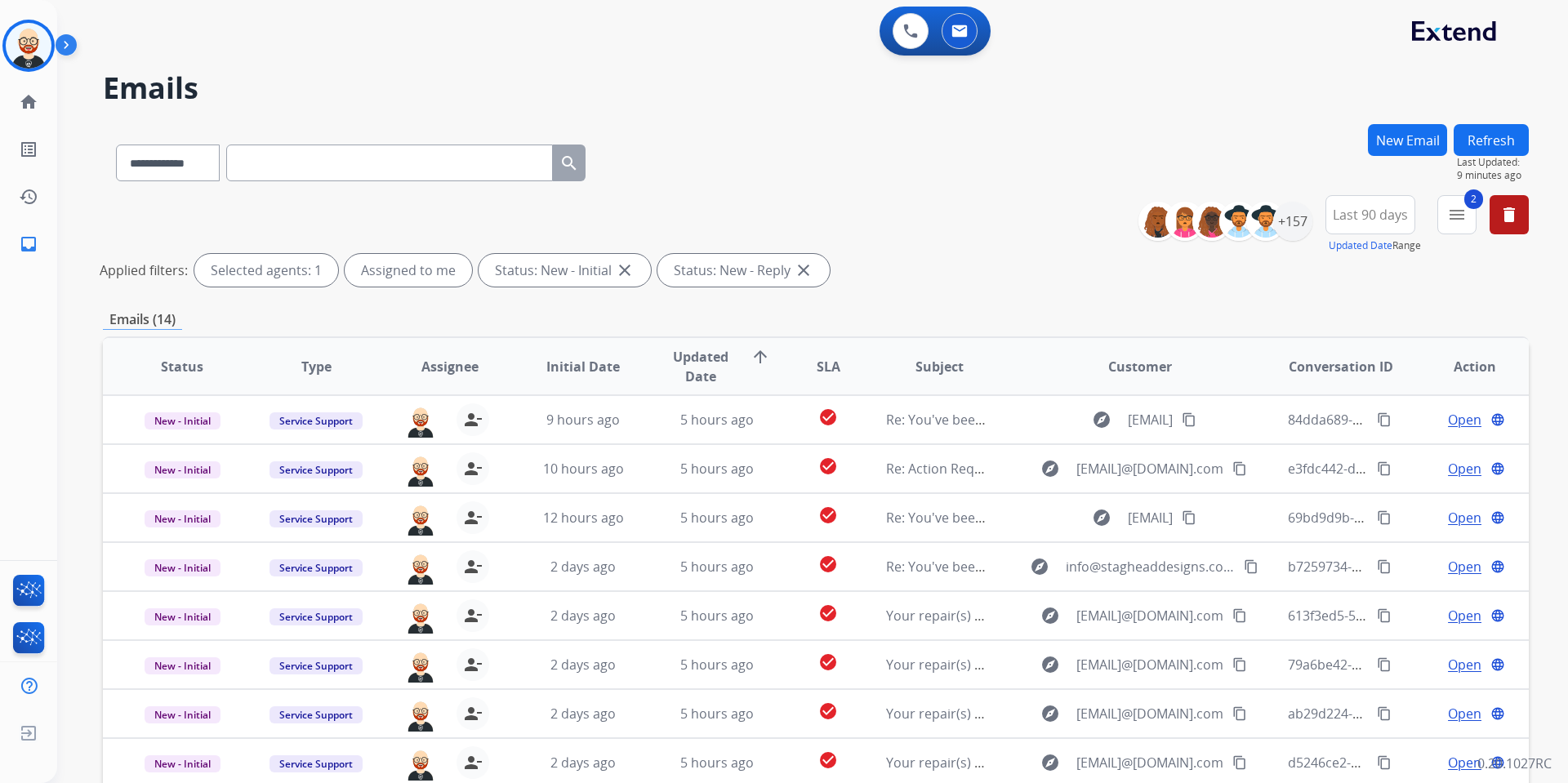 click at bounding box center [390, 162] 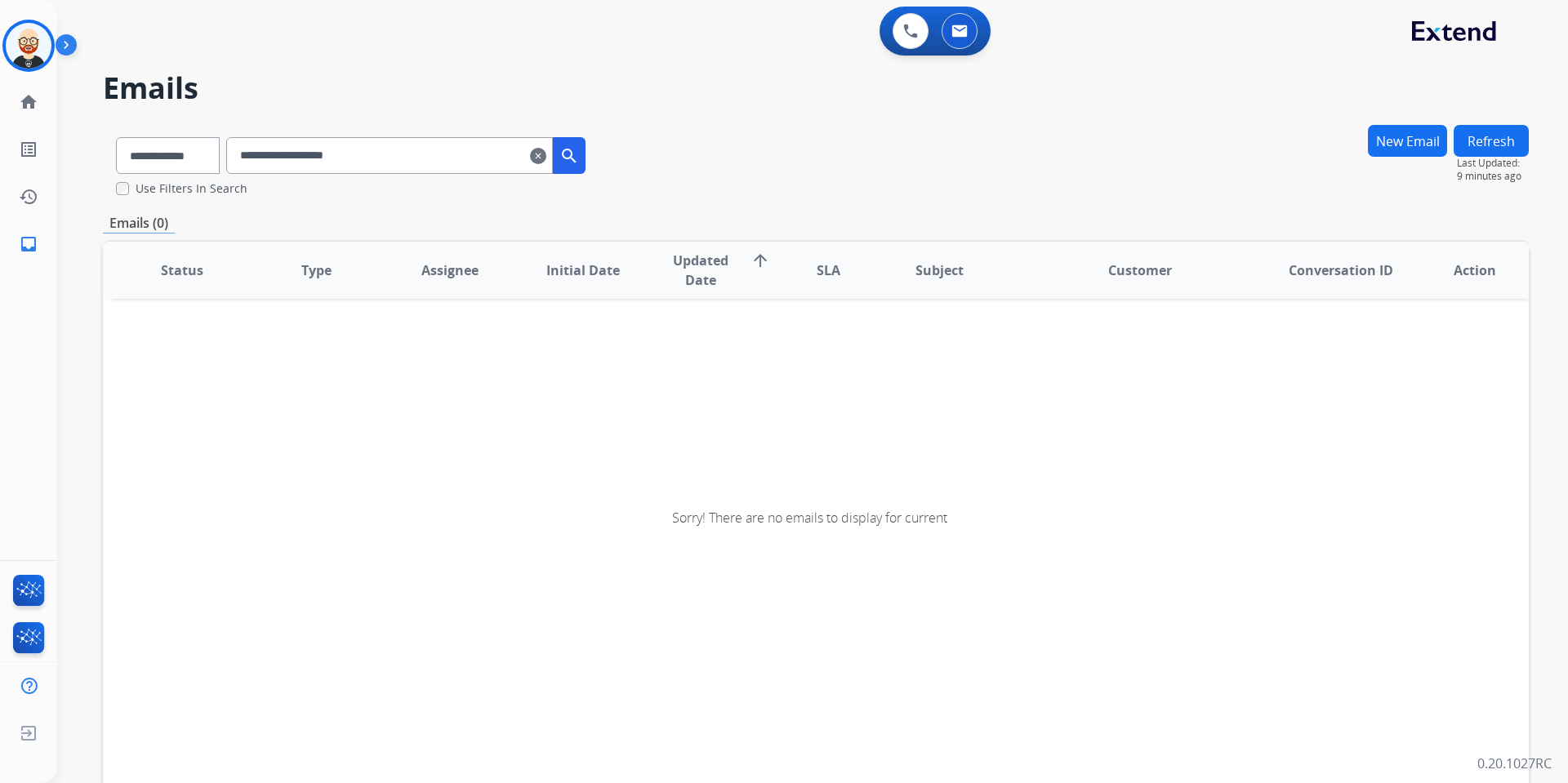 click on "New Email" at bounding box center (1407, 140) 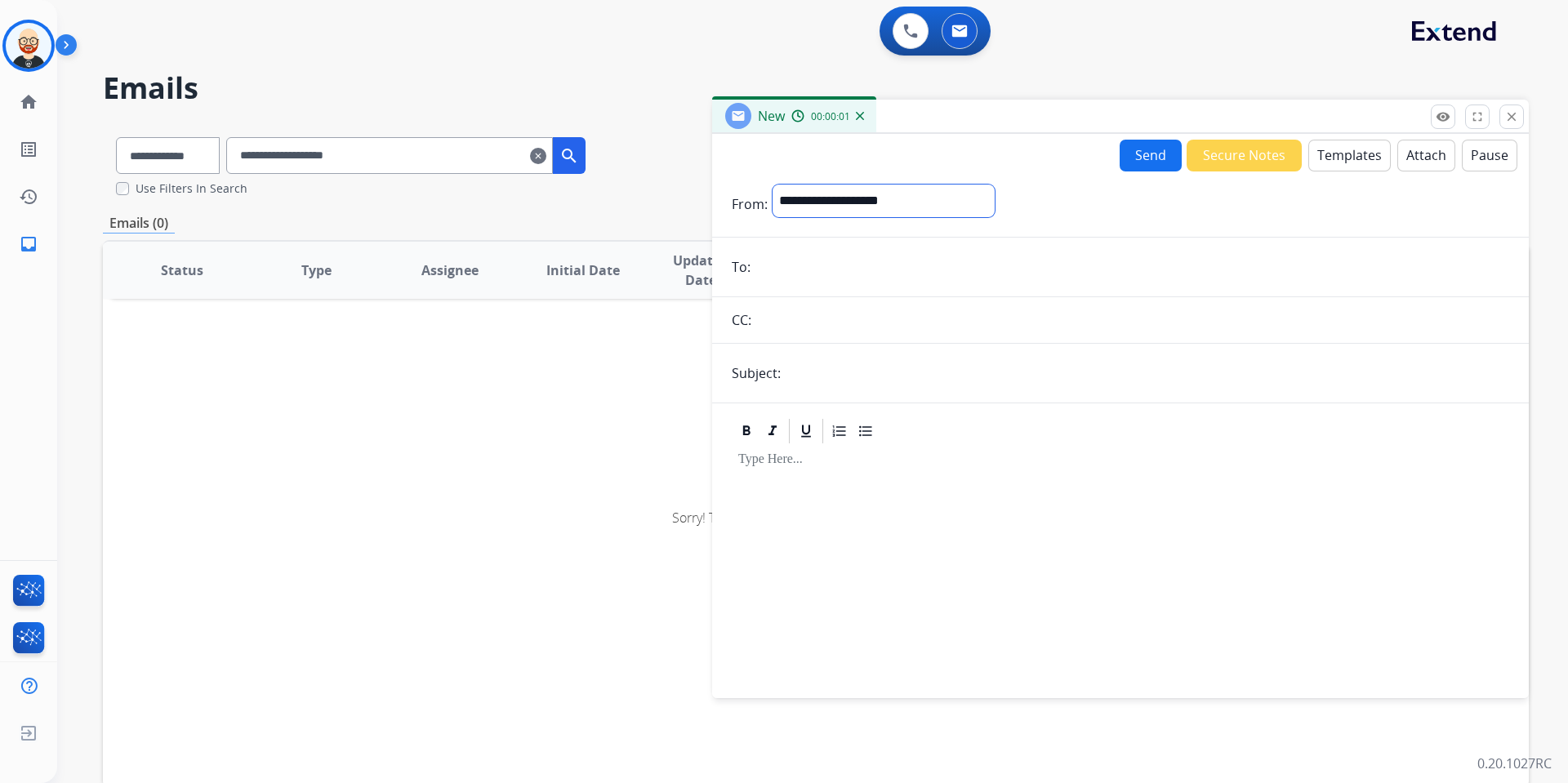 click on "**********" at bounding box center (884, 201) 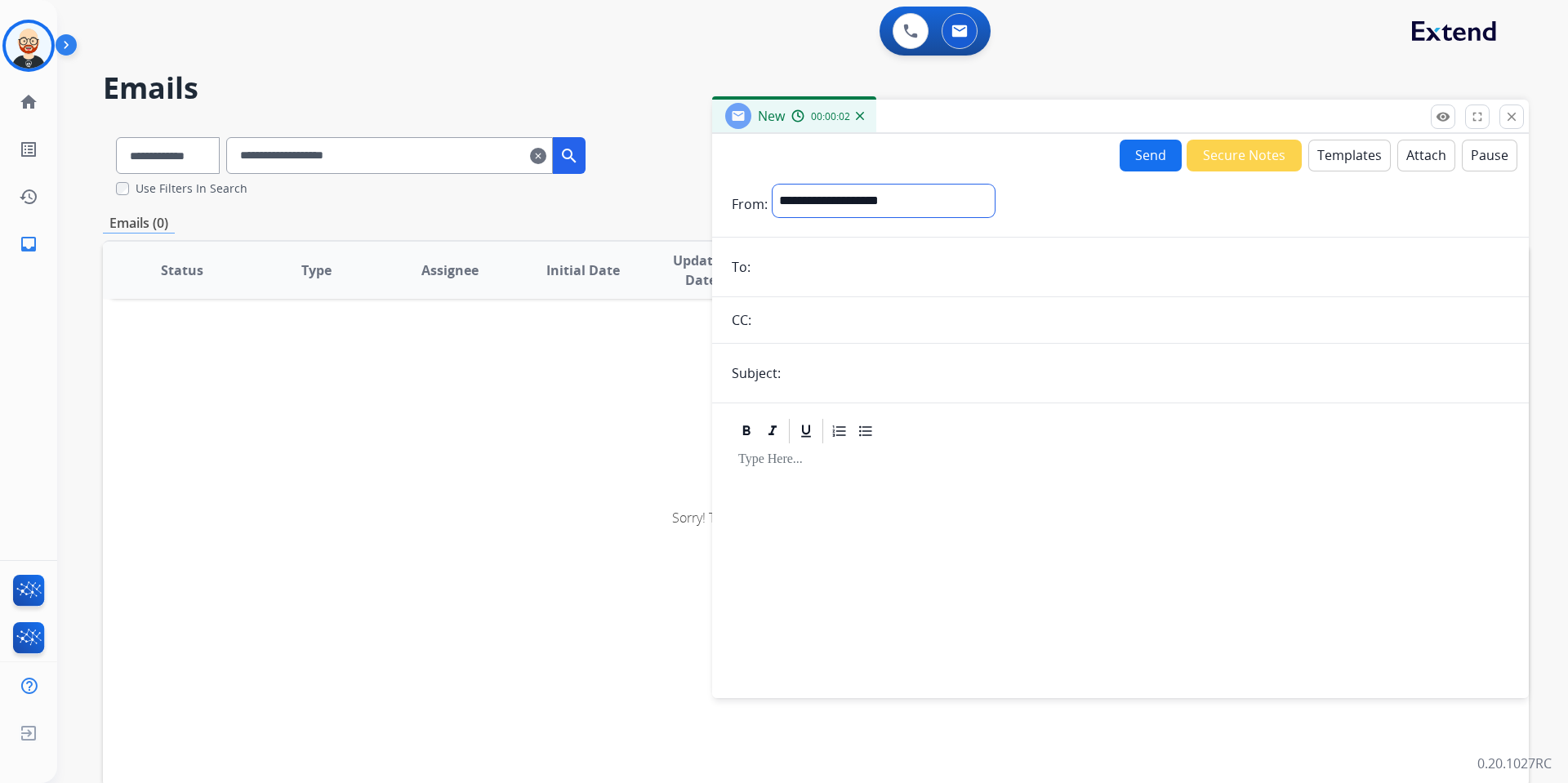 select on "**********" 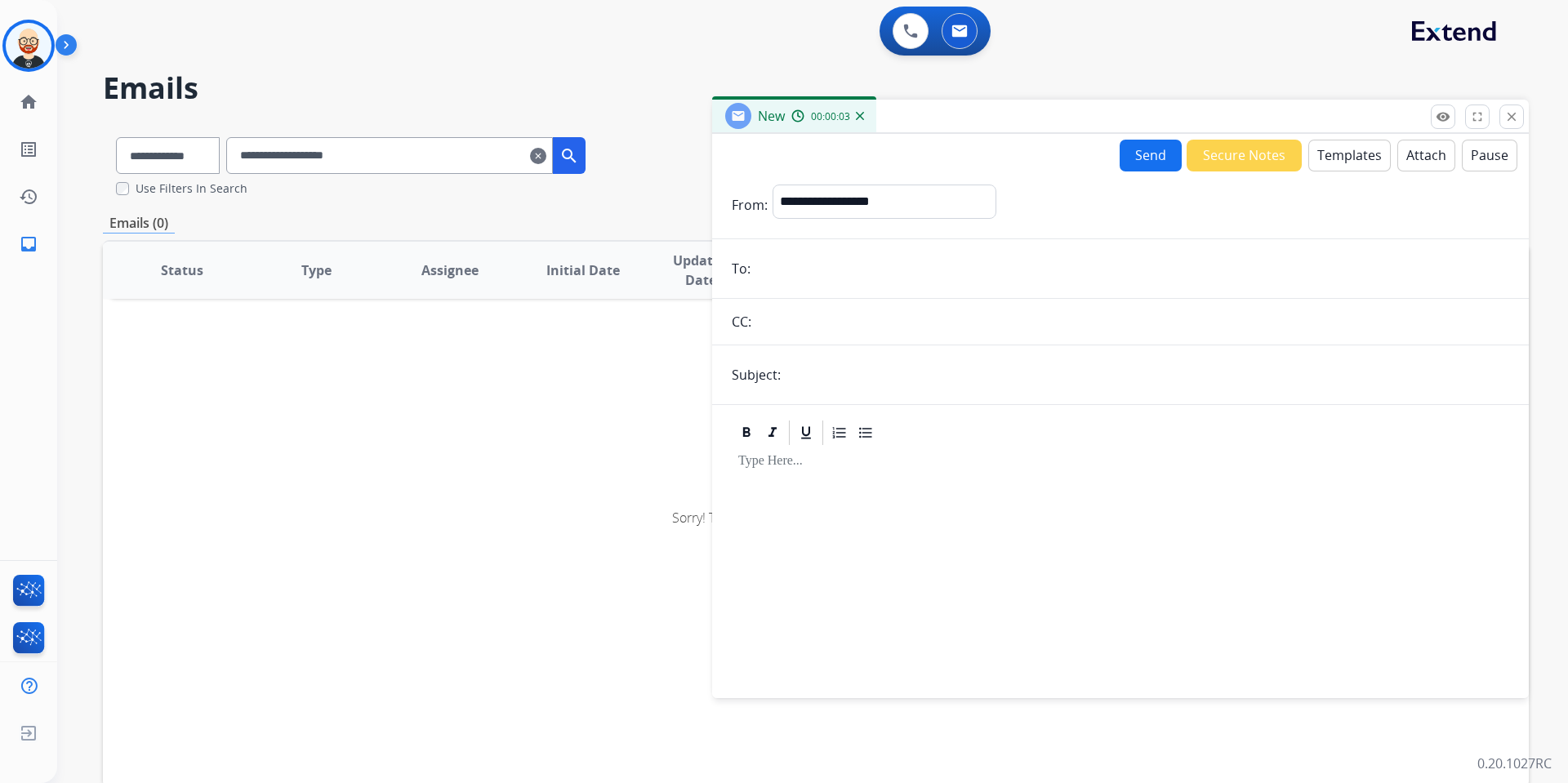 click at bounding box center (1132, 269) 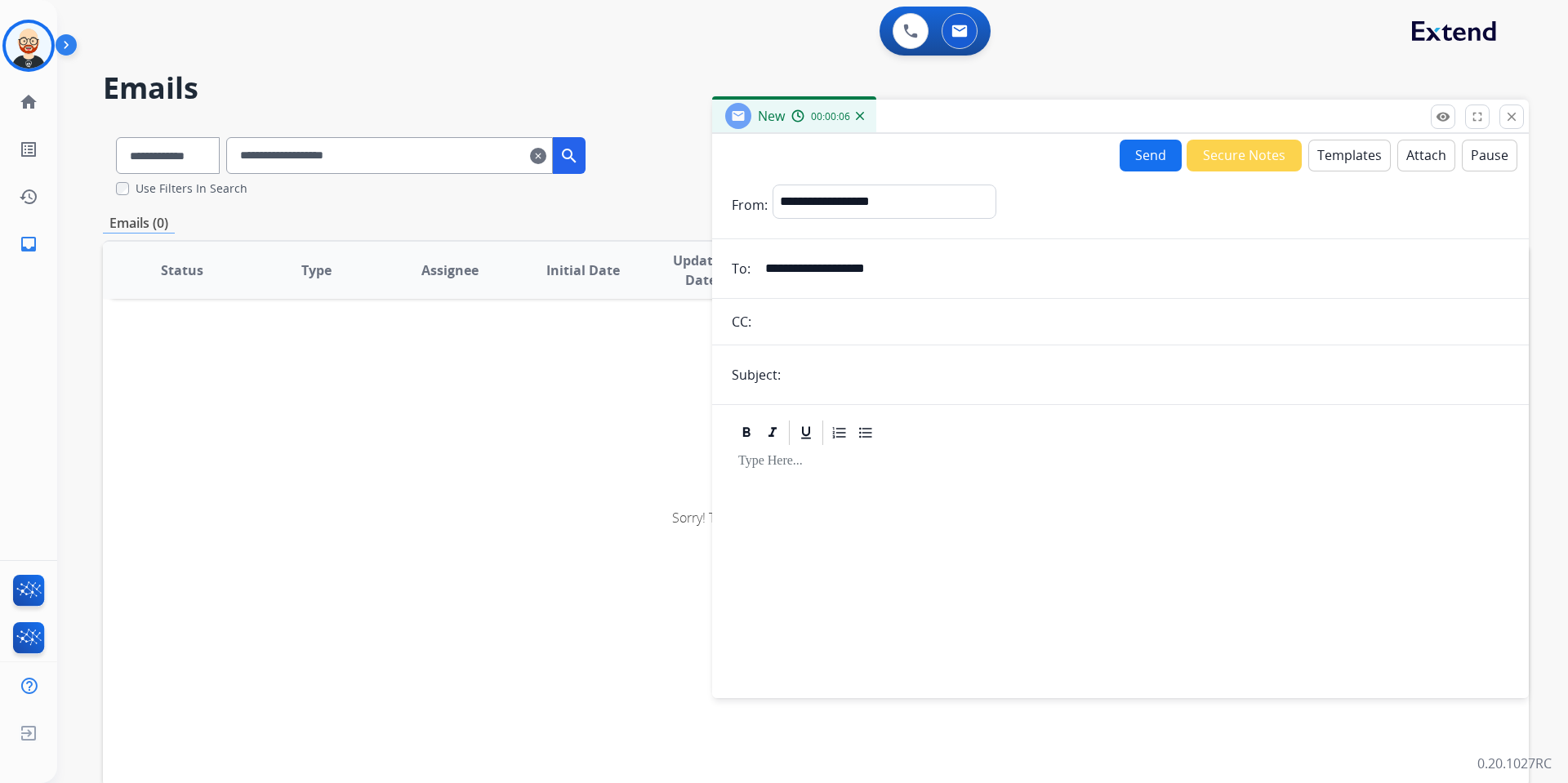 type on "**********" 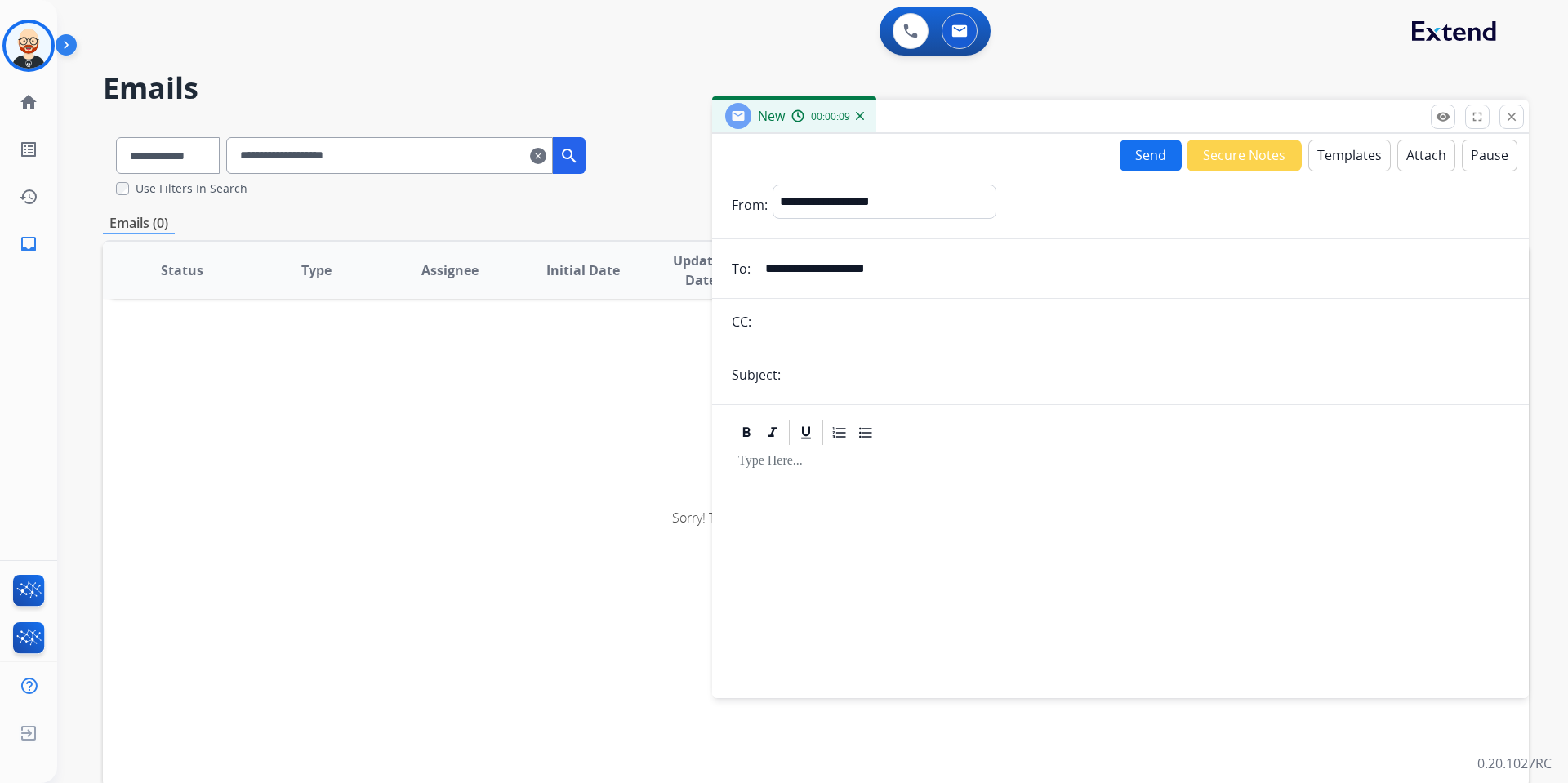 type on "**********" 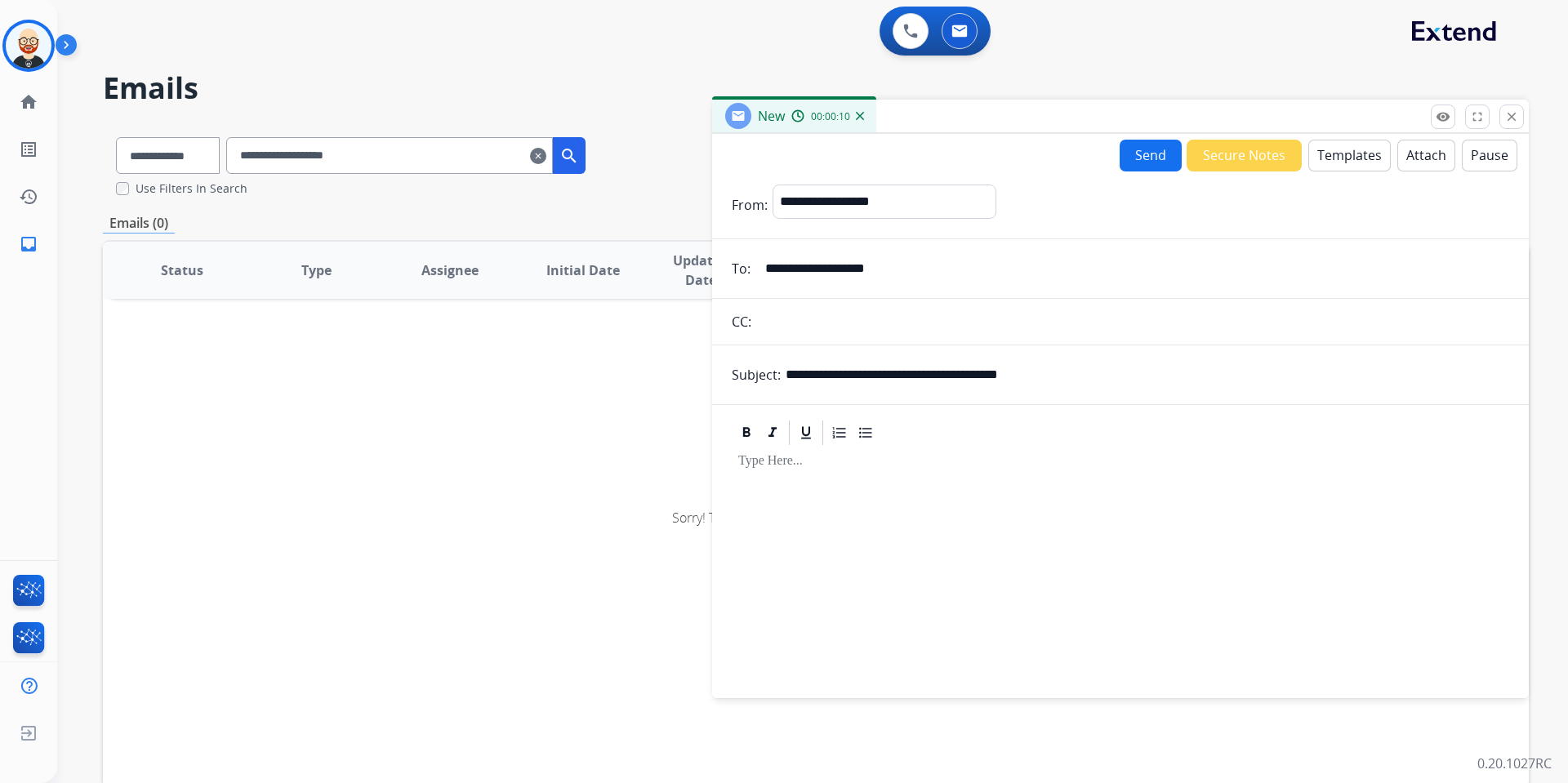 click on "Templates" at bounding box center (1349, 155) 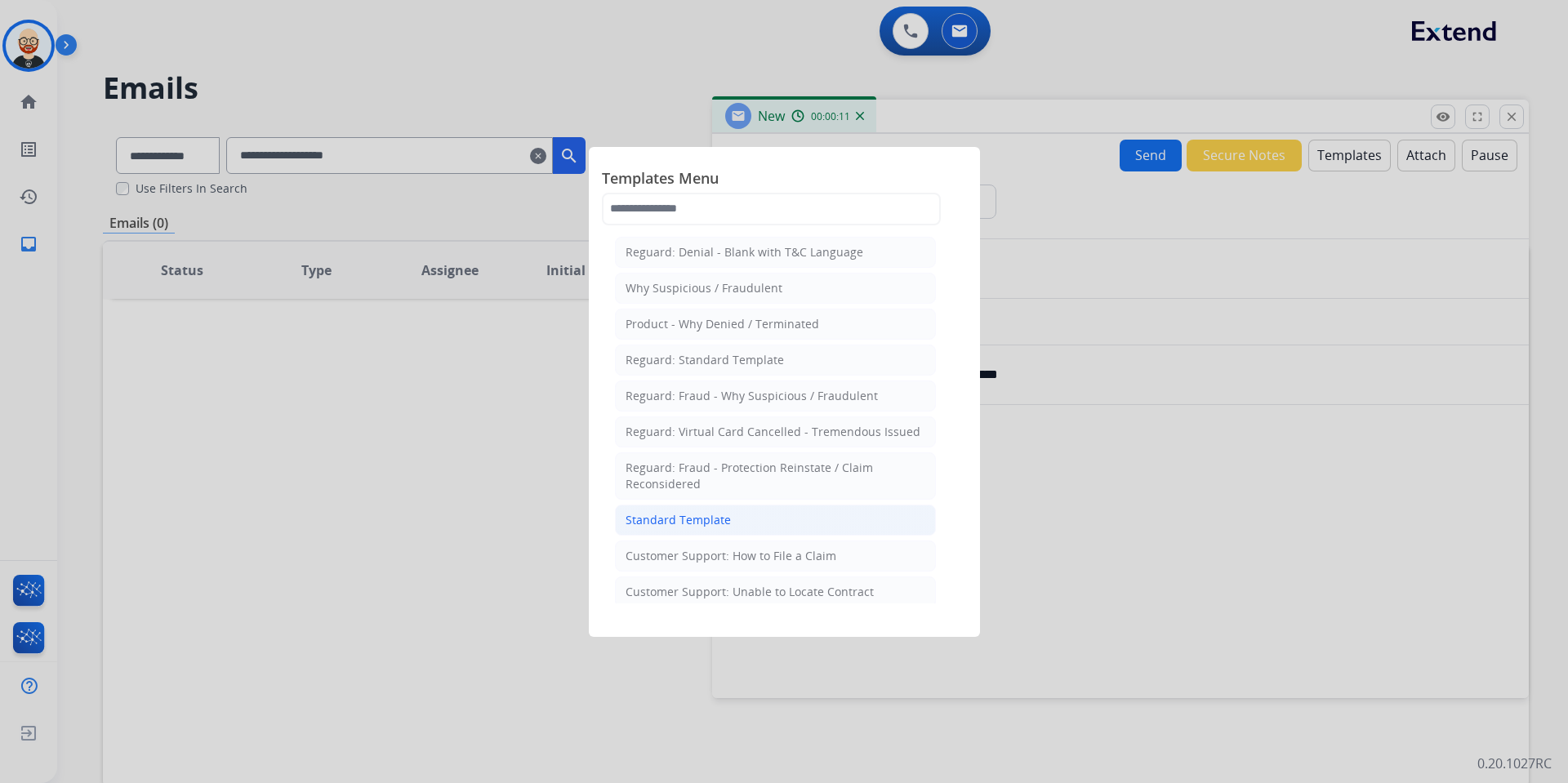 click on "Standard Template" 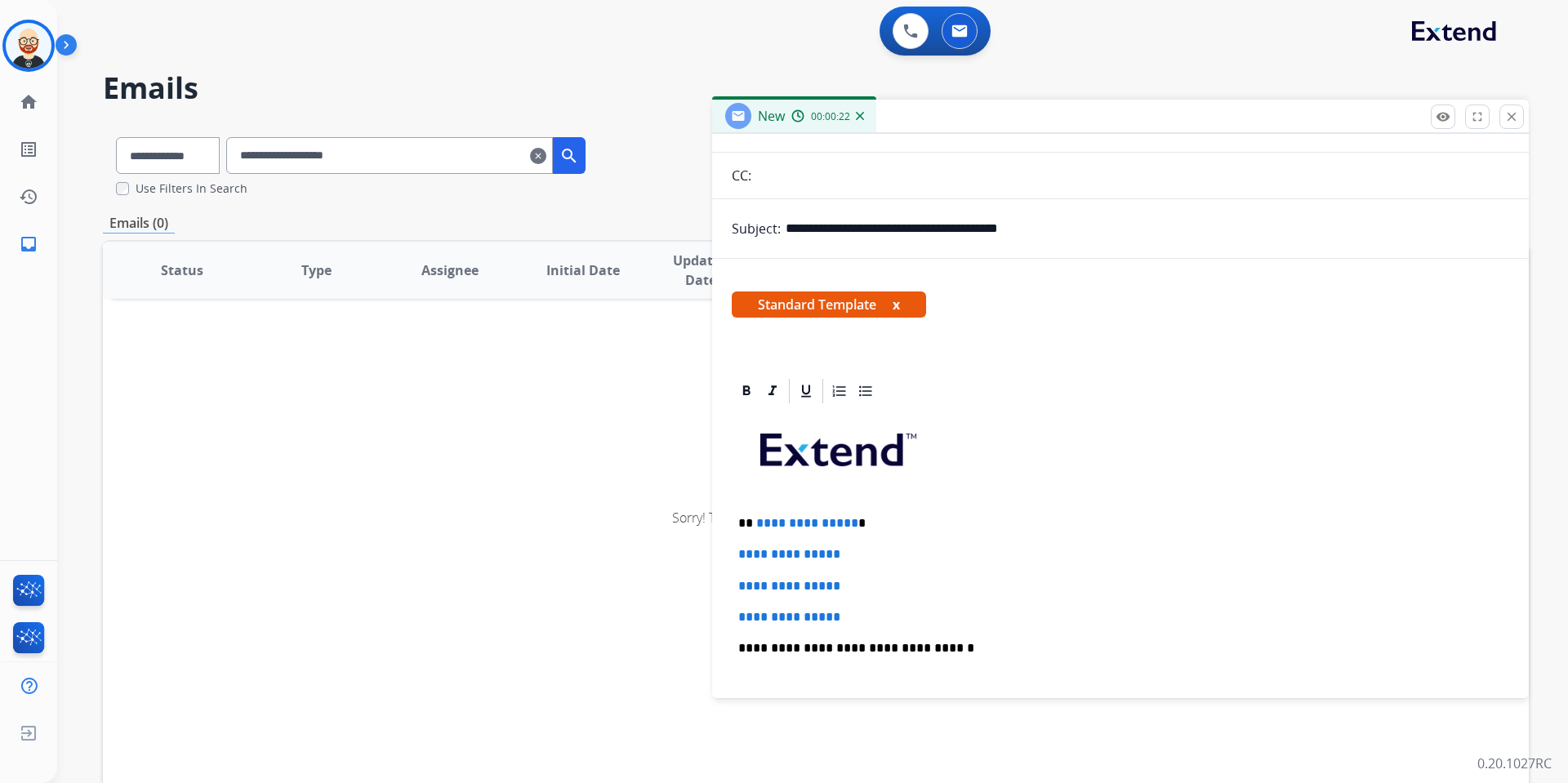 scroll, scrollTop: 142, scrollLeft: 0, axis: vertical 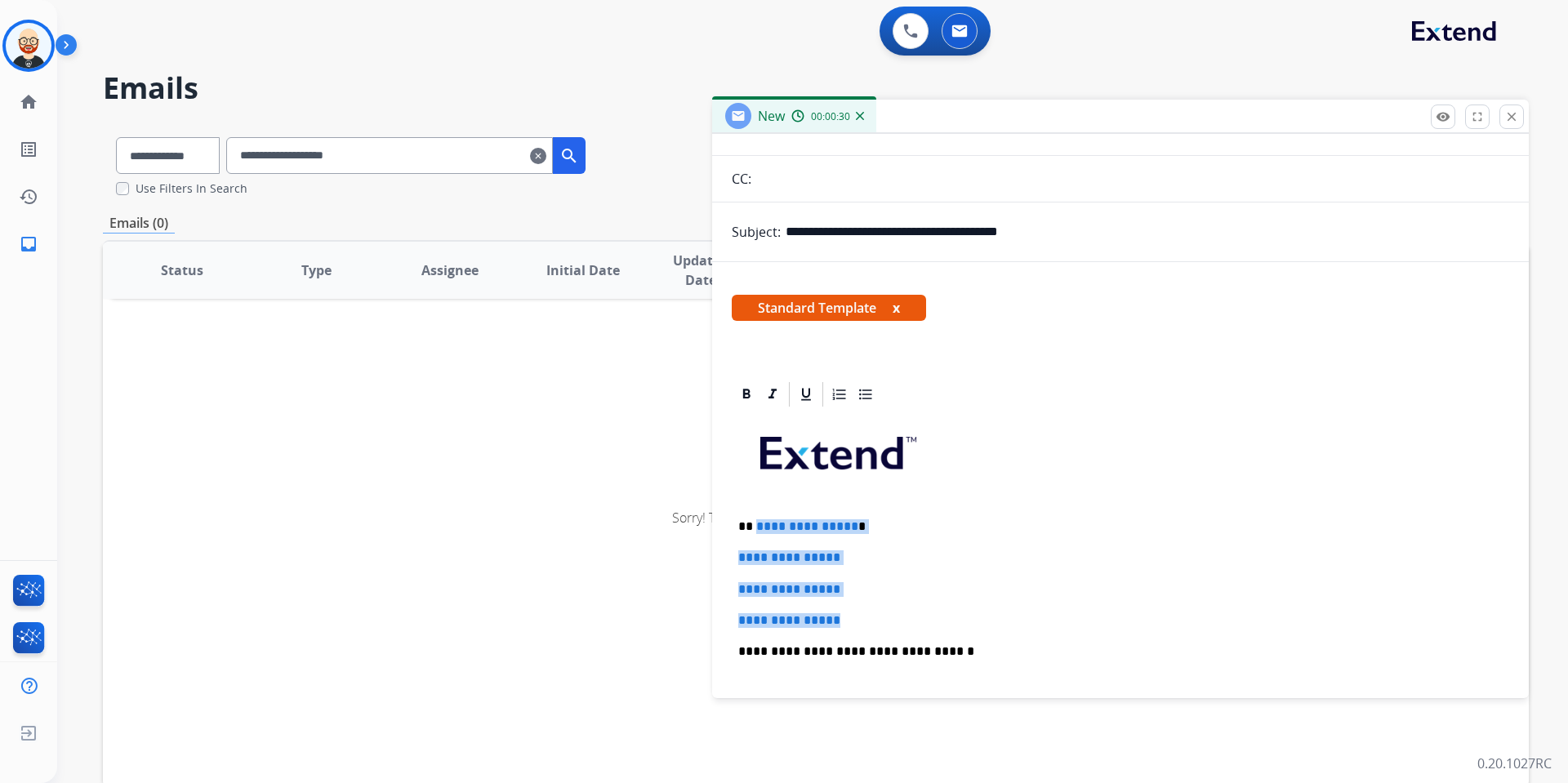 drag, startPoint x: 854, startPoint y: 620, endPoint x: 755, endPoint y: 519, distance: 141.42843 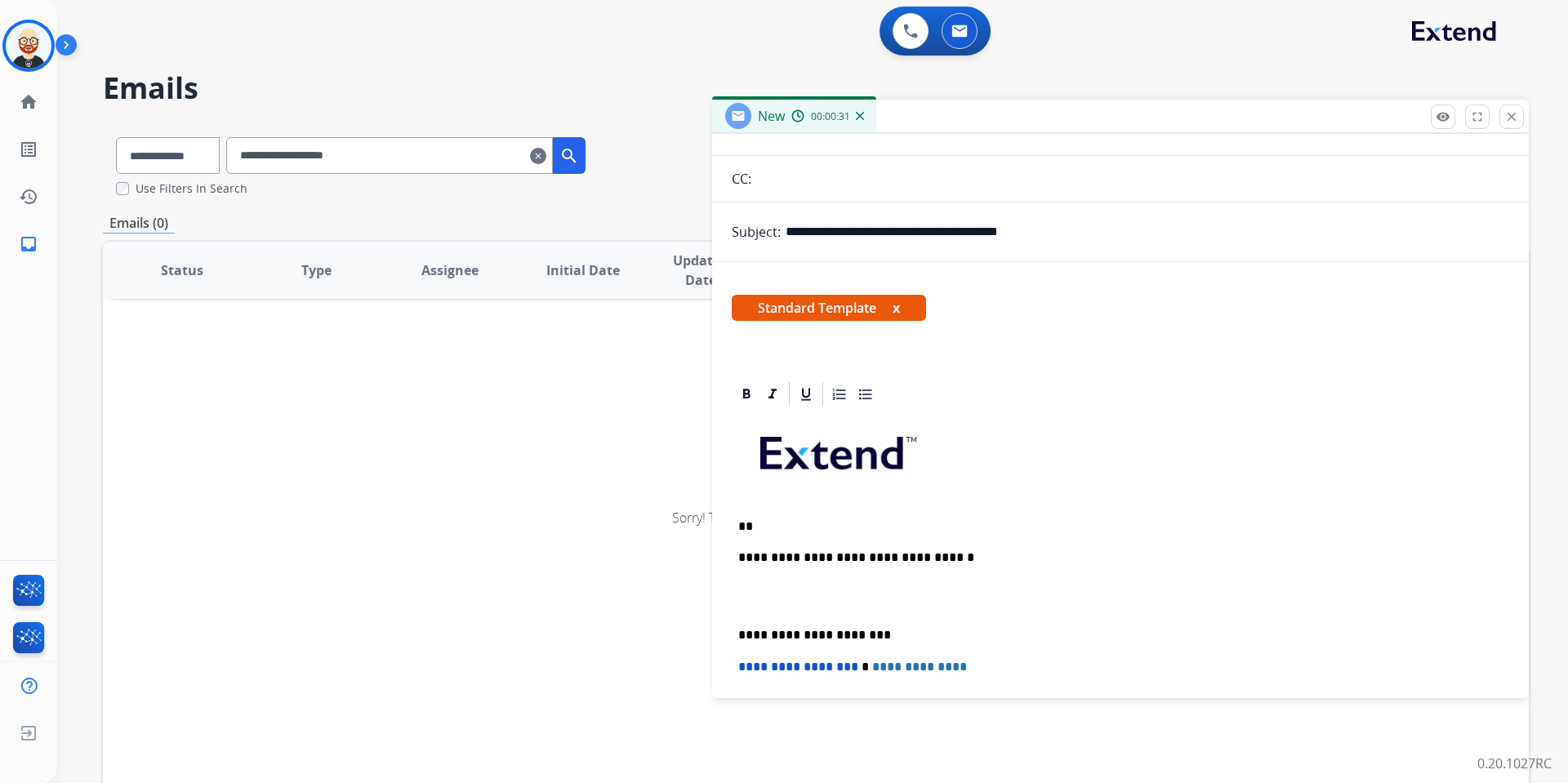 type 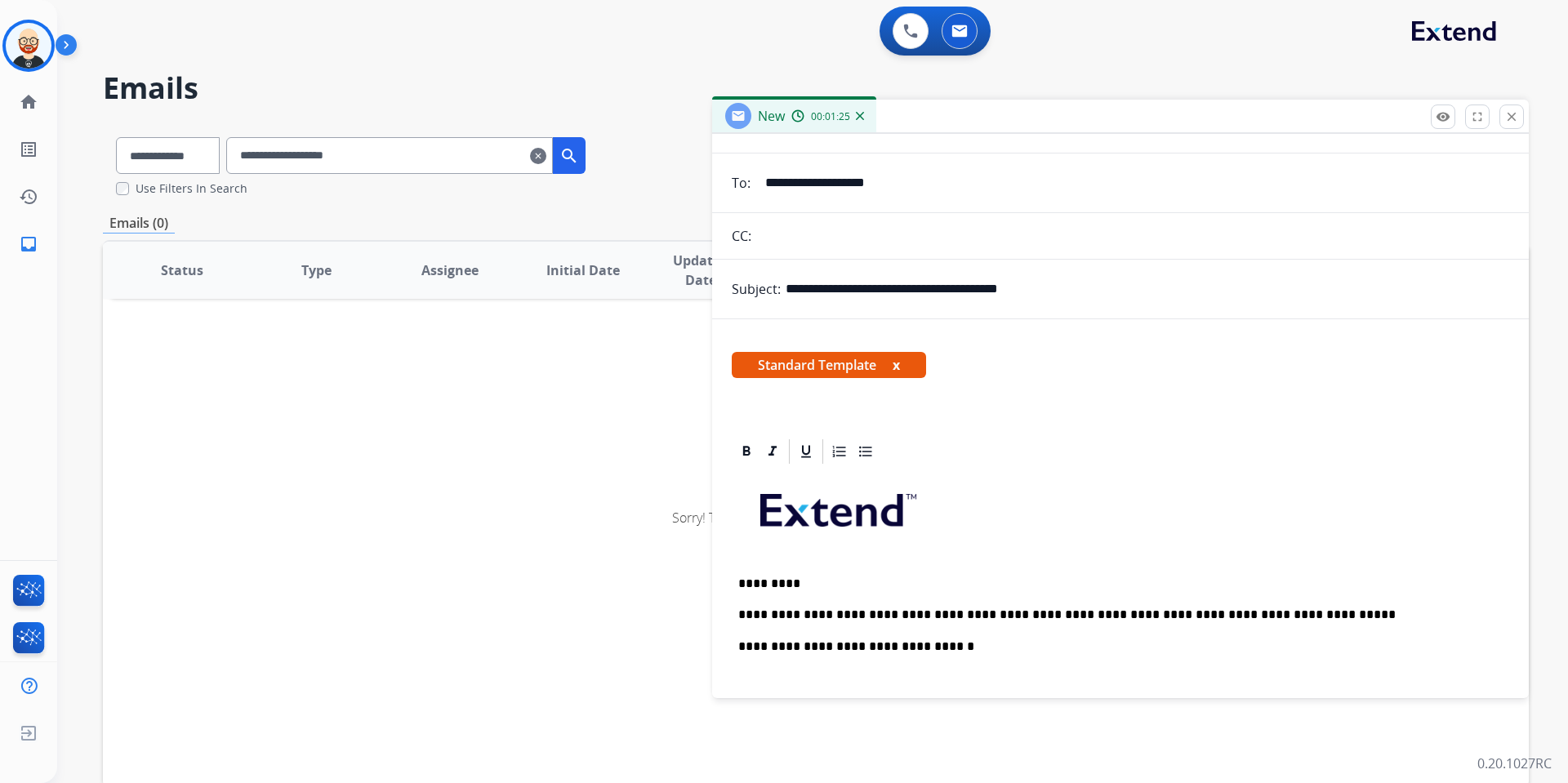 scroll, scrollTop: 0, scrollLeft: 0, axis: both 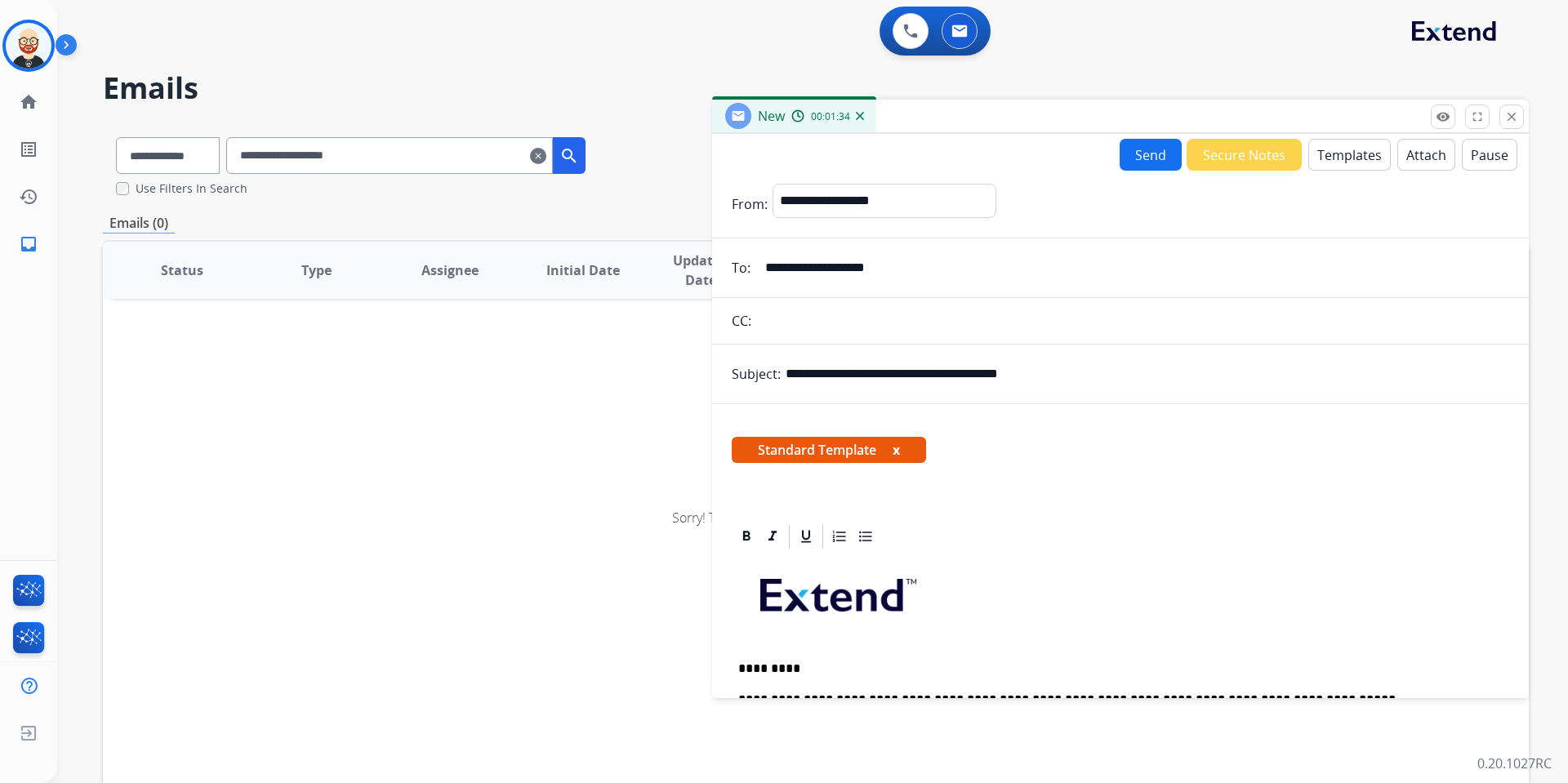 click on "Send" at bounding box center (1151, 154) 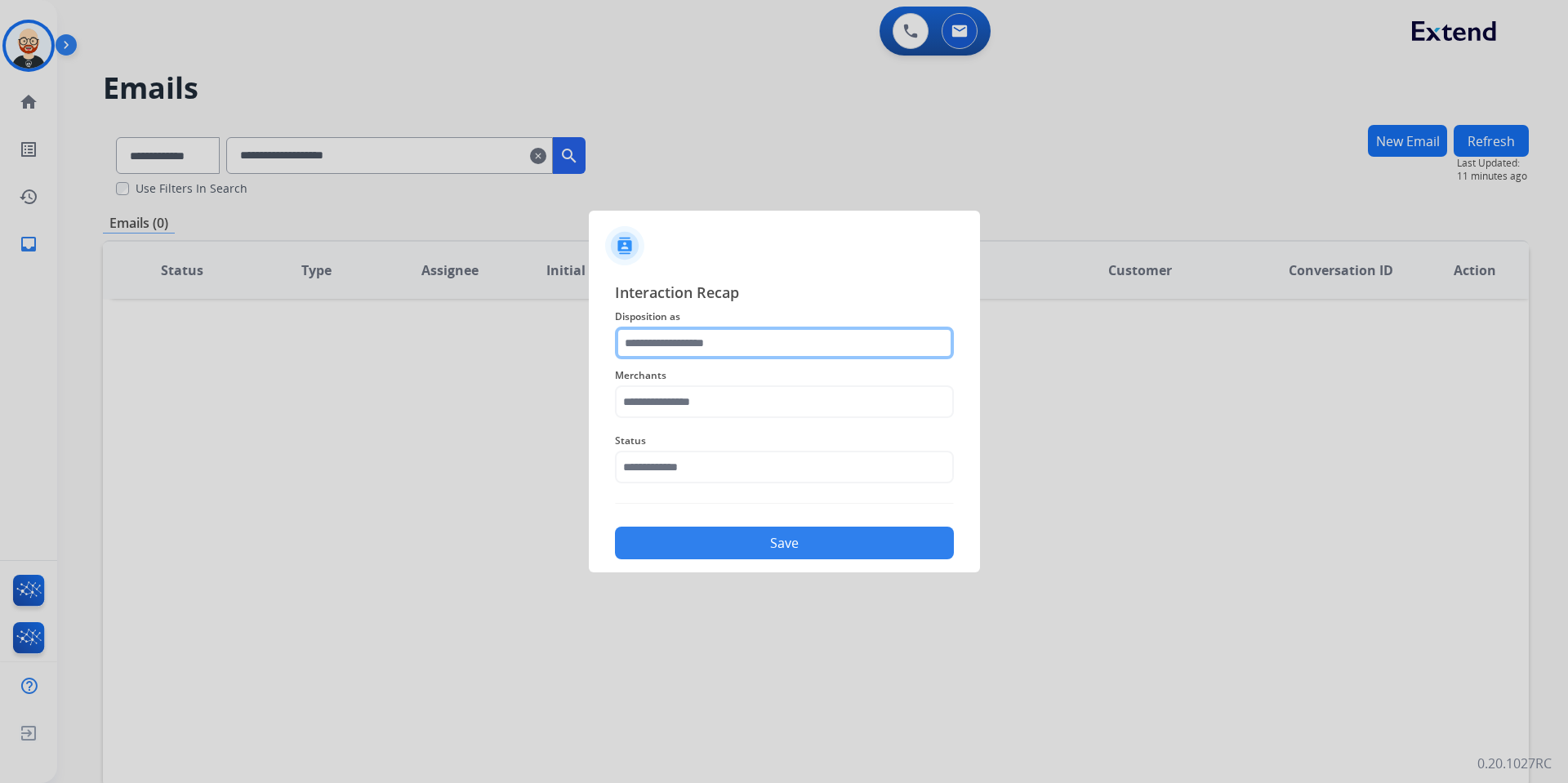 click 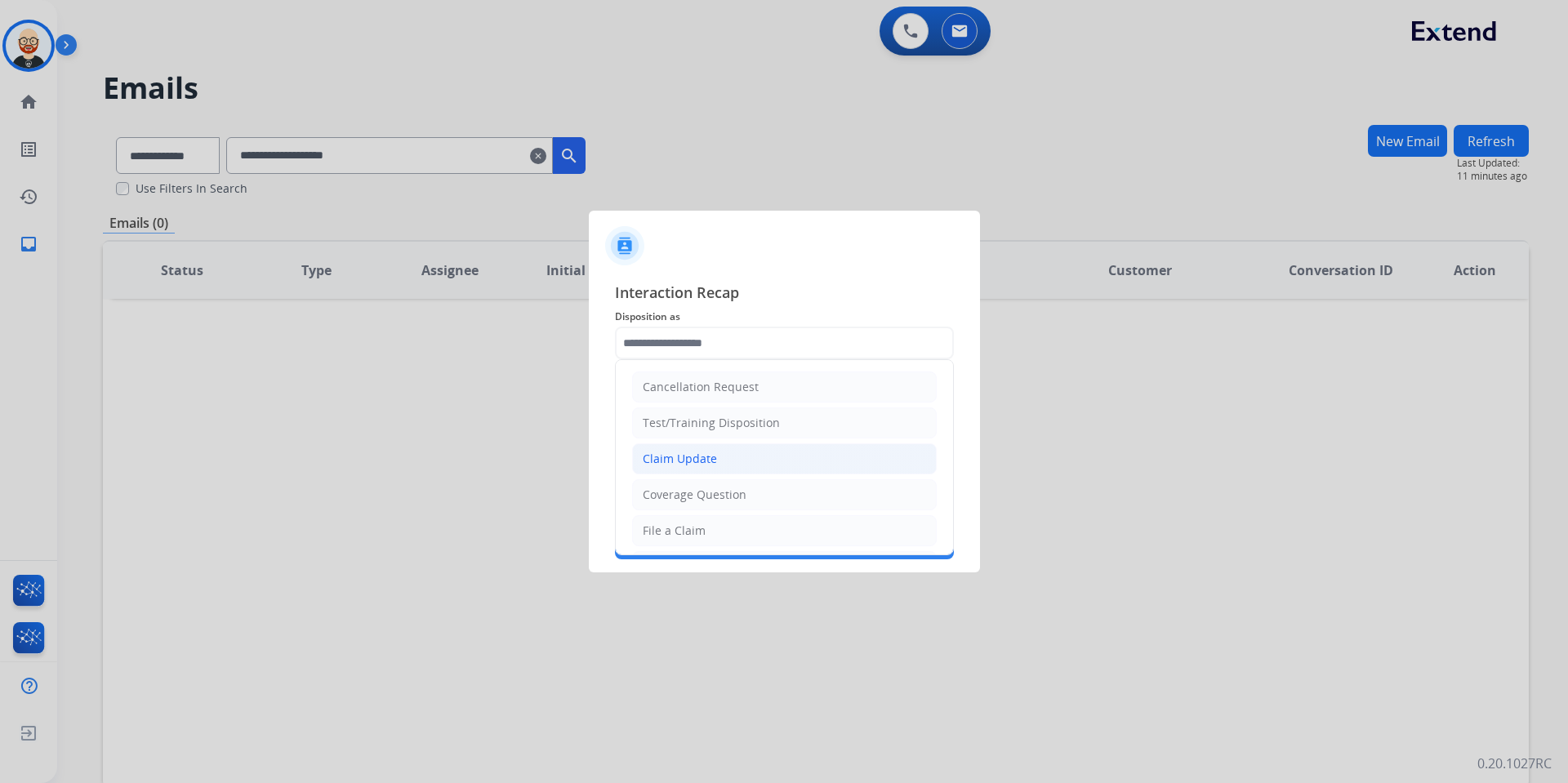 click on "Claim Update" 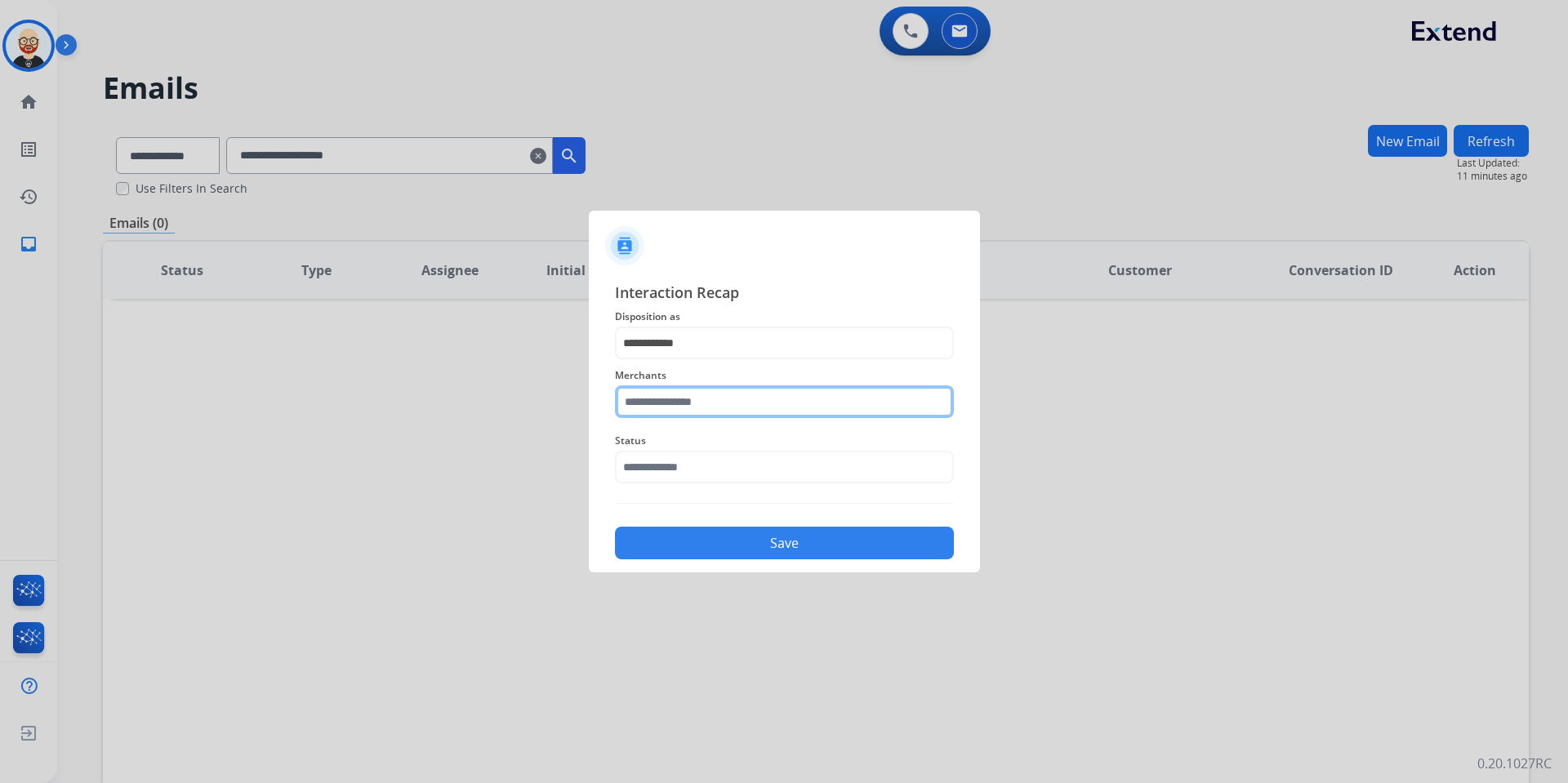 click 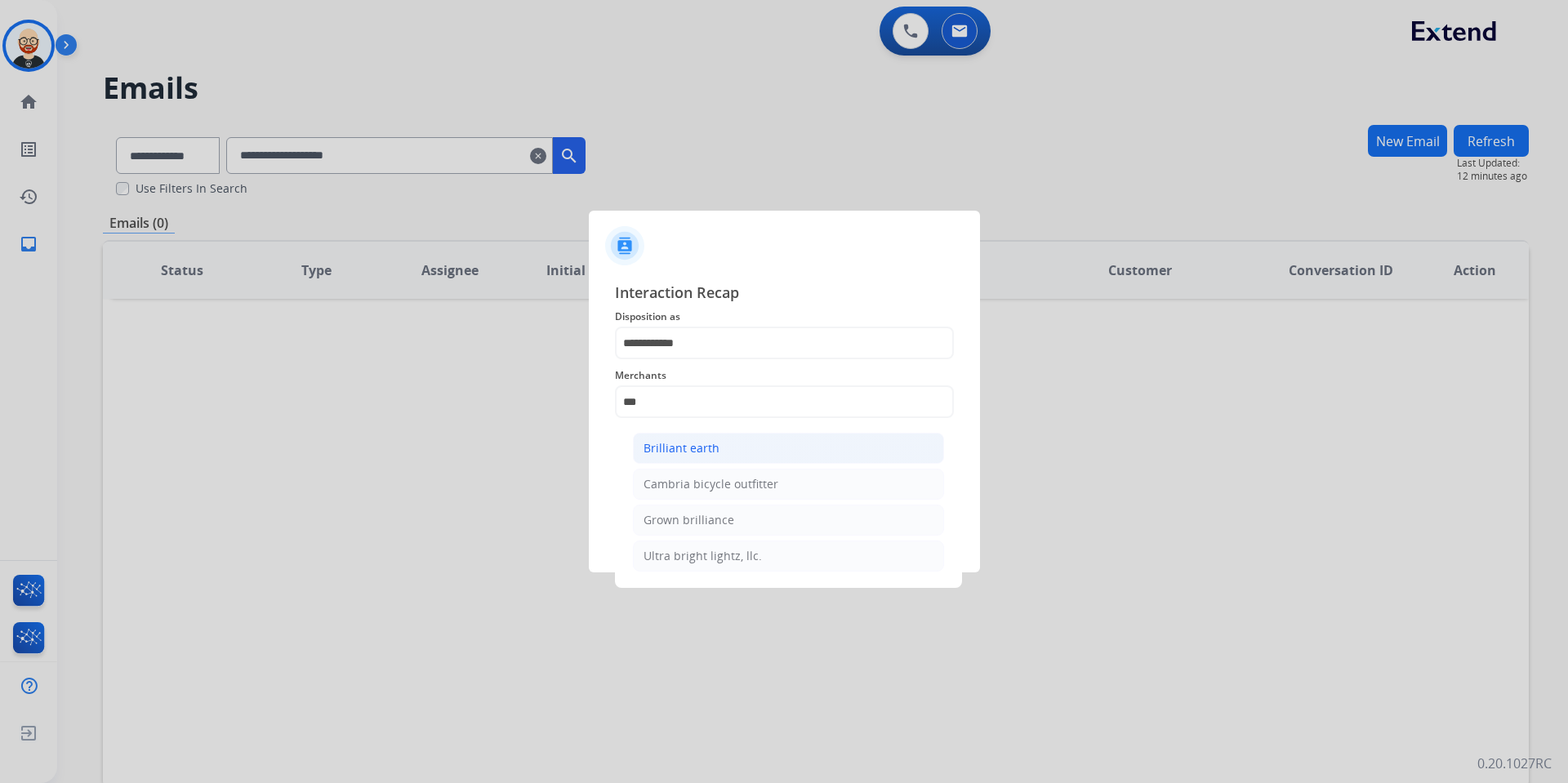 click on "Brilliant earth" 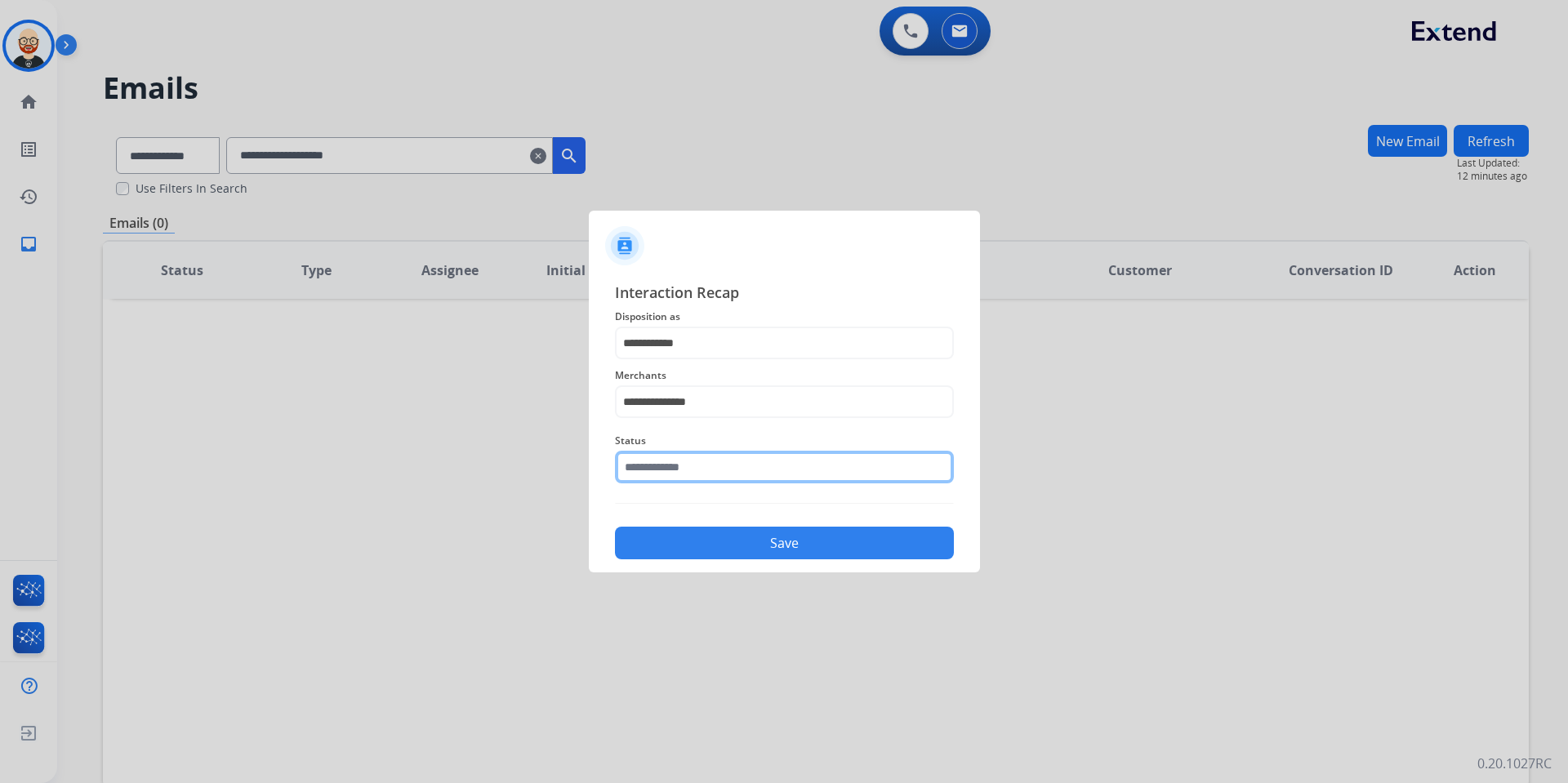 click 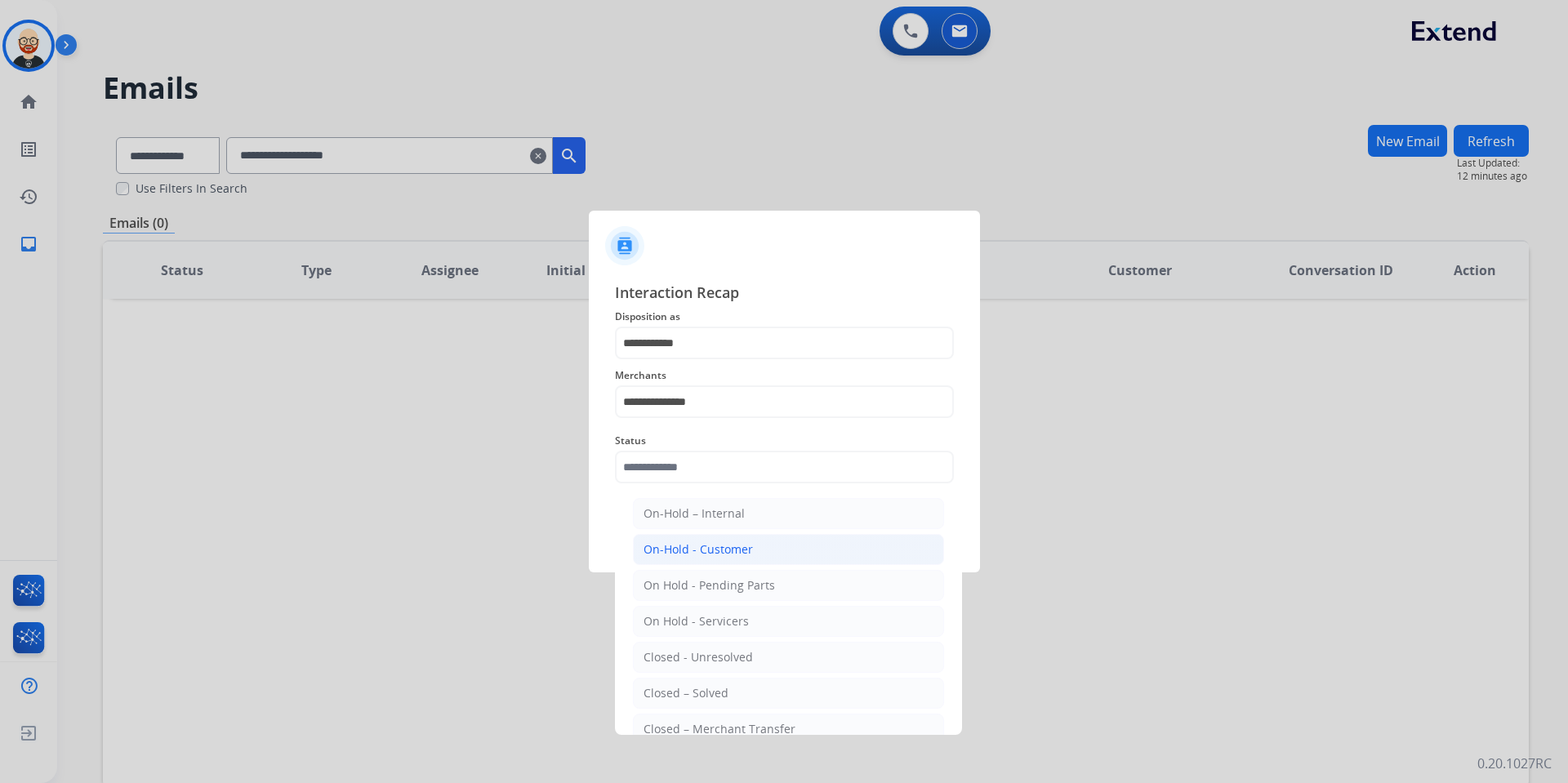 click on "On-Hold - Customer" 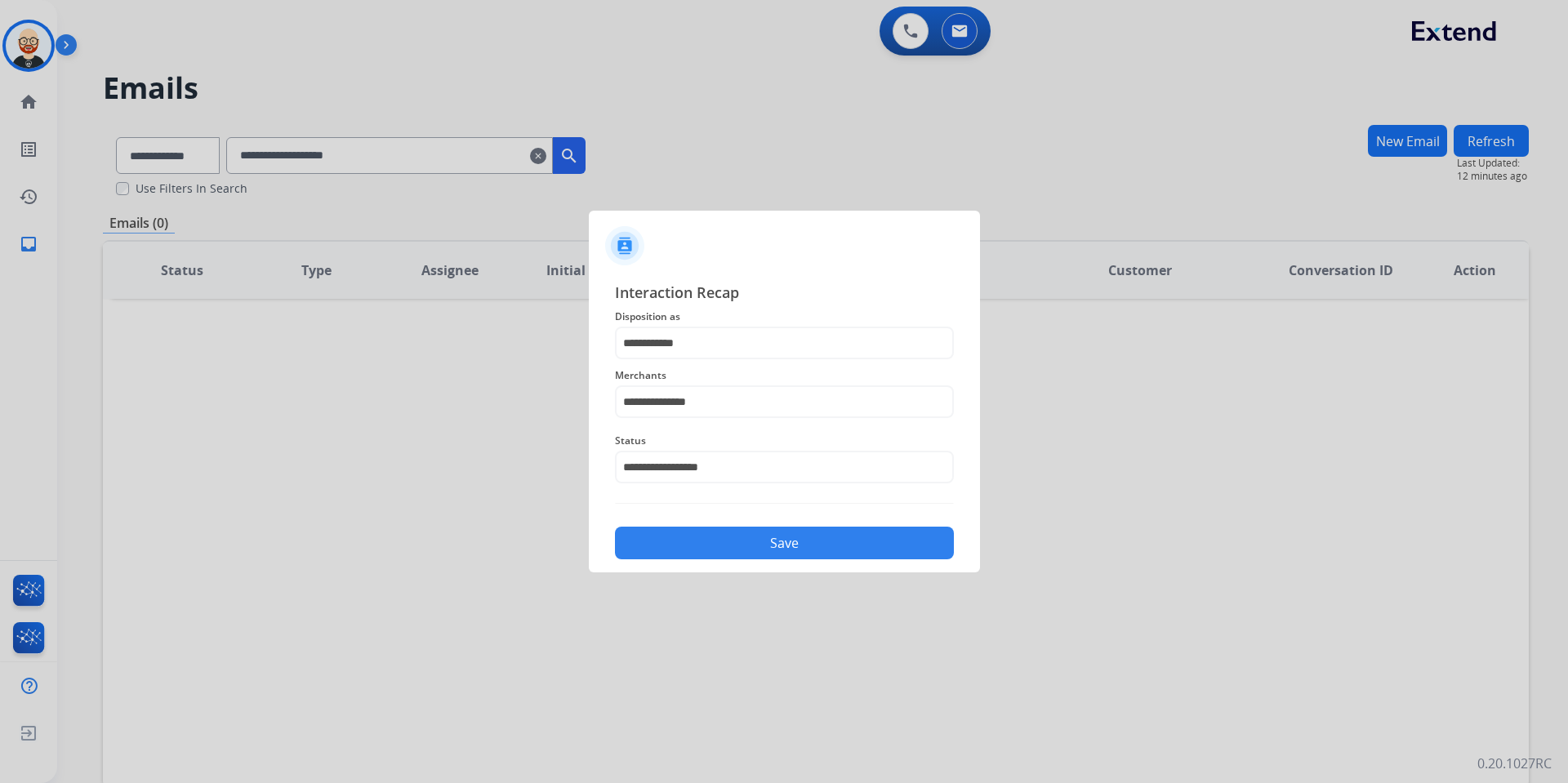 click on "Save" 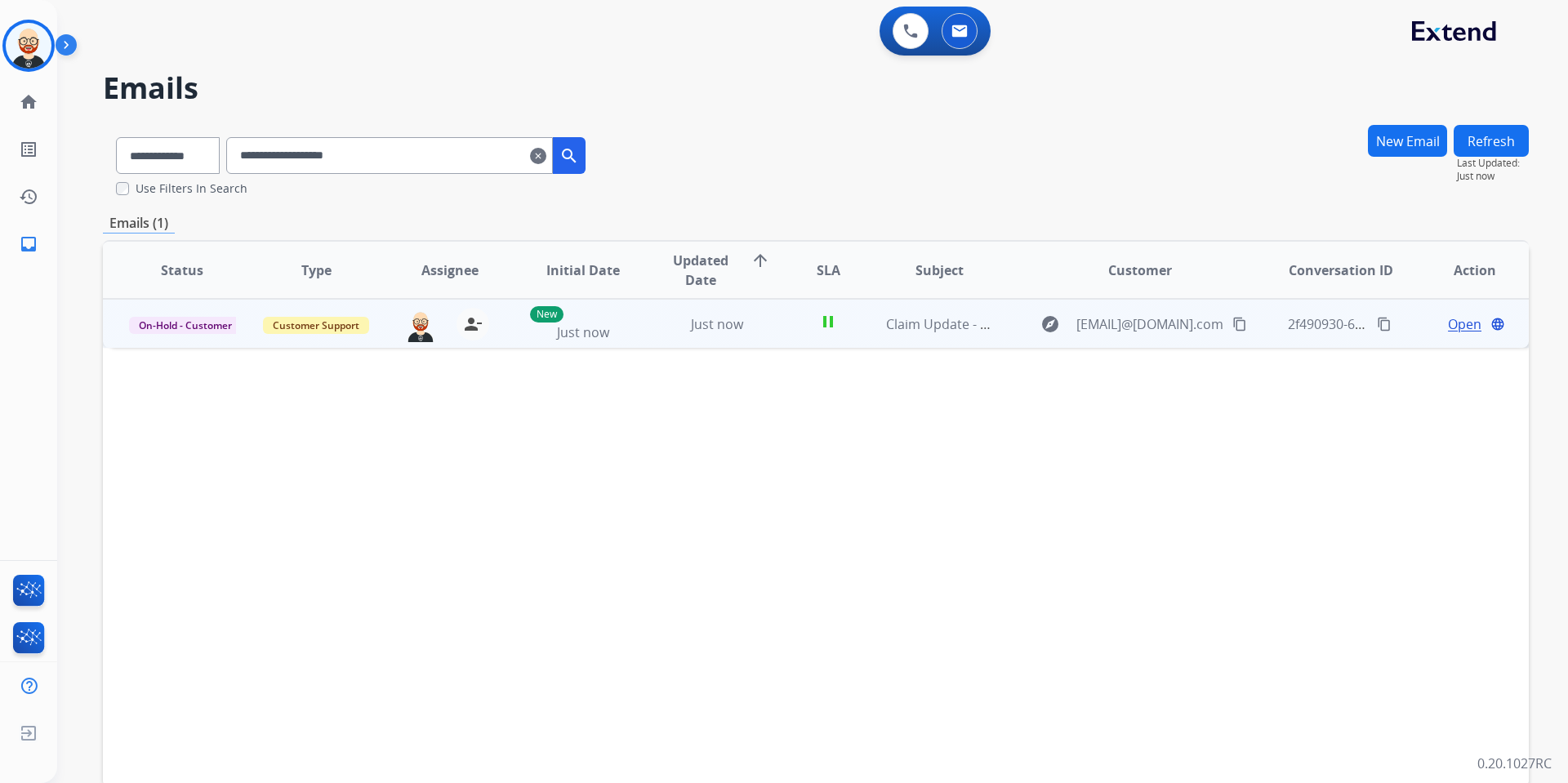 click on "content_copy" at bounding box center (1384, 324) 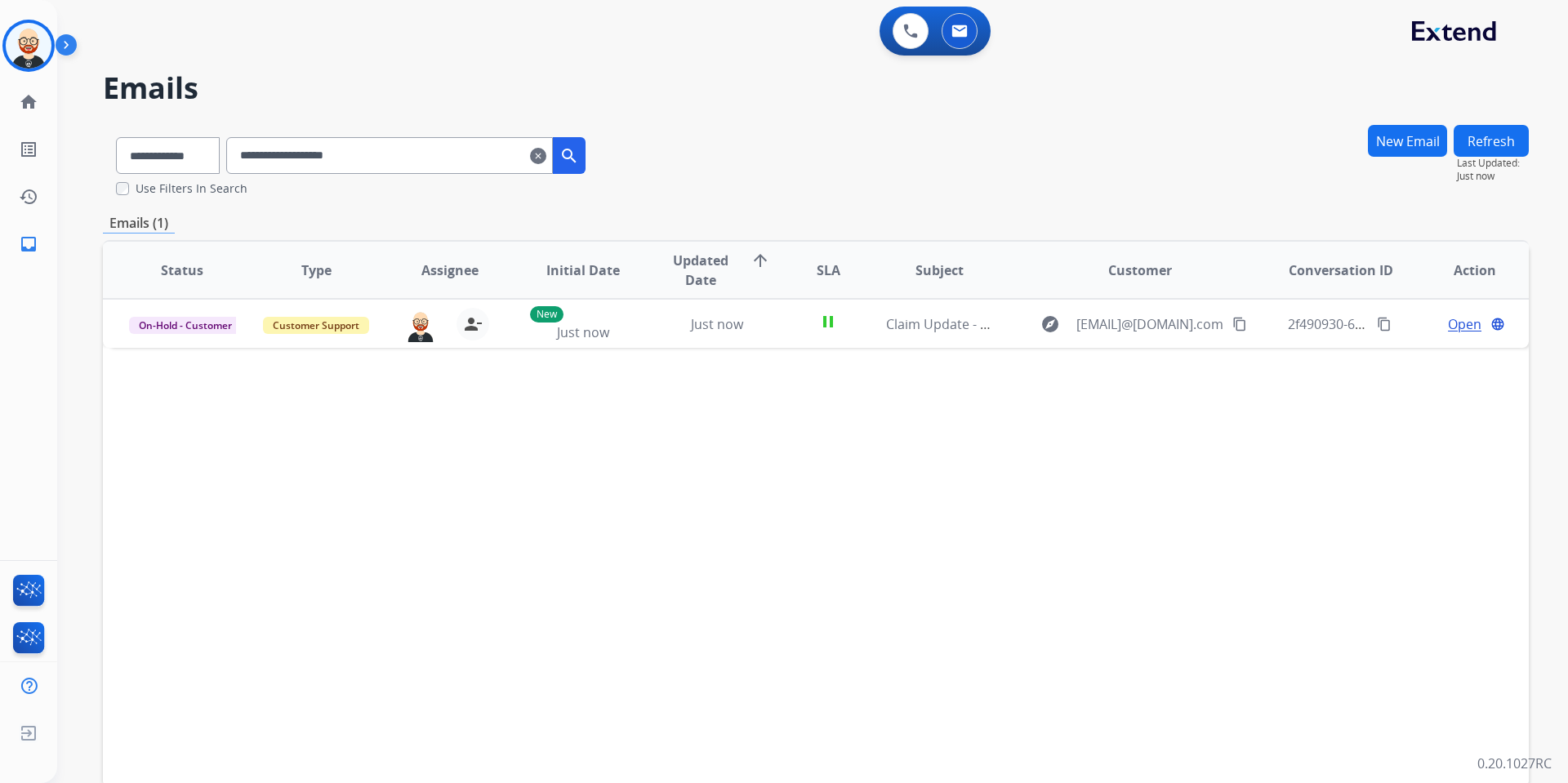 click on "clear" at bounding box center [538, 156] 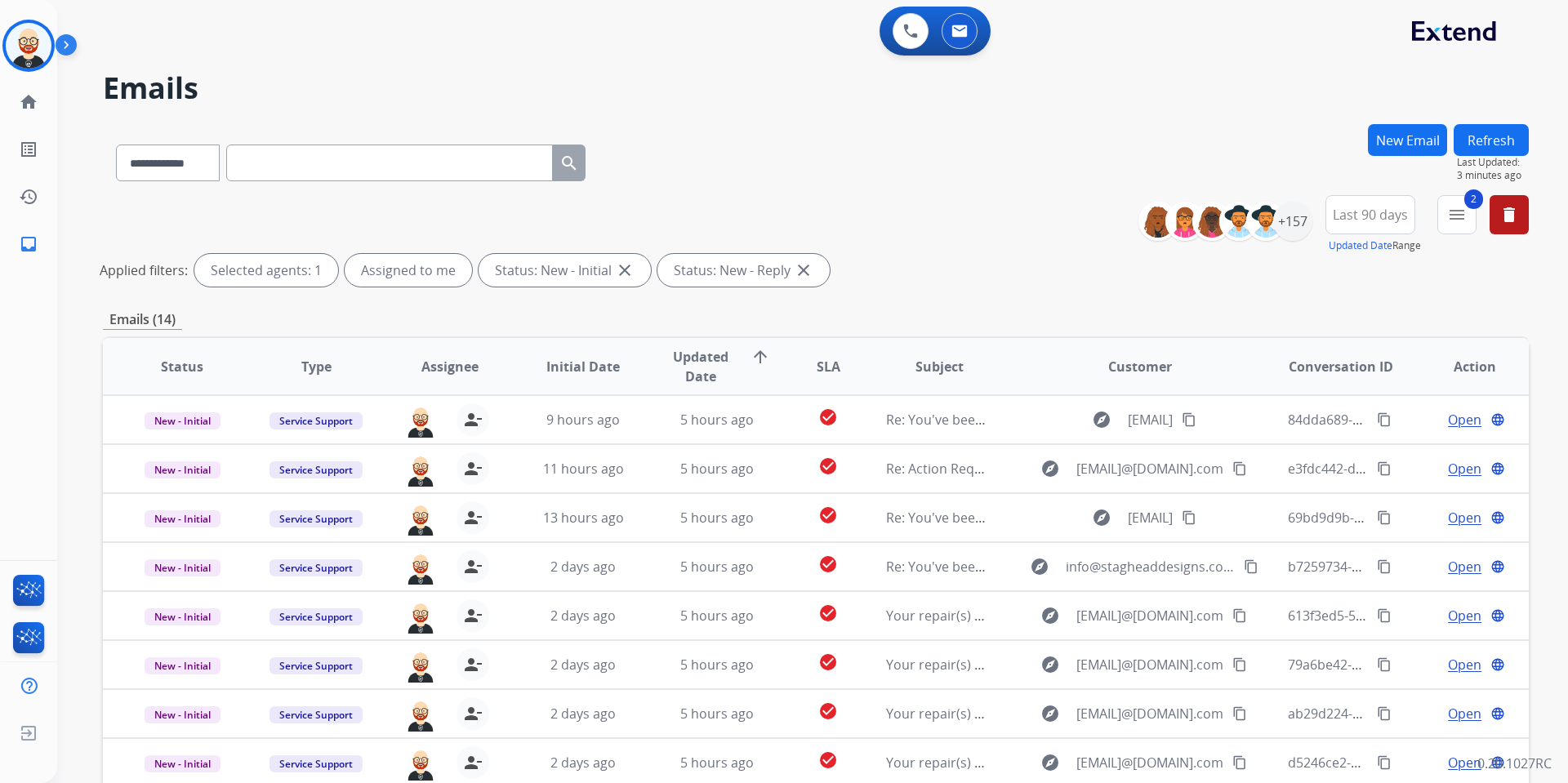 click at bounding box center (390, 162) 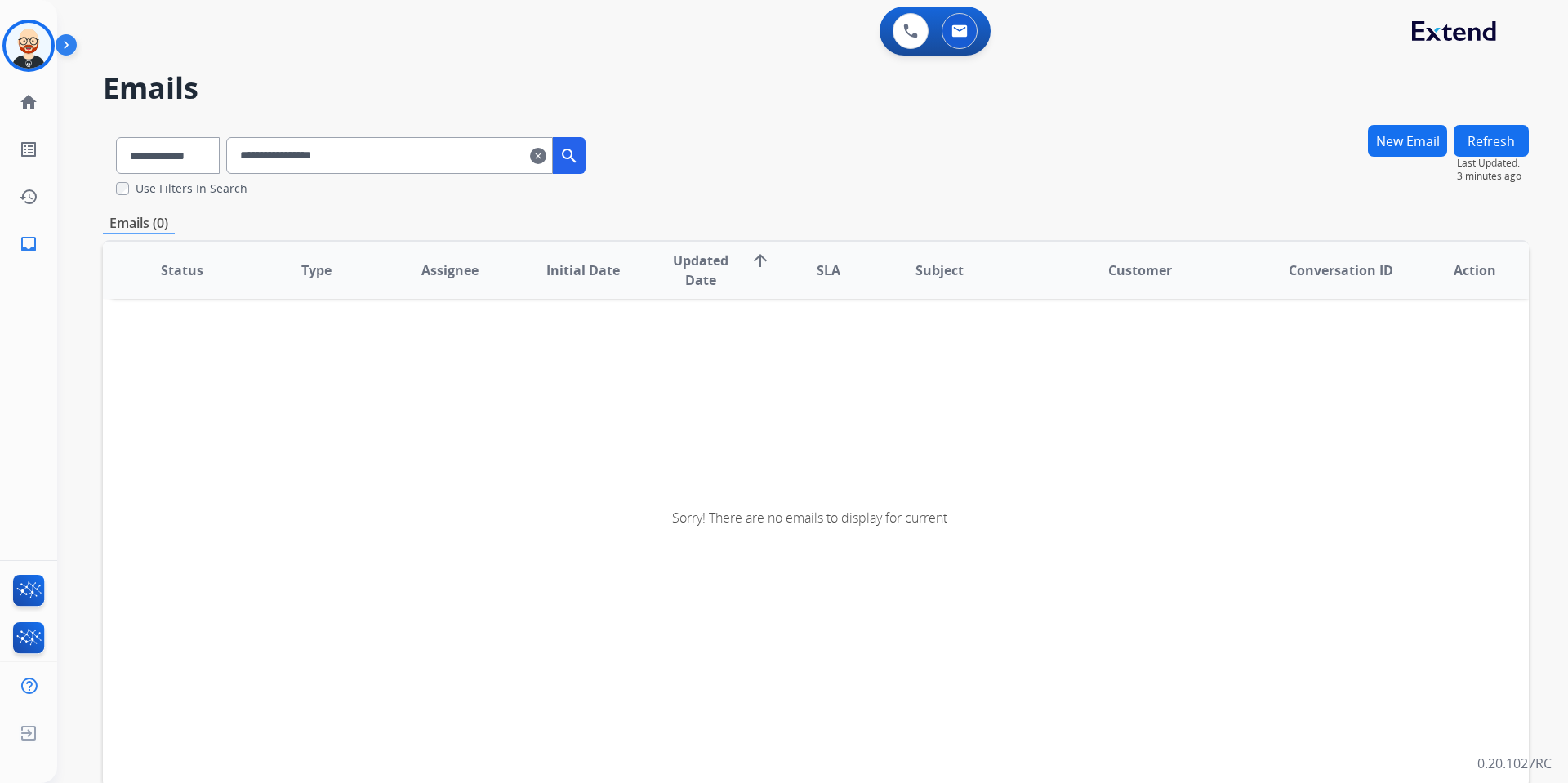click on "New Email" at bounding box center [1407, 140] 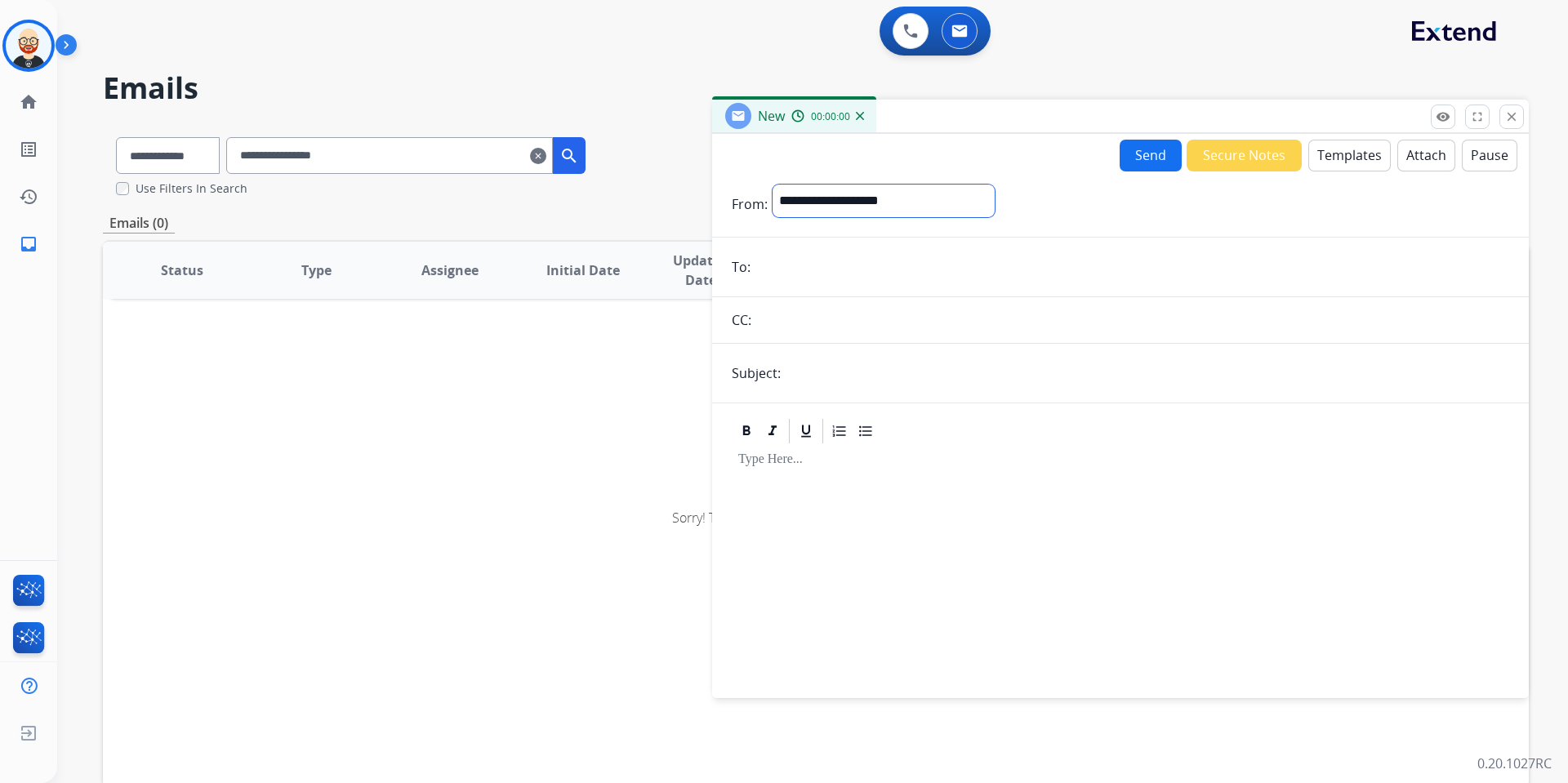 click on "**********" at bounding box center [884, 201] 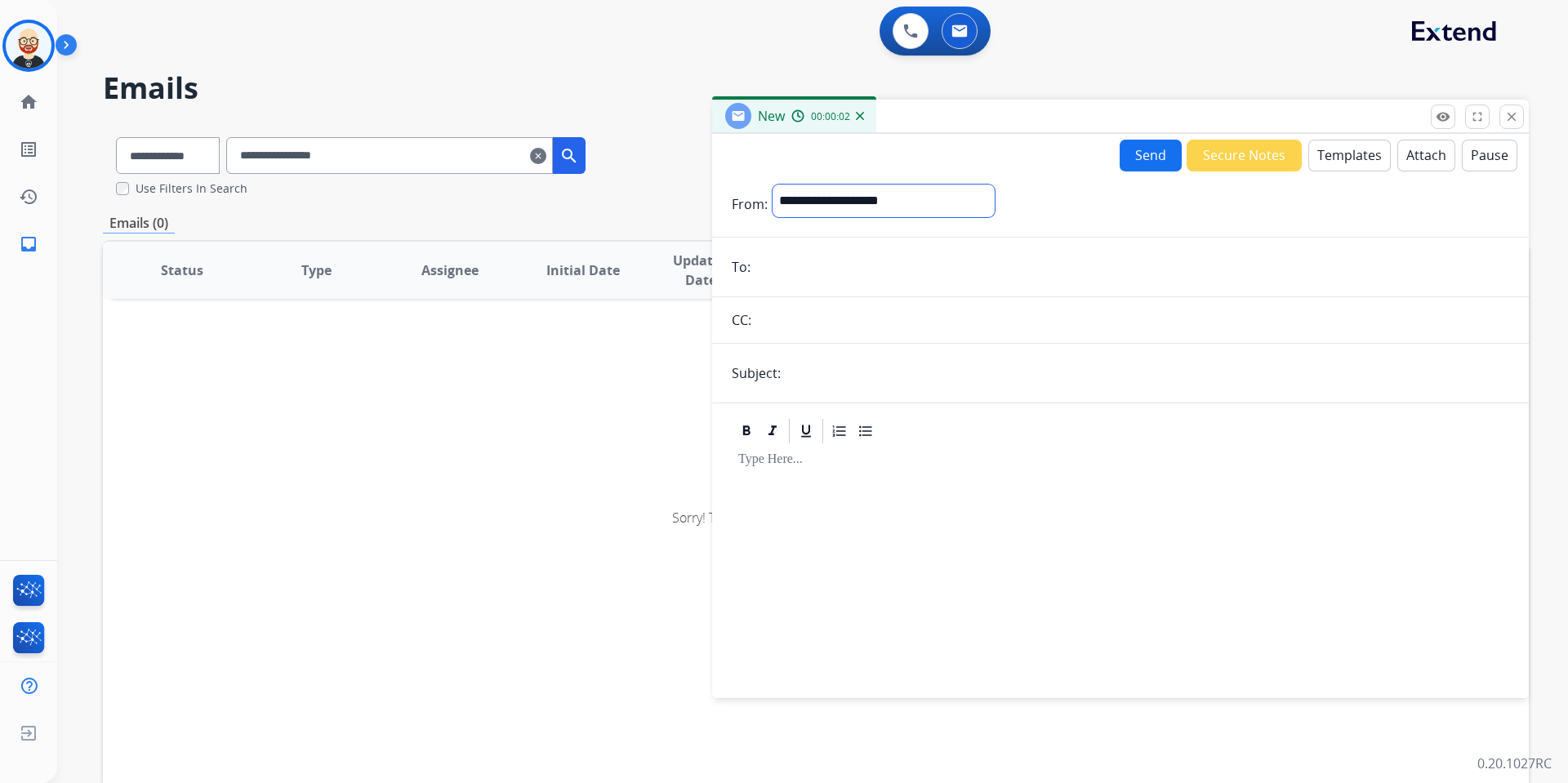 select on "**********" 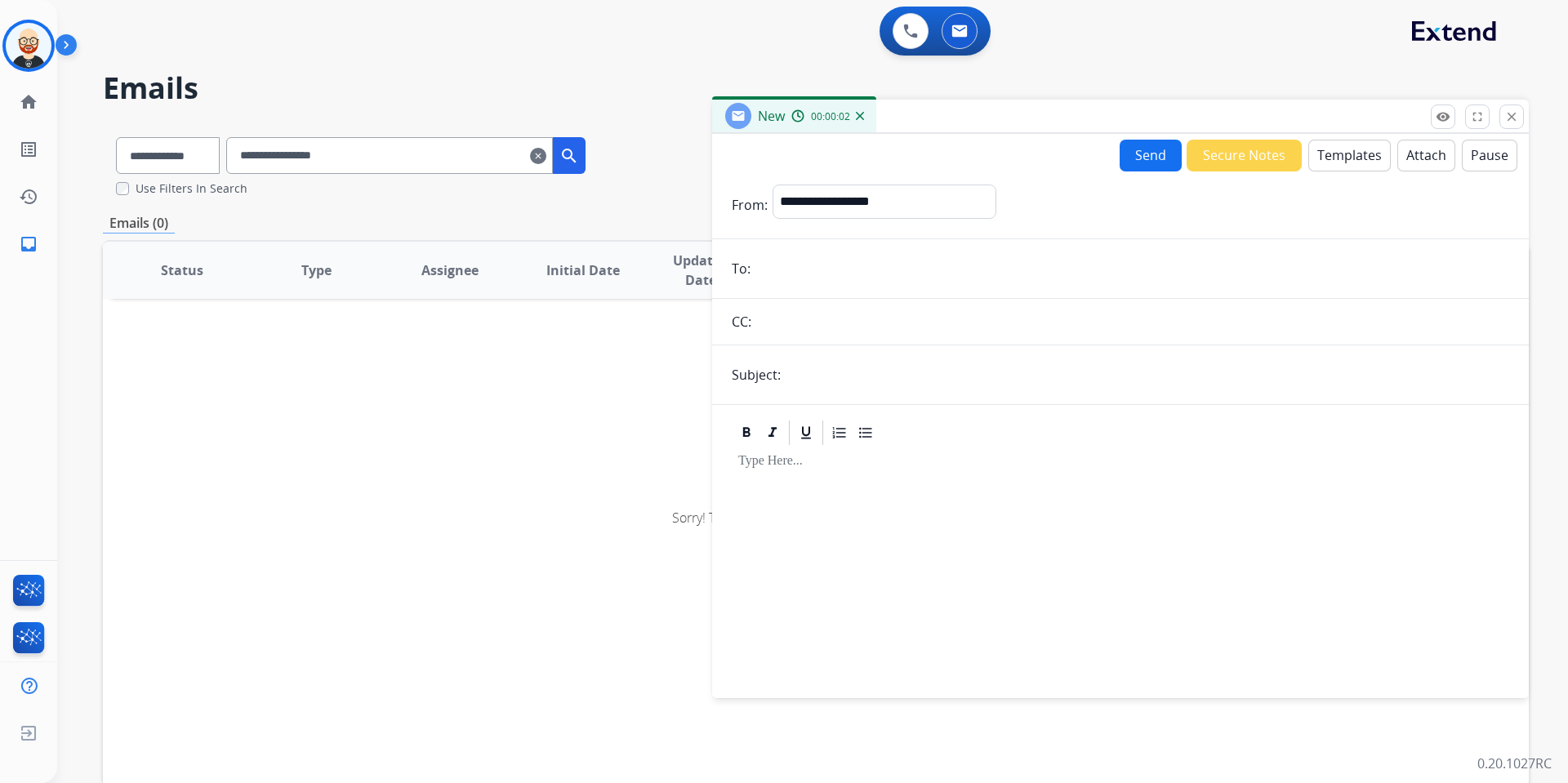 click at bounding box center (1132, 269) 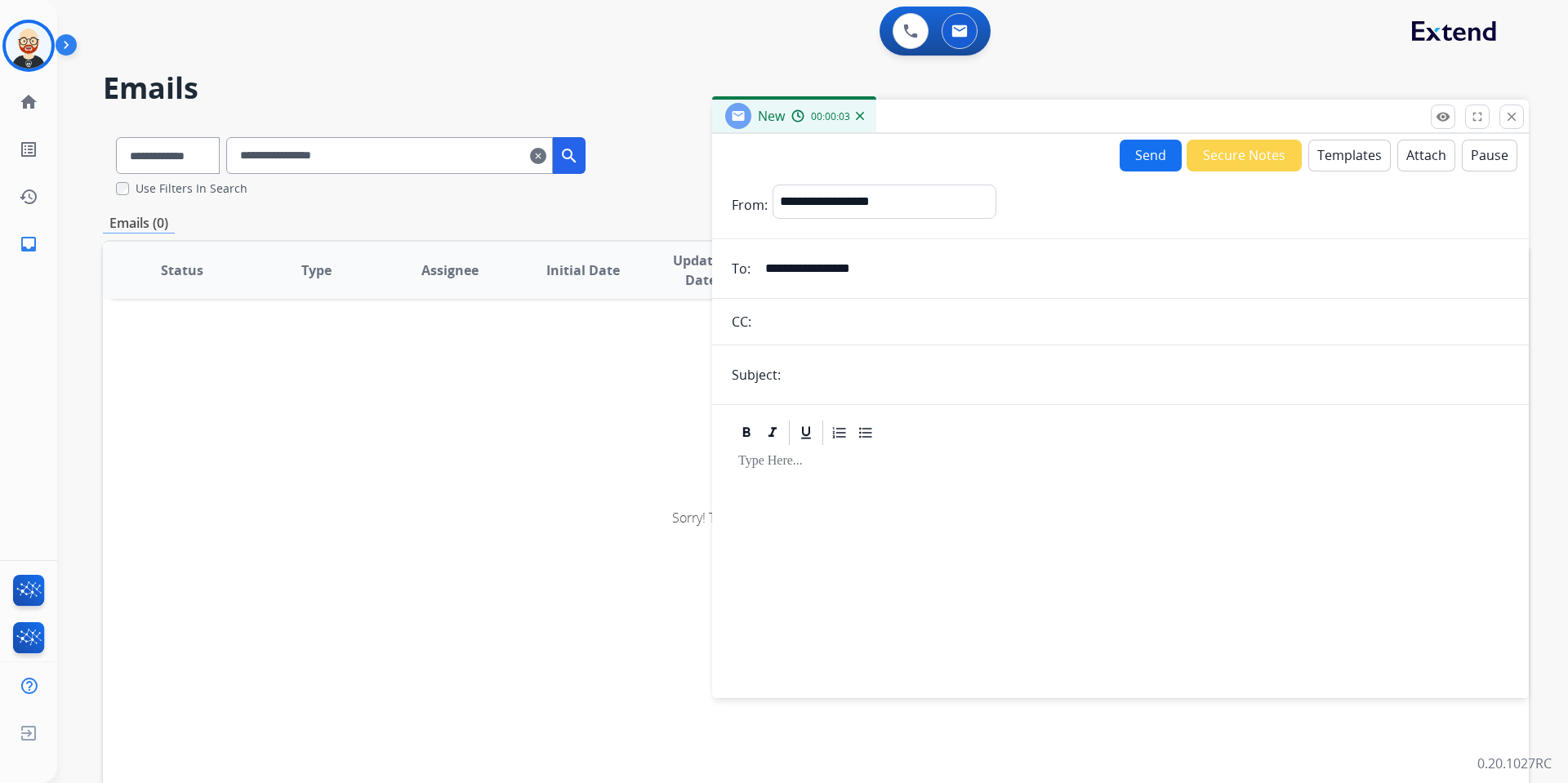 type on "**********" 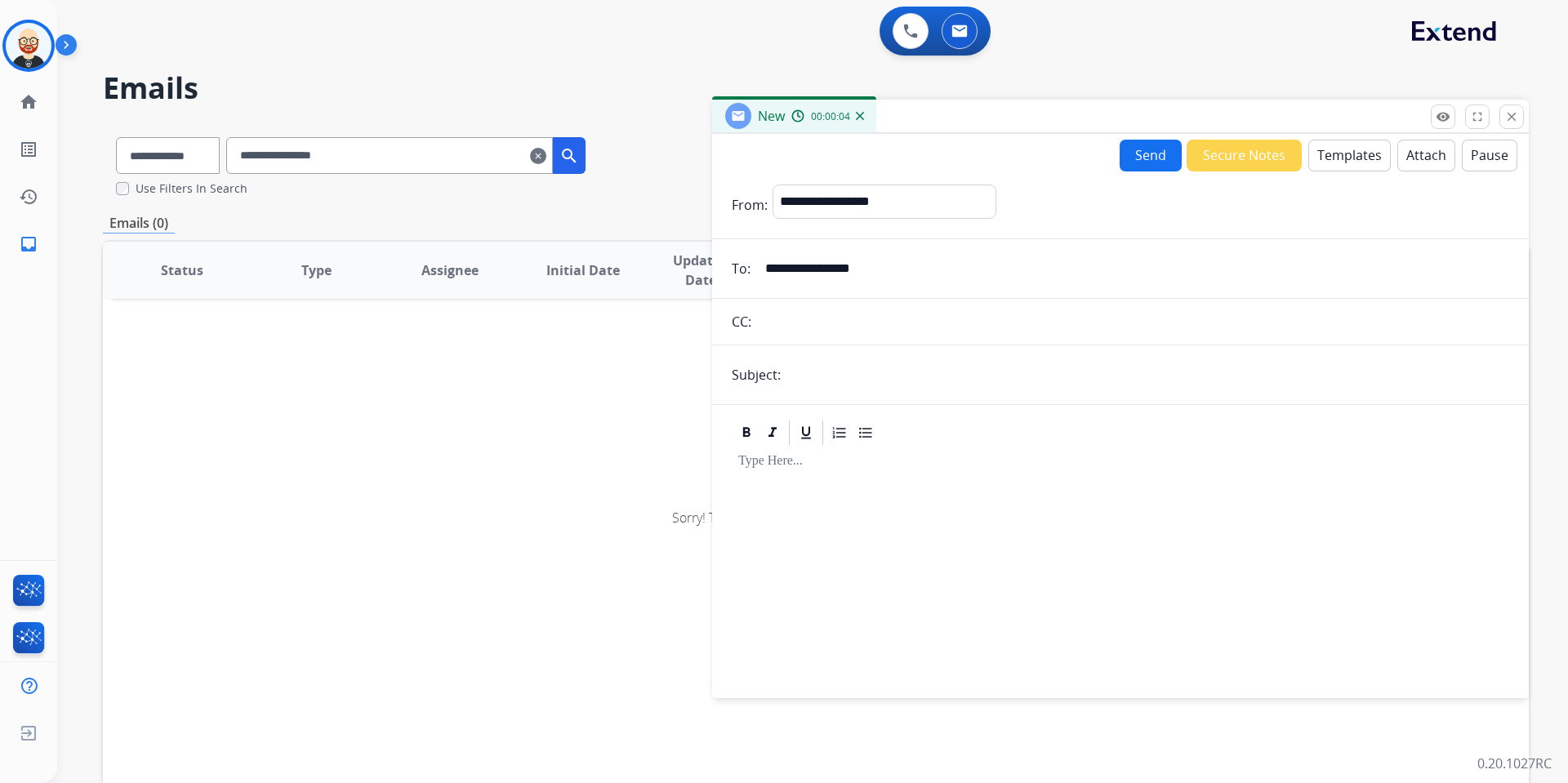 type on "**********" 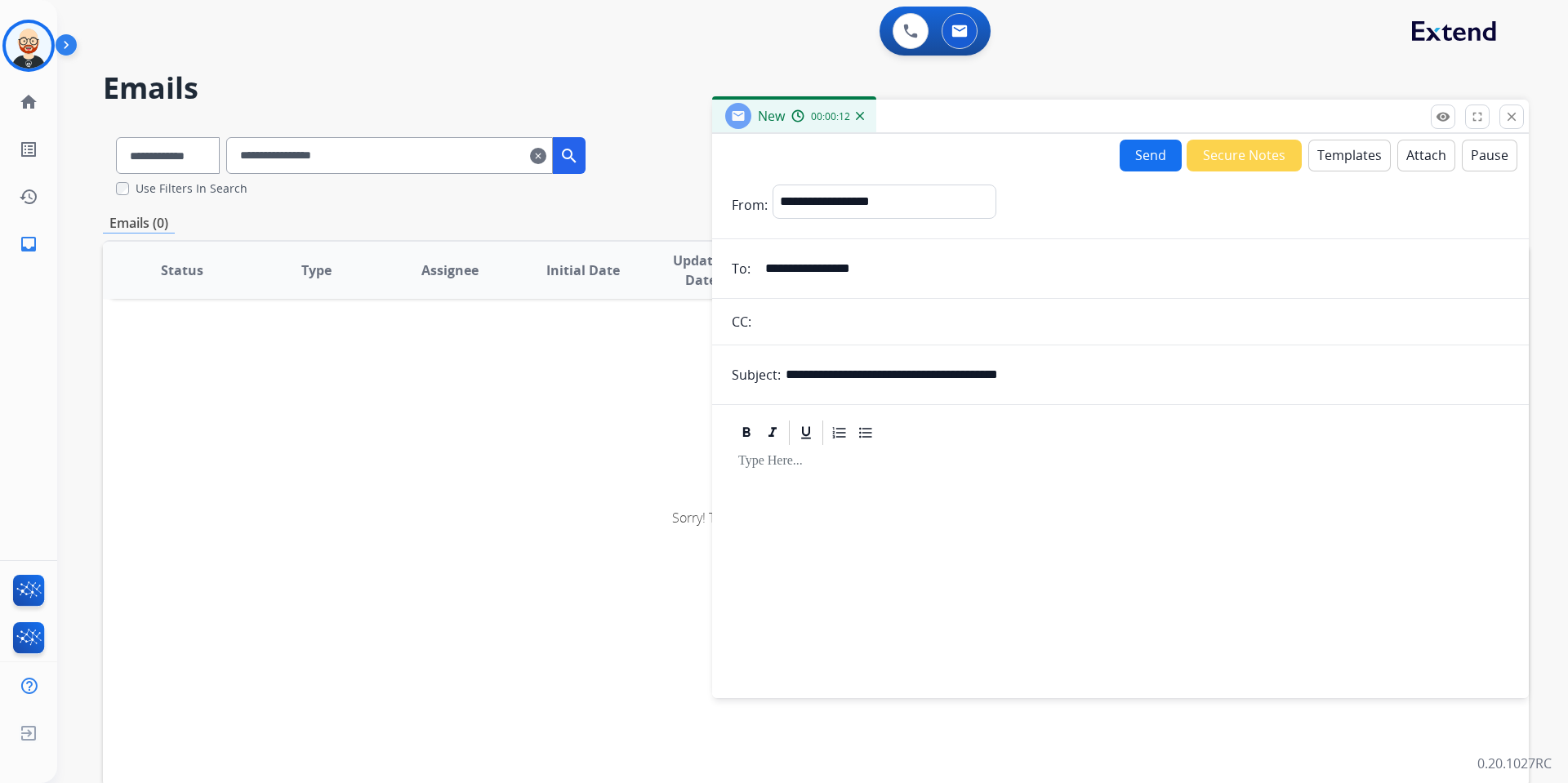 click on "Templates" at bounding box center [1349, 155] 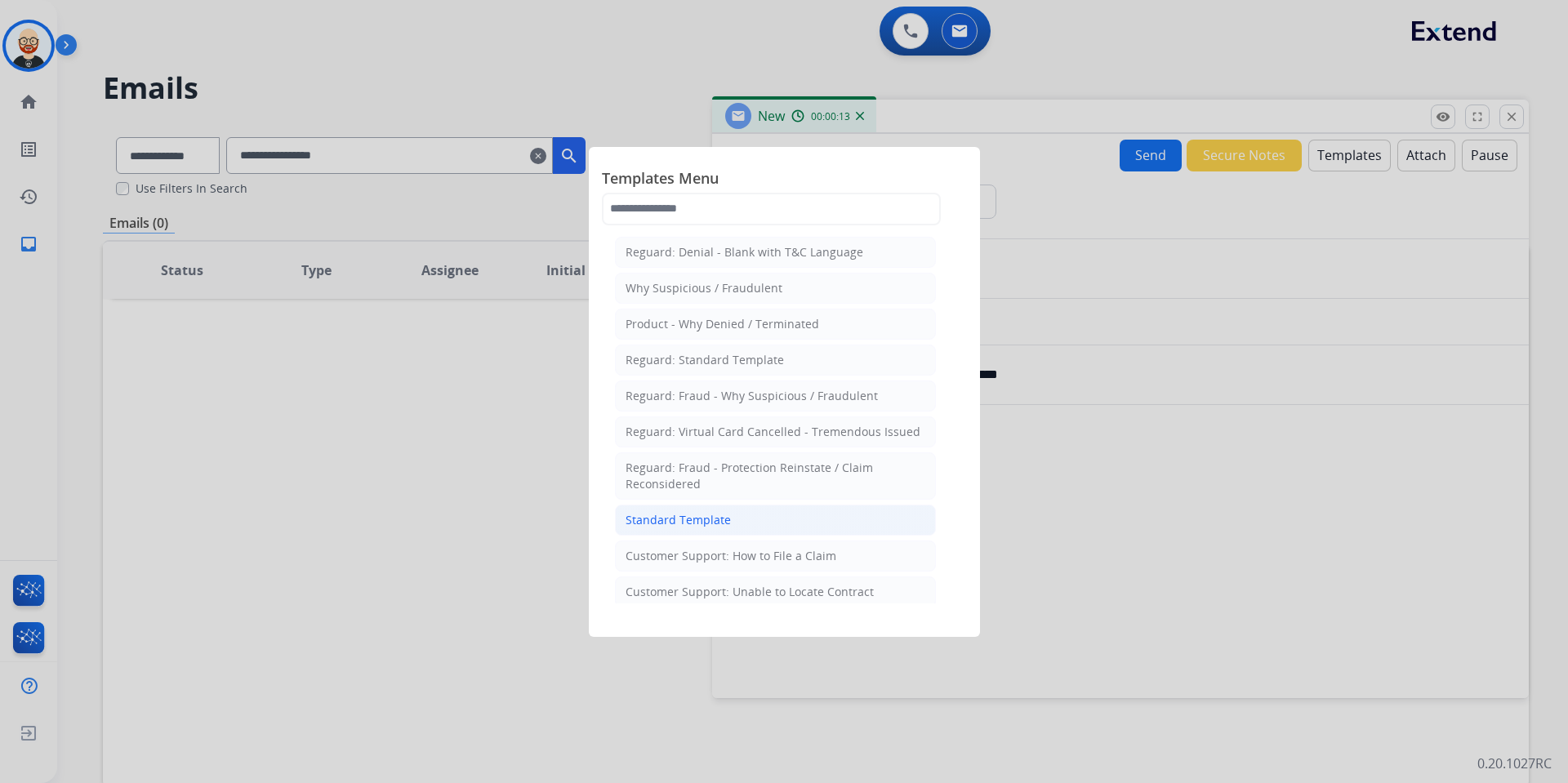 click on "Standard Template" 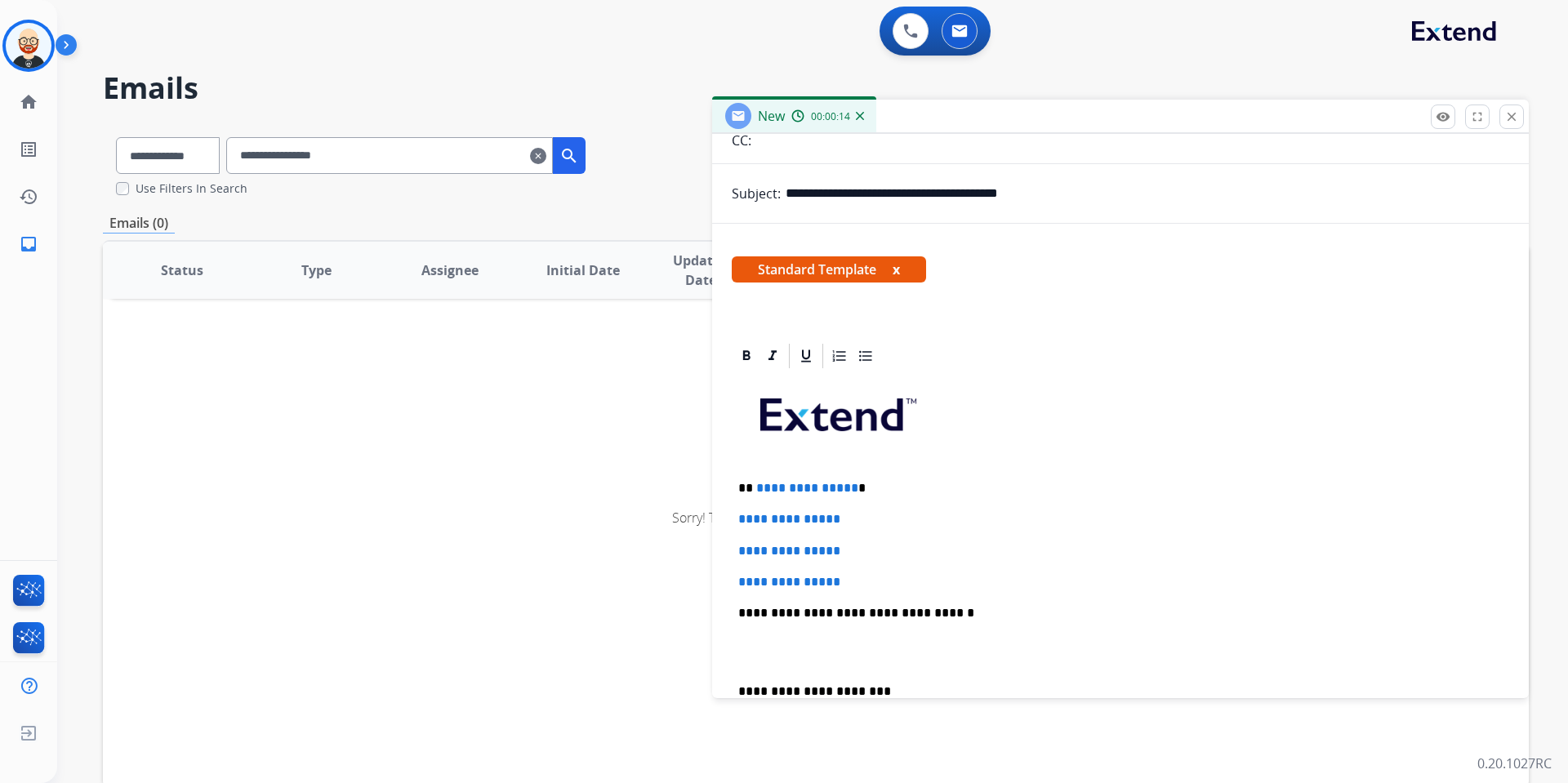scroll, scrollTop: 254, scrollLeft: 0, axis: vertical 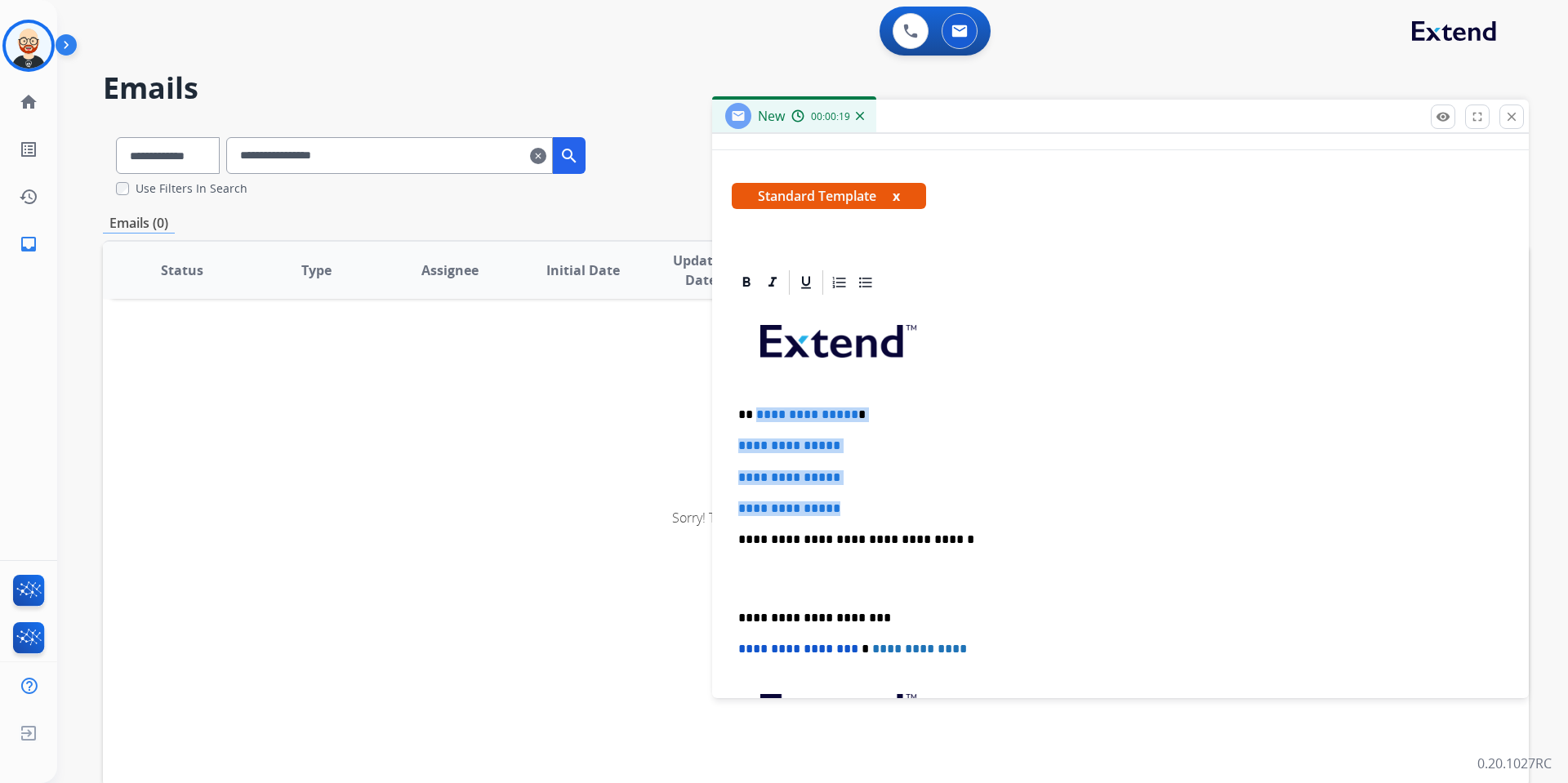 drag, startPoint x: 855, startPoint y: 511, endPoint x: 756, endPoint y: 420, distance: 134.46933 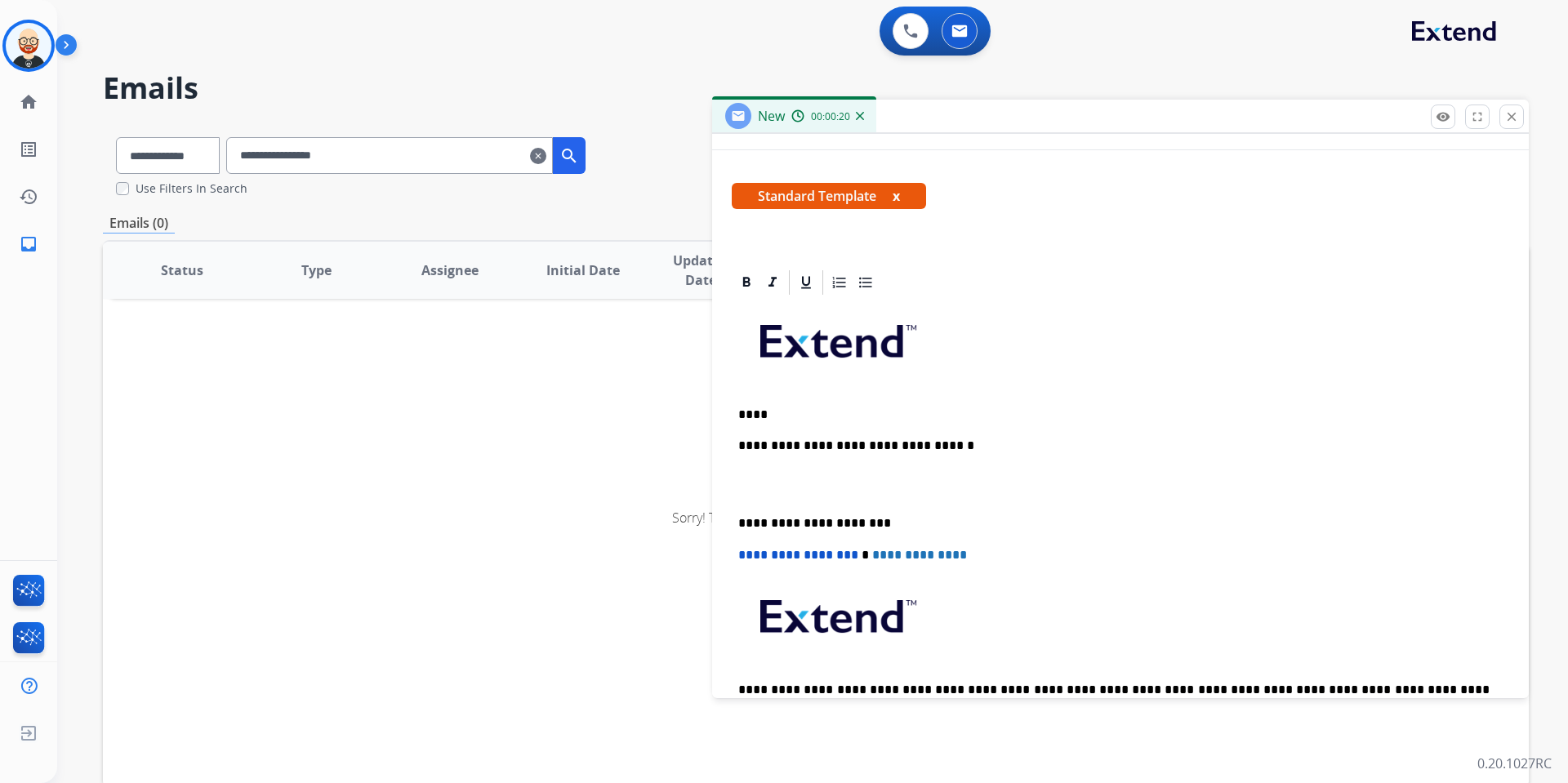 type 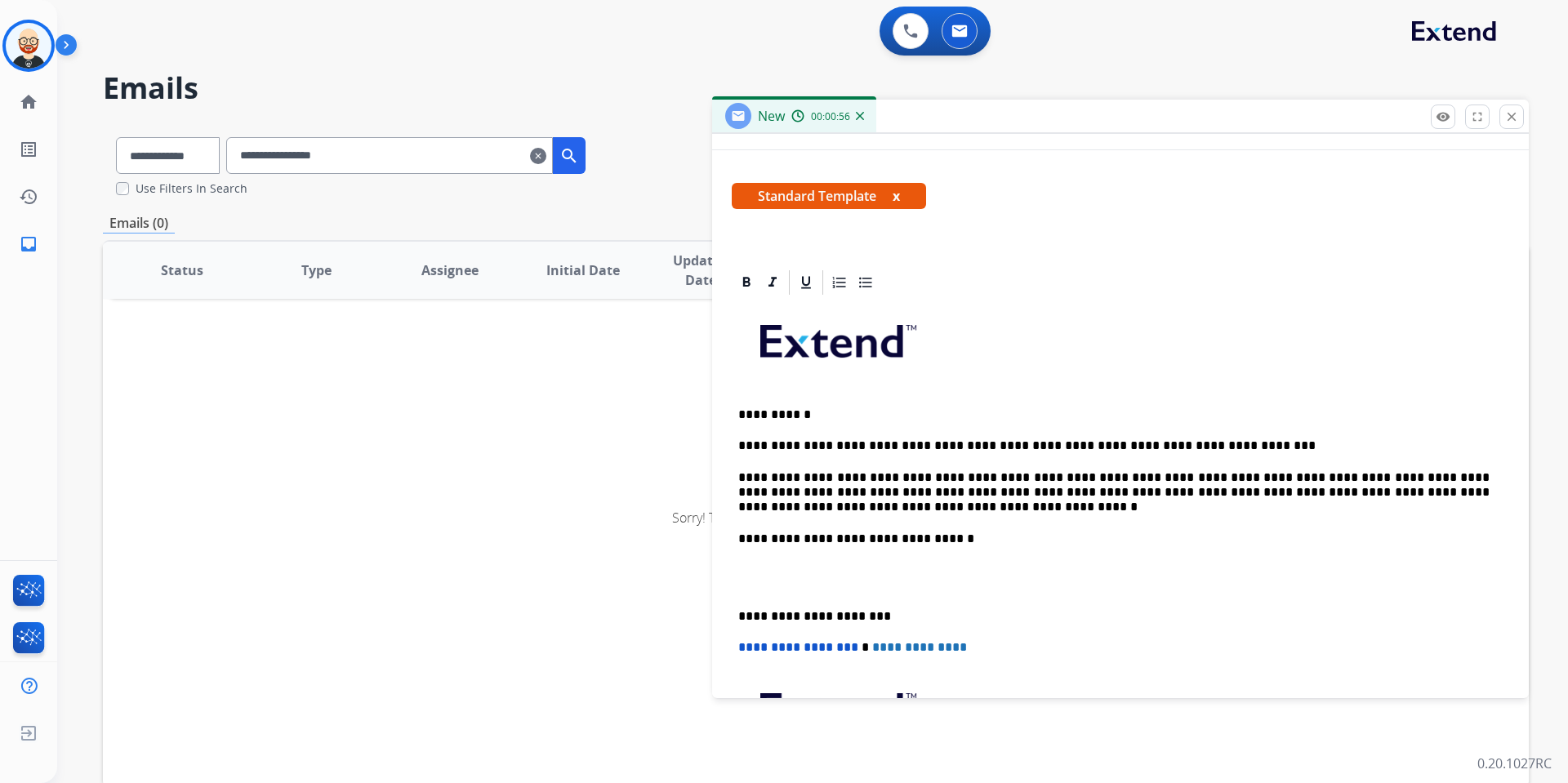 click on "**********" at bounding box center (1114, 492) 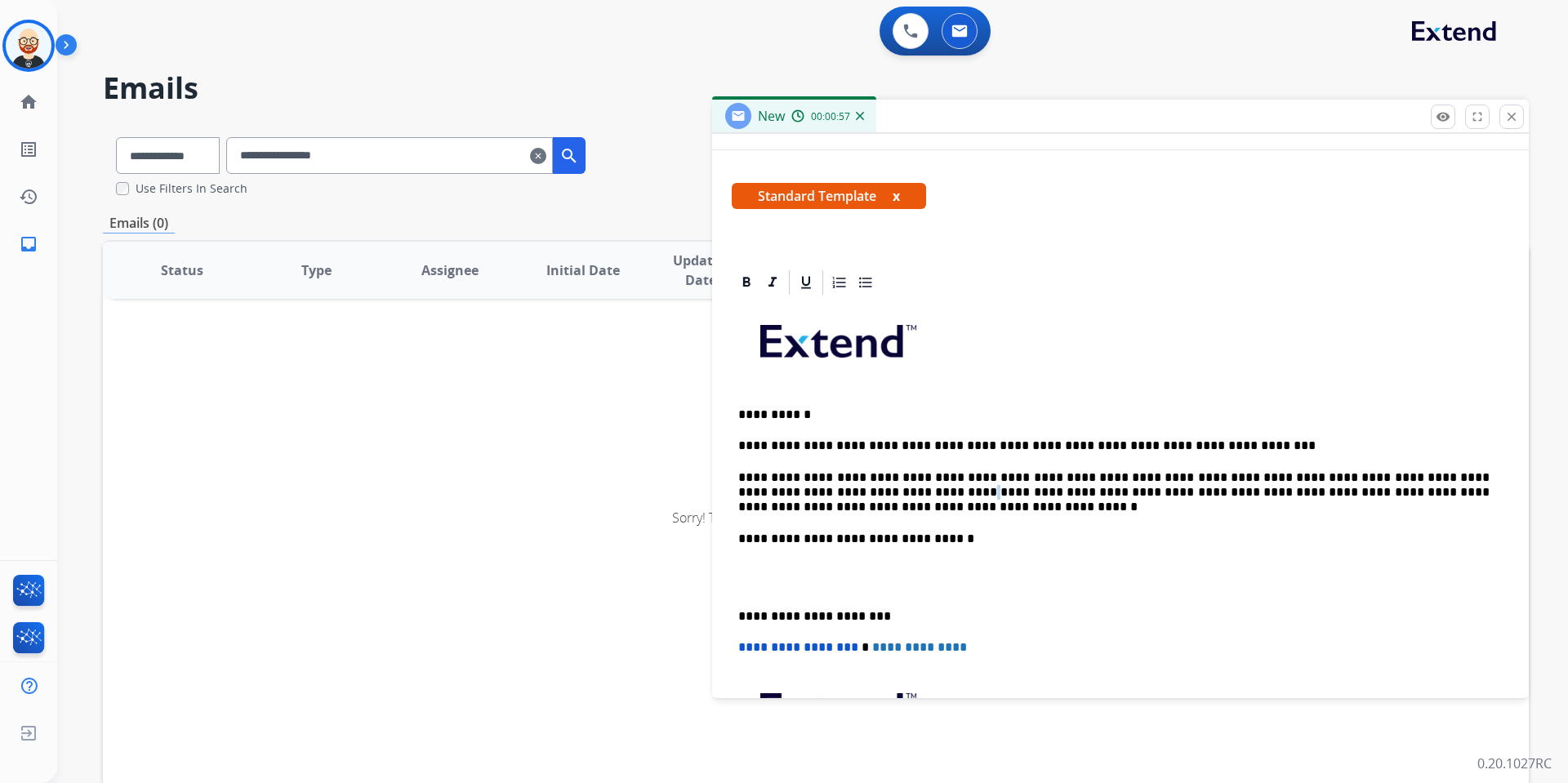 click on "**********" at bounding box center [1114, 492] 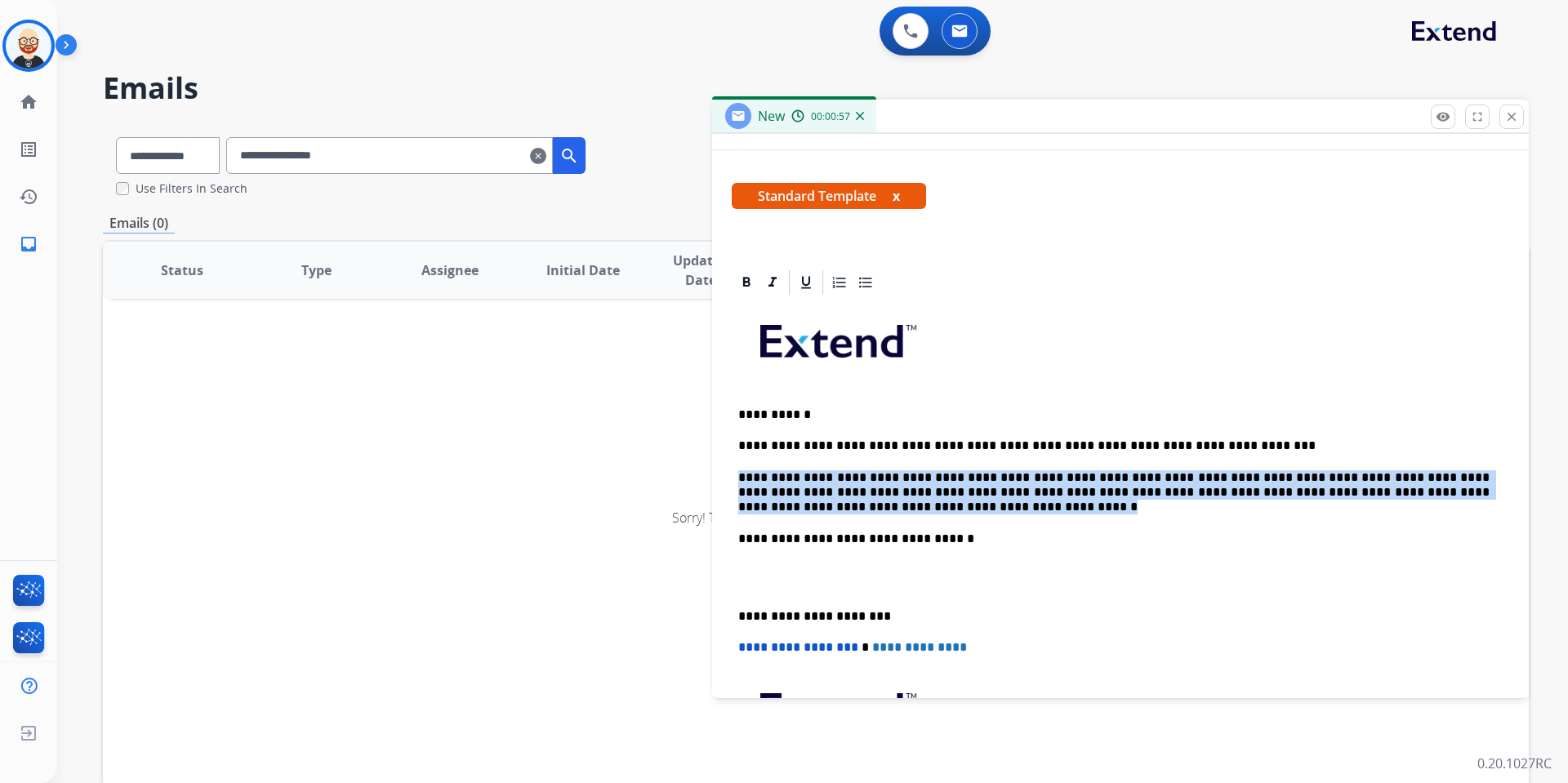 click on "**********" at bounding box center [1114, 492] 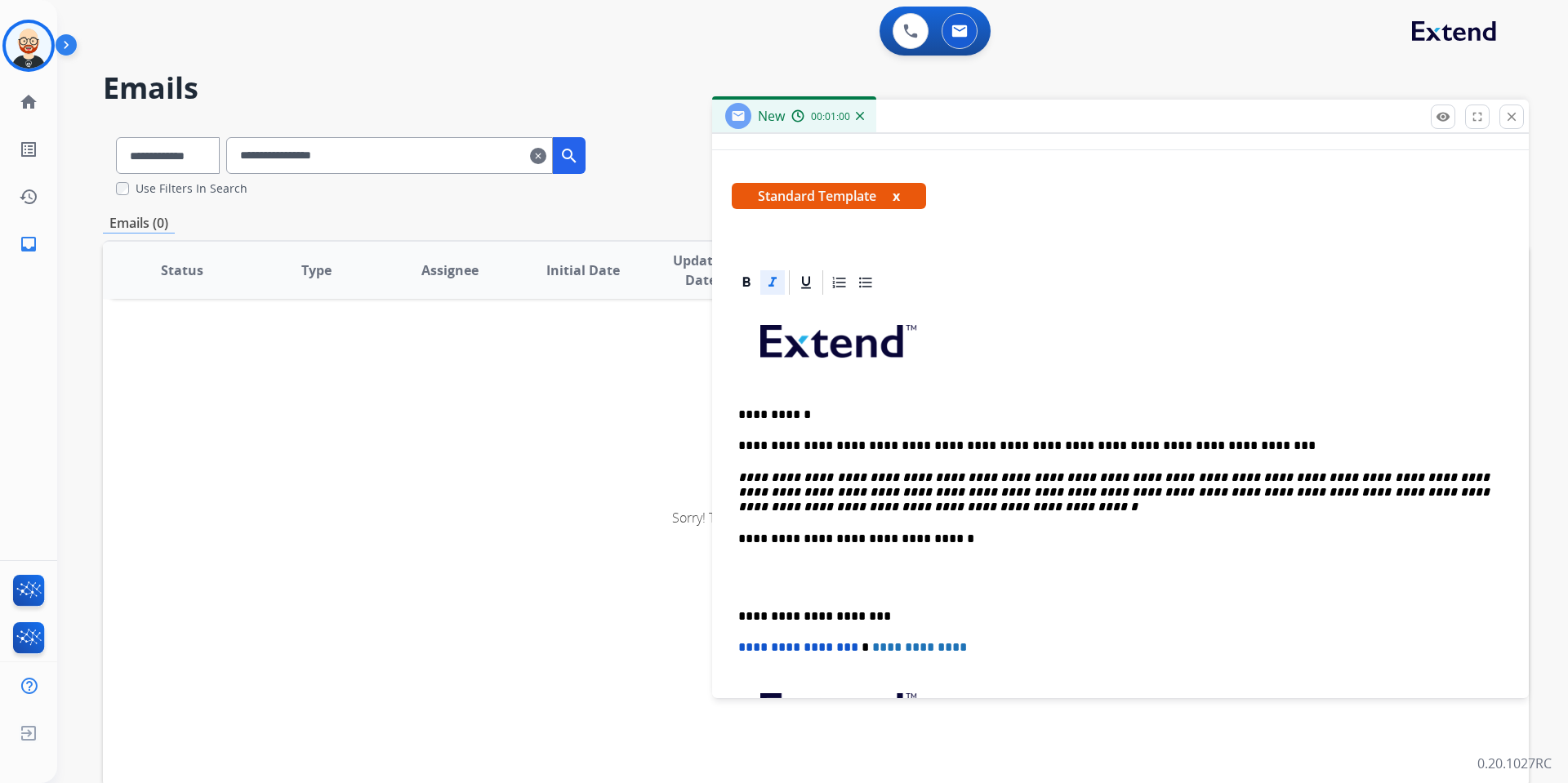 click on "**********" at bounding box center [1114, 492] 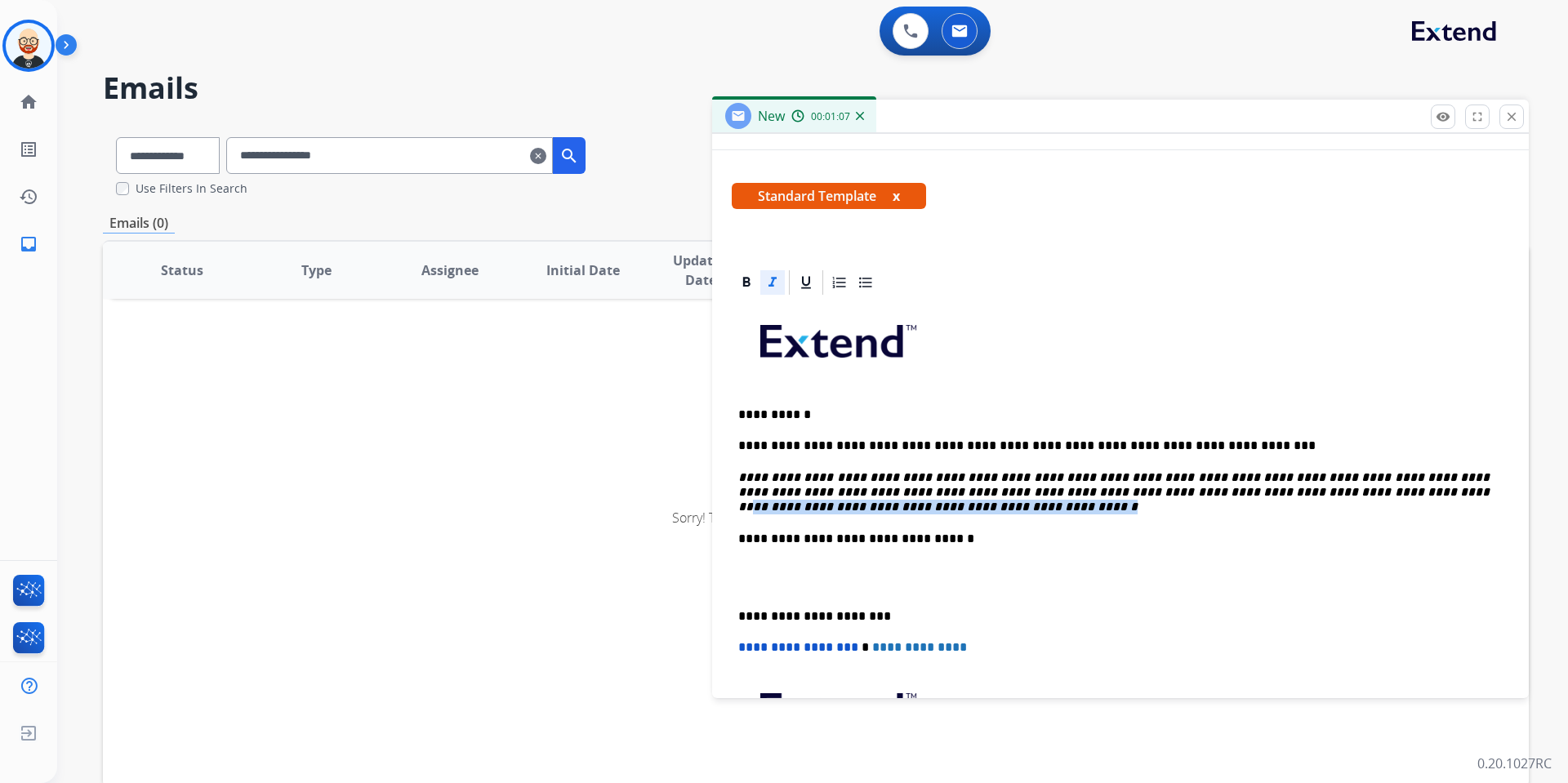 drag, startPoint x: 987, startPoint y: 505, endPoint x: 1395, endPoint y: 500, distance: 408.031 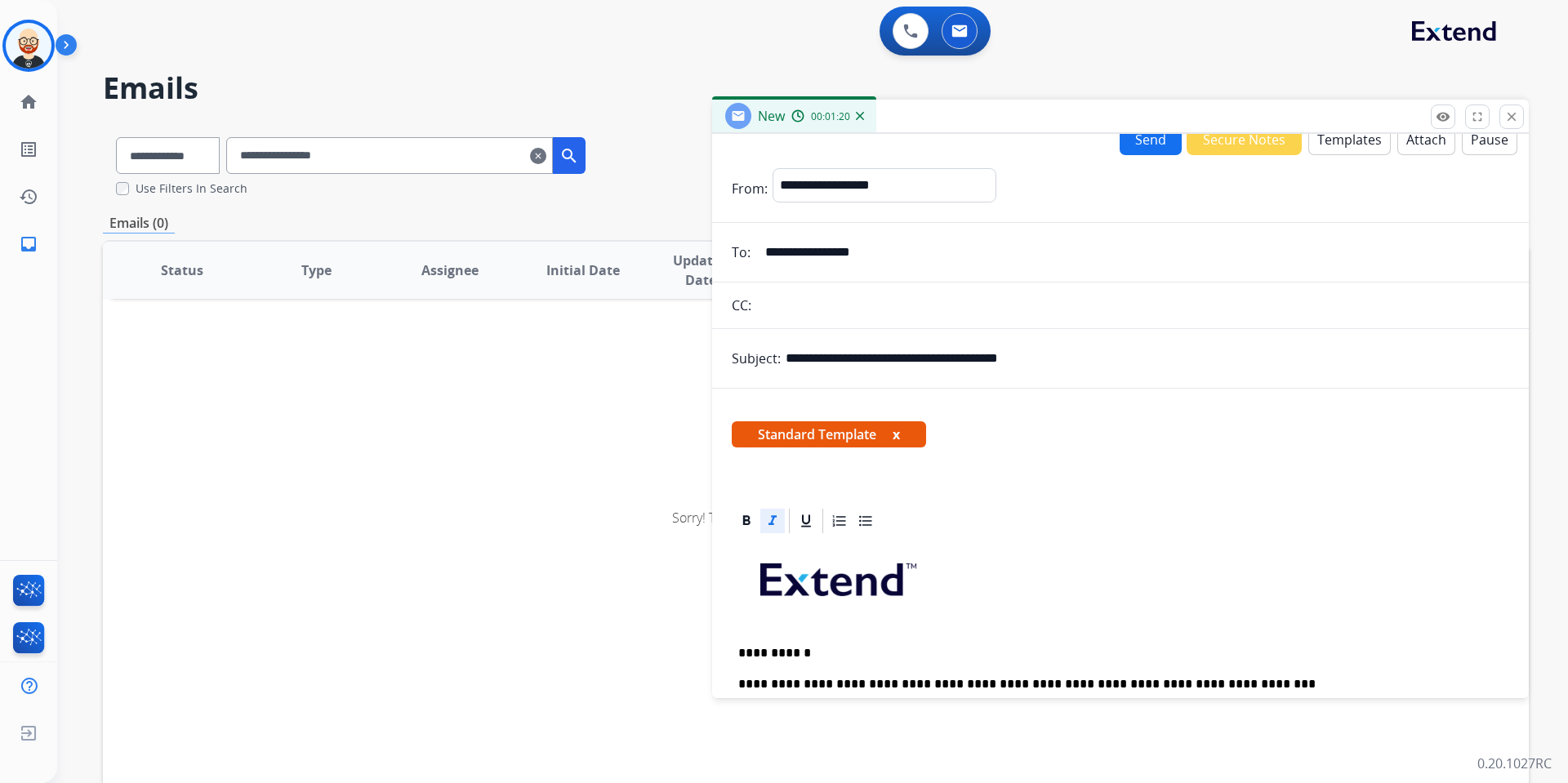 scroll, scrollTop: 15, scrollLeft: 0, axis: vertical 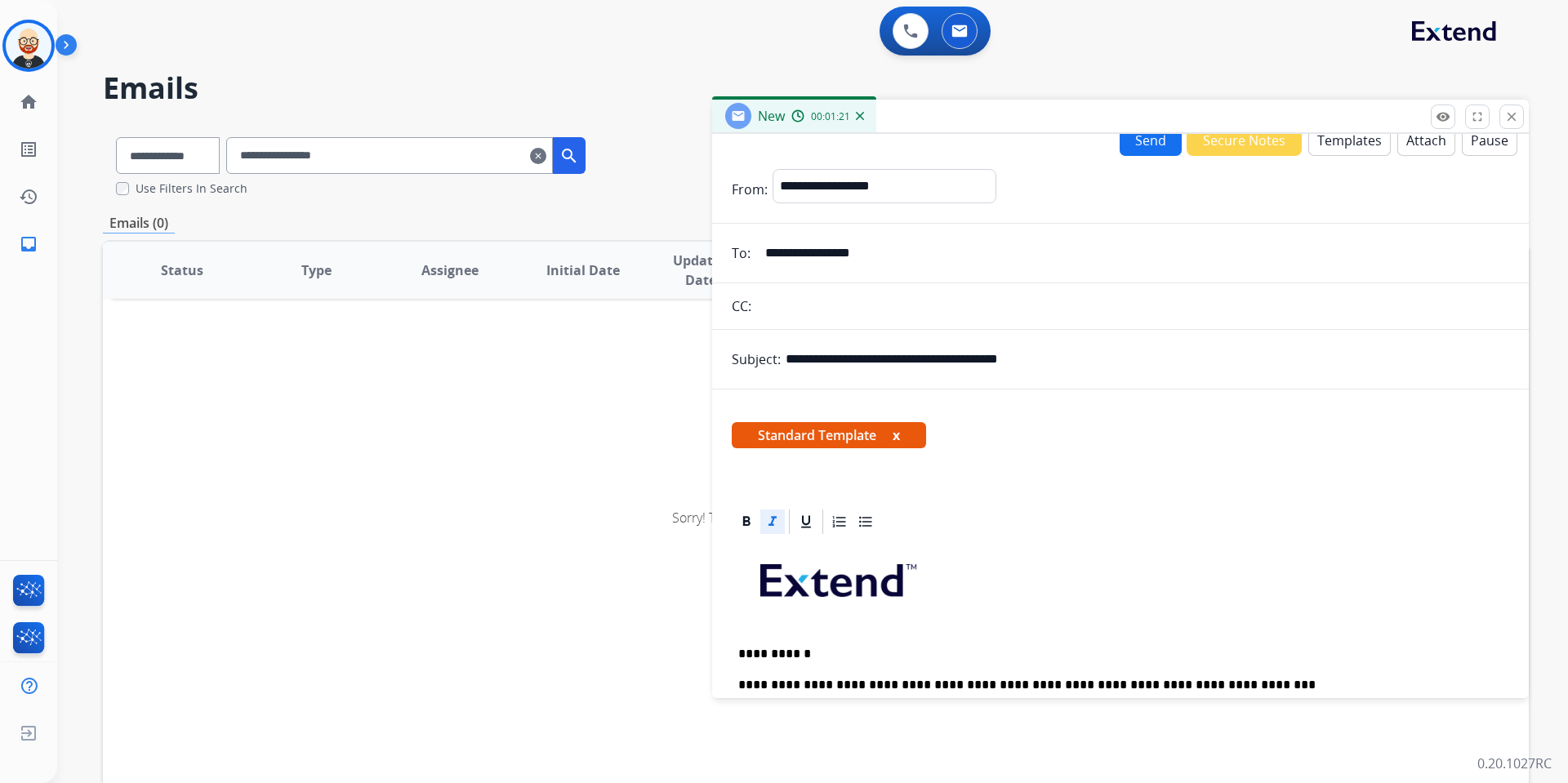 click on "**********" at bounding box center (1132, 253) 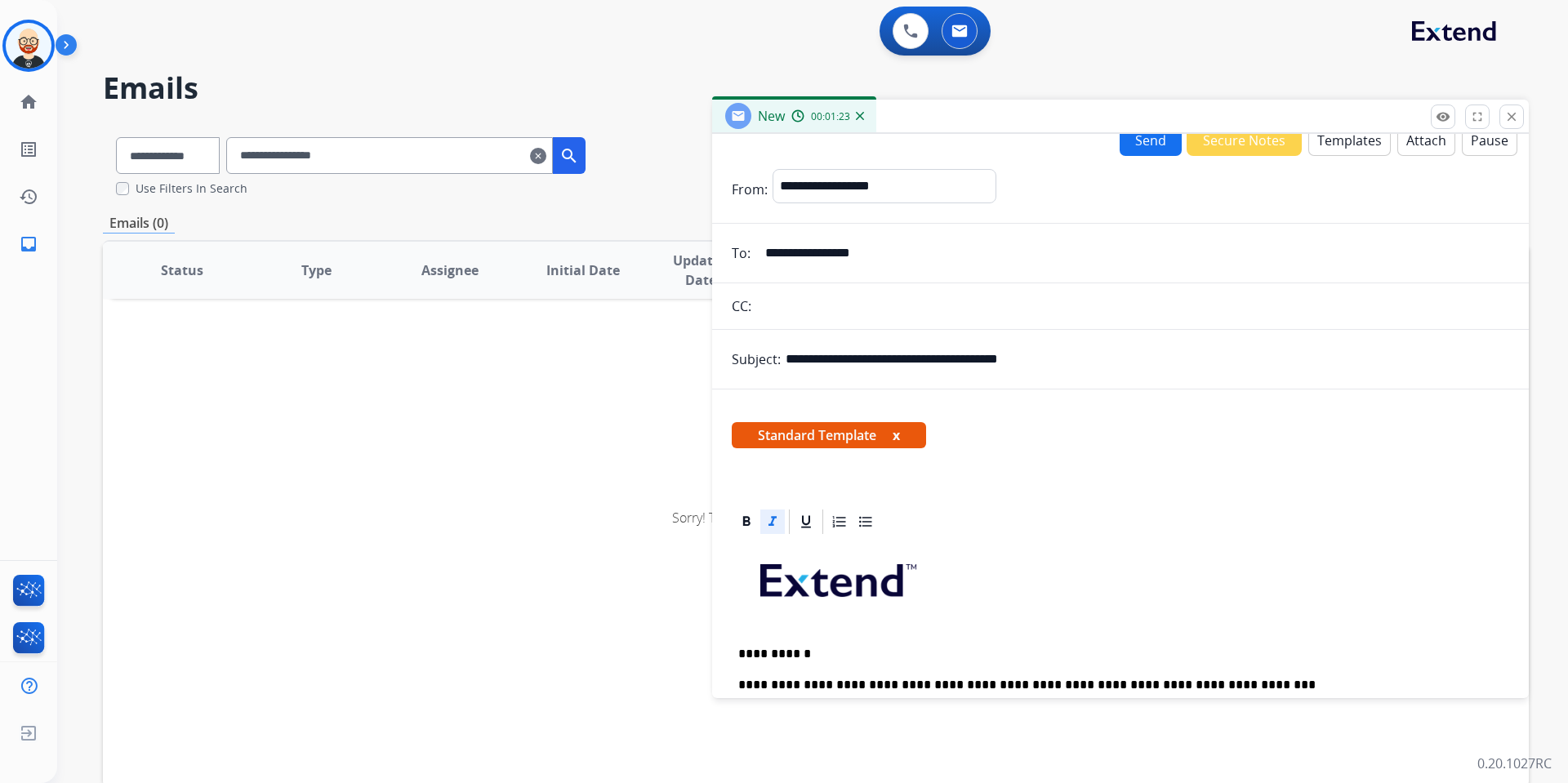 click on "Send" at bounding box center [1151, 140] 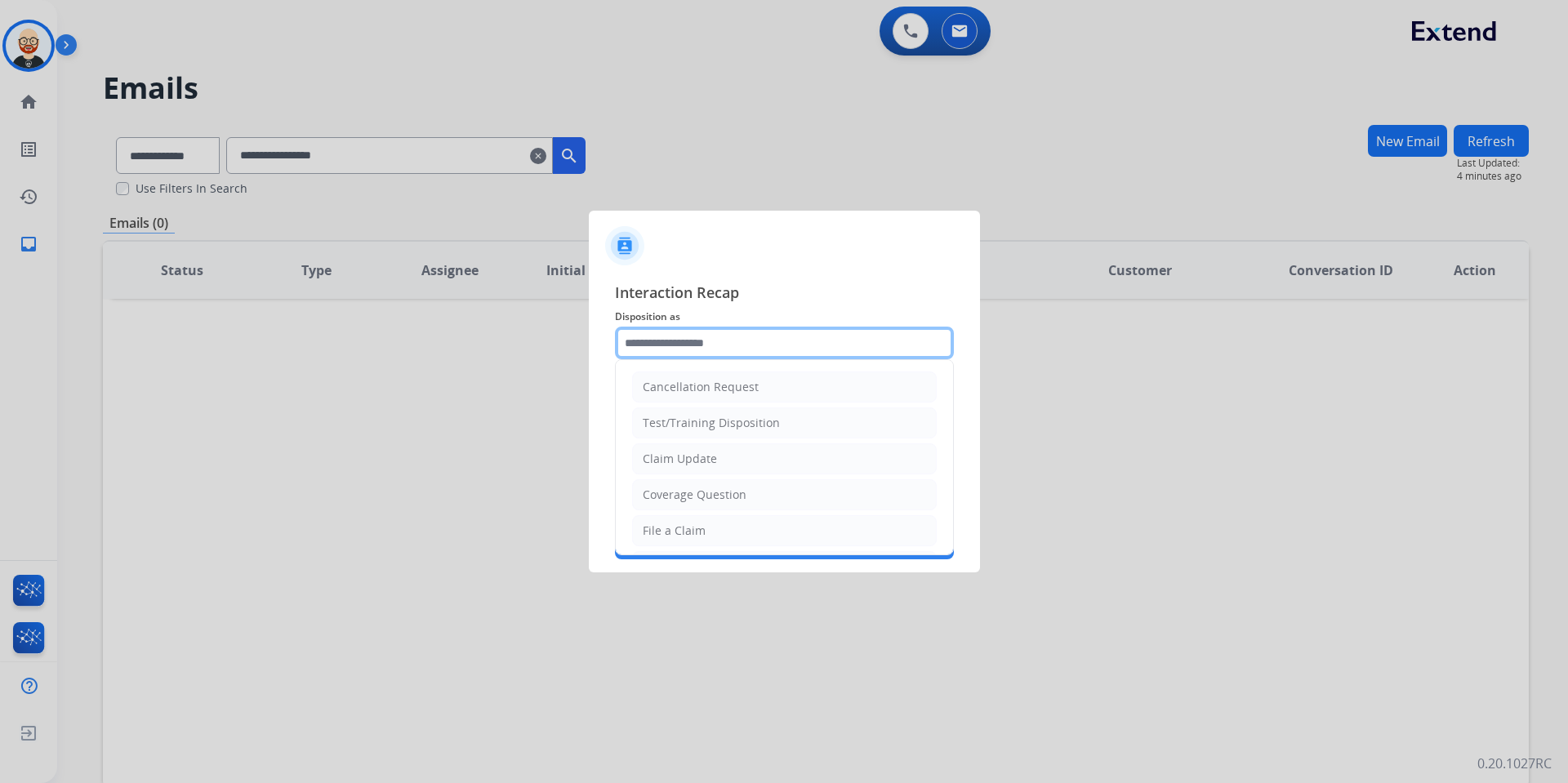 click 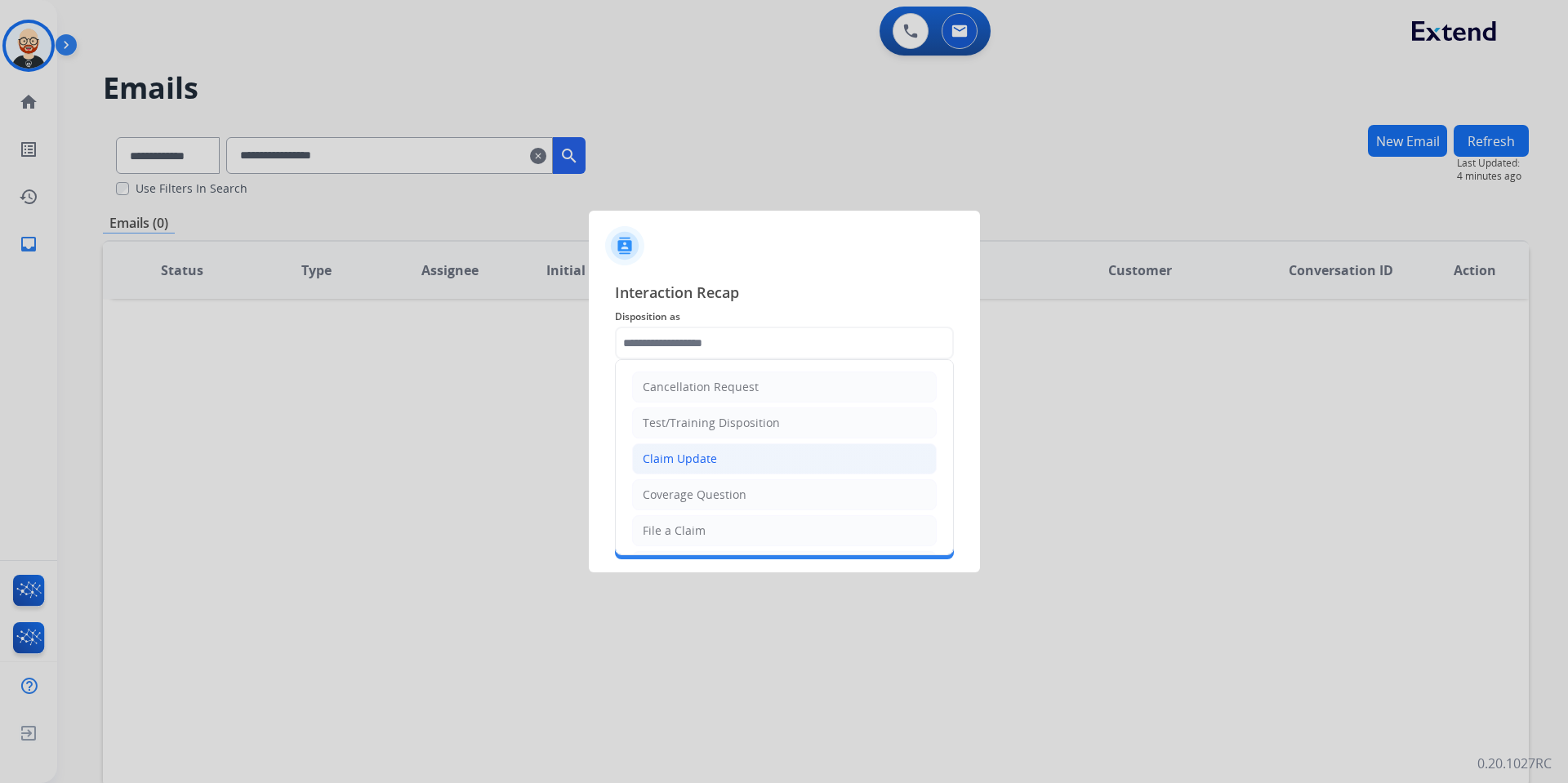 click on "Claim Update" 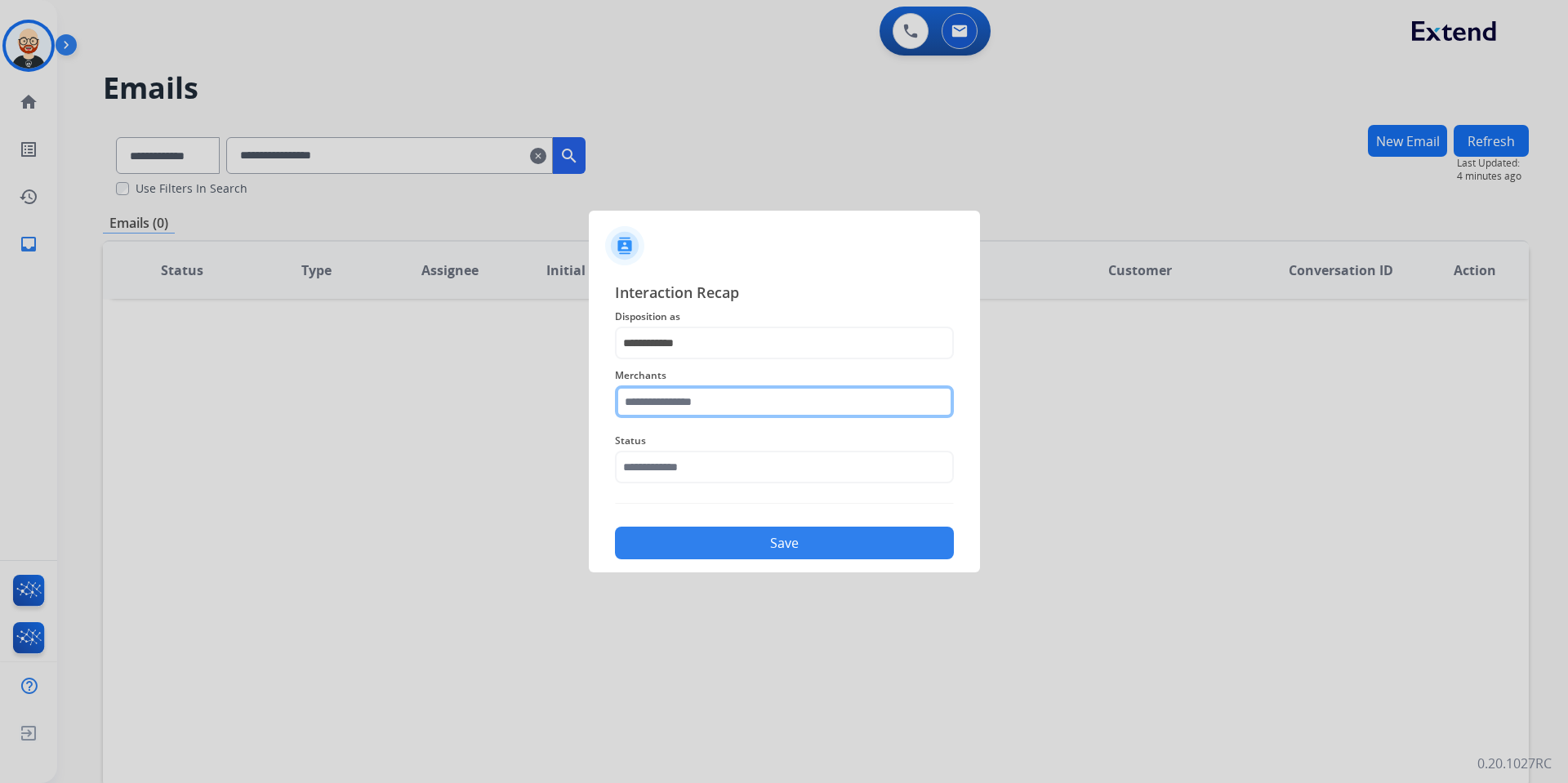 click 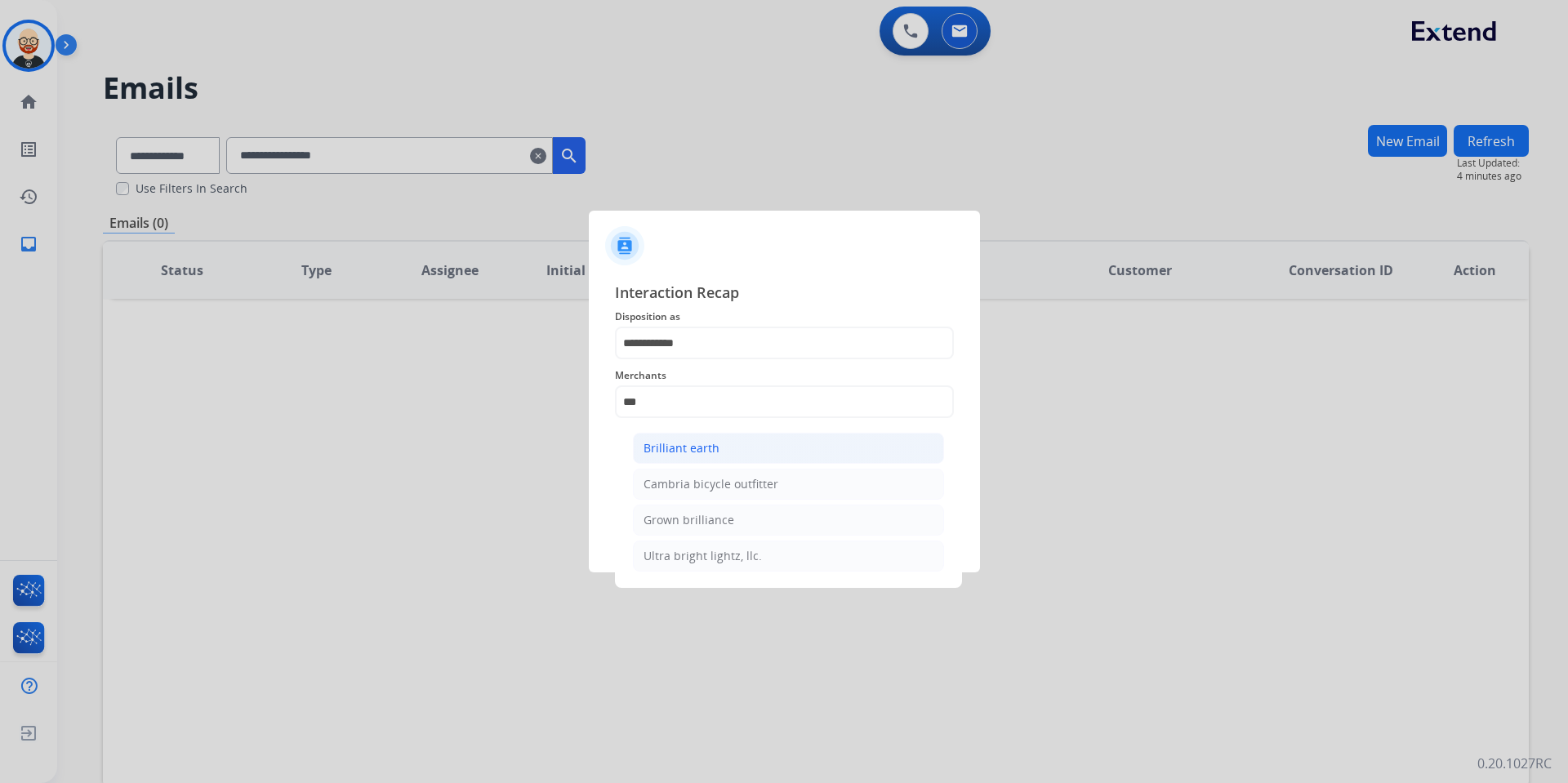 click on "Brilliant earth" 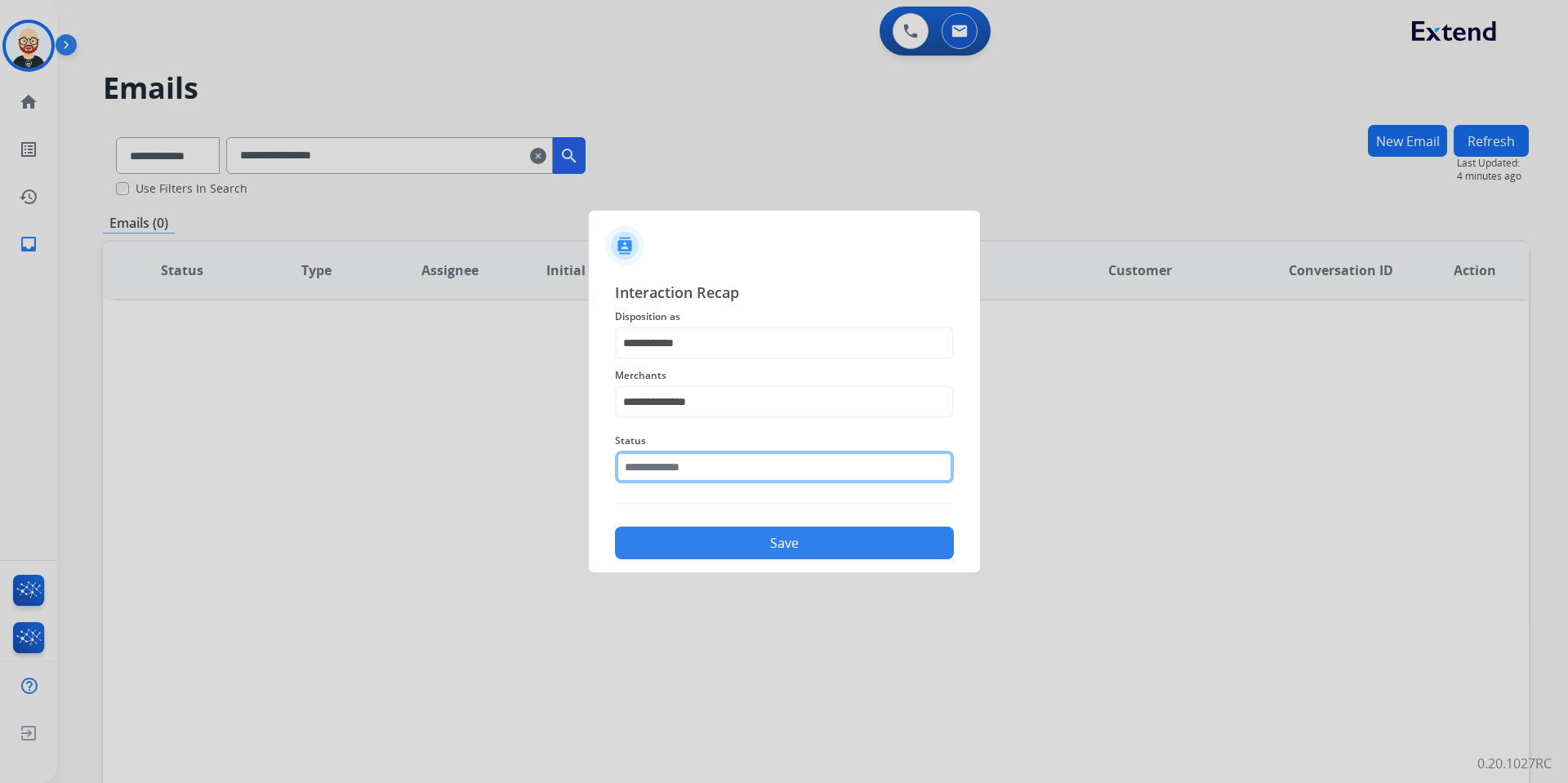 click 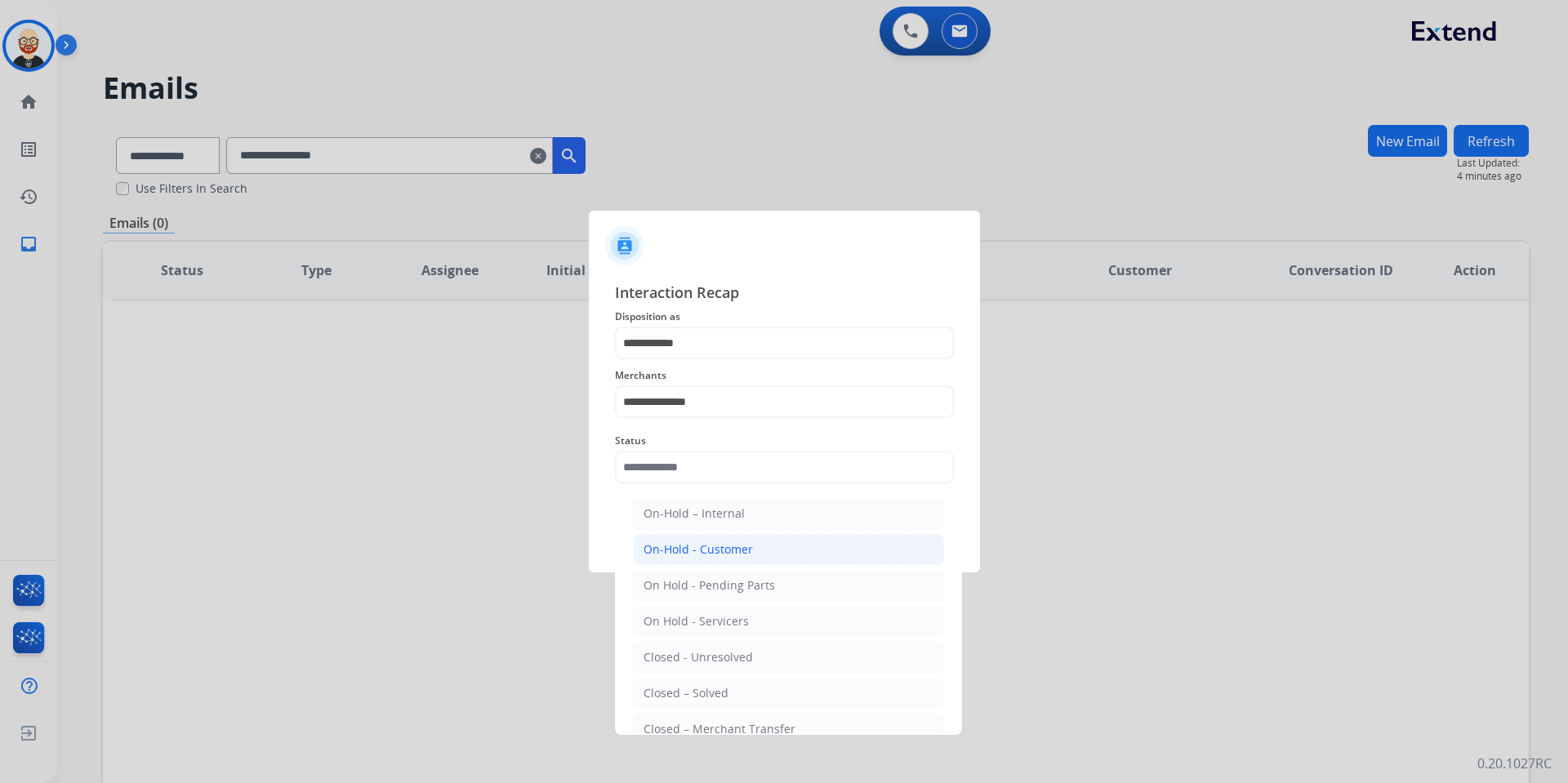 click on "On-Hold - Customer" 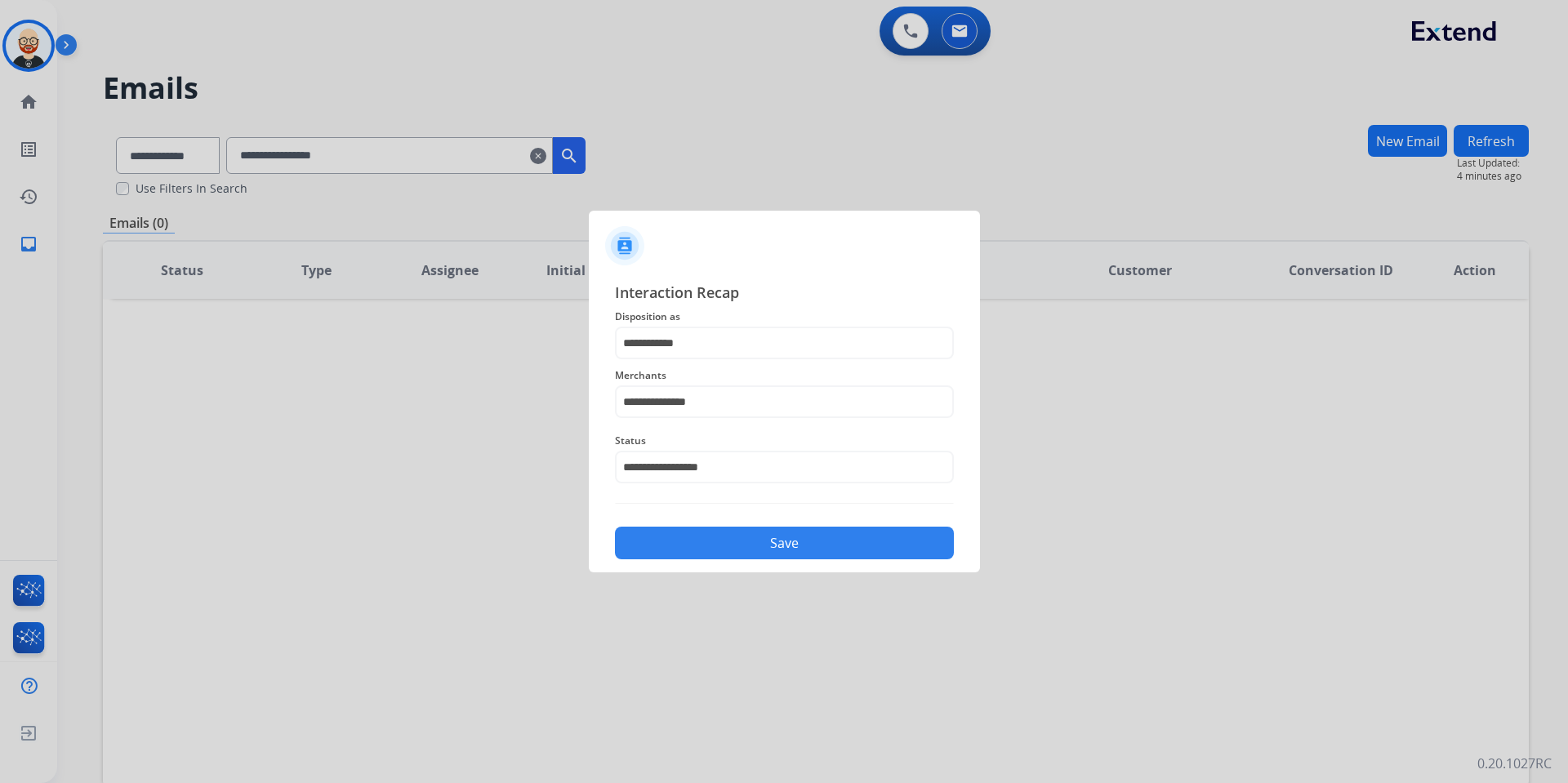 click on "Save" 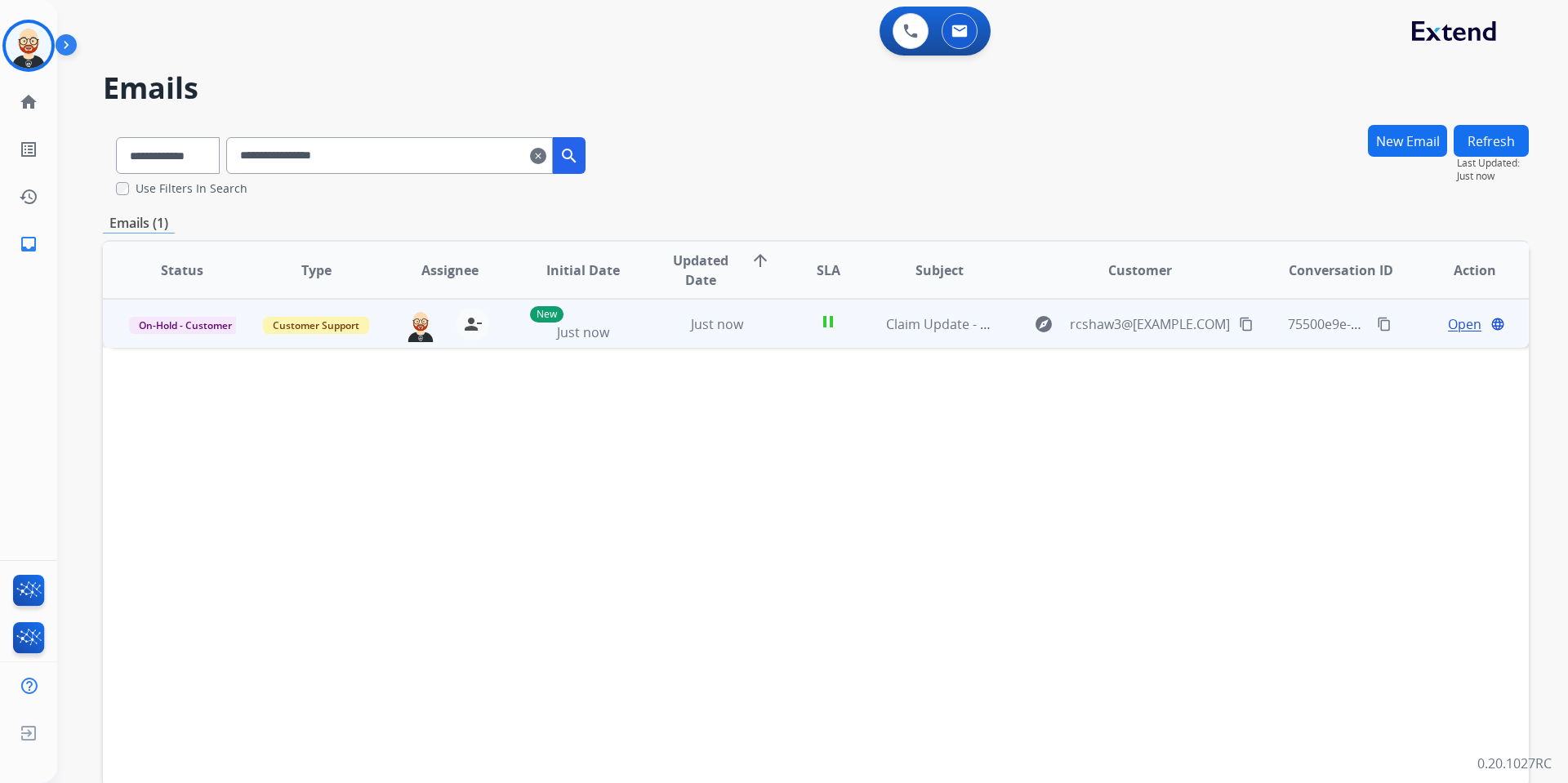 click on "content_copy" at bounding box center (1384, 324) 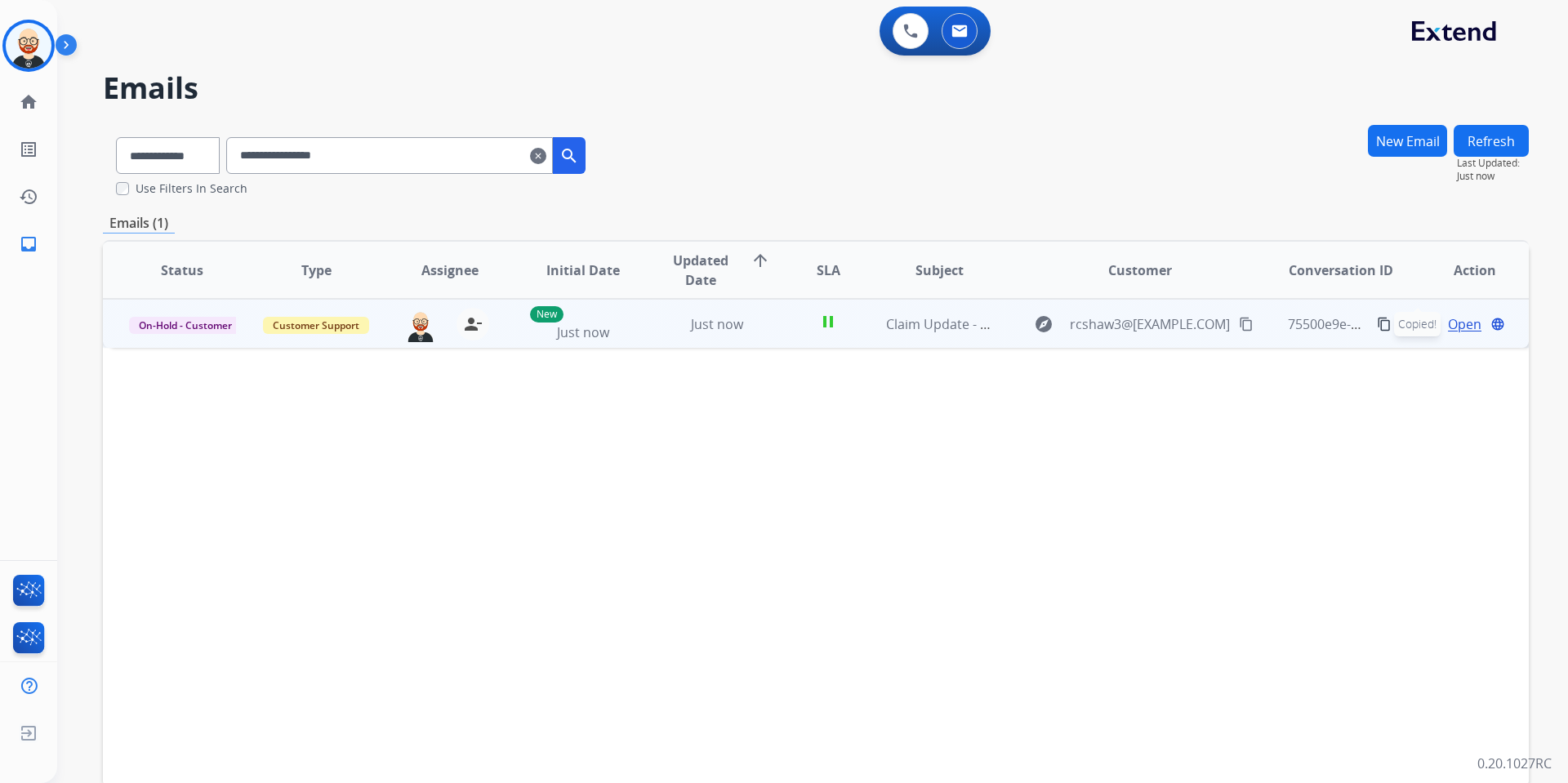 click on "content_copy" at bounding box center (1384, 324) 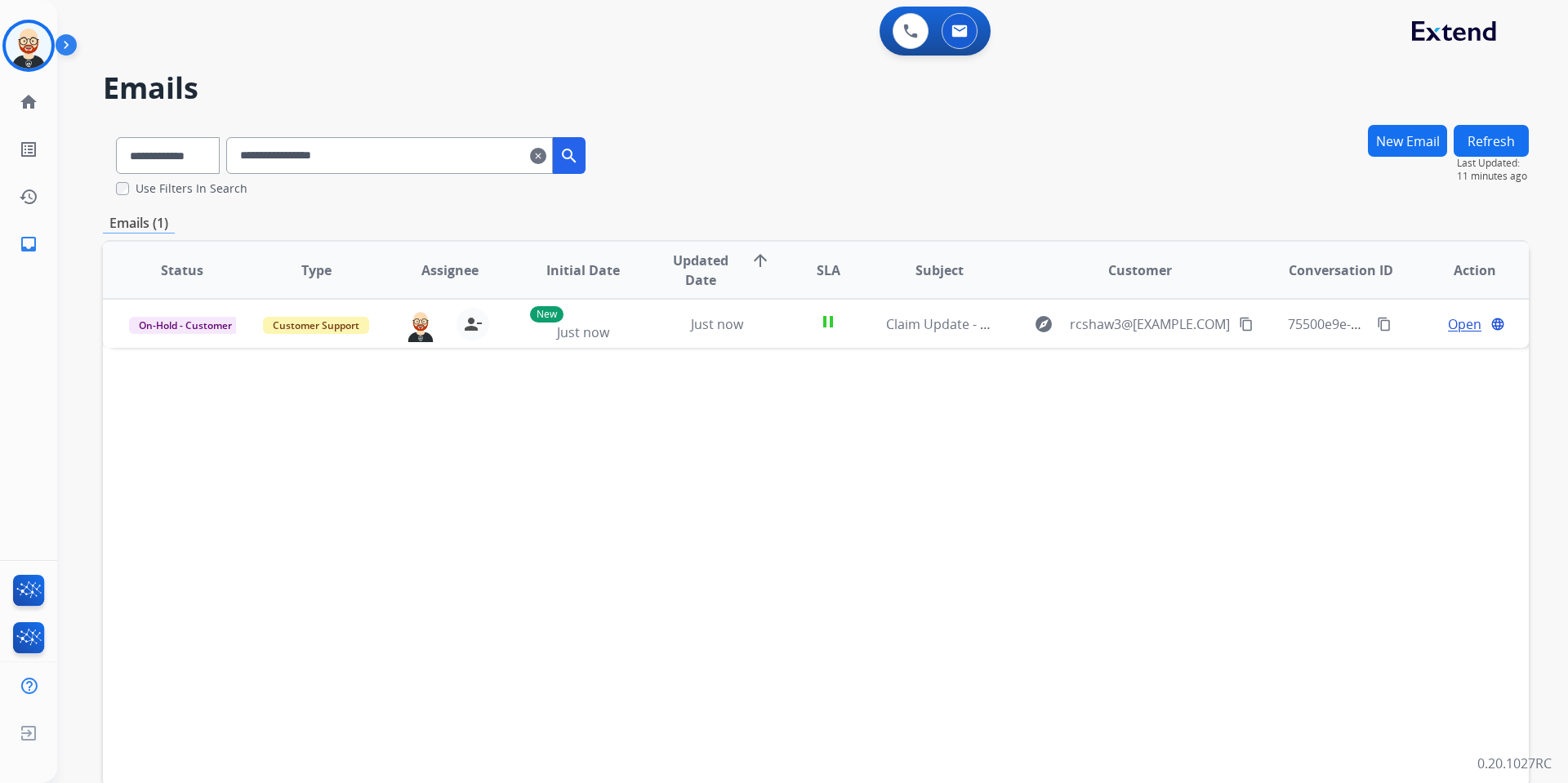 click on "**********" at bounding box center (350, 152) 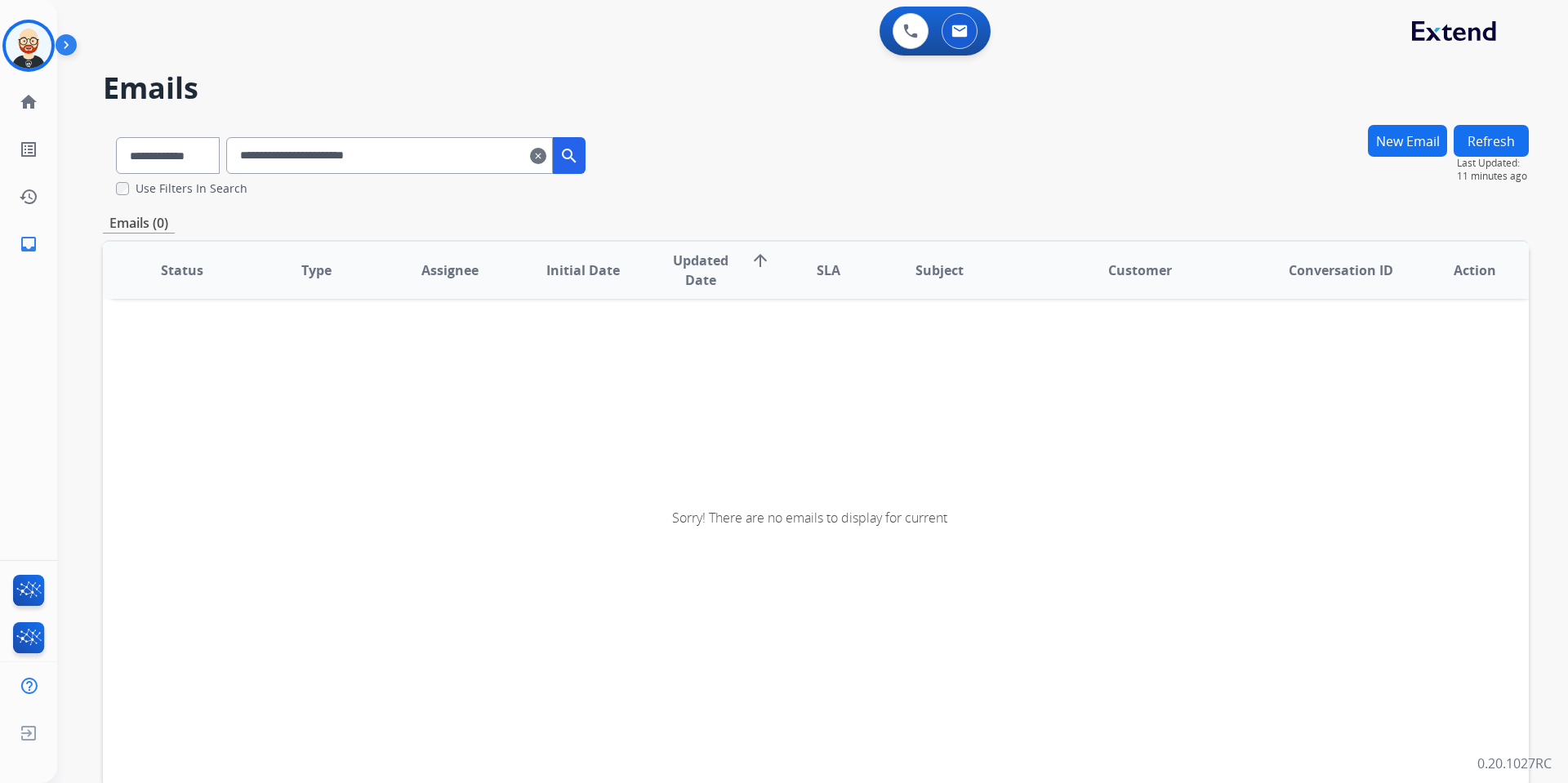 click on "New Email" at bounding box center [1407, 140] 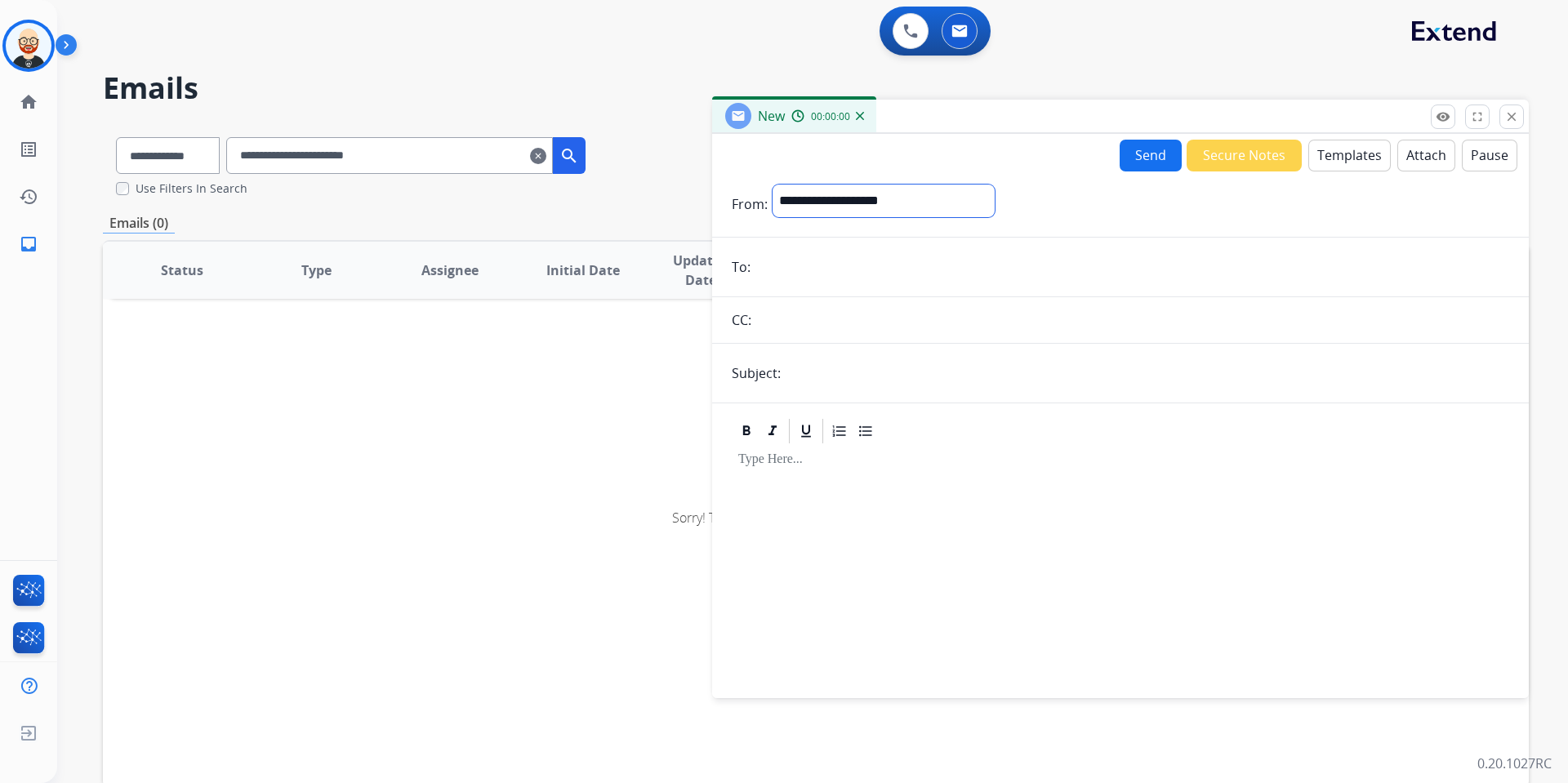 click on "**********" at bounding box center (884, 201) 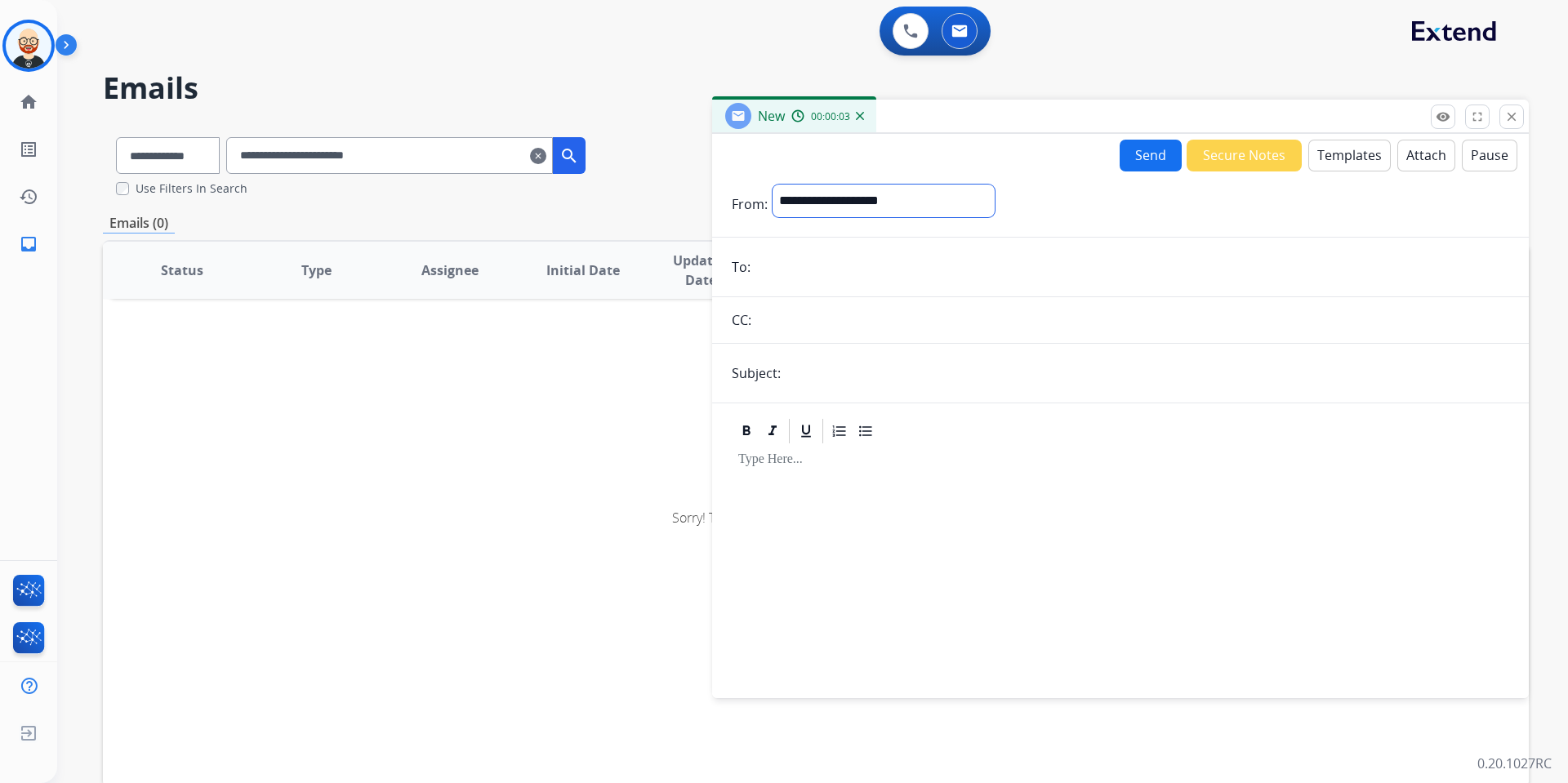 select on "**********" 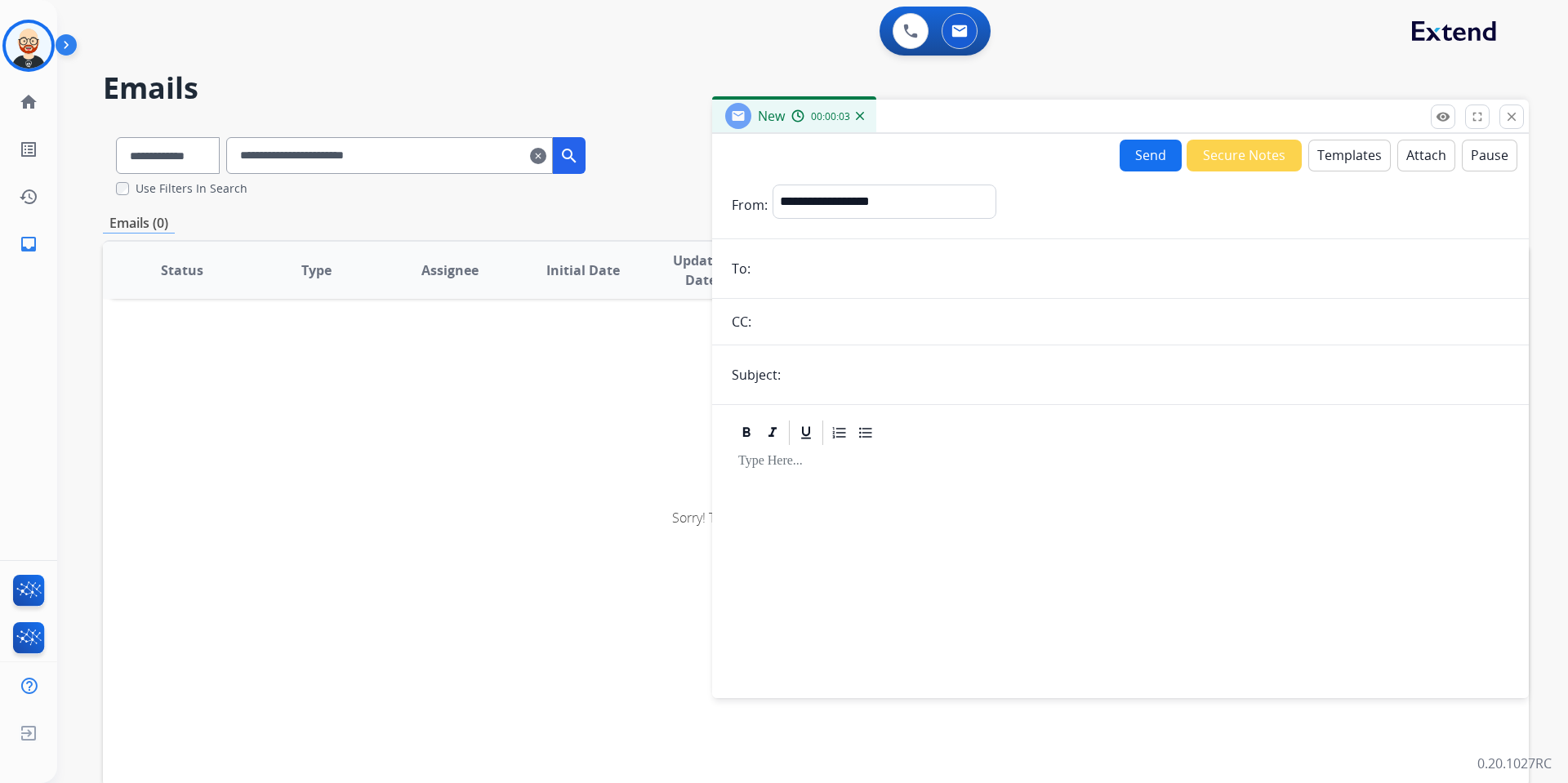 click at bounding box center [1132, 269] 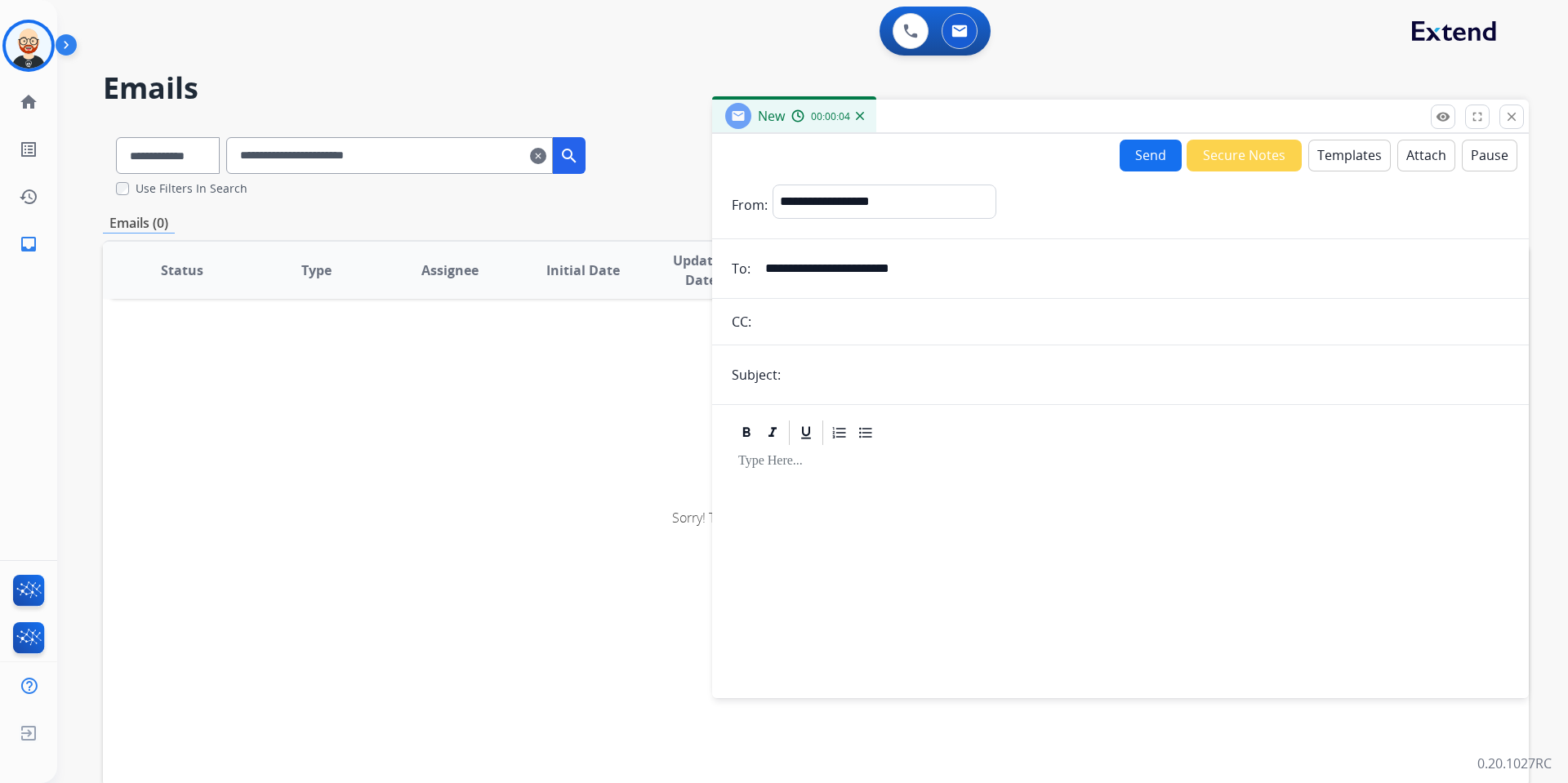 type on "**********" 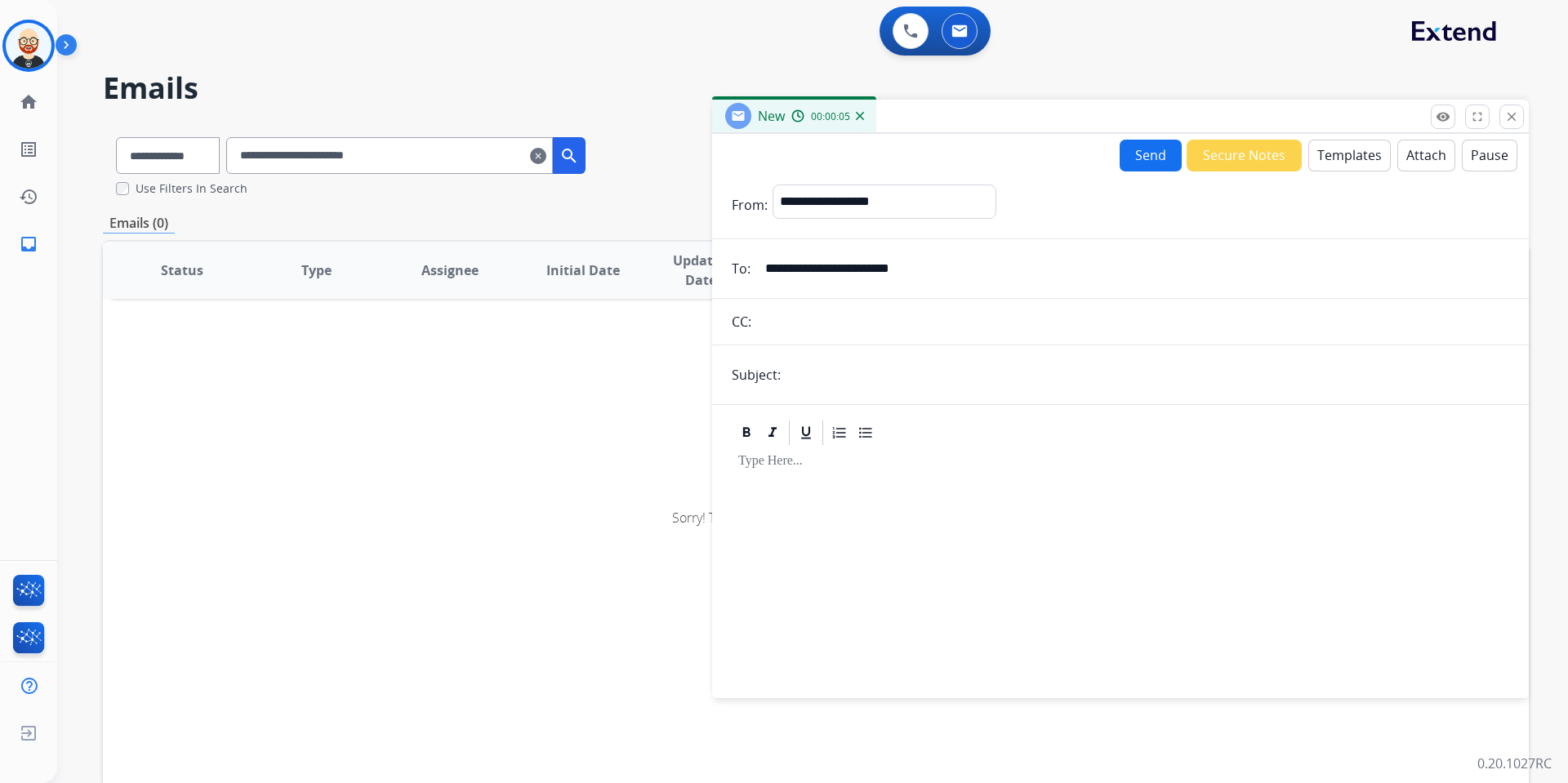 click at bounding box center (1147, 375) 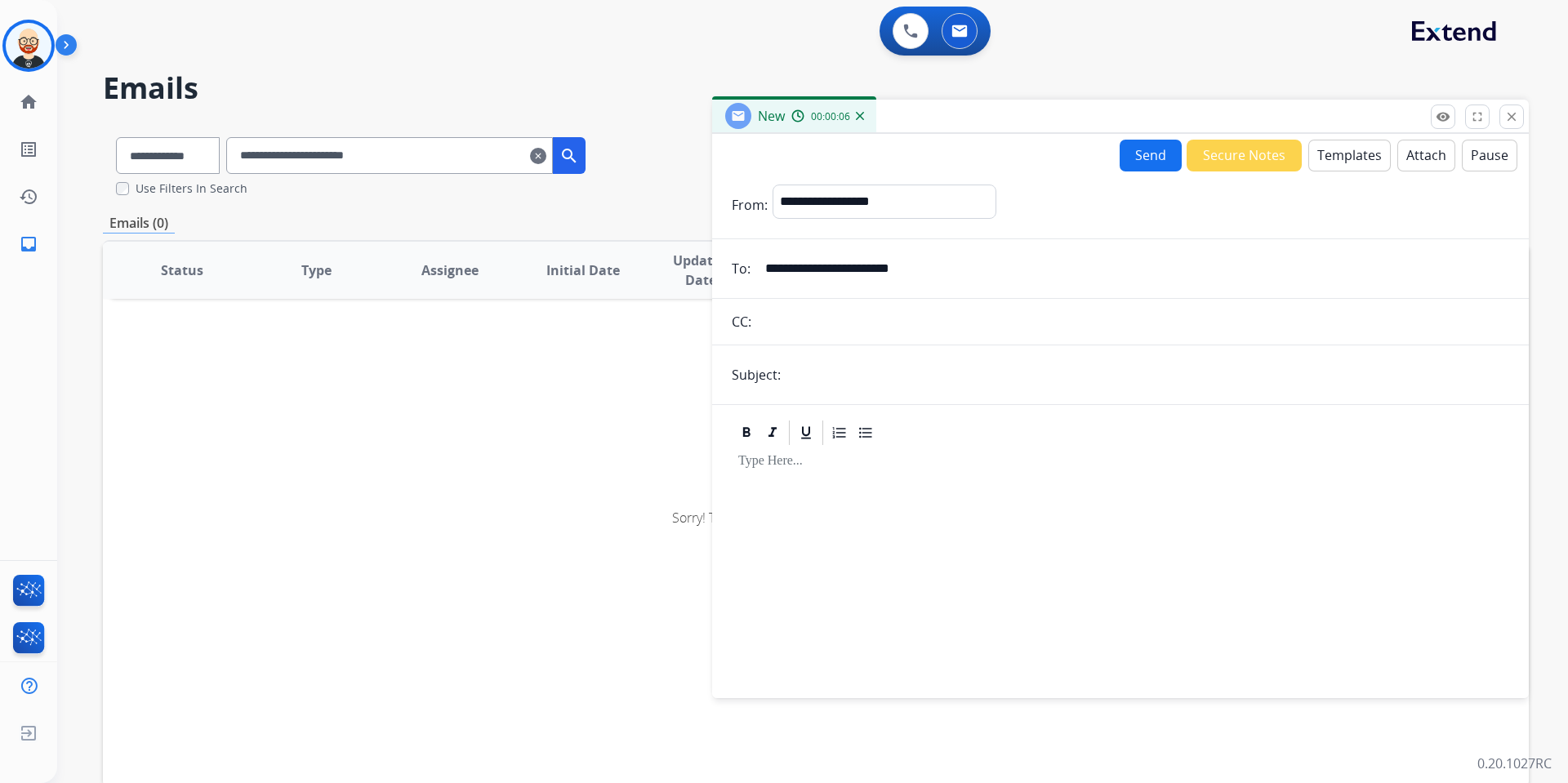 type on "**********" 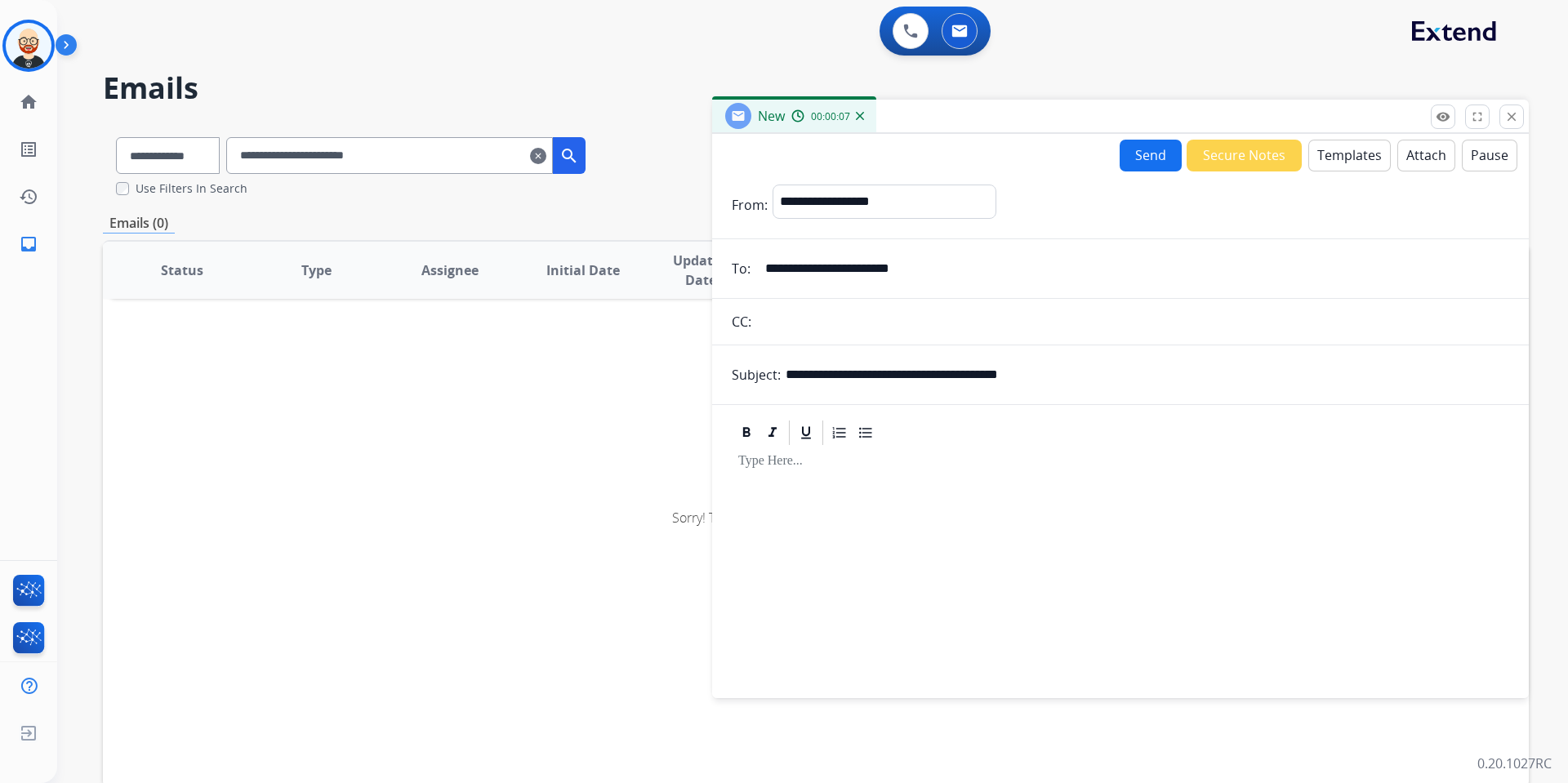 click on "Templates" at bounding box center [1349, 155] 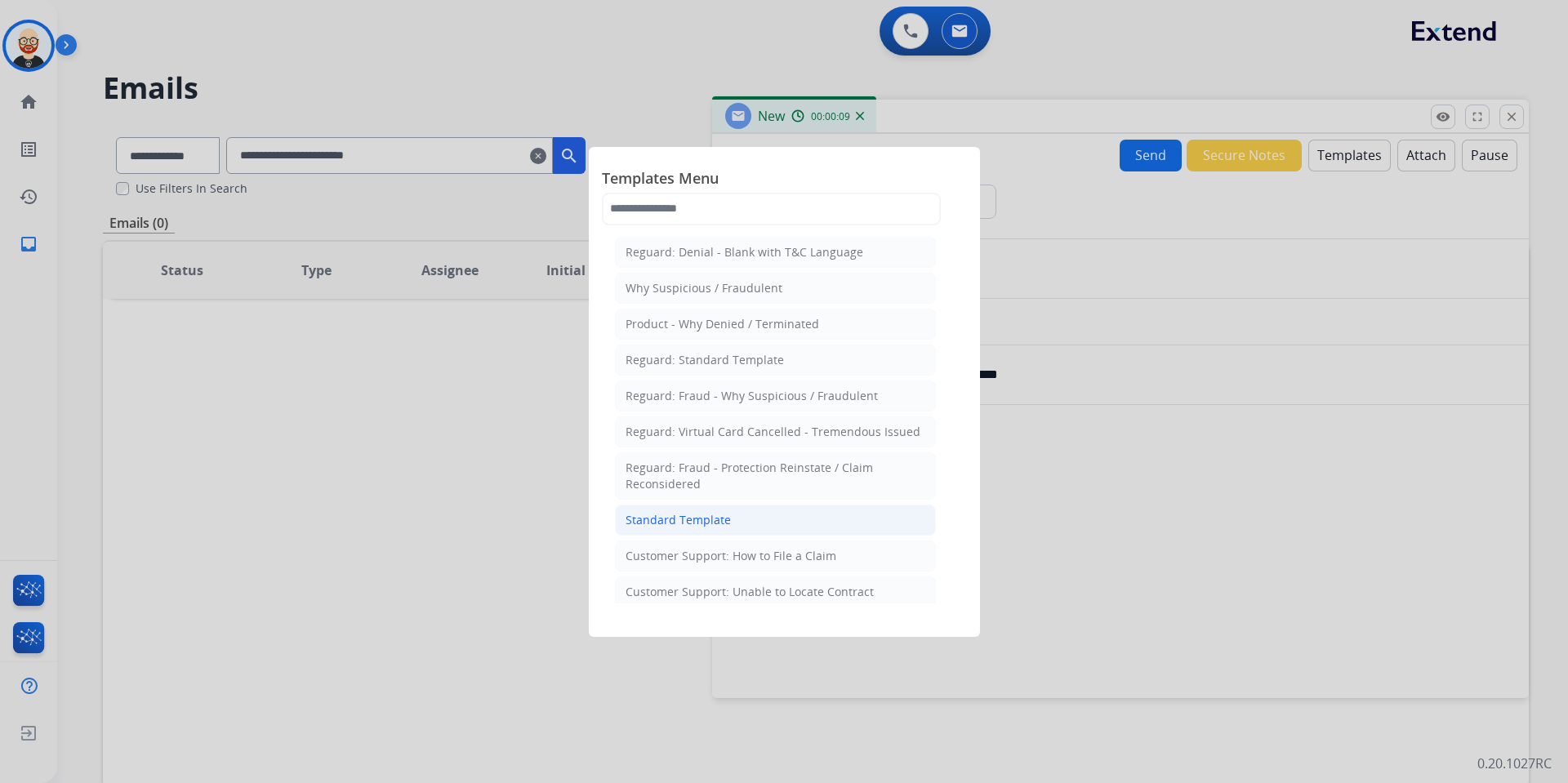 click on "Standard Template" 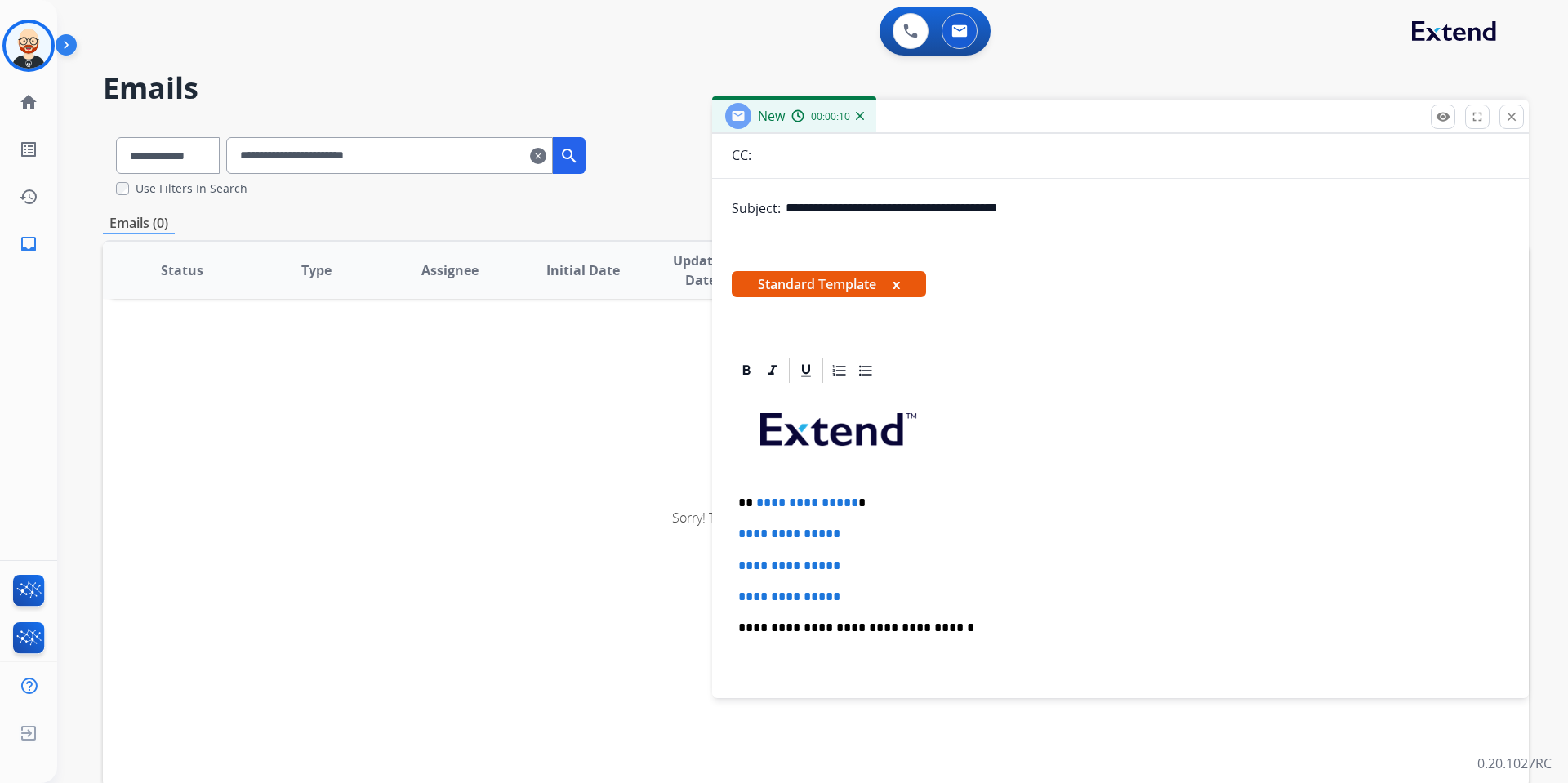 scroll, scrollTop: 167, scrollLeft: 0, axis: vertical 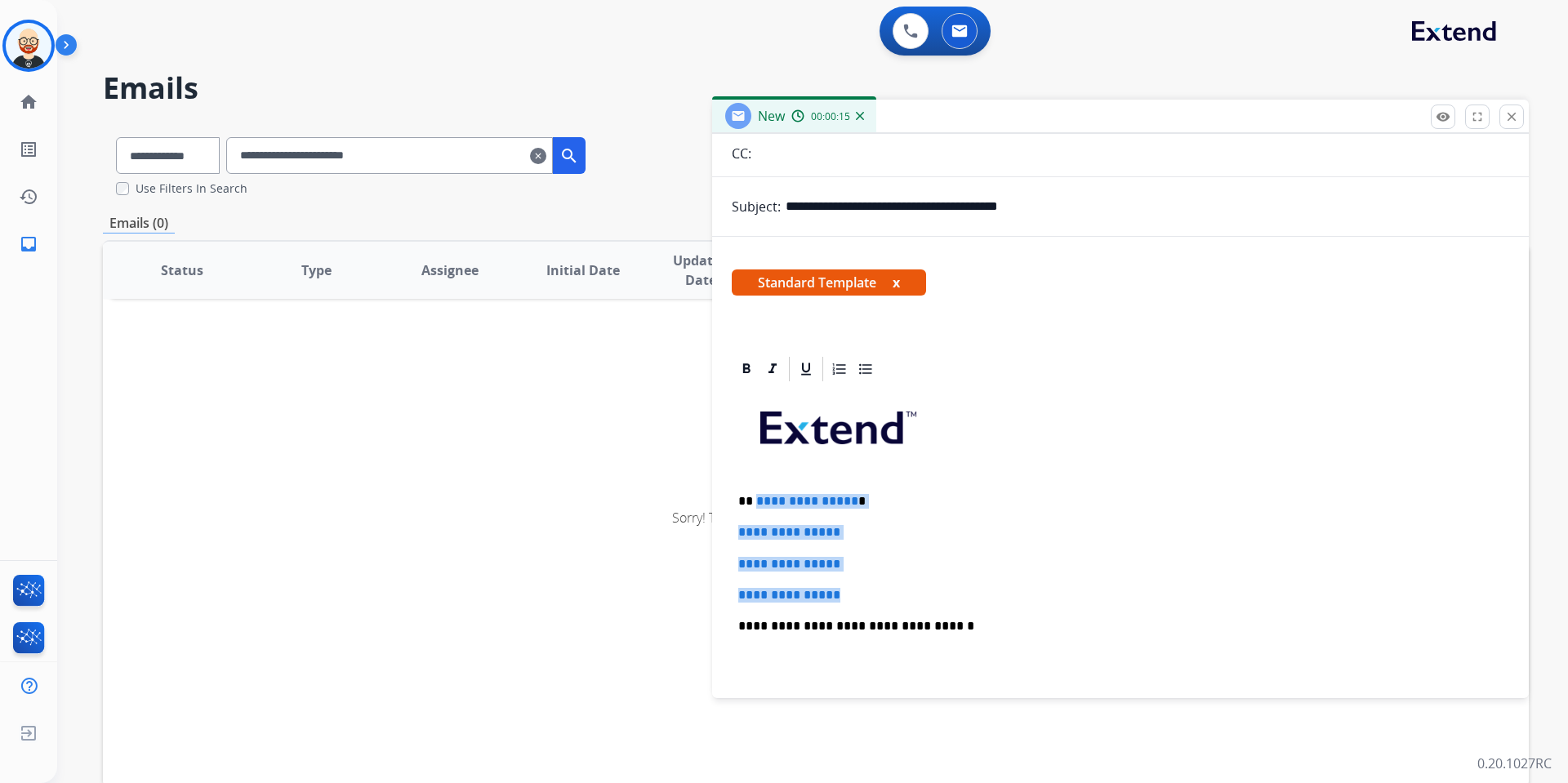 drag, startPoint x: 853, startPoint y: 599, endPoint x: 755, endPoint y: 505, distance: 135.79396 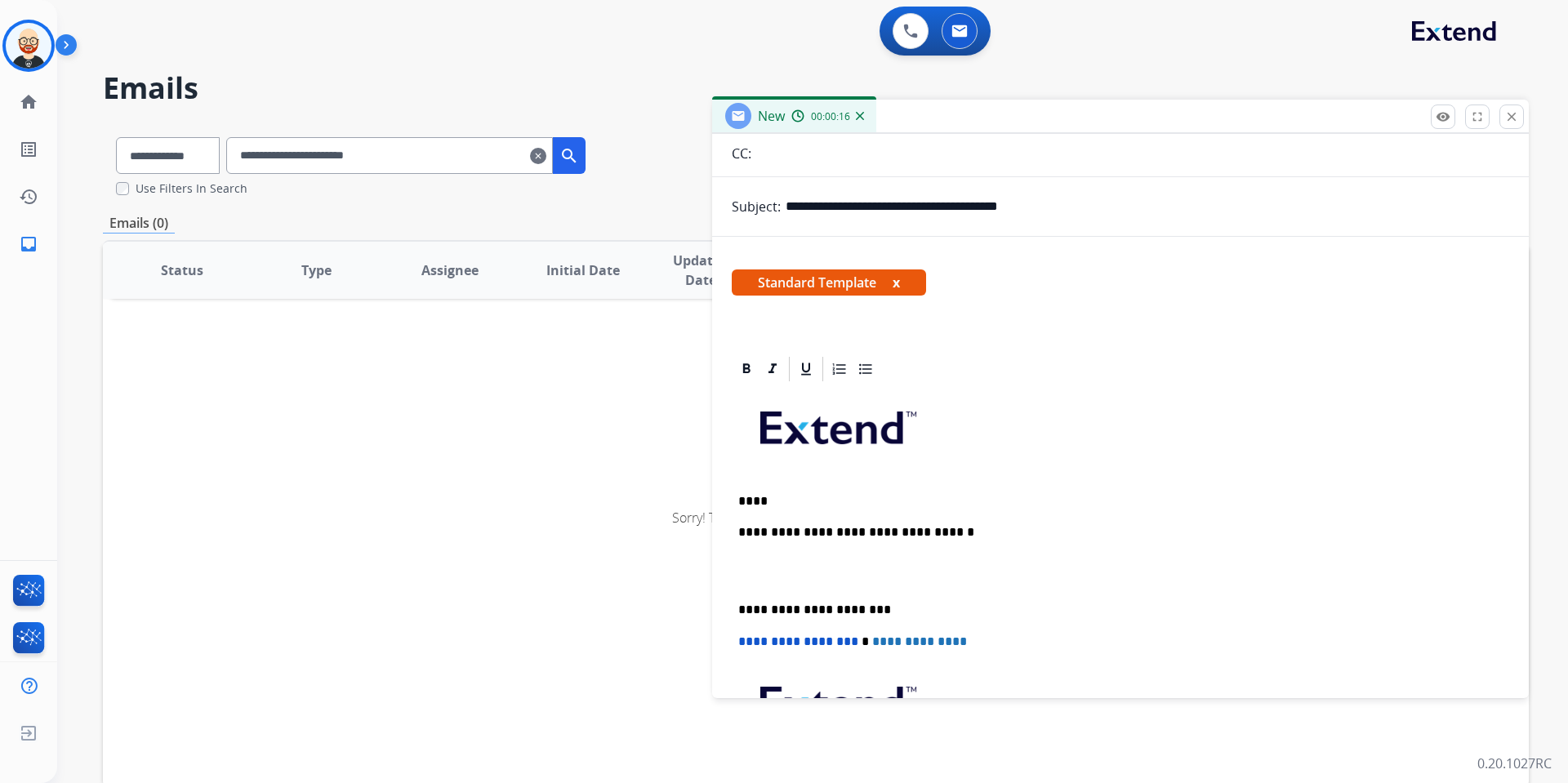 type 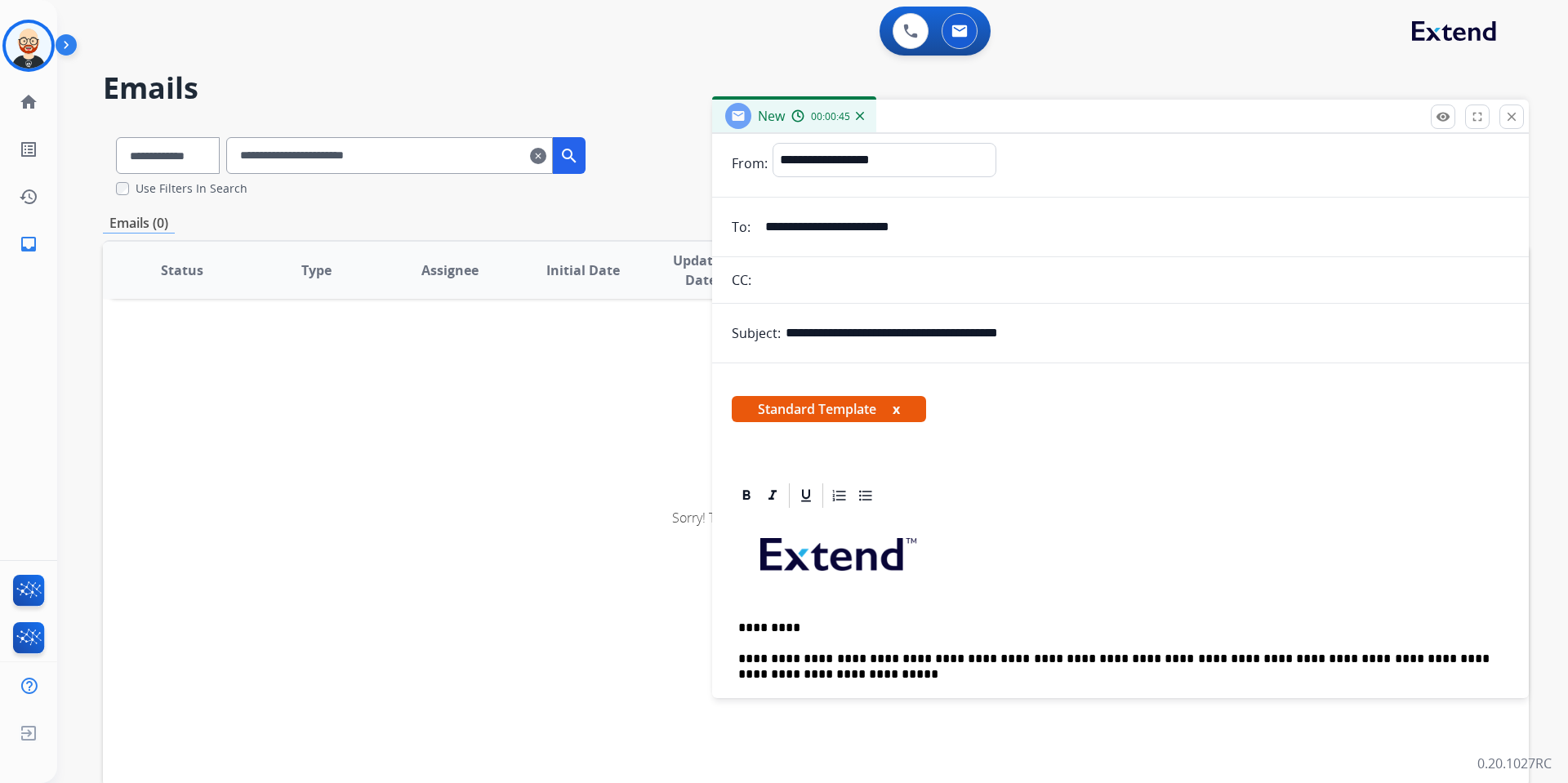 scroll, scrollTop: 29, scrollLeft: 0, axis: vertical 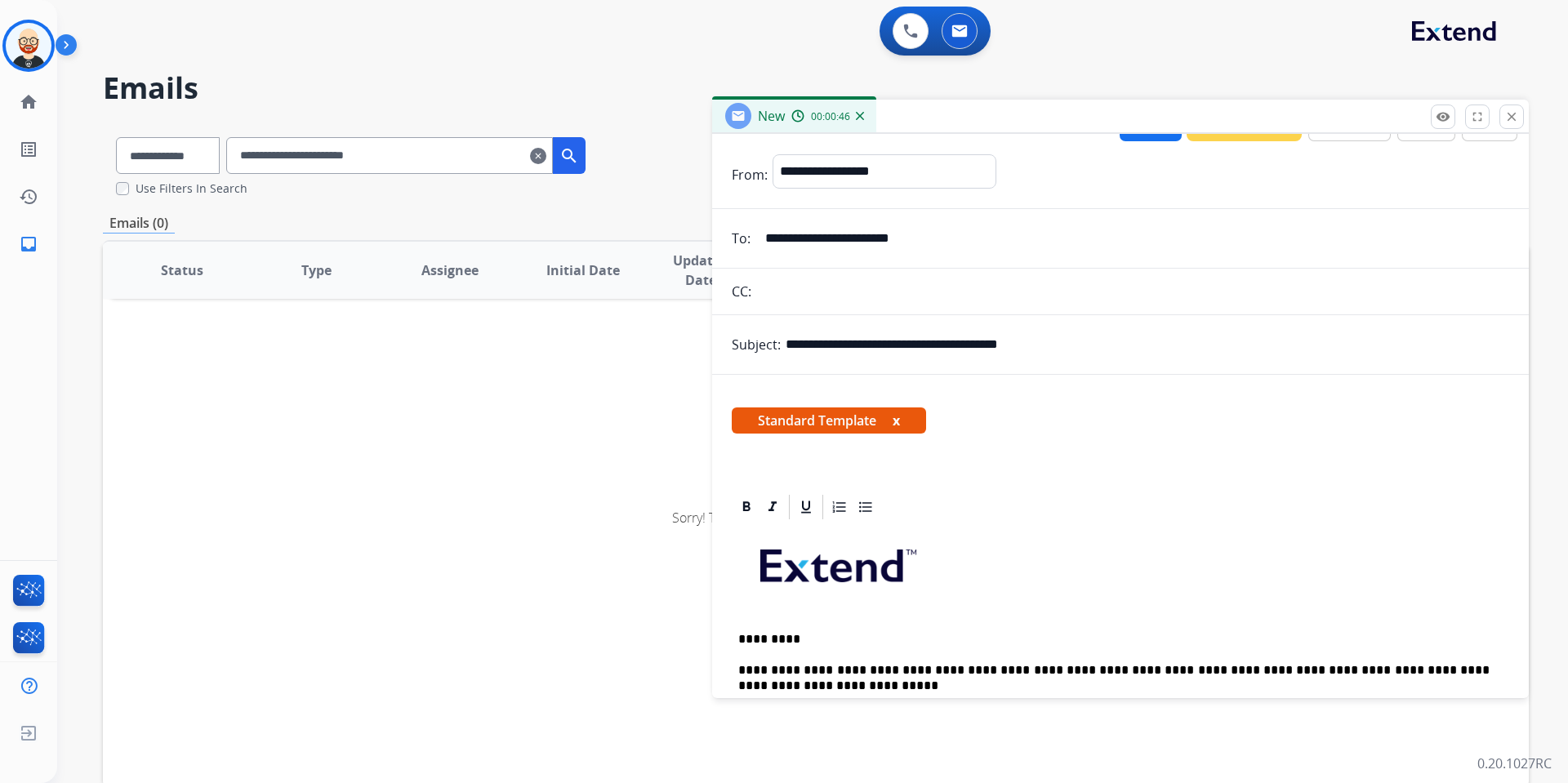 click on "**********" at bounding box center [1132, 238] 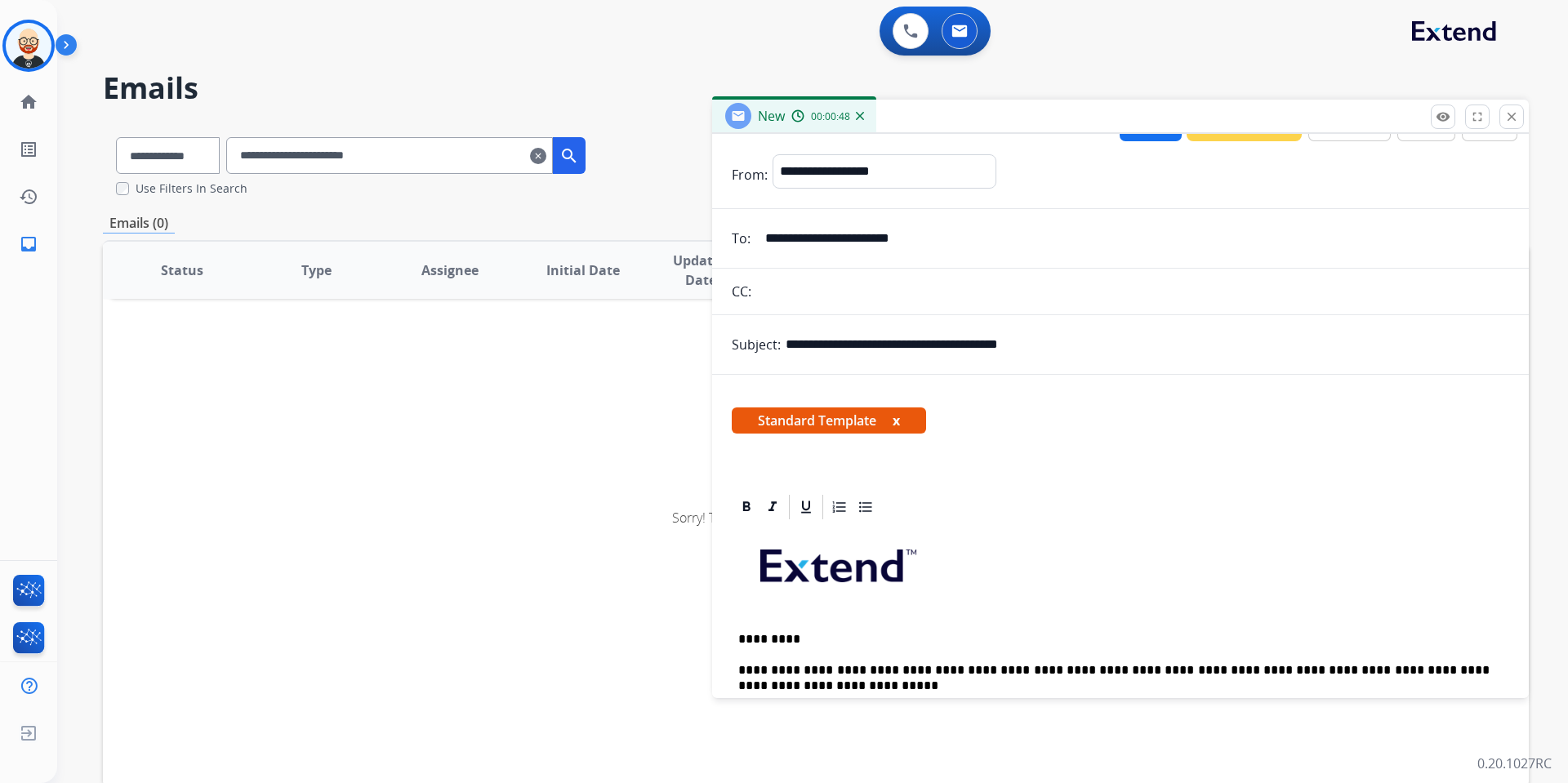 scroll, scrollTop: 0, scrollLeft: 0, axis: both 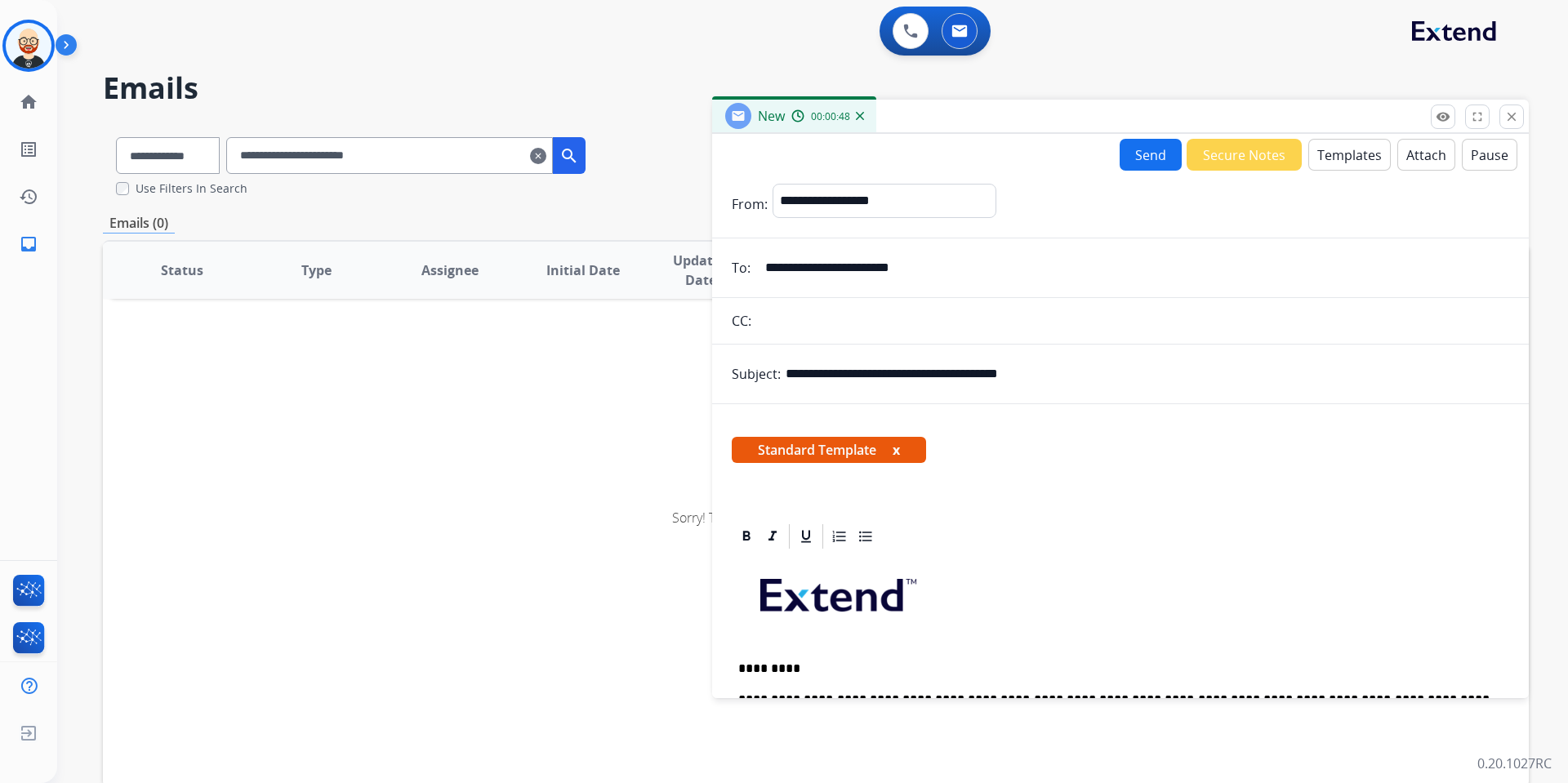 click on "Send" at bounding box center [1151, 154] 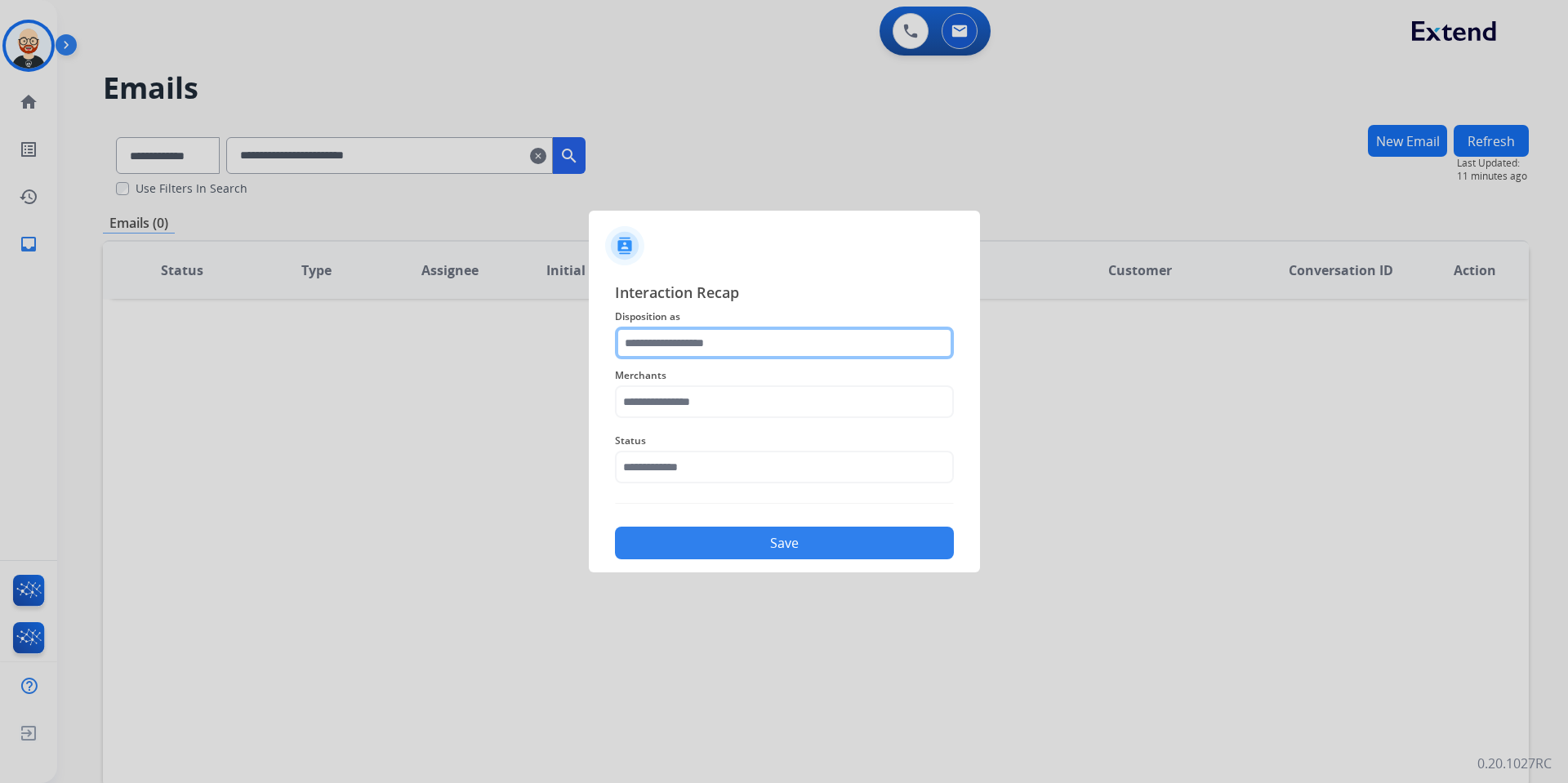 click 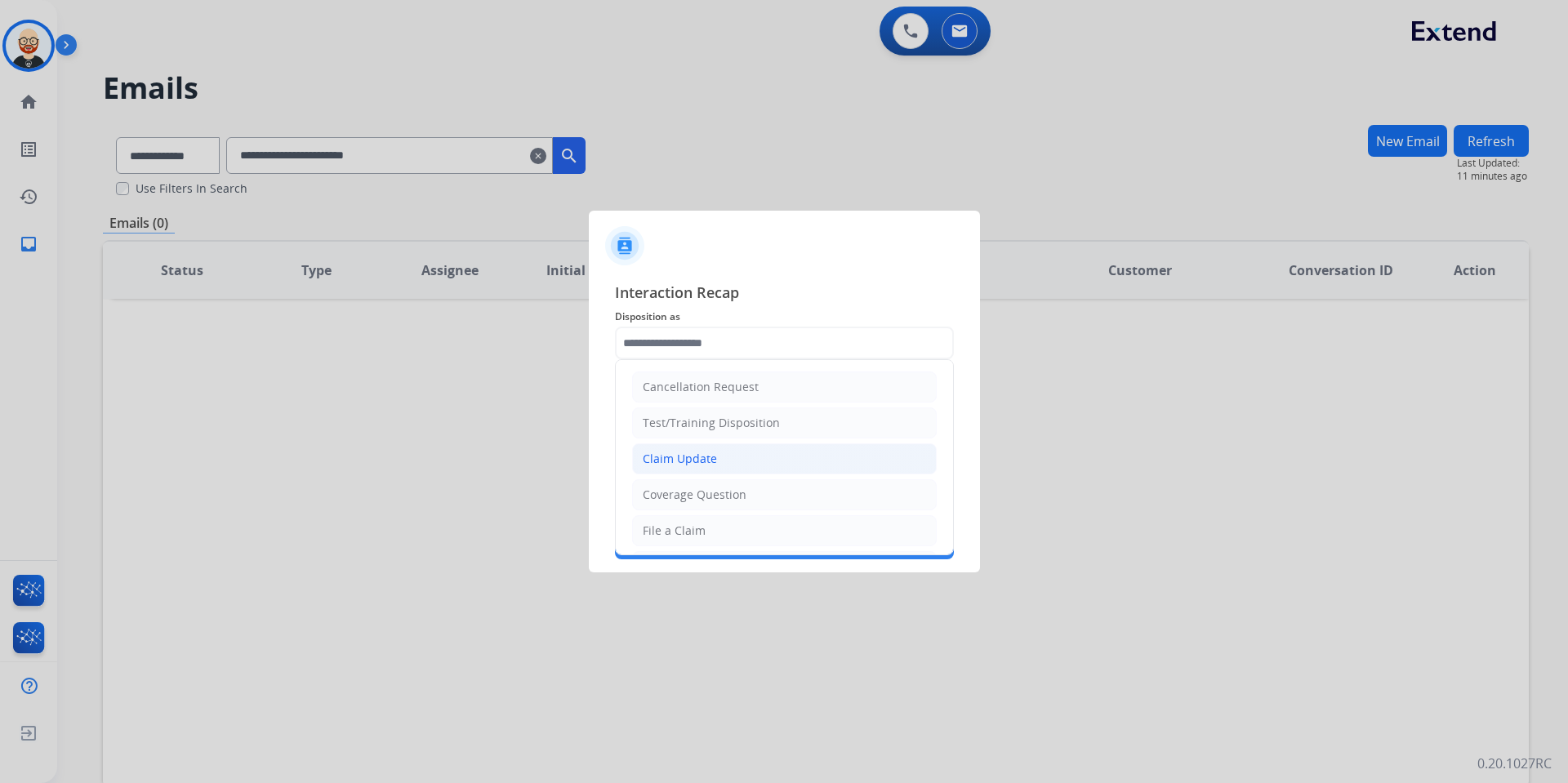 click on "Claim Update" 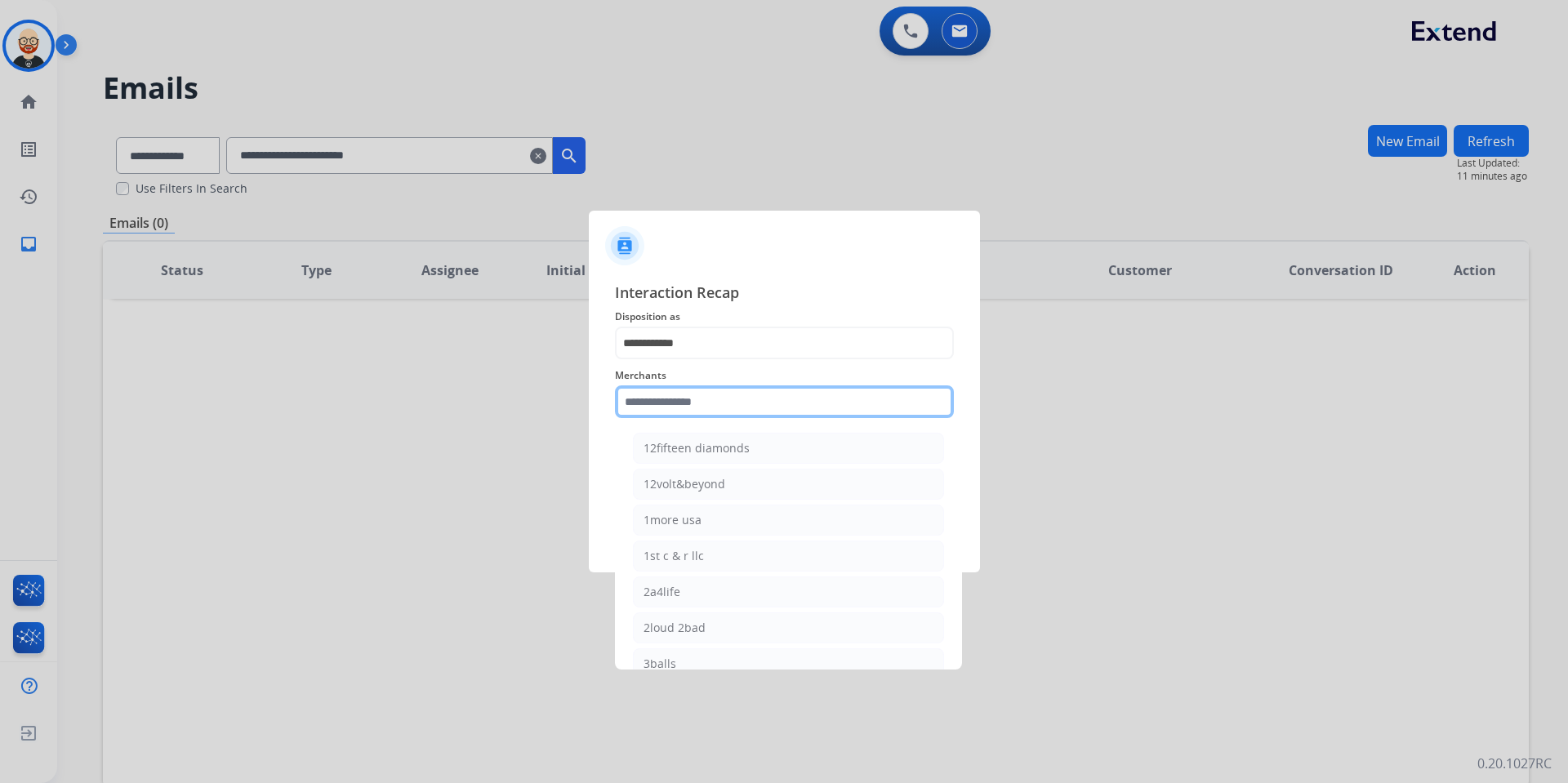 click 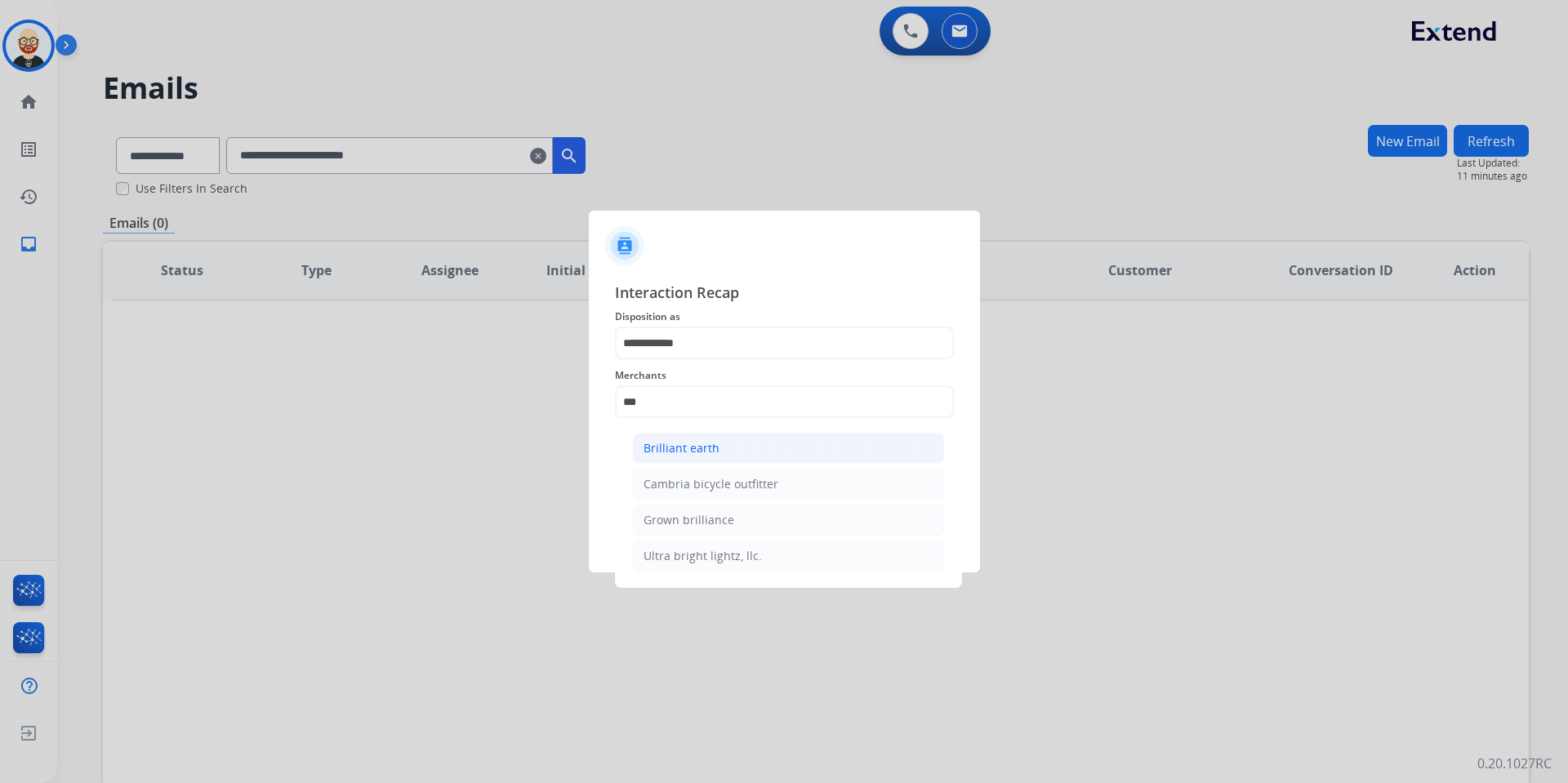 click on "Brilliant earth" 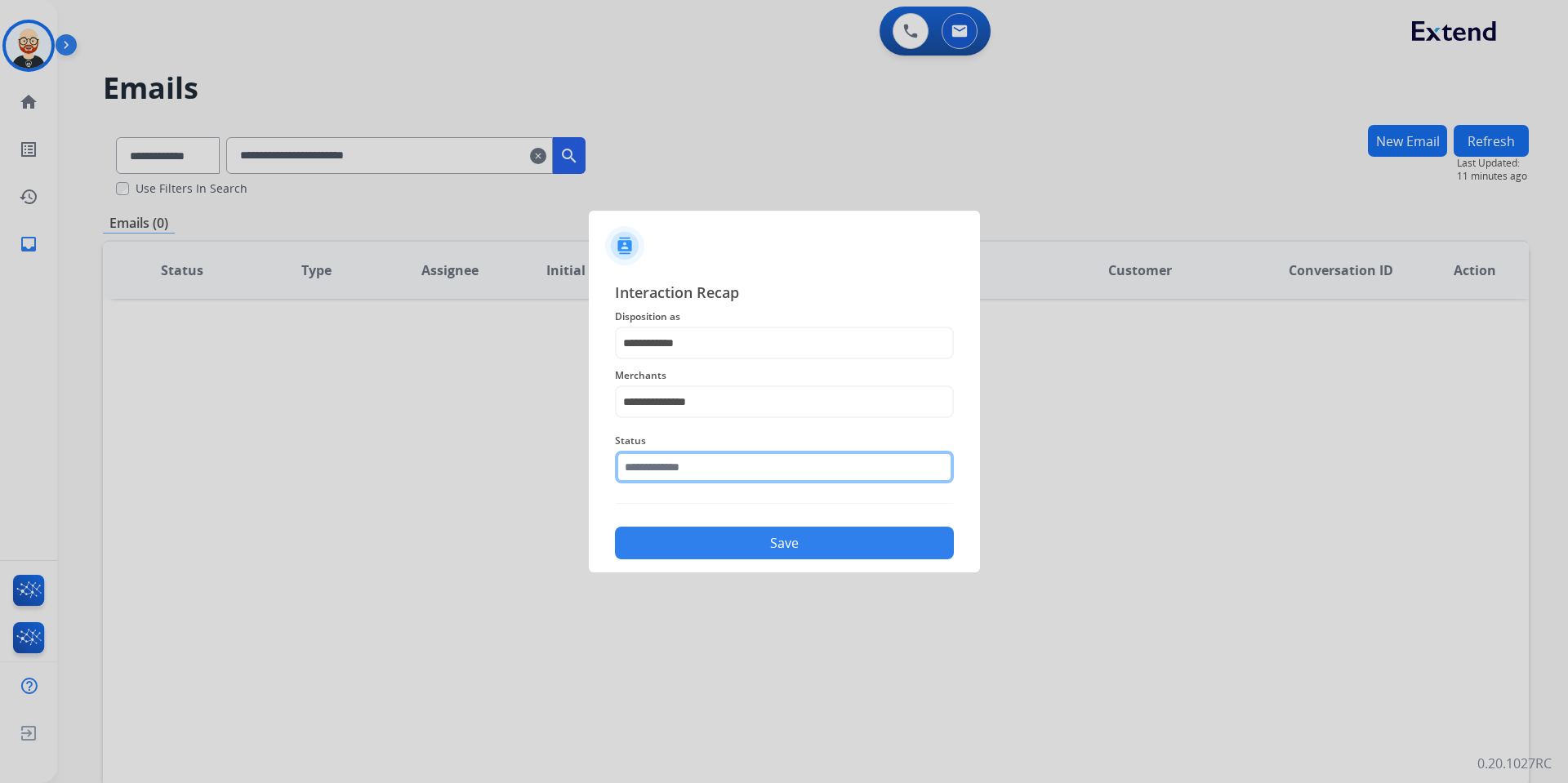 click 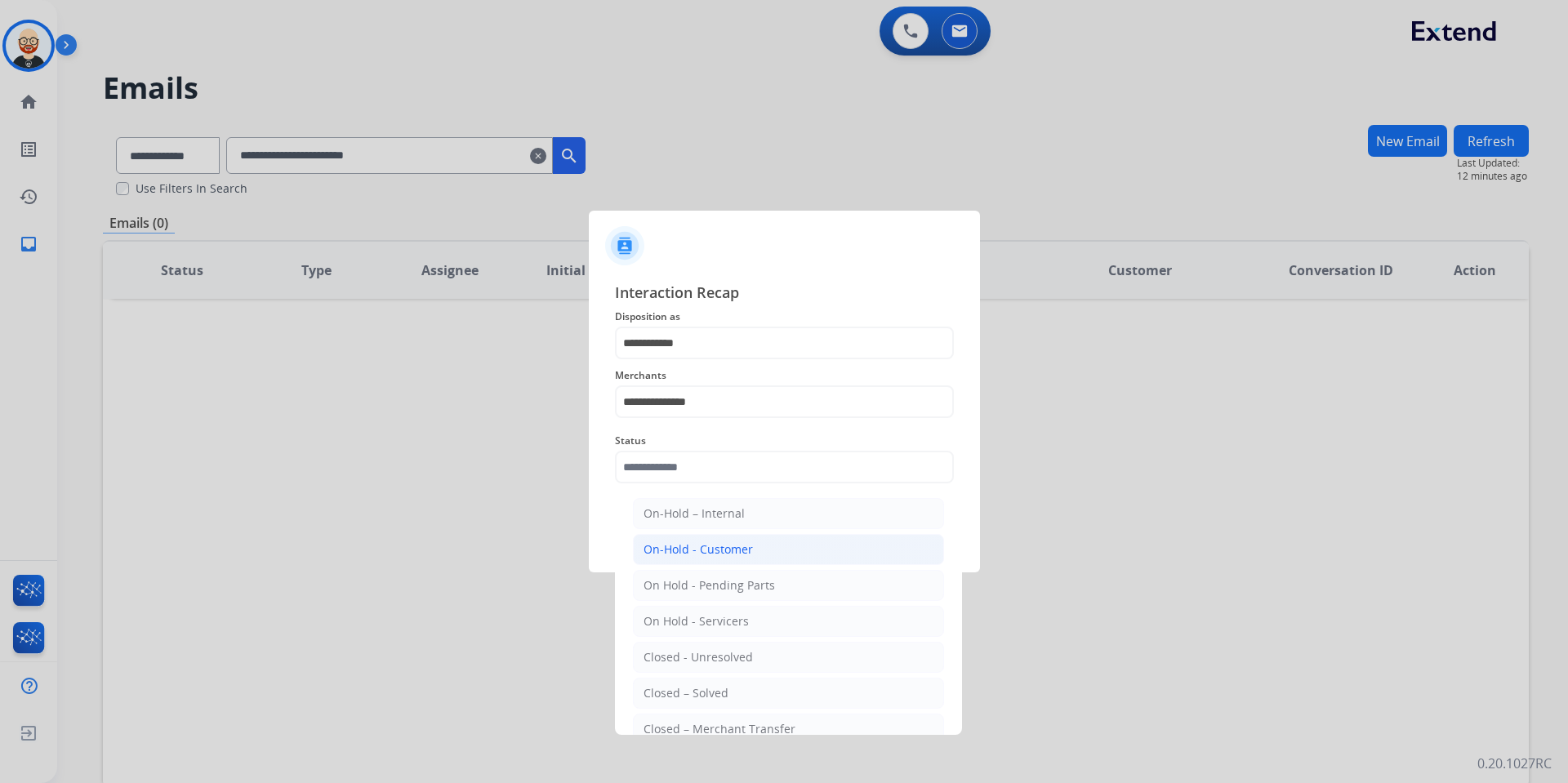 click on "On-Hold - Customer" 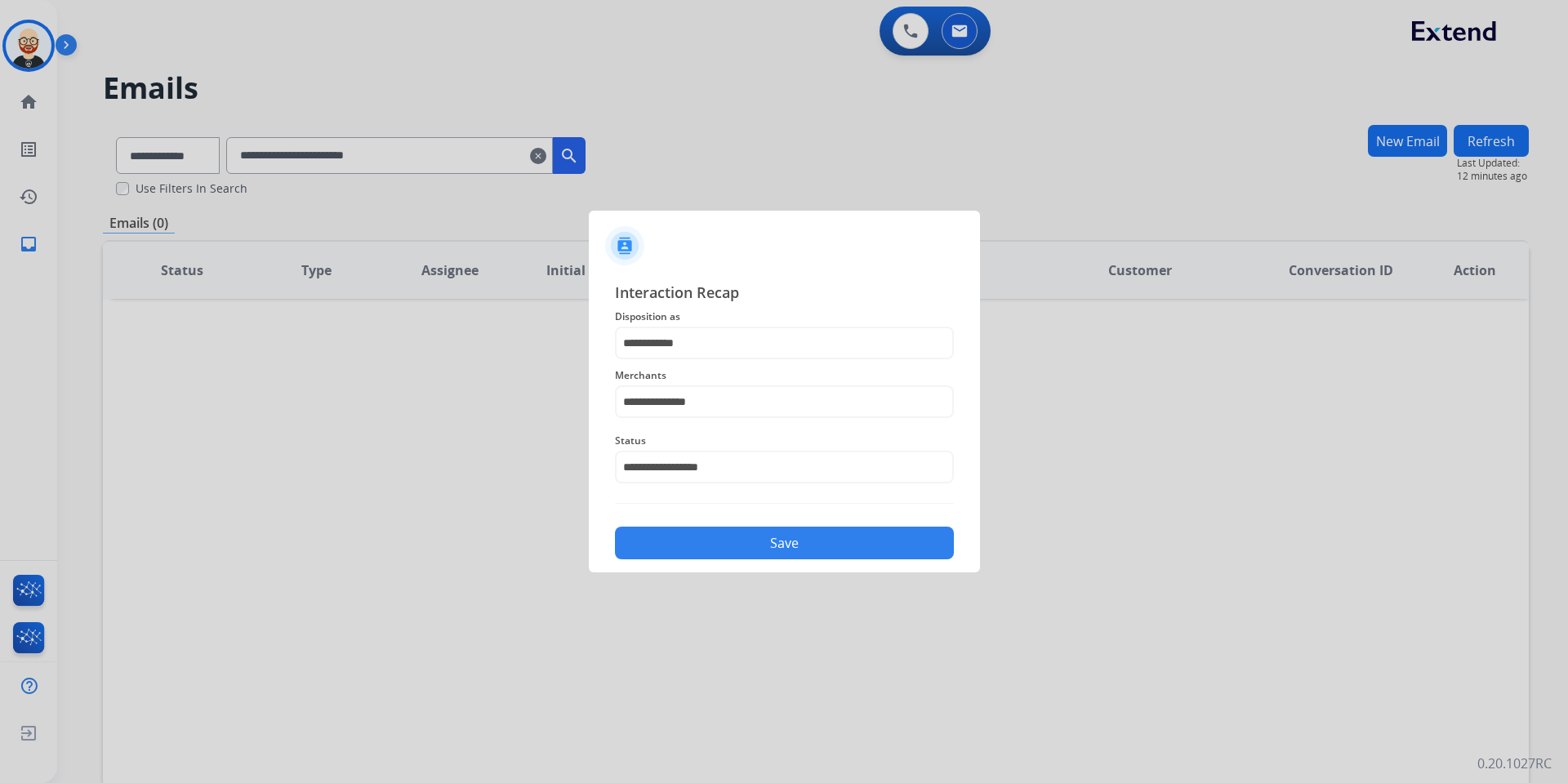 click on "Save" 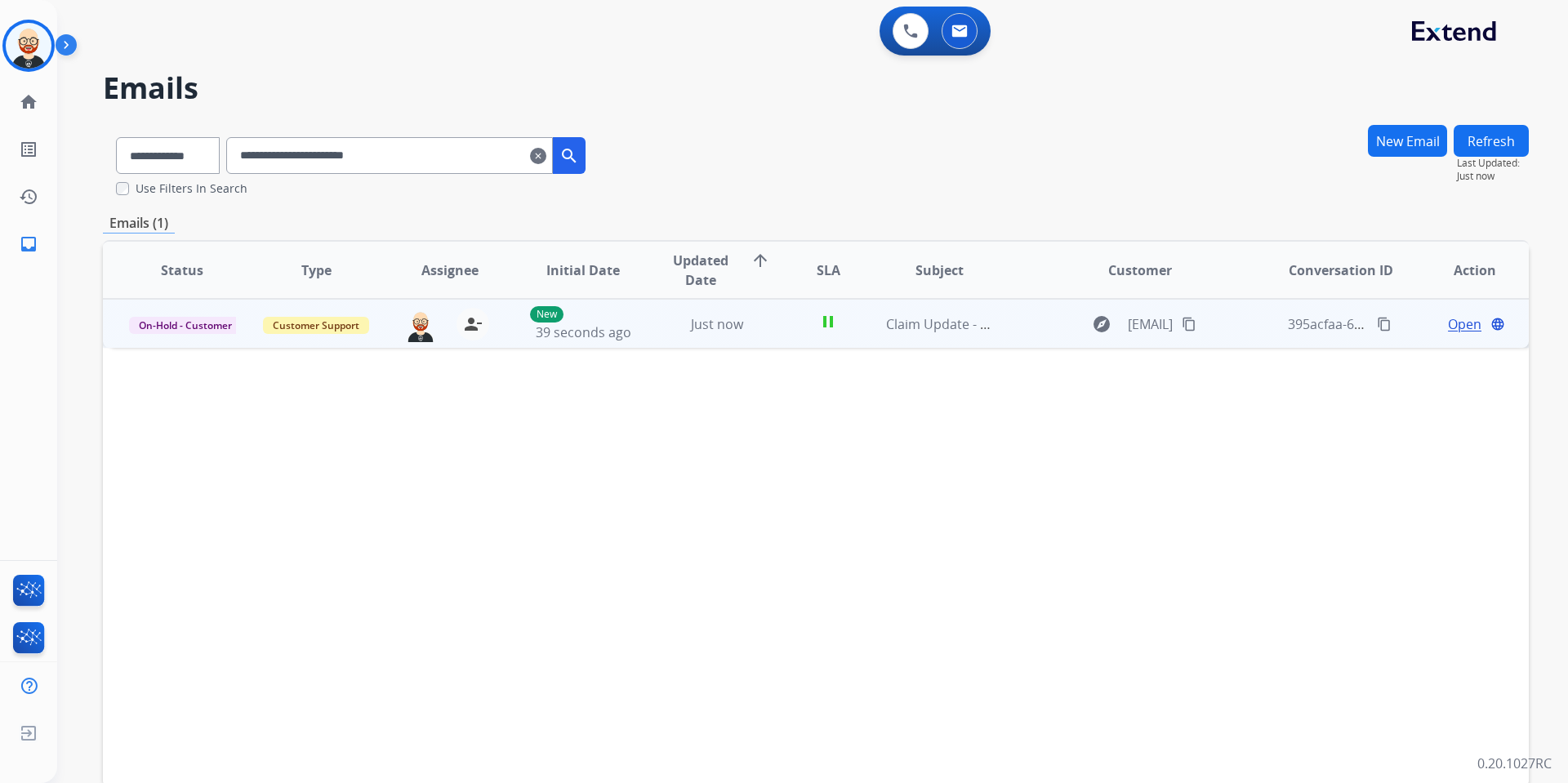 click on "content_copy" at bounding box center [1384, 324] 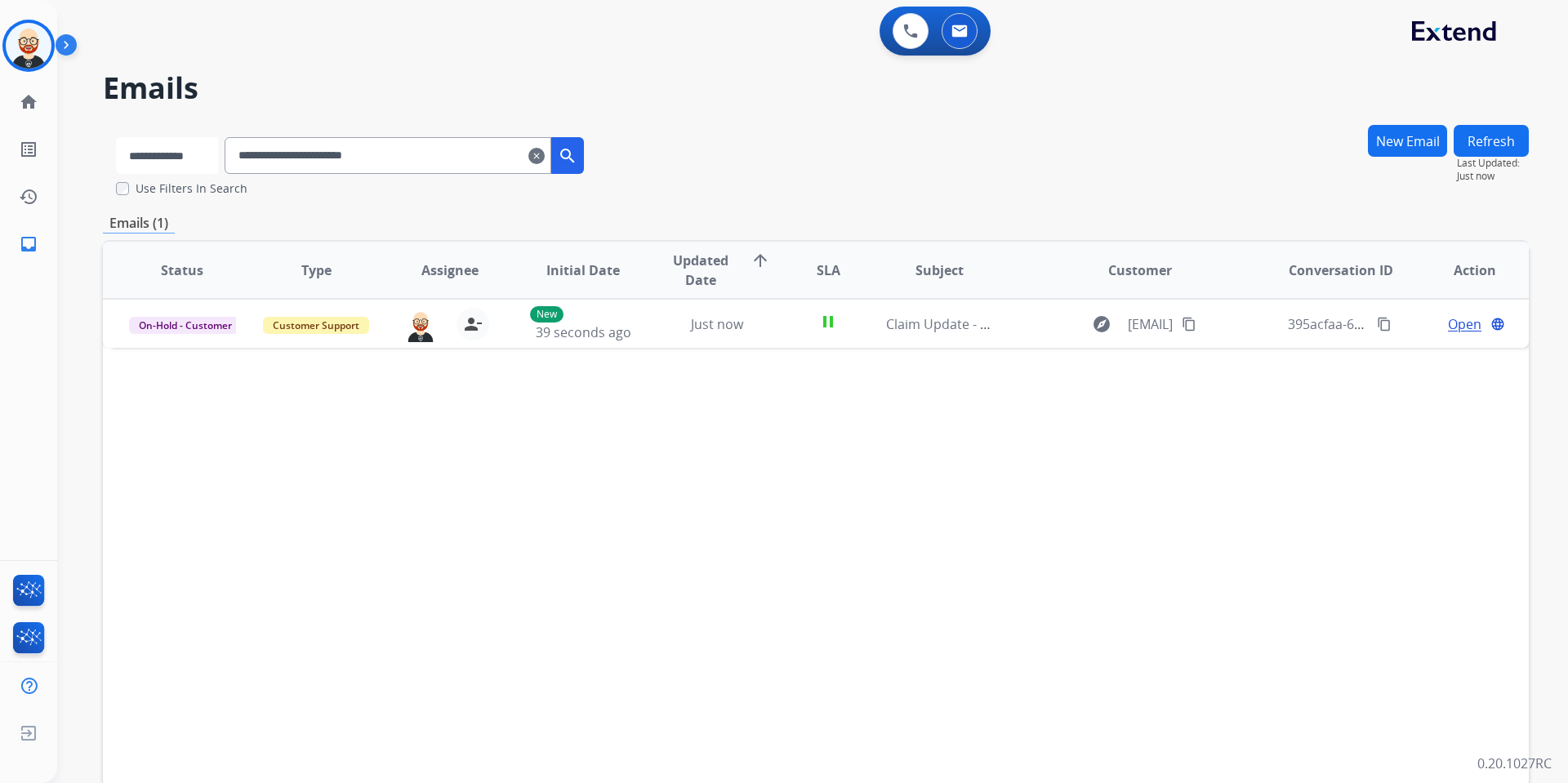 click on "**********" at bounding box center (167, 155) 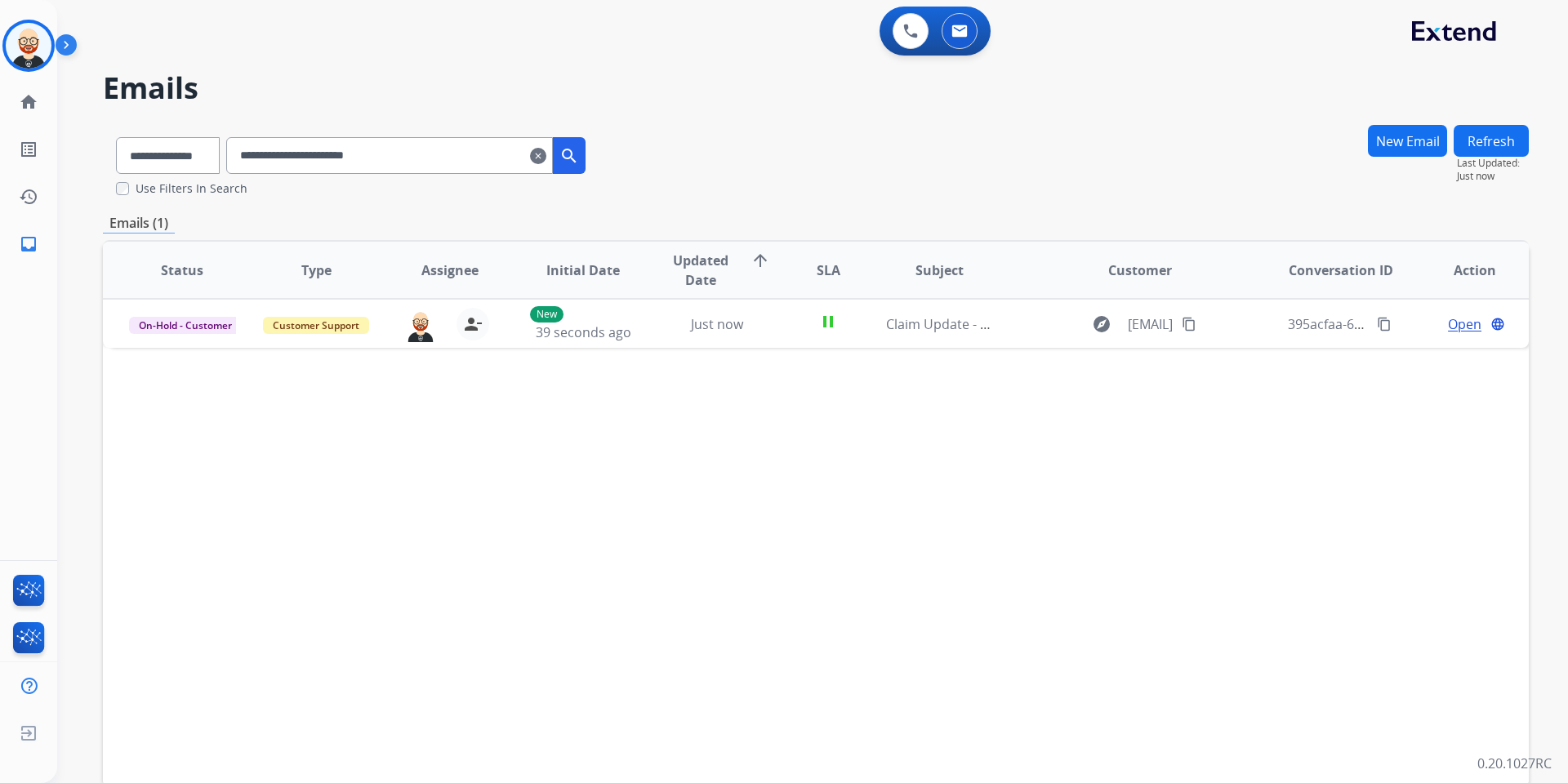 click on "**********" at bounding box center (390, 155) 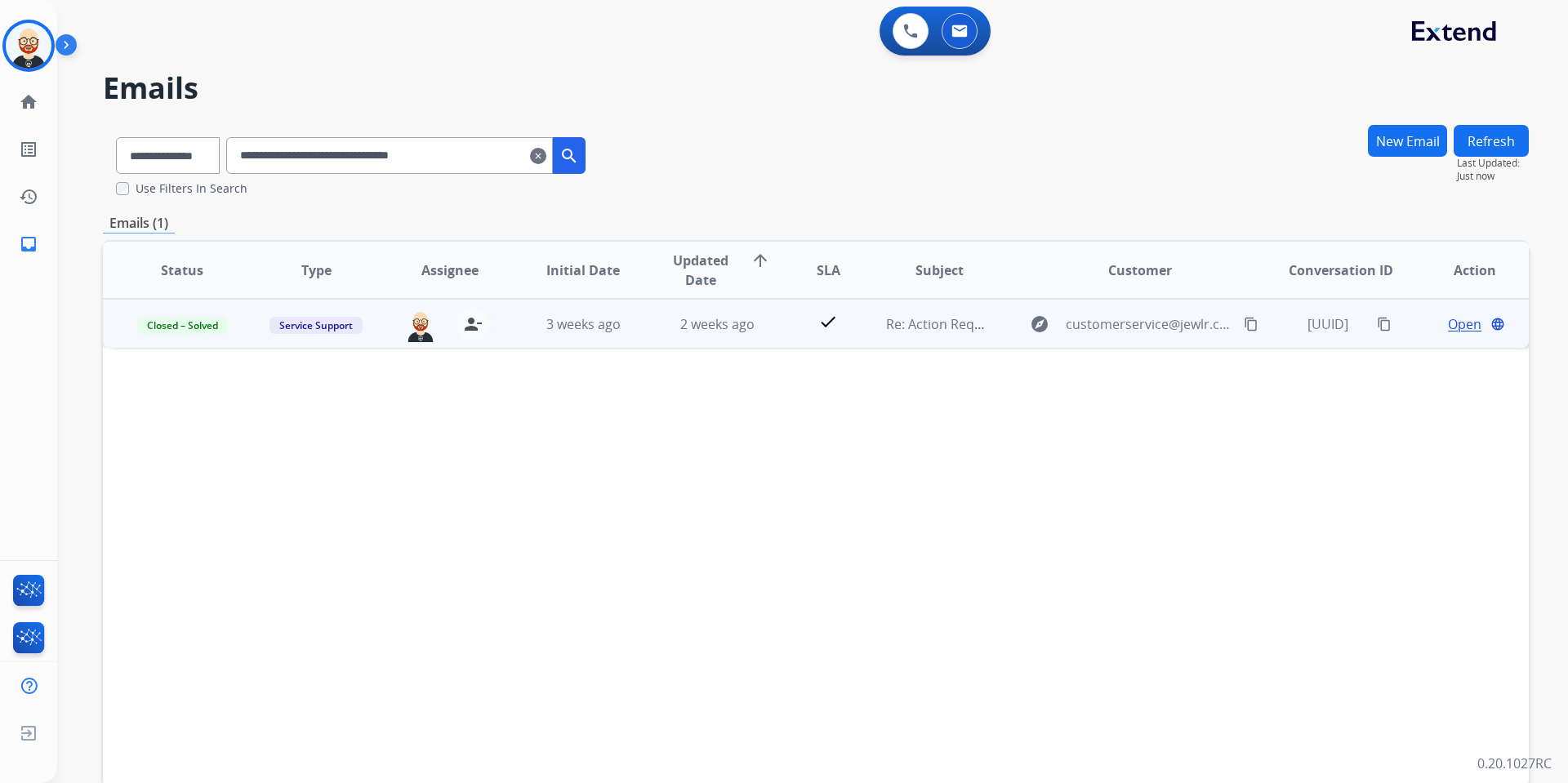 click on "Open" at bounding box center (1464, 324) 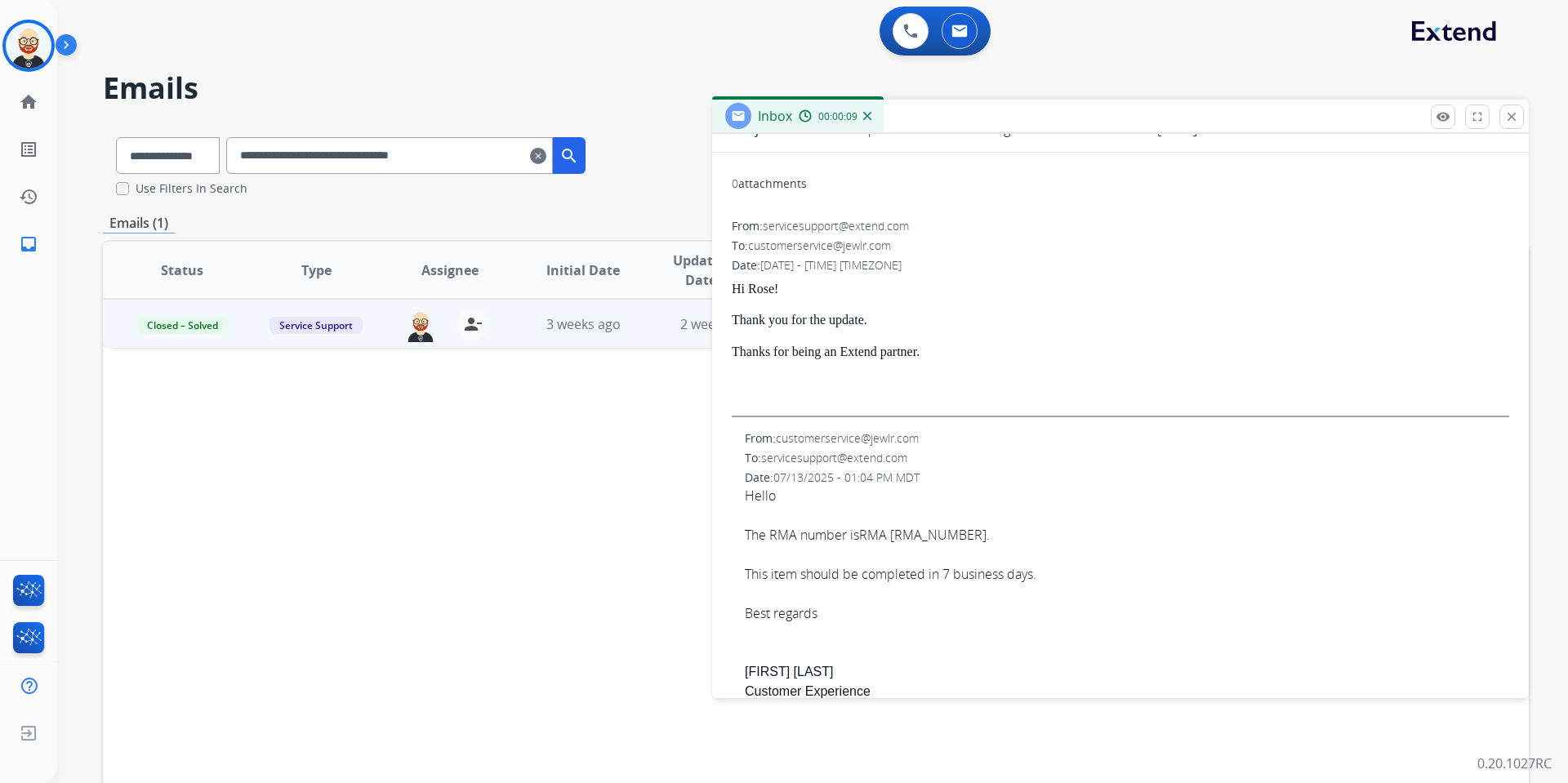scroll, scrollTop: 167, scrollLeft: 0, axis: vertical 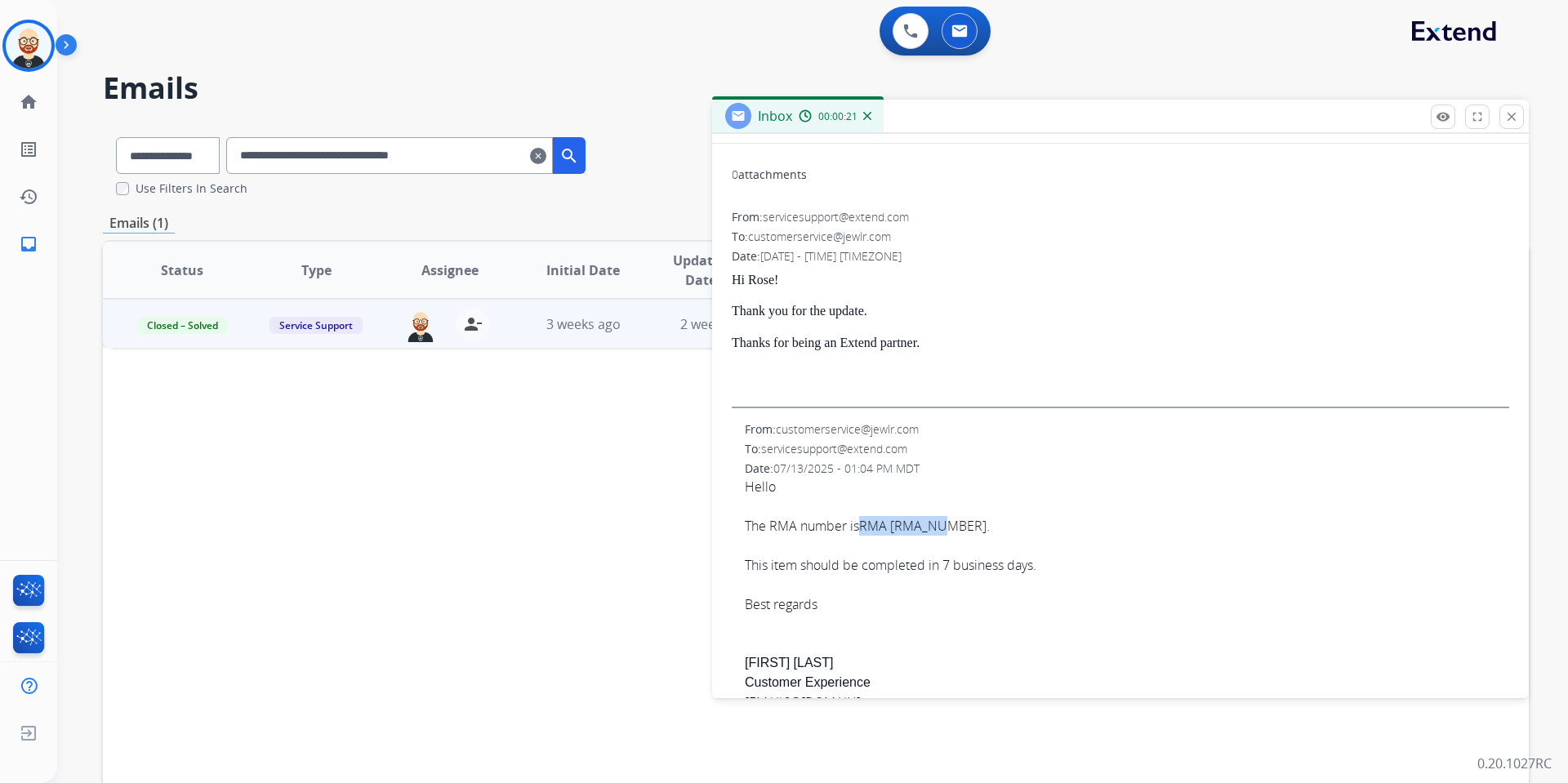 drag, startPoint x: 857, startPoint y: 524, endPoint x: 946, endPoint y: 531, distance: 89.27486 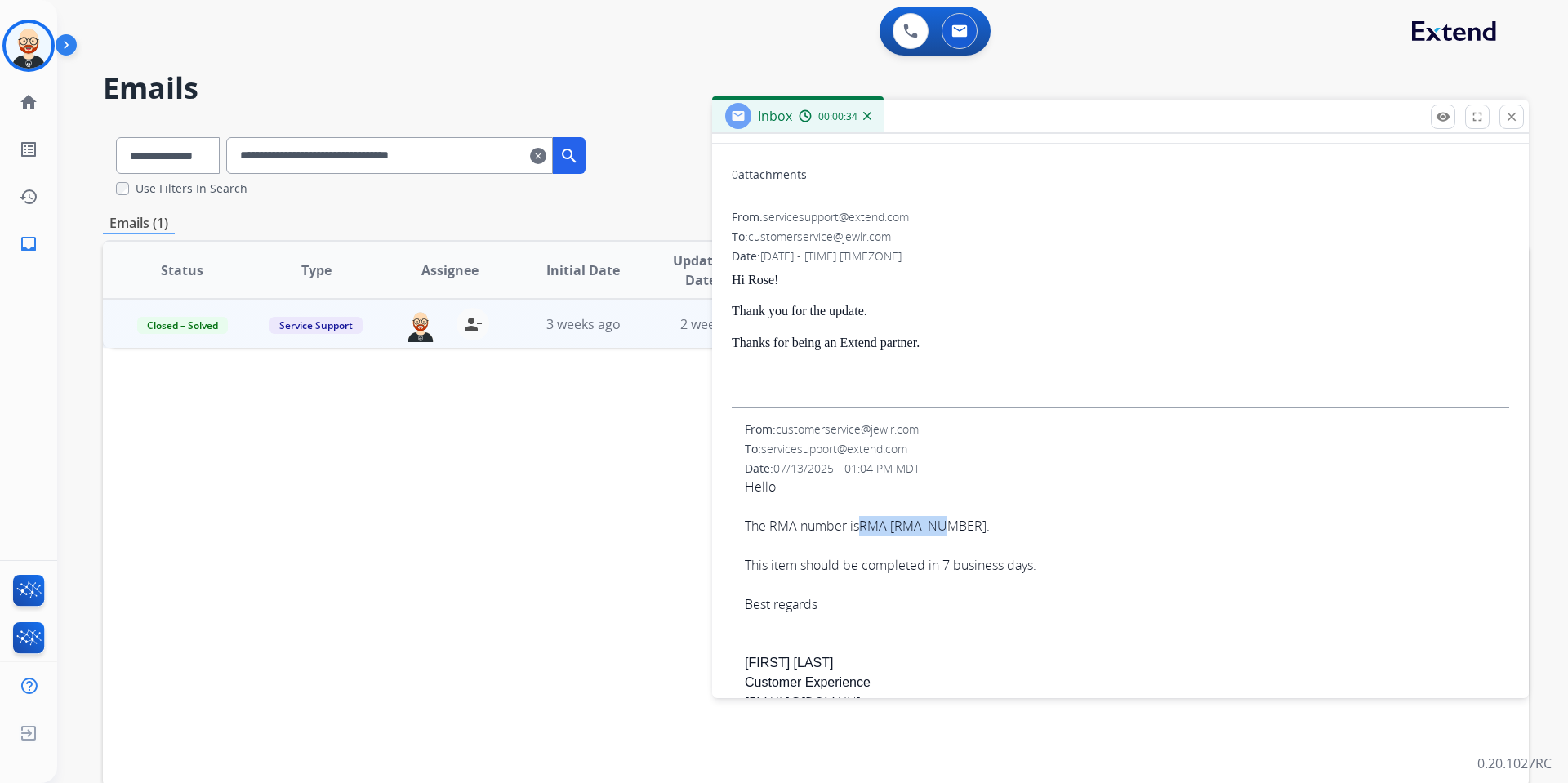 scroll, scrollTop: 0, scrollLeft: 0, axis: both 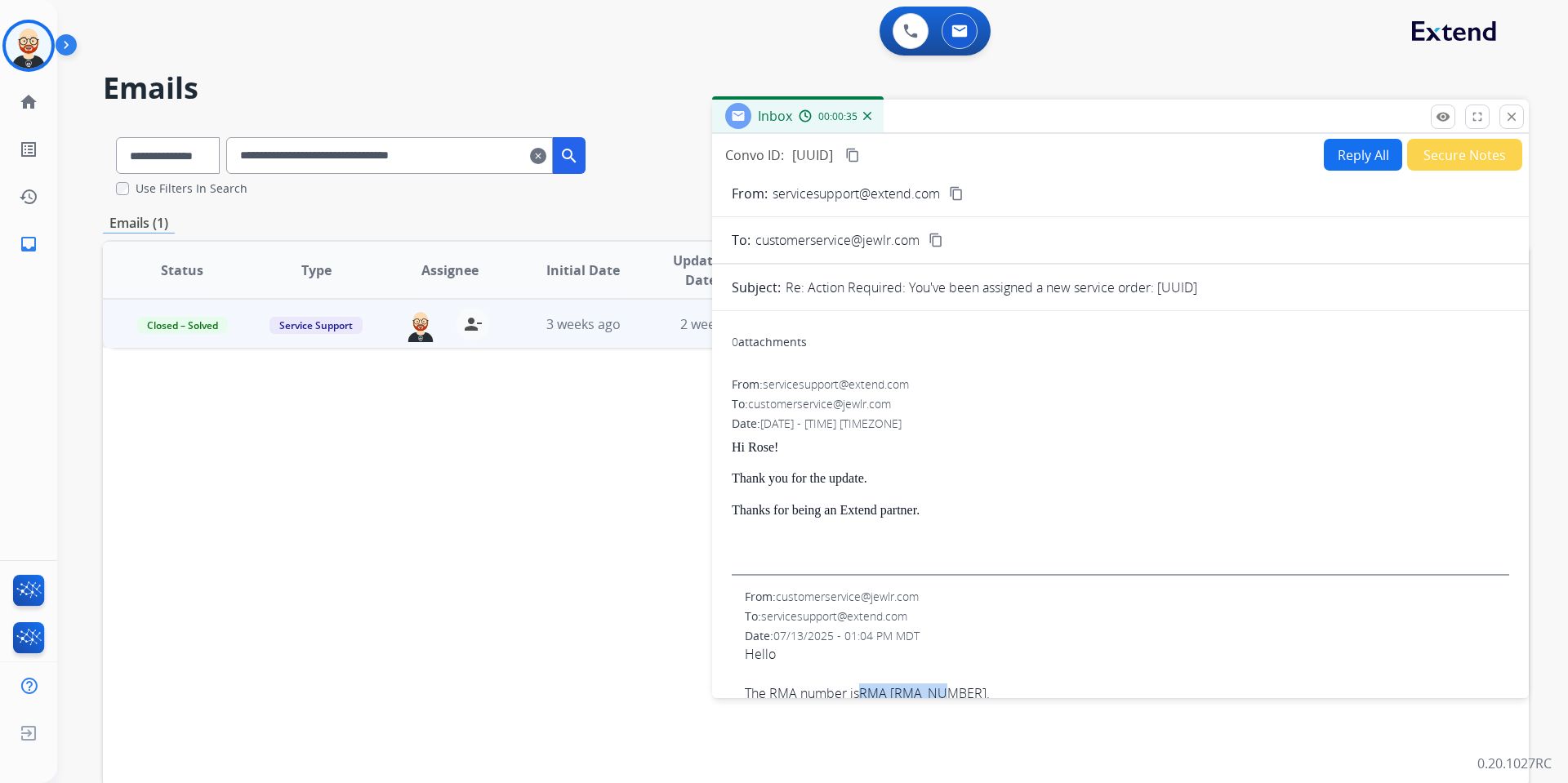 click on "Reply All" at bounding box center [1363, 154] 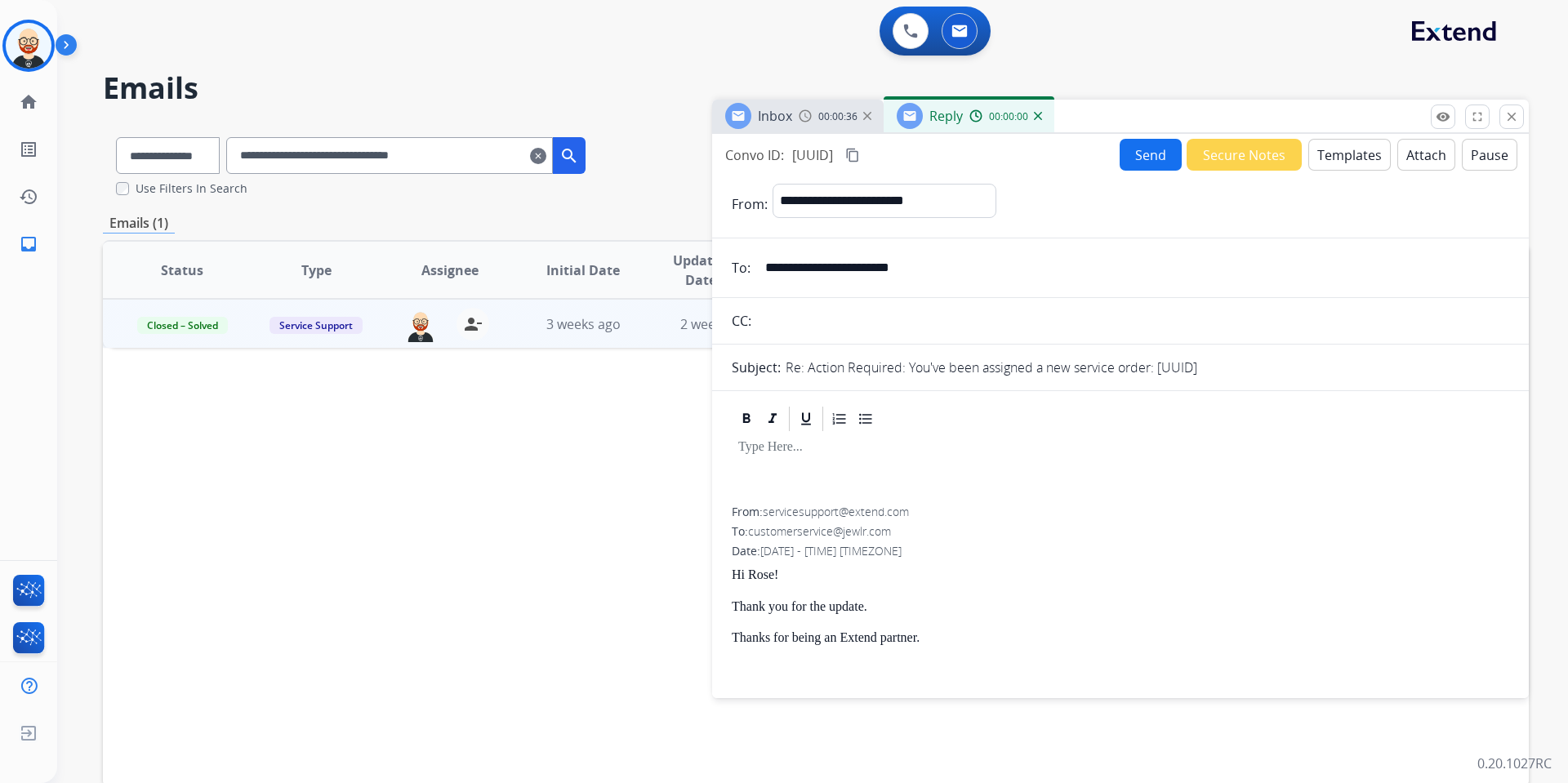 click at bounding box center [1120, 470] 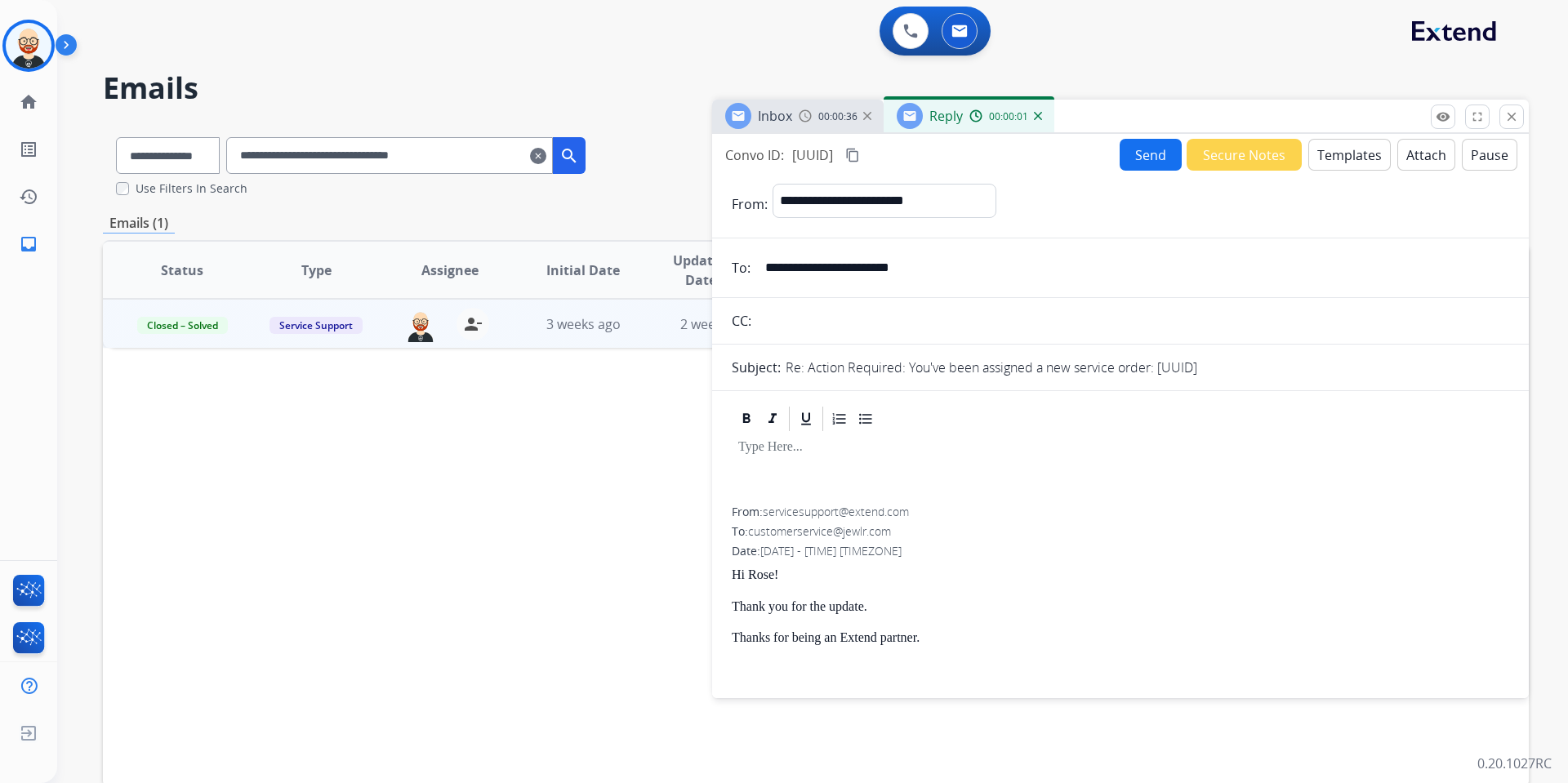 type 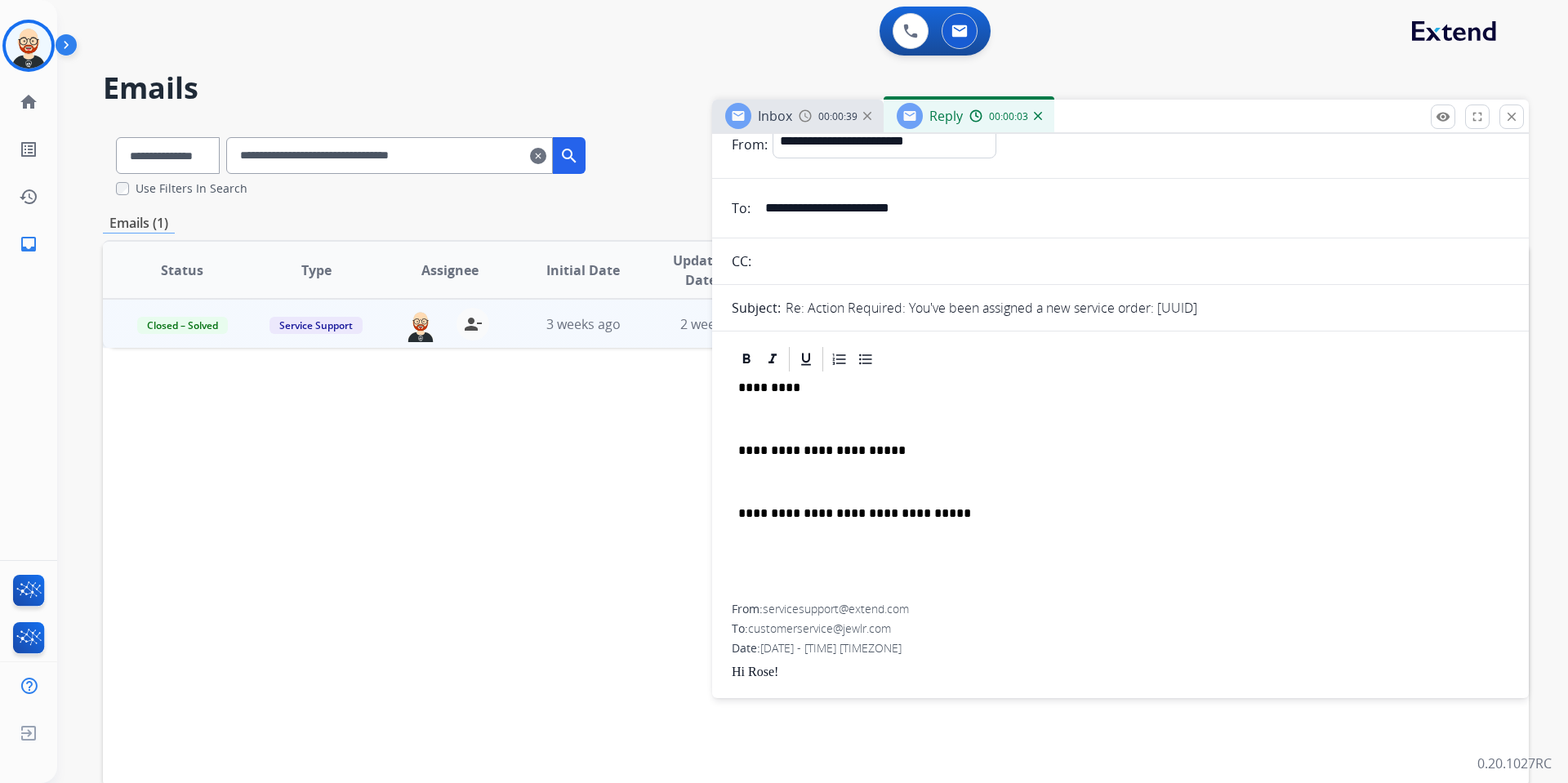 scroll, scrollTop: 0, scrollLeft: 0, axis: both 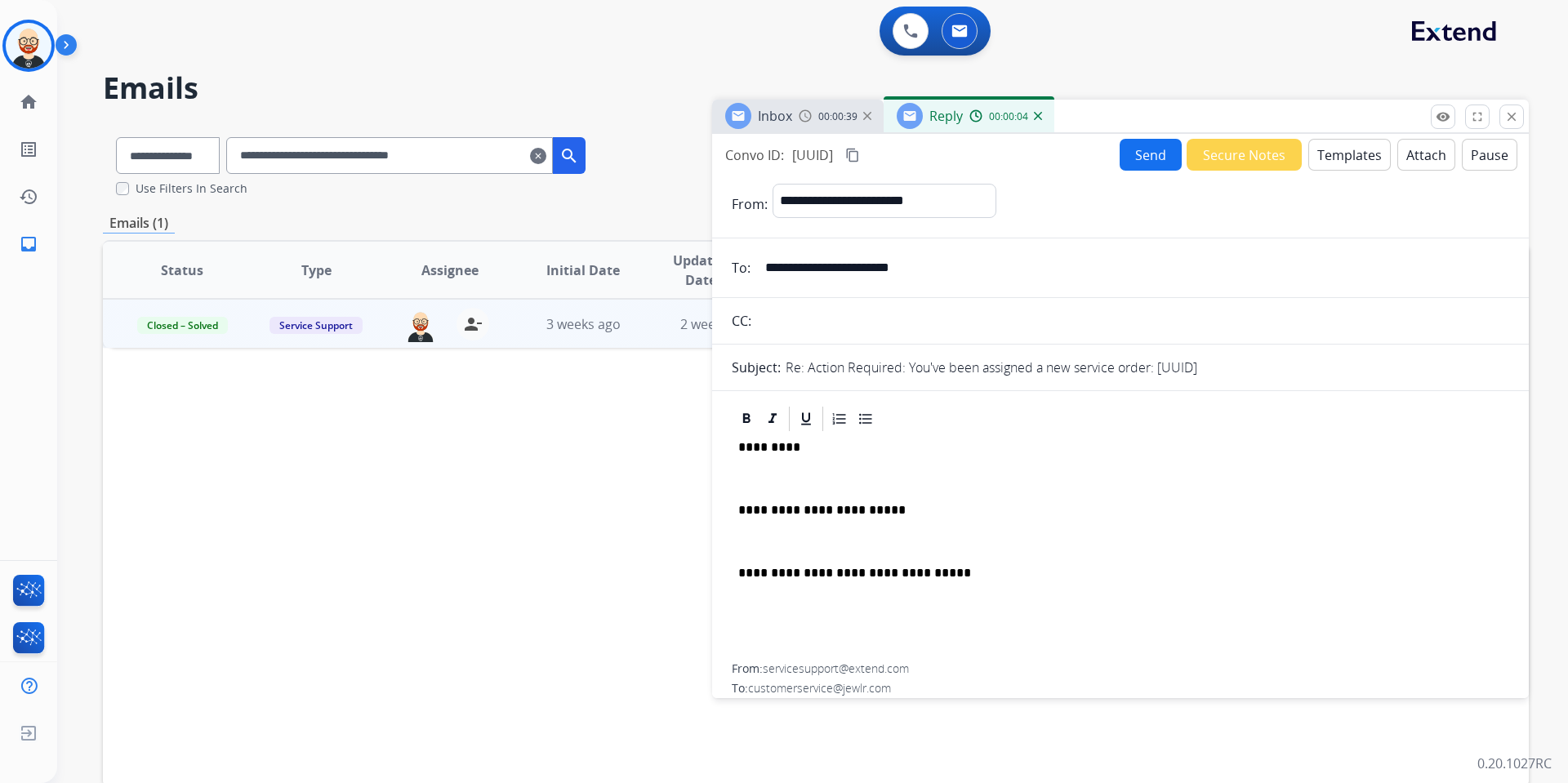 click at bounding box center (1120, 478) 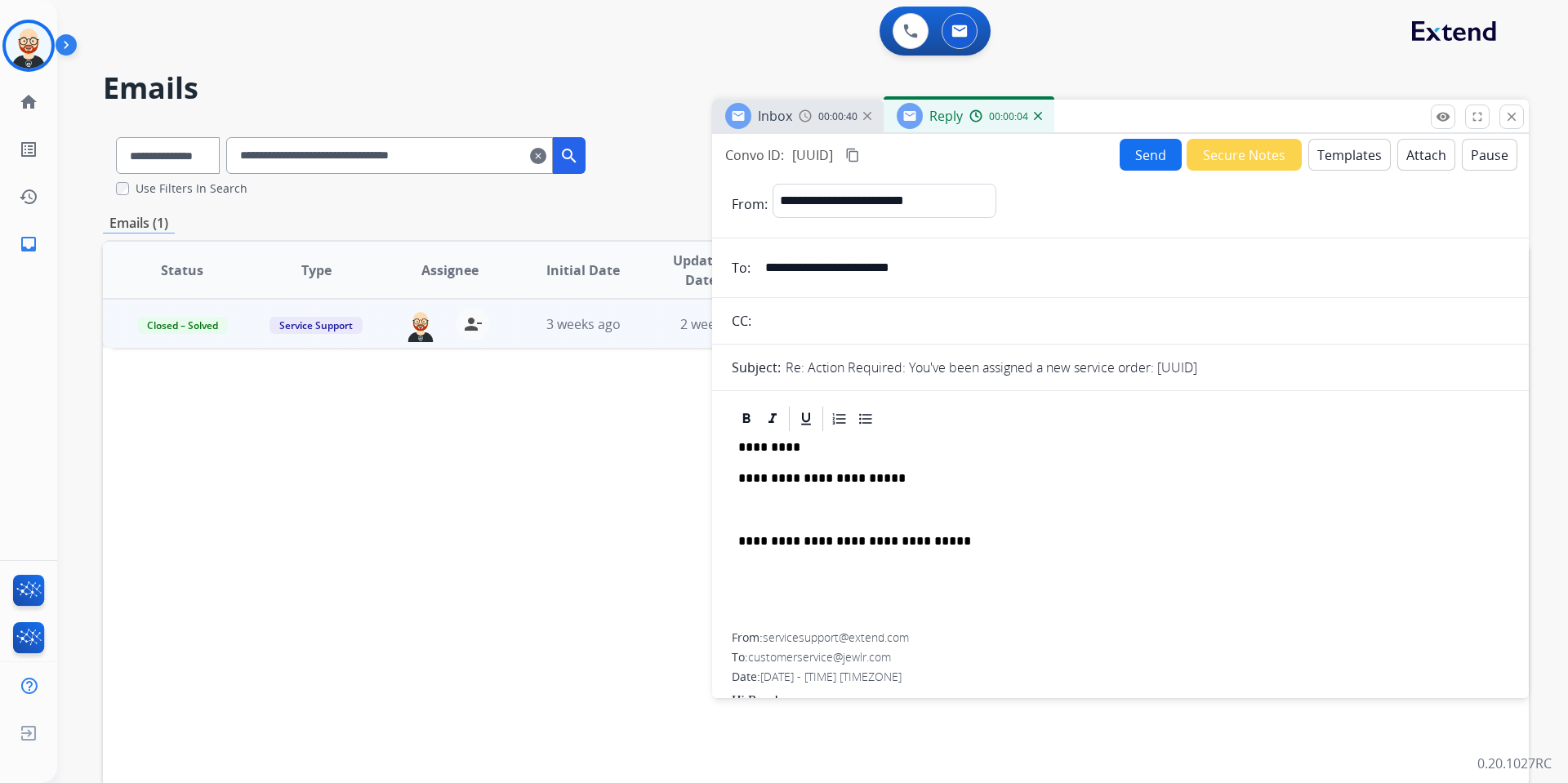 click on "**********" at bounding box center (1120, 533) 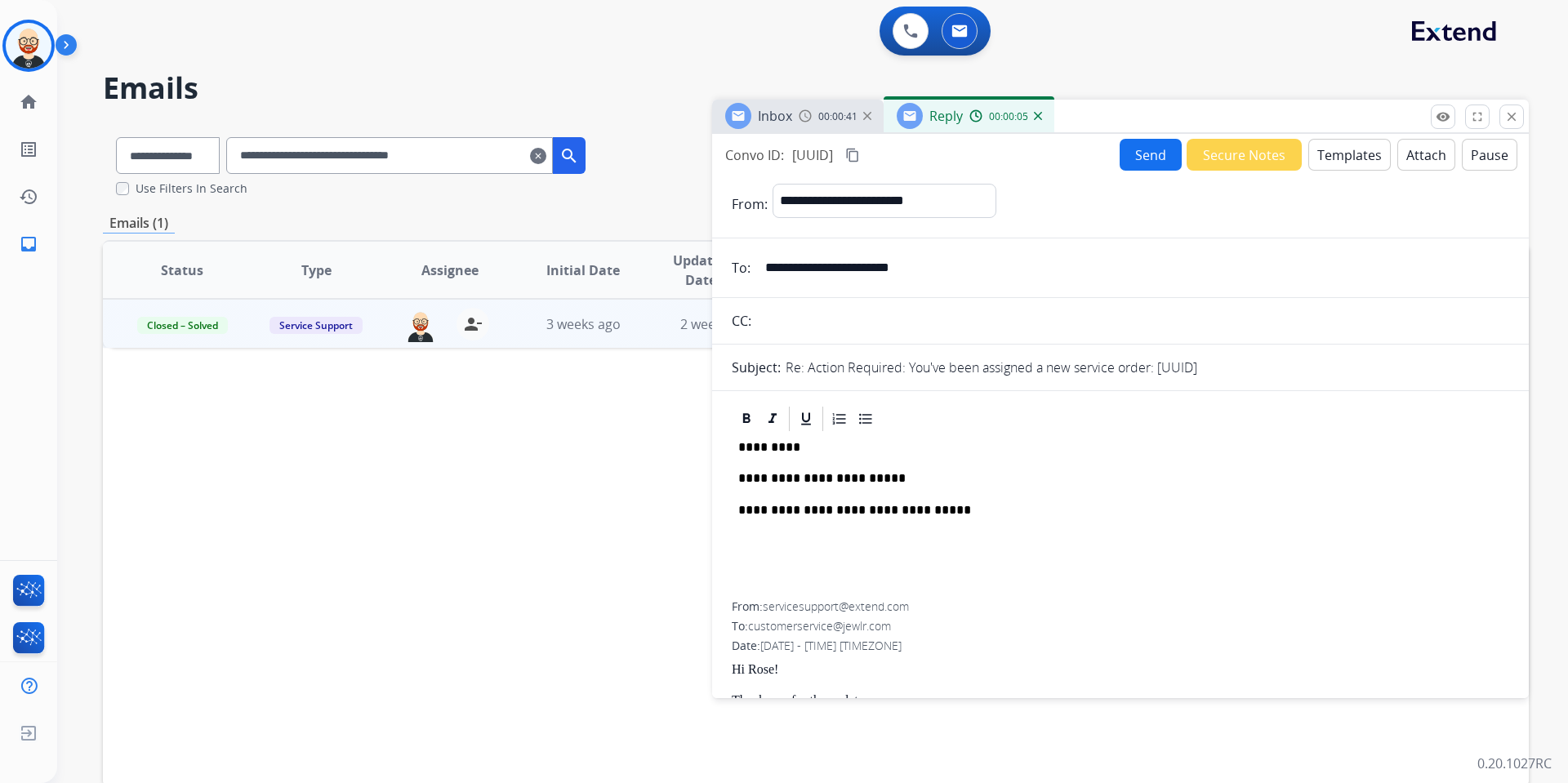 click on "**********" at bounding box center (1120, 518) 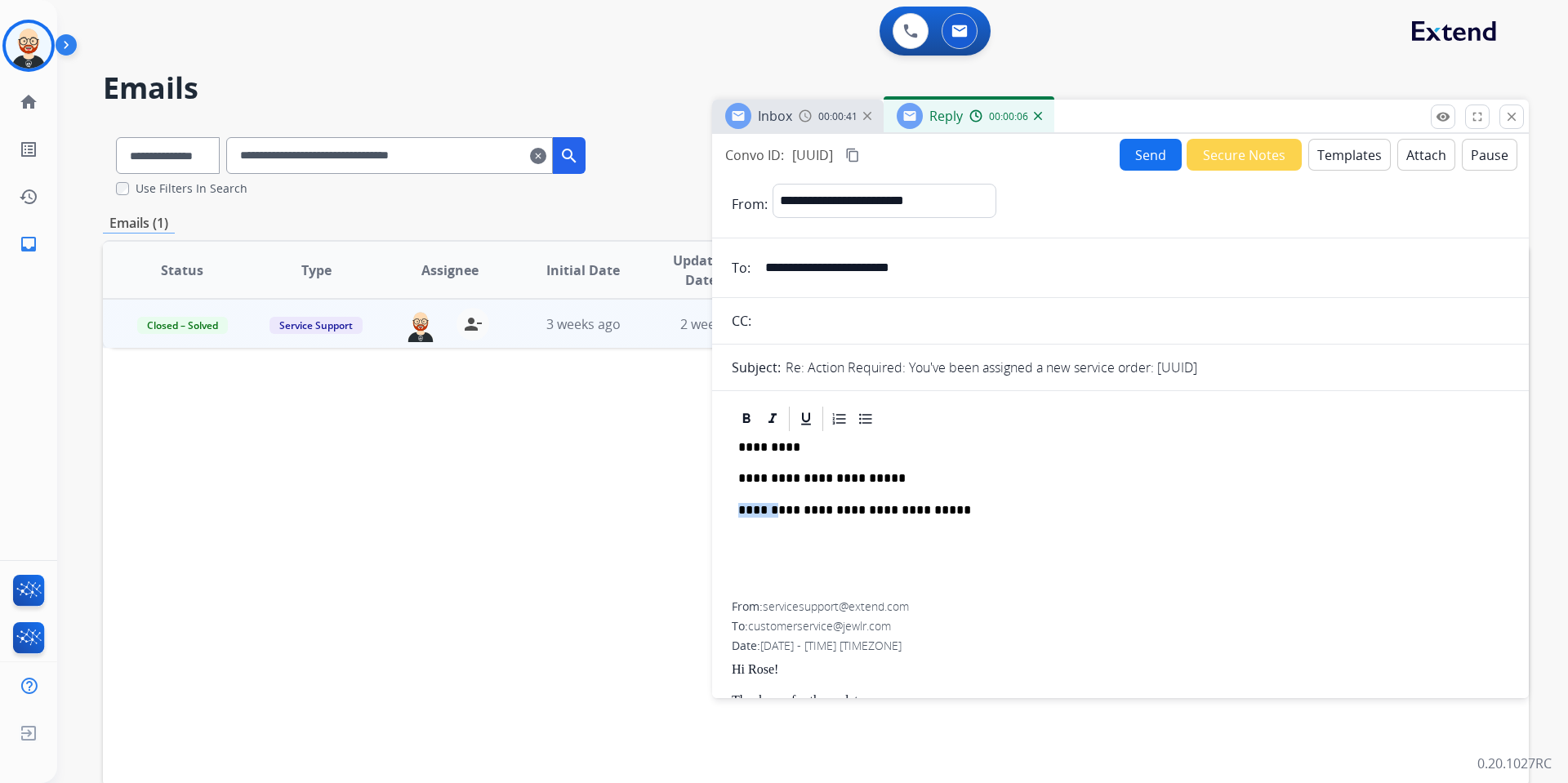 click on "**********" at bounding box center (1120, 518) 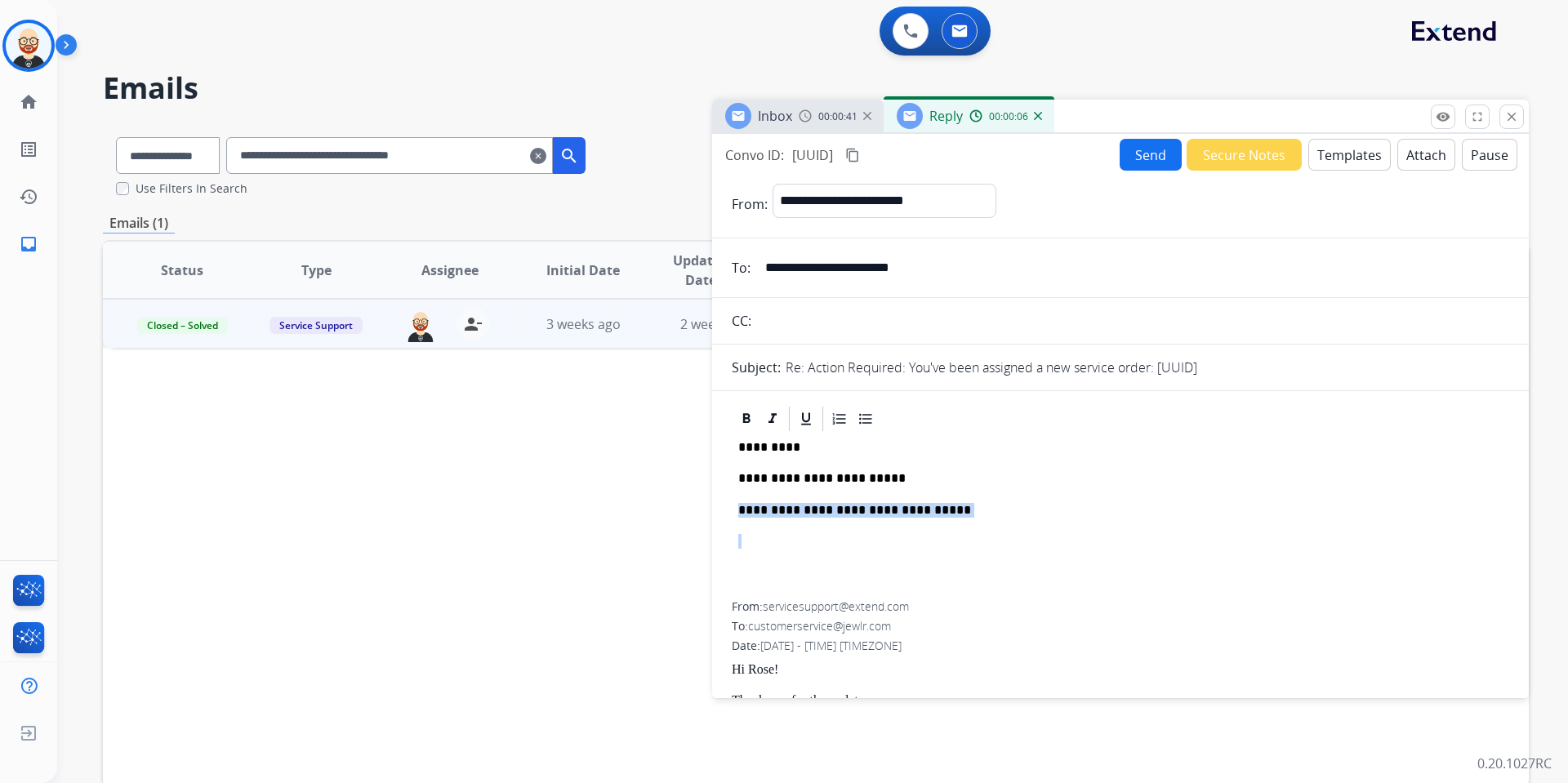 click on "**********" at bounding box center (1120, 518) 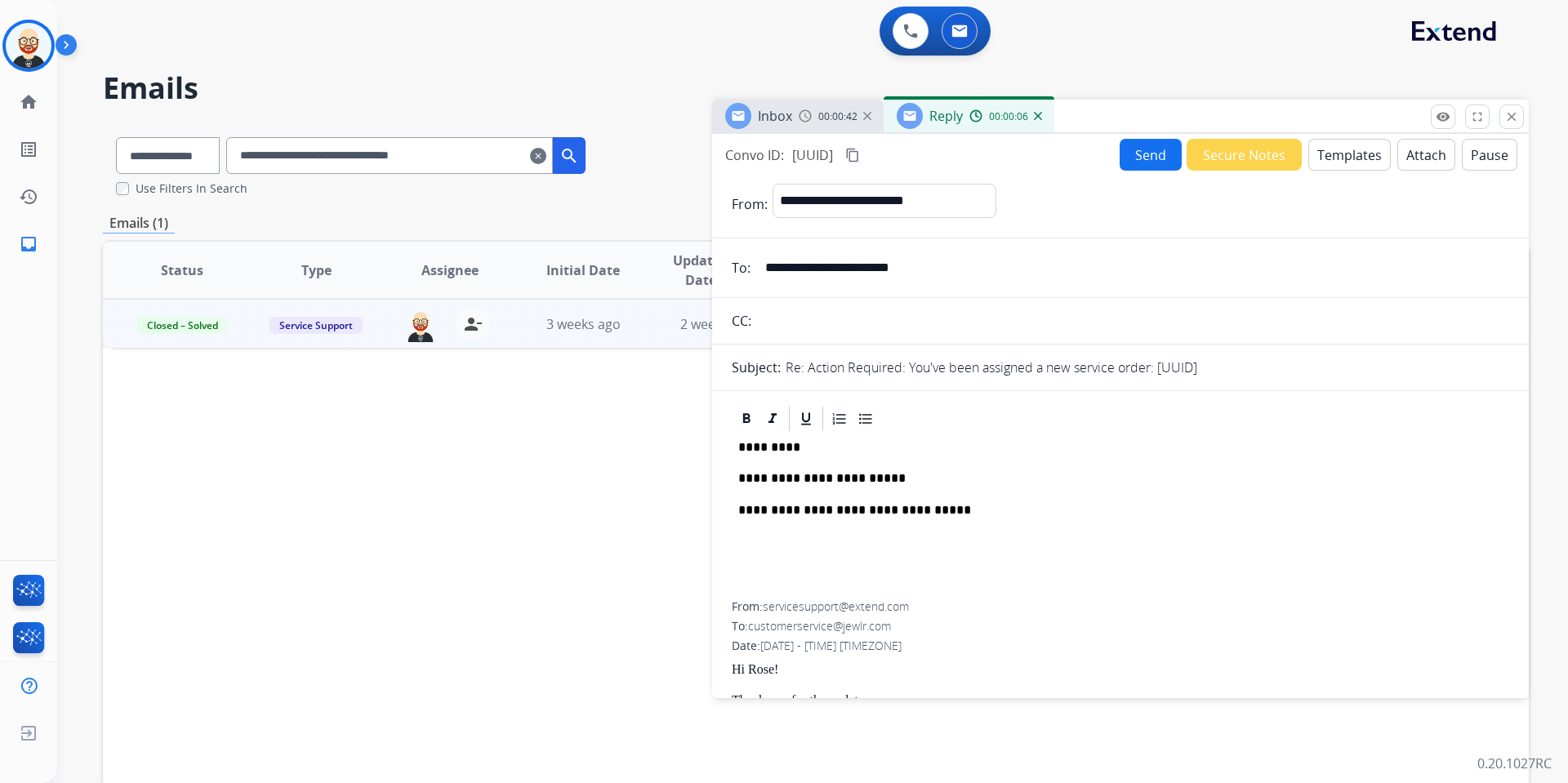 click on "**********" at bounding box center (1114, 478) 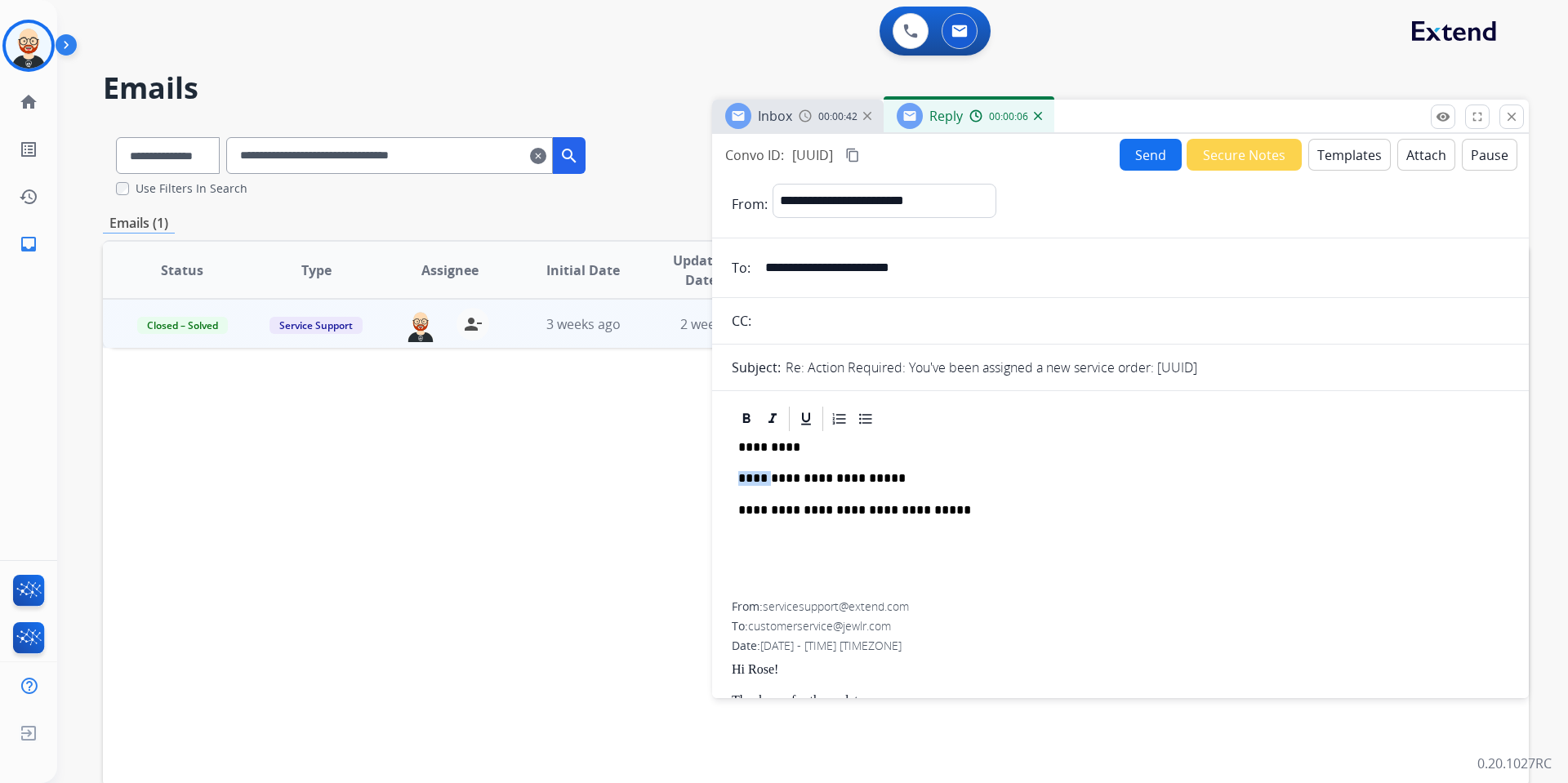 click on "**********" at bounding box center [1114, 478] 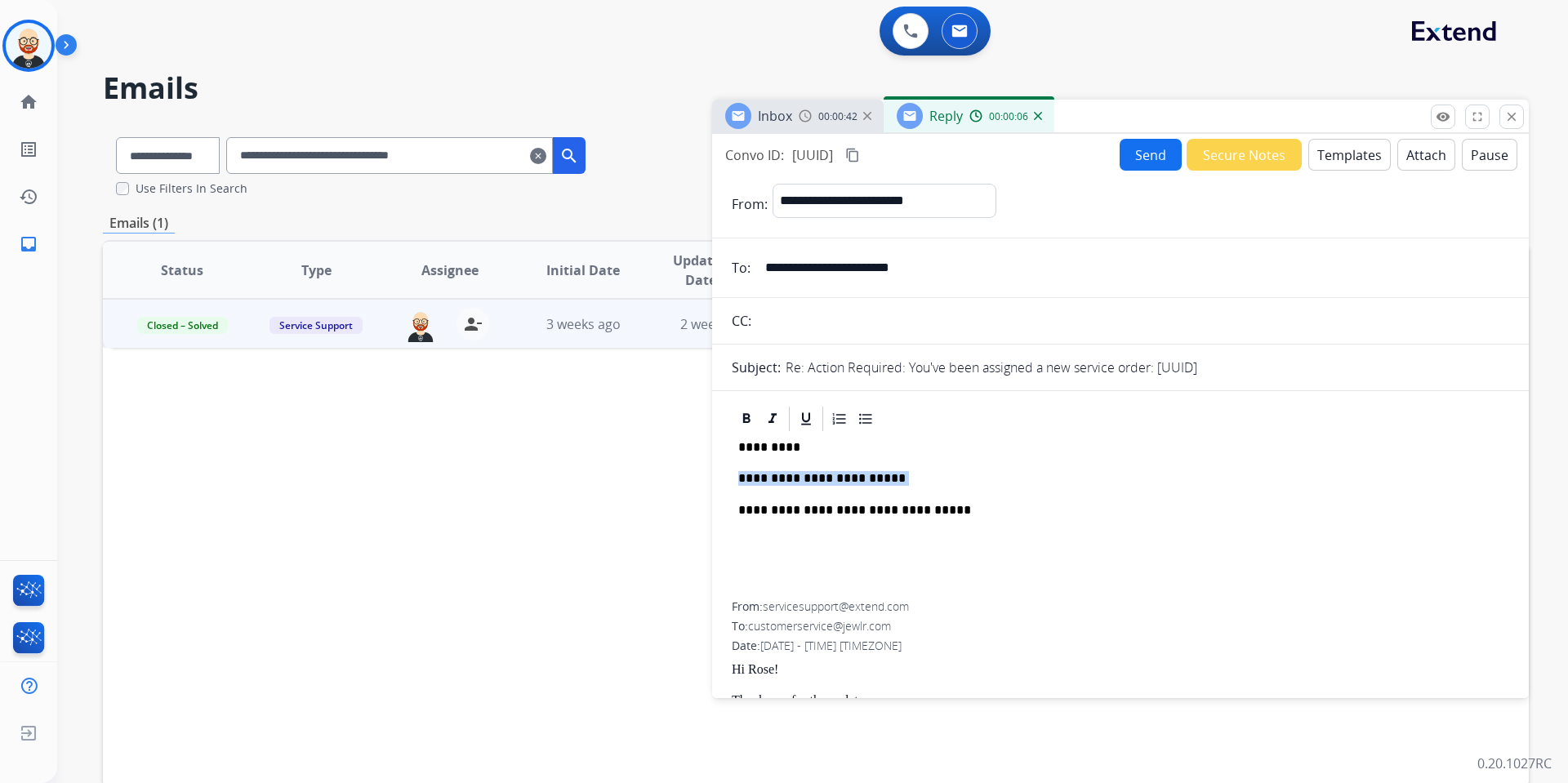 click on "**********" at bounding box center [1114, 478] 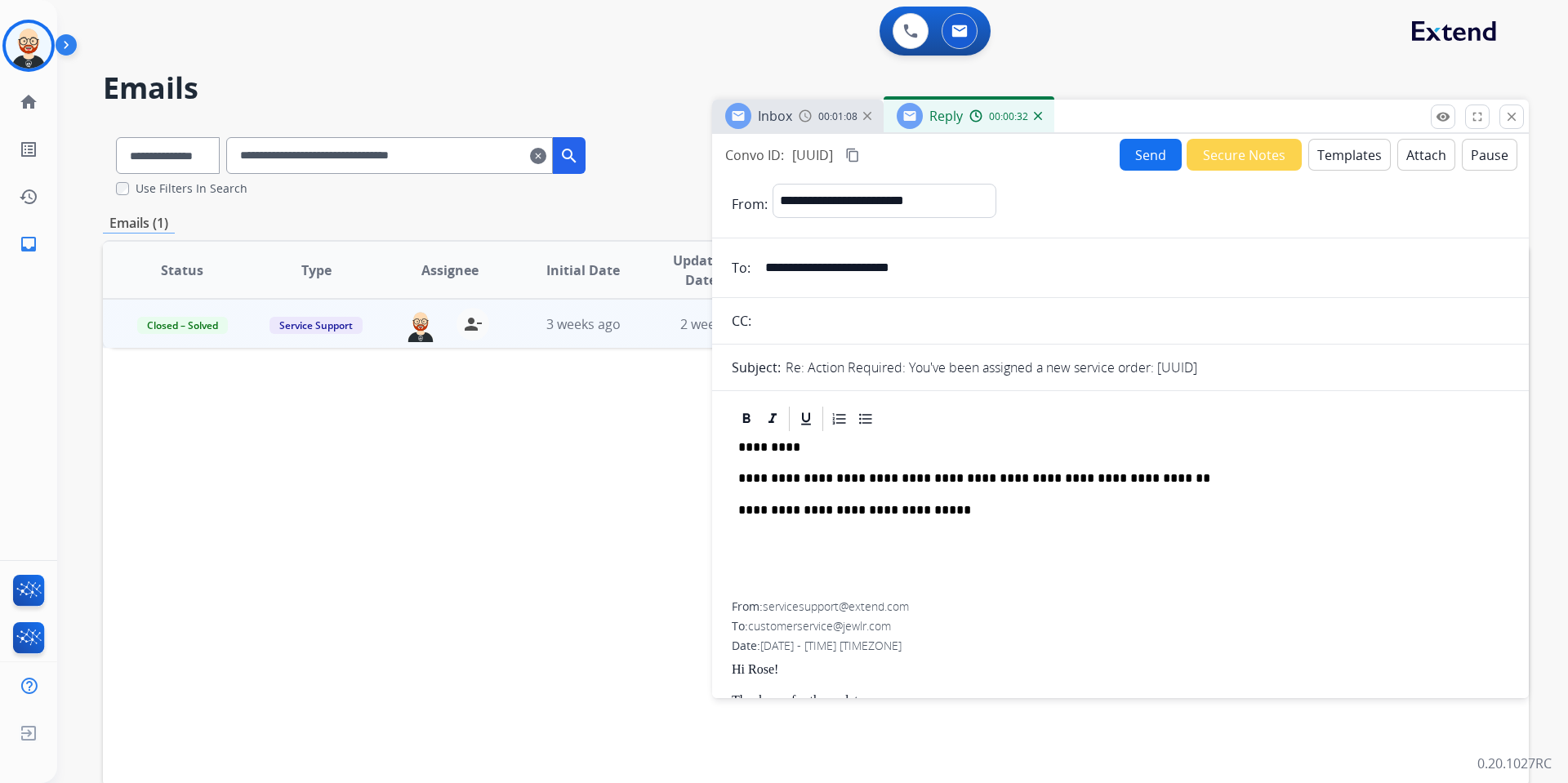 click on "content_copy" at bounding box center [853, 155] 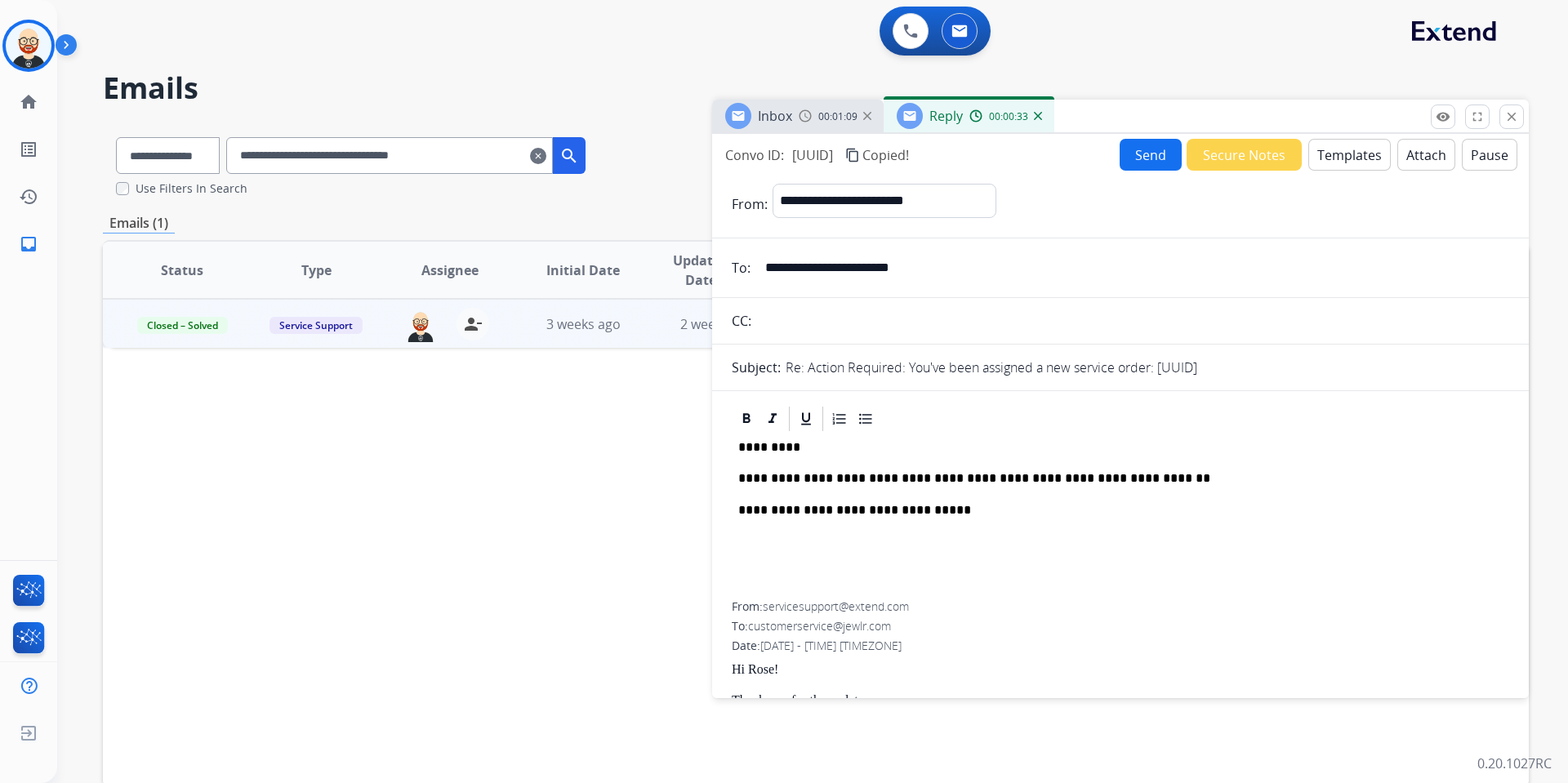 click on "Send" at bounding box center [1151, 154] 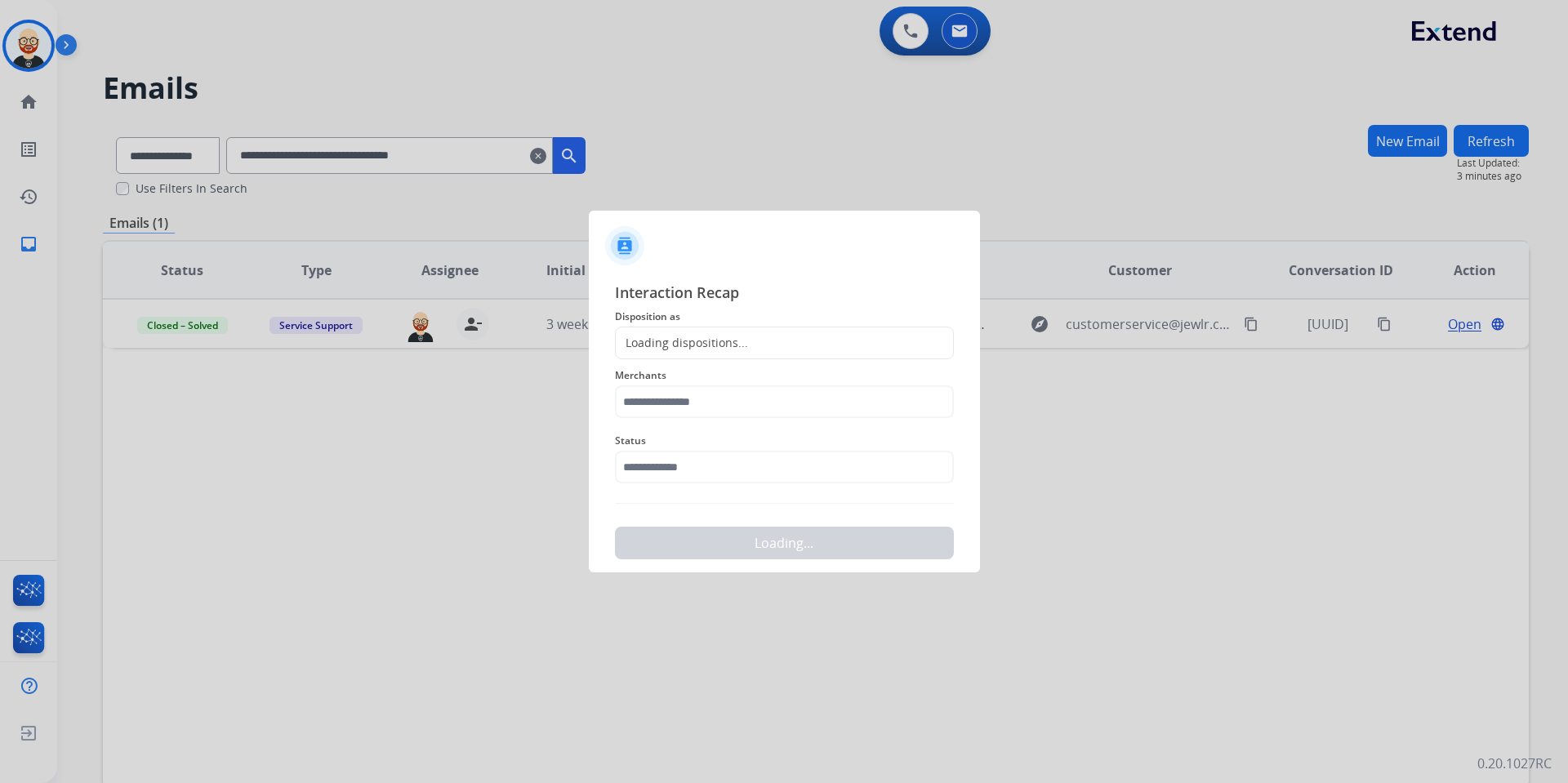 click on "Loading dispositions..." 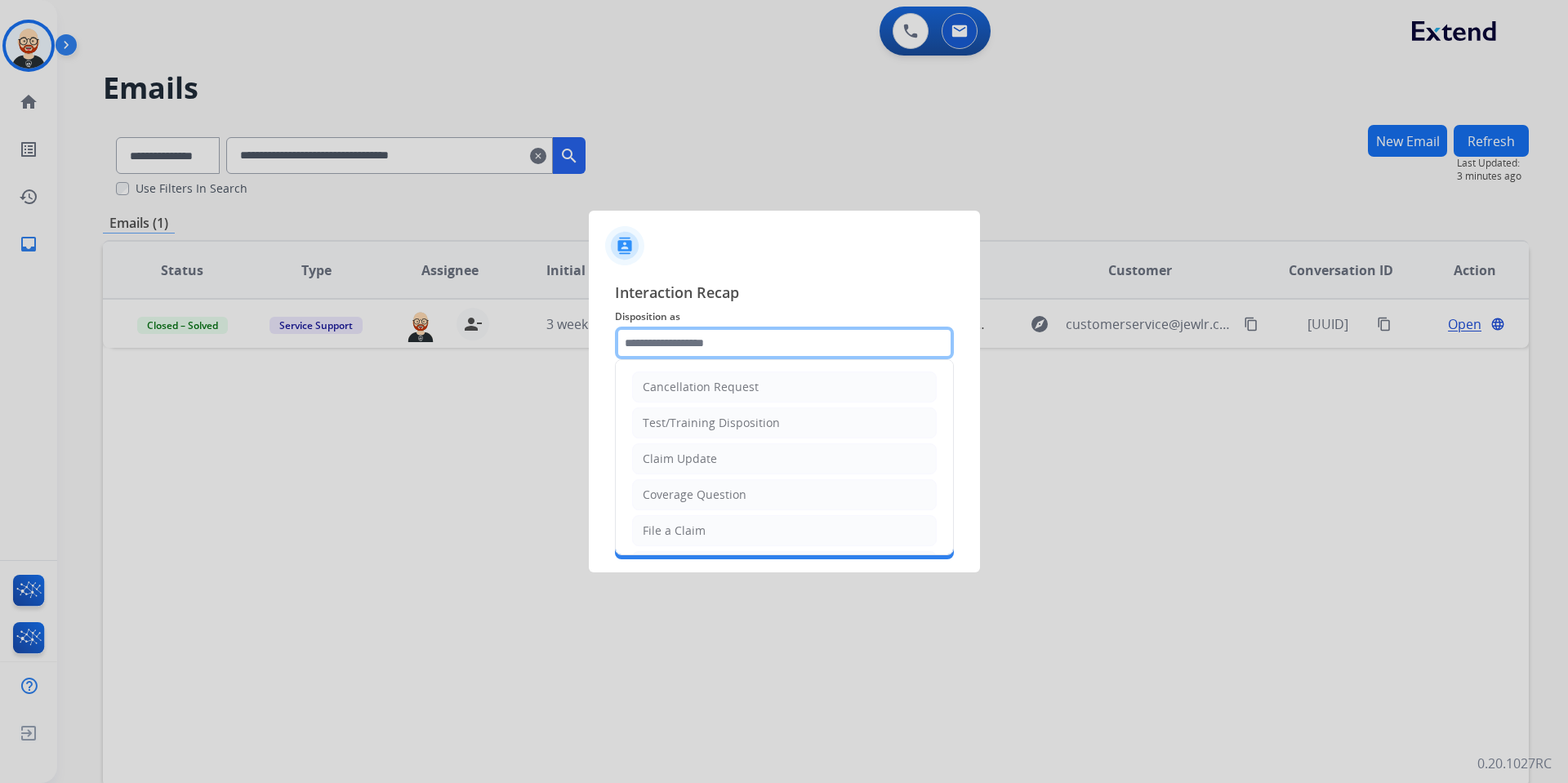 click 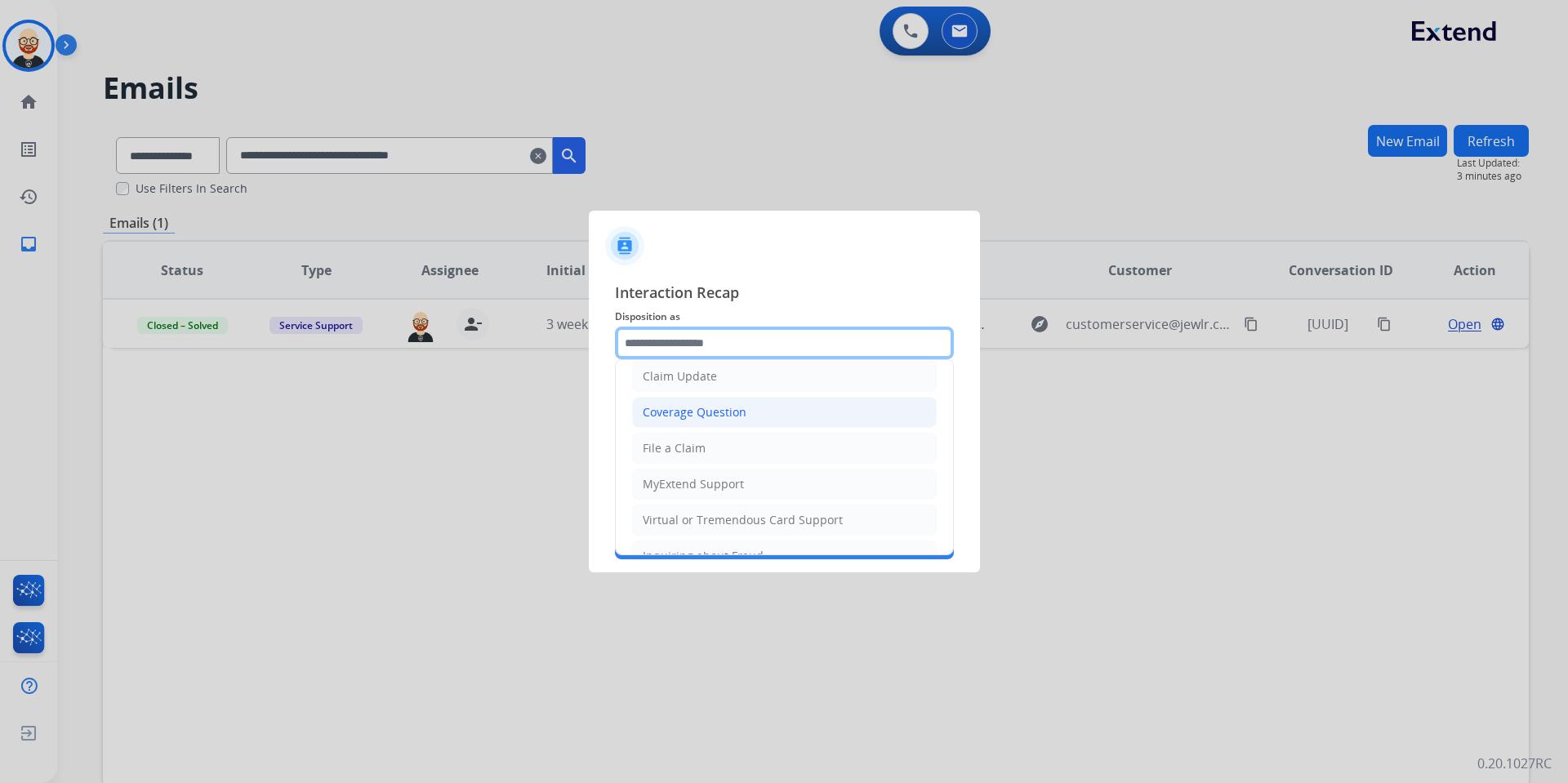 scroll, scrollTop: 255, scrollLeft: 0, axis: vertical 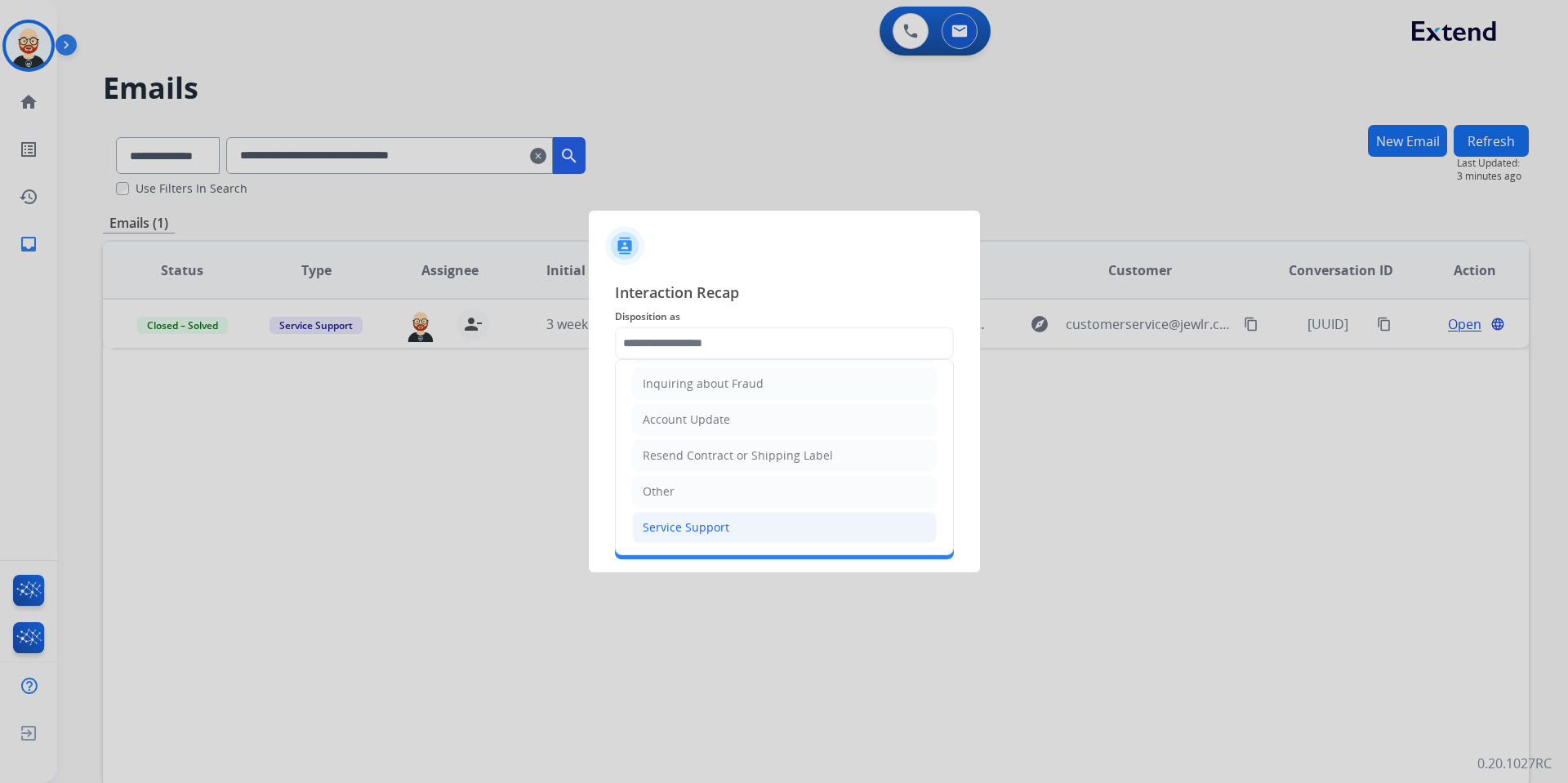 click on "Service Support" 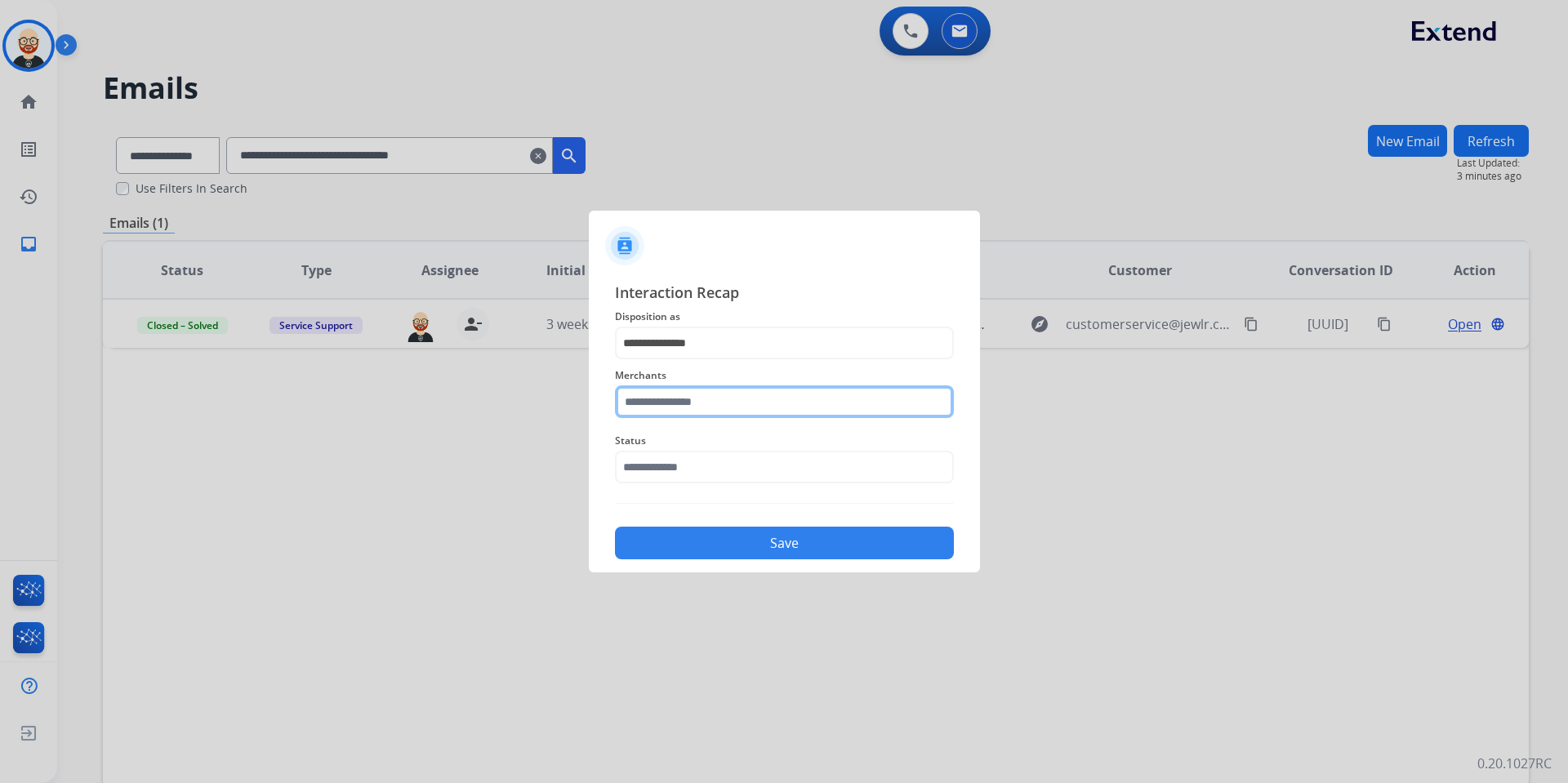 click 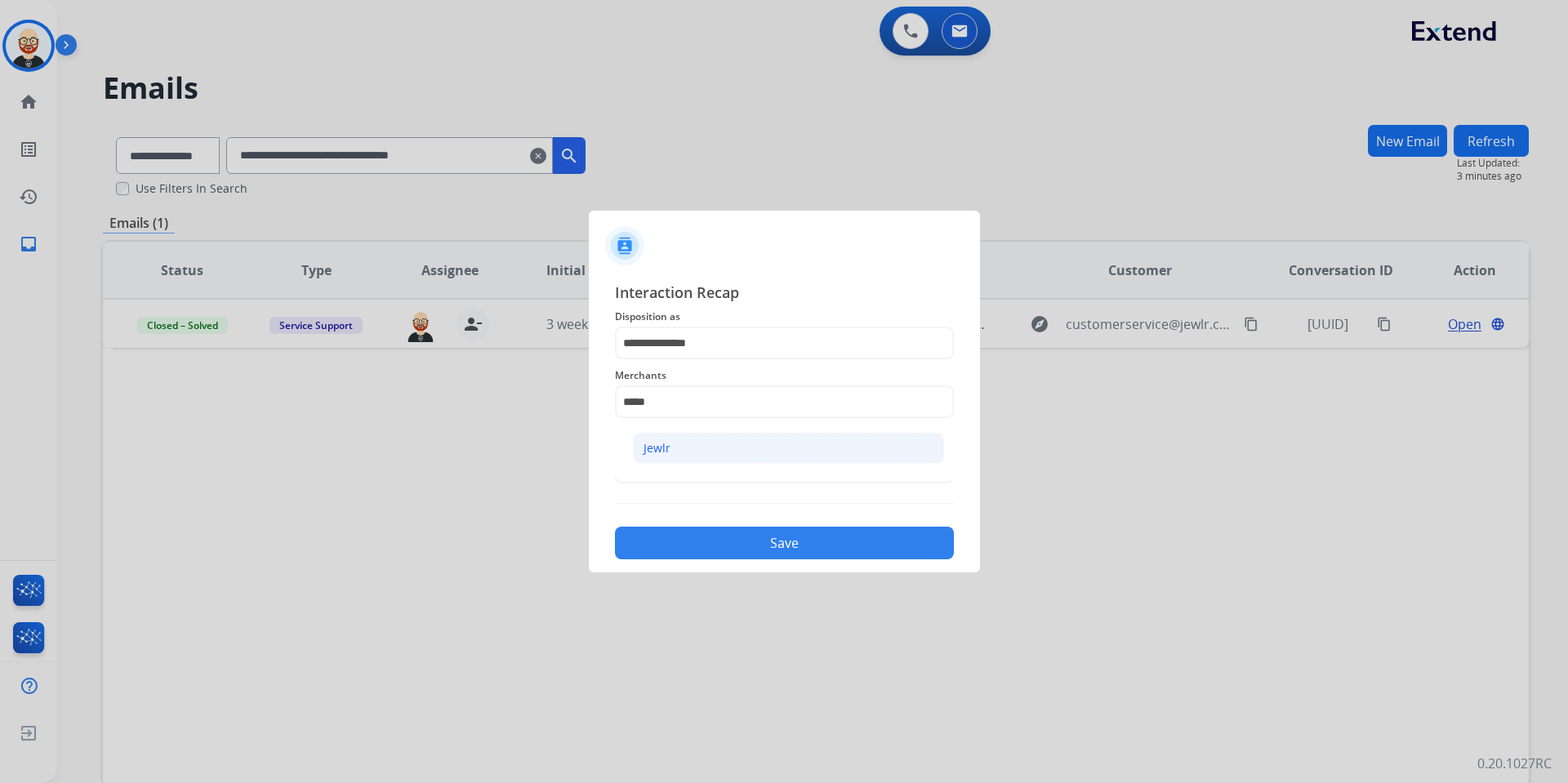 click on "Jewlr" 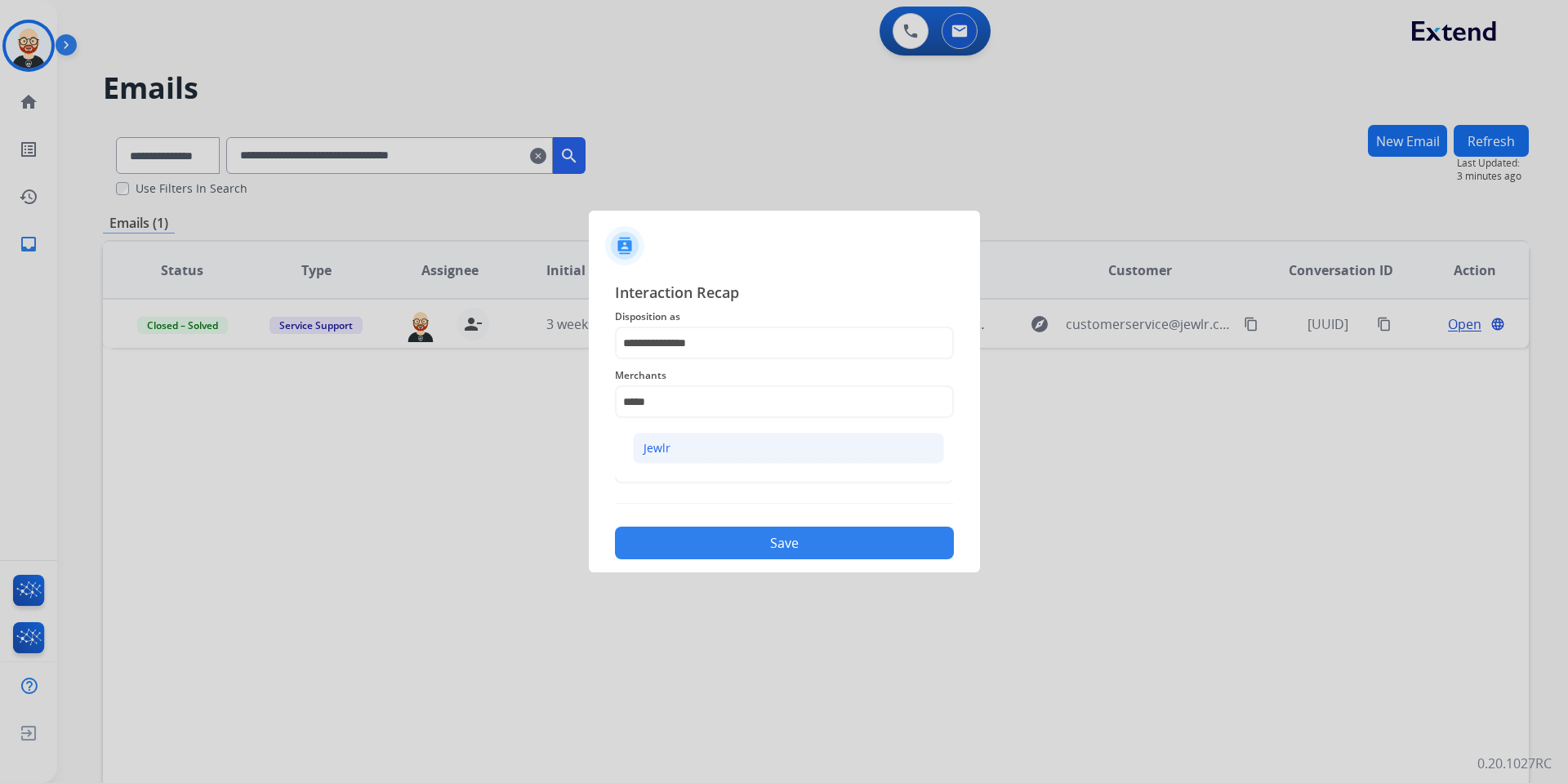 type on "*****" 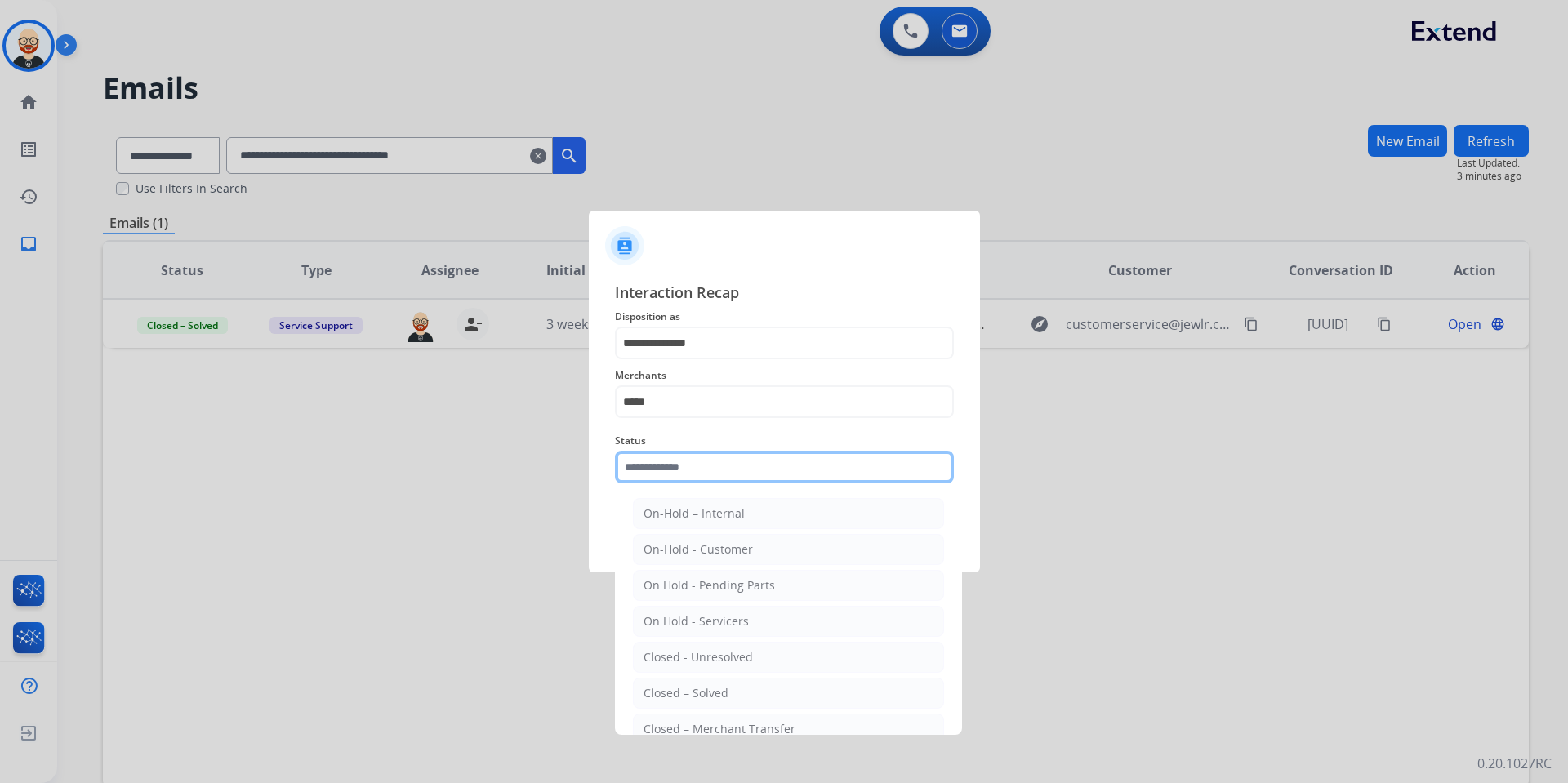 click 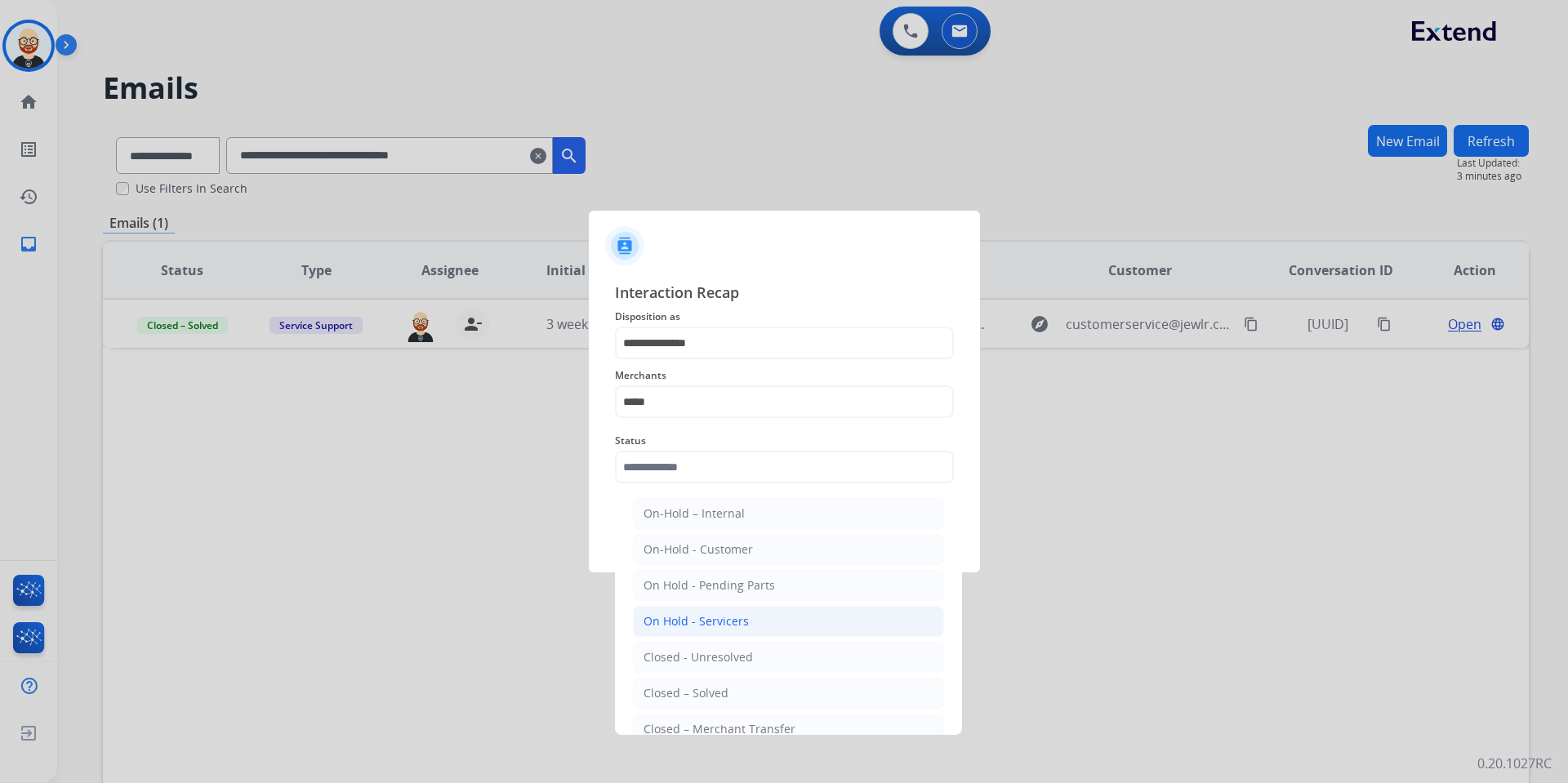 click on "On Hold - Servicers" 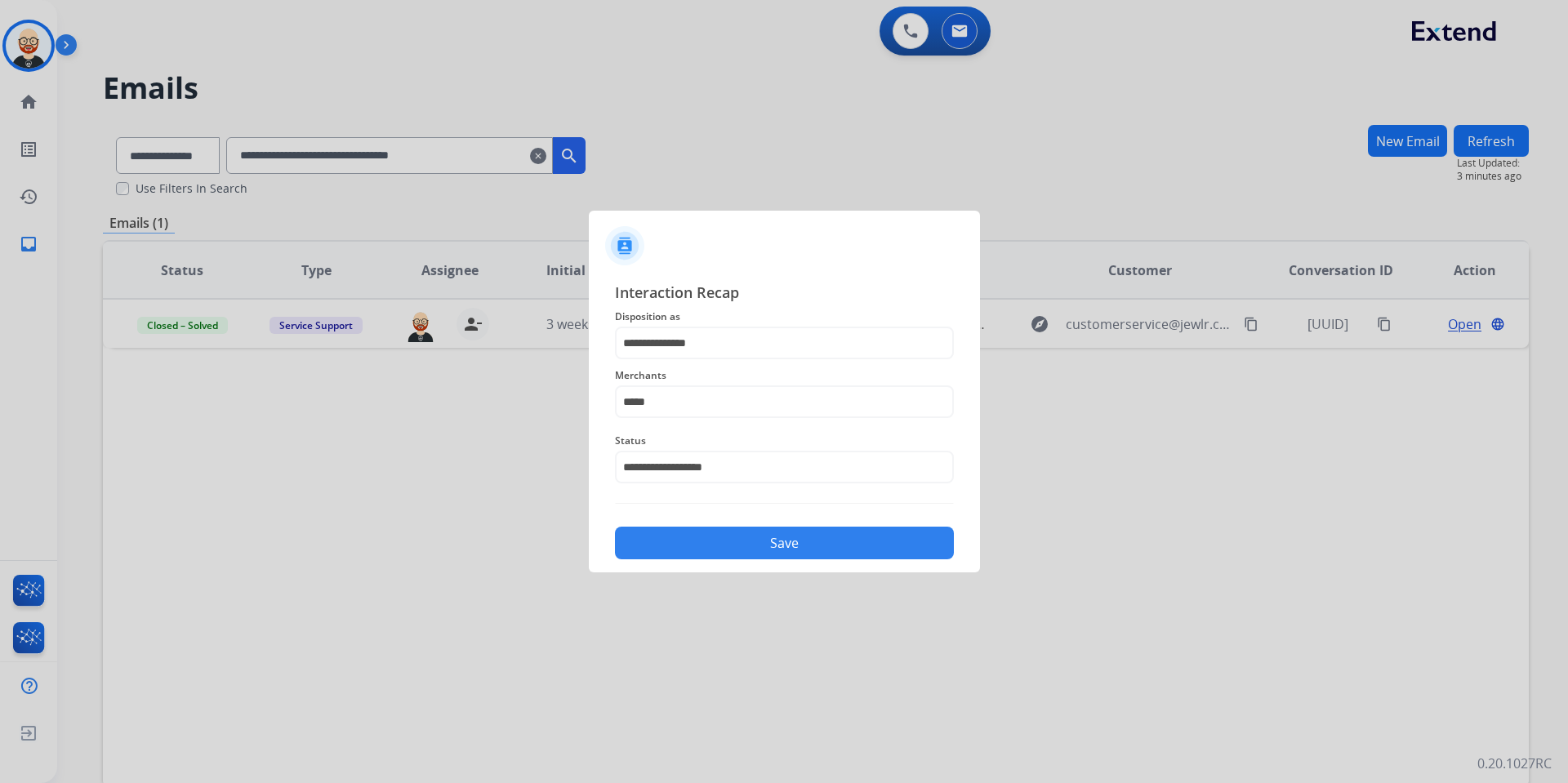 click on "Save" 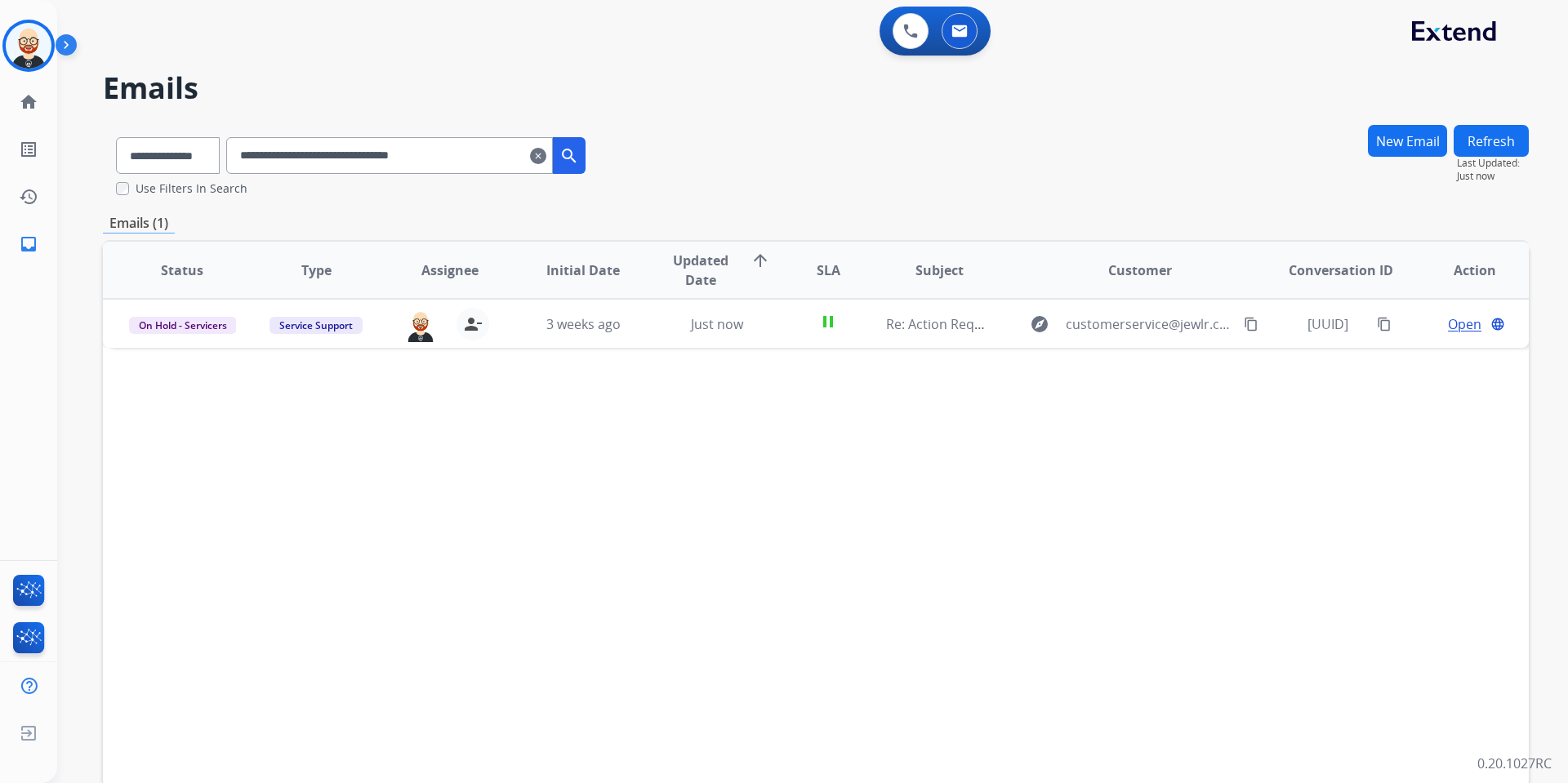 click on "clear" at bounding box center [538, 156] 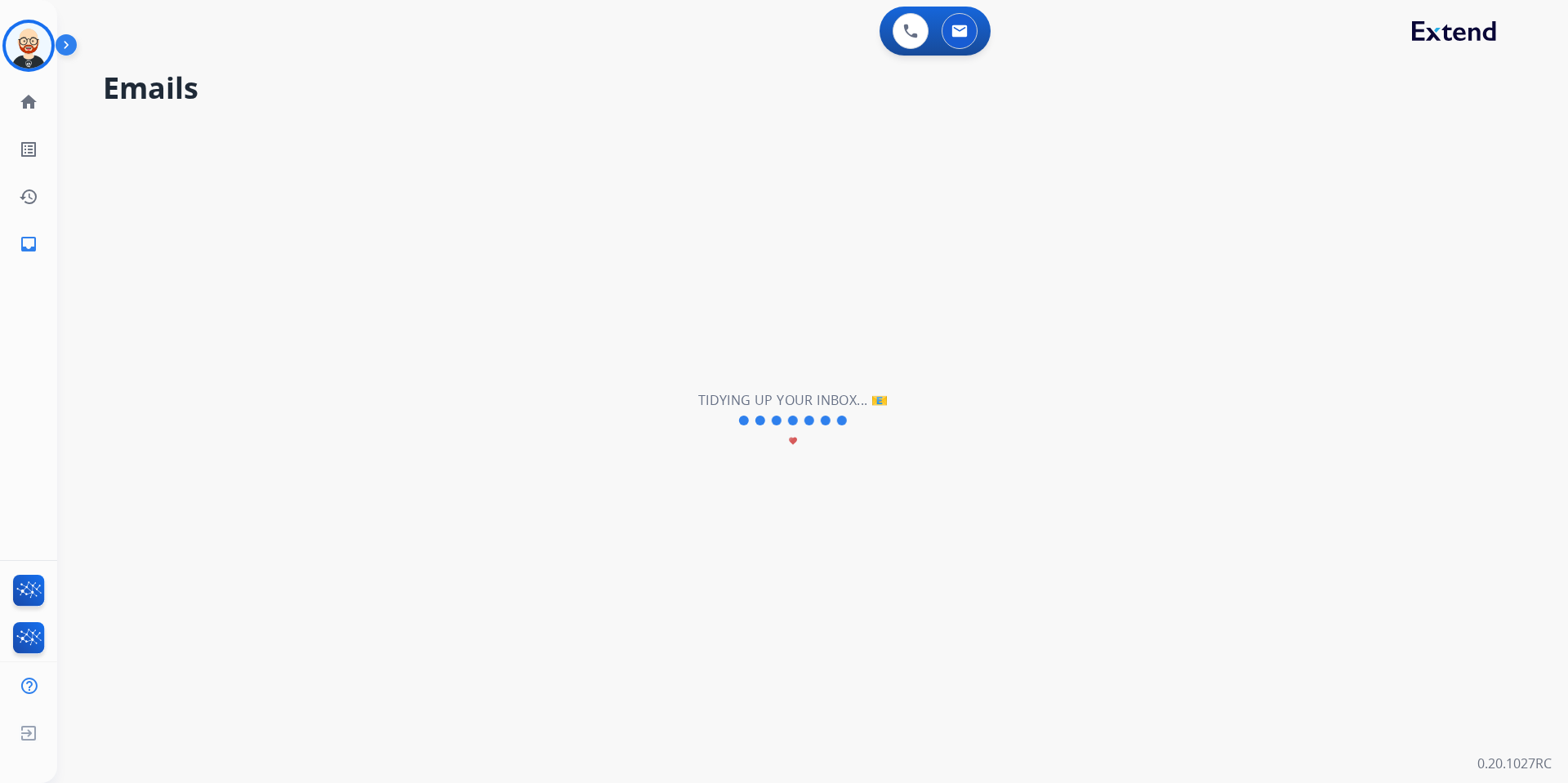 select on "**********" 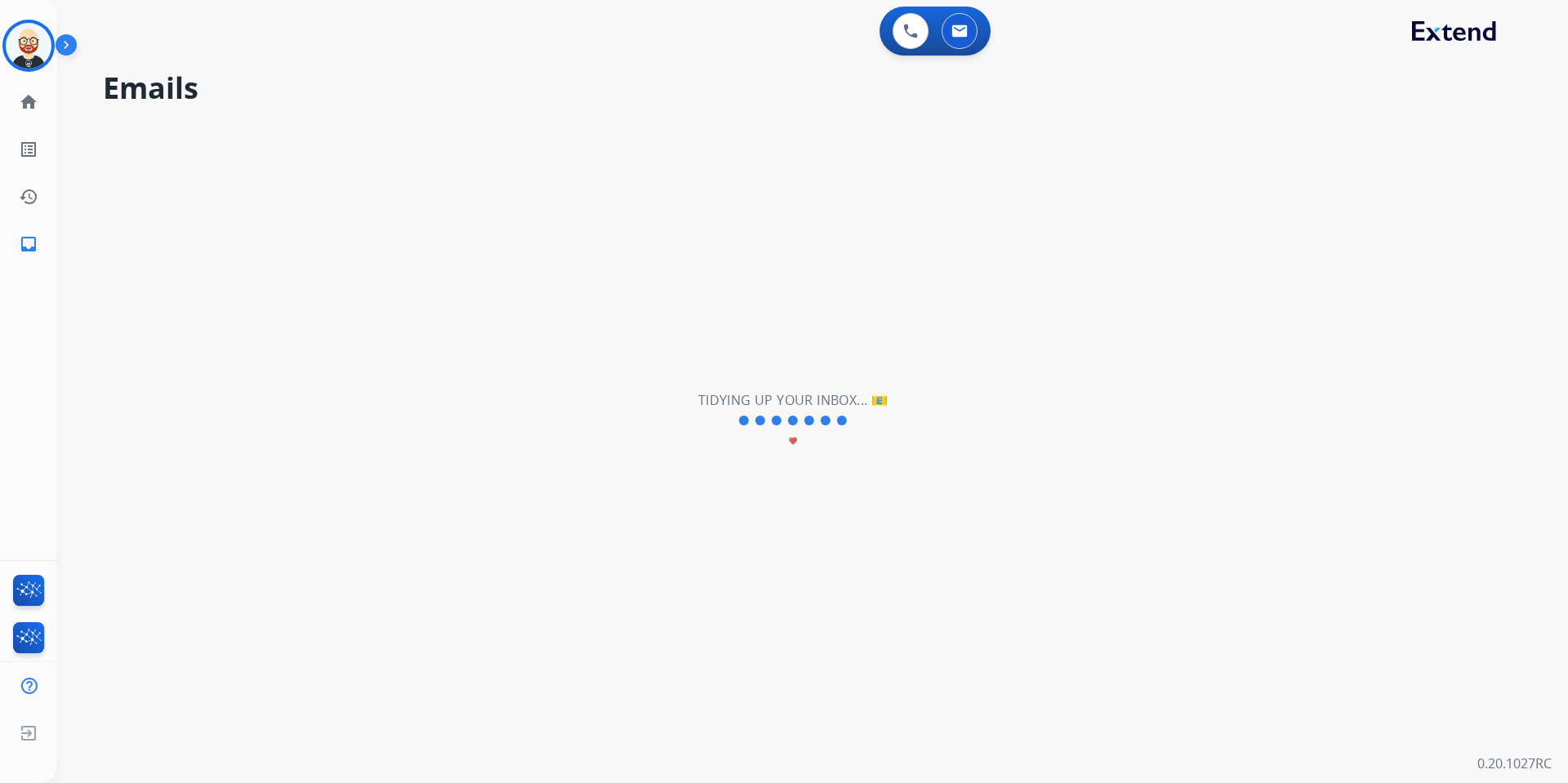 type 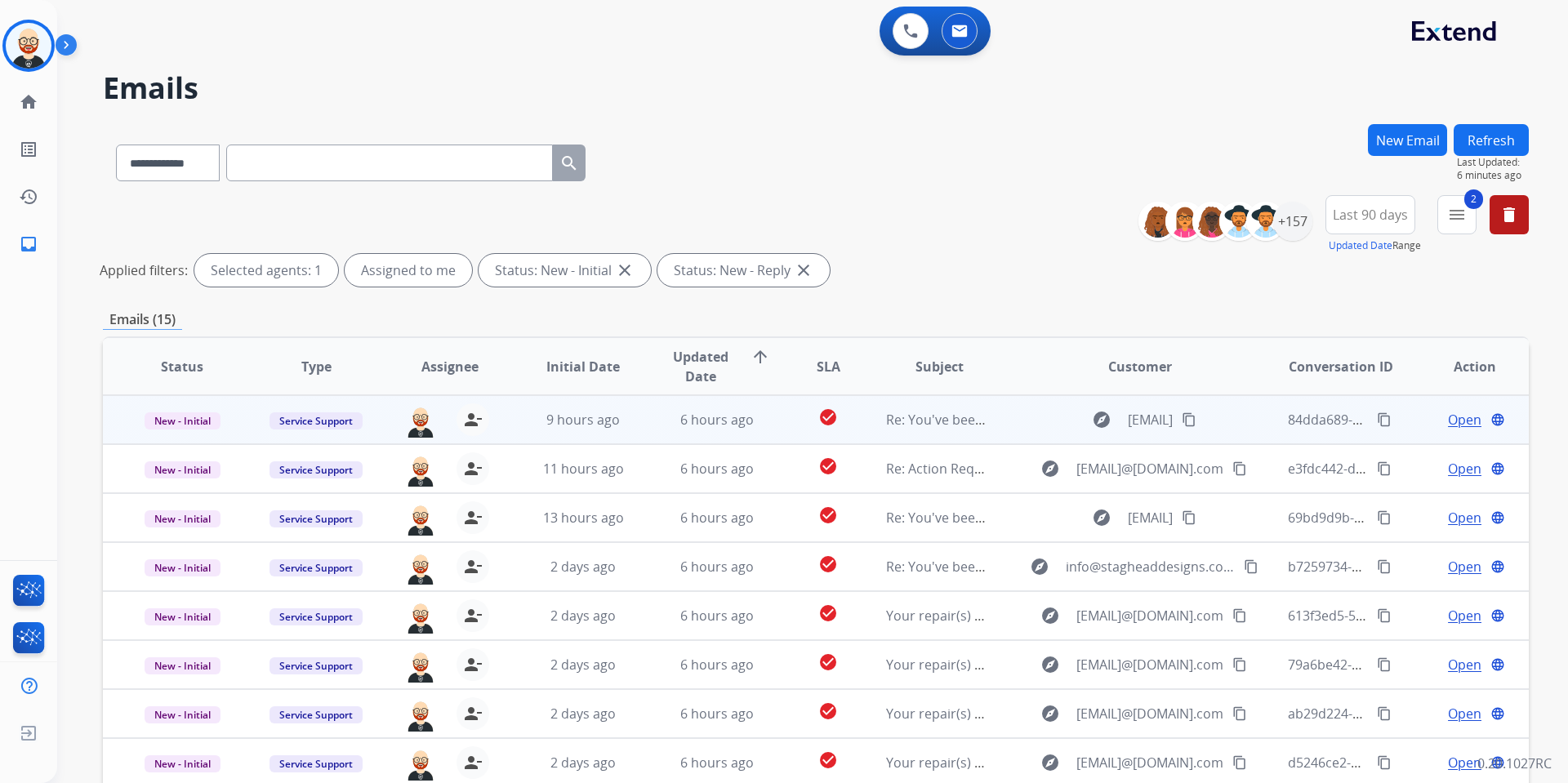 click on "Open" at bounding box center (1464, 420) 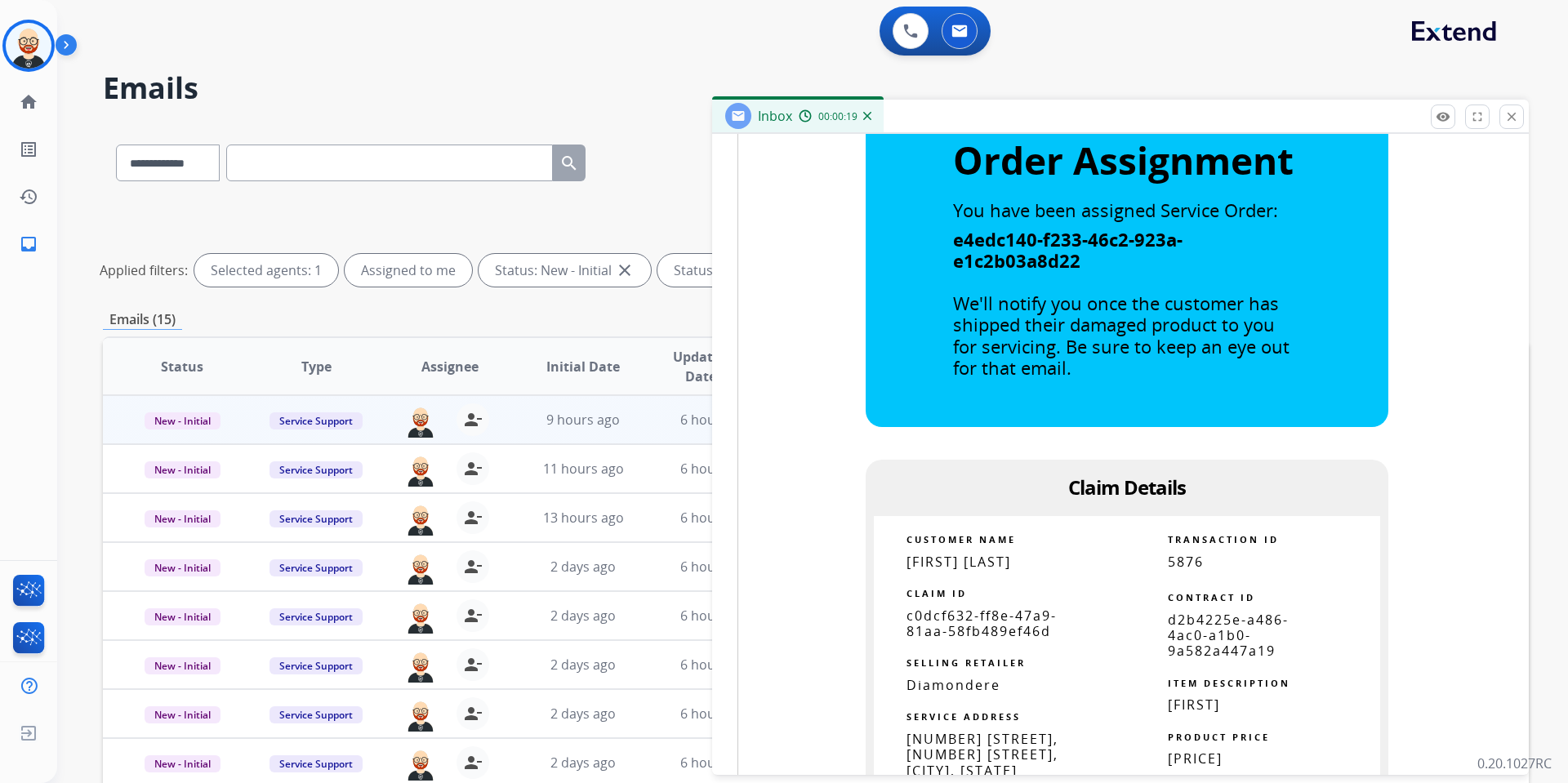 scroll, scrollTop: 684, scrollLeft: 0, axis: vertical 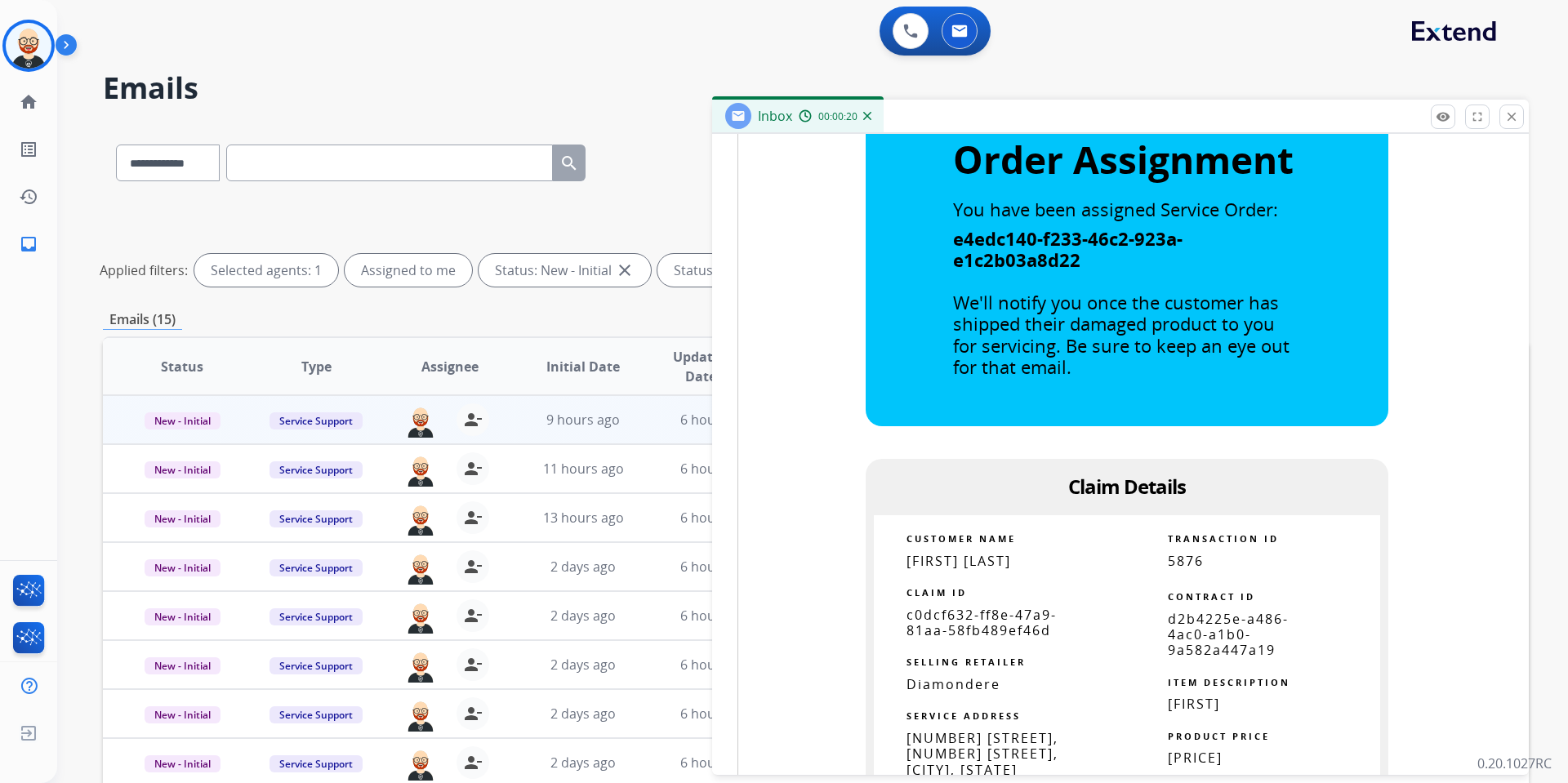 click on "c0dcf632-ff8e-47a9-81aa-58fb489ef46d" at bounding box center (982, 622) 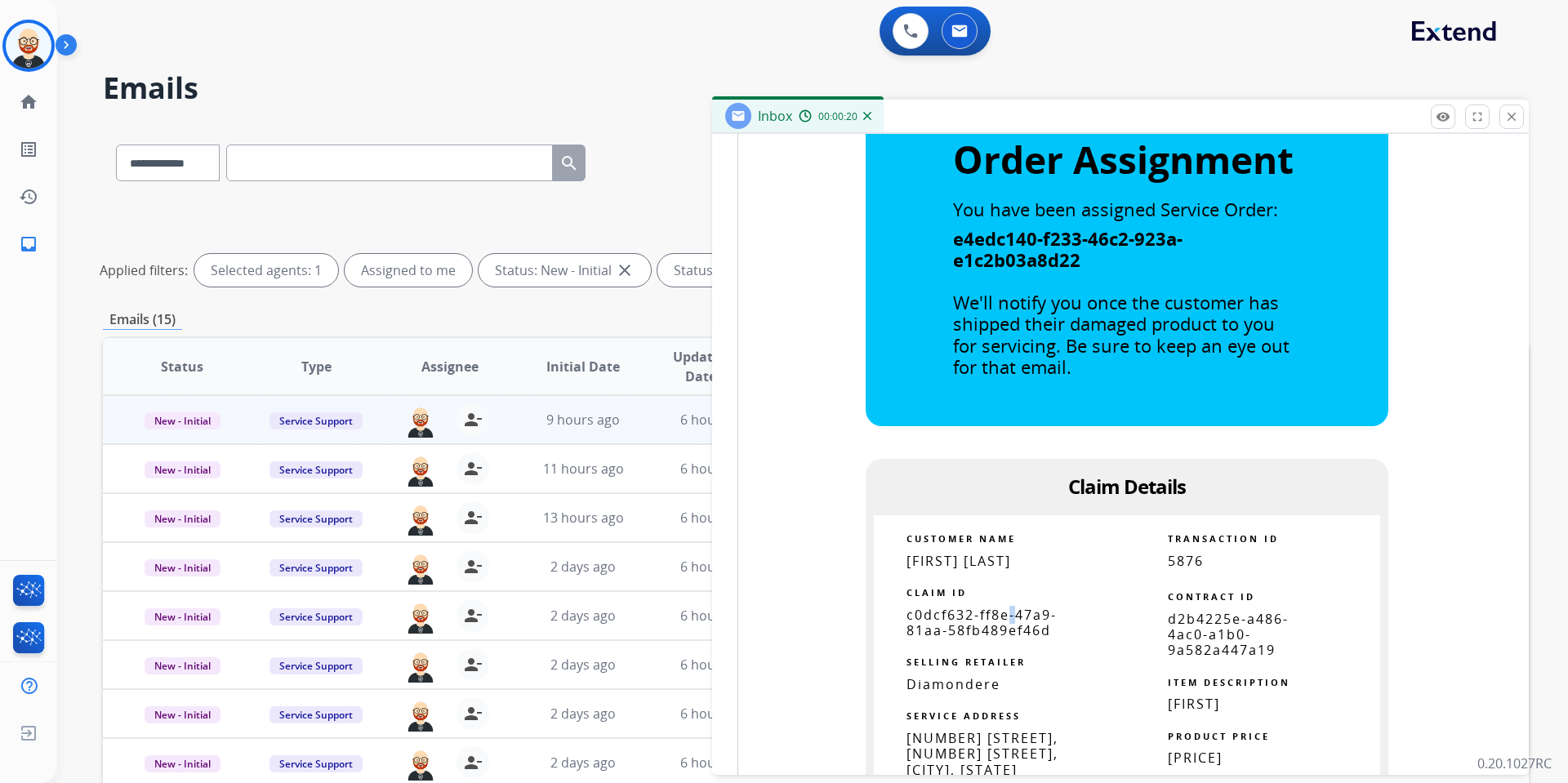 click on "c0dcf632-ff8e-47a9-81aa-58fb489ef46d" at bounding box center (982, 622) 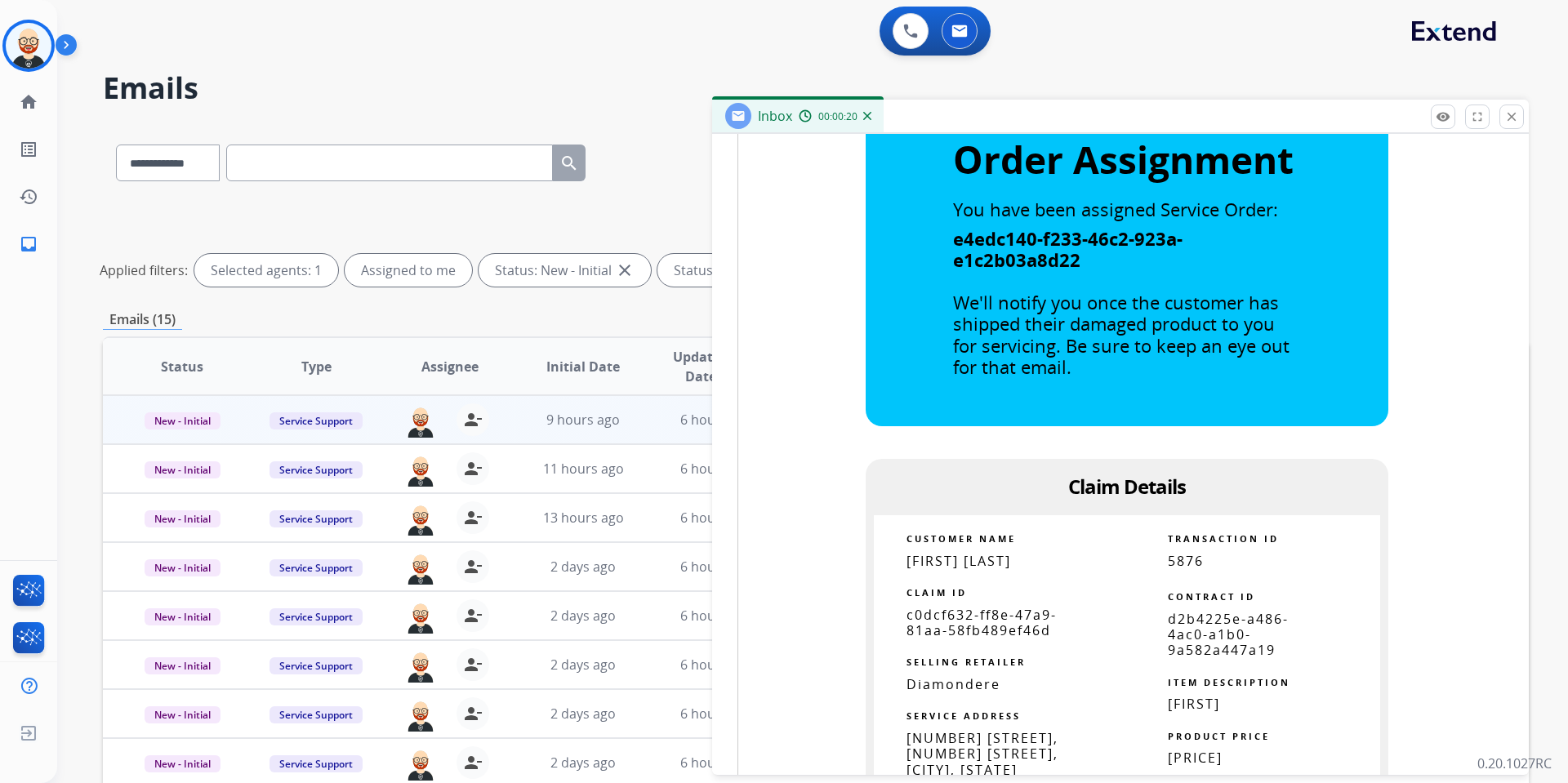click on "c0dcf632-ff8e-47a9-81aa-58fb489ef46d" at bounding box center (982, 622) 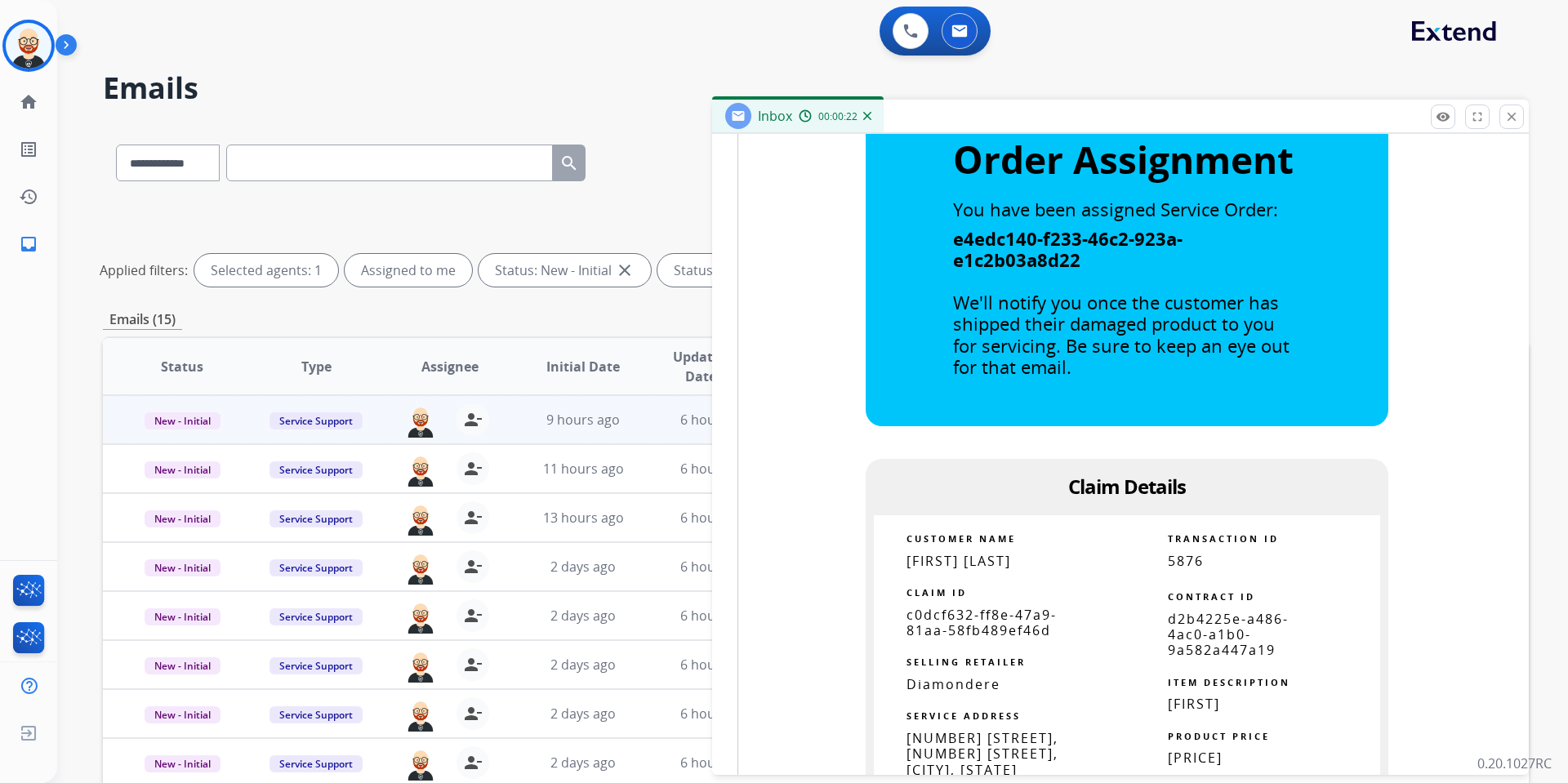 scroll, scrollTop: 0, scrollLeft: 0, axis: both 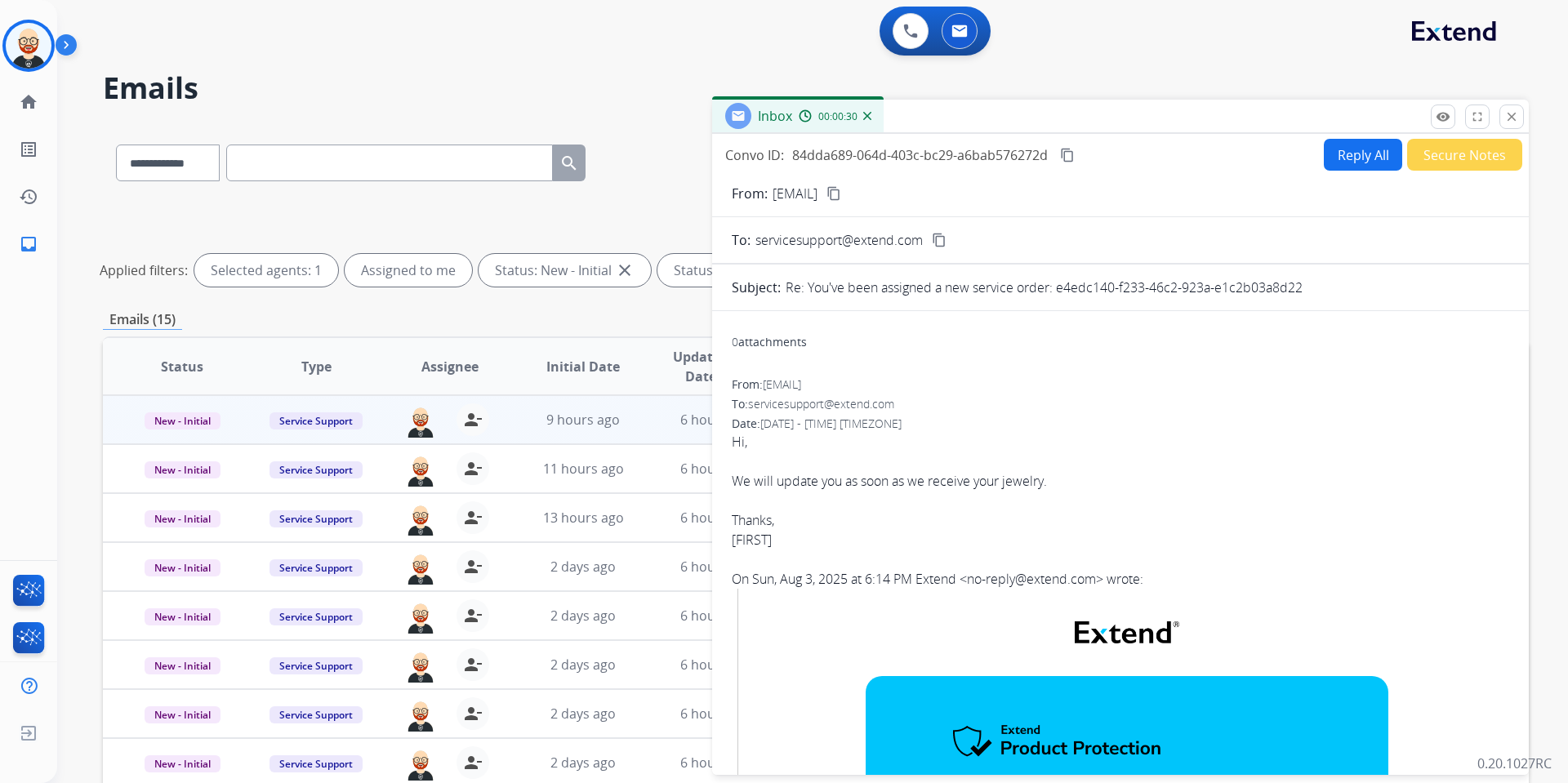 click on "content_copy" at bounding box center [1067, 155] 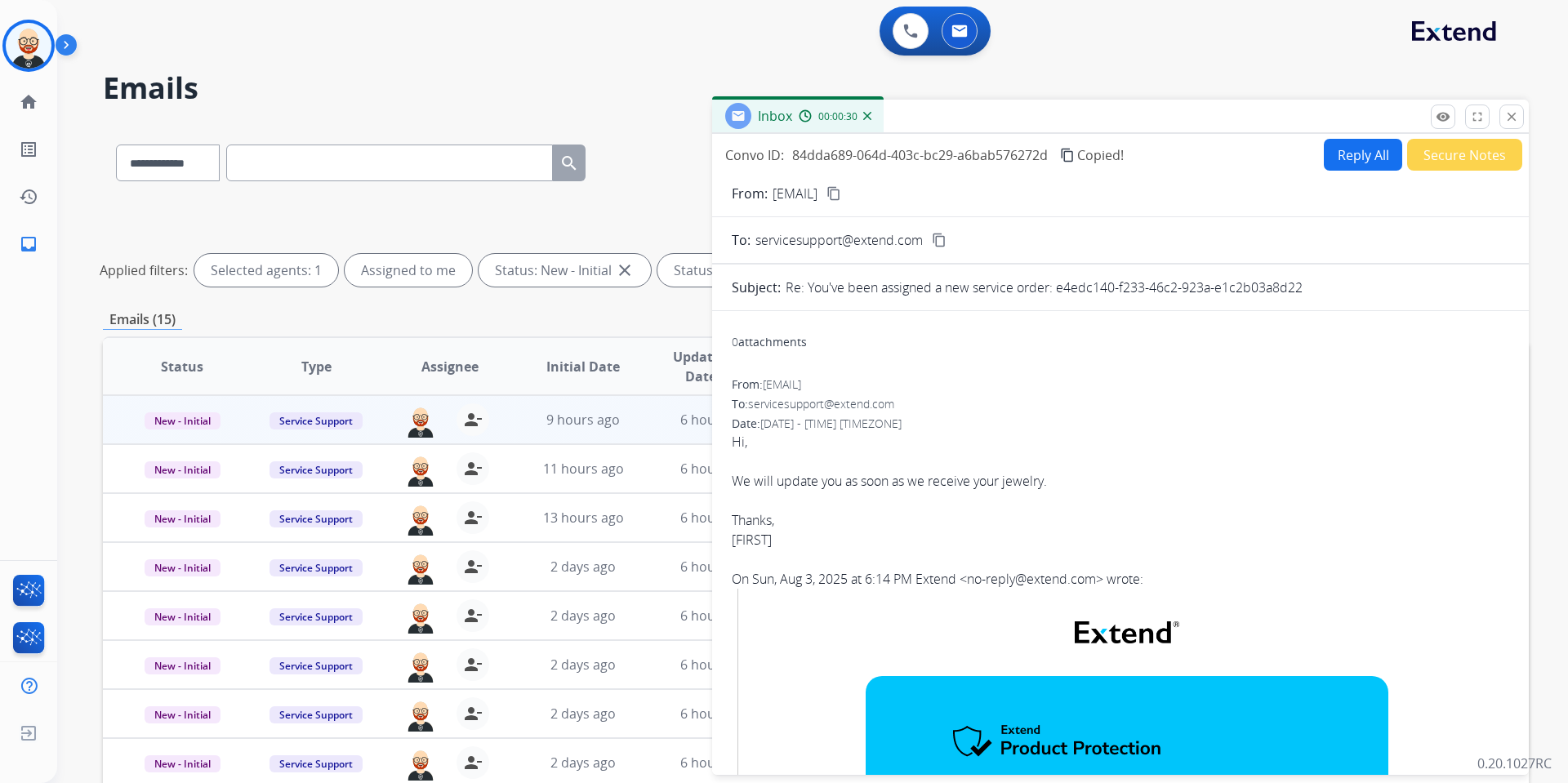click on "content_copy" at bounding box center [1067, 155] 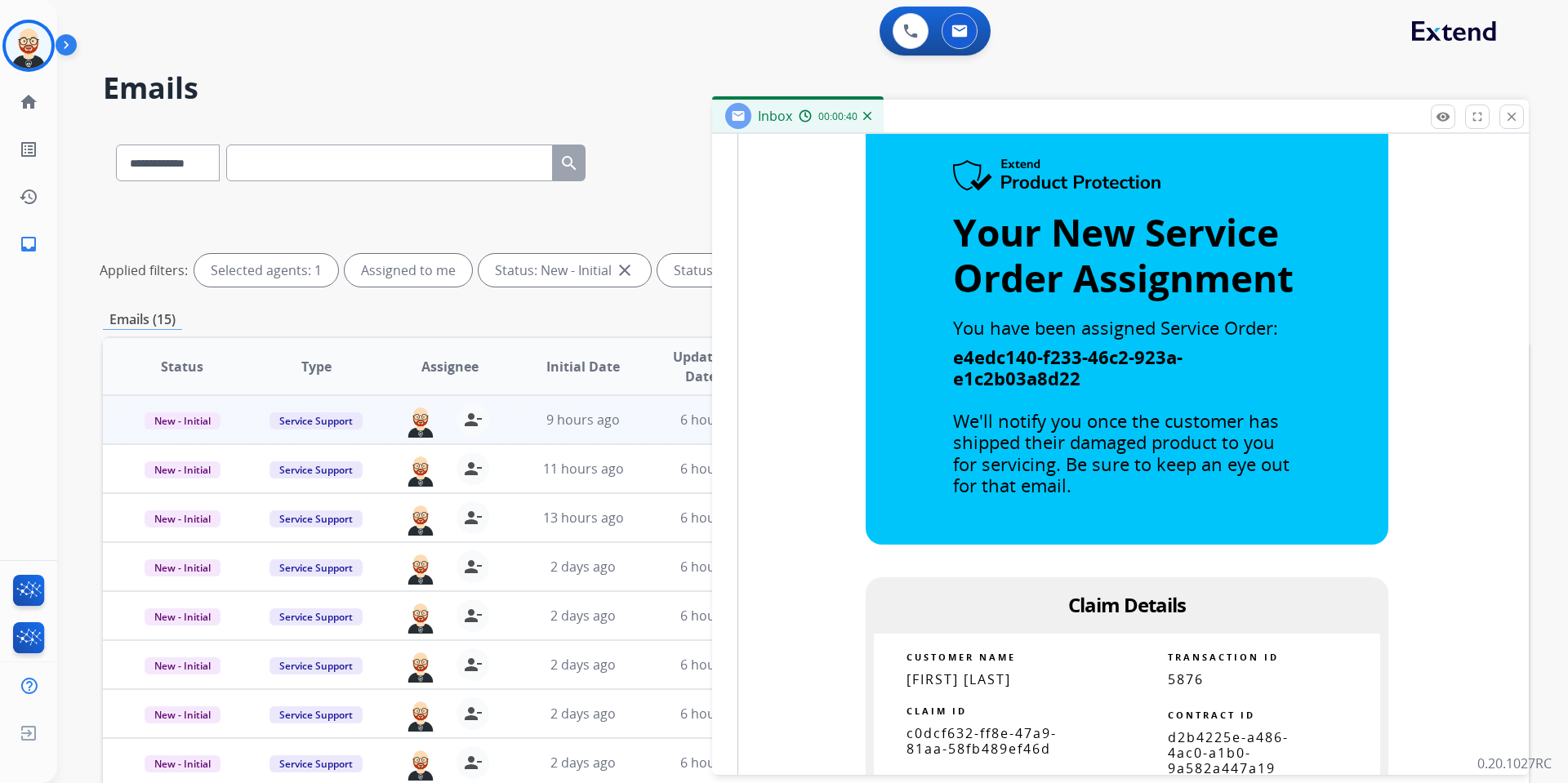 scroll, scrollTop: 0, scrollLeft: 0, axis: both 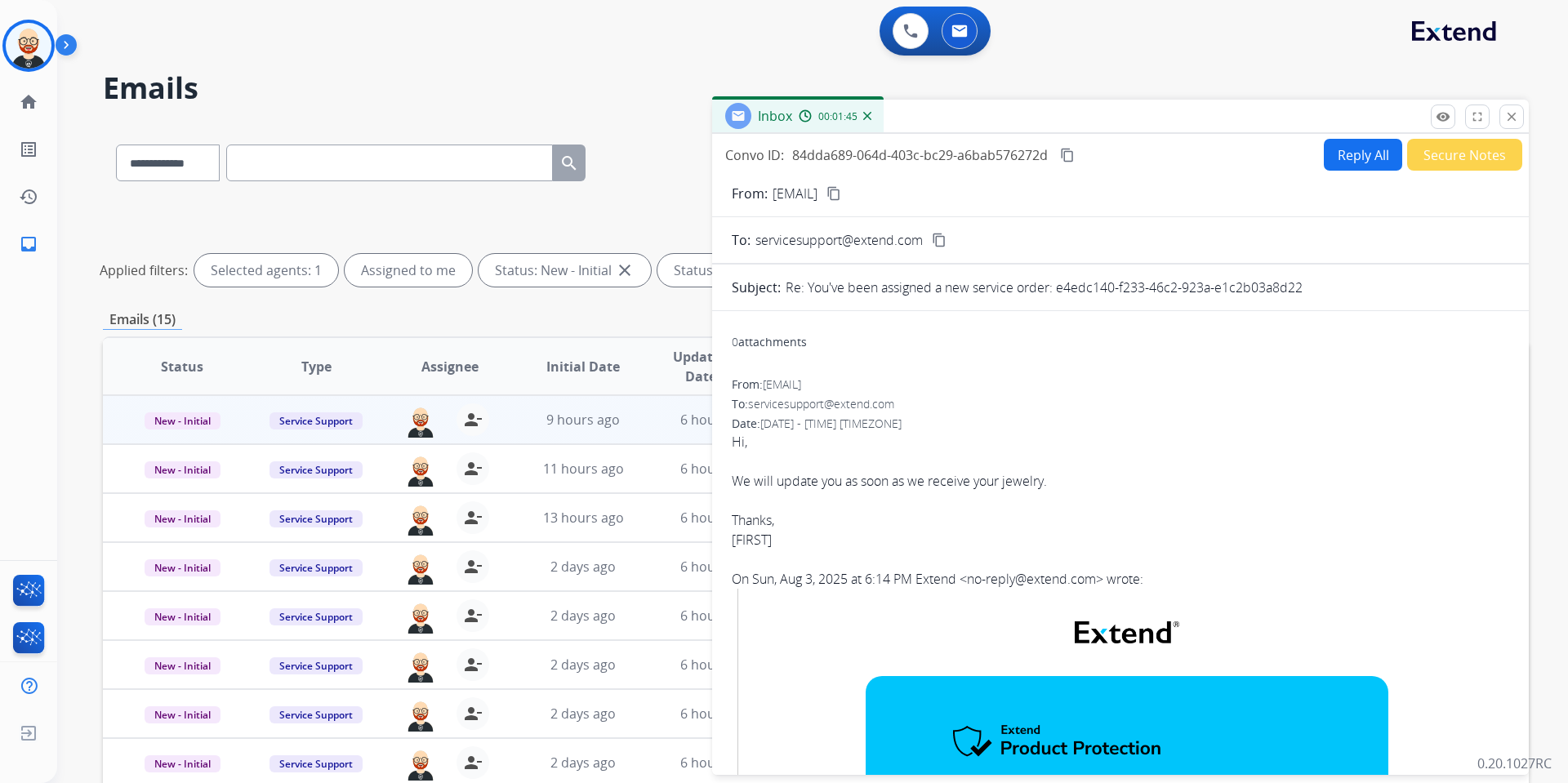 click on "Reply All" at bounding box center [1363, 154] 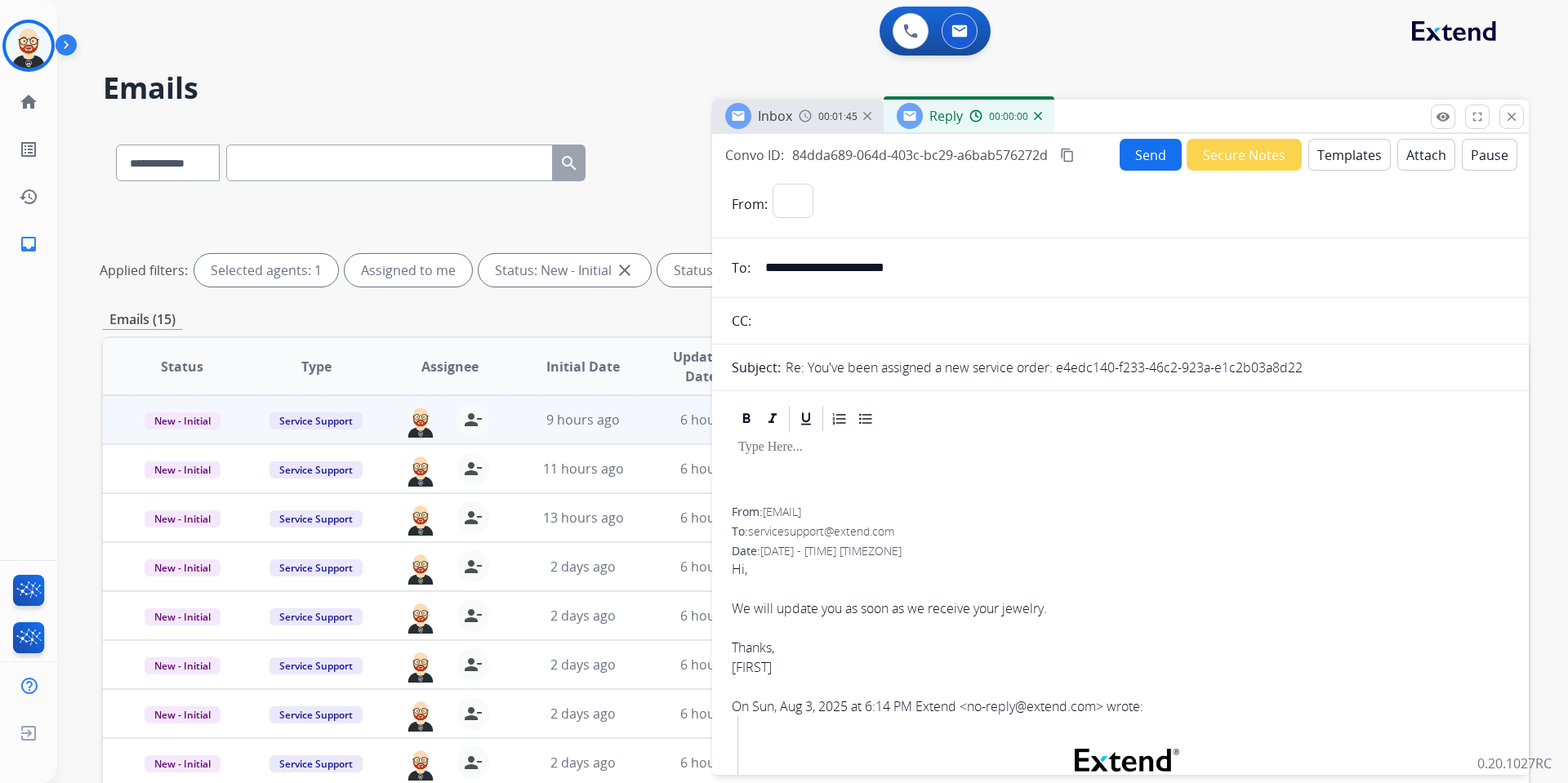select on "**********" 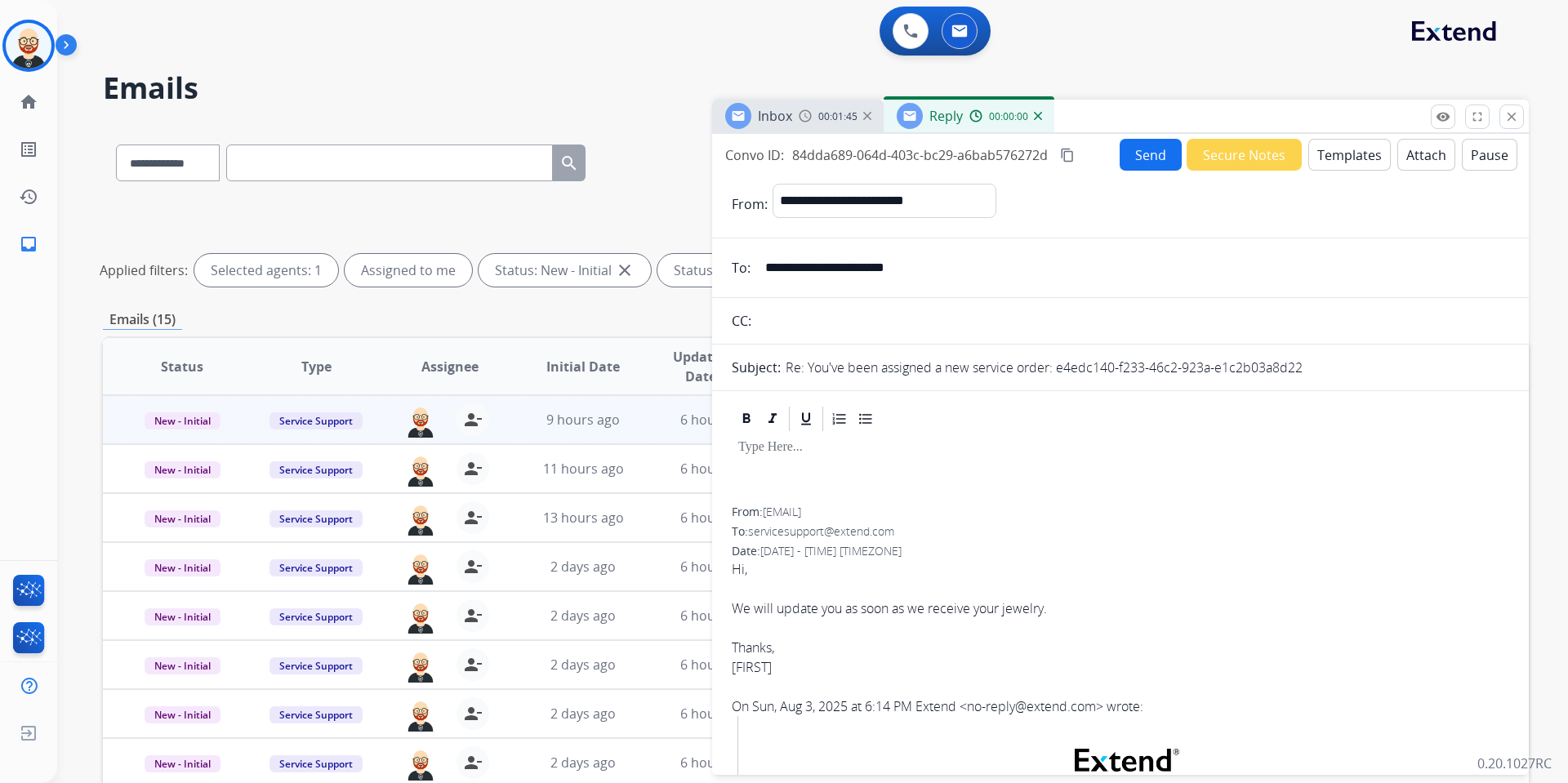 click at bounding box center [1120, 447] 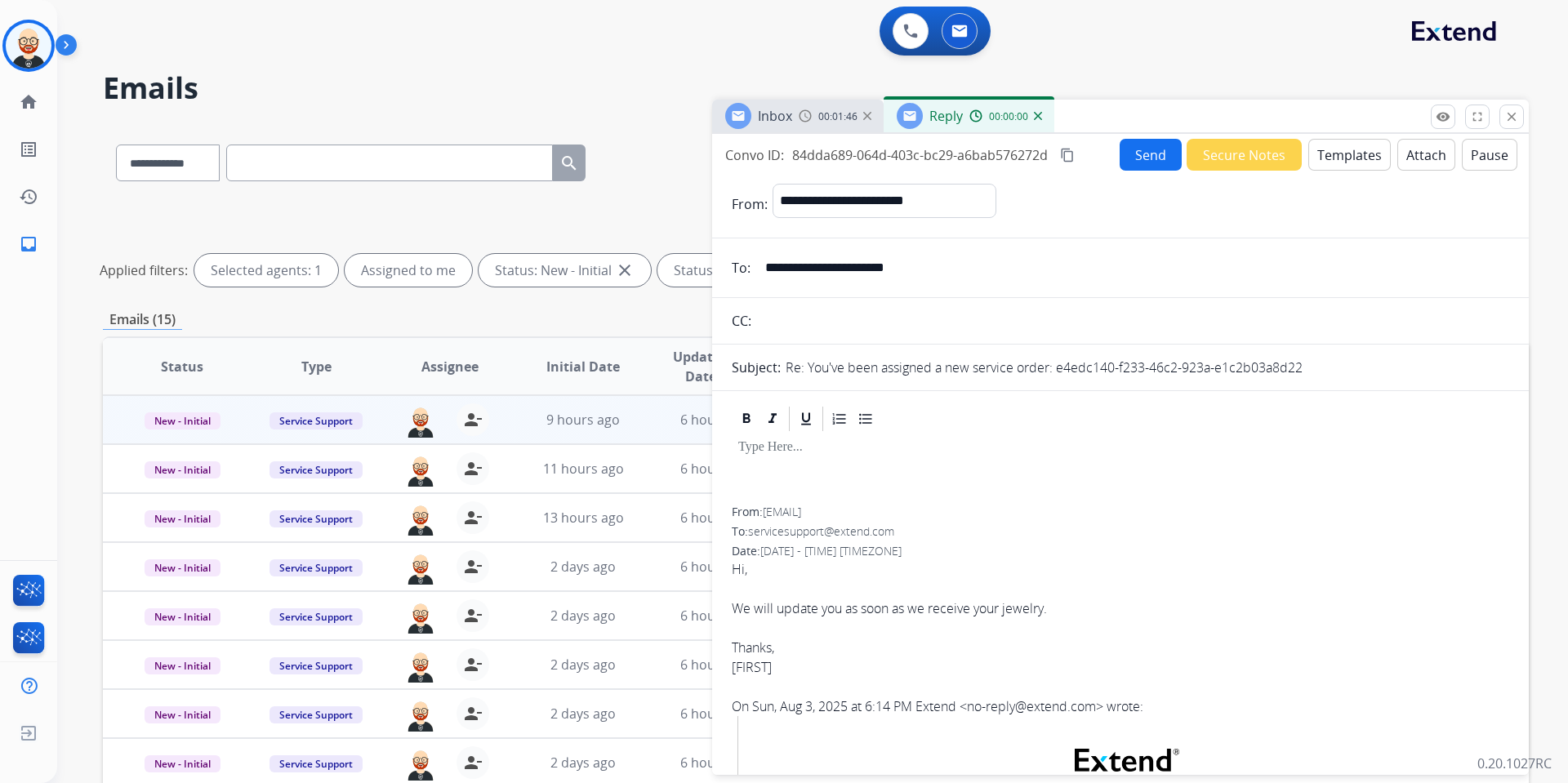 type 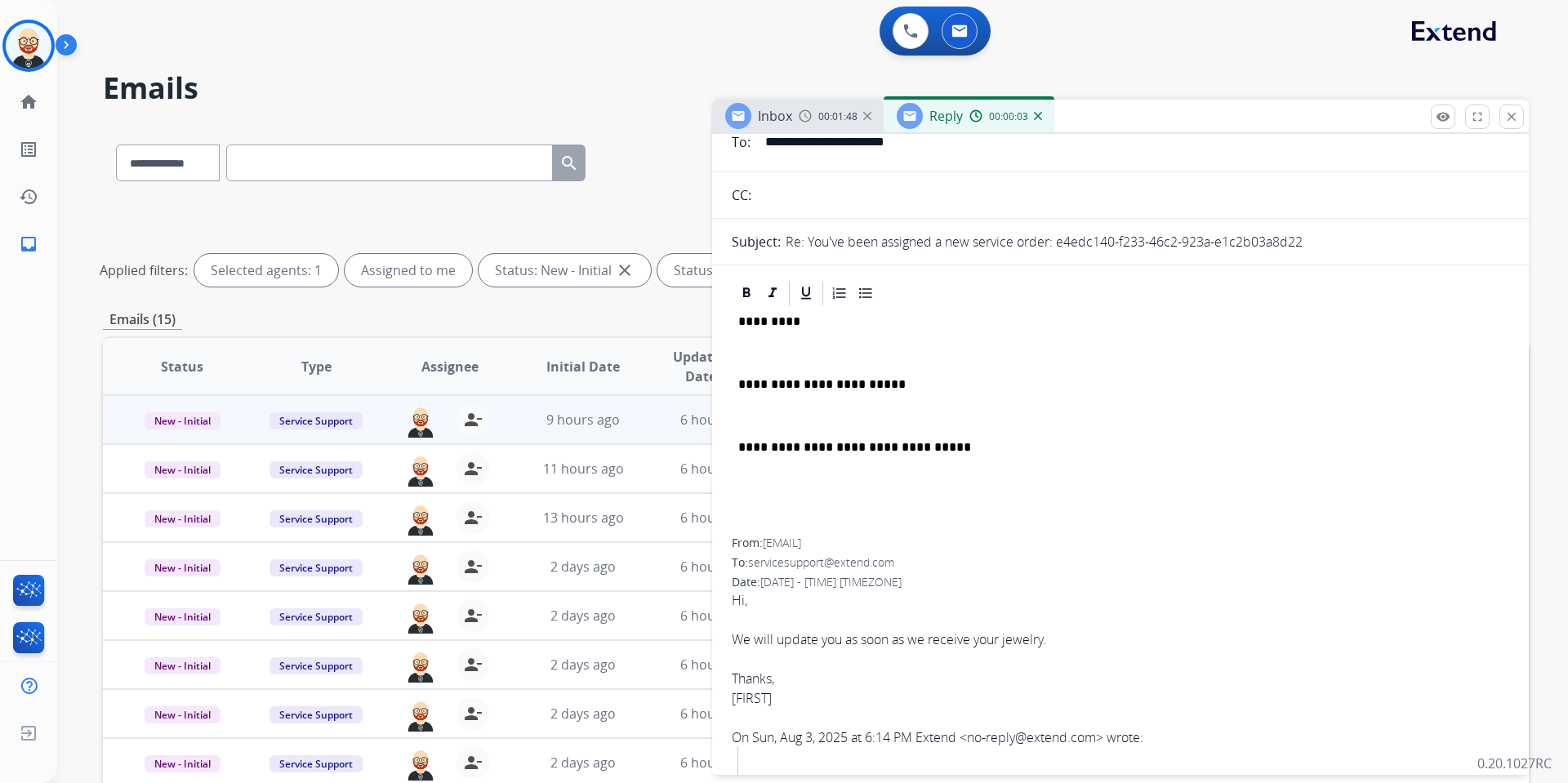 scroll, scrollTop: 122, scrollLeft: 0, axis: vertical 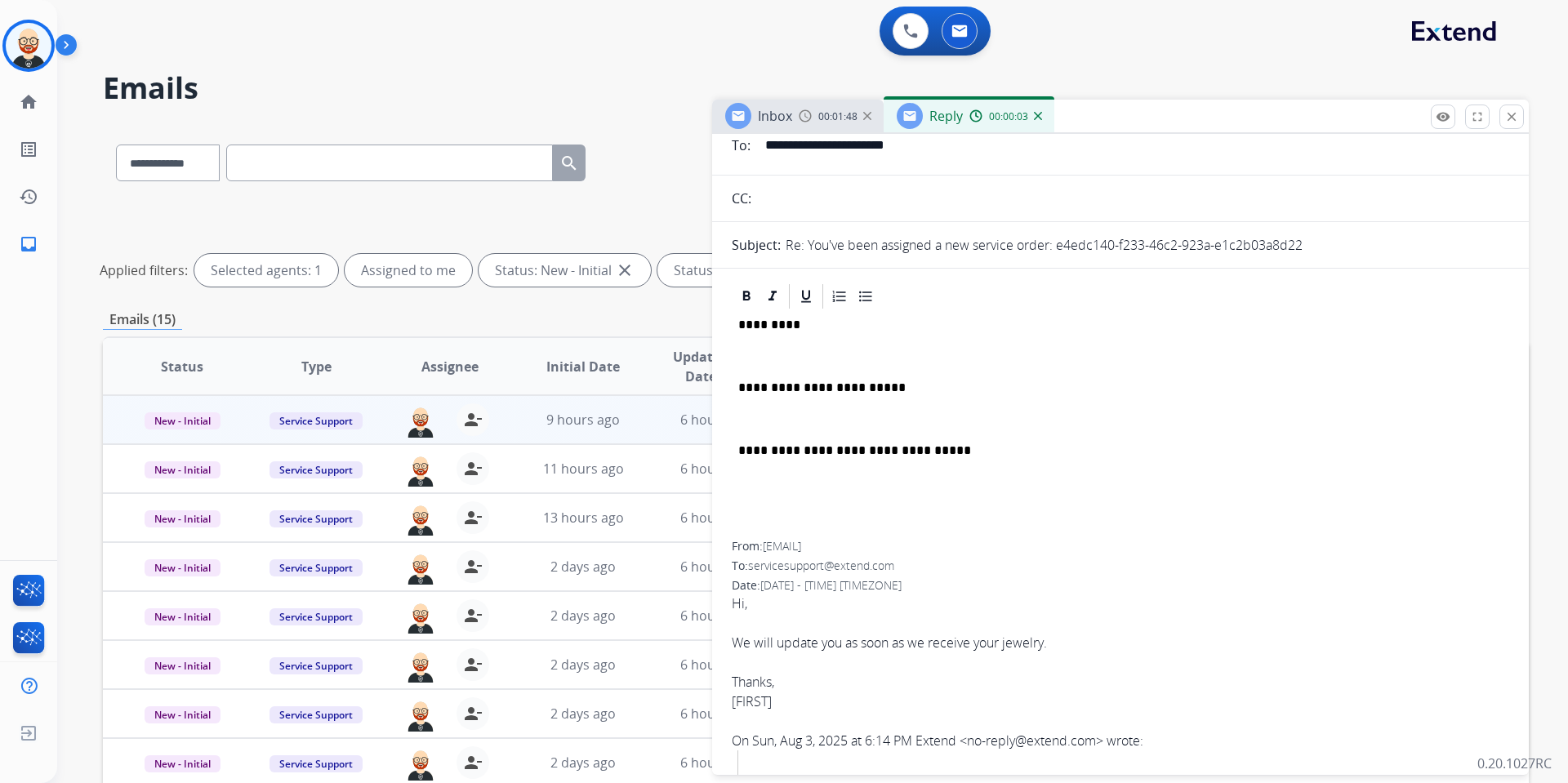 click on "[FIRST]" at bounding box center [1120, 701] 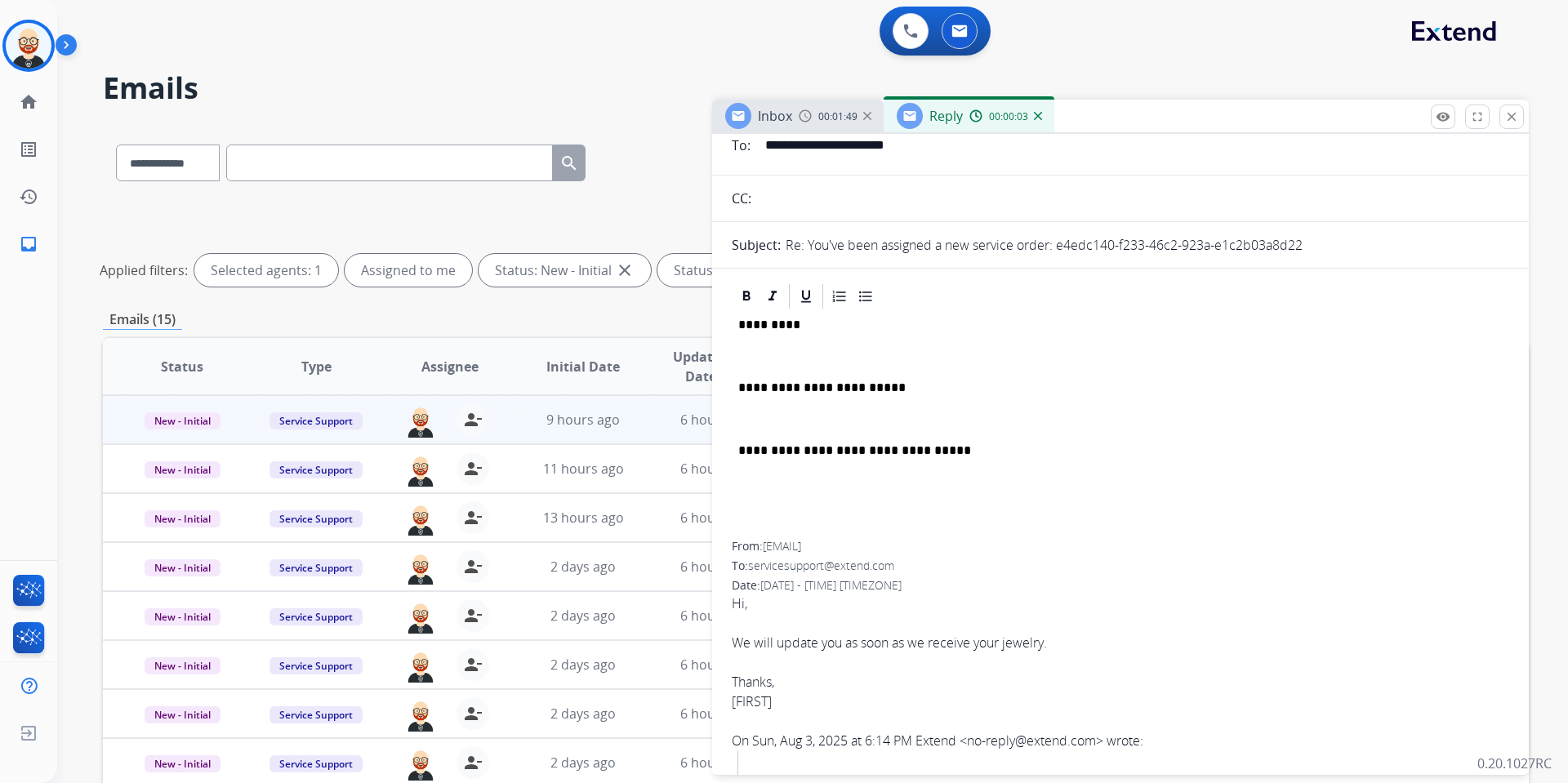 click on "[FIRST]" at bounding box center (1120, 701) 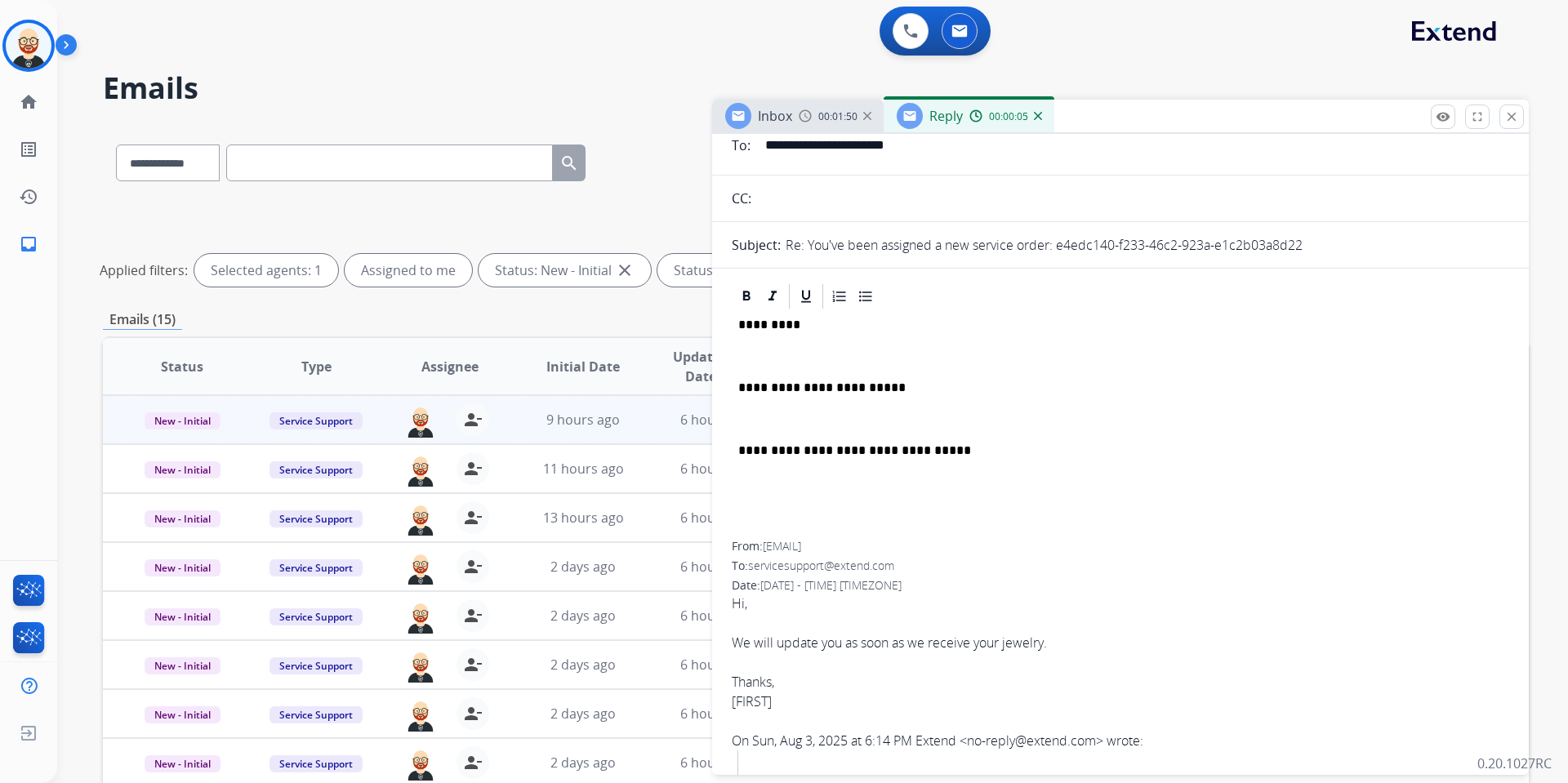 click on "*********" at bounding box center (1114, 325) 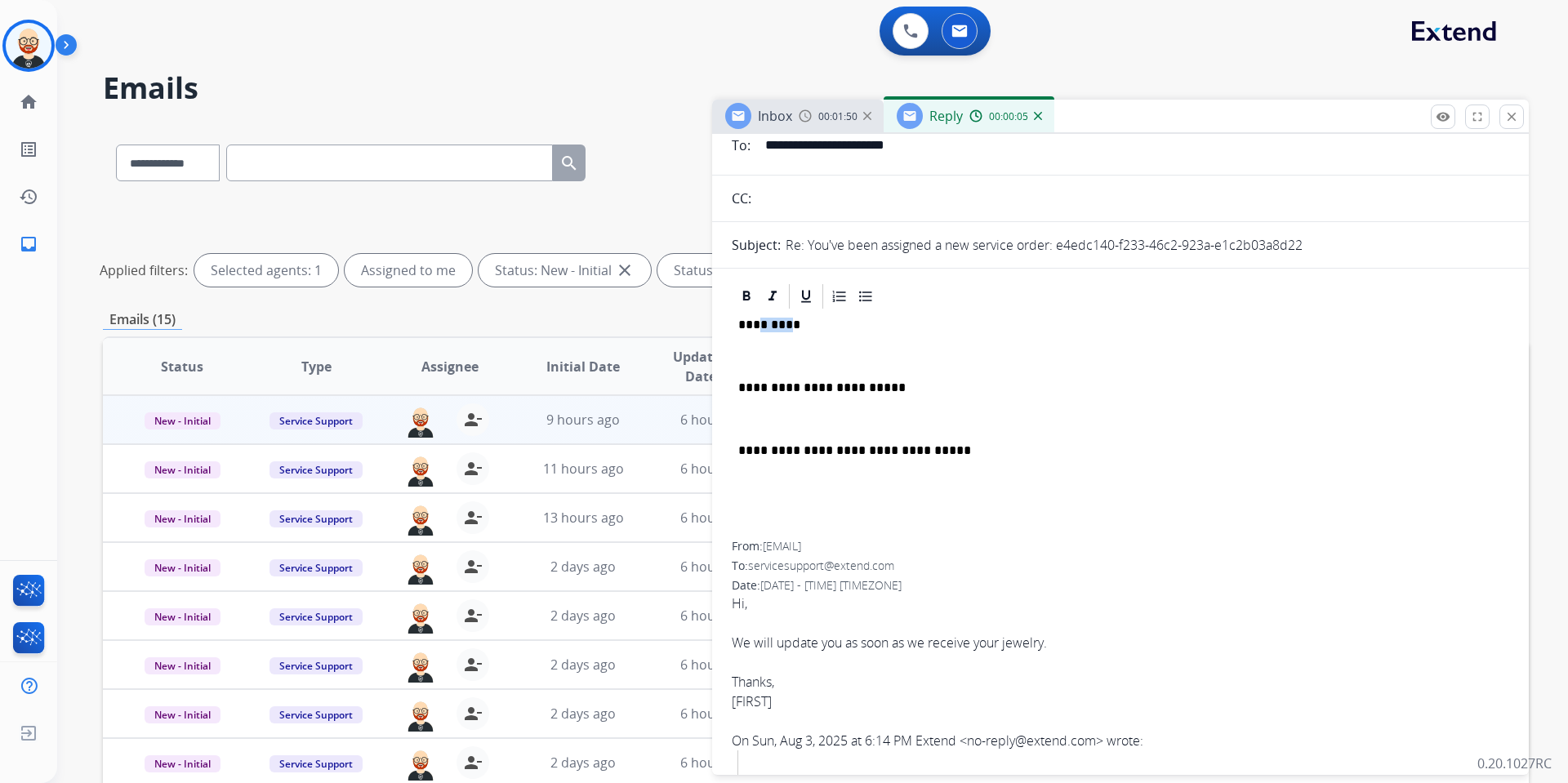 click on "*********" at bounding box center [1114, 325] 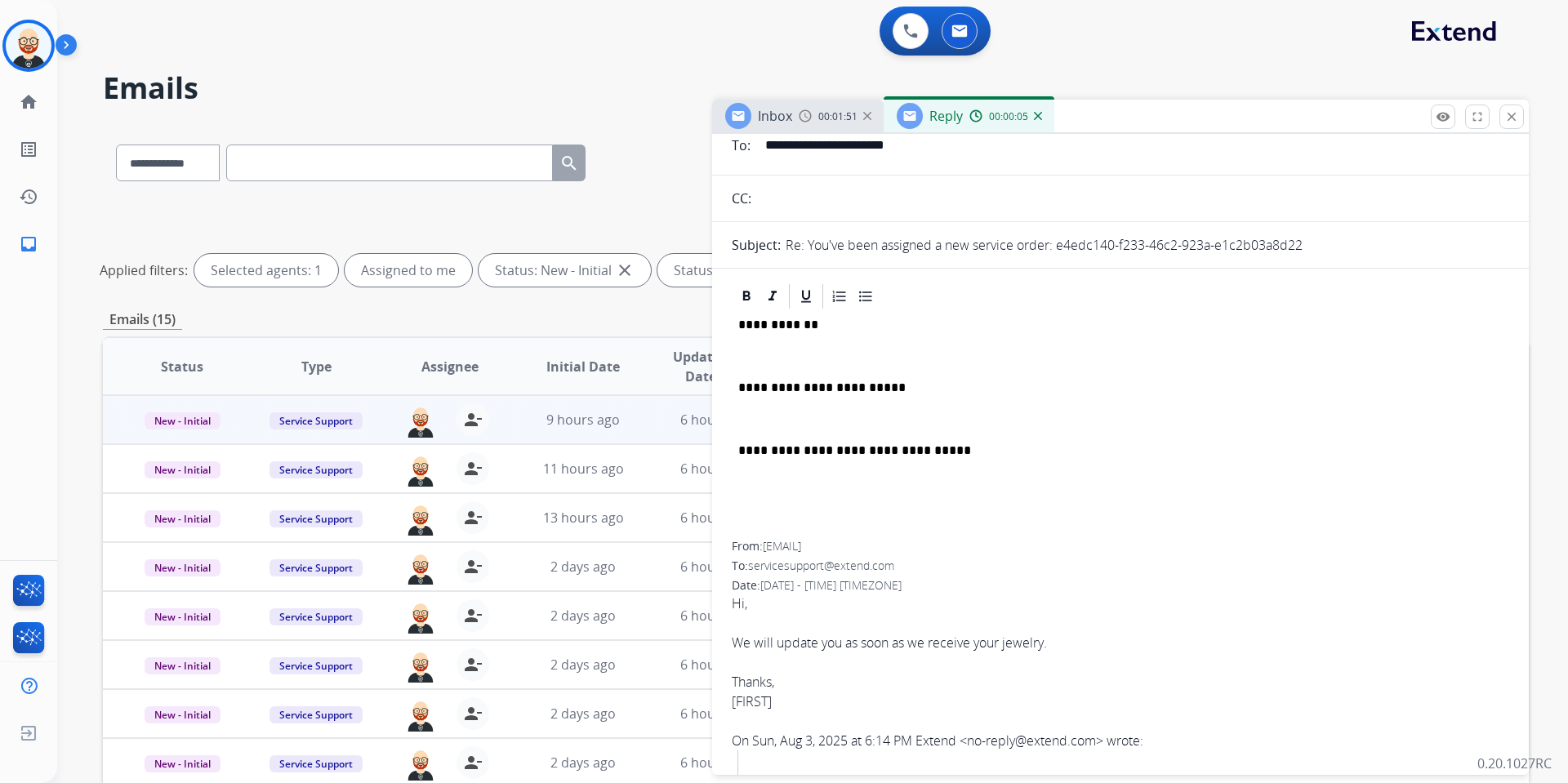 click on "**********" at bounding box center (1120, 426) 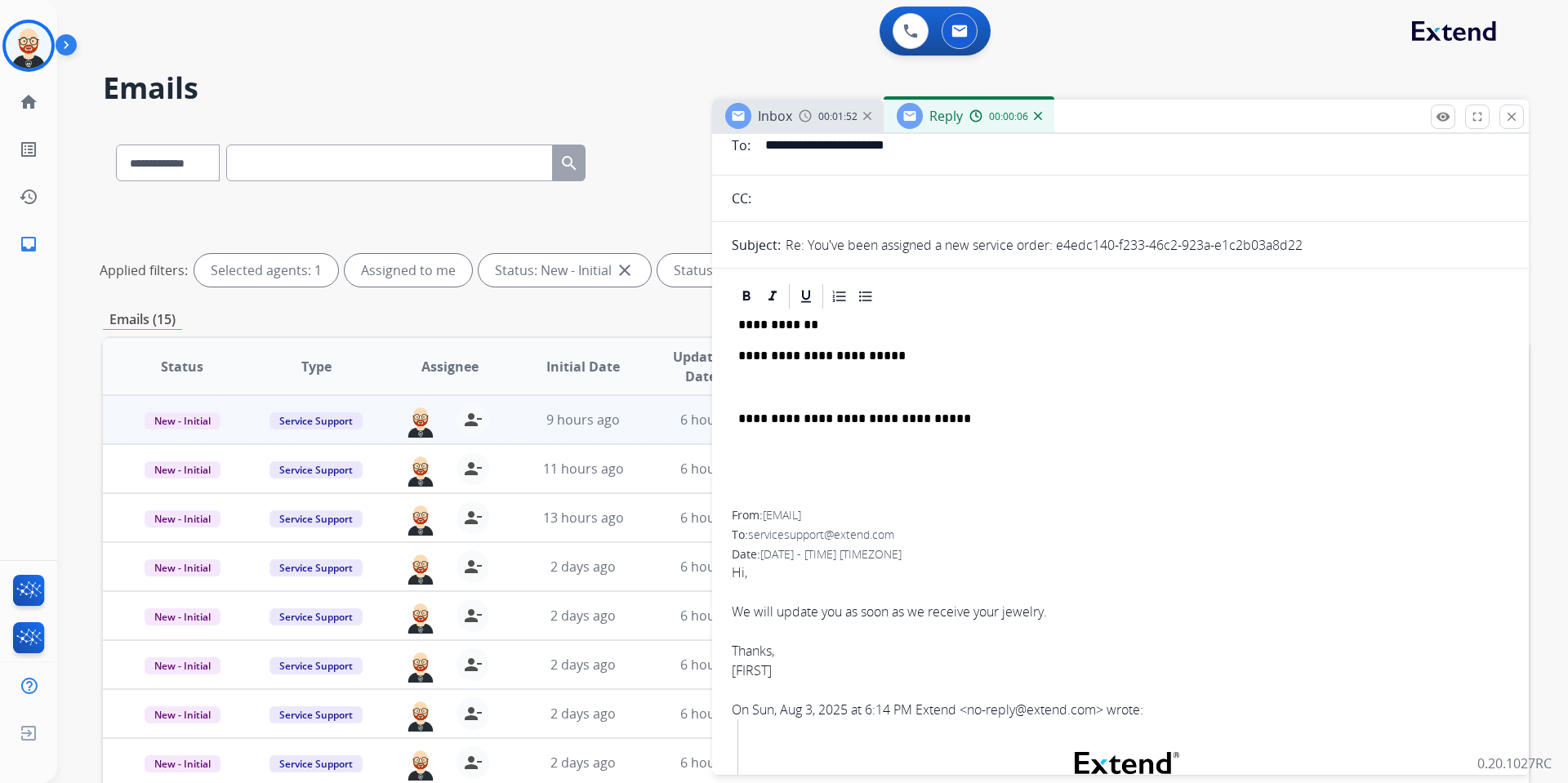 click at bounding box center [1120, 388] 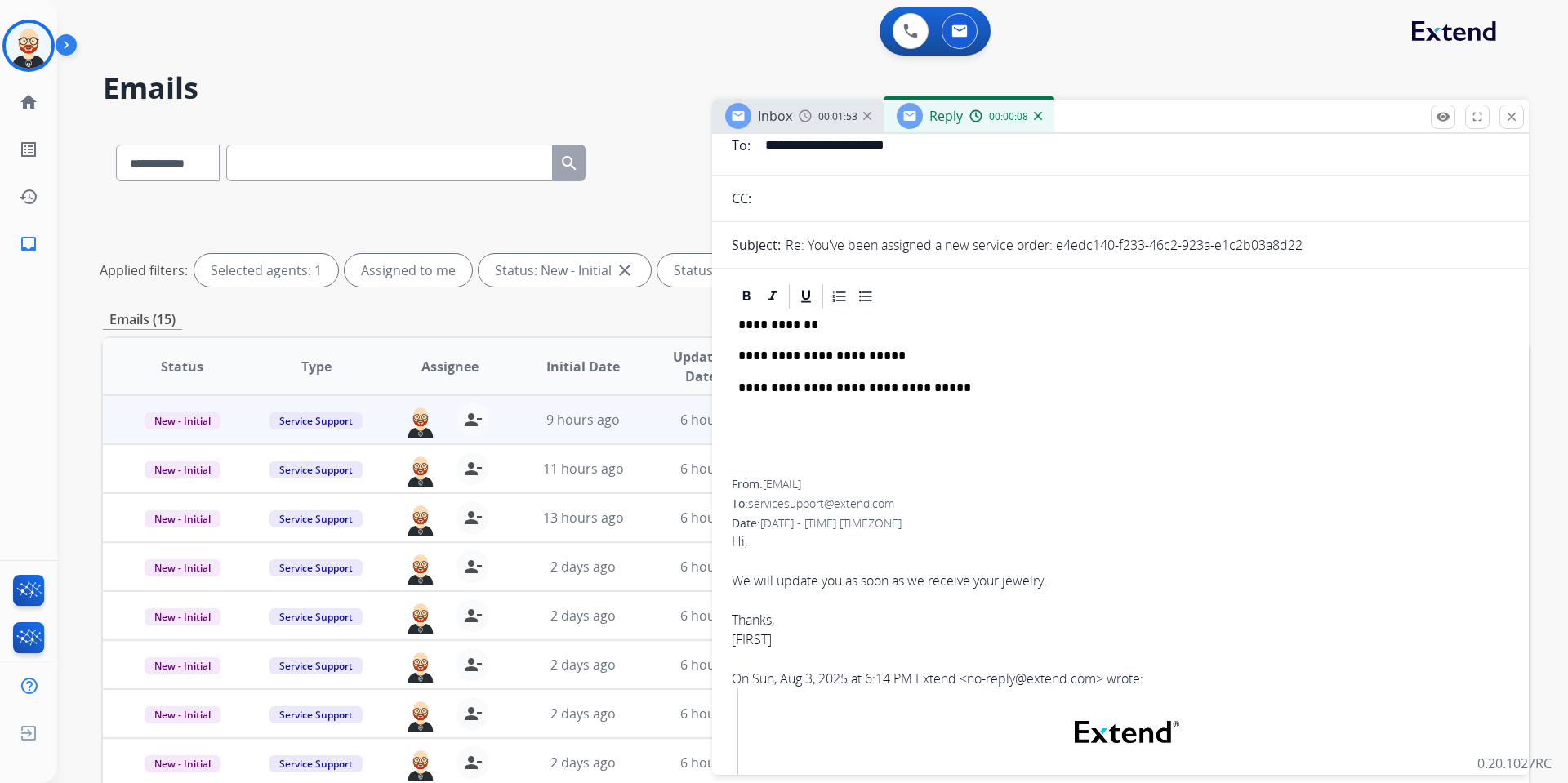 scroll, scrollTop: 0, scrollLeft: 0, axis: both 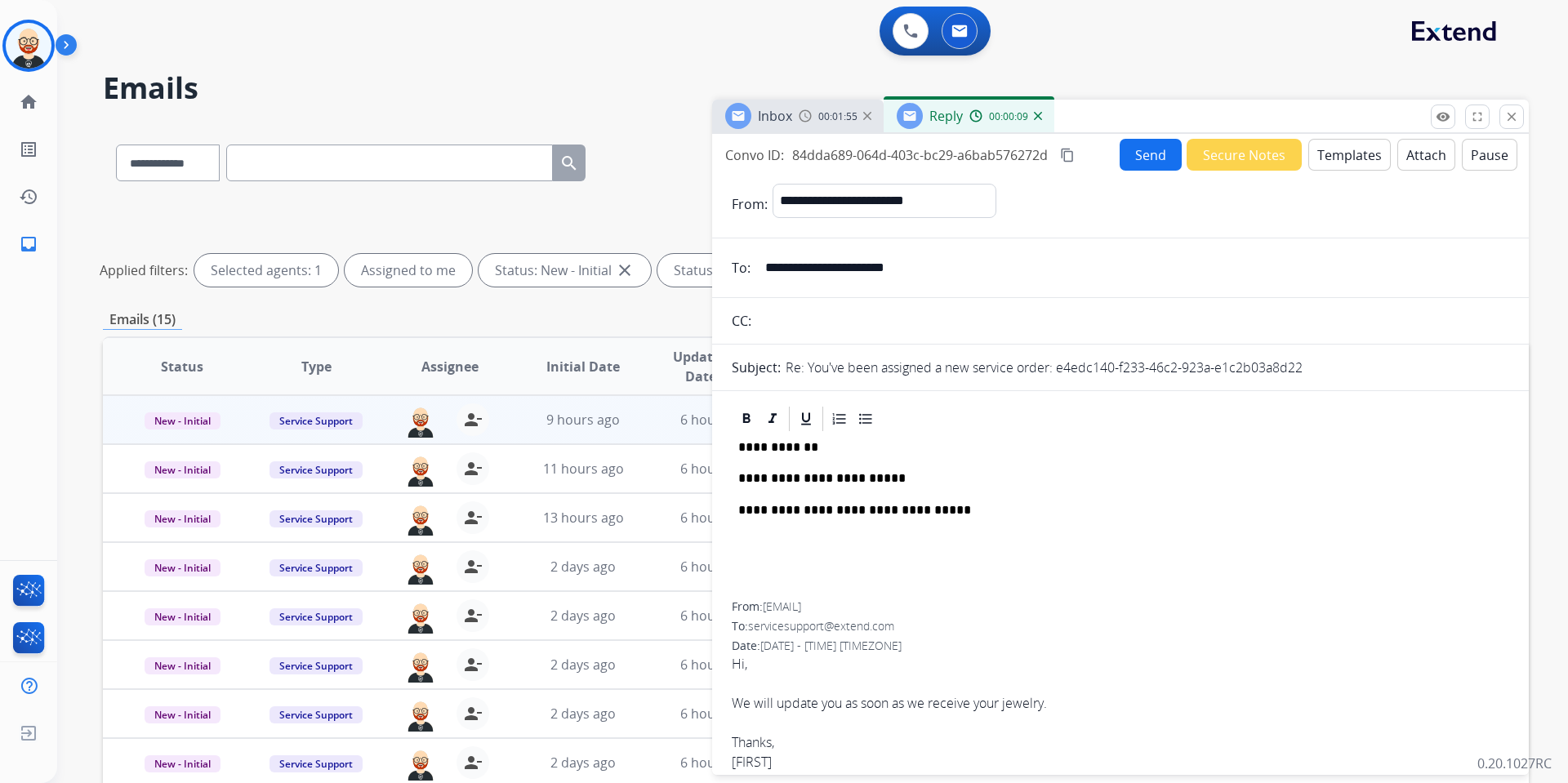 click on "Send" at bounding box center [1151, 154] 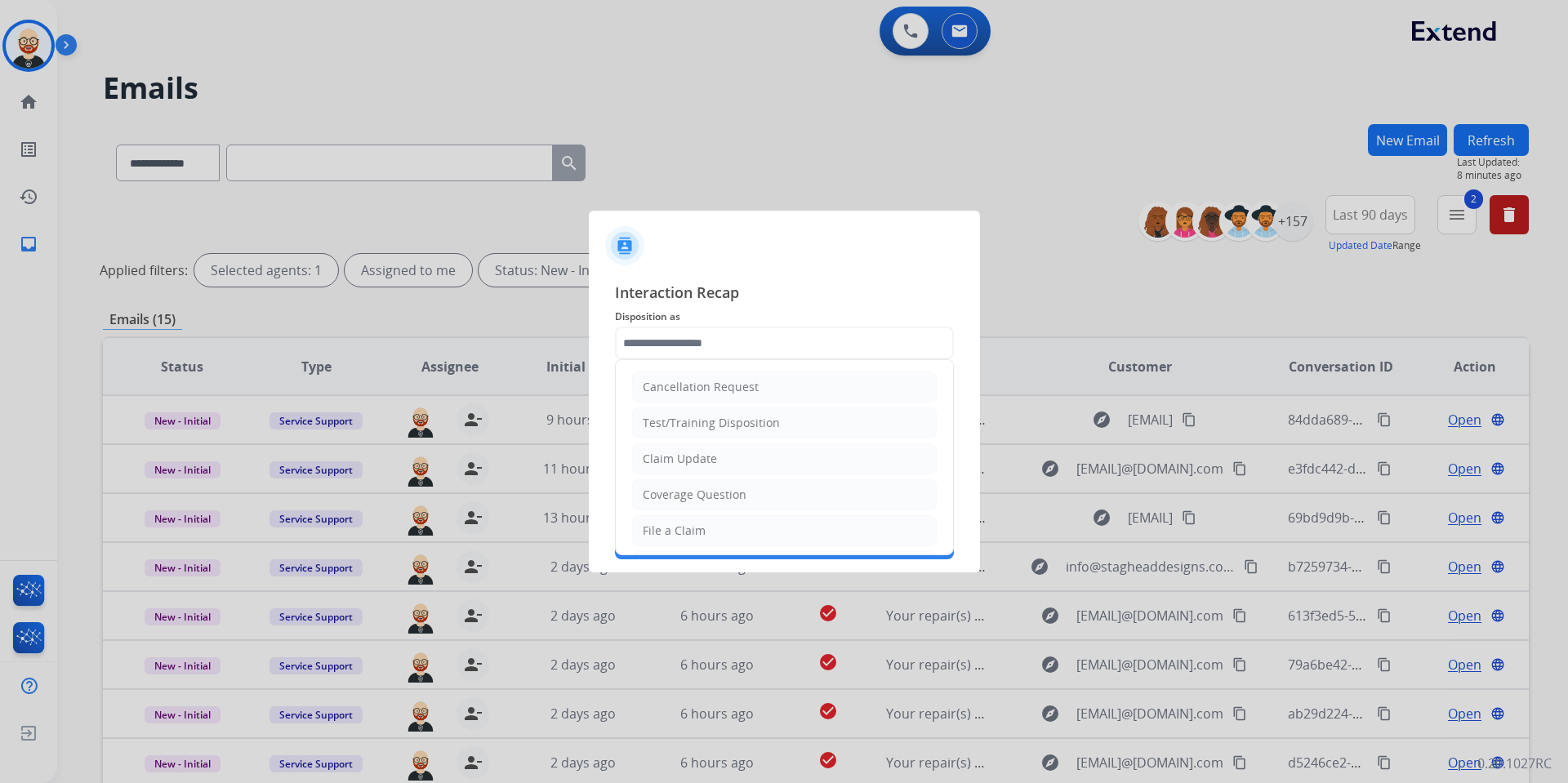 click 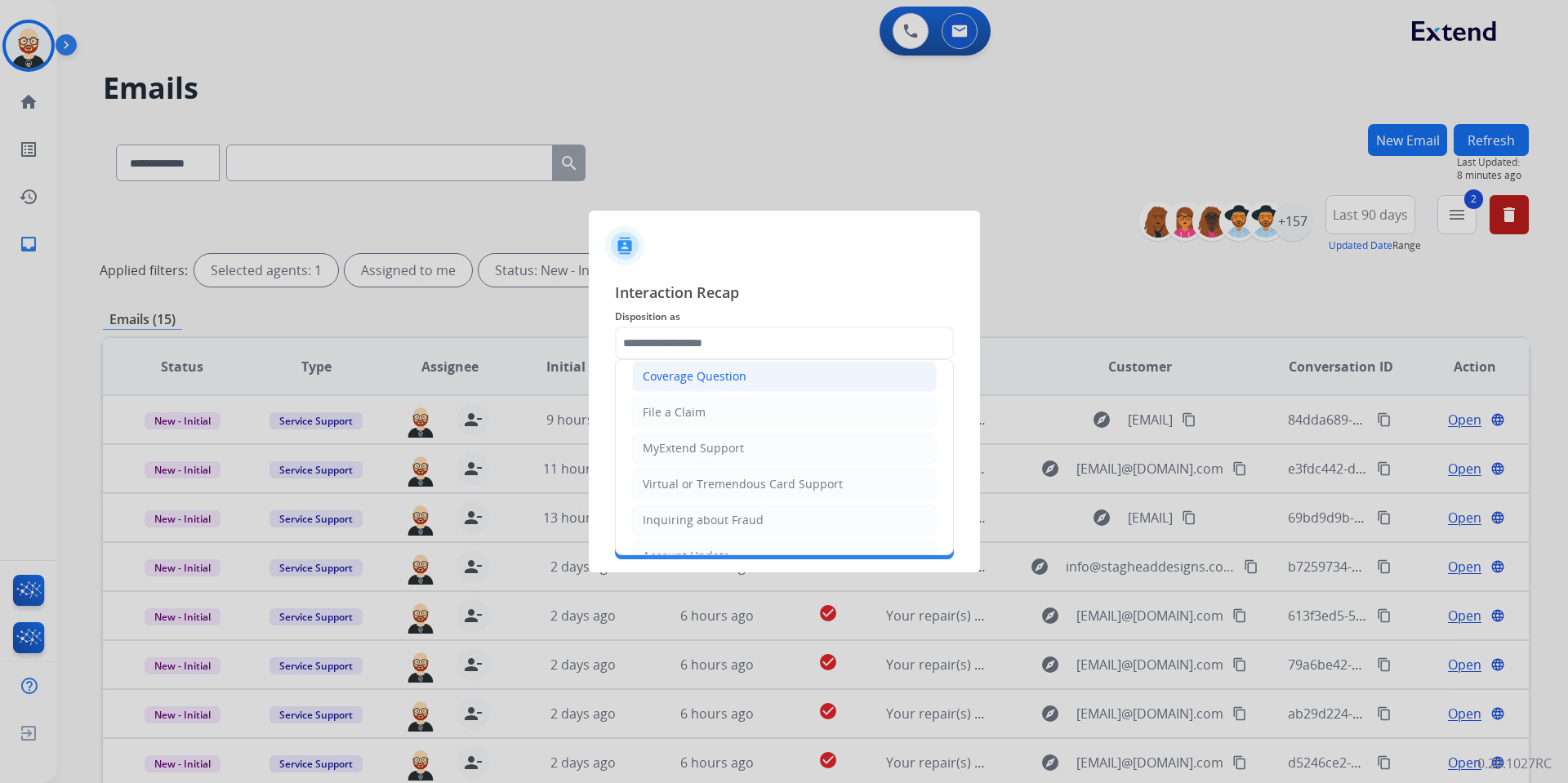 scroll, scrollTop: 255, scrollLeft: 0, axis: vertical 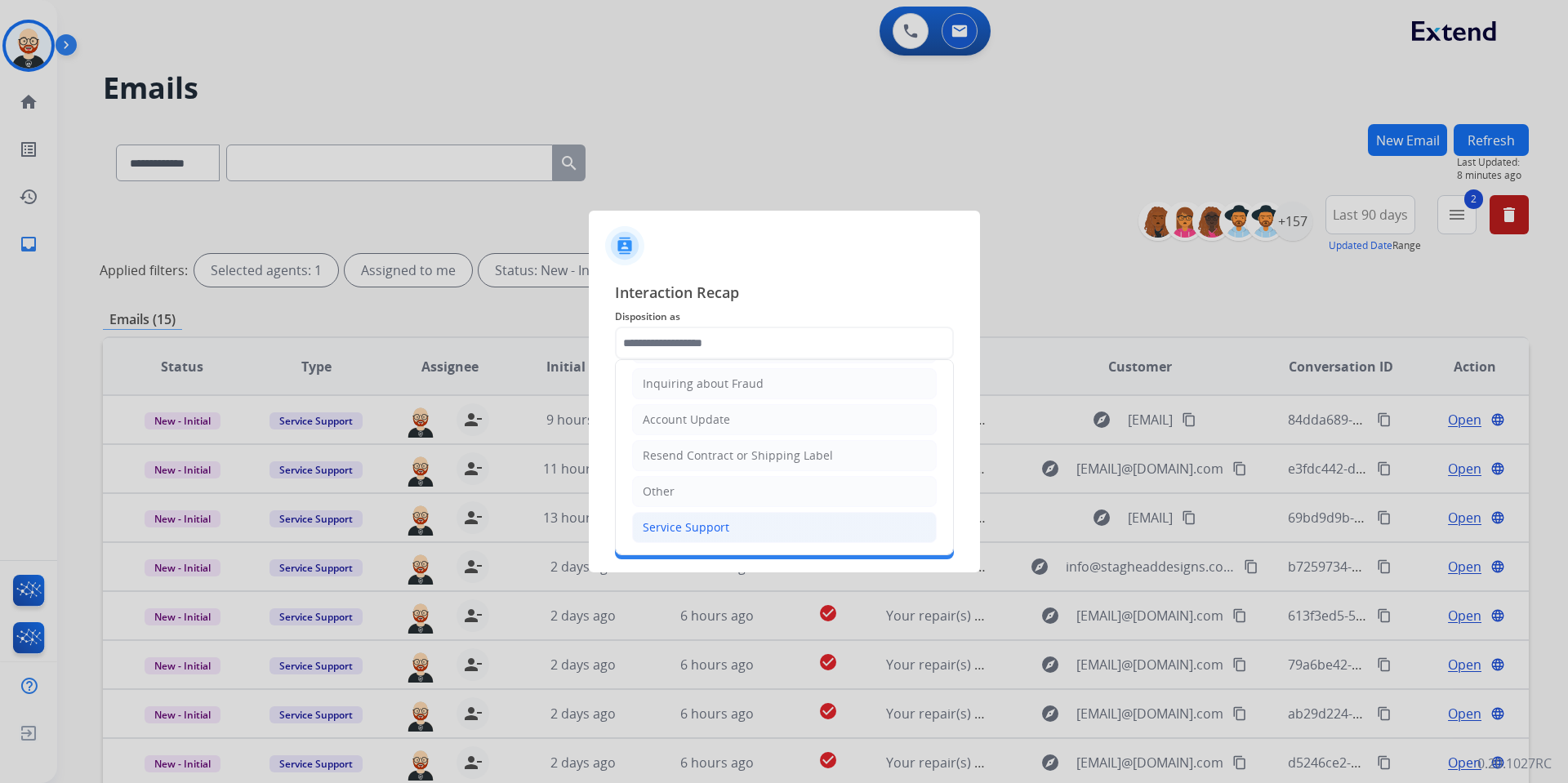 click on "Service Support" 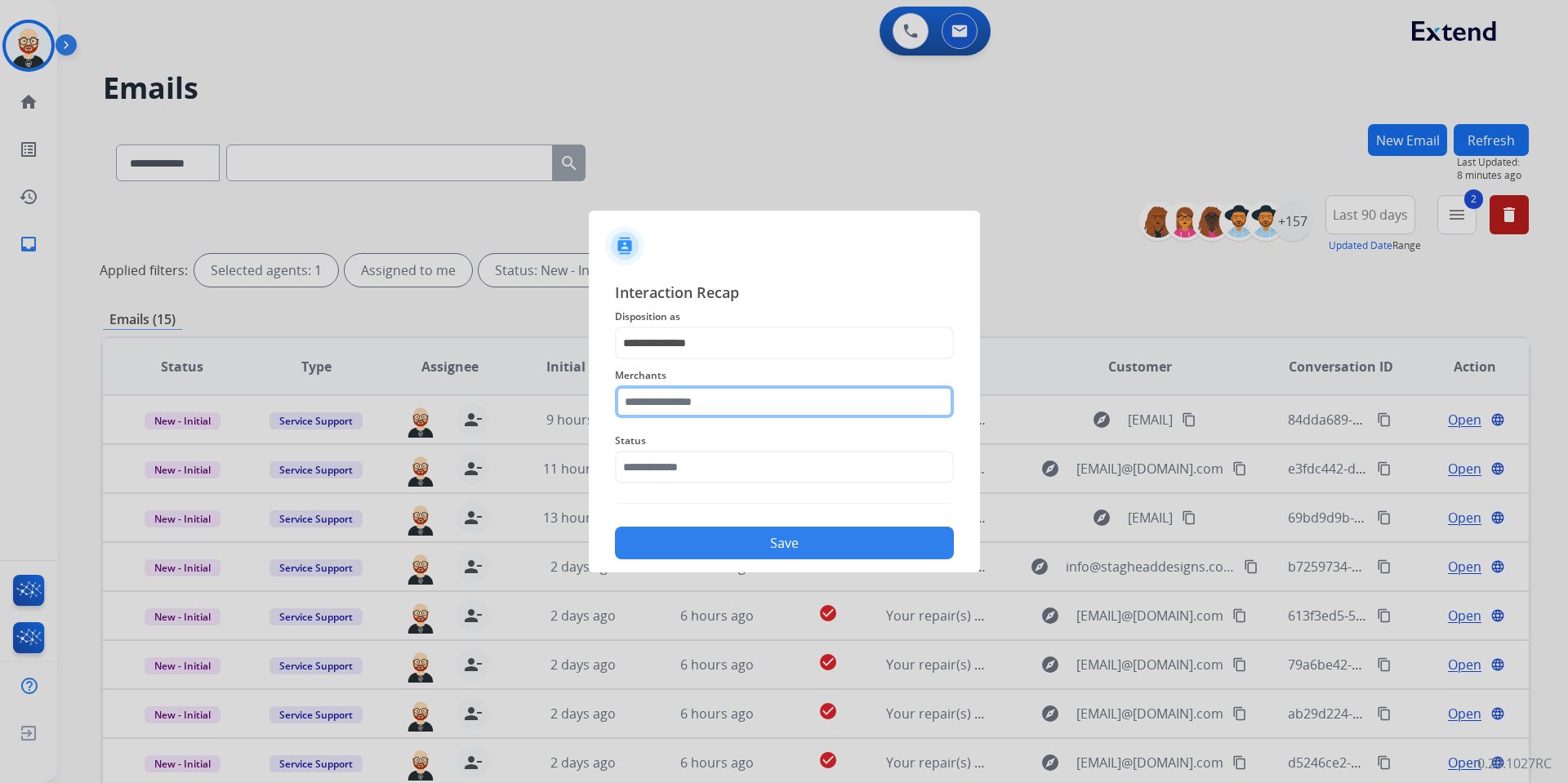 click 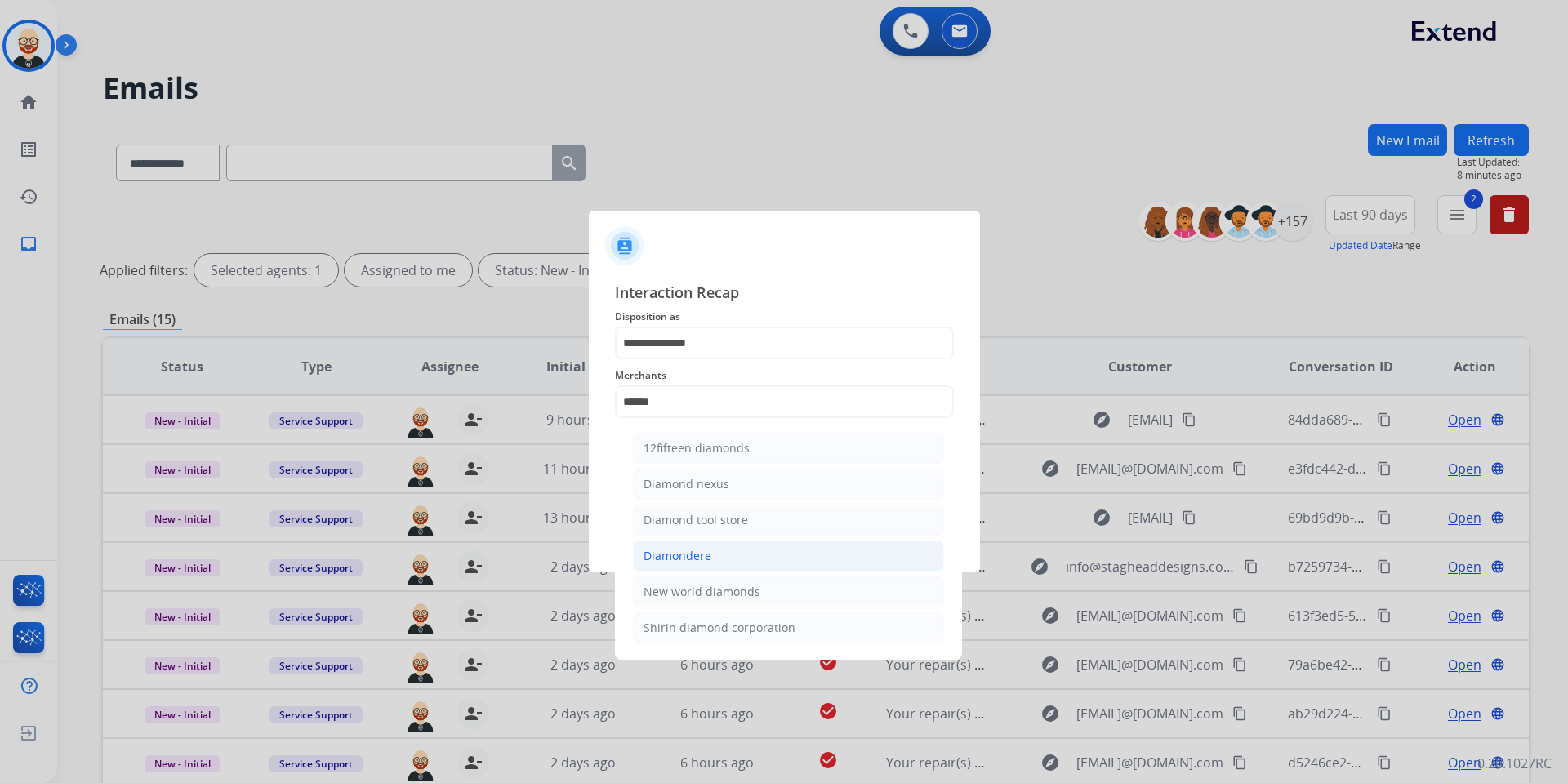 click on "Diamondere" 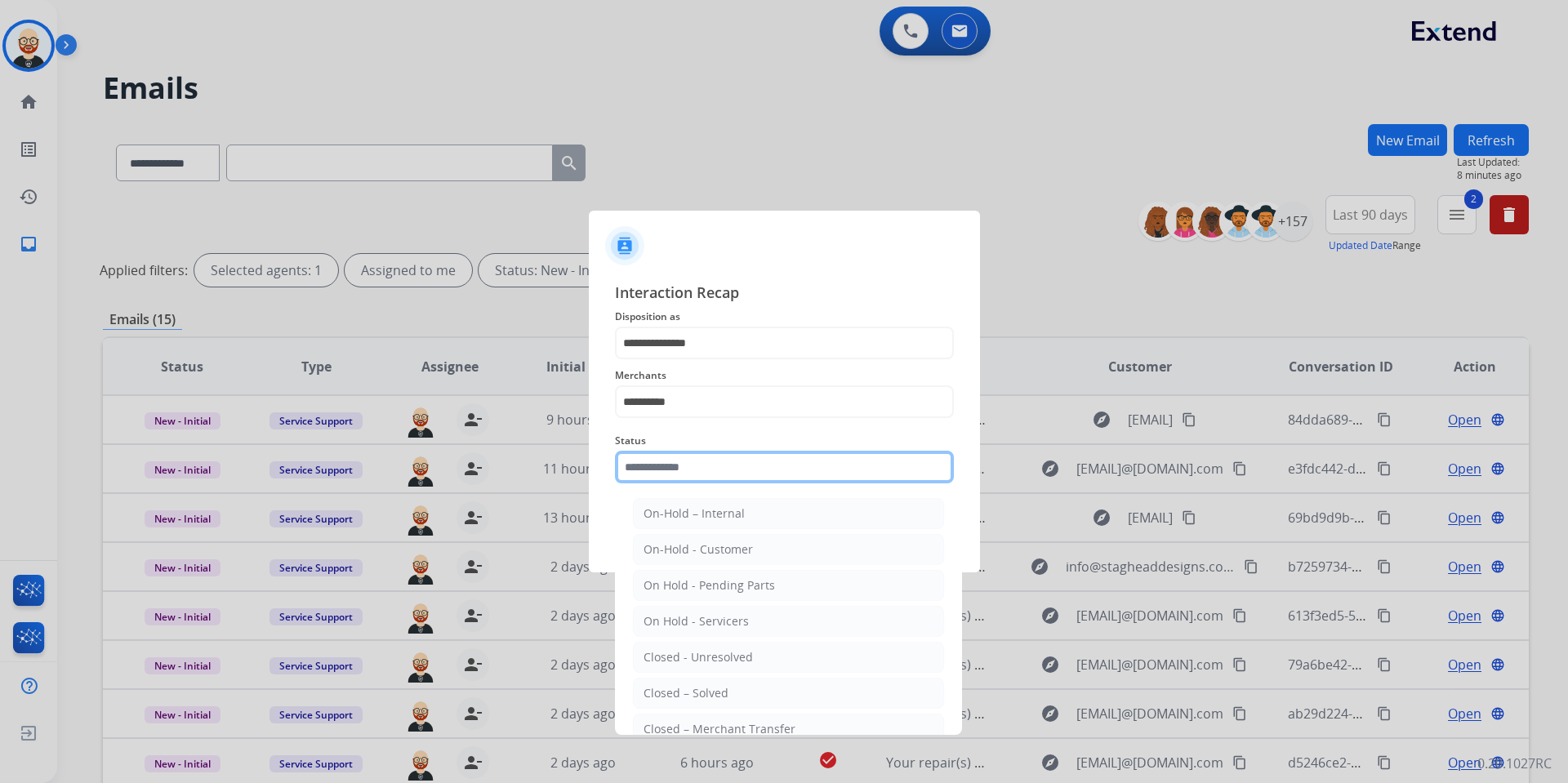 click 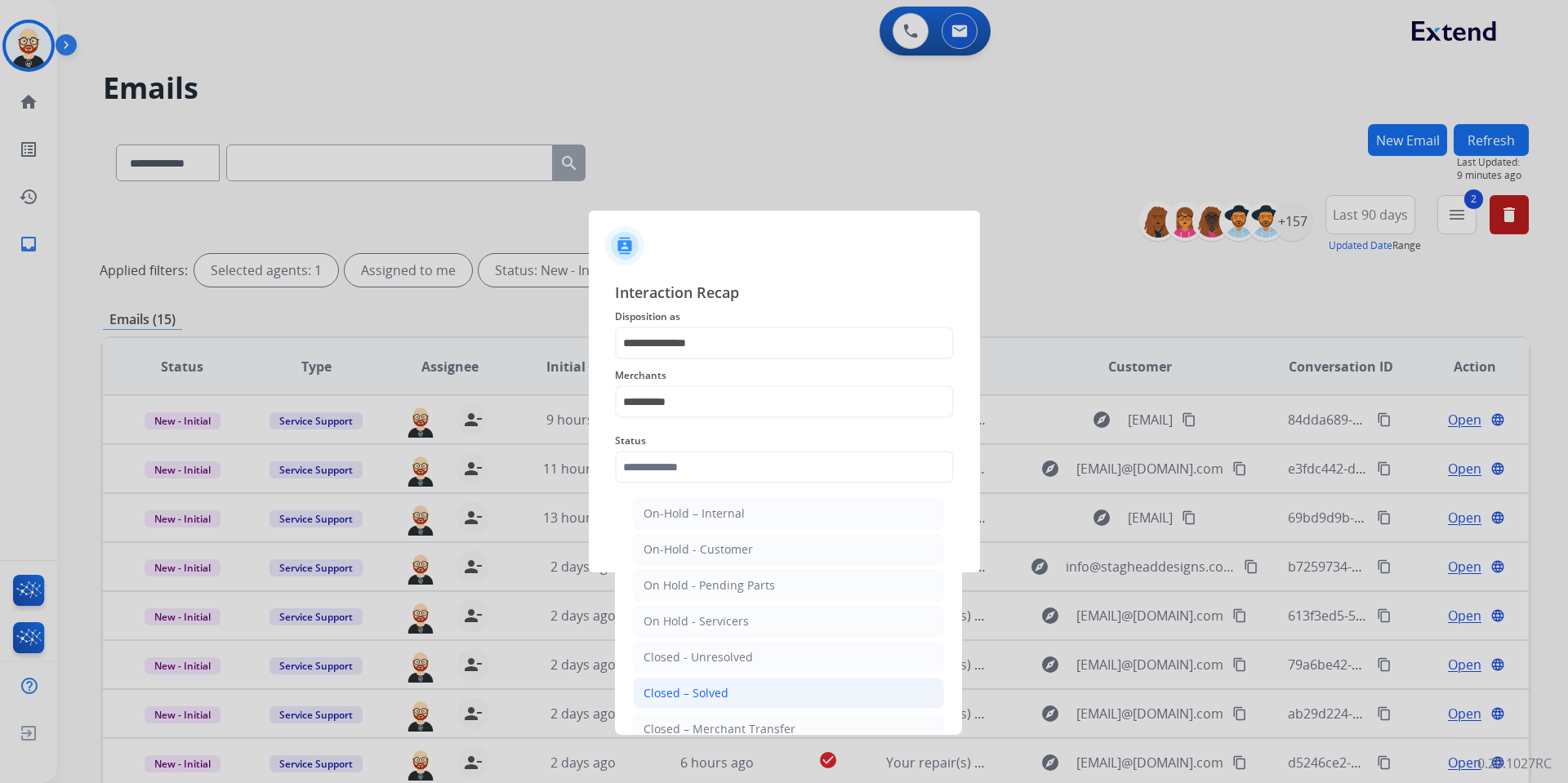 click on "Closed – Solved" 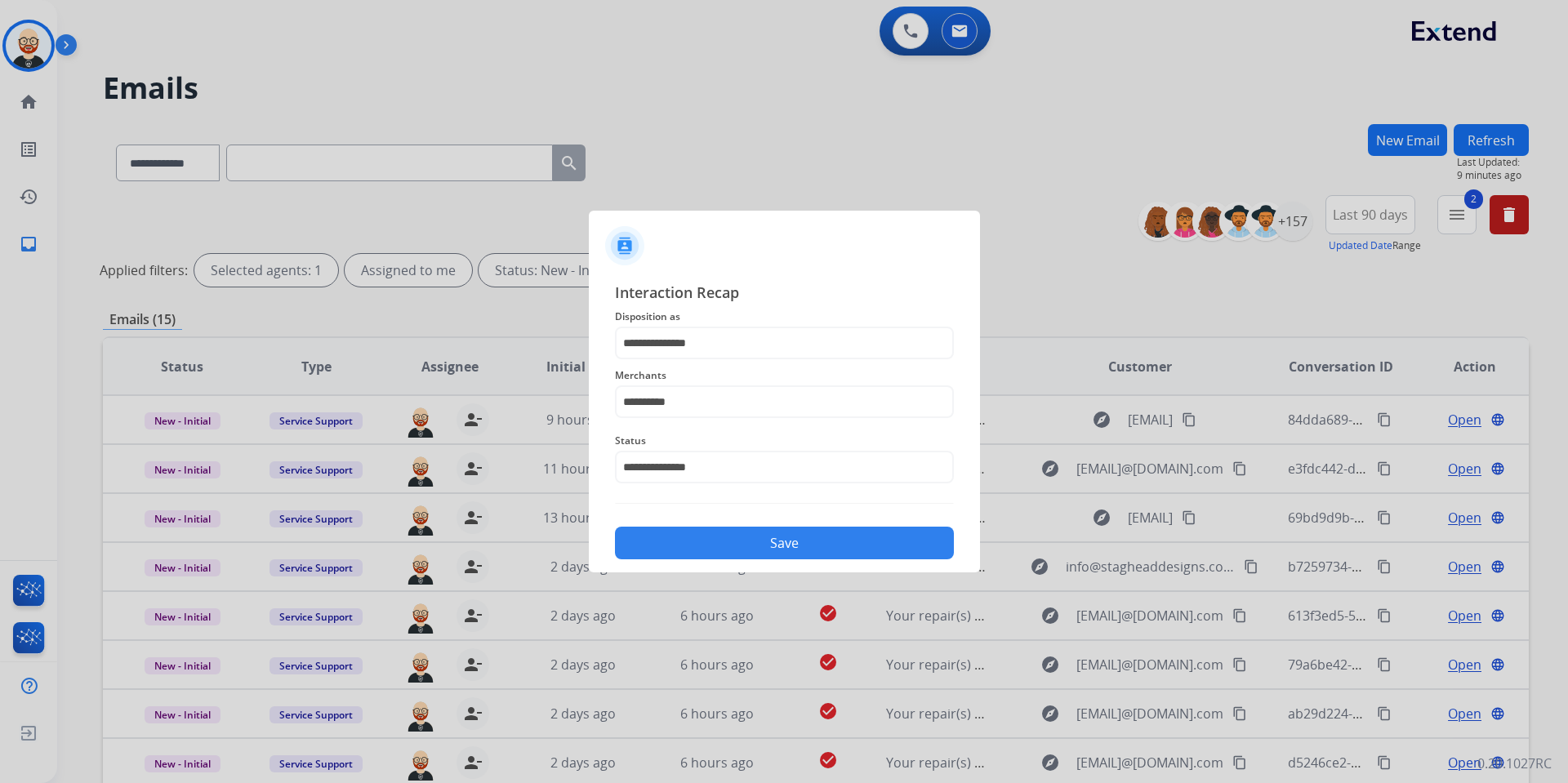 click on "Save" 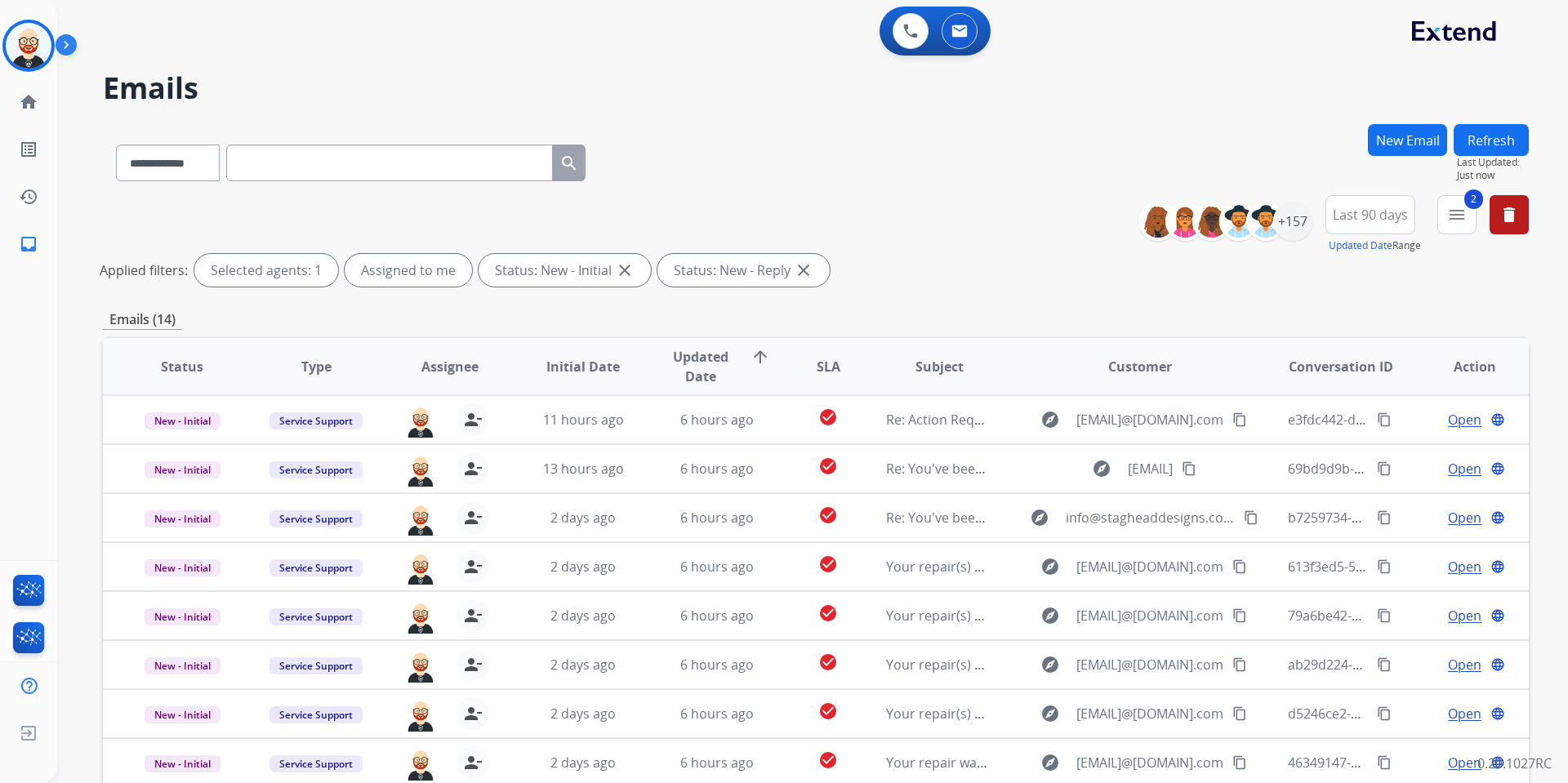 scroll, scrollTop: 2, scrollLeft: 0, axis: vertical 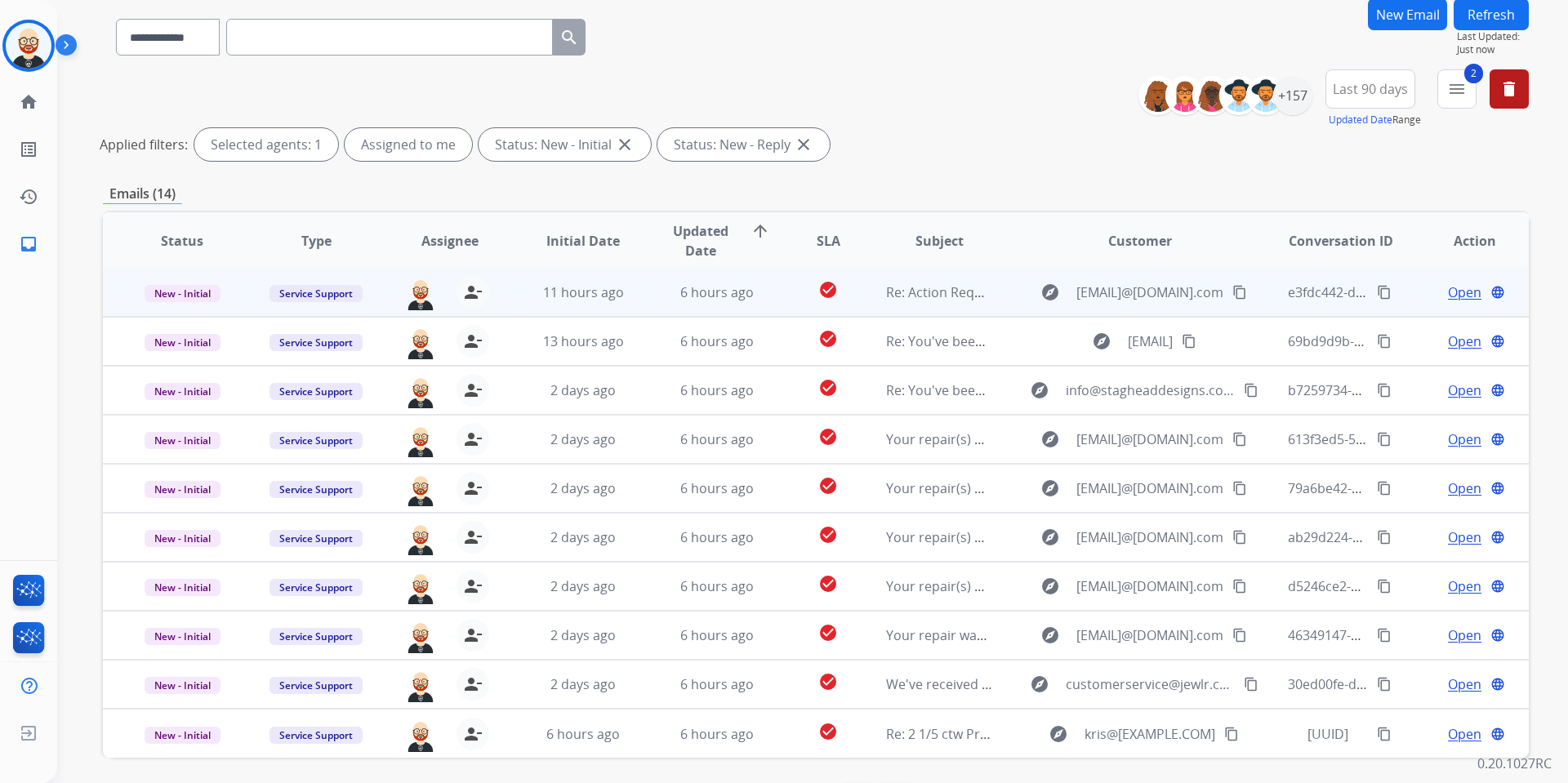 click on "Open" at bounding box center (1464, 292) 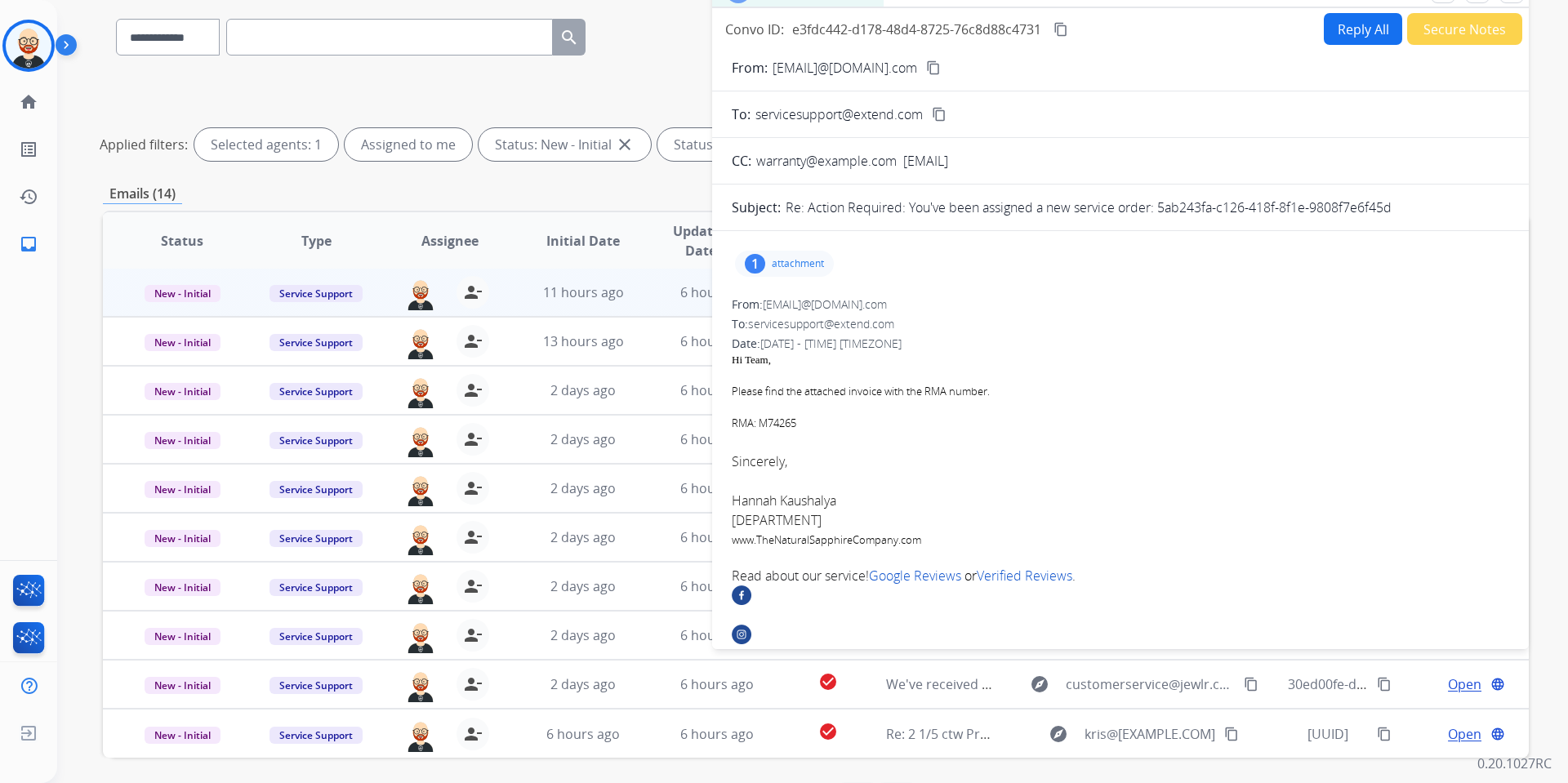 click on "attachment" at bounding box center [798, 264] 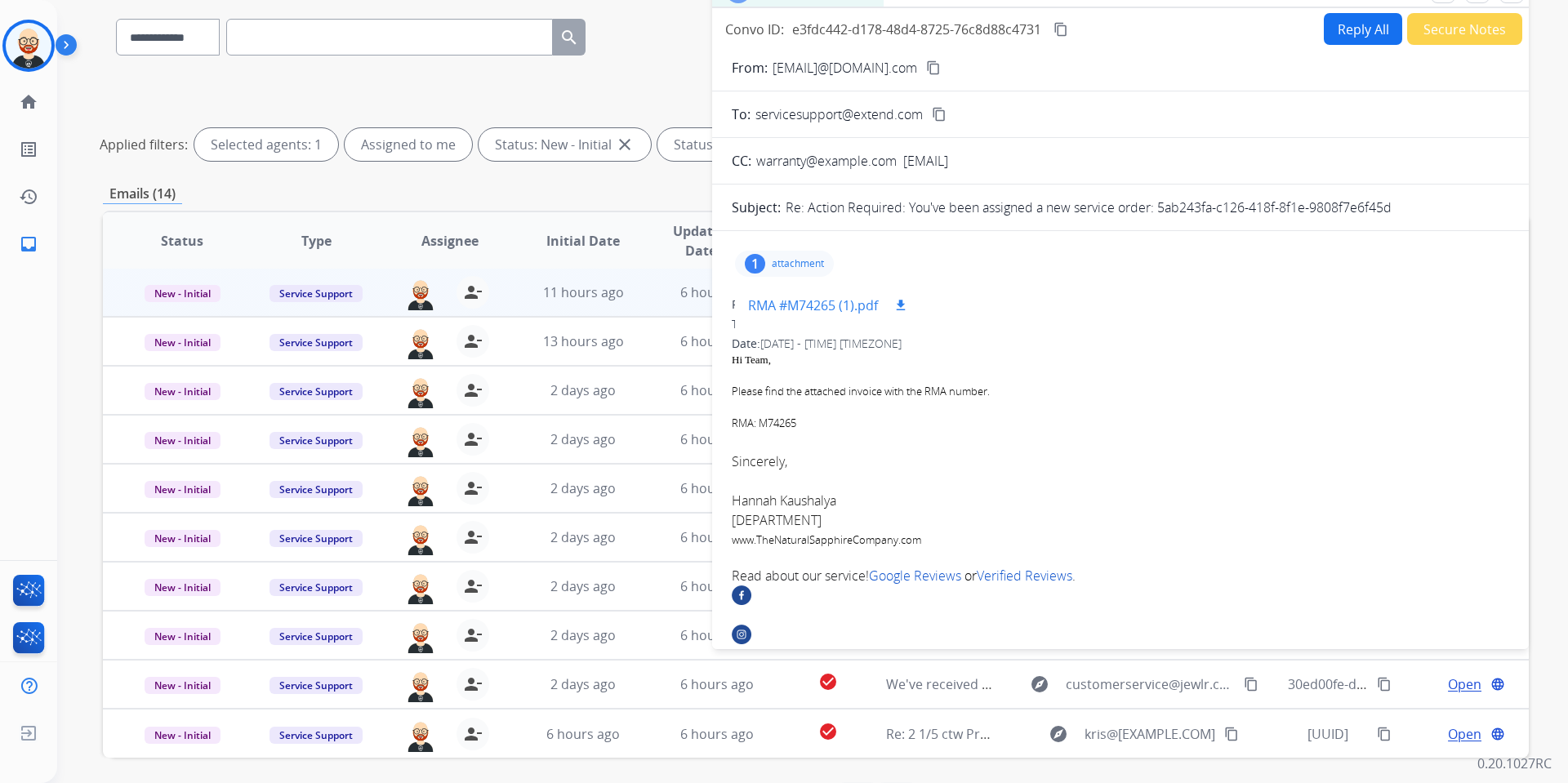 click on "RMA #M74265 (1).pdf" at bounding box center [813, 305] 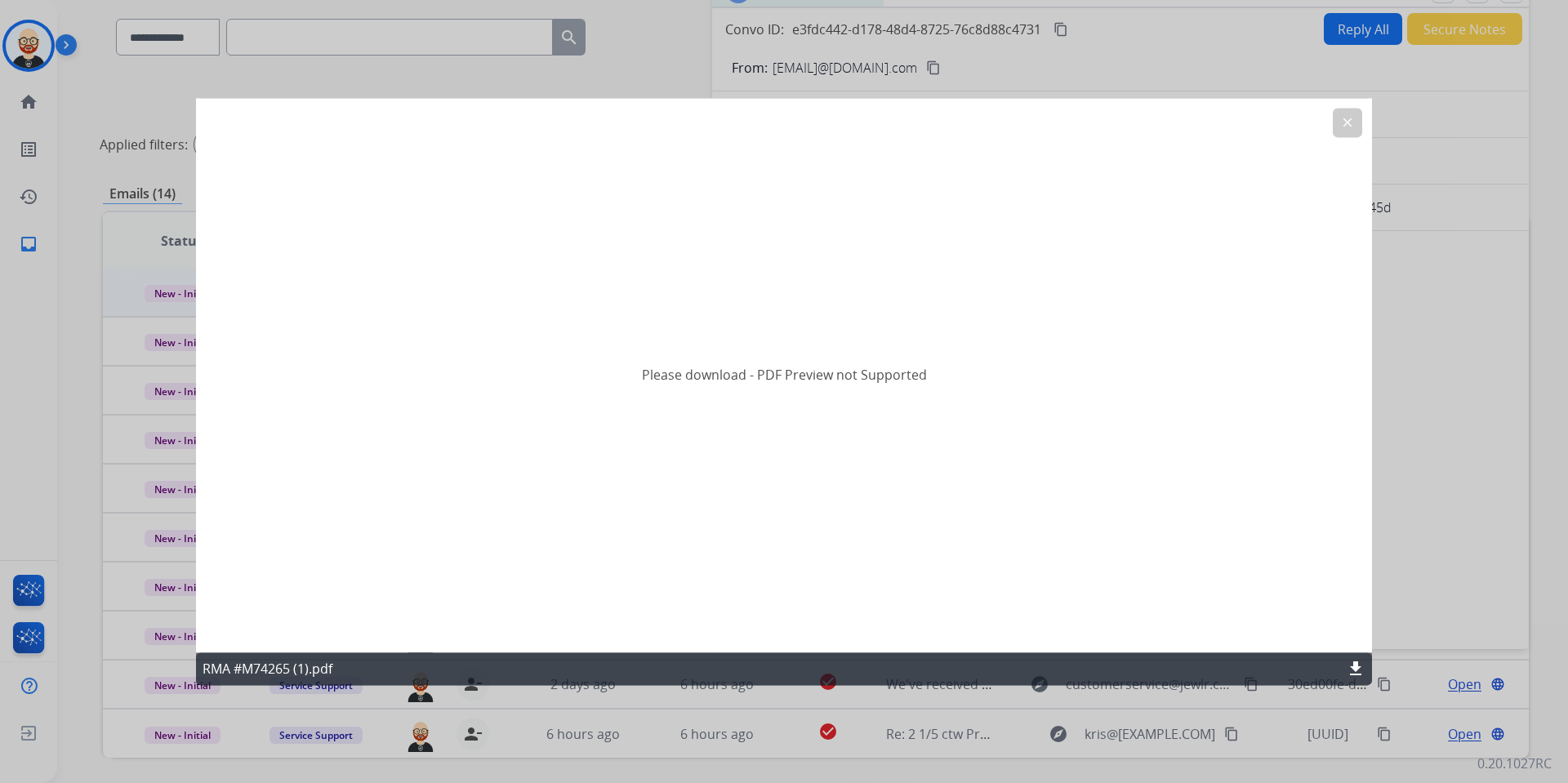 click on "clear" 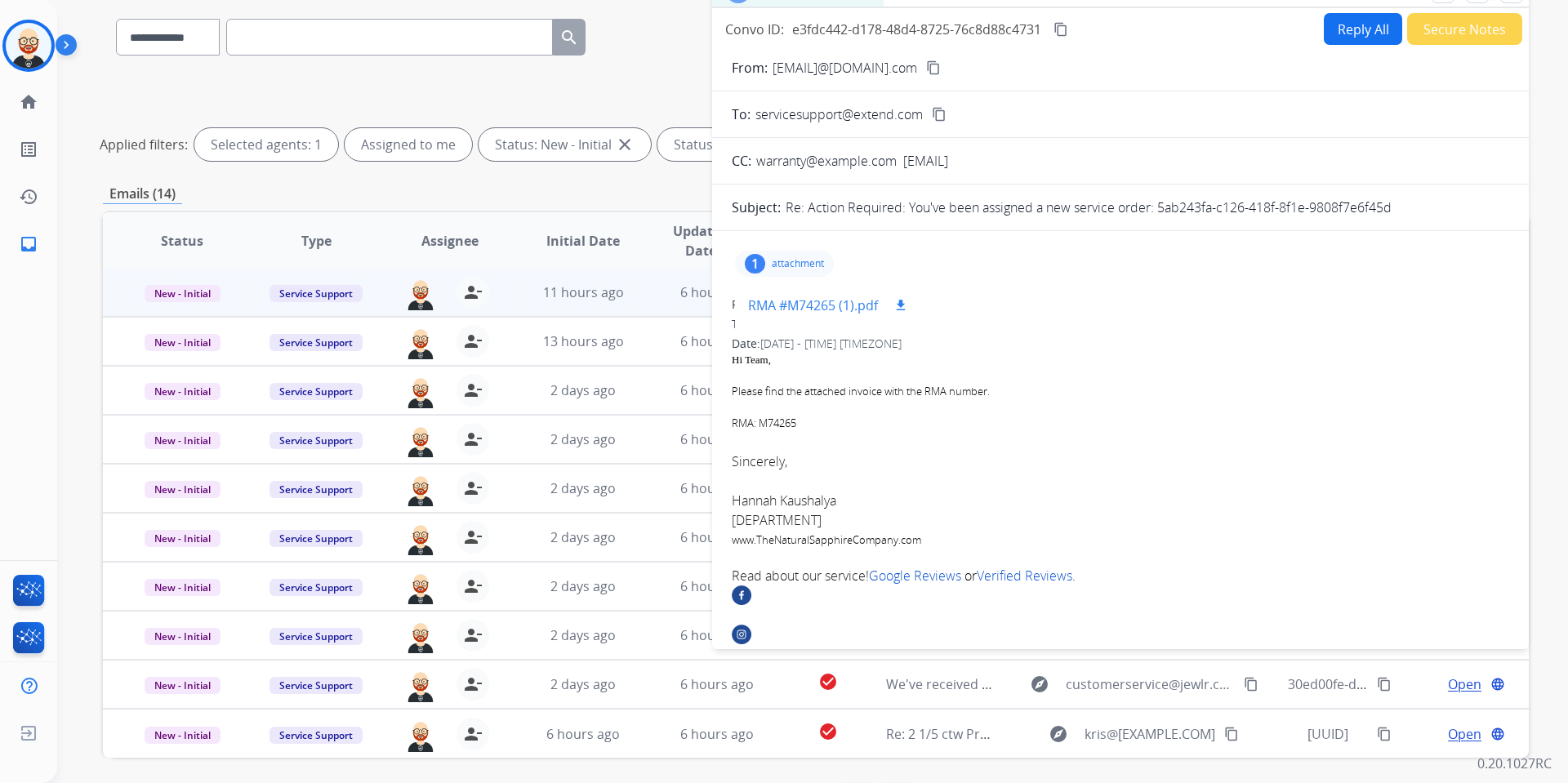 click on "download" at bounding box center [901, 305] 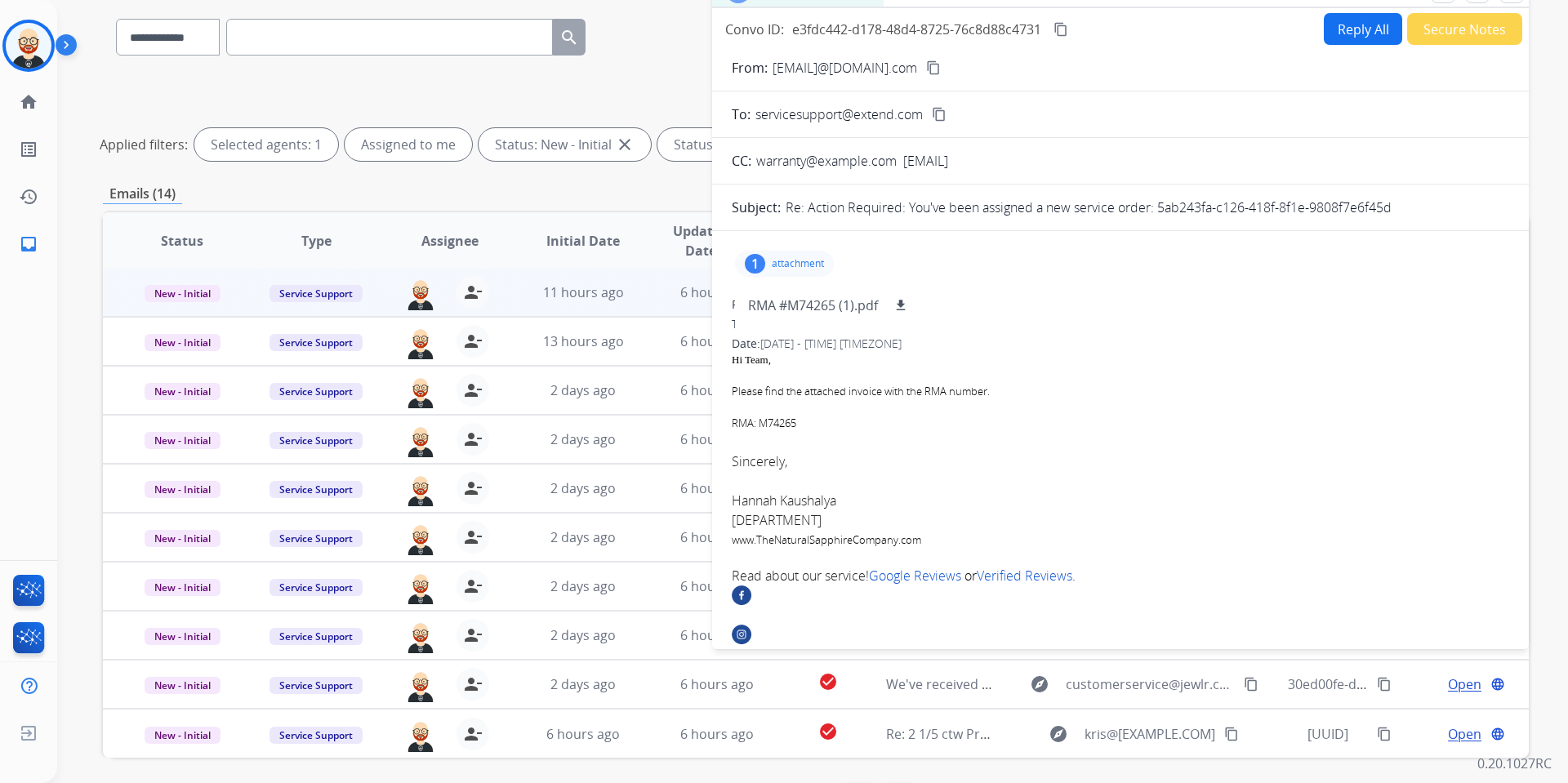 click at bounding box center [1120, 376] 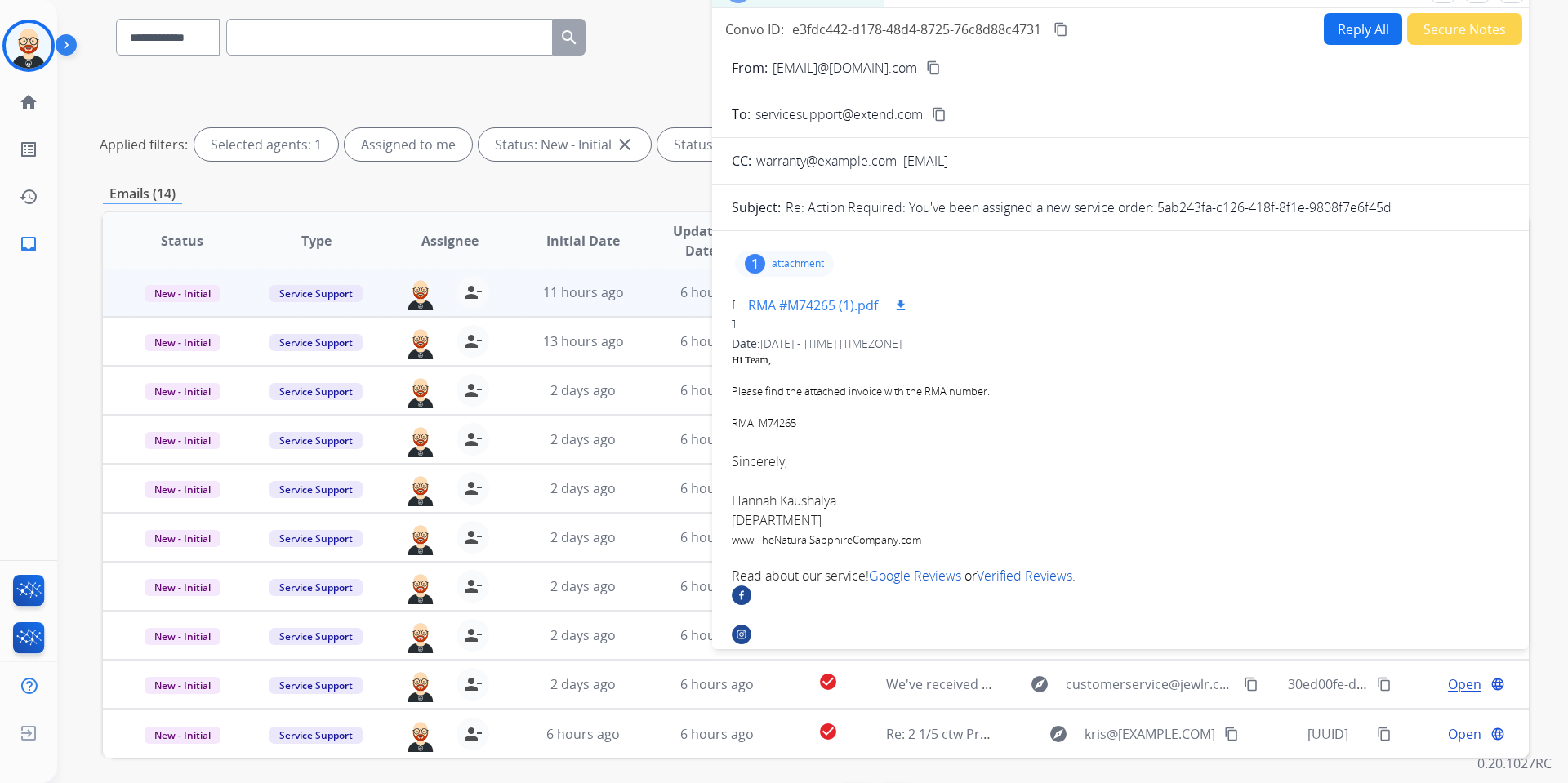 click on "download" at bounding box center (901, 305) 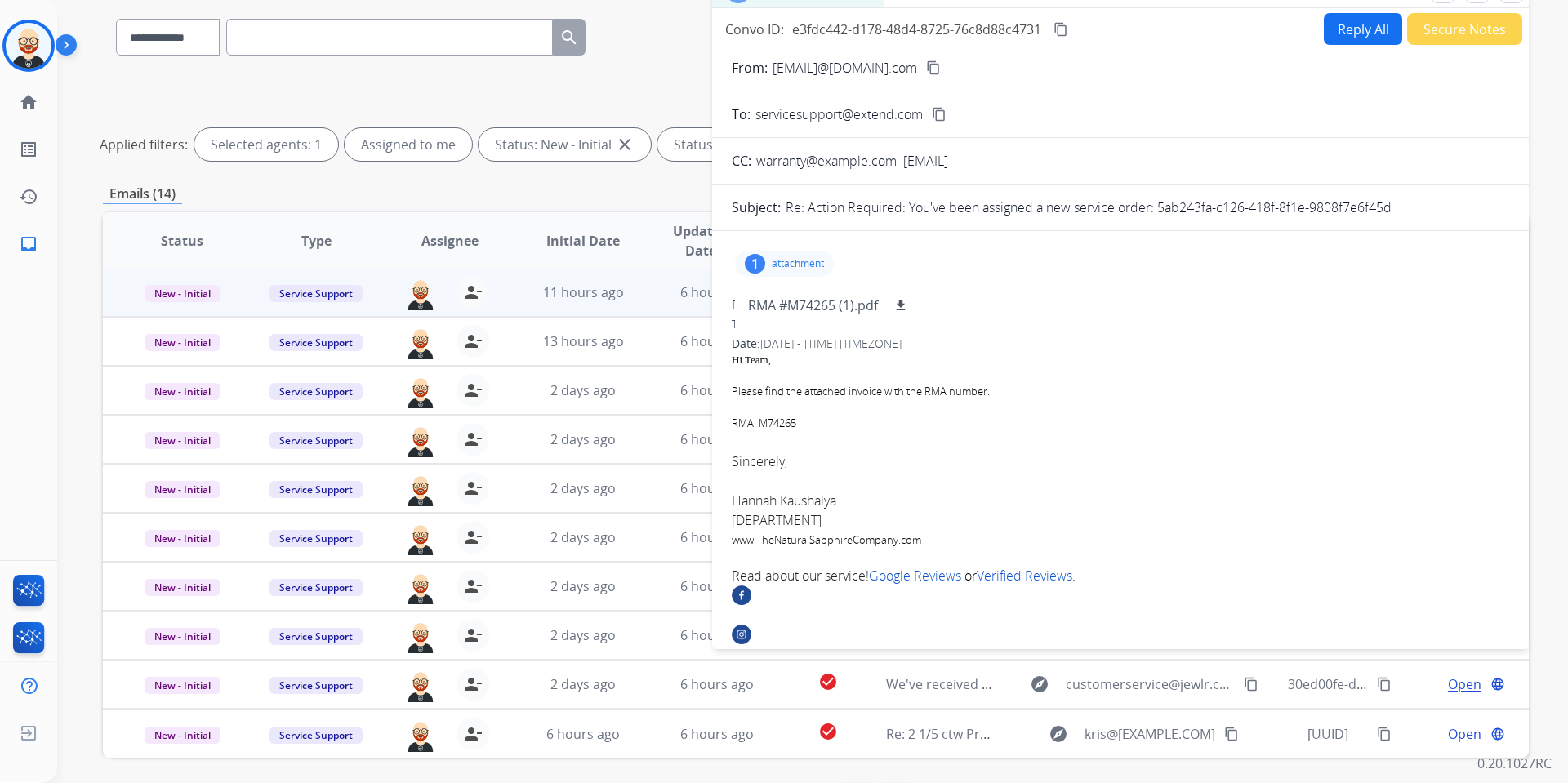 click at bounding box center [1120, 376] 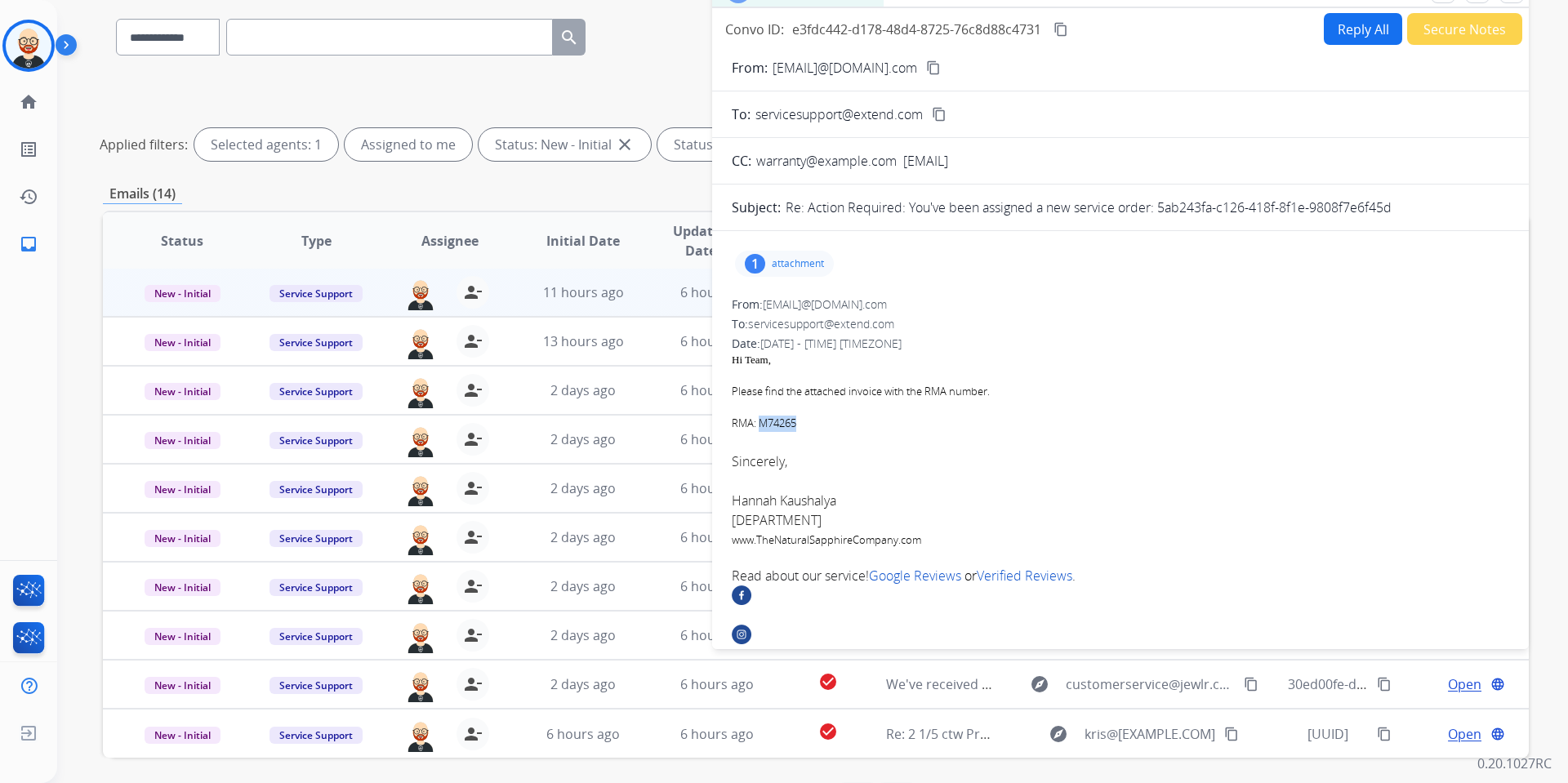 drag, startPoint x: 800, startPoint y: 426, endPoint x: 760, endPoint y: 427, distance: 40.012498 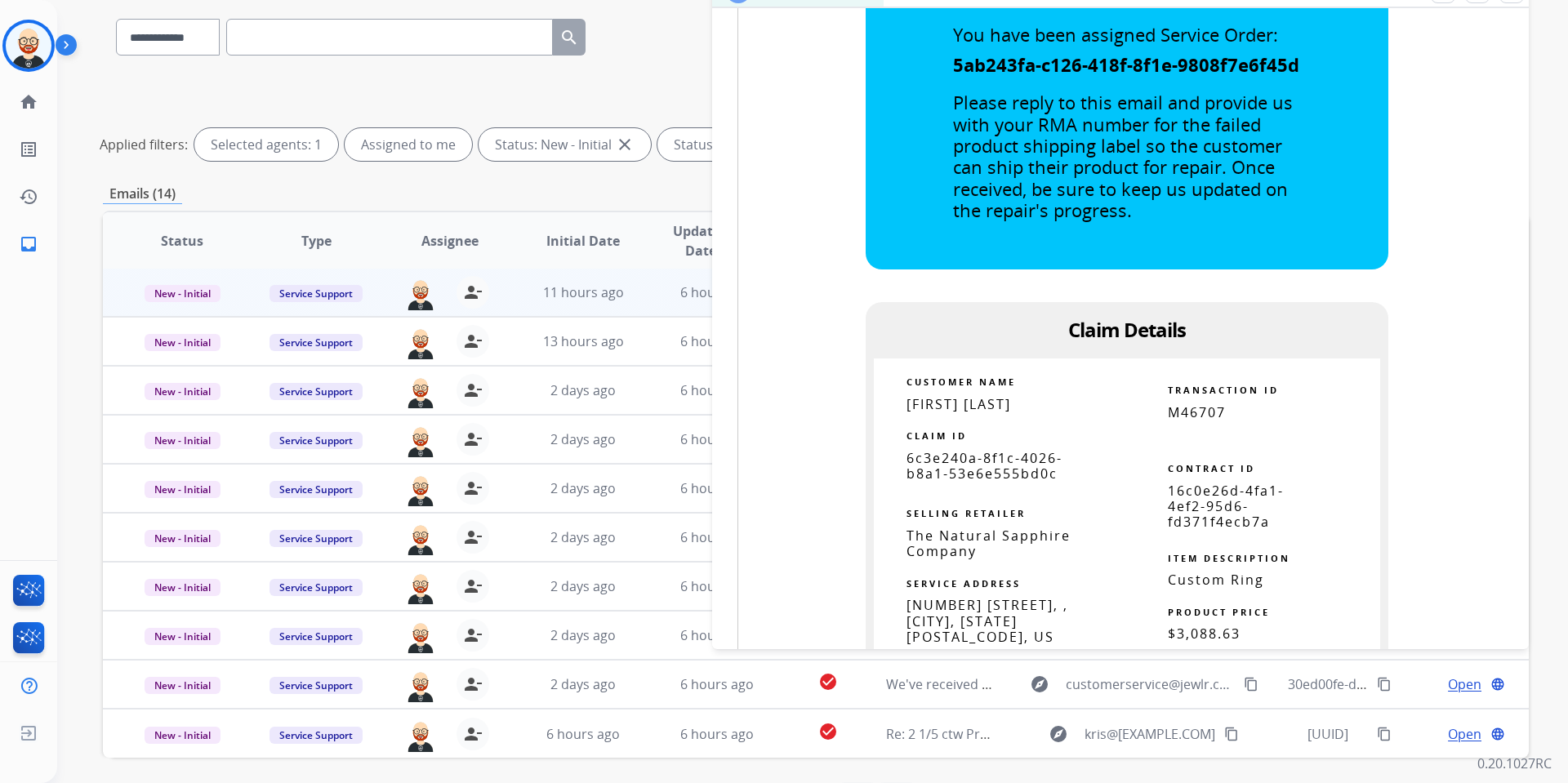 scroll, scrollTop: 1211, scrollLeft: 0, axis: vertical 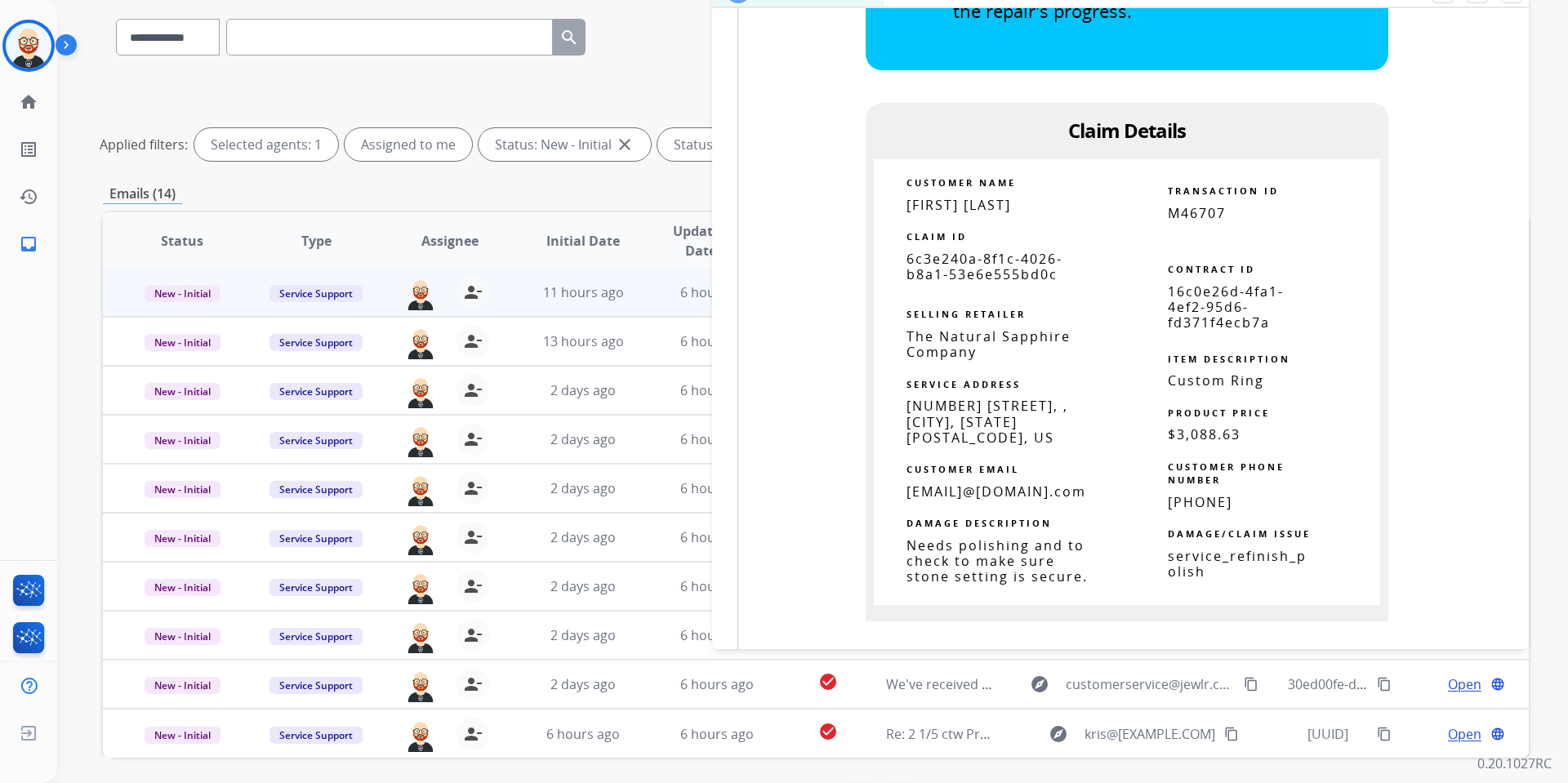 click on "SELLING RETAILER" at bounding box center [1000, 305] 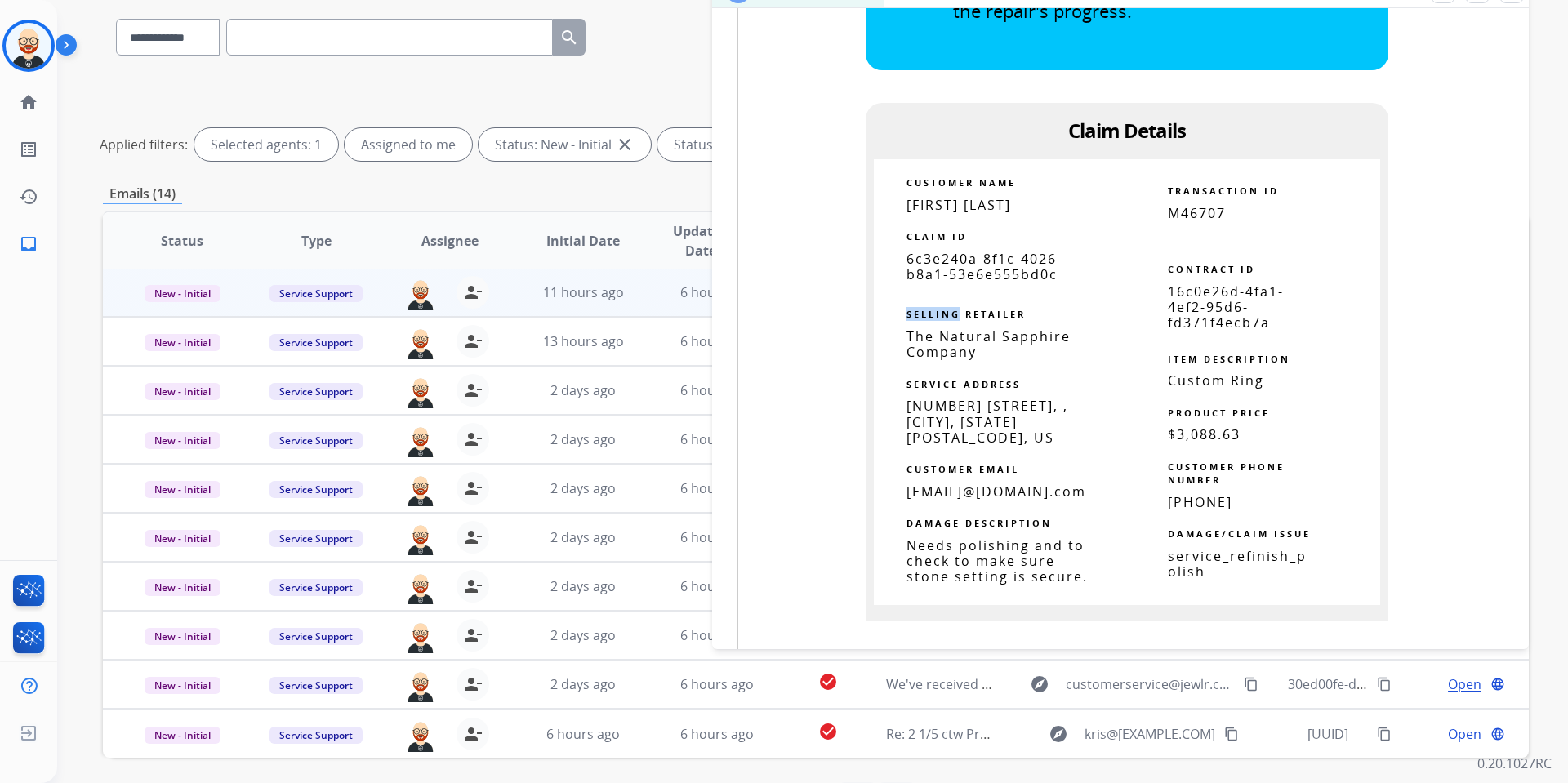 click on "SELLING RETAILER" at bounding box center (1000, 305) 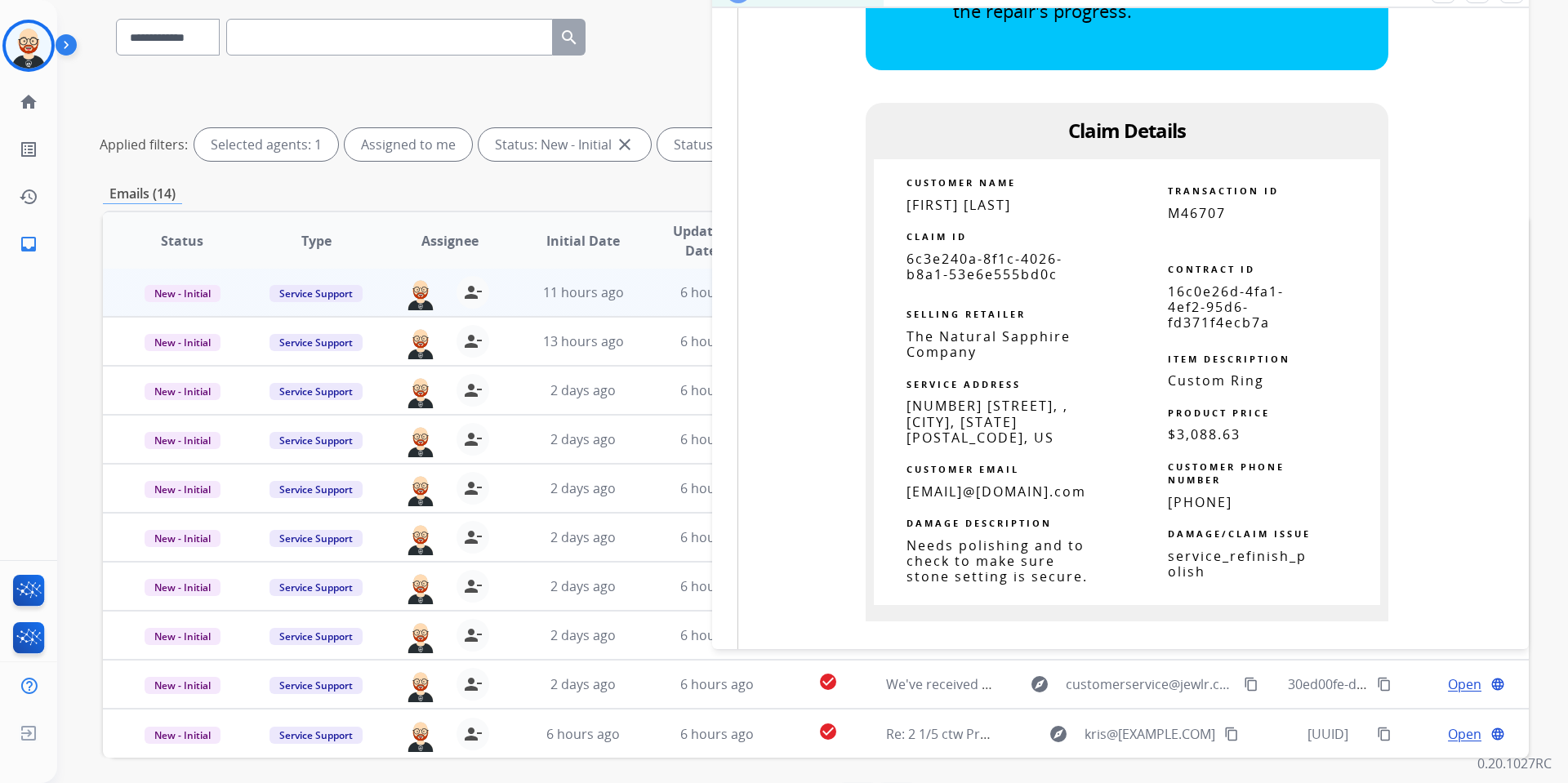 click on "SELLING RETAILER" at bounding box center (1000, 305) 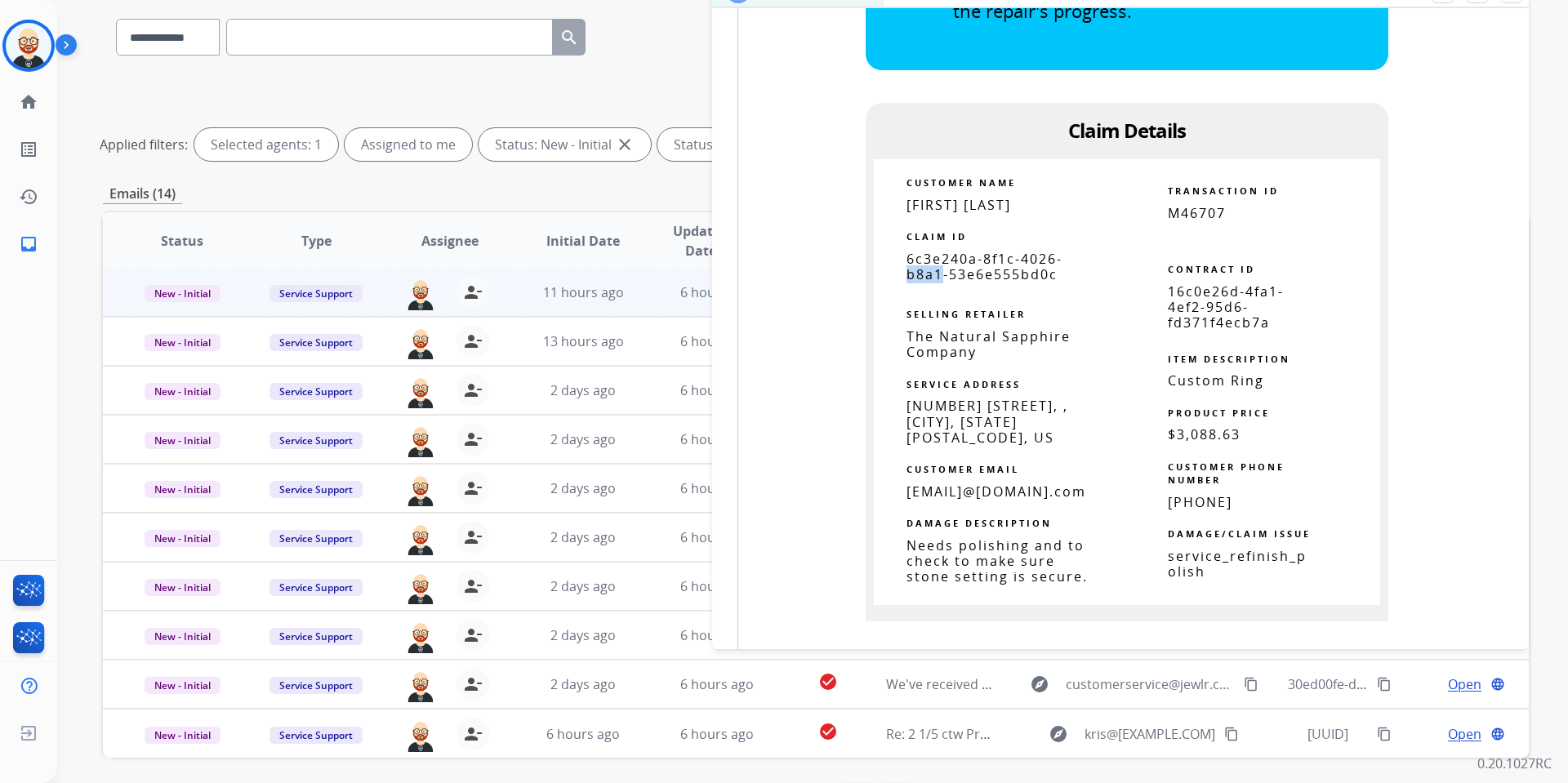 click on "6c3e240a-8f1c-4026-b8a1-53e6e555bd0c" at bounding box center (984, 266) 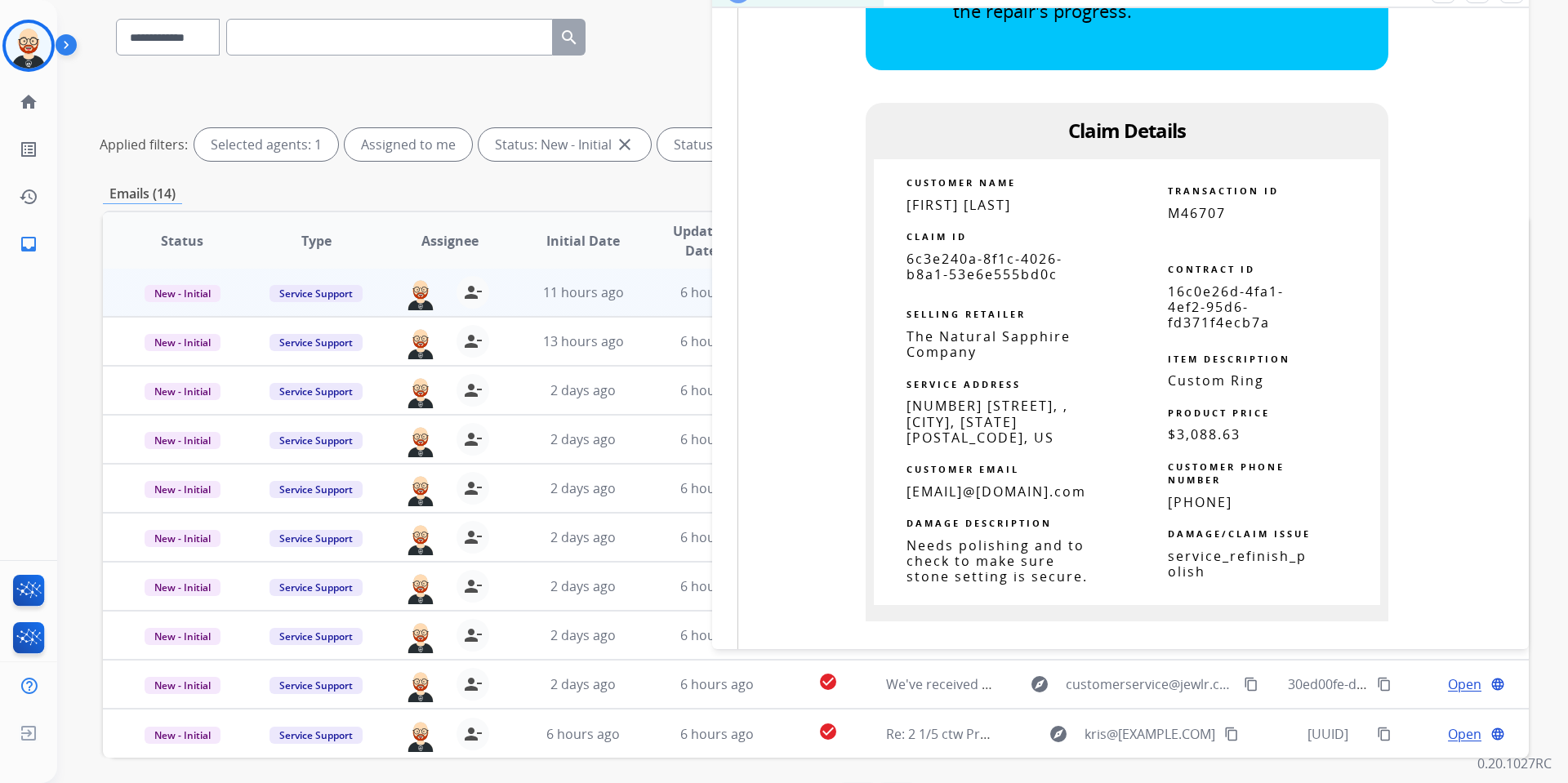 click on "6c3e240a-8f1c-4026-b8a1-53e6e555bd0c" at bounding box center (984, 266) 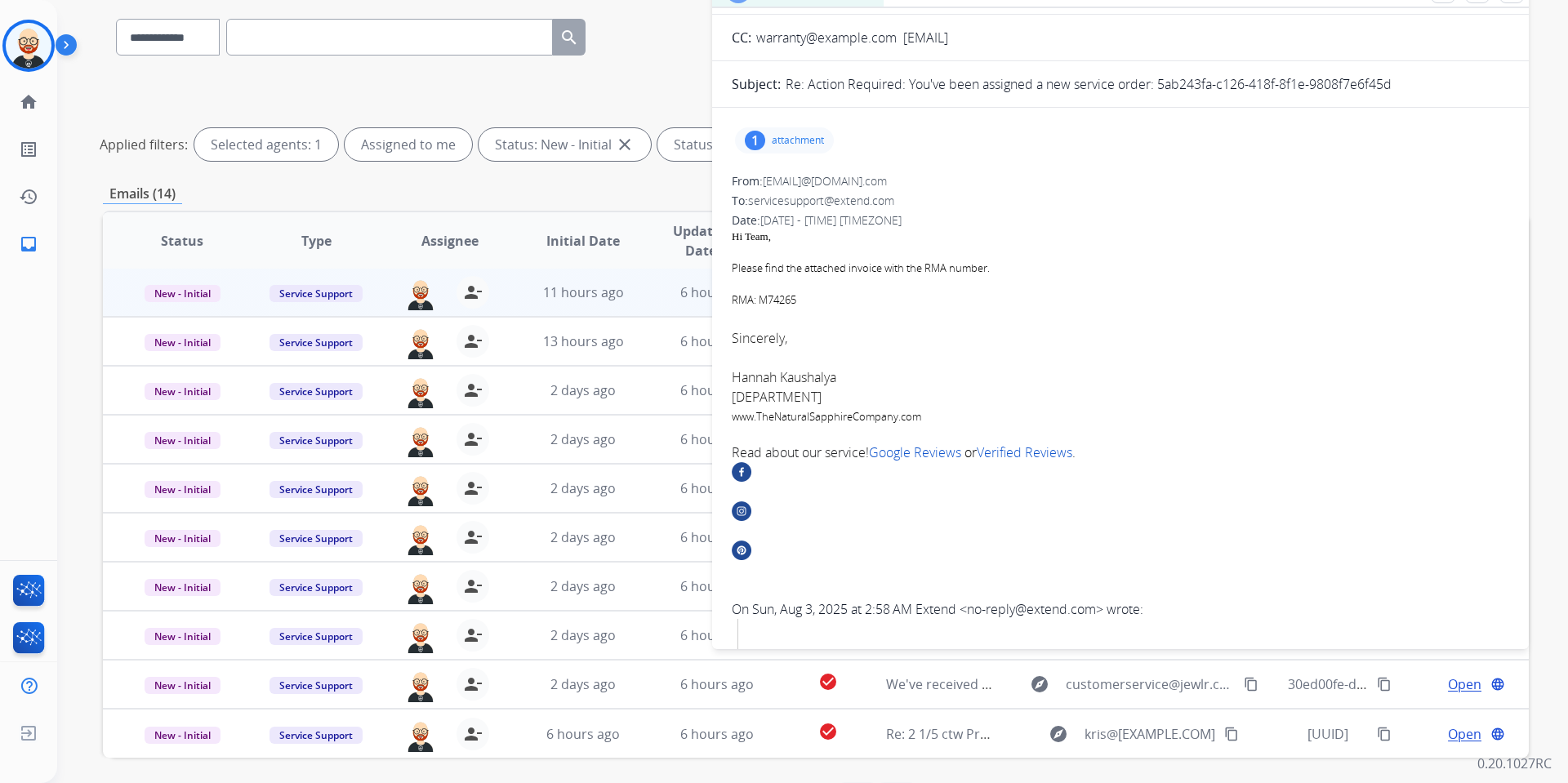 scroll, scrollTop: 0, scrollLeft: 0, axis: both 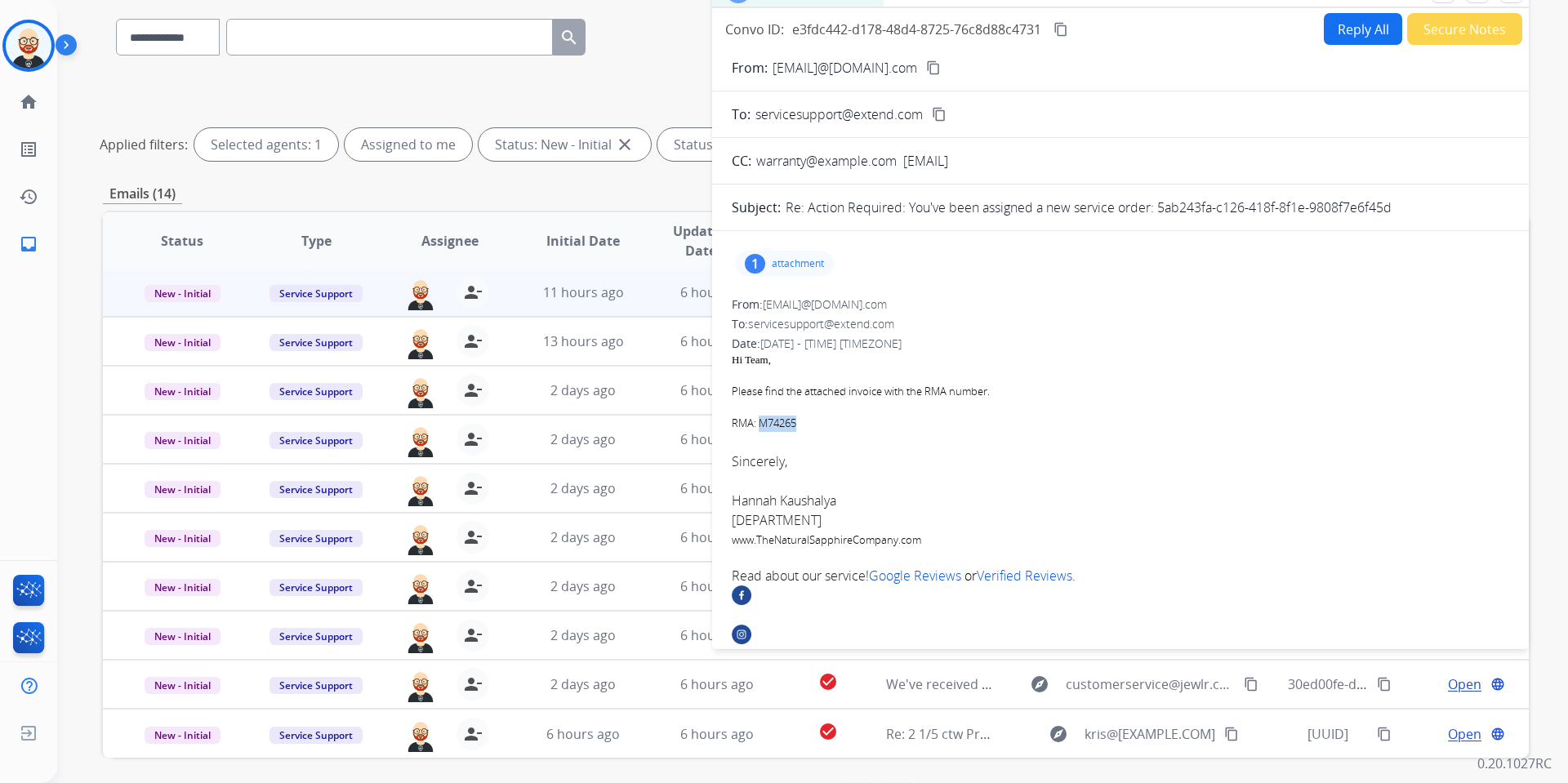 drag, startPoint x: 804, startPoint y: 426, endPoint x: 762, endPoint y: 429, distance: 42.107007 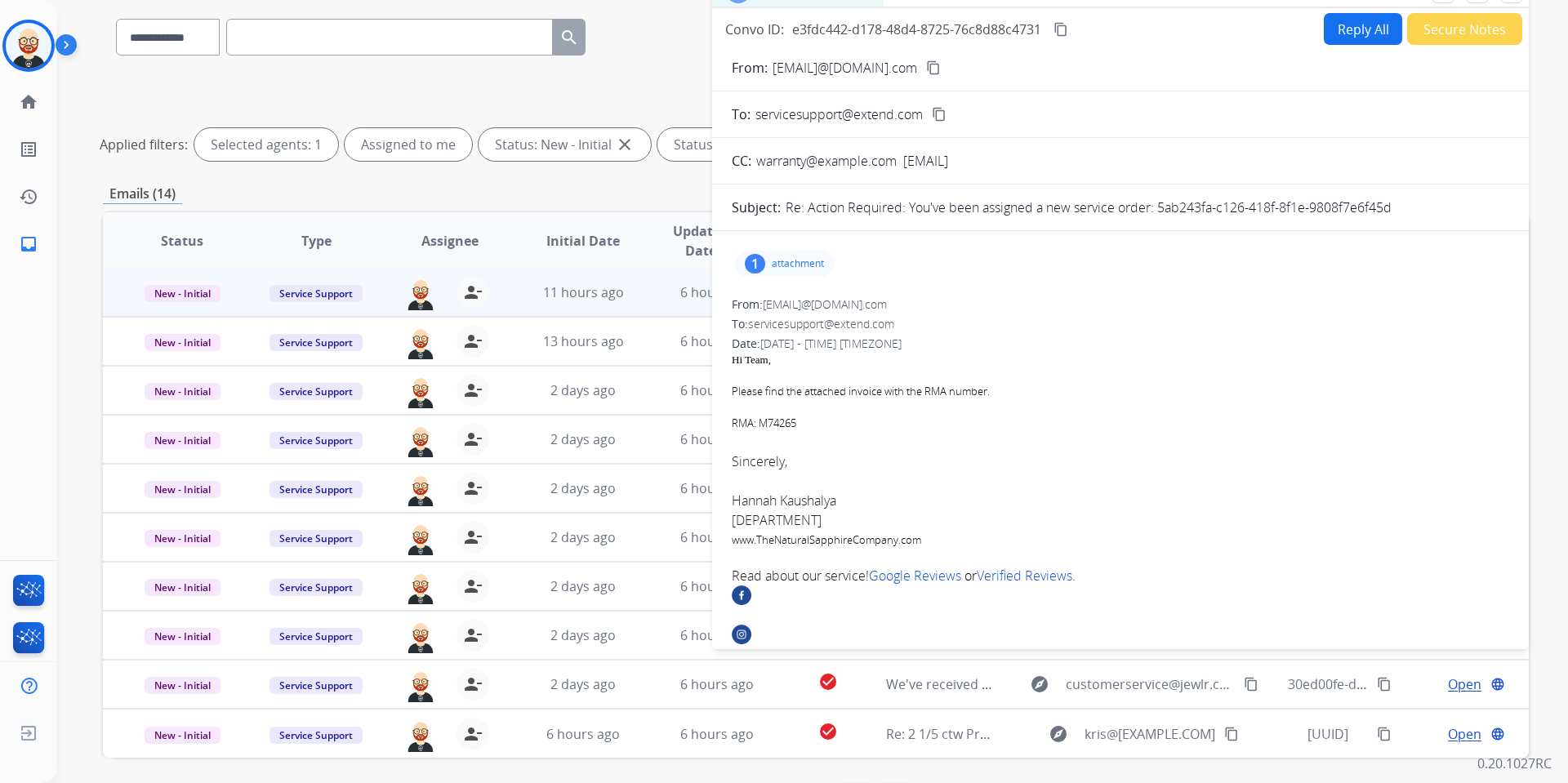 click on "Hi Team, Please find the attached invoice with the RMA number.  RMA: M75942" at bounding box center (1120, 402) 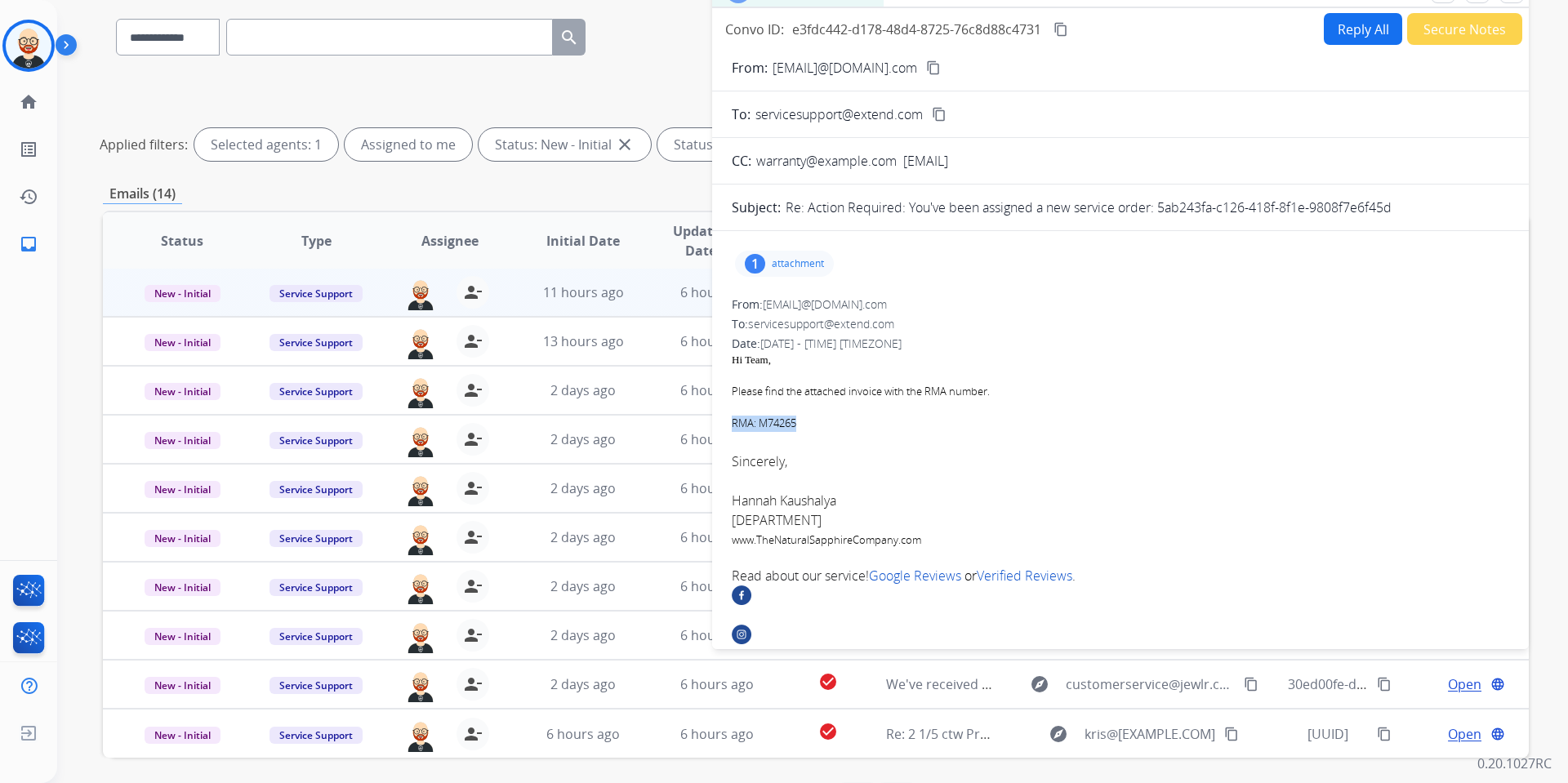 drag, startPoint x: 733, startPoint y: 423, endPoint x: 830, endPoint y: 429, distance: 97.18539 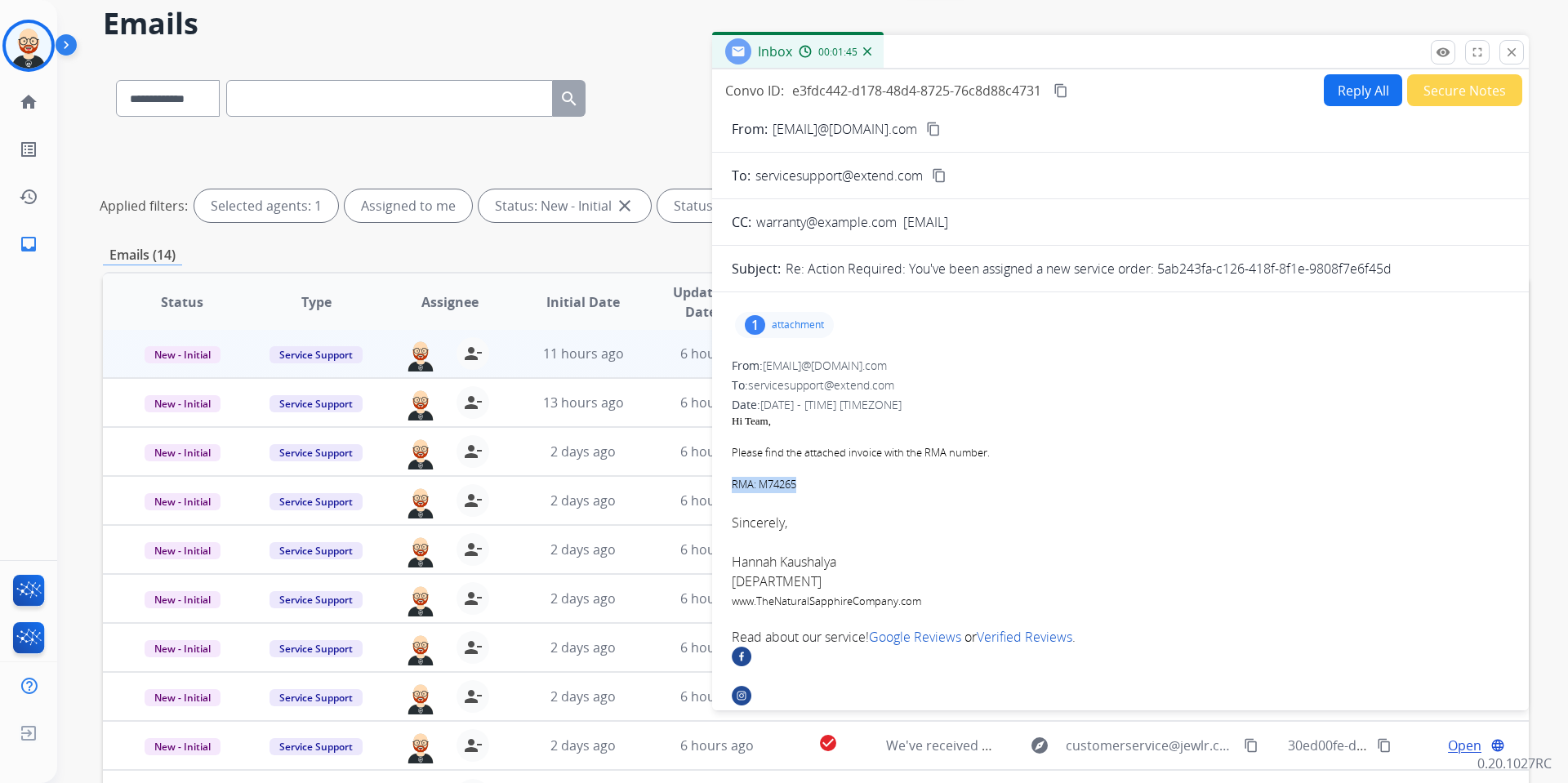 scroll, scrollTop: 49, scrollLeft: 0, axis: vertical 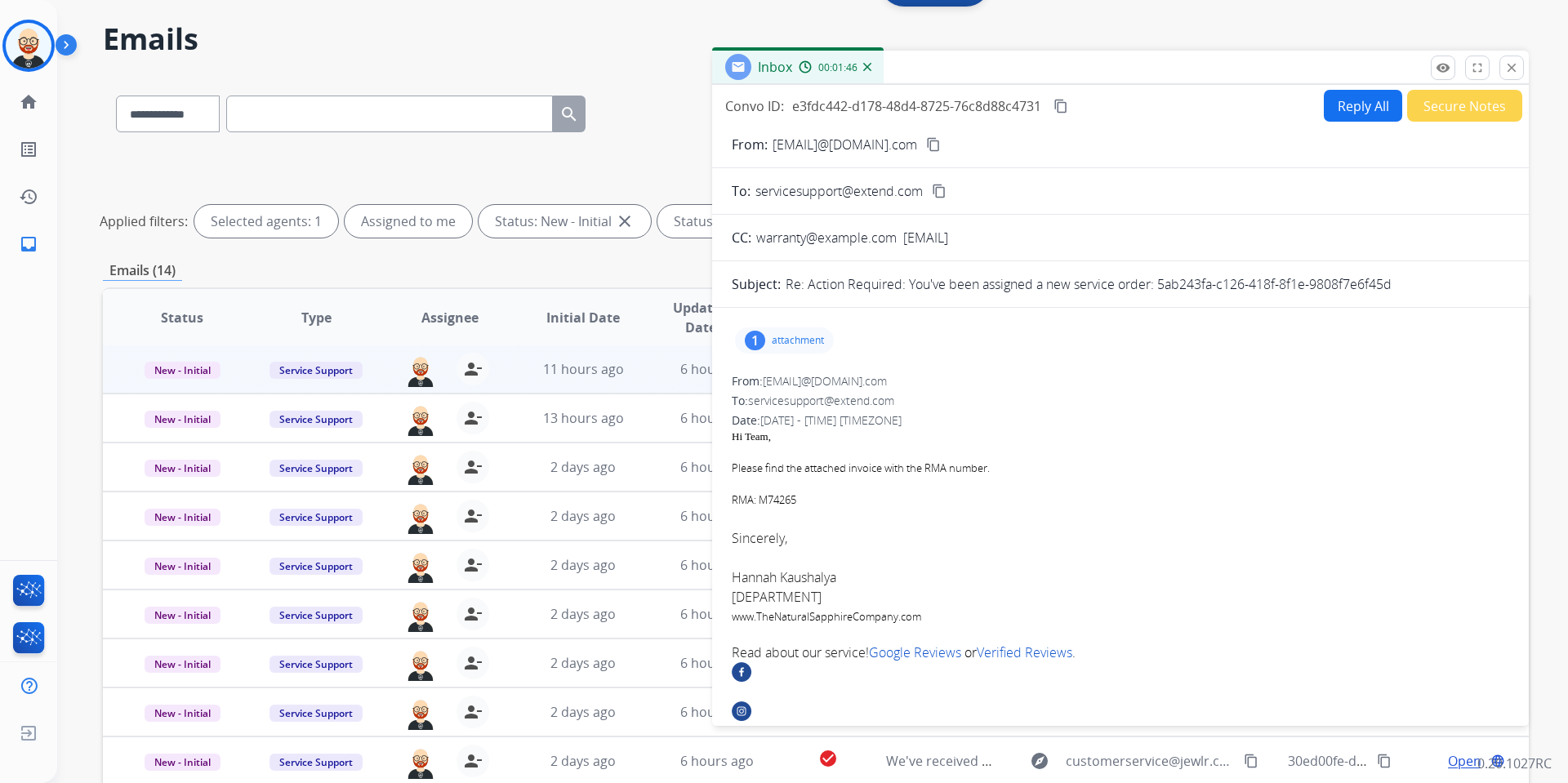click on "attachment" at bounding box center (798, 340) 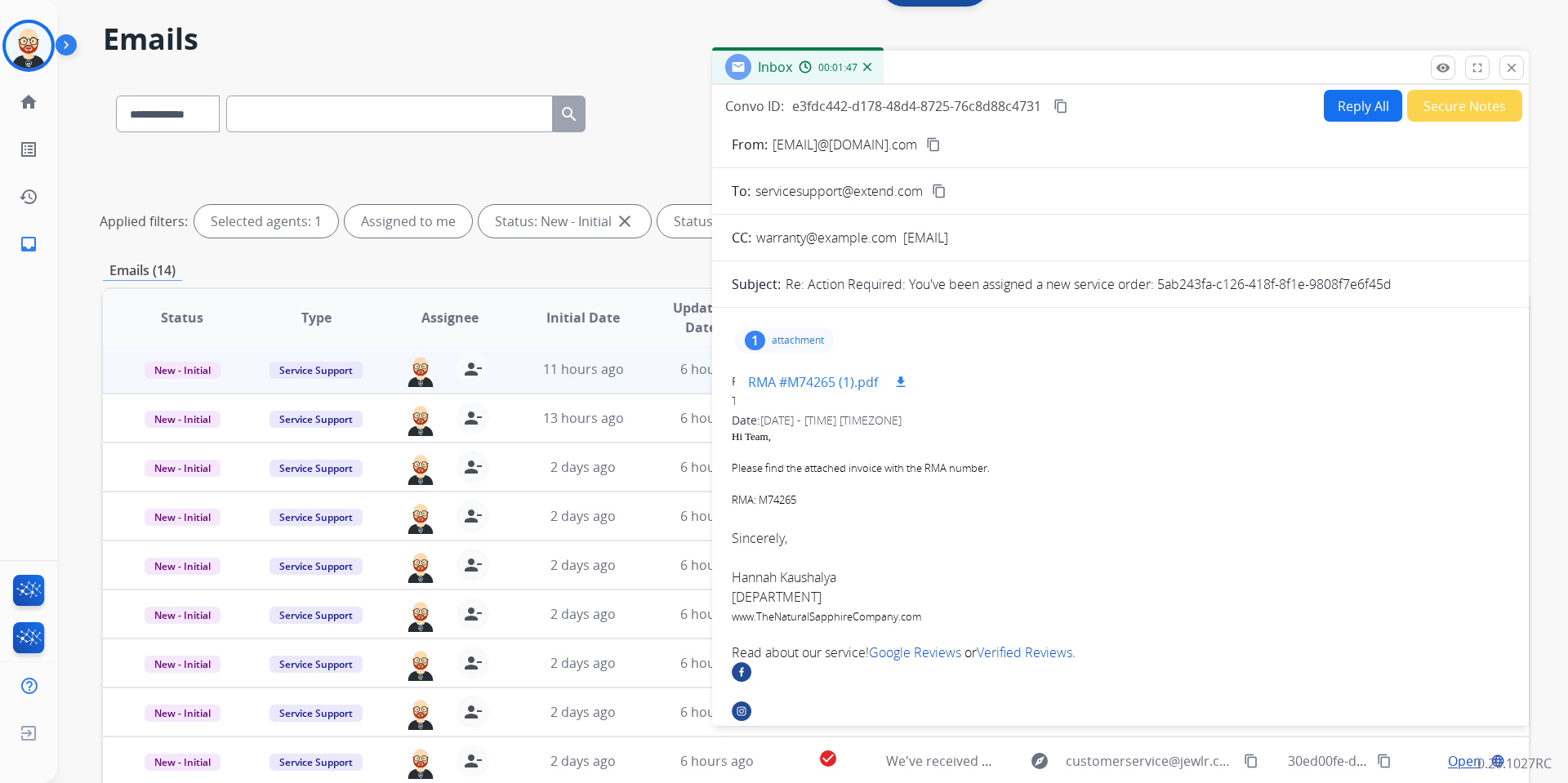 click on "download" at bounding box center (901, 382) 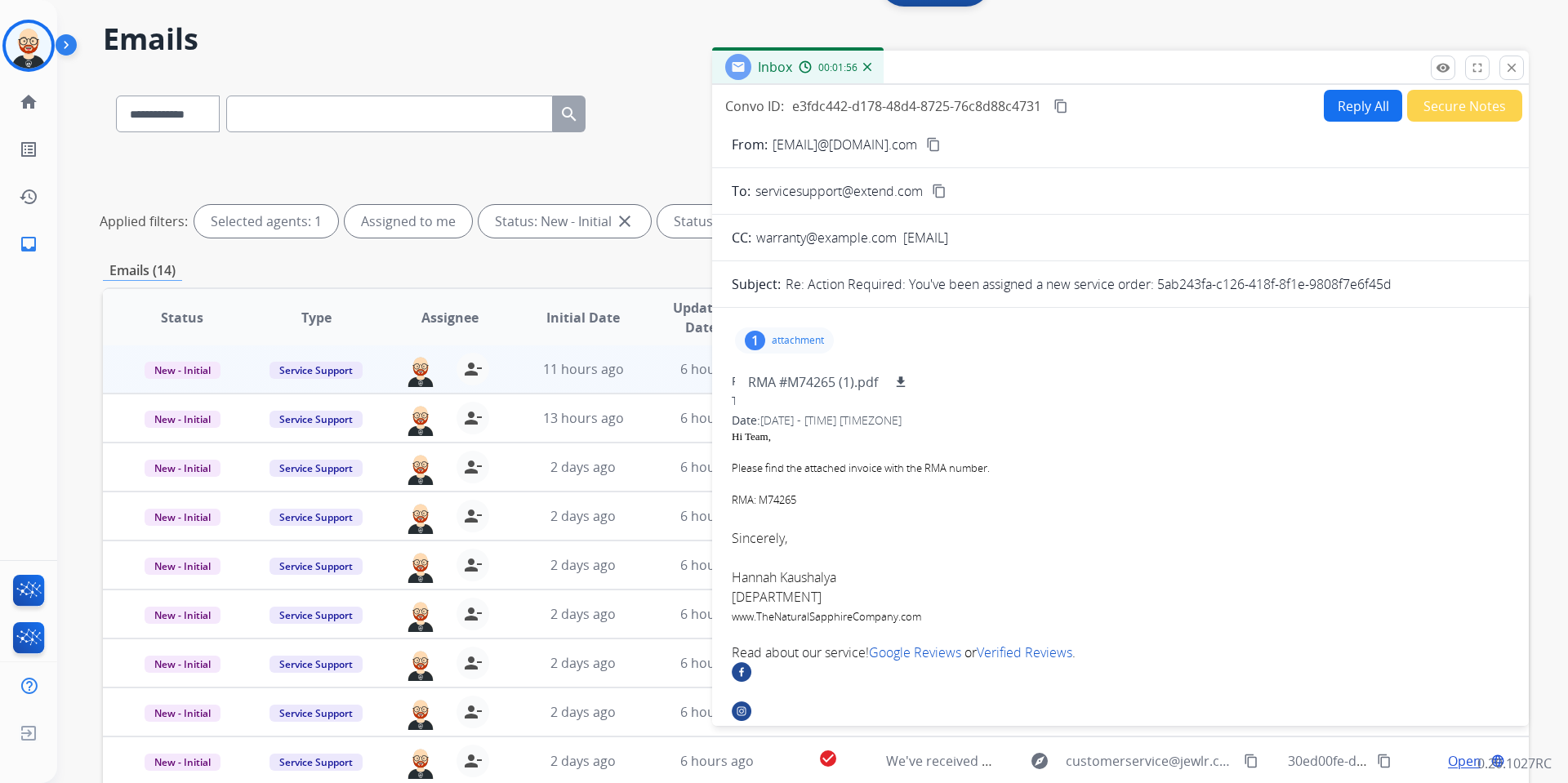 click on "Hi Team," at bounding box center [1120, 437] 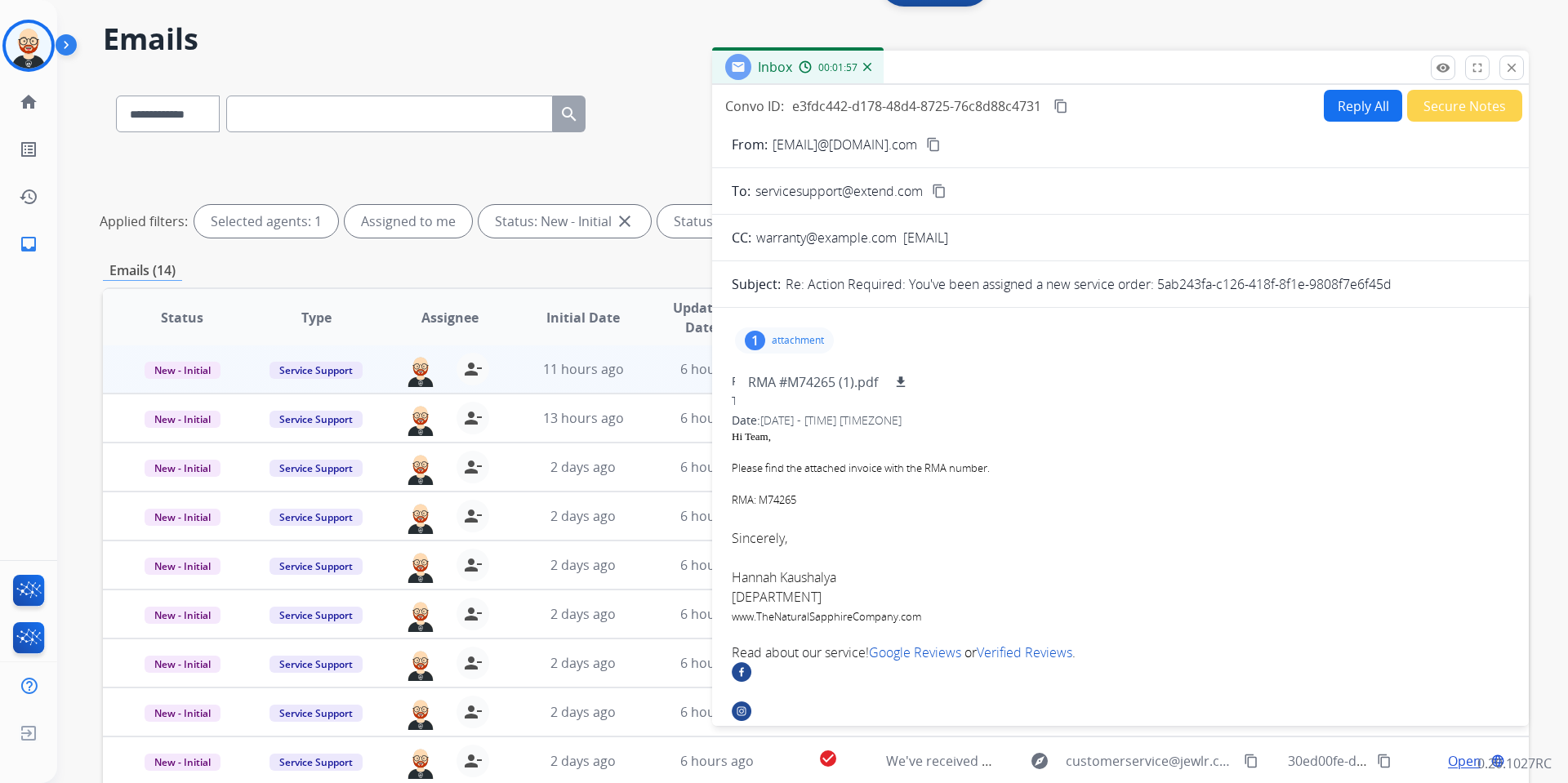 click on "Reply All" at bounding box center (1363, 105) 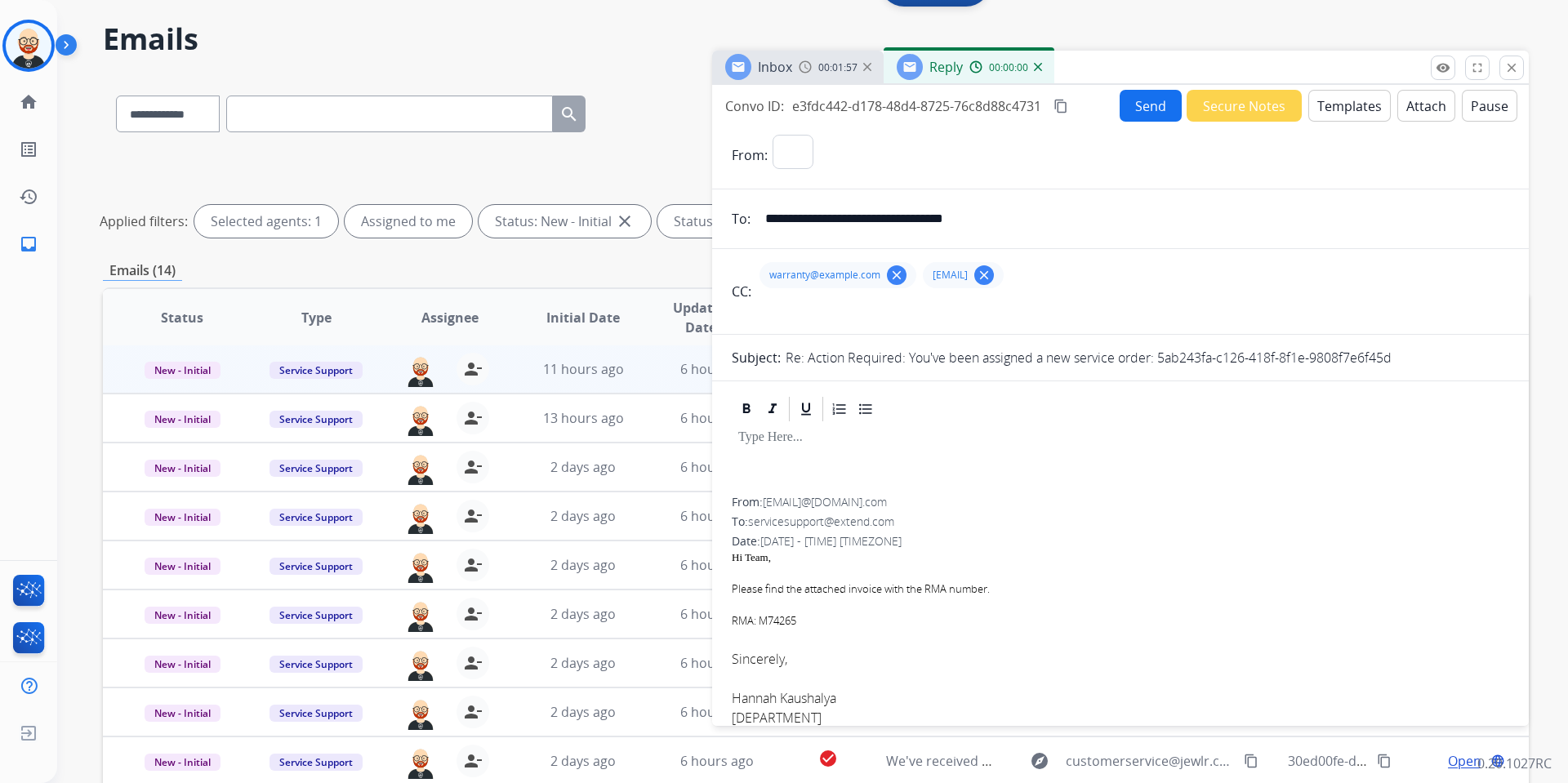 select on "**********" 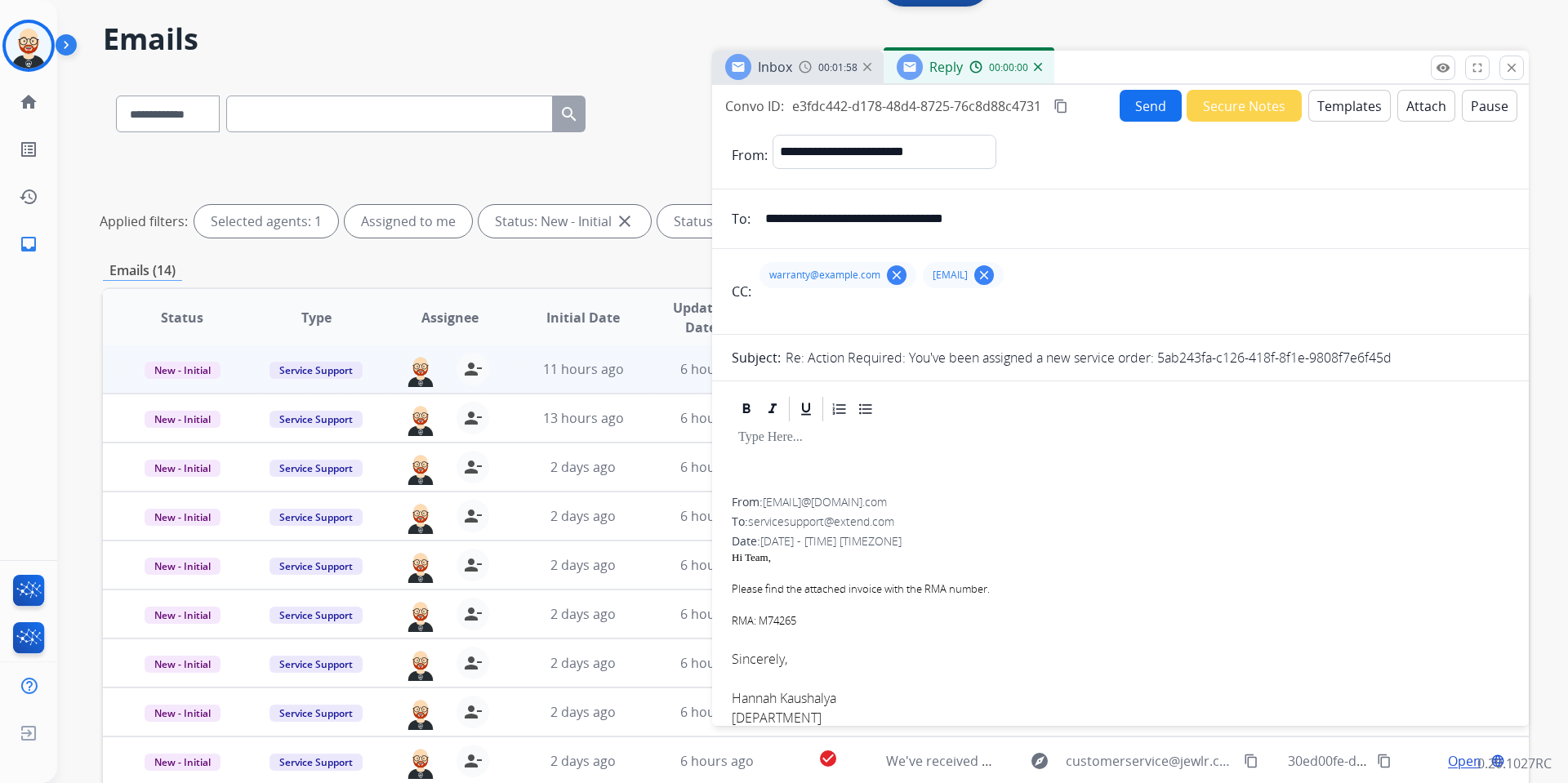 click at bounding box center [1120, 460] 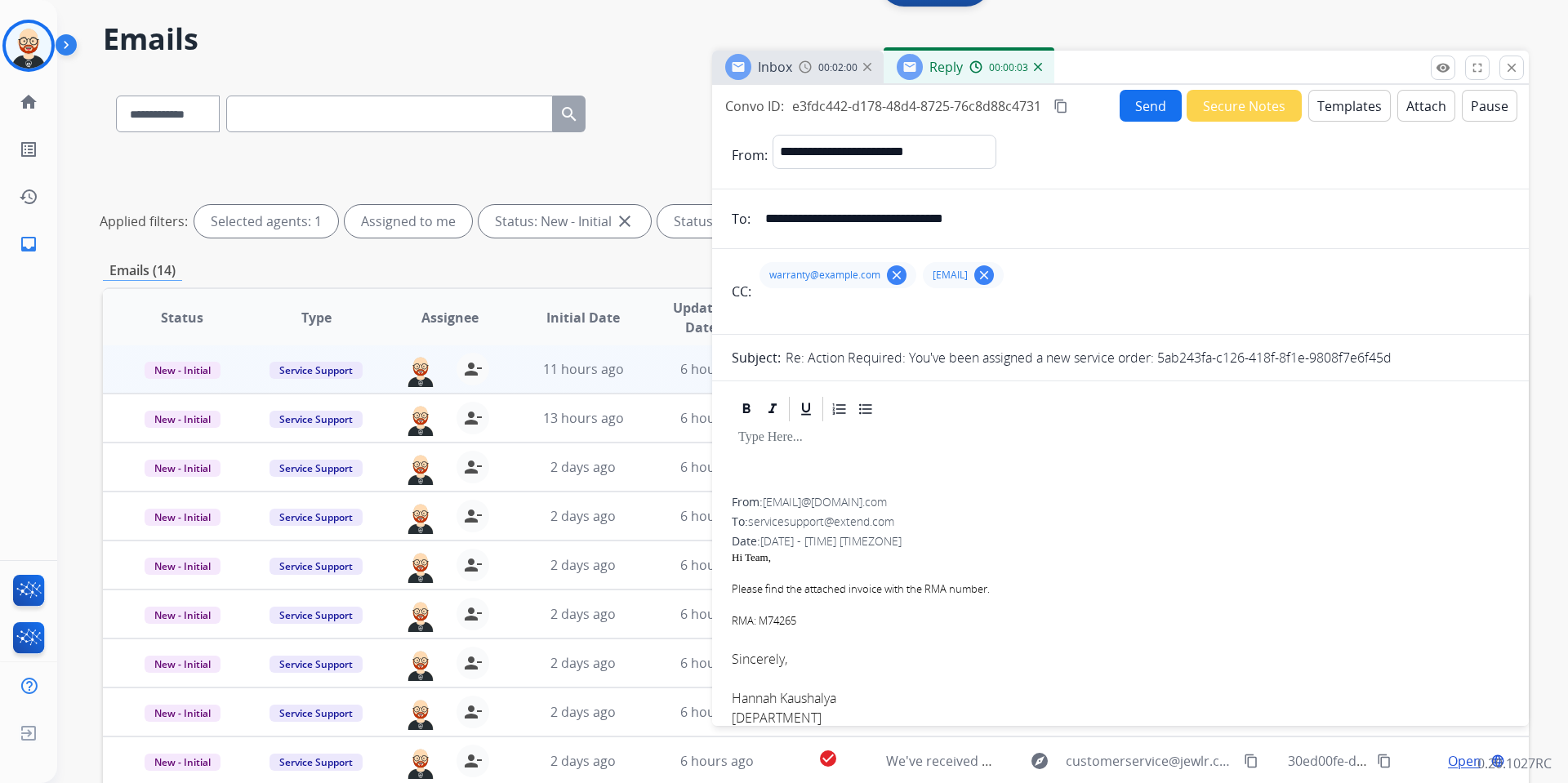 type 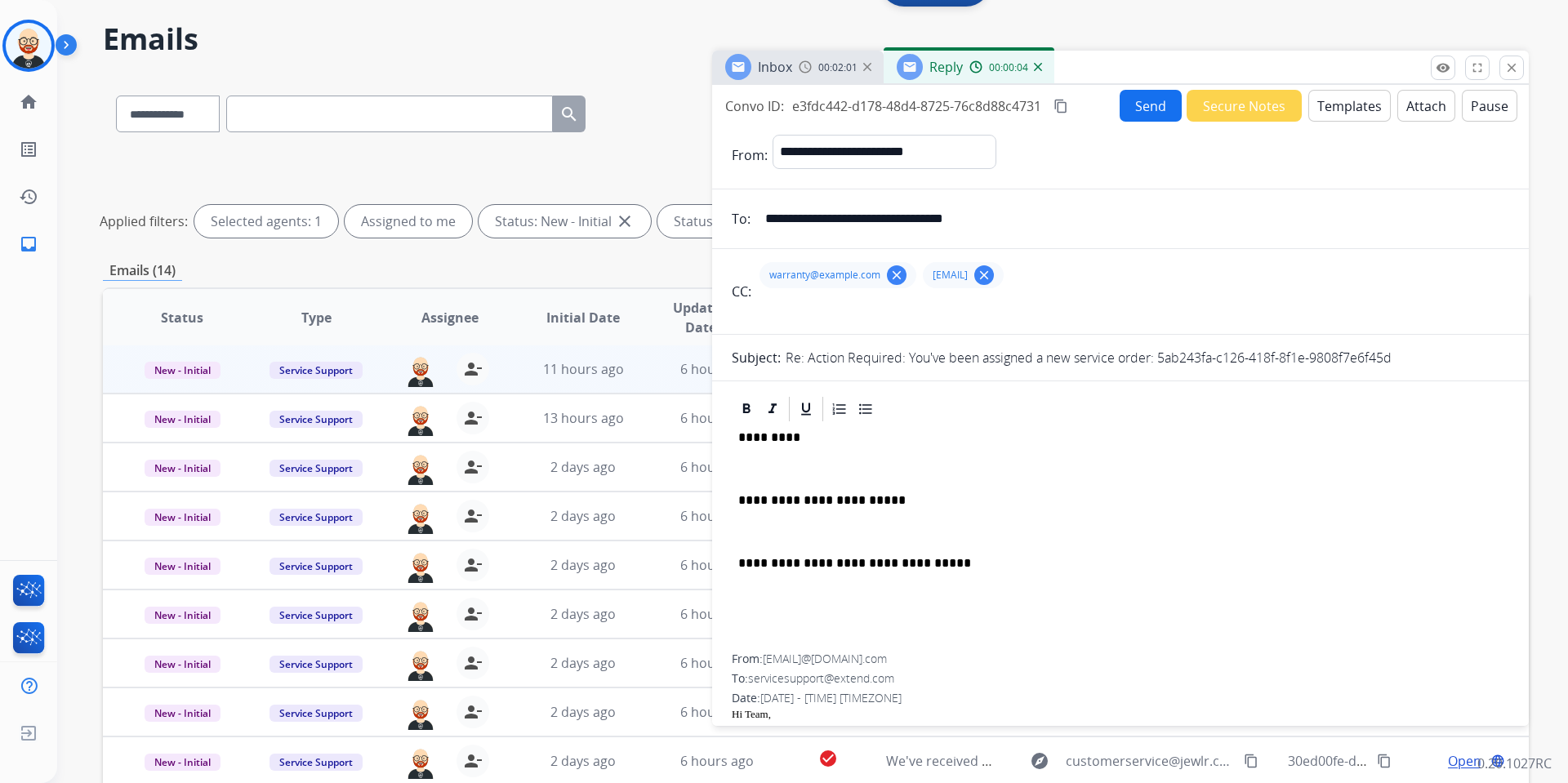 click at bounding box center (1120, 469) 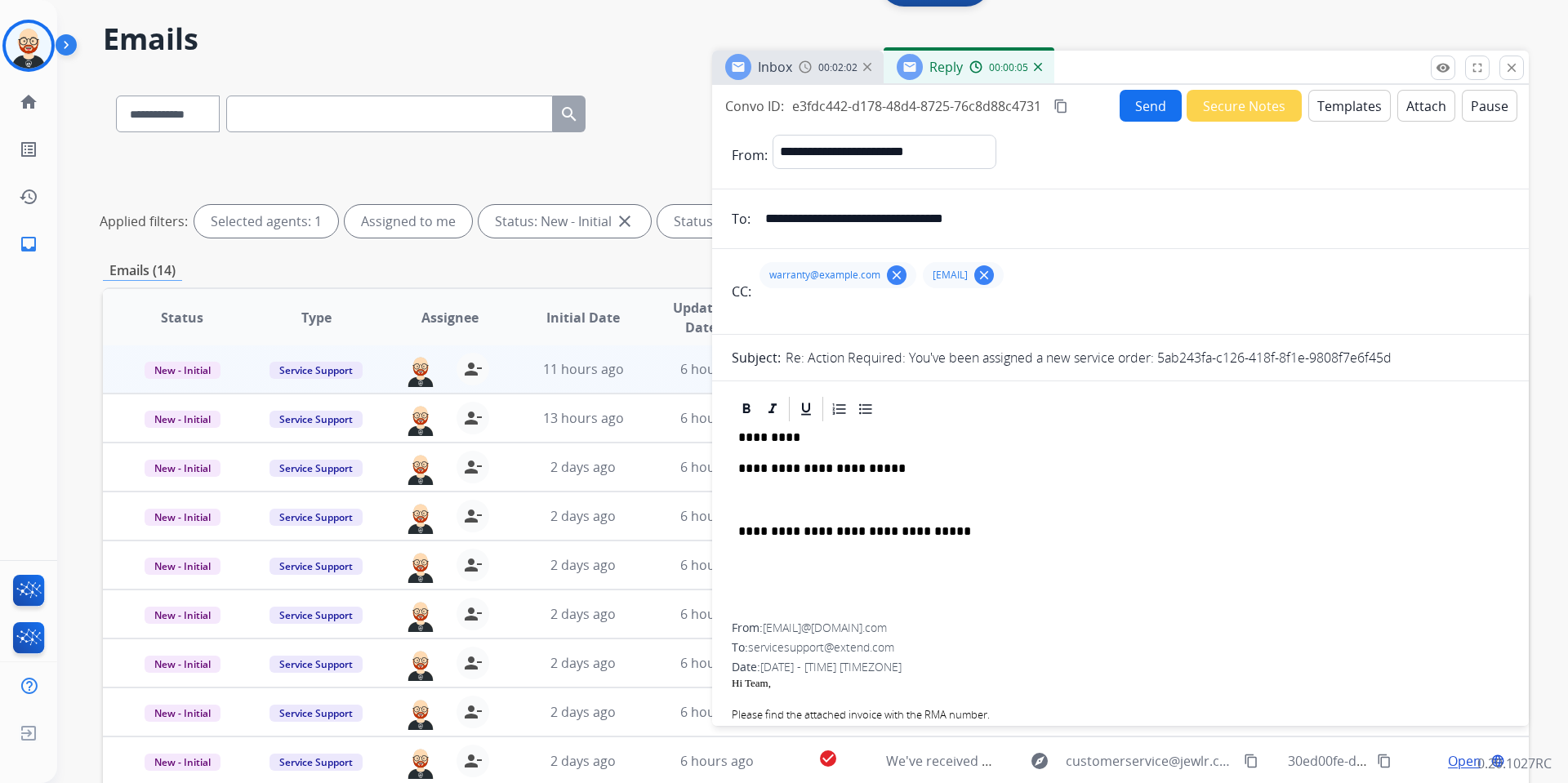 click on "**********" at bounding box center (1114, 469) 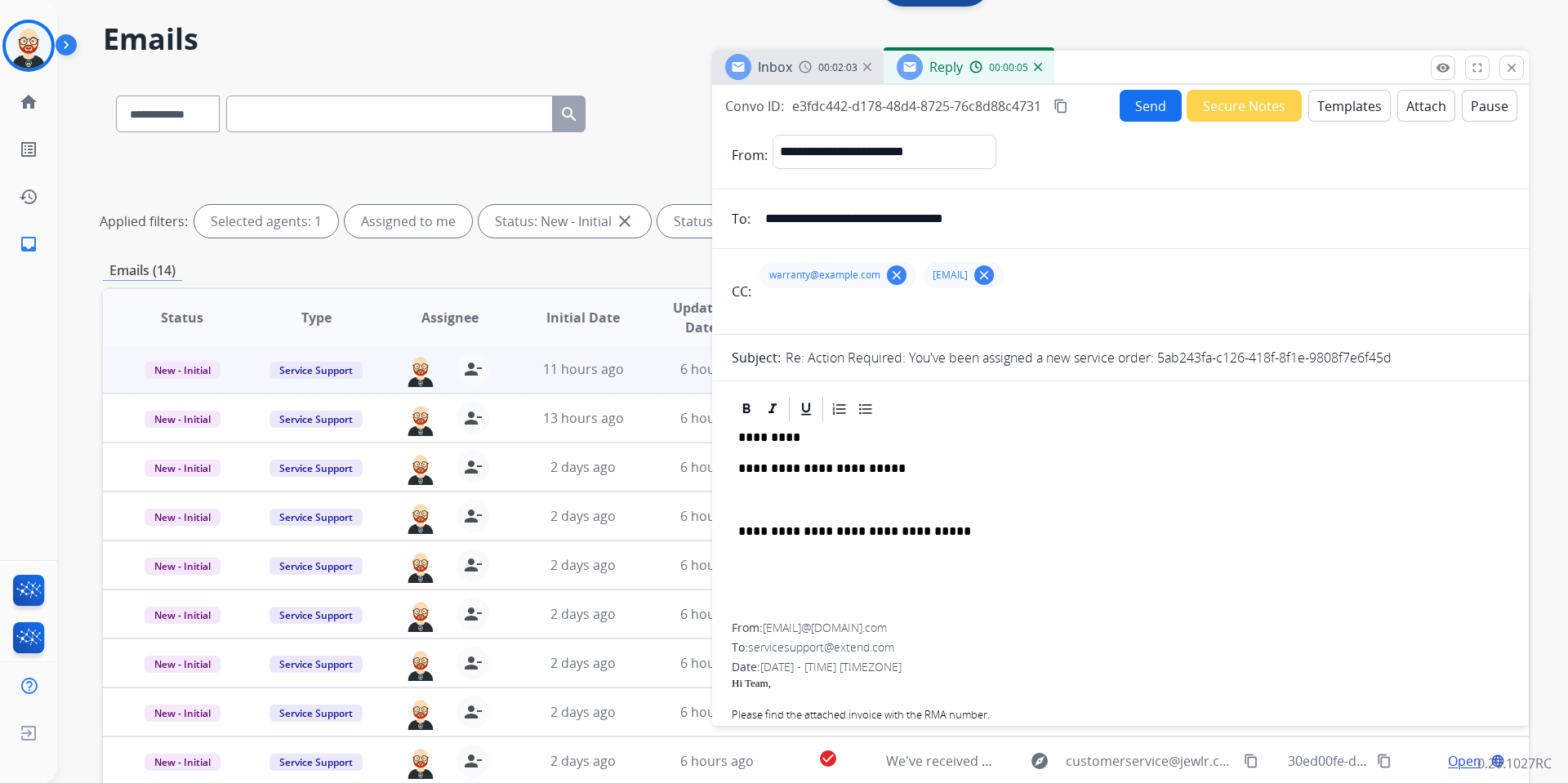 click on "**********" at bounding box center (1120, 523) 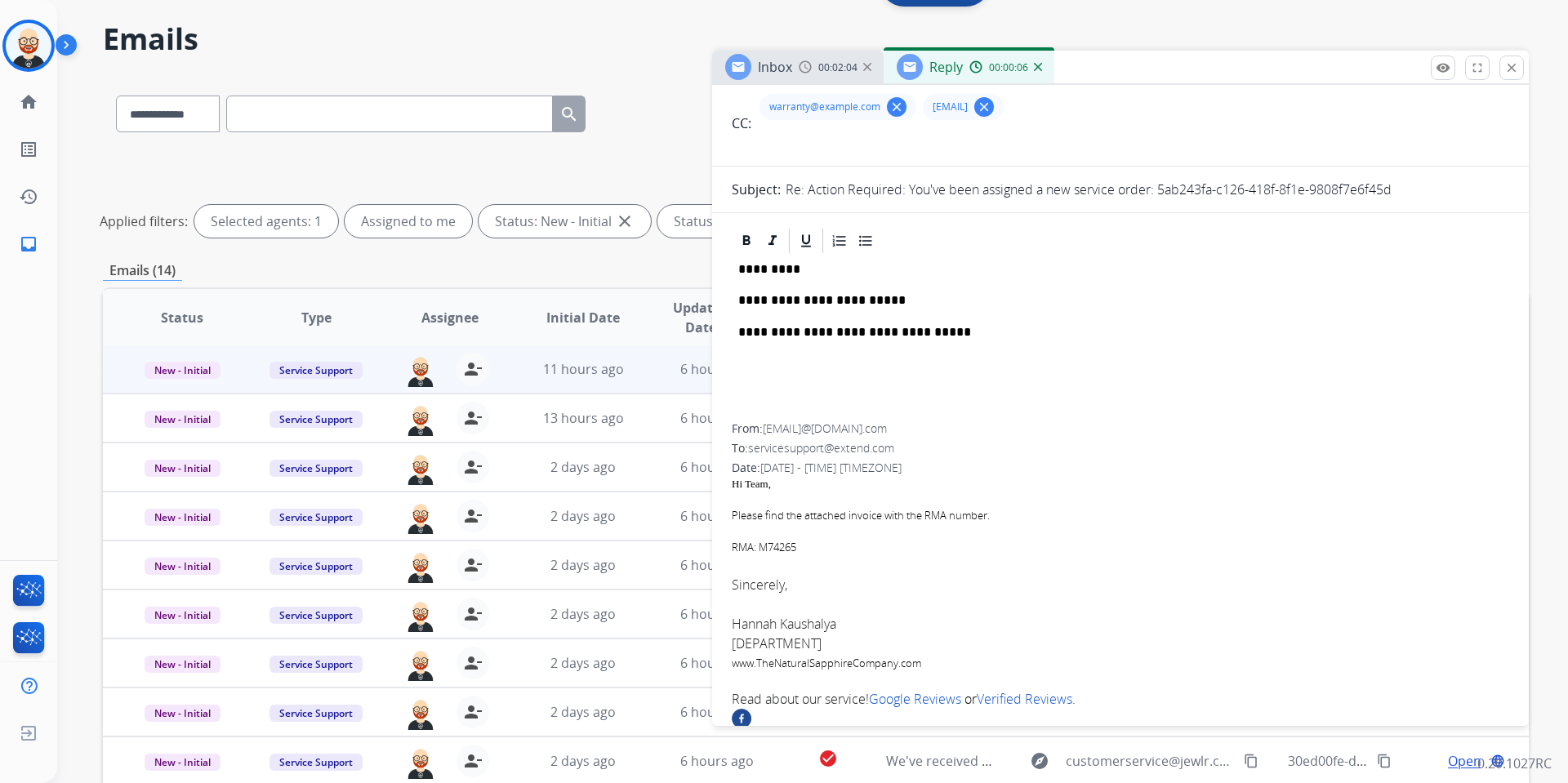 scroll, scrollTop: 174, scrollLeft: 0, axis: vertical 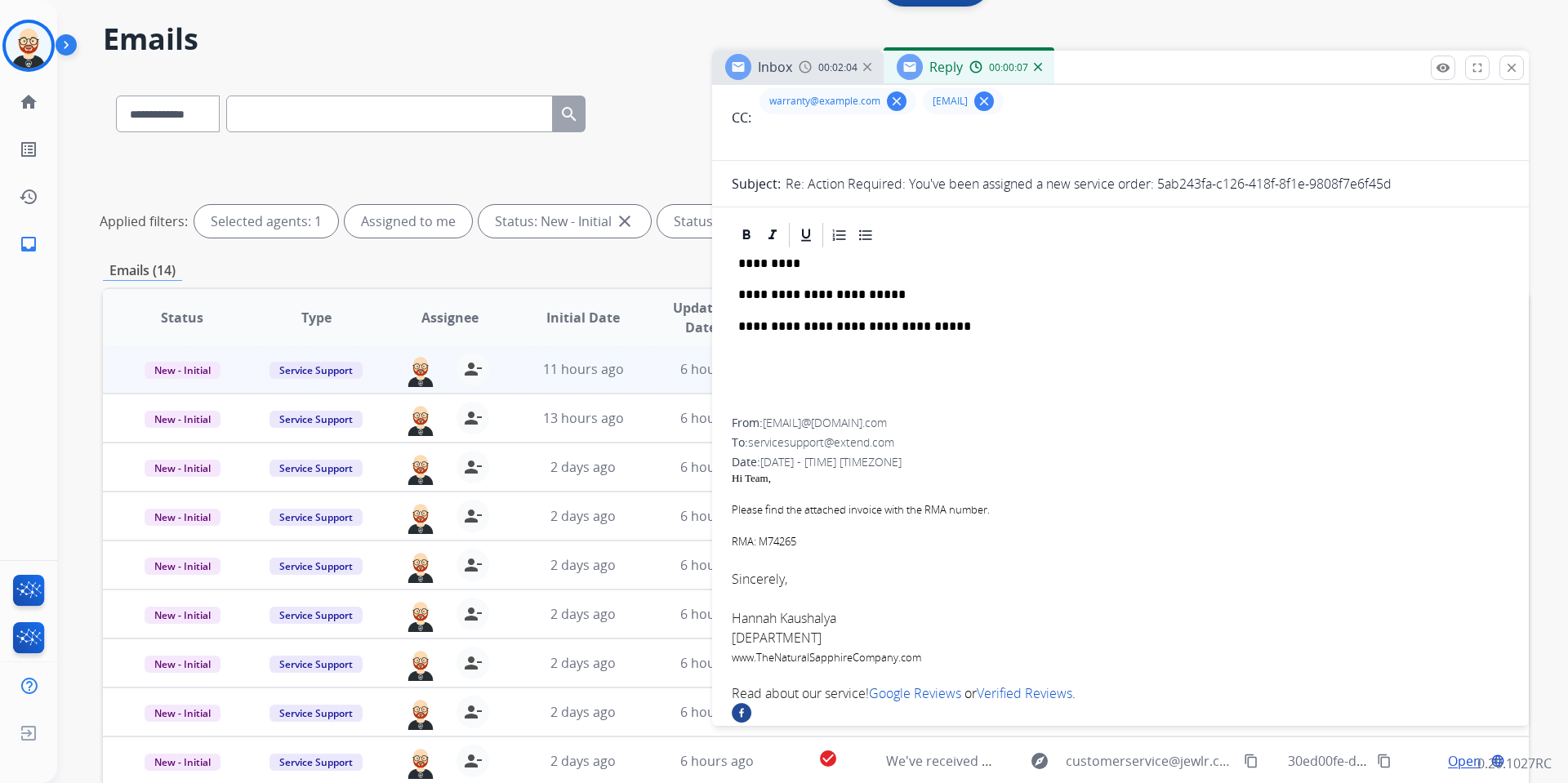 click on "Hannah Kaushalya" at bounding box center [784, 618] 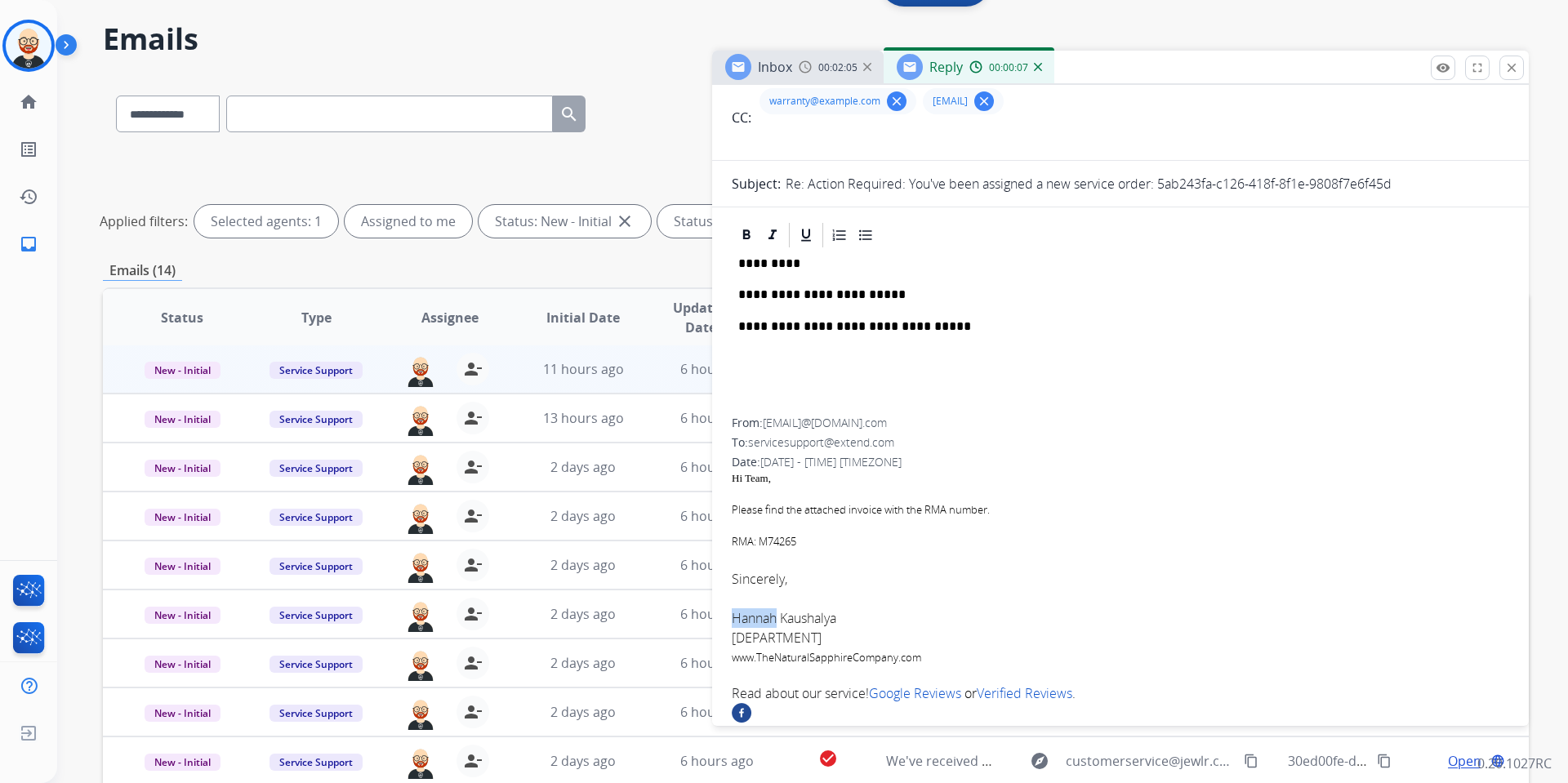 click on "Hannah Kaushalya" at bounding box center (784, 618) 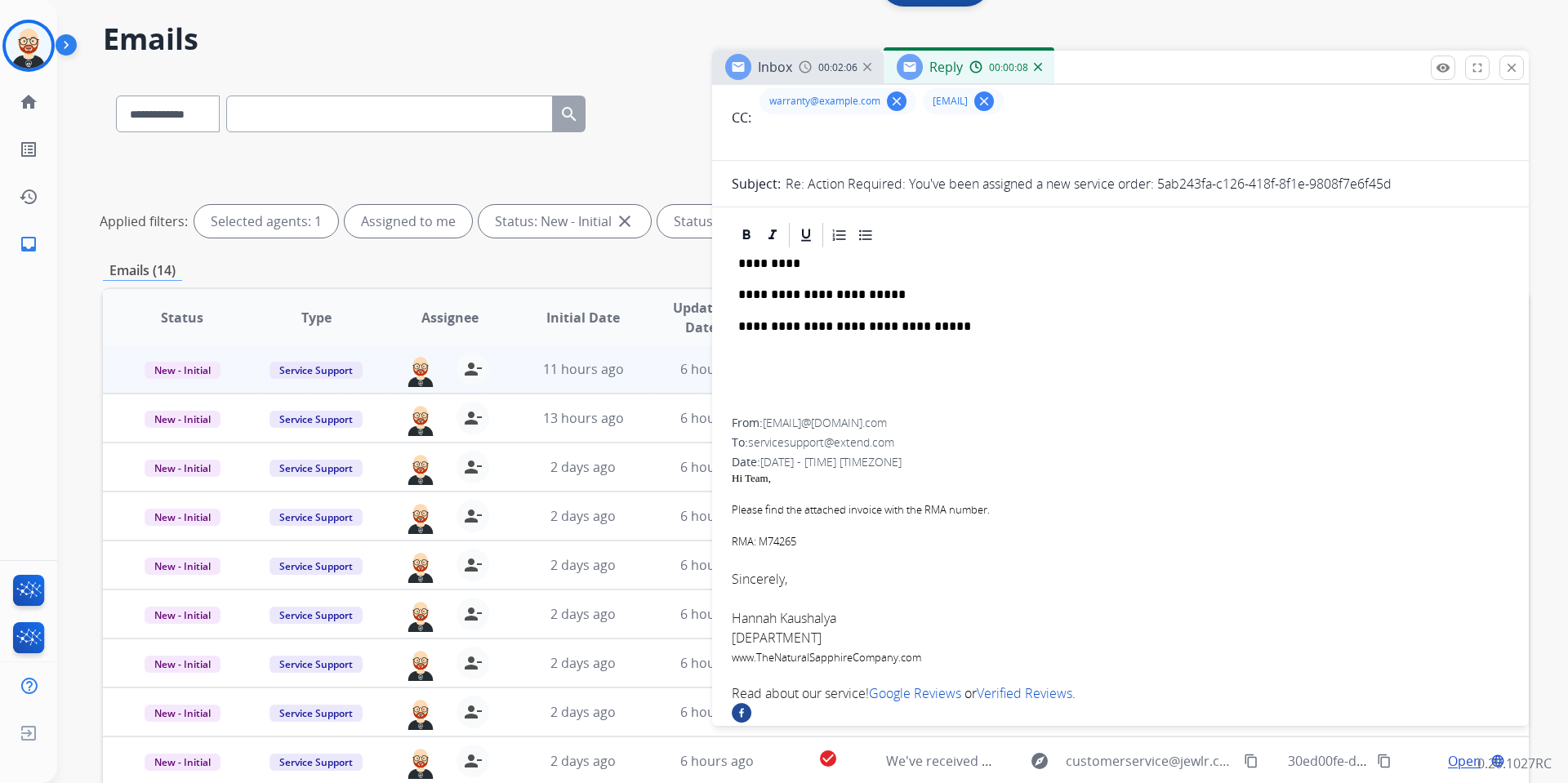 click on "*********" at bounding box center (1114, 264) 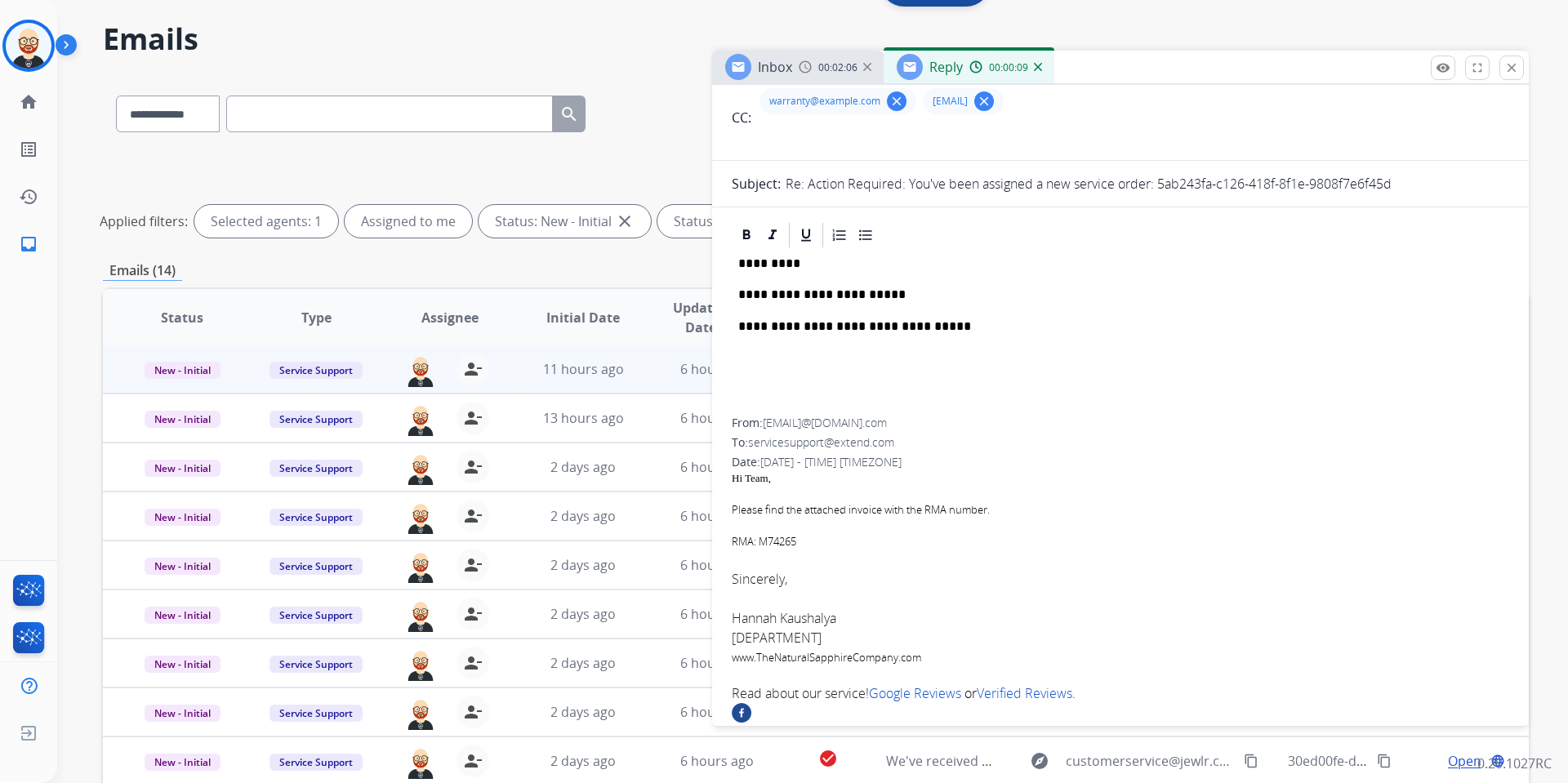 click on "*********" at bounding box center (1114, 264) 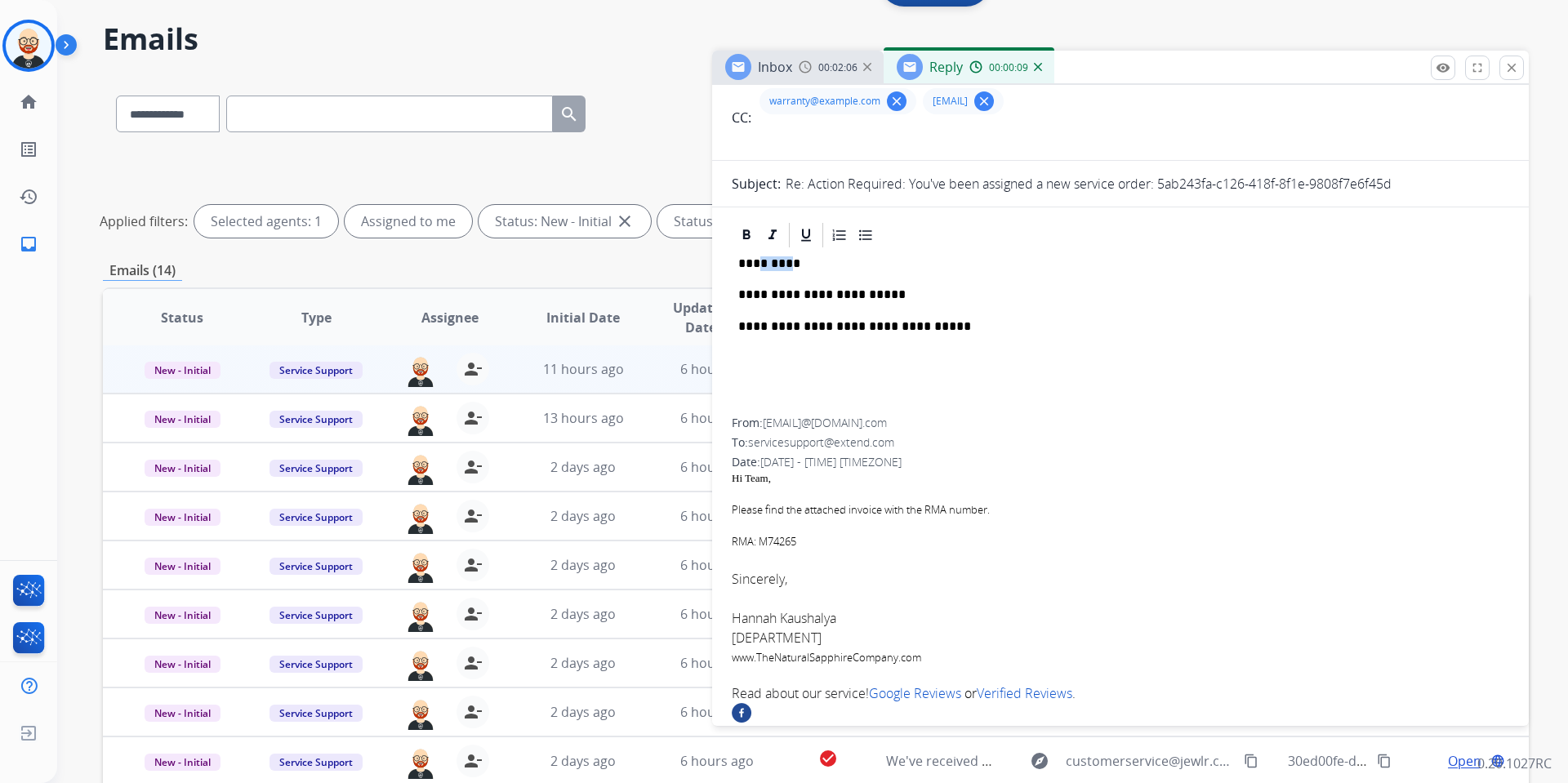 click on "*********" at bounding box center [1114, 264] 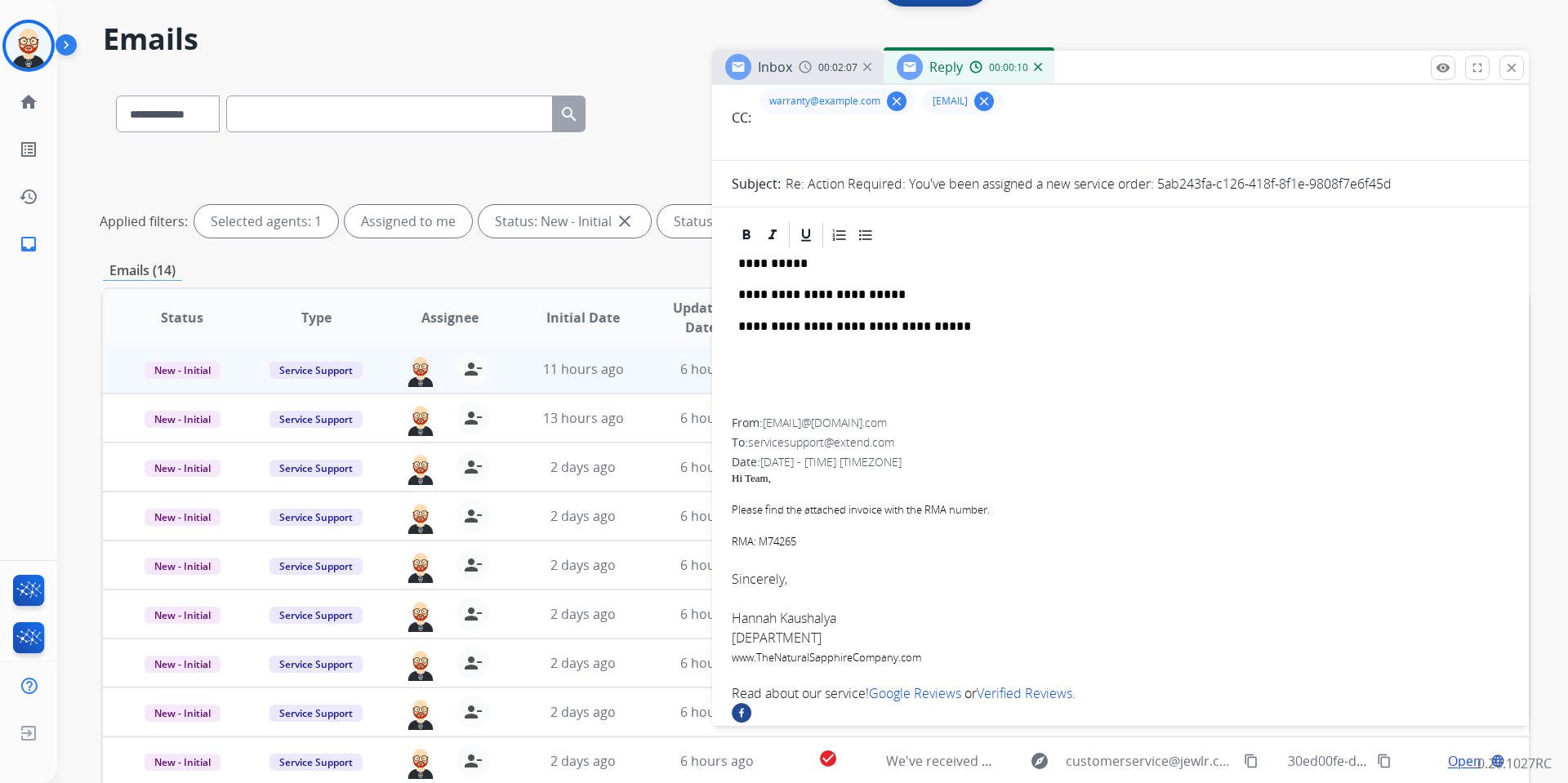 click on "**********" at bounding box center [1114, 295] 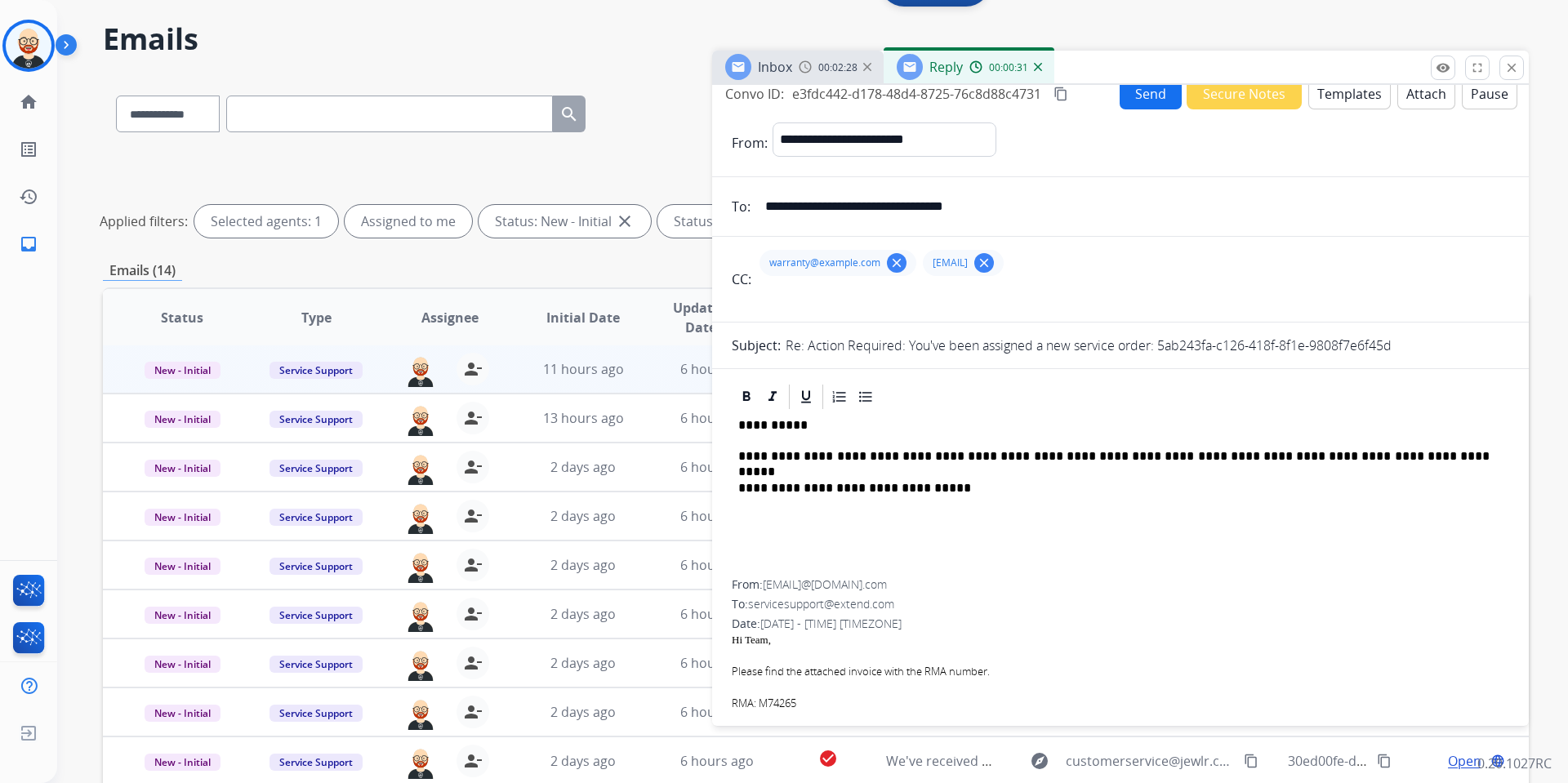 scroll, scrollTop: 0, scrollLeft: 0, axis: both 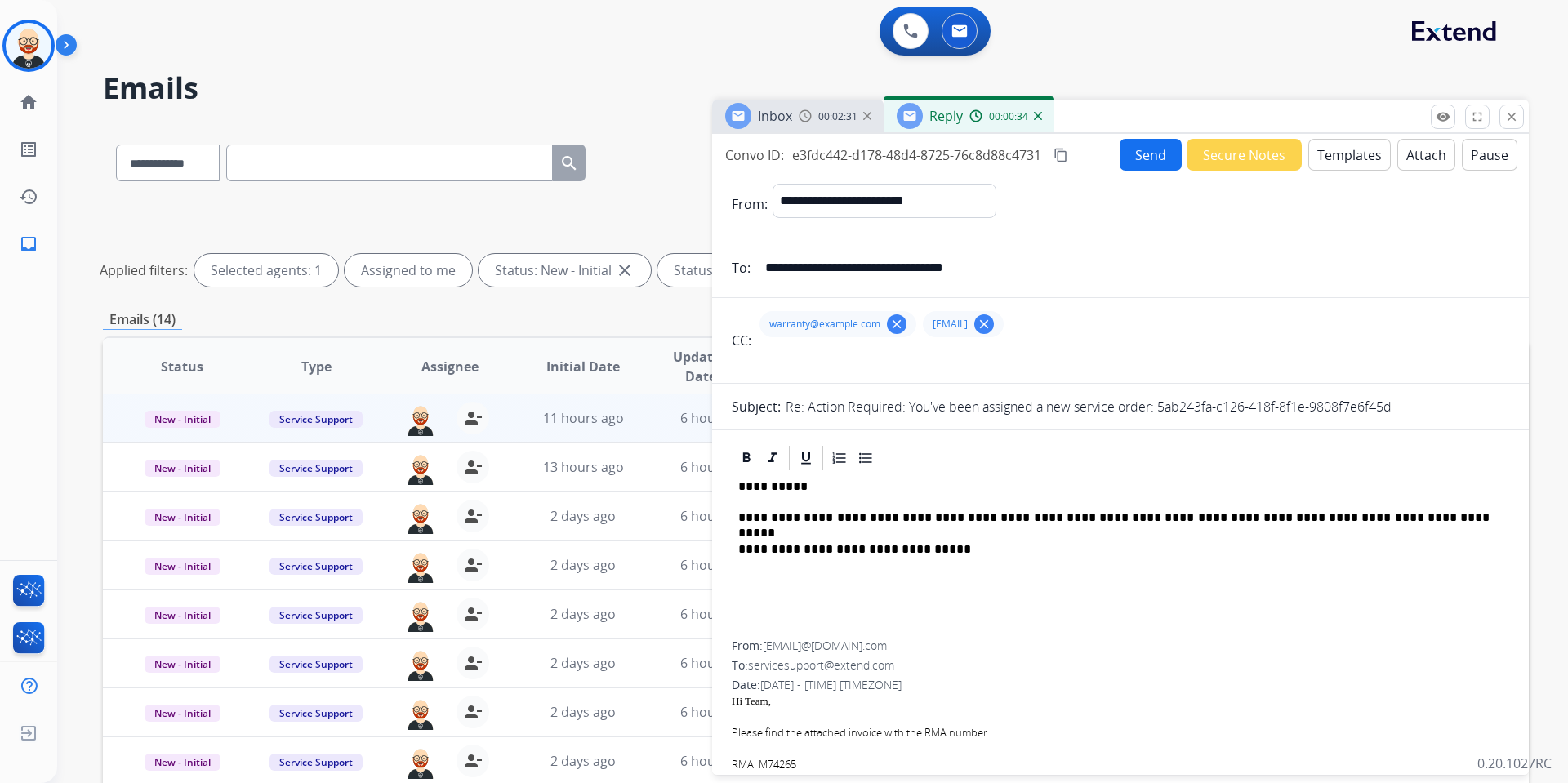 click on "Send" at bounding box center [1151, 154] 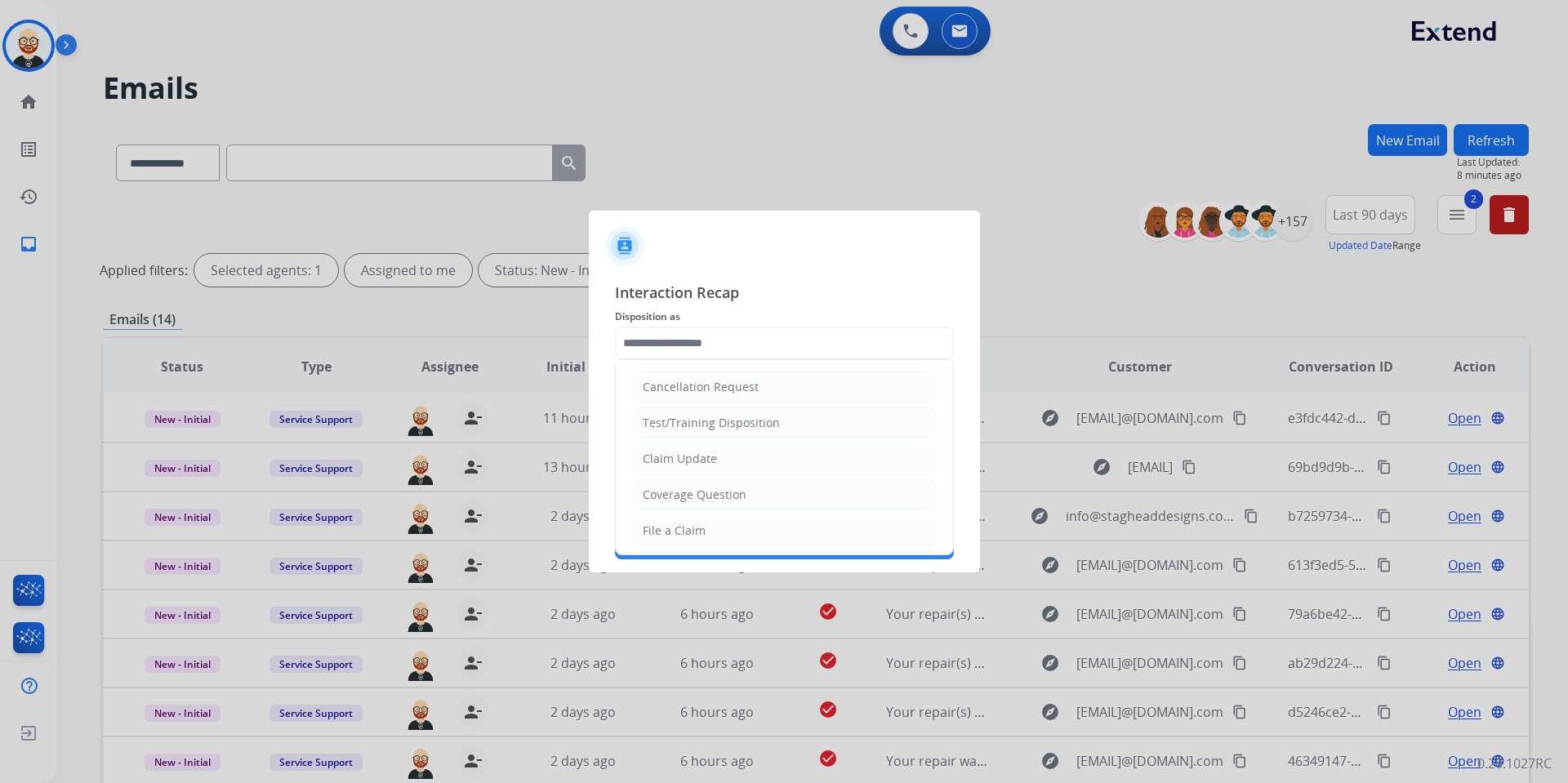 click 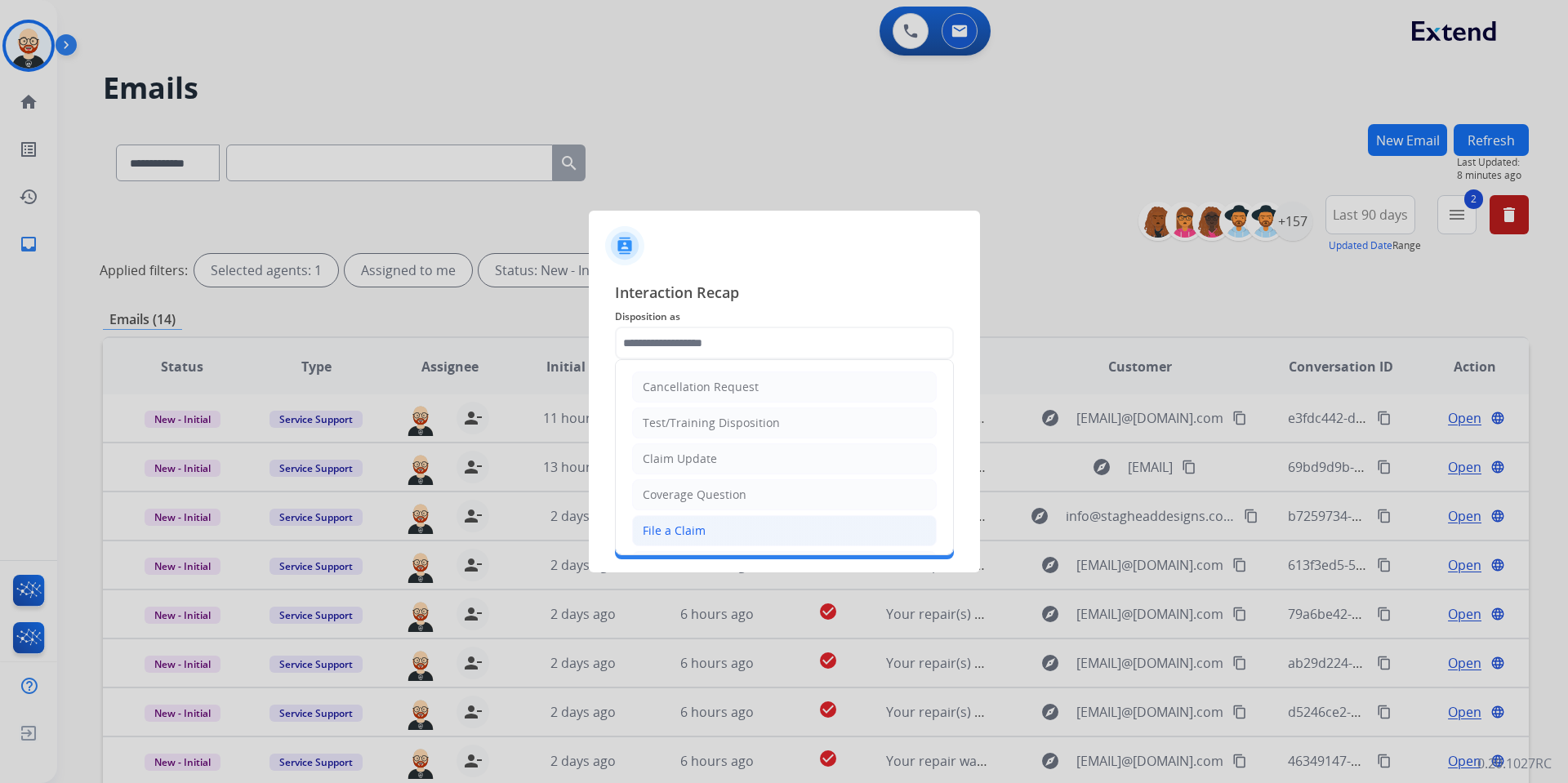 scroll, scrollTop: 255, scrollLeft: 0, axis: vertical 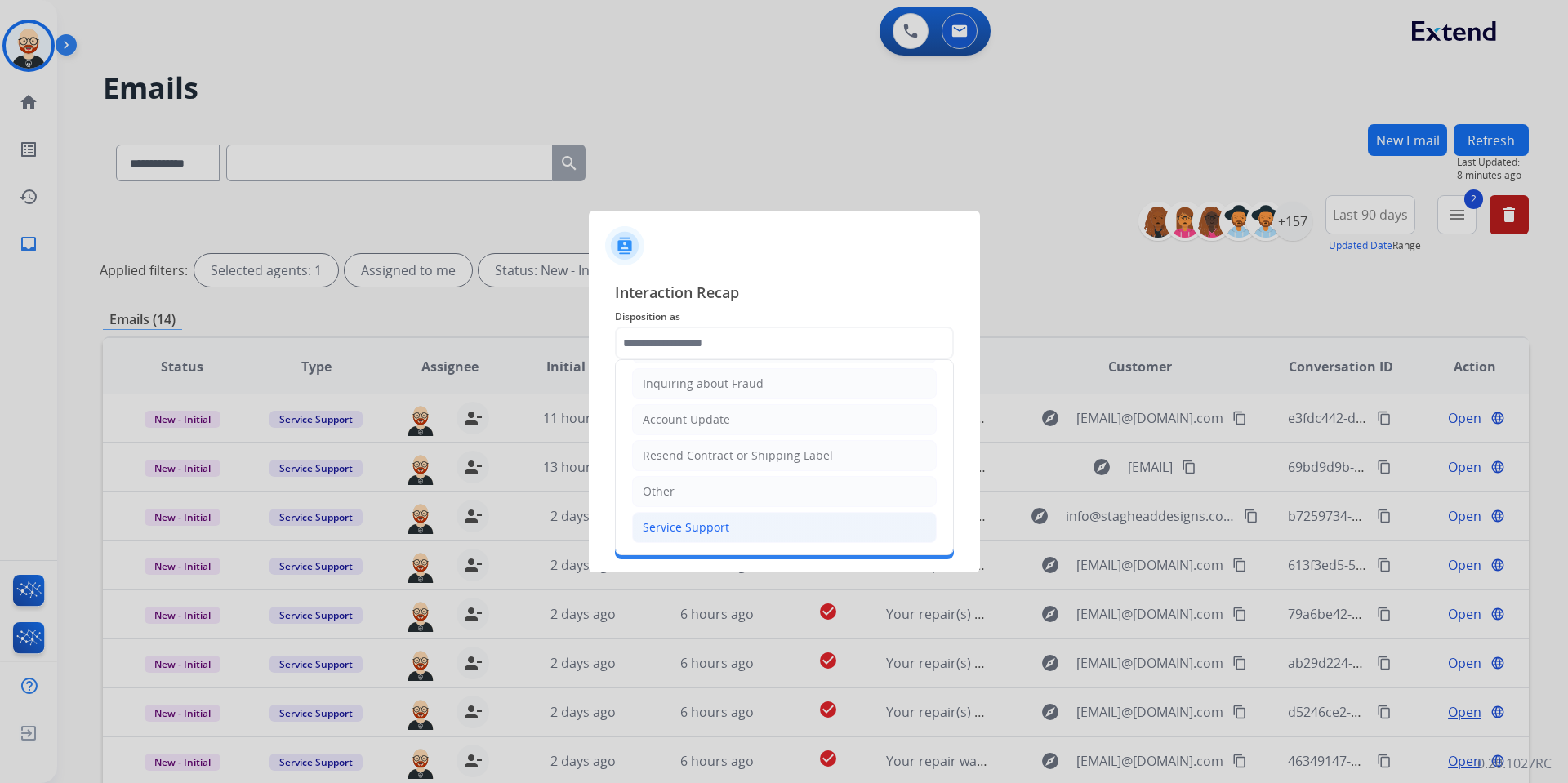 click on "Service Support" 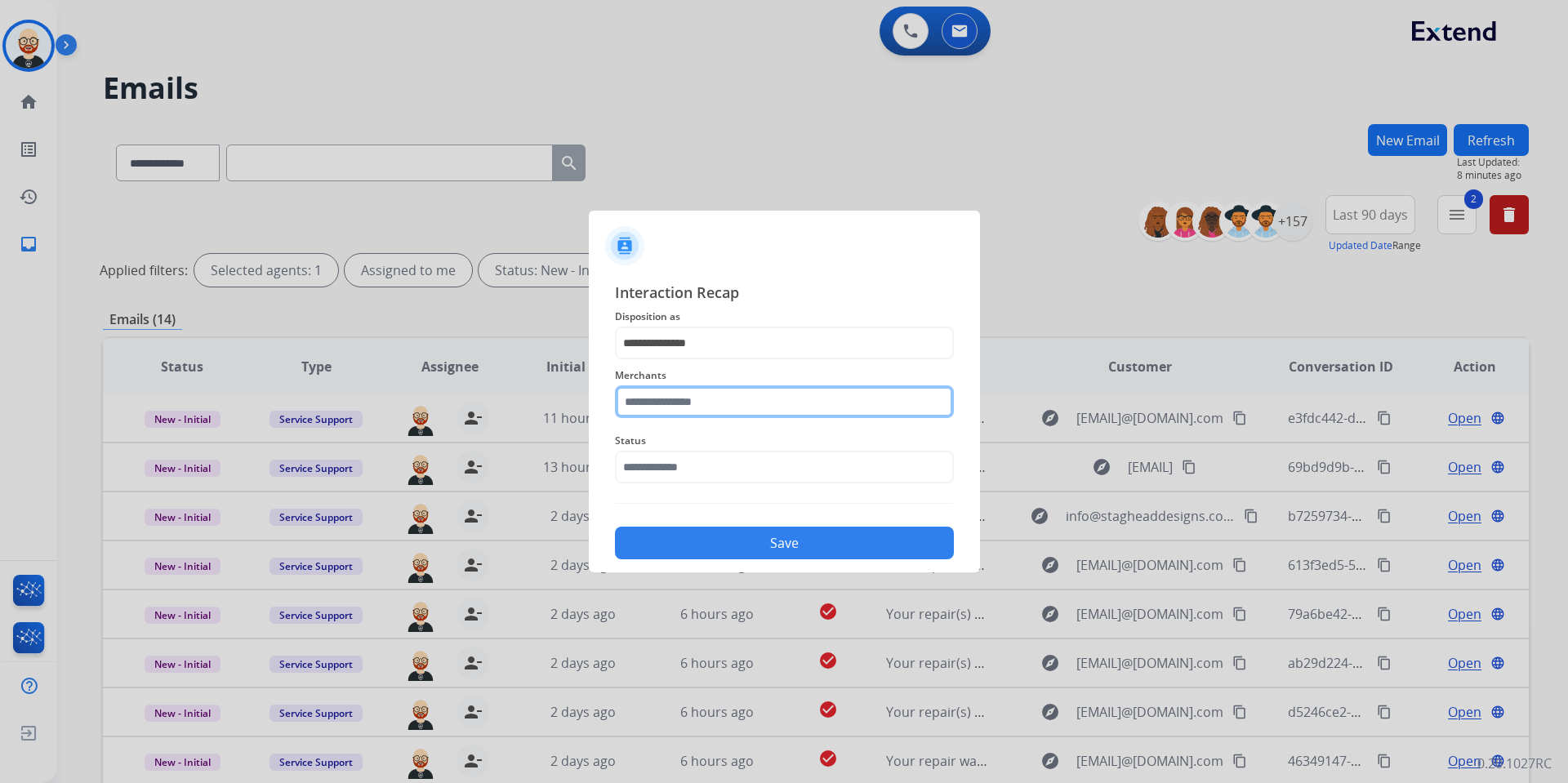 click 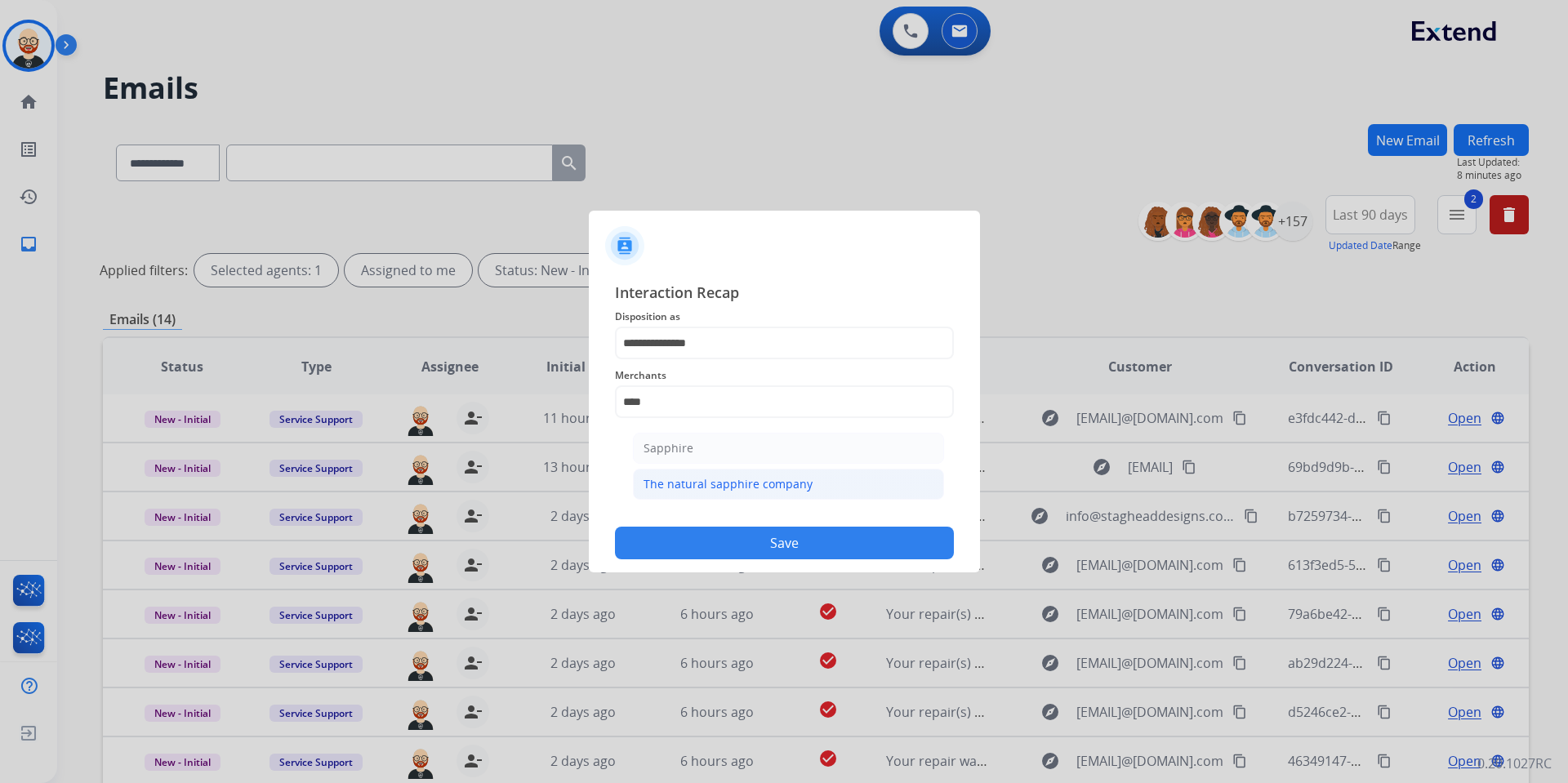 click on "The natural sapphire company" 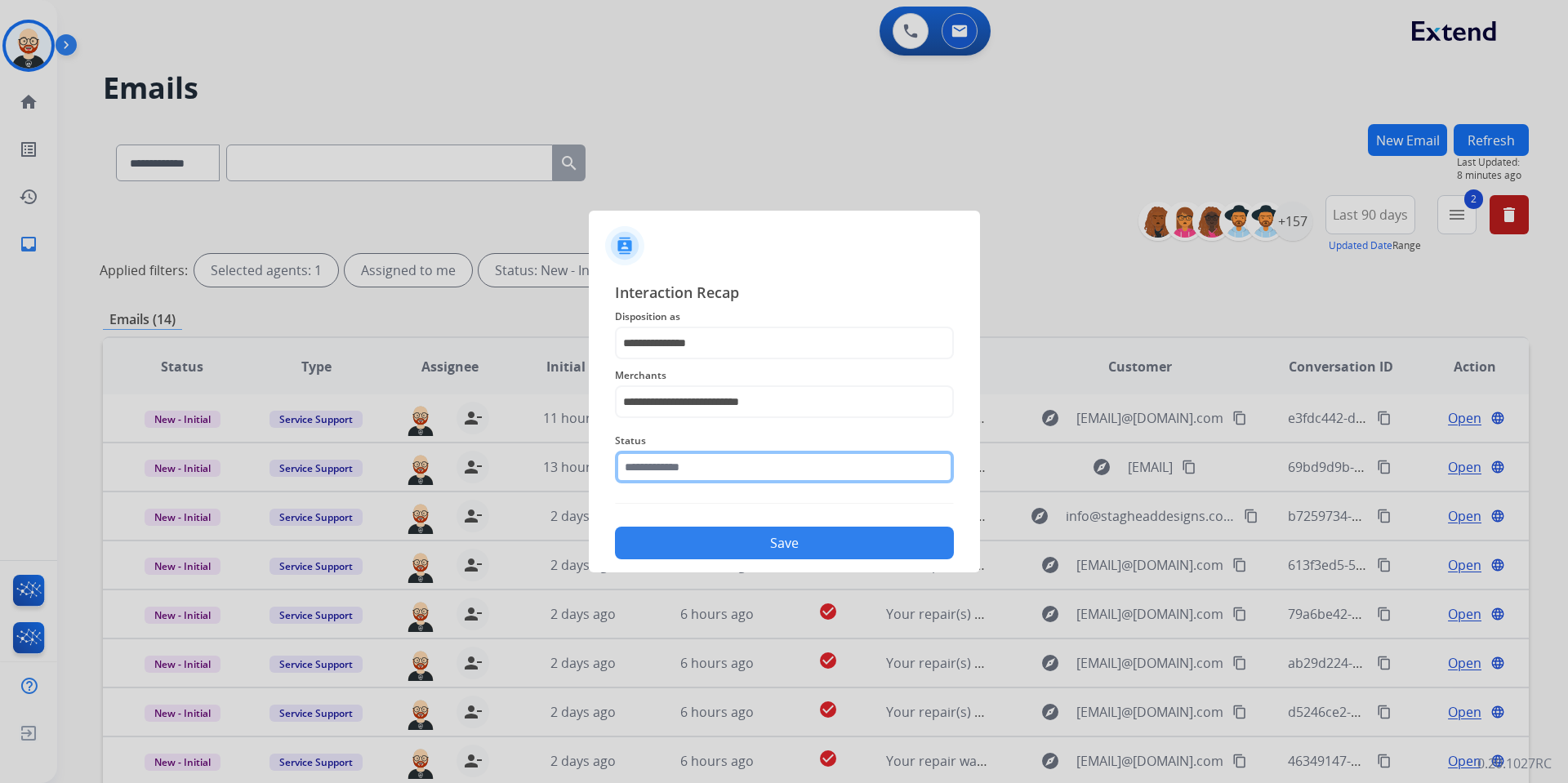 click 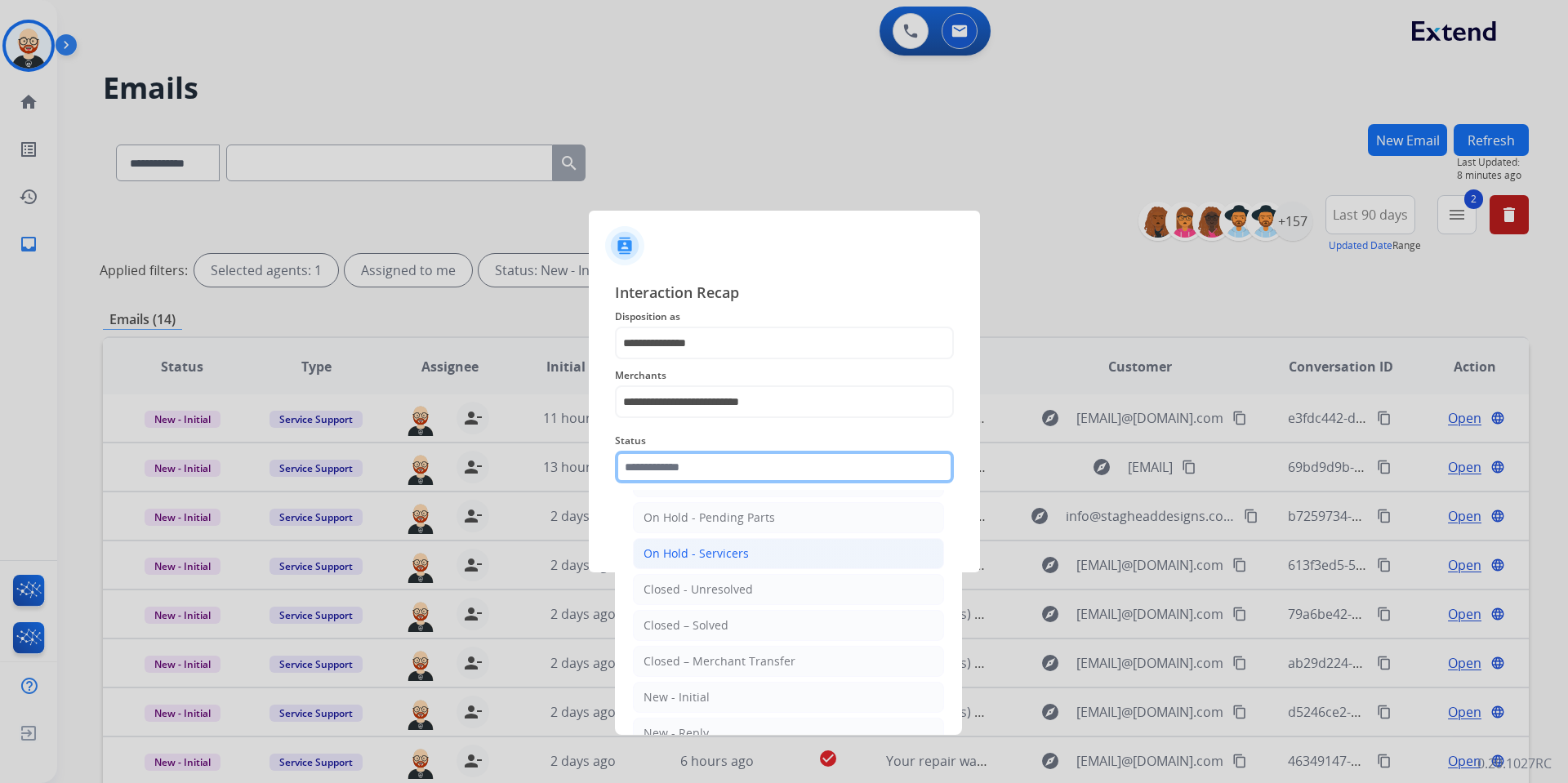 scroll, scrollTop: 87, scrollLeft: 0, axis: vertical 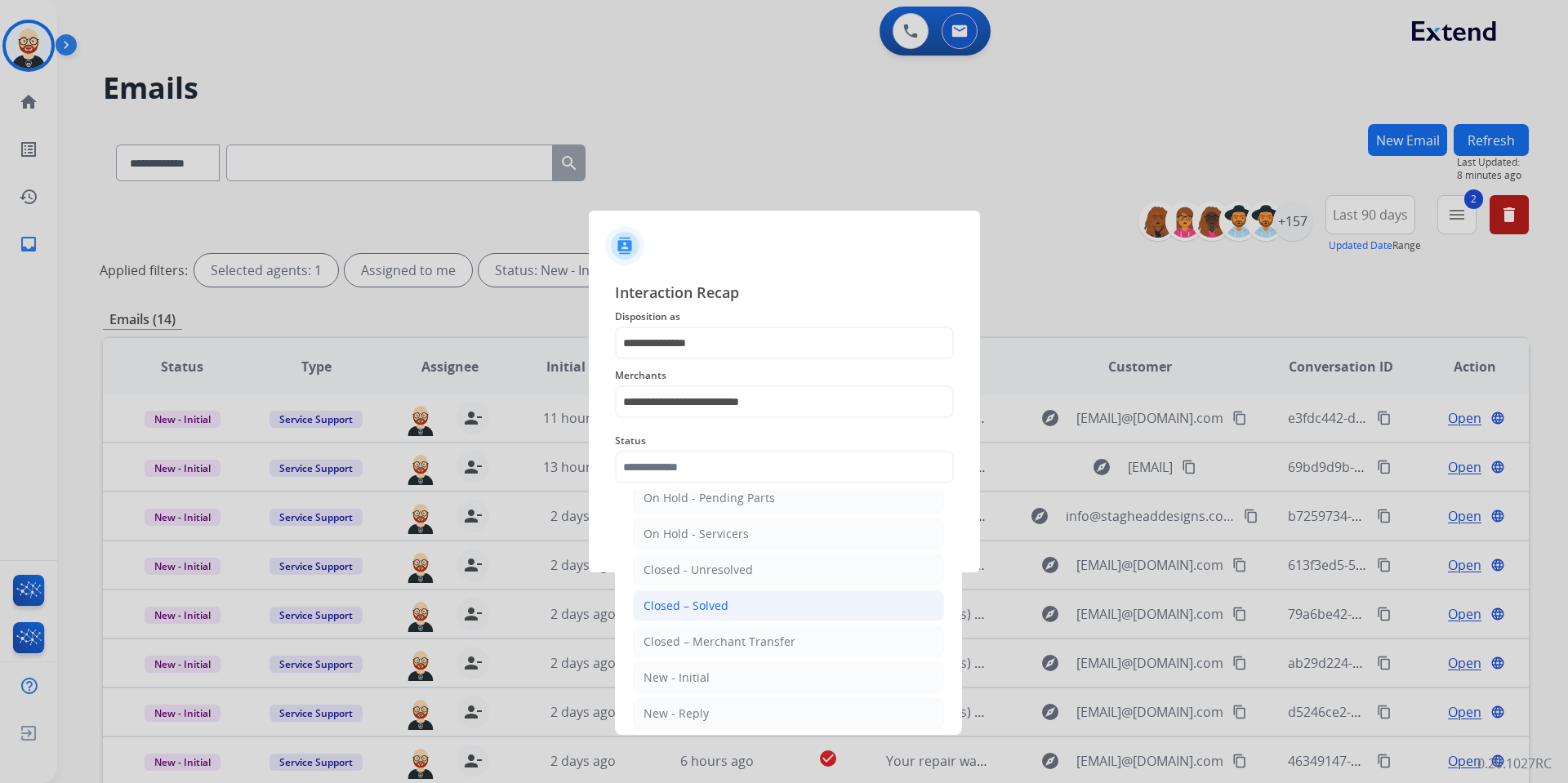 click on "Closed – Solved" 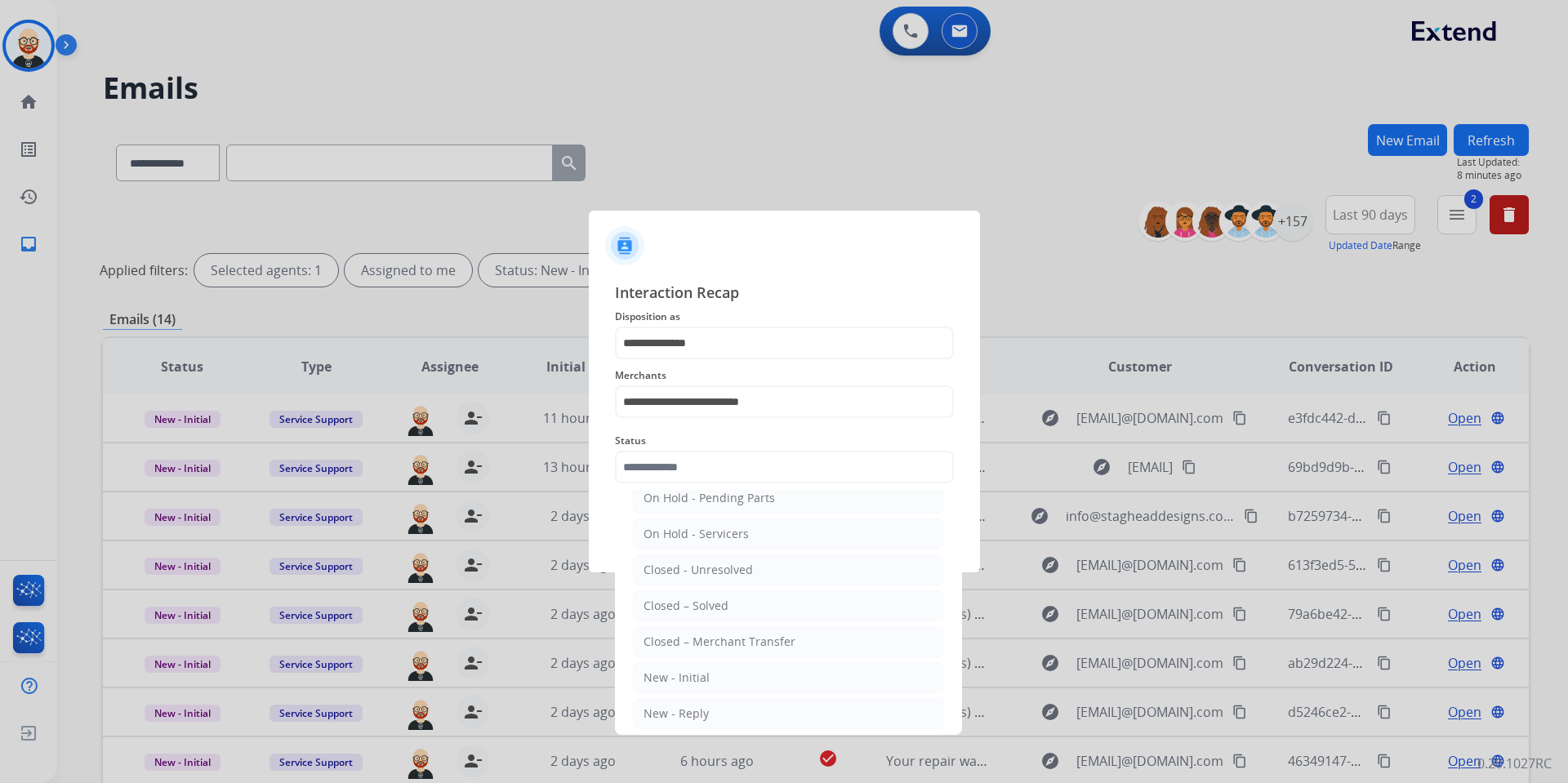 type on "**********" 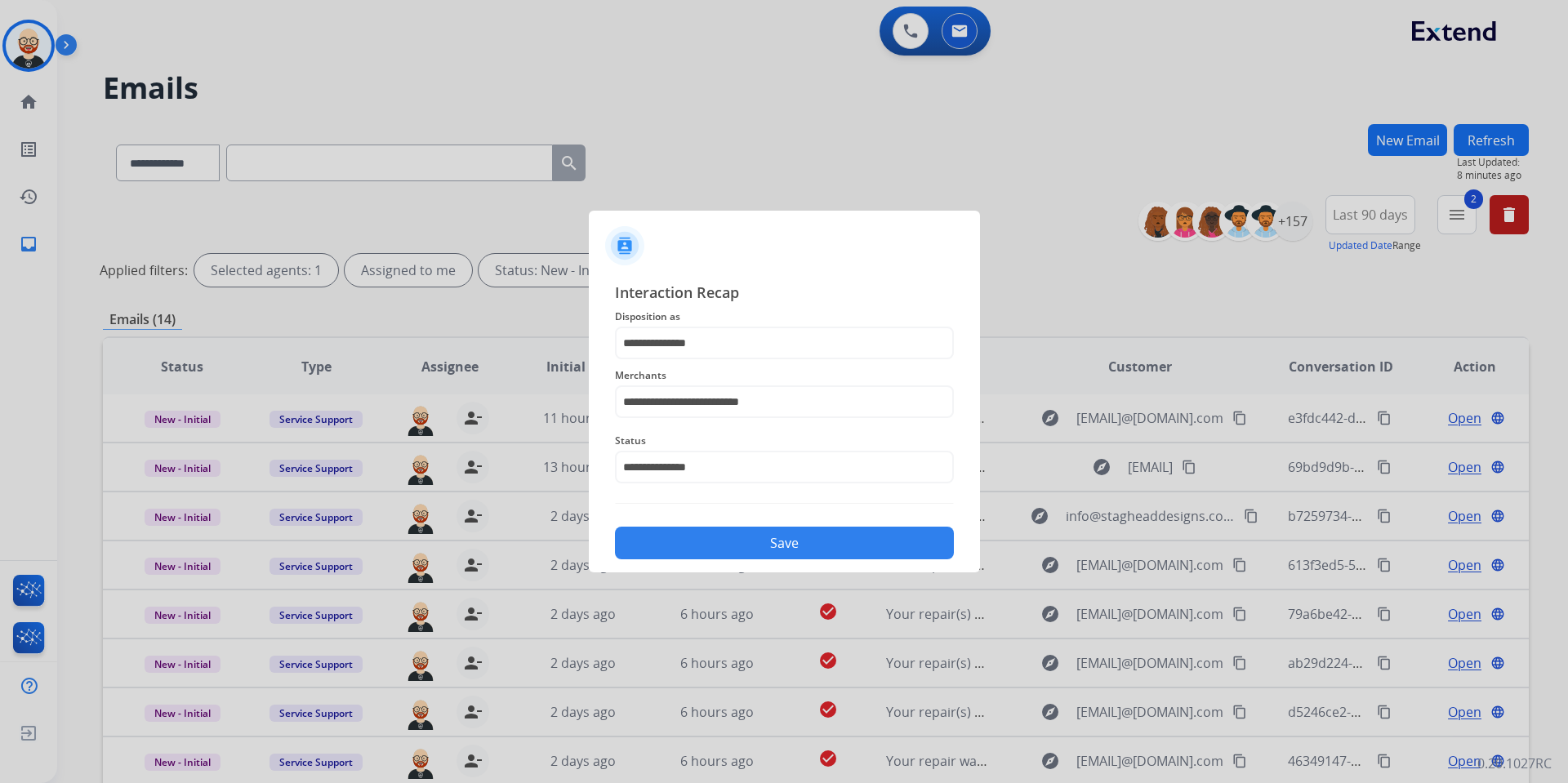 click on "Save" 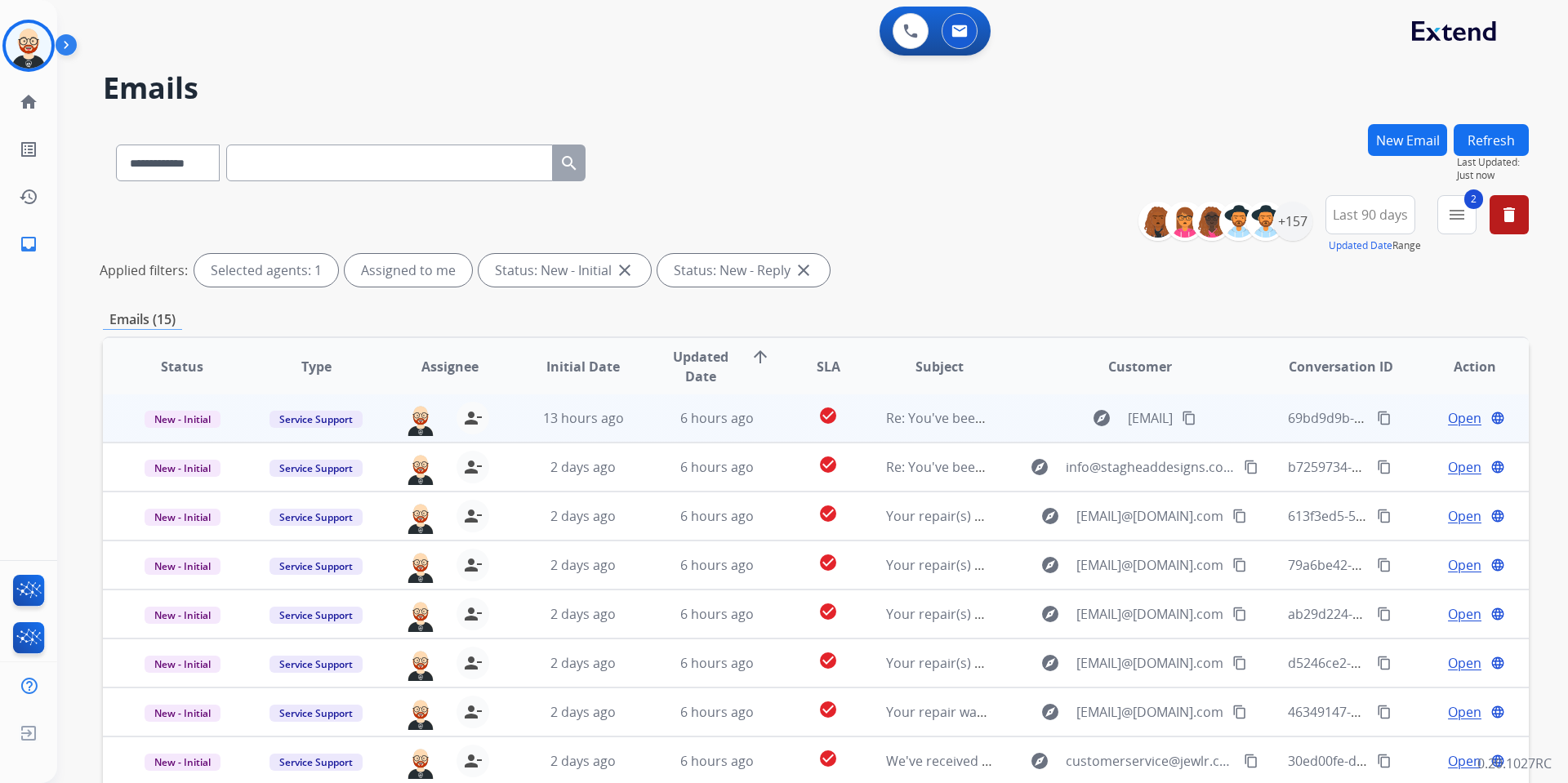 click on "Open" at bounding box center [1464, 418] 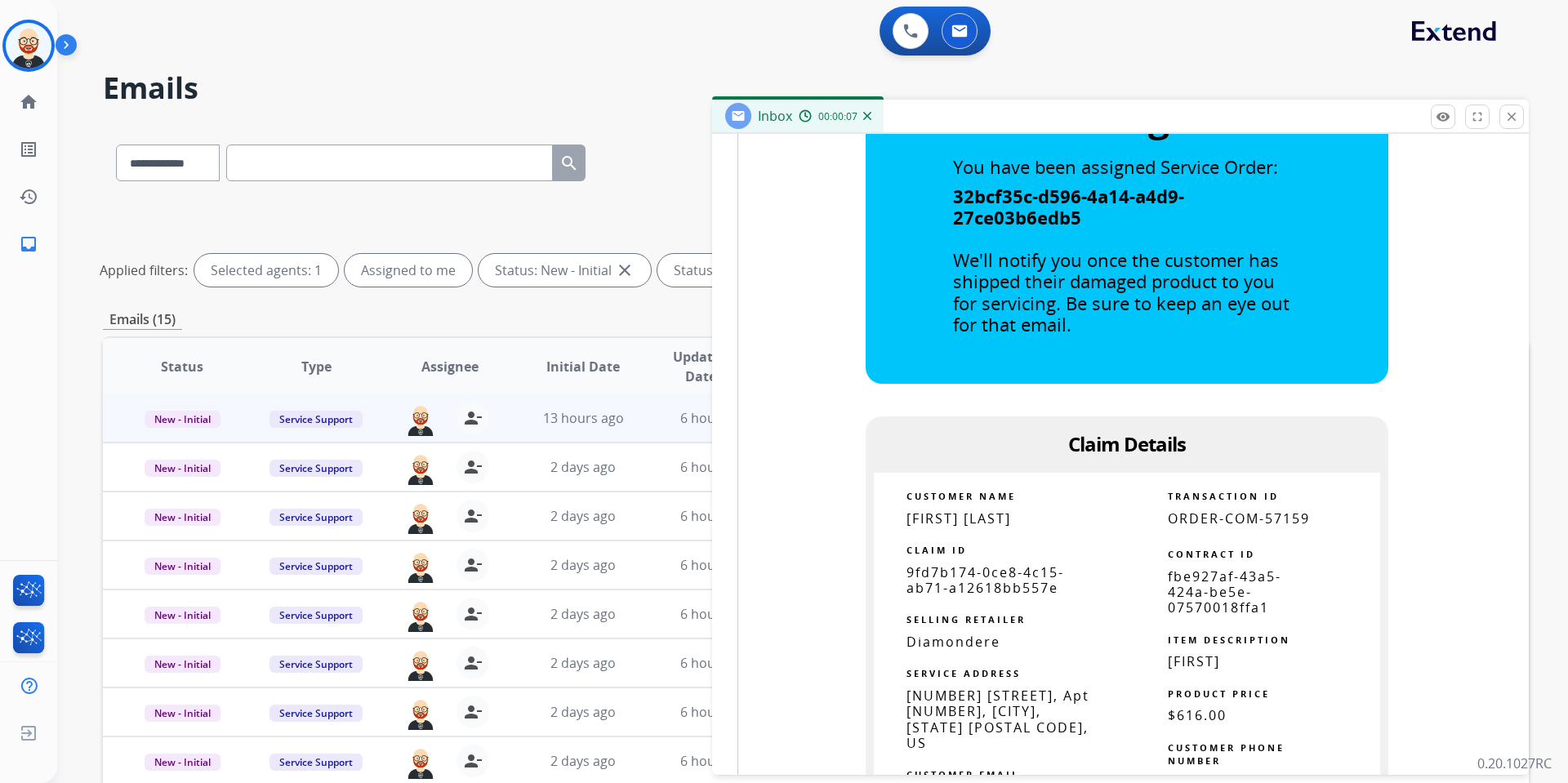 scroll, scrollTop: 843, scrollLeft: 0, axis: vertical 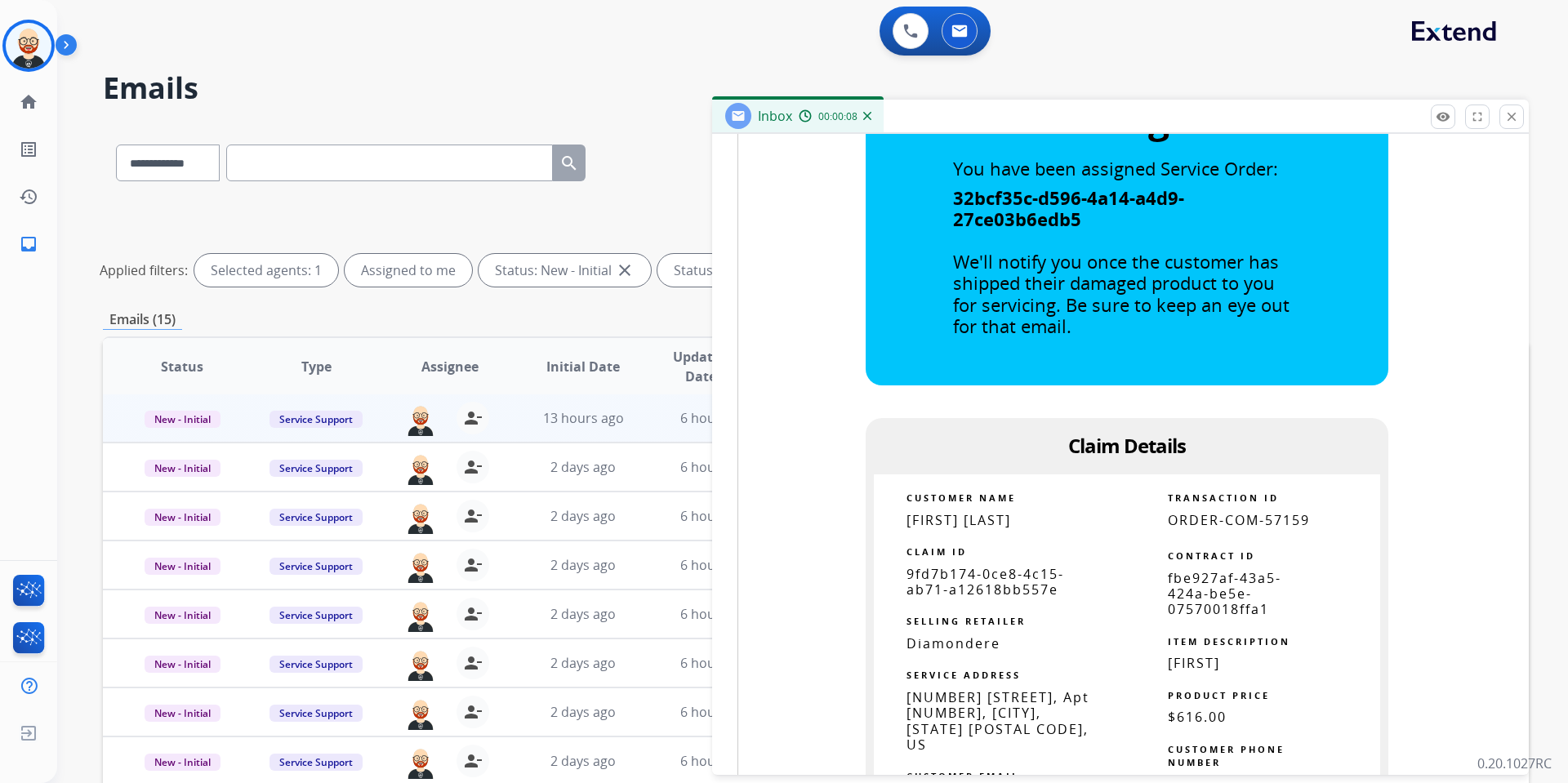 click on "9fd7b174-0ce8-4c15-ab71-a12618bb557e" at bounding box center [985, 581] 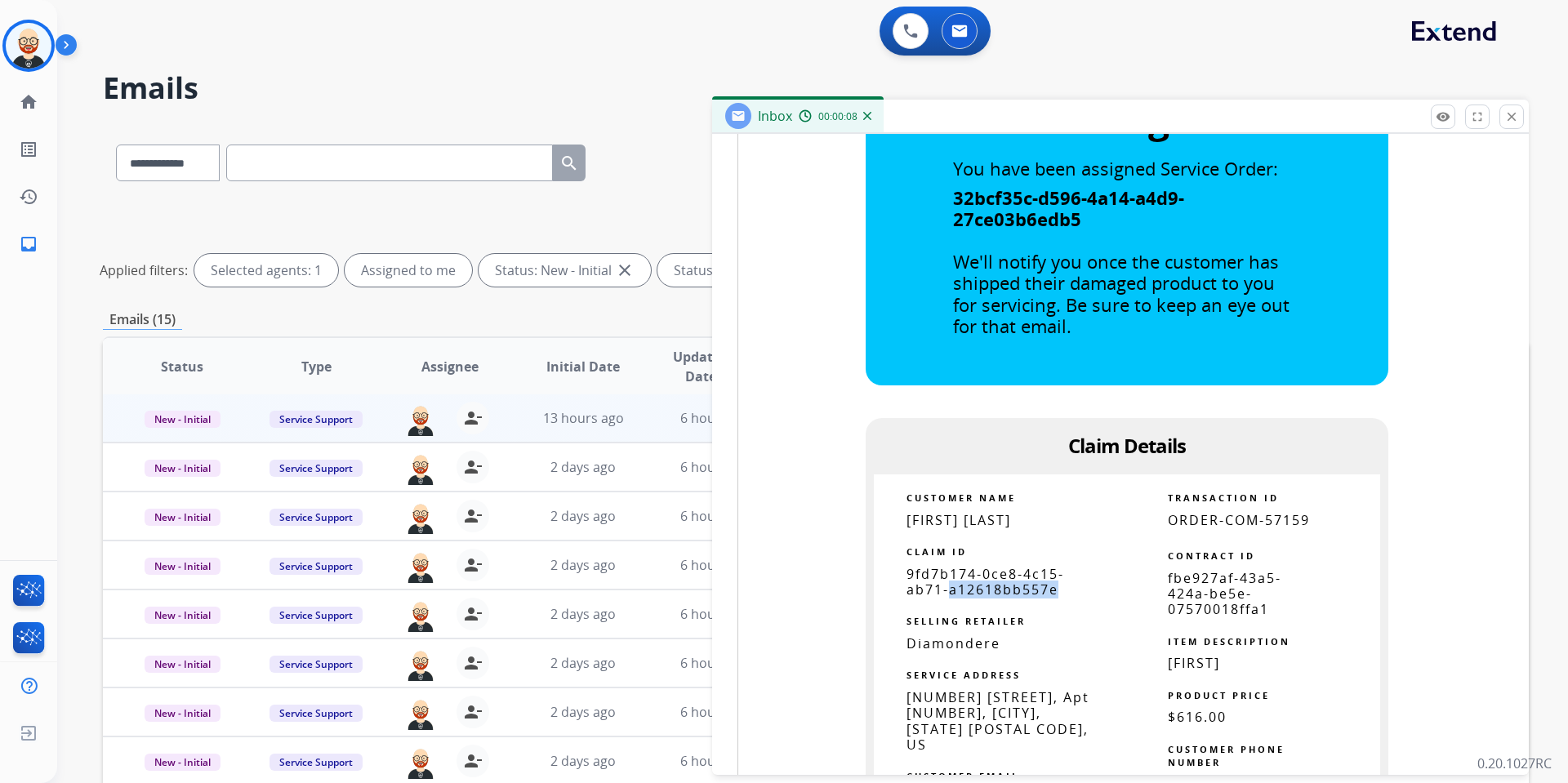 click on "9fd7b174-0ce8-4c15-ab71-a12618bb557e" at bounding box center [985, 581] 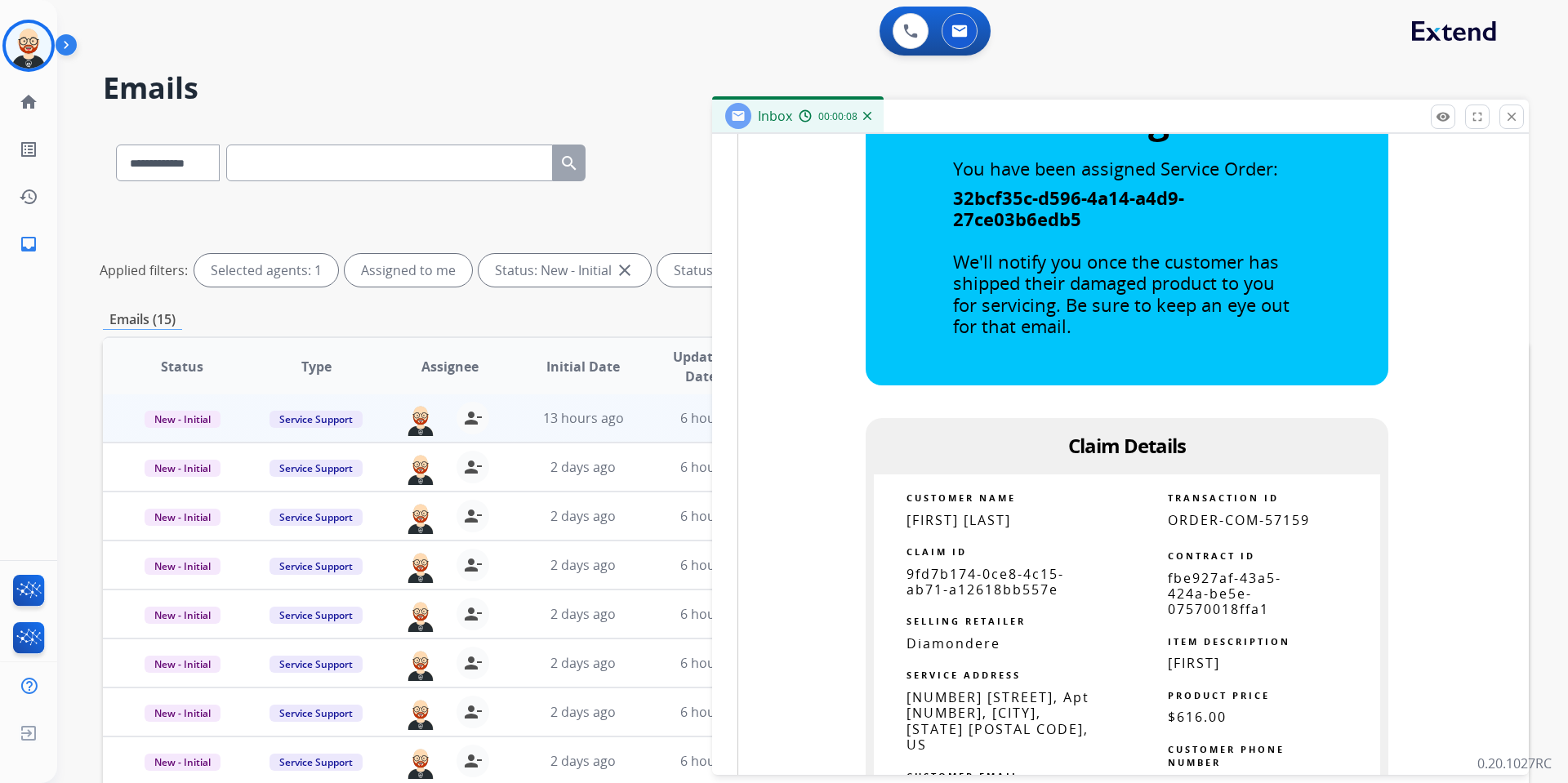 click on "9fd7b174-0ce8-4c15-ab71-a12618bb557e" at bounding box center [985, 581] 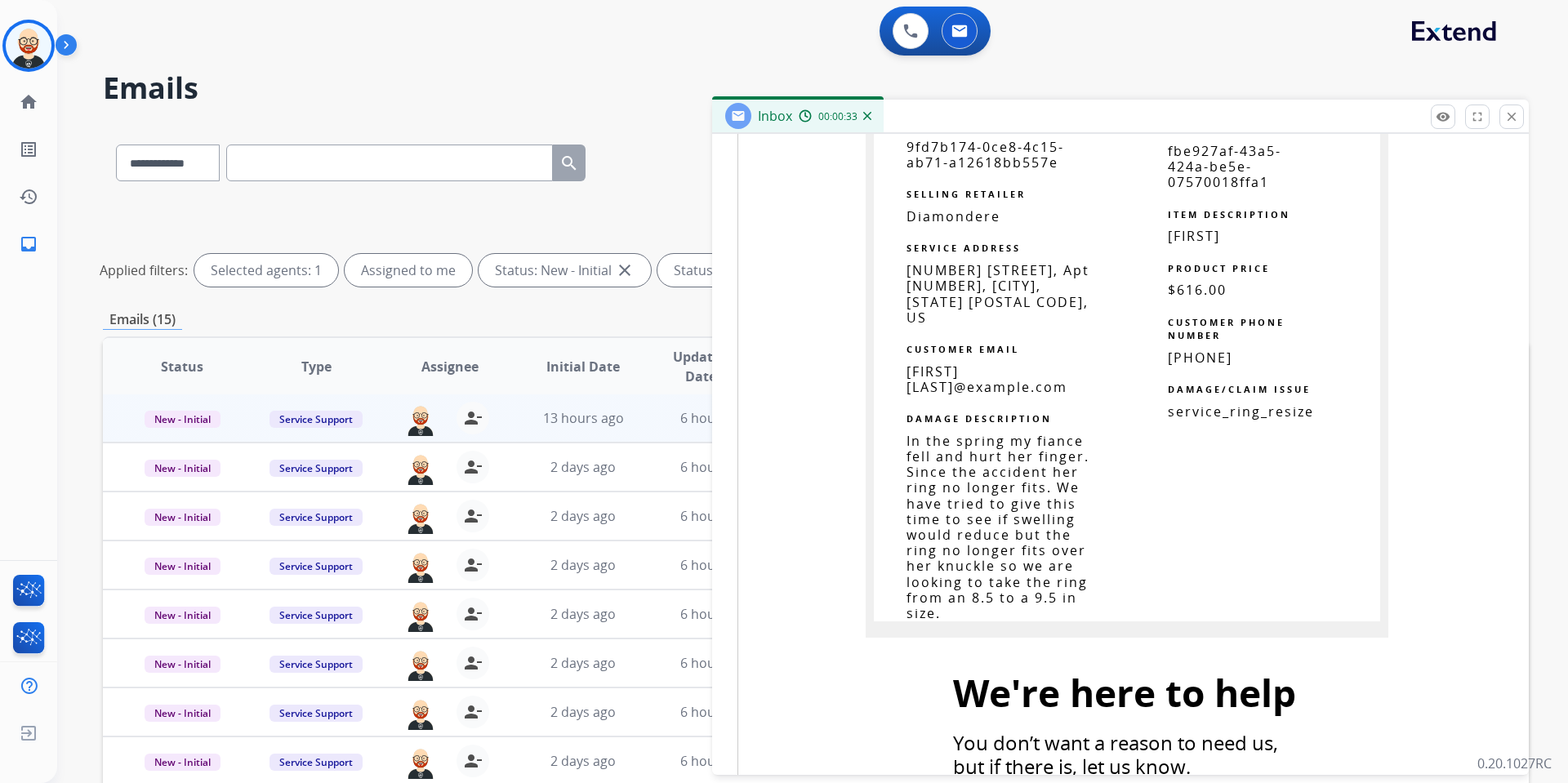 scroll, scrollTop: 1266, scrollLeft: 0, axis: vertical 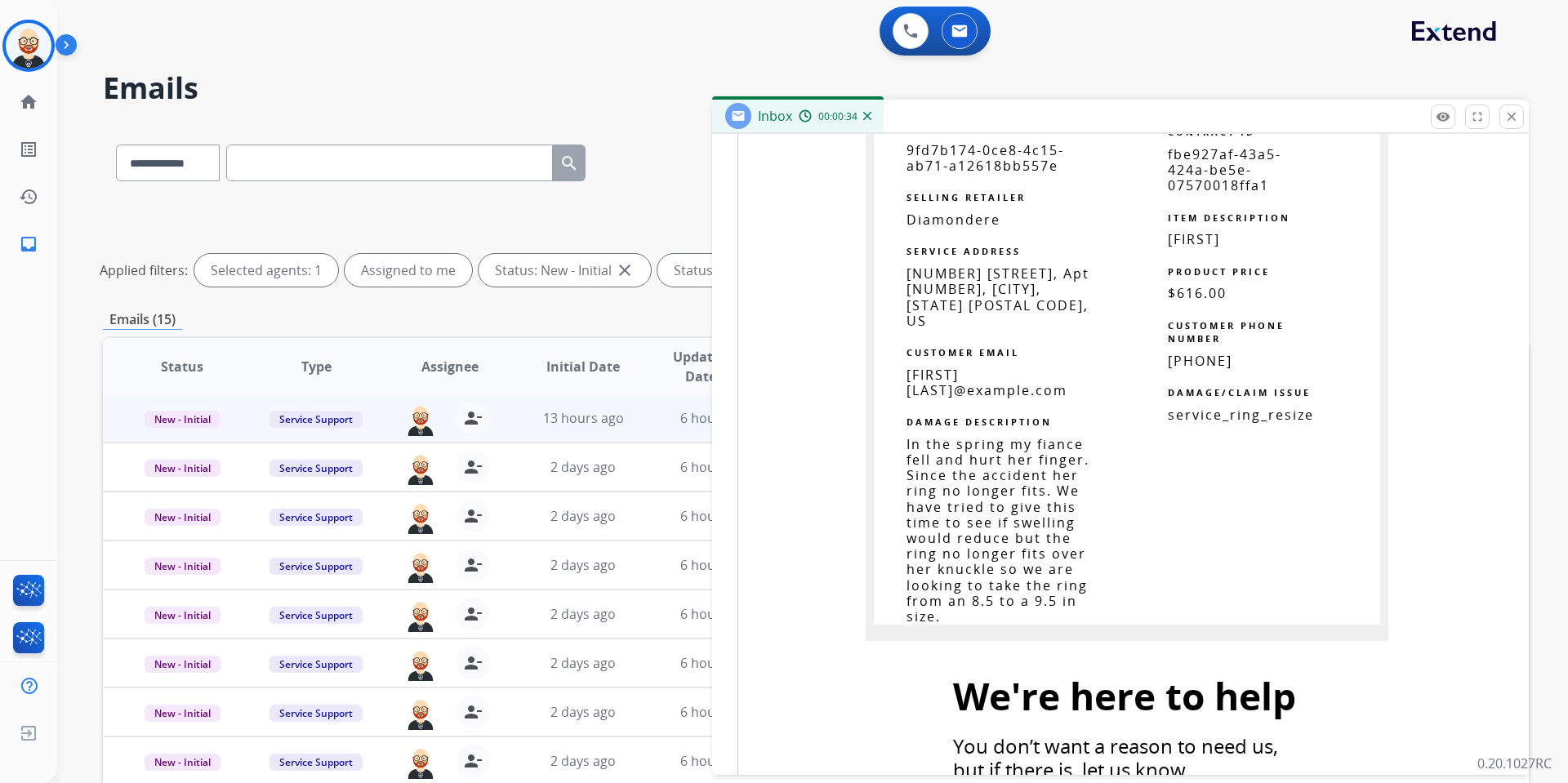 click on "[NUMBER] [STREET], Apt [NUMBER], [CITY], [STATE] [POSTAL CODE], US" at bounding box center [998, 297] 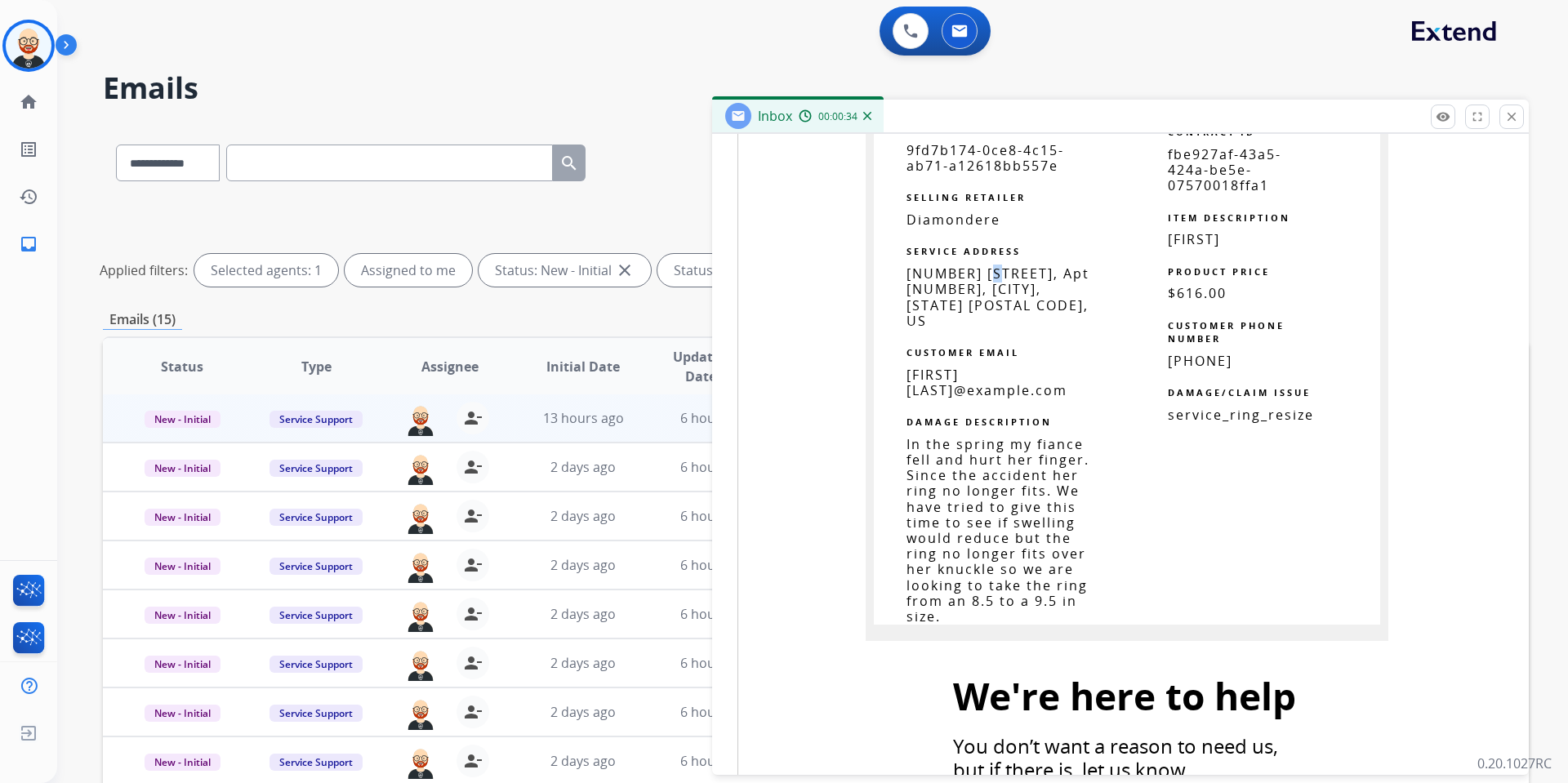 click on "[NUMBER] [STREET], Apt [NUMBER], [CITY], [STATE] [POSTAL CODE], US" at bounding box center (998, 297) 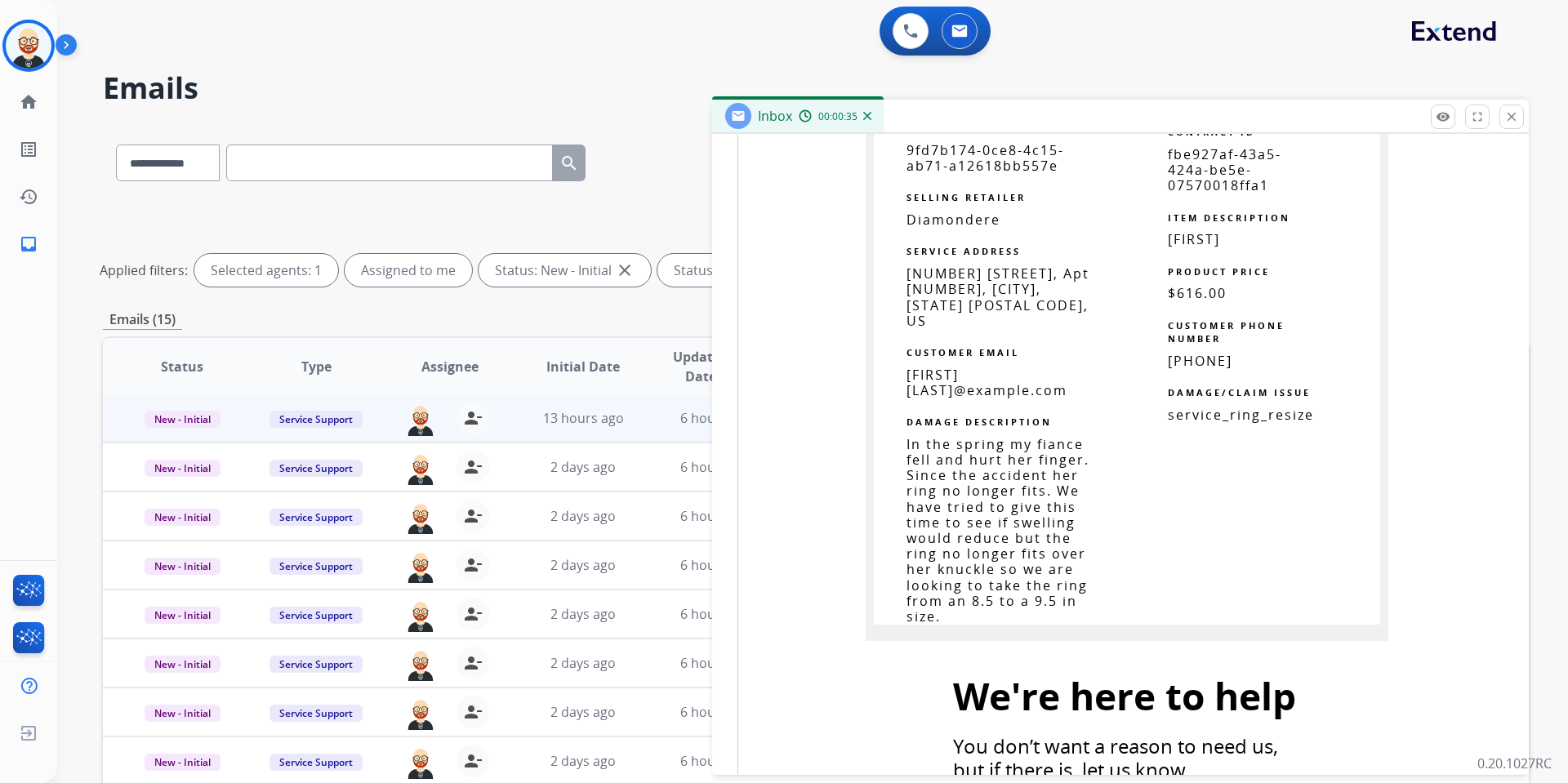 click on "[NUMBER] [STREET], Apt [NUMBER], [CITY], [STATE] [POSTAL CODE], US" at bounding box center [998, 297] 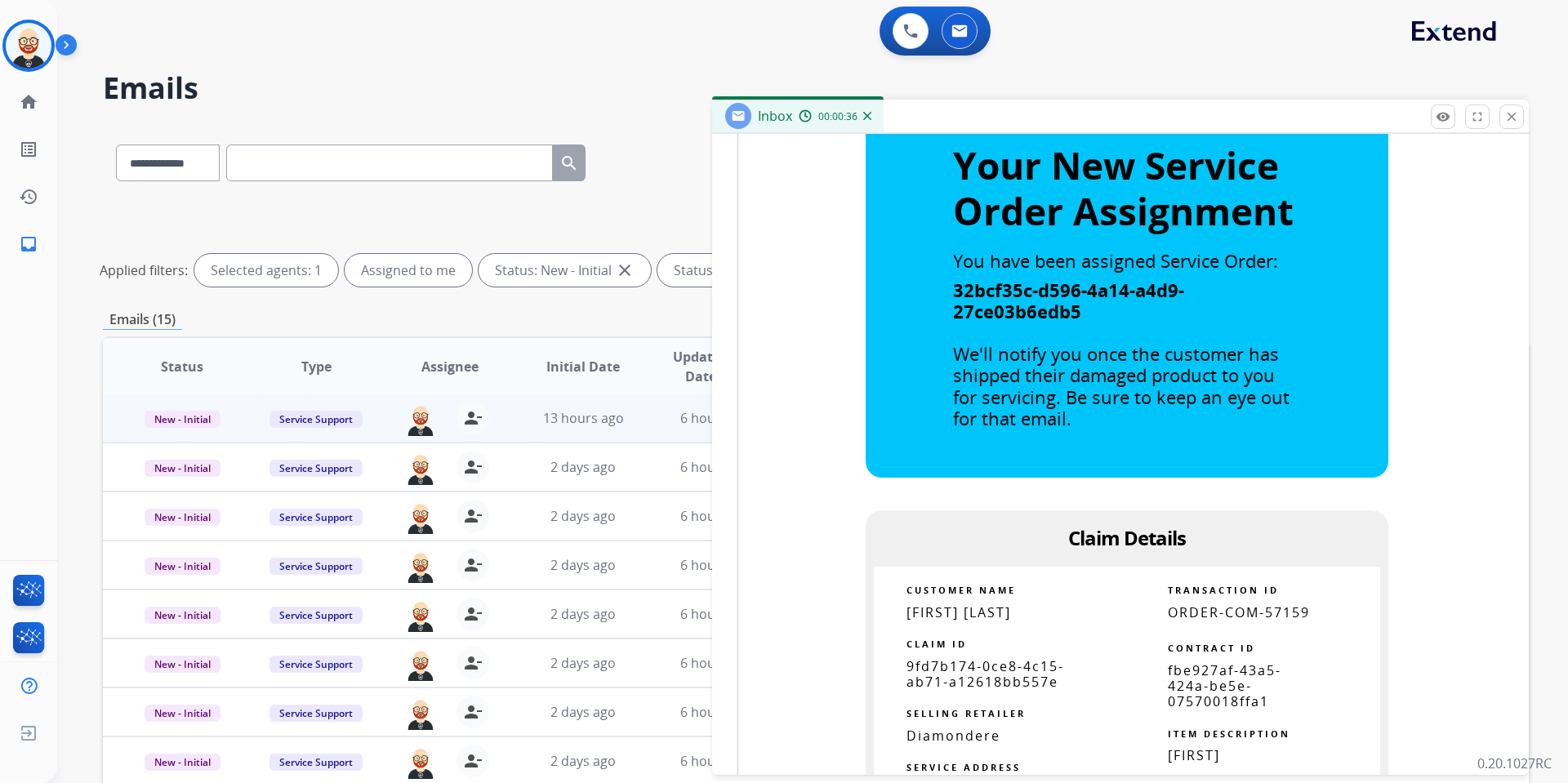 scroll, scrollTop: 0, scrollLeft: 0, axis: both 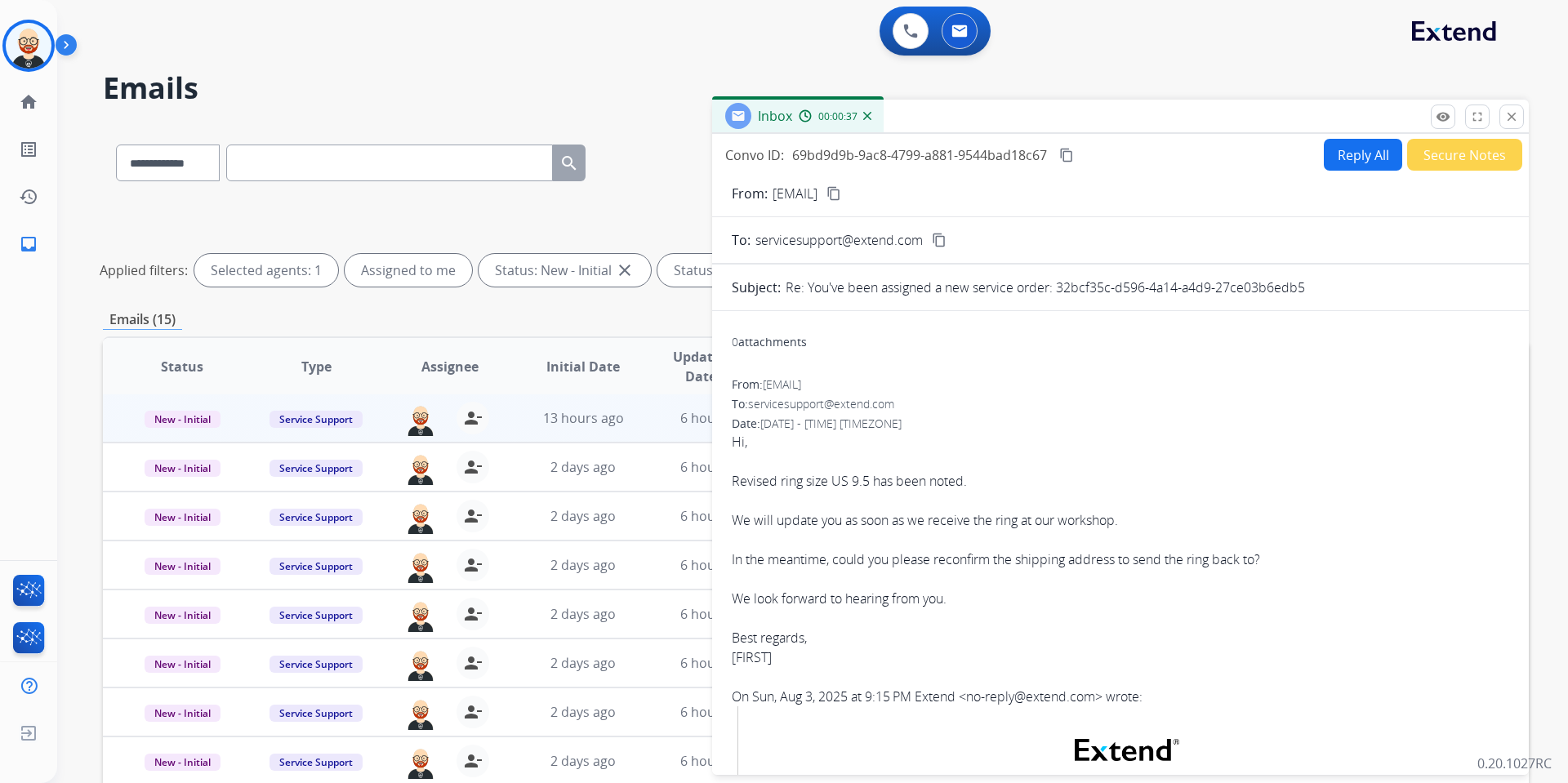 click on "Reply All" at bounding box center [1363, 154] 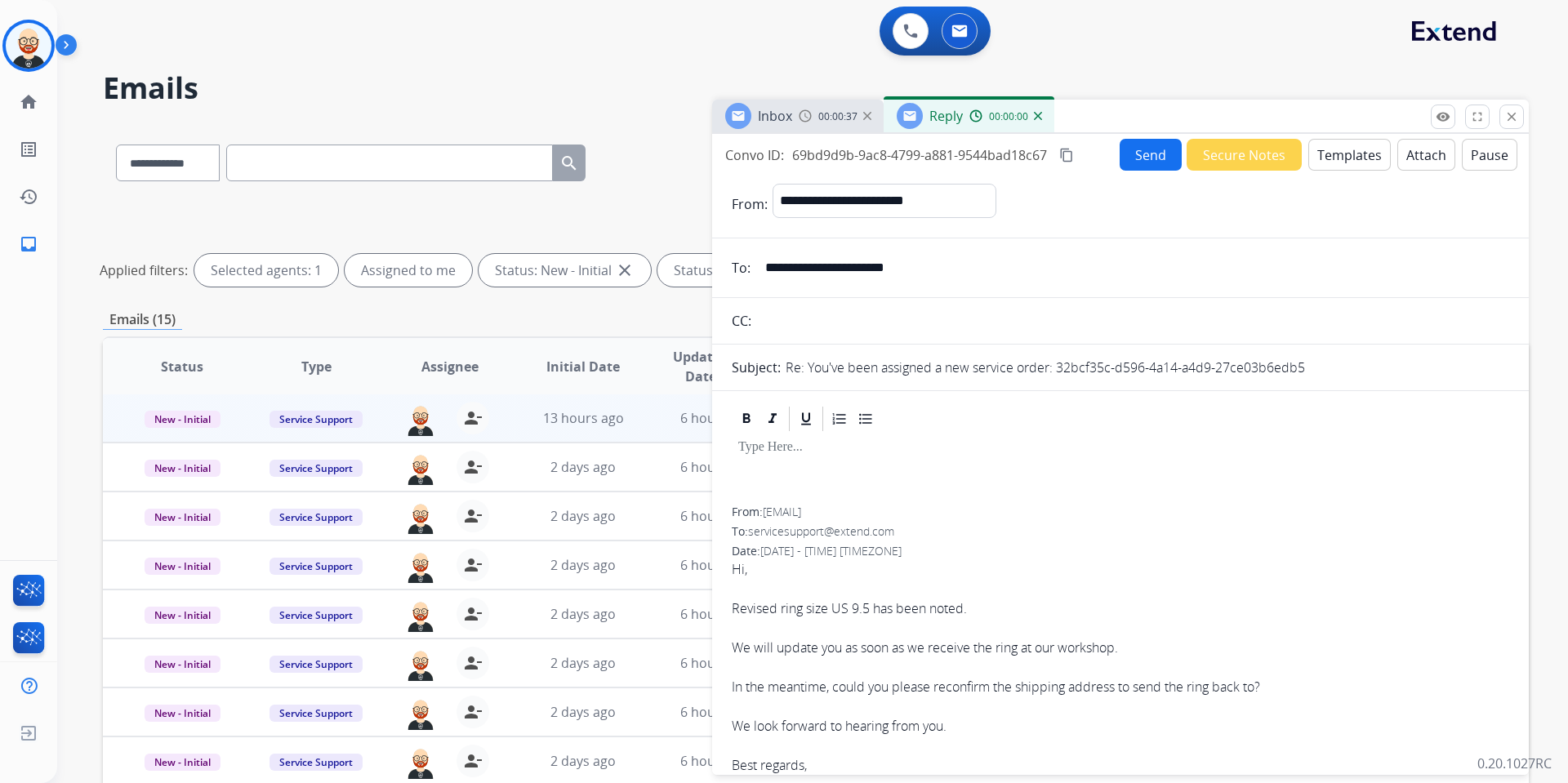 click at bounding box center (1120, 470) 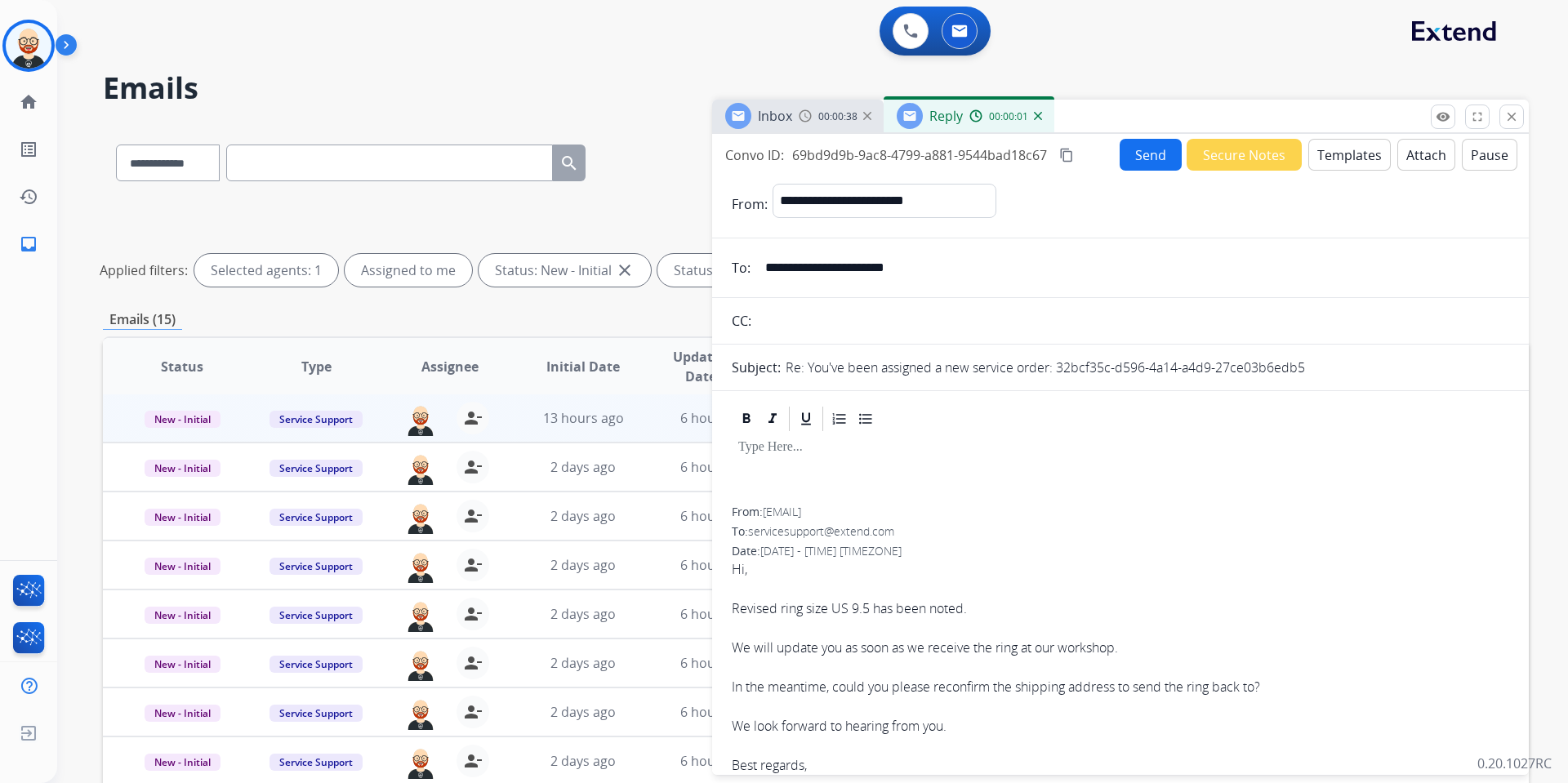 type 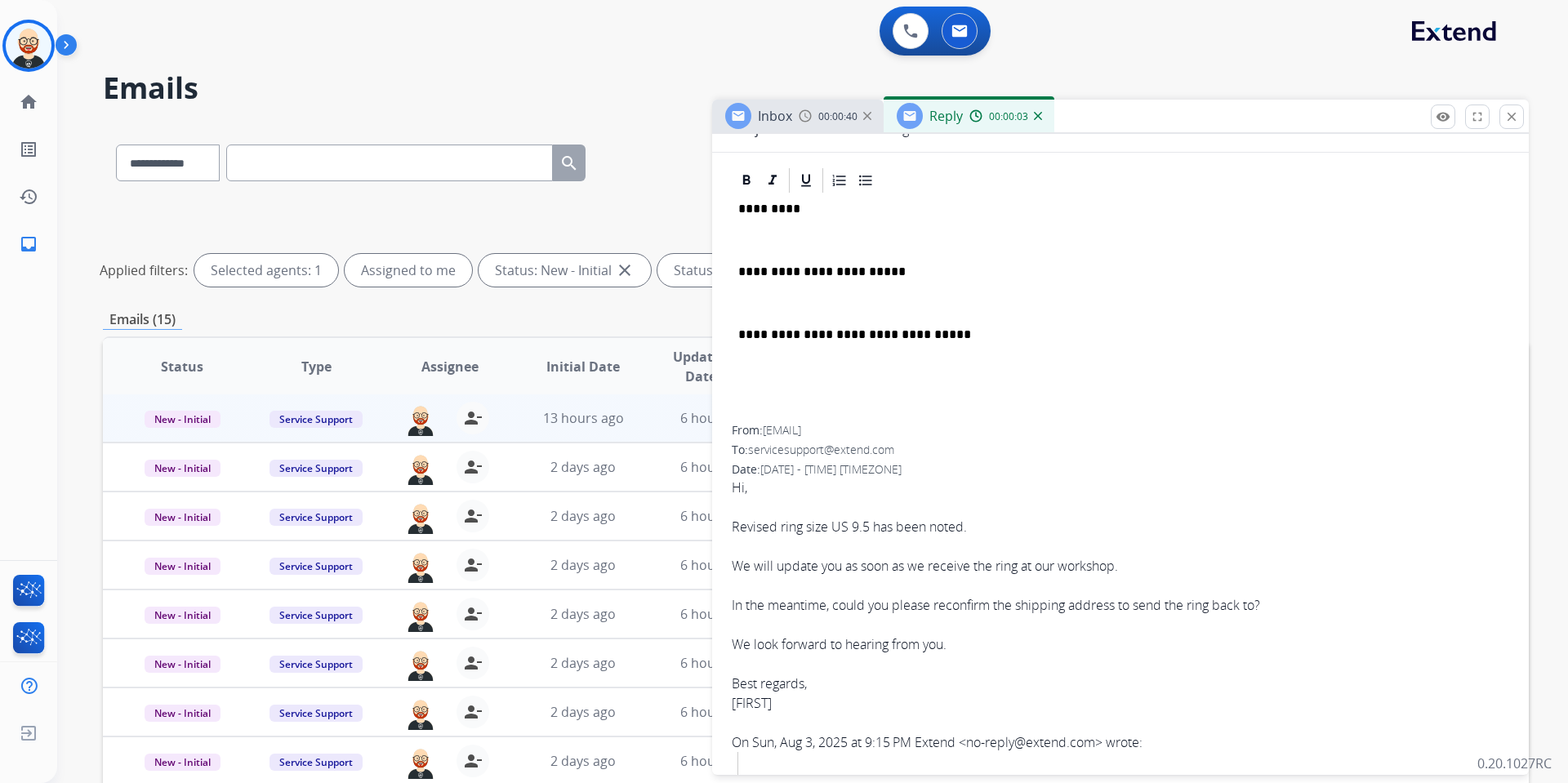 scroll, scrollTop: 224, scrollLeft: 0, axis: vertical 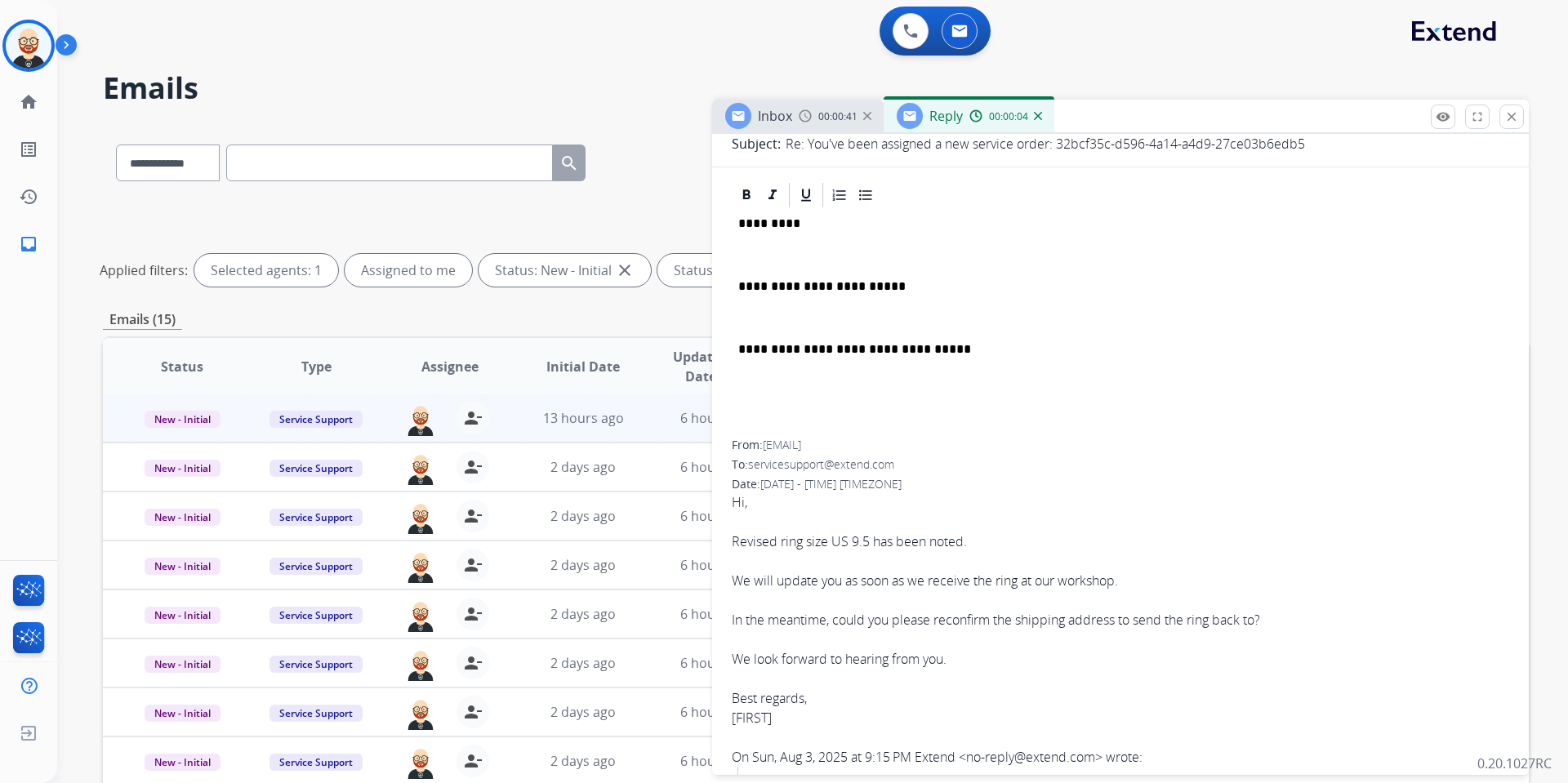 click on "*********" at bounding box center [1114, 224] 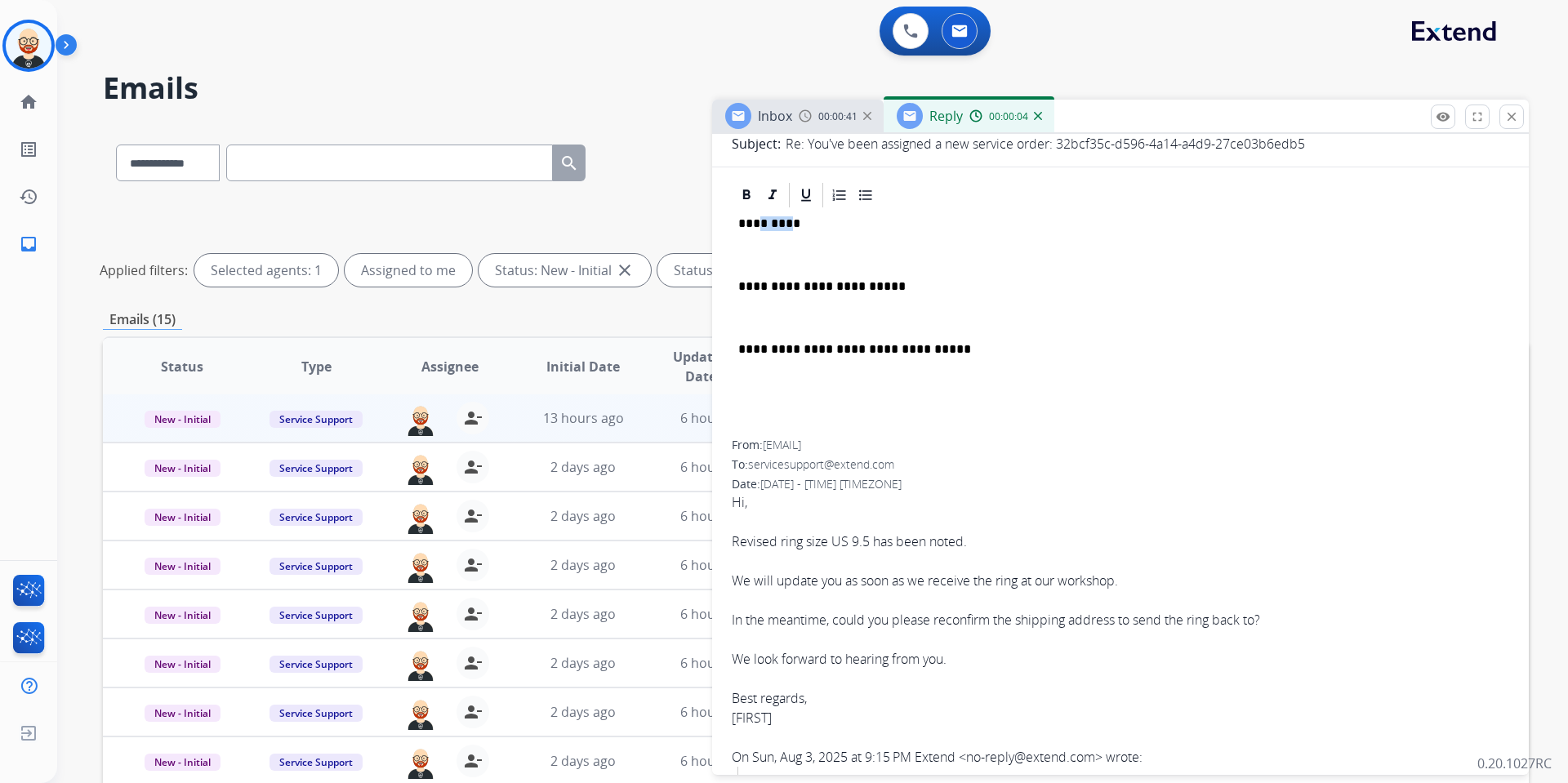 click on "*********" at bounding box center (1114, 224) 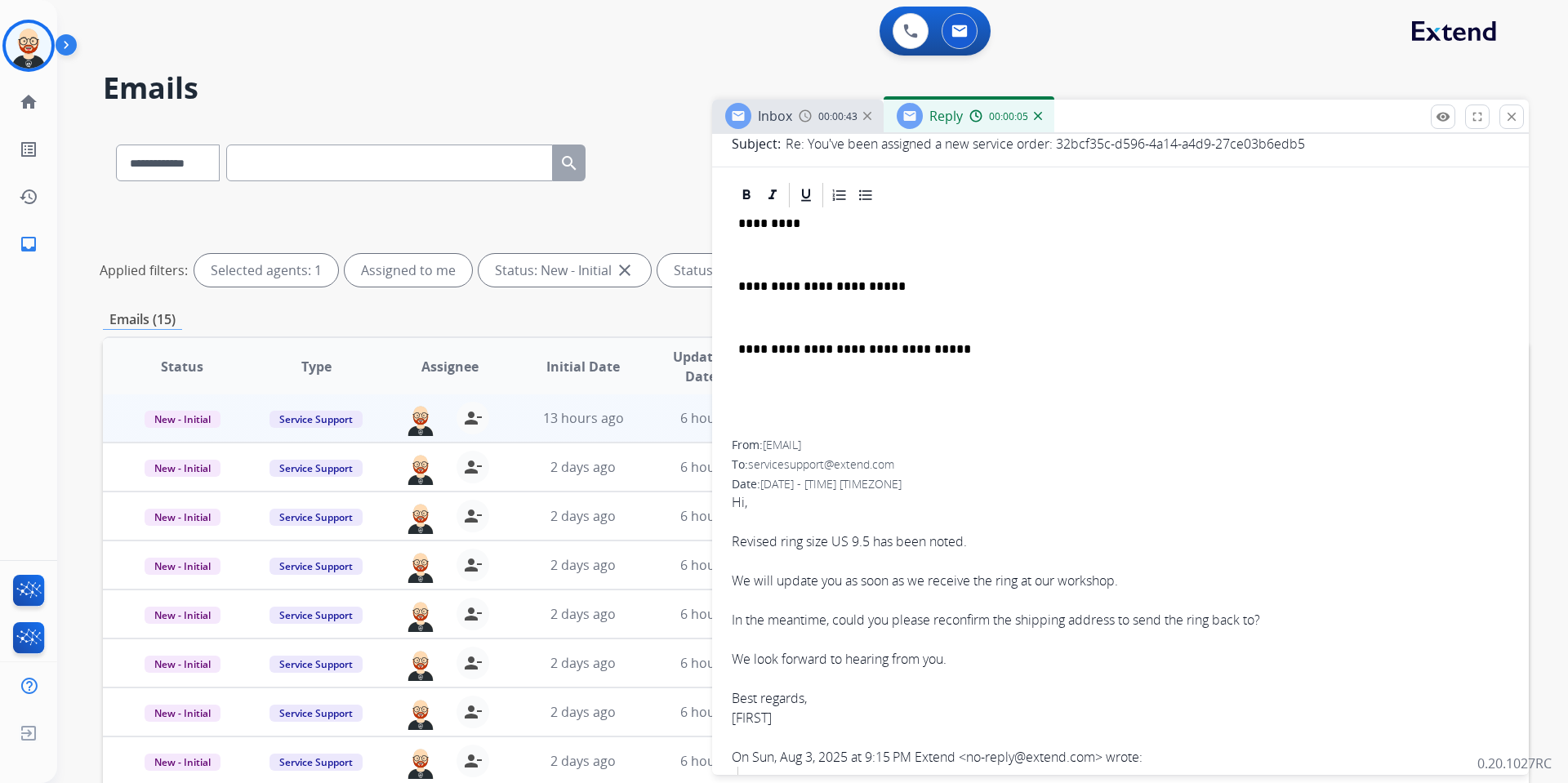 click on "**********" at bounding box center (1120, 325) 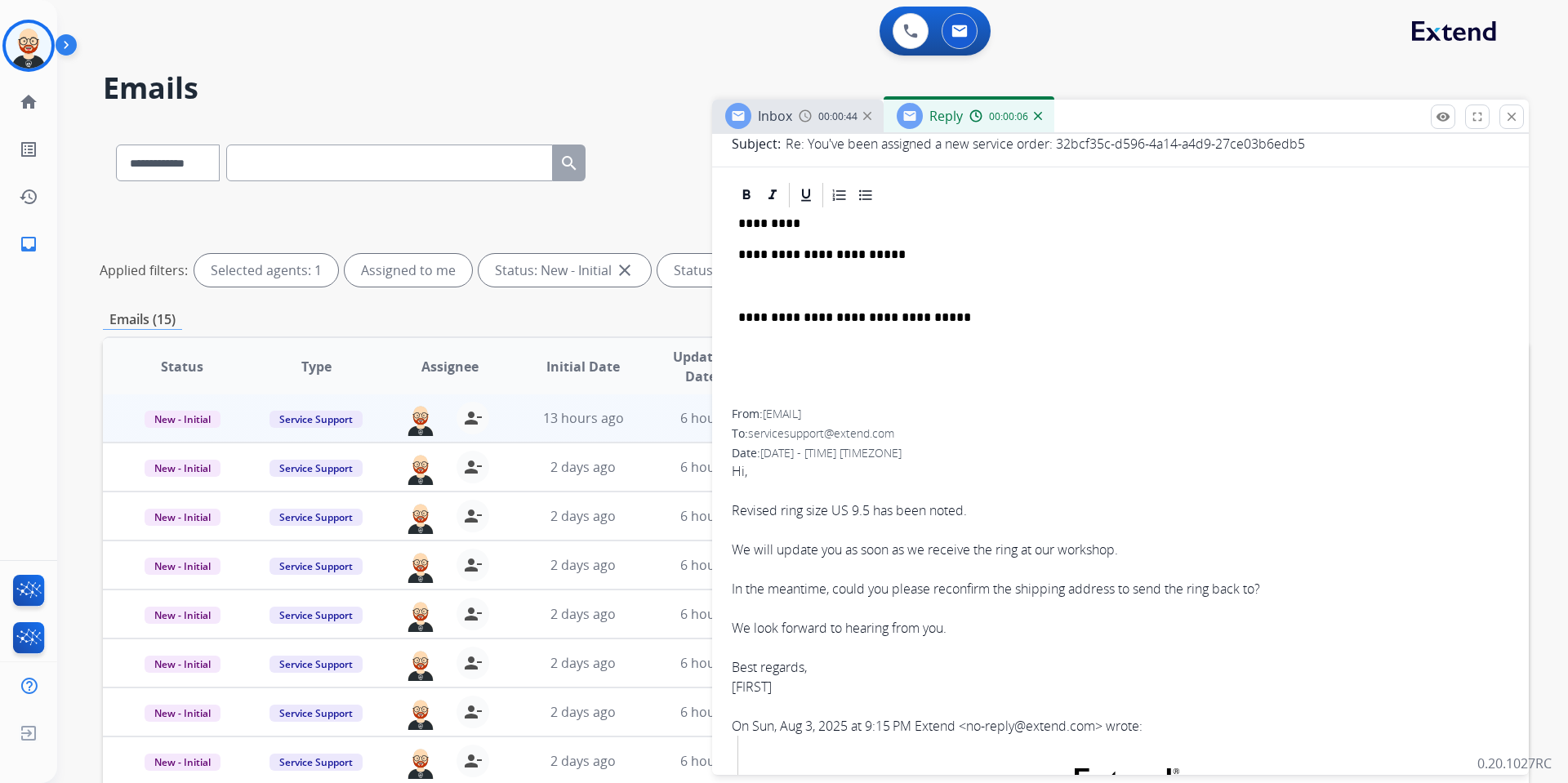 click on "**********" at bounding box center [1120, 309] 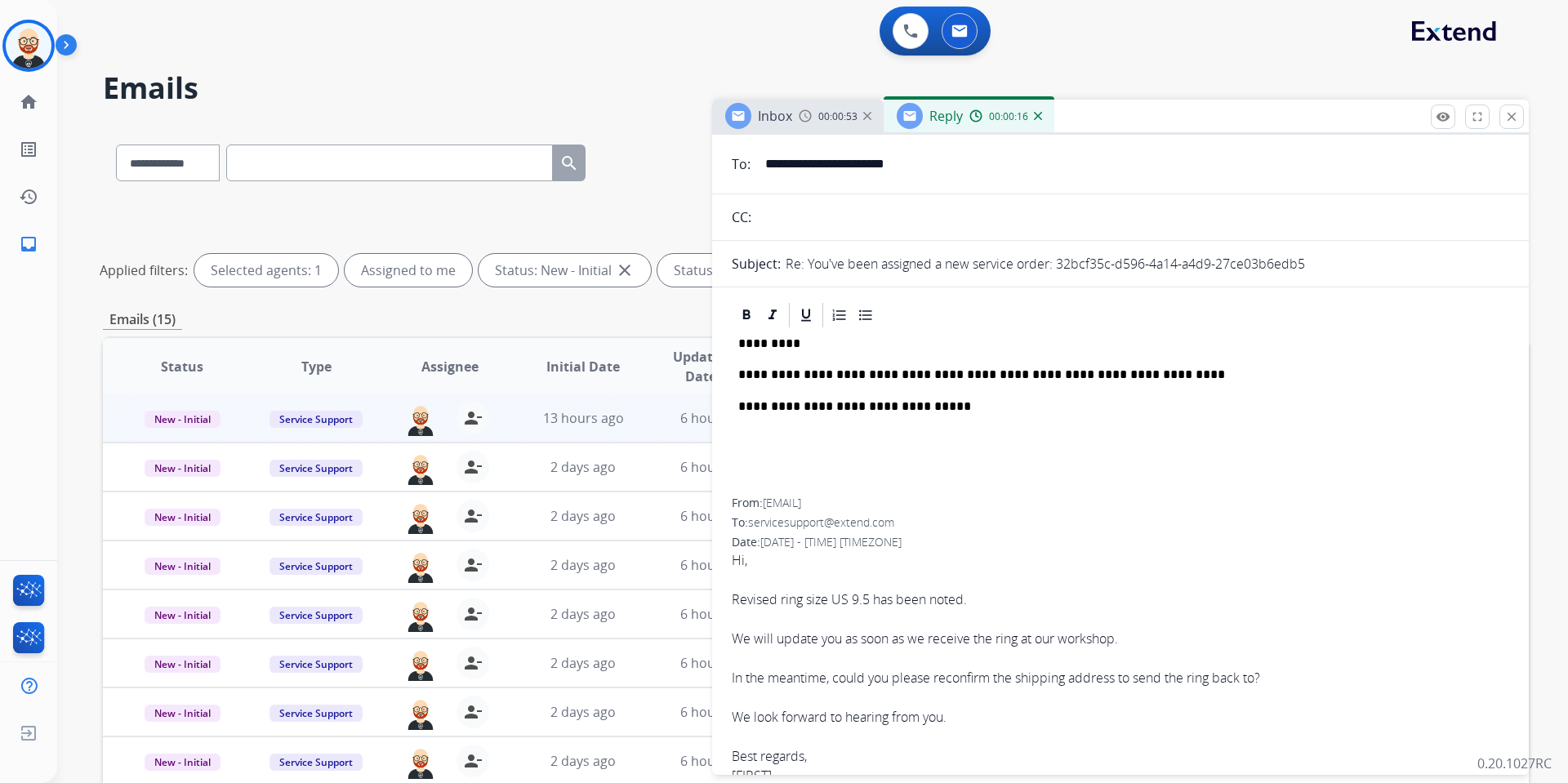 scroll, scrollTop: 0, scrollLeft: 0, axis: both 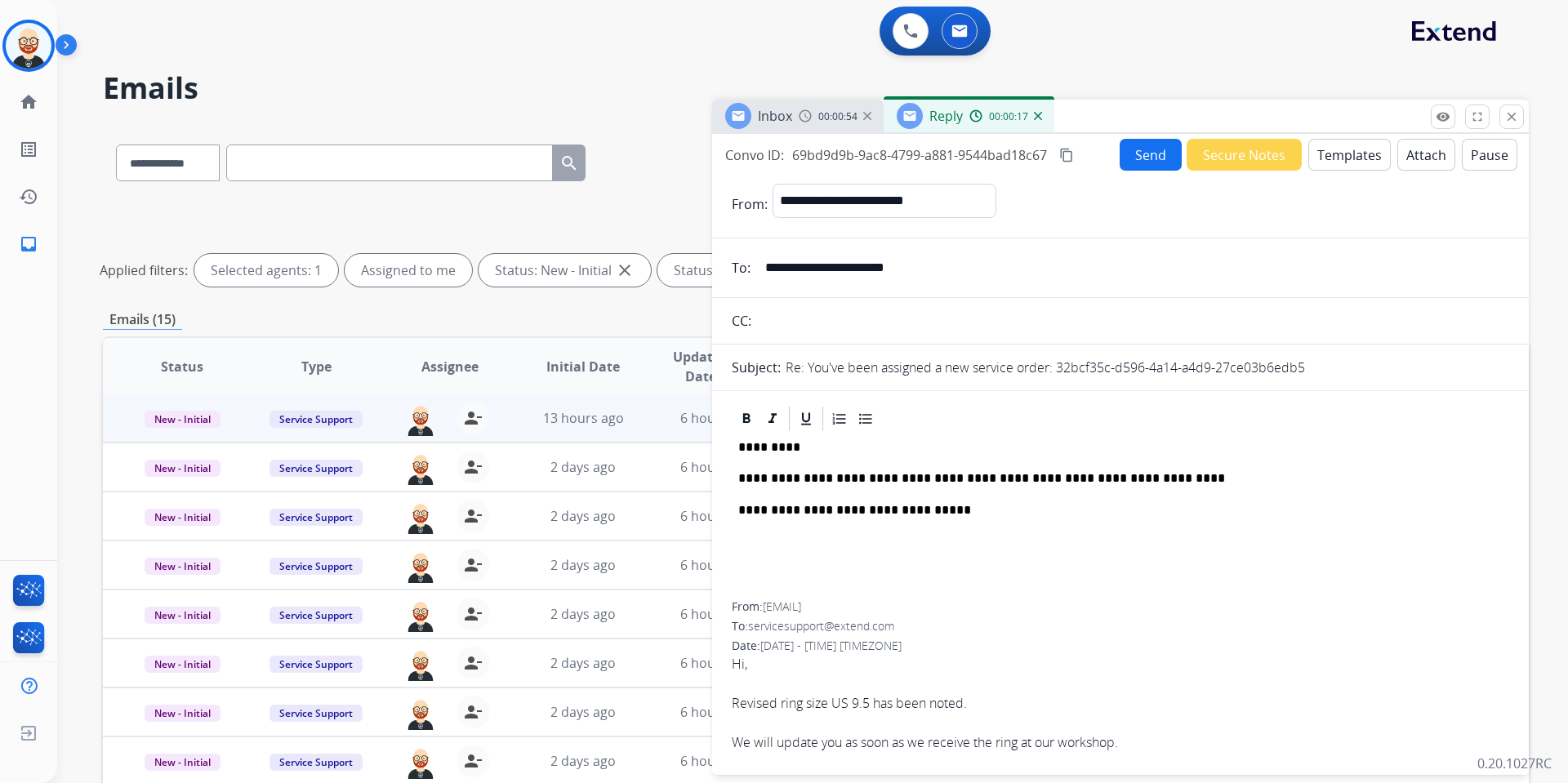 click on "content_copy" at bounding box center (1067, 155) 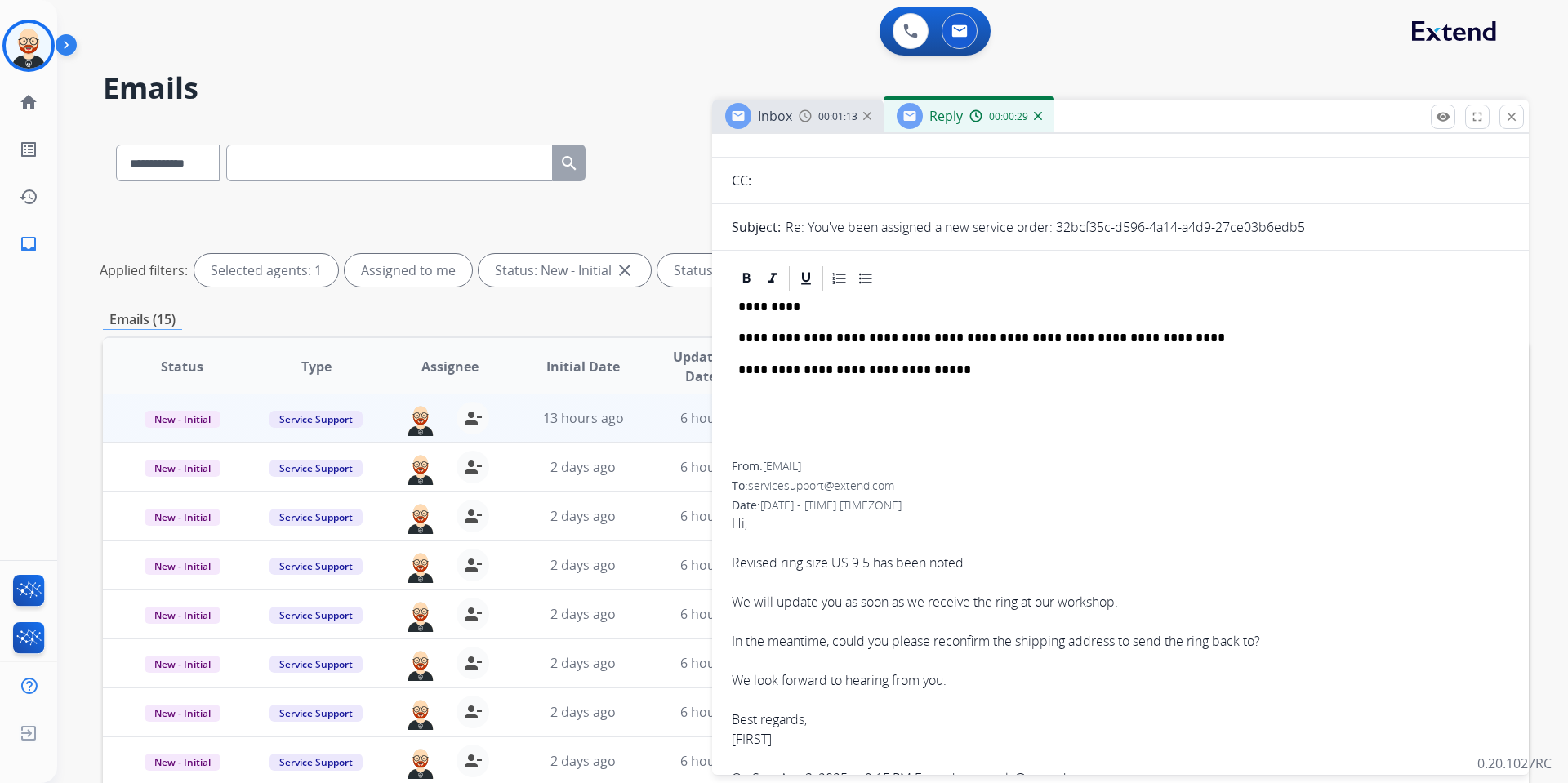 scroll, scrollTop: 142, scrollLeft: 0, axis: vertical 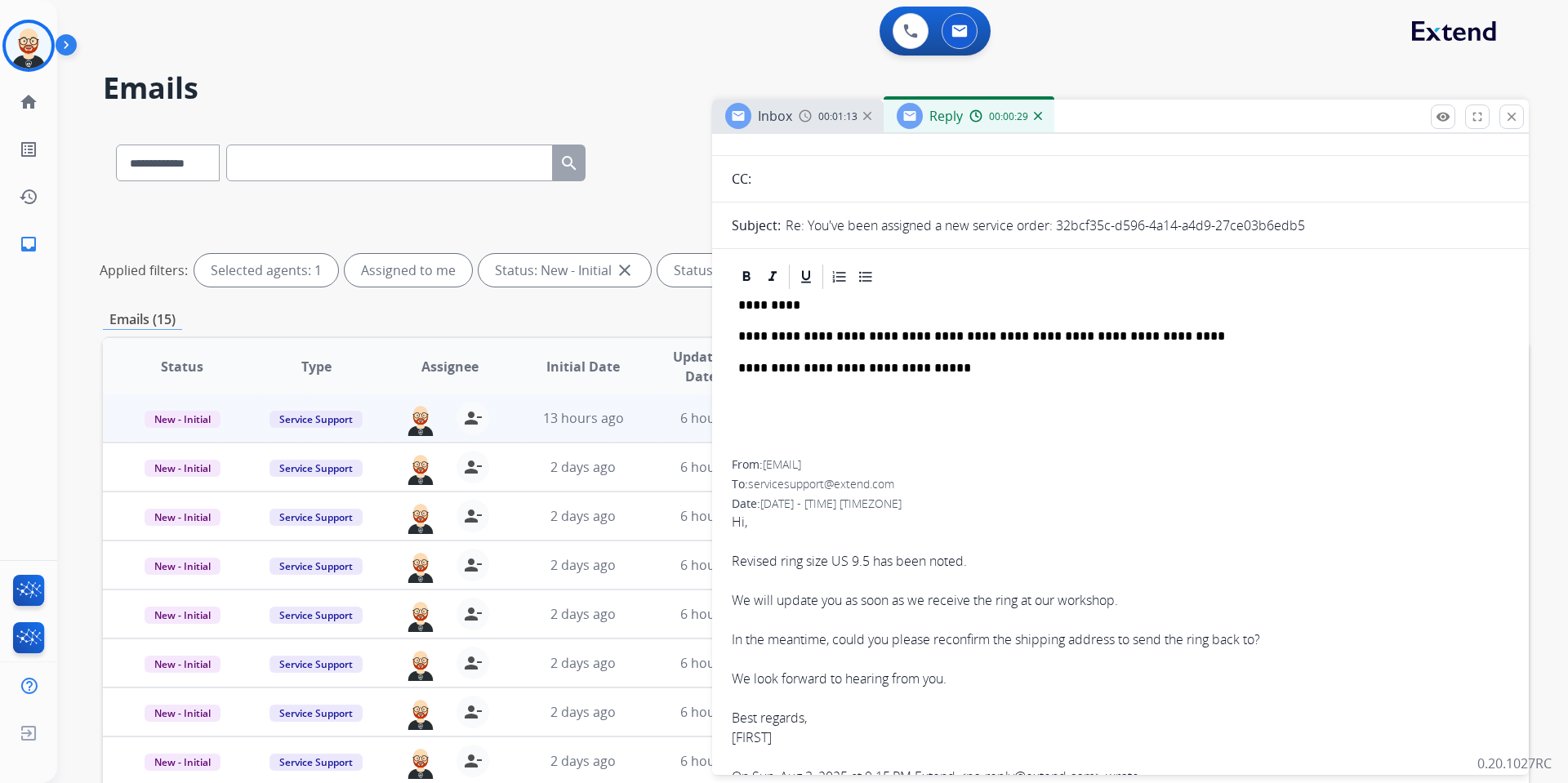 click on "In the meantime, could you please reconfirm the shipping address to send the ring back to? We look forward to hearing from you. Best regards, [FIRST] On Sun, Aug 3, 2025 at 9:15 PM Extend < no-reply@extend.com > wrote: Please reach out with any questions.      Your New Service Order Assignment Your New Service Order Assignment  You have been assigned Service Order: 32bcf35c-d596-4a14-a4d9-27ce03b6edb5     We'll notify you once the customer has shipped their damaged product to you for servicing. Be sure to keep an eye out for that email.  You have been assigned Service Order:   32bcf35c-d596-4a14-a4d9-27ce03b6edb5 We'll notify you once the customer has shipped their damaged product to you for servicing. Be sure to keep an eye out for that email.       Claim Details   CUSTOMER NAME [FIRST] [LAST]   CLAIM ID 9fd7b174-0ce8-4c15-ab71-a12618bb557e   SELLING RETAILER Diamondere   SERVICE ADDRESS [NUMBER] [STREET], Apt [NUMBER], [CITY], [STATE] [POSTAL_CODE], US   CUSTOMER EMAIL [FIRST]@[EMAIL]   DAMAGE DESCRIPTION" at bounding box center [1120, 1541] 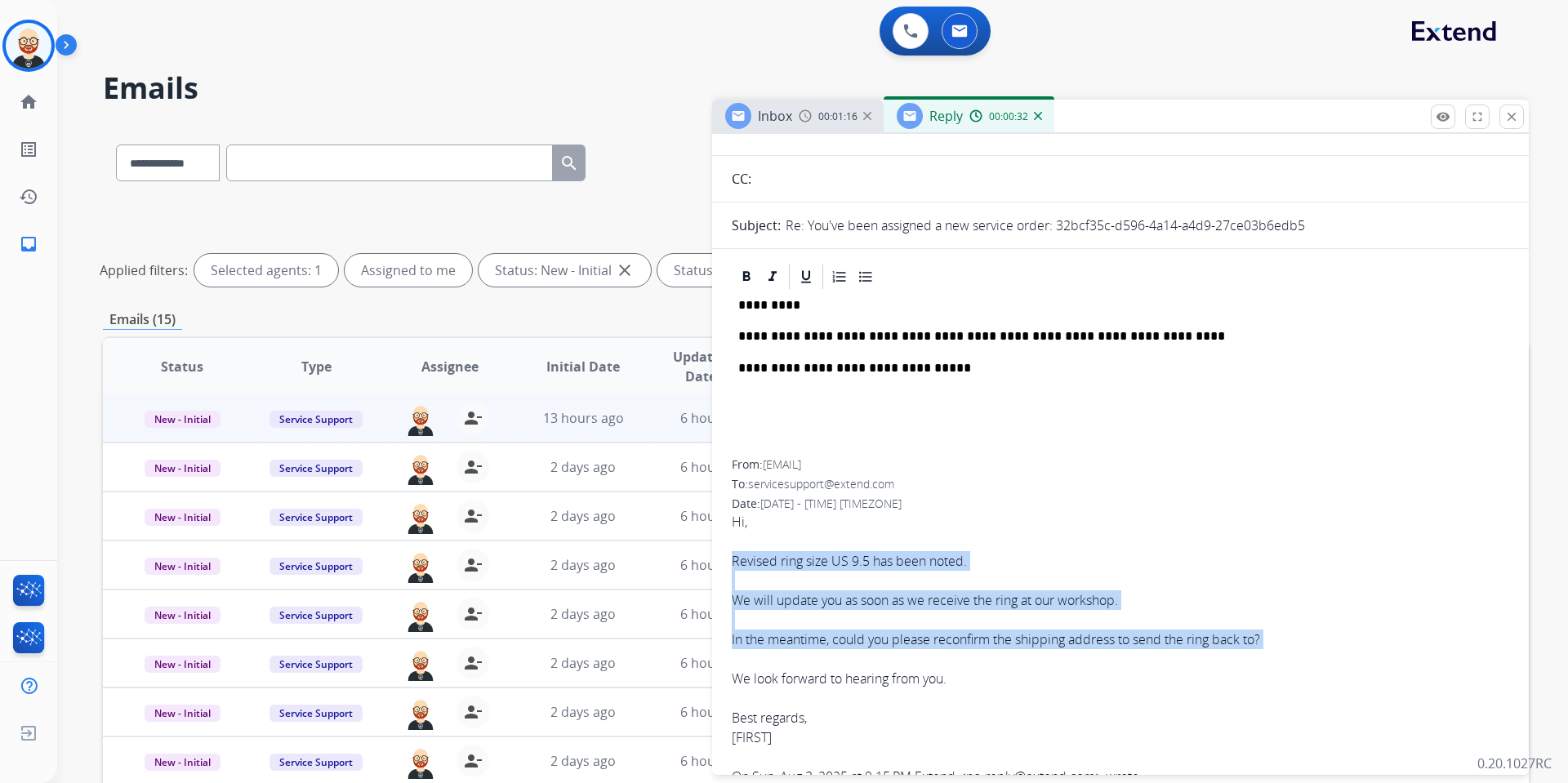 drag, startPoint x: 731, startPoint y: 556, endPoint x: 1290, endPoint y: 656, distance: 567.87411 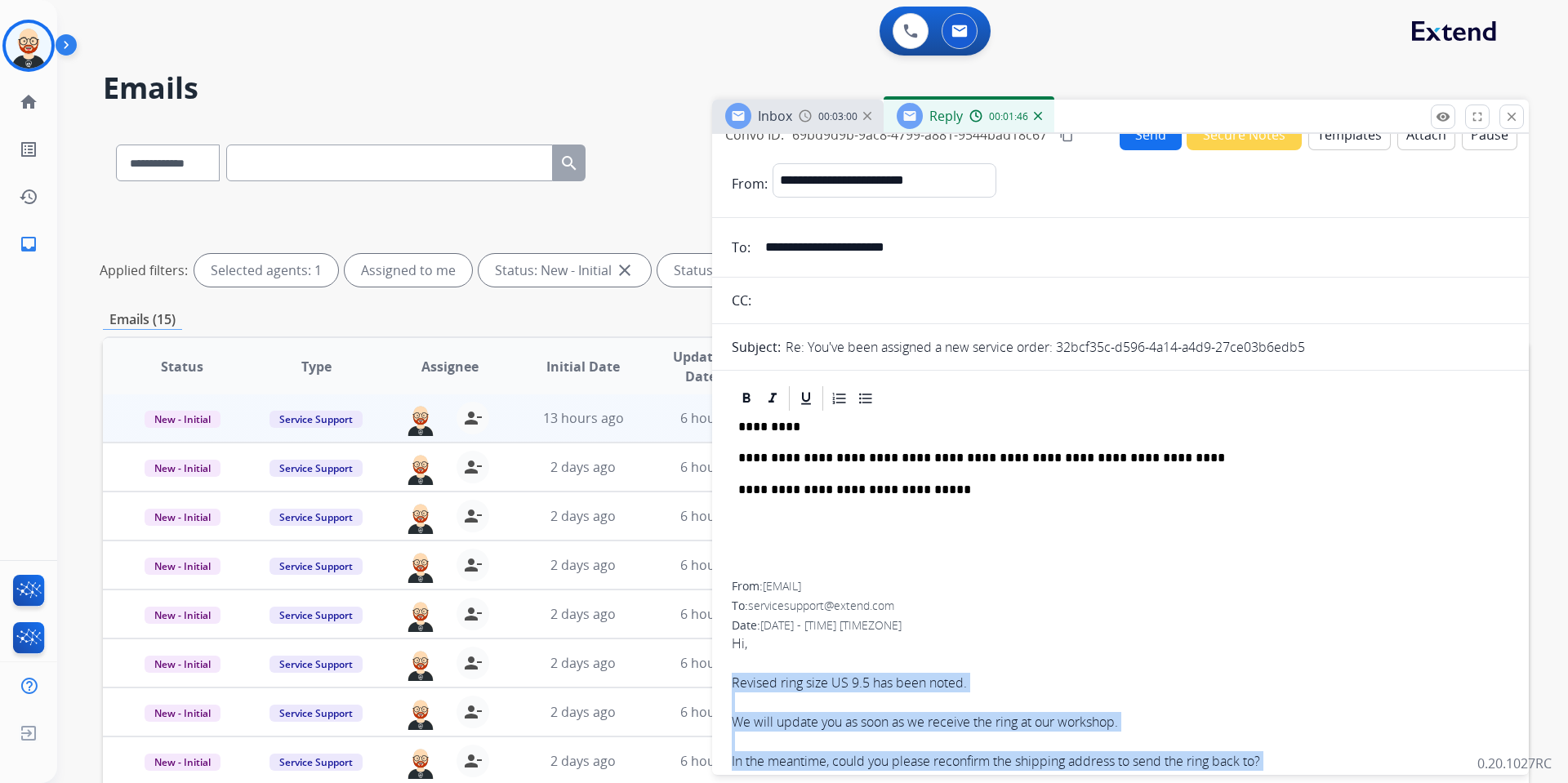 scroll, scrollTop: 0, scrollLeft: 0, axis: both 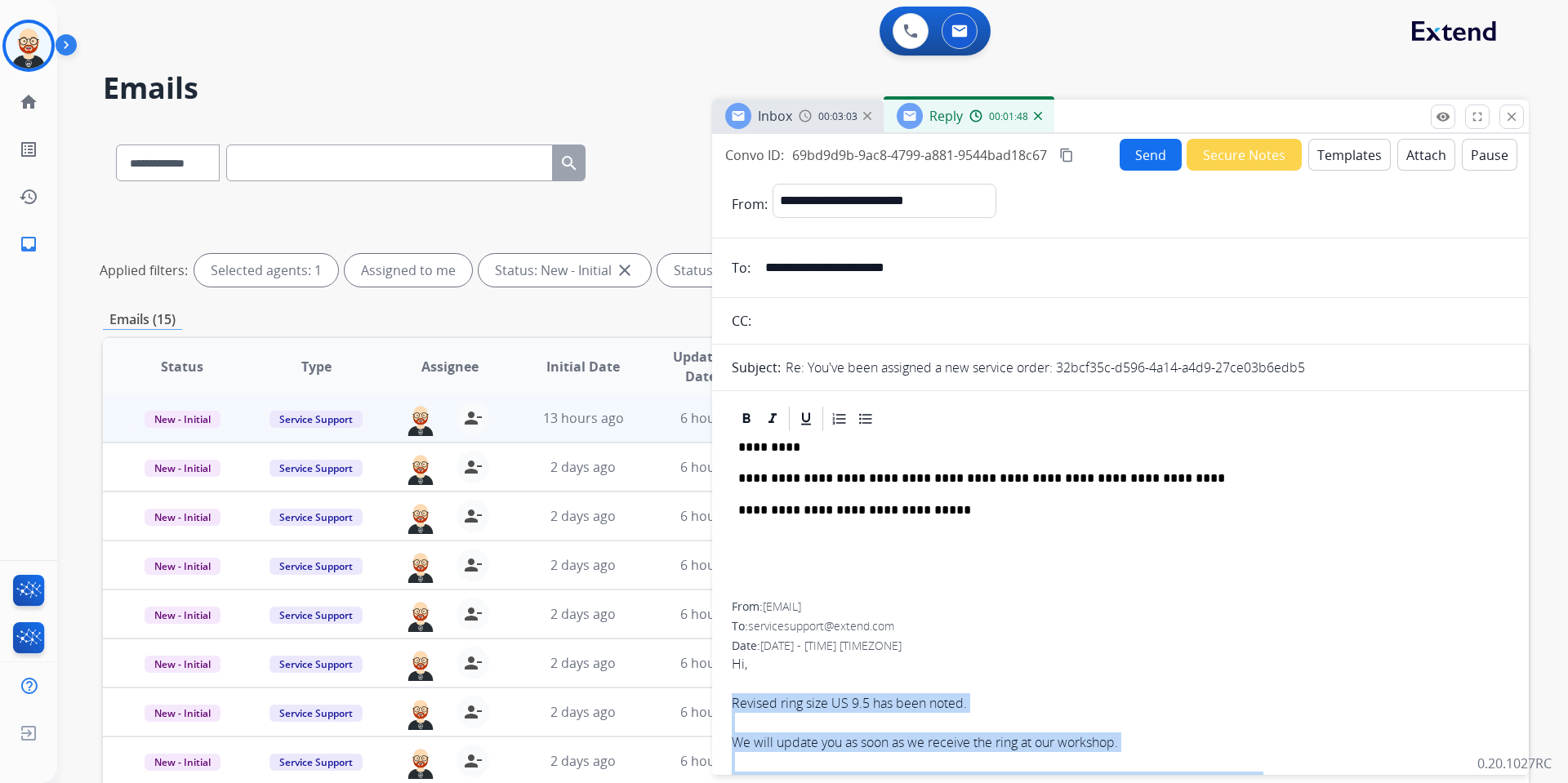 click on "Send" at bounding box center (1151, 154) 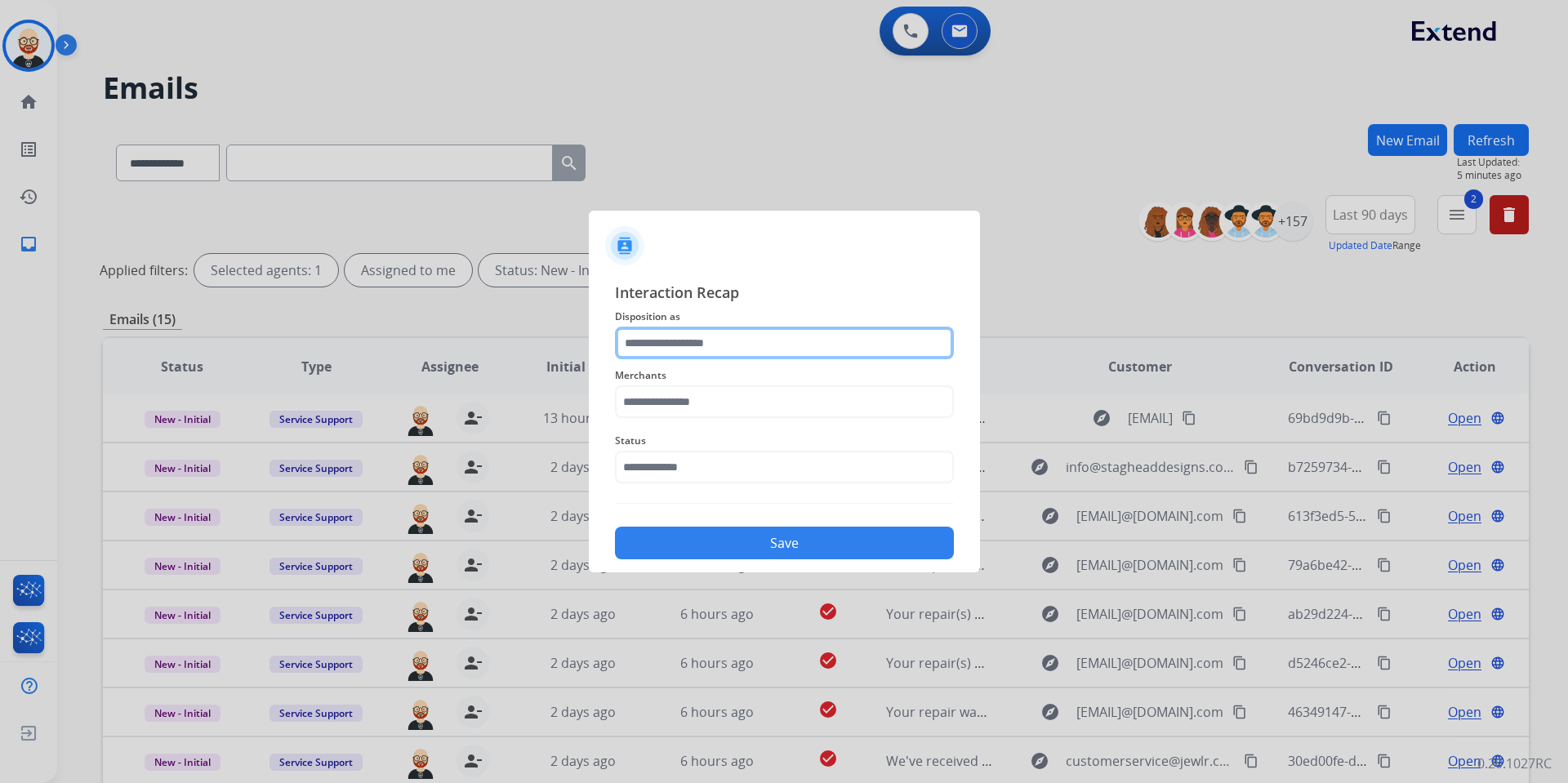 click 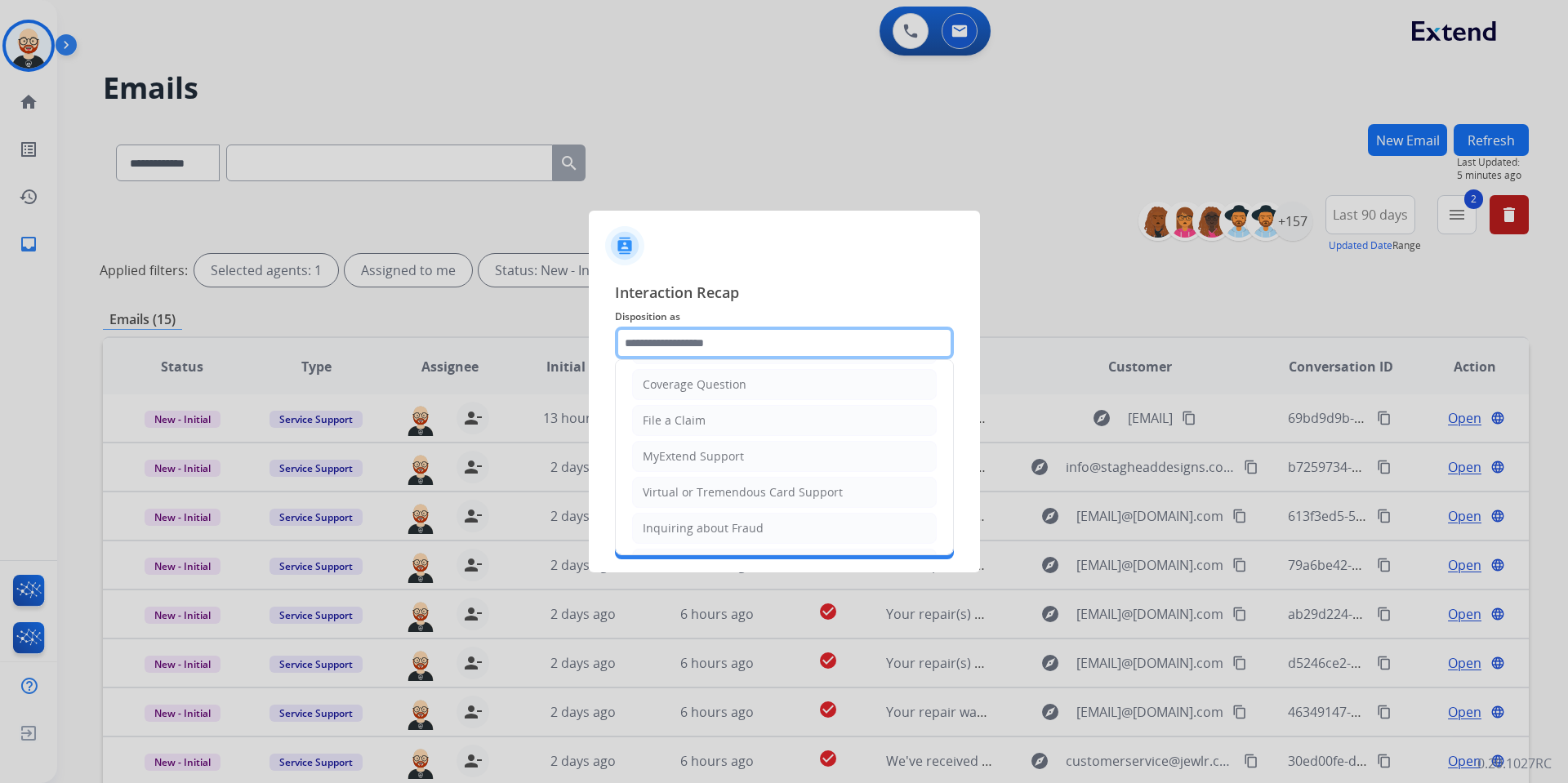 scroll, scrollTop: 255, scrollLeft: 0, axis: vertical 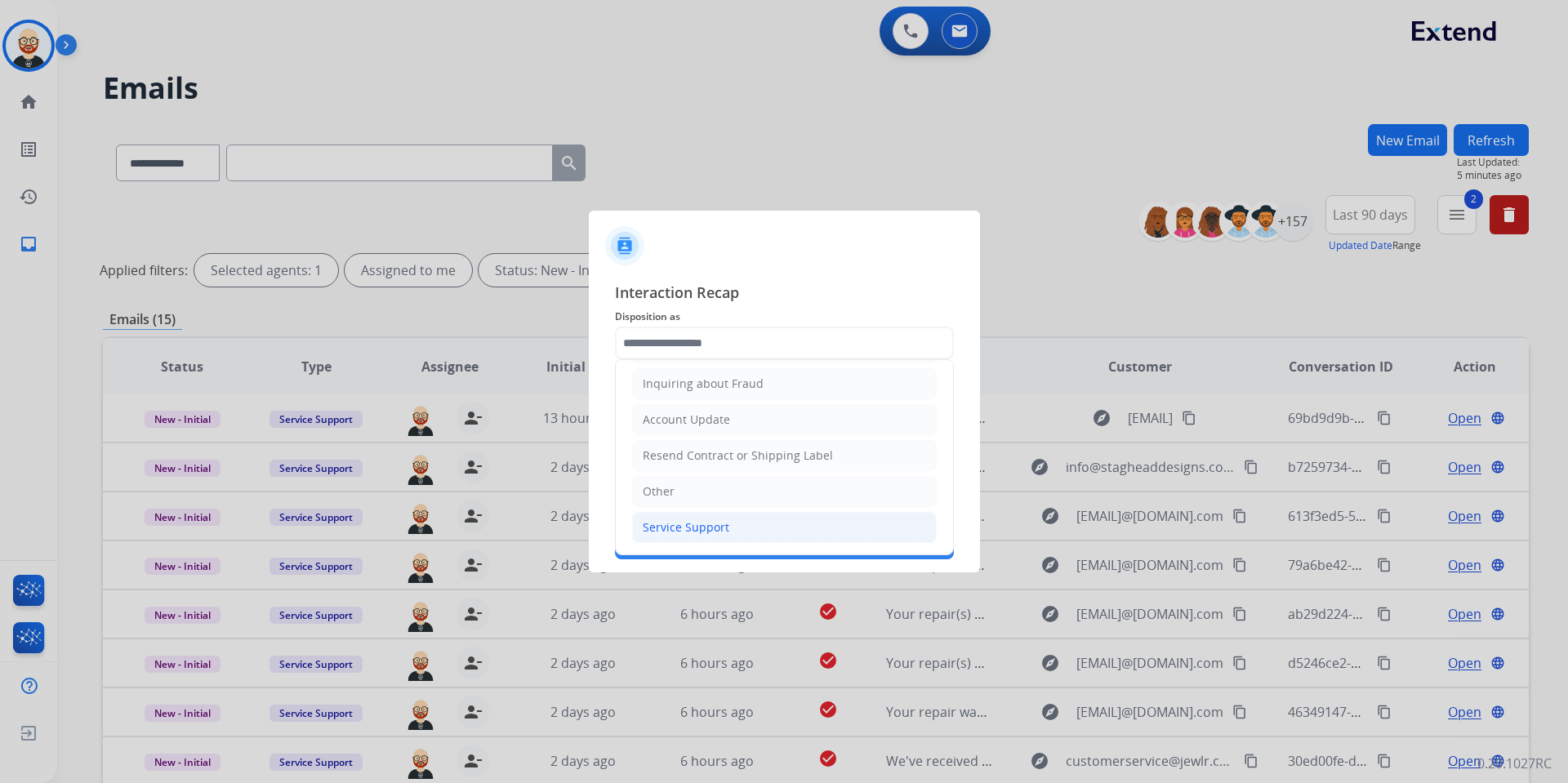 click on "Service Support" 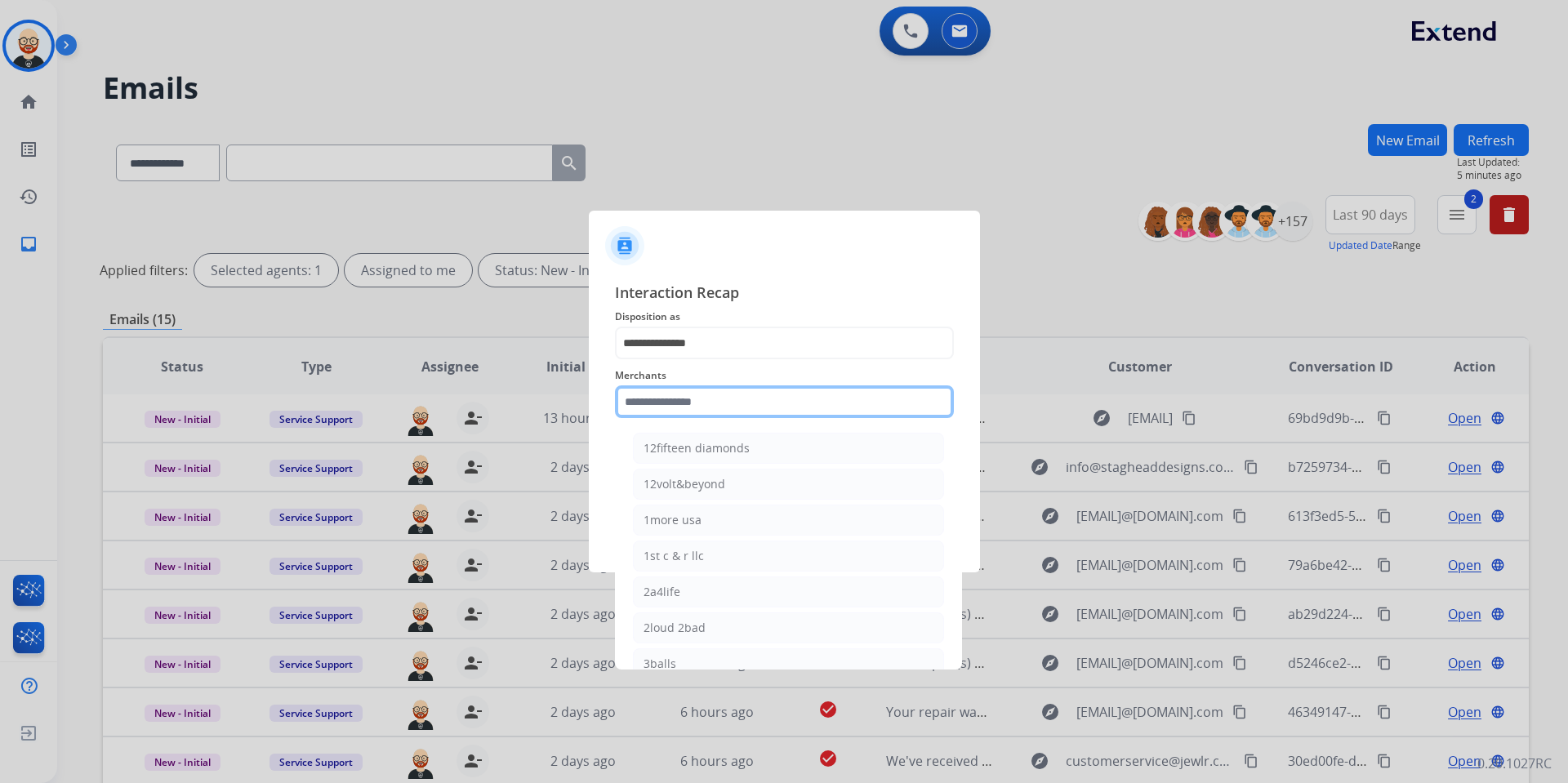 click 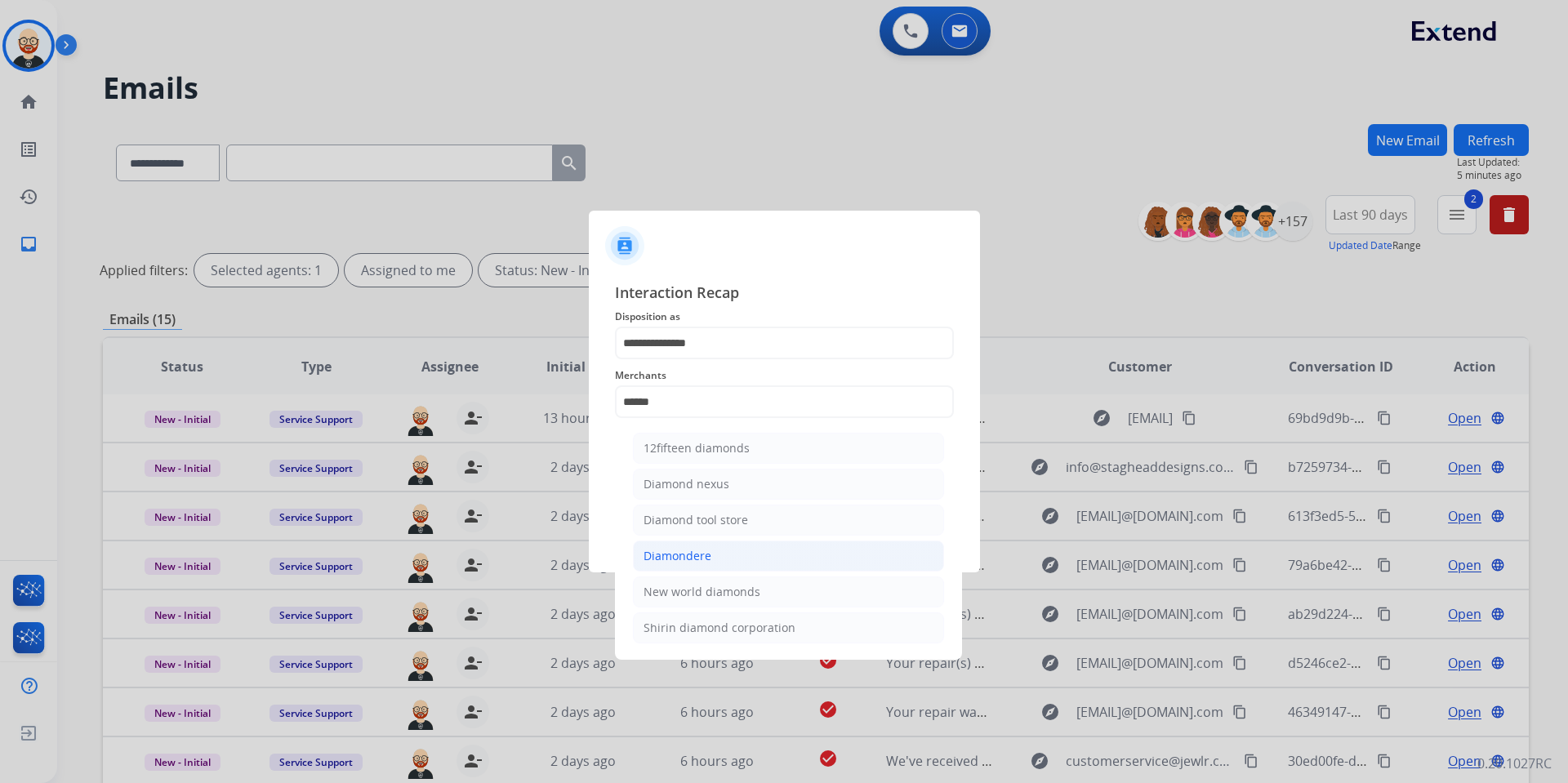 click on "Diamondere" 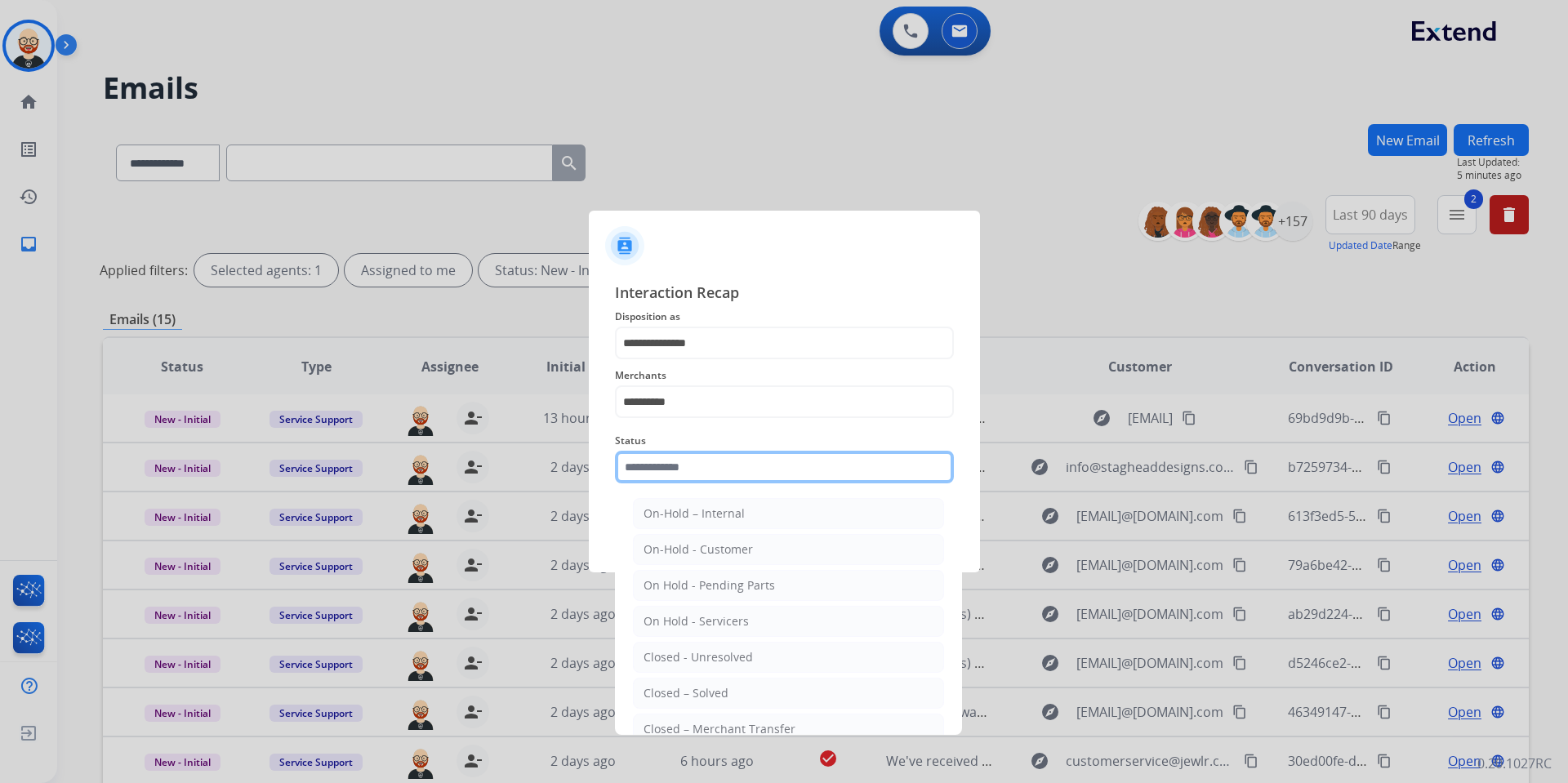 click 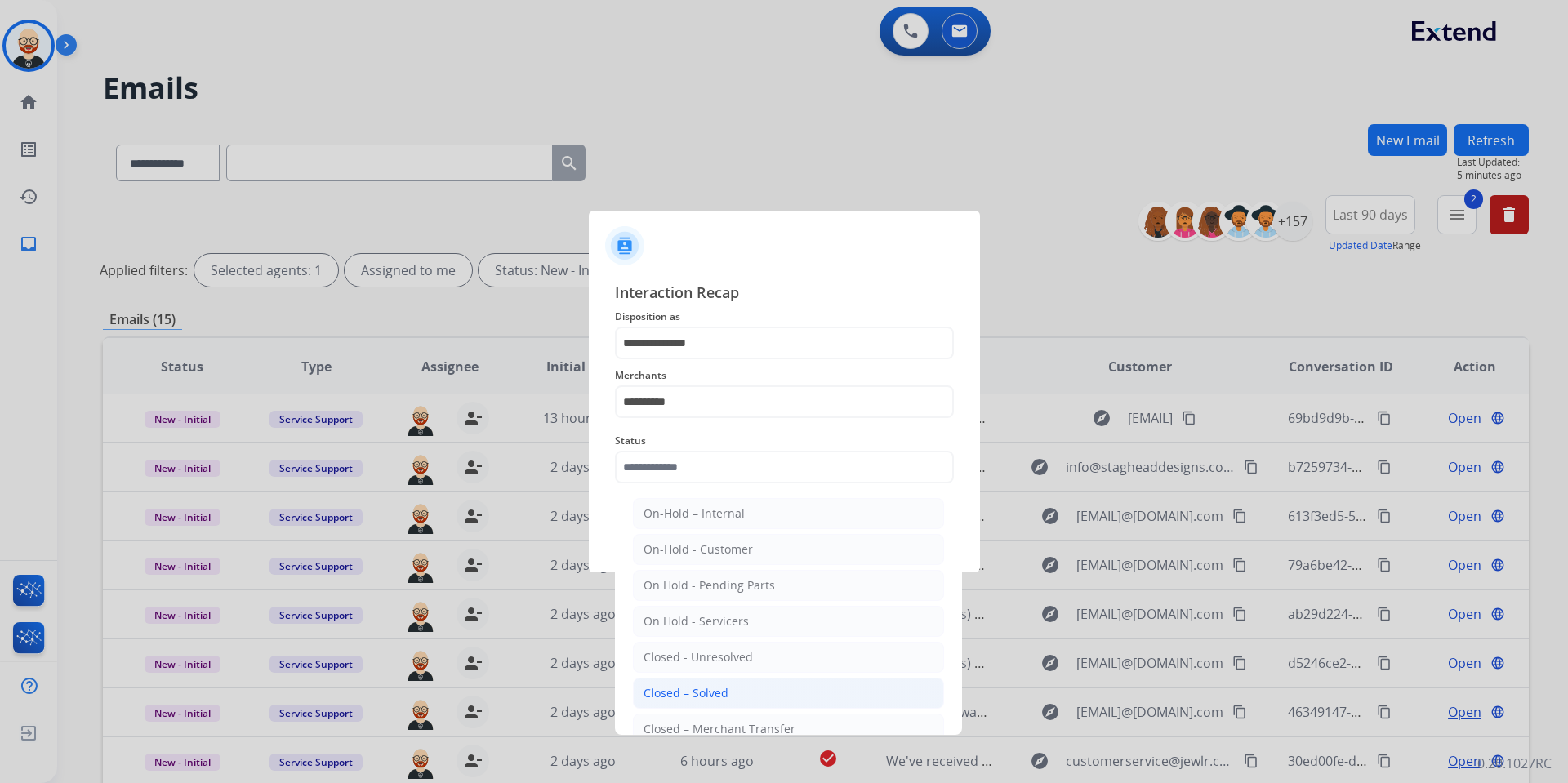 click on "Closed – Solved" 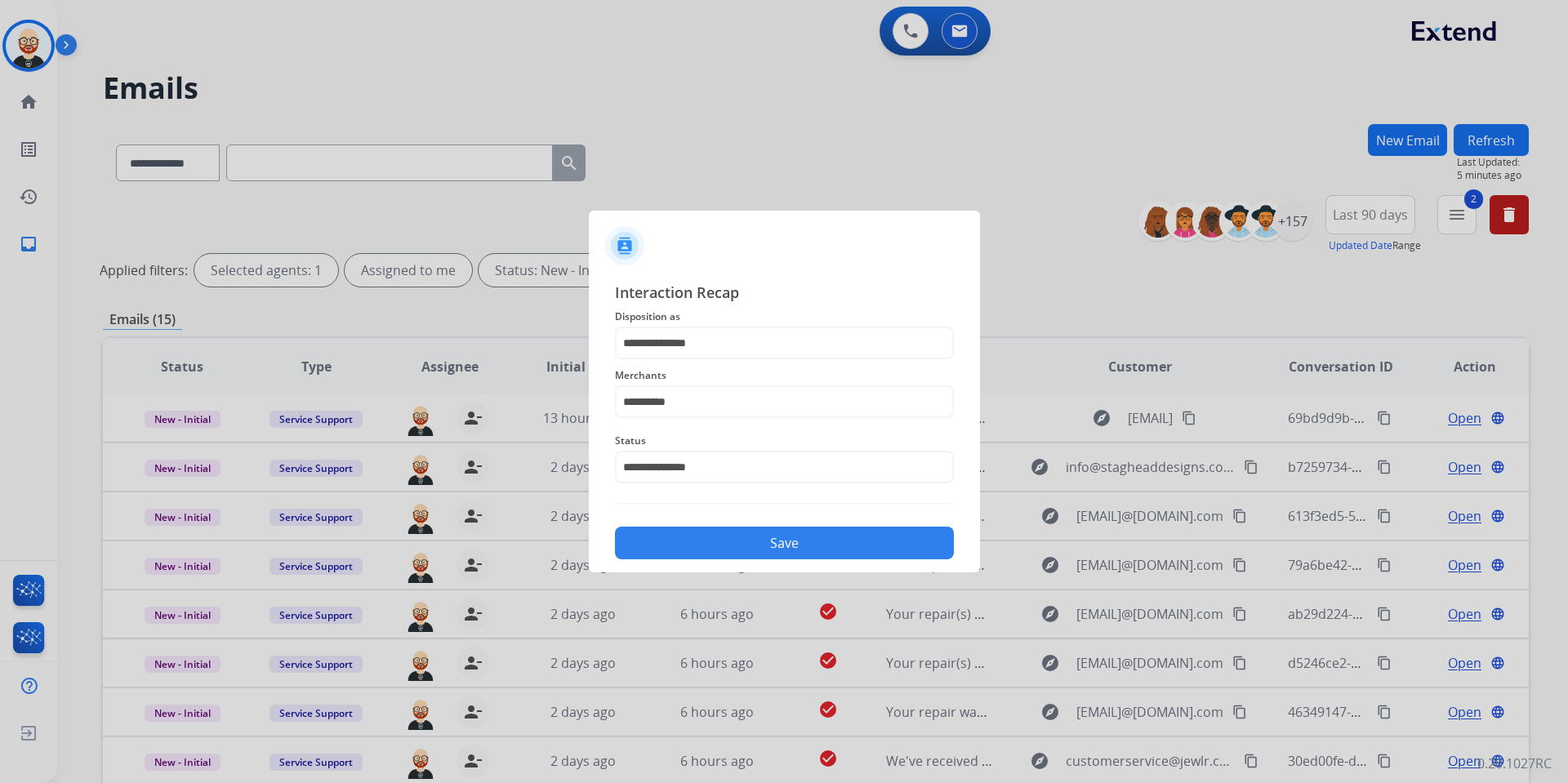 click on "Save" 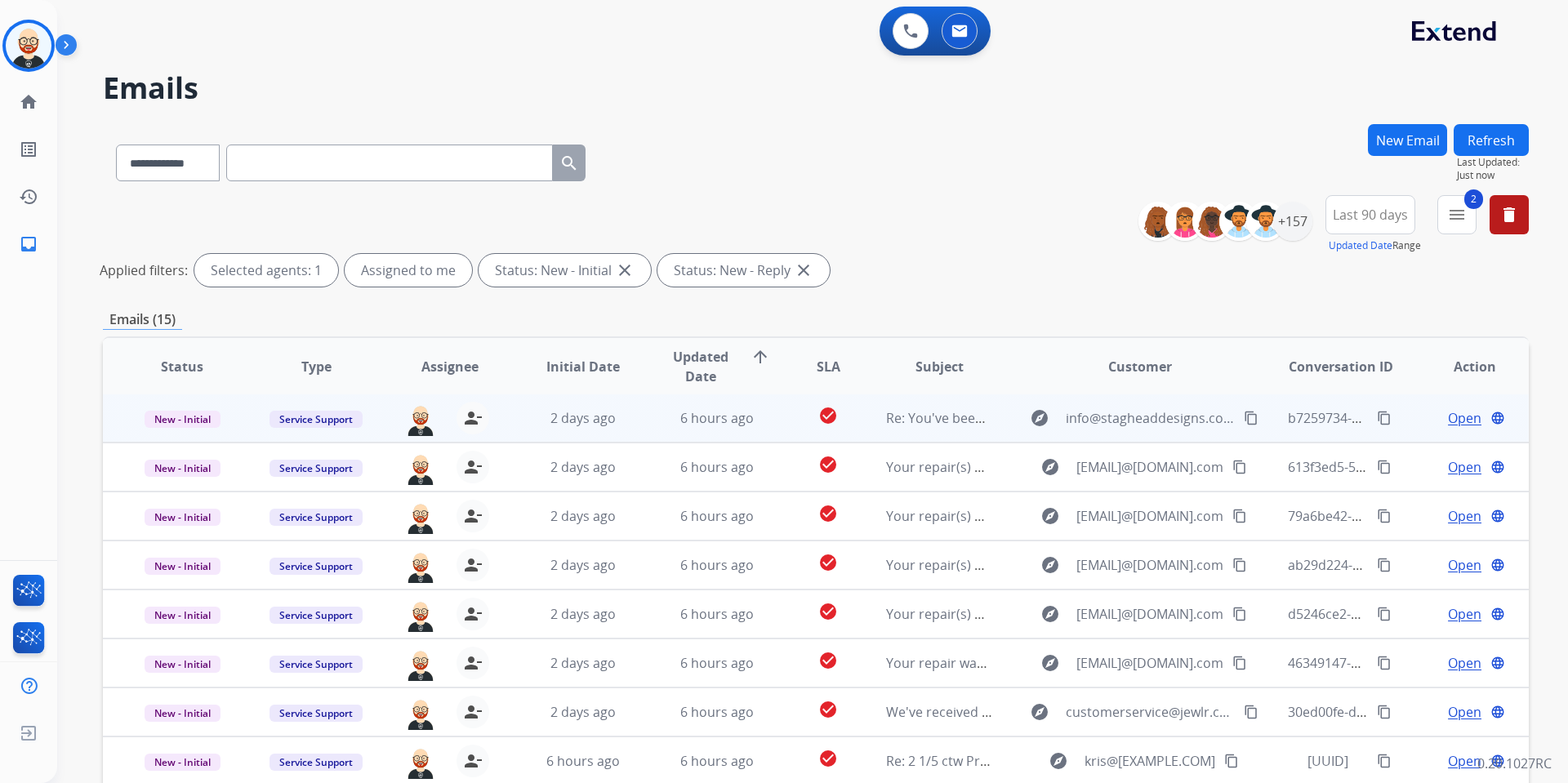 click on "Open" at bounding box center [1464, 418] 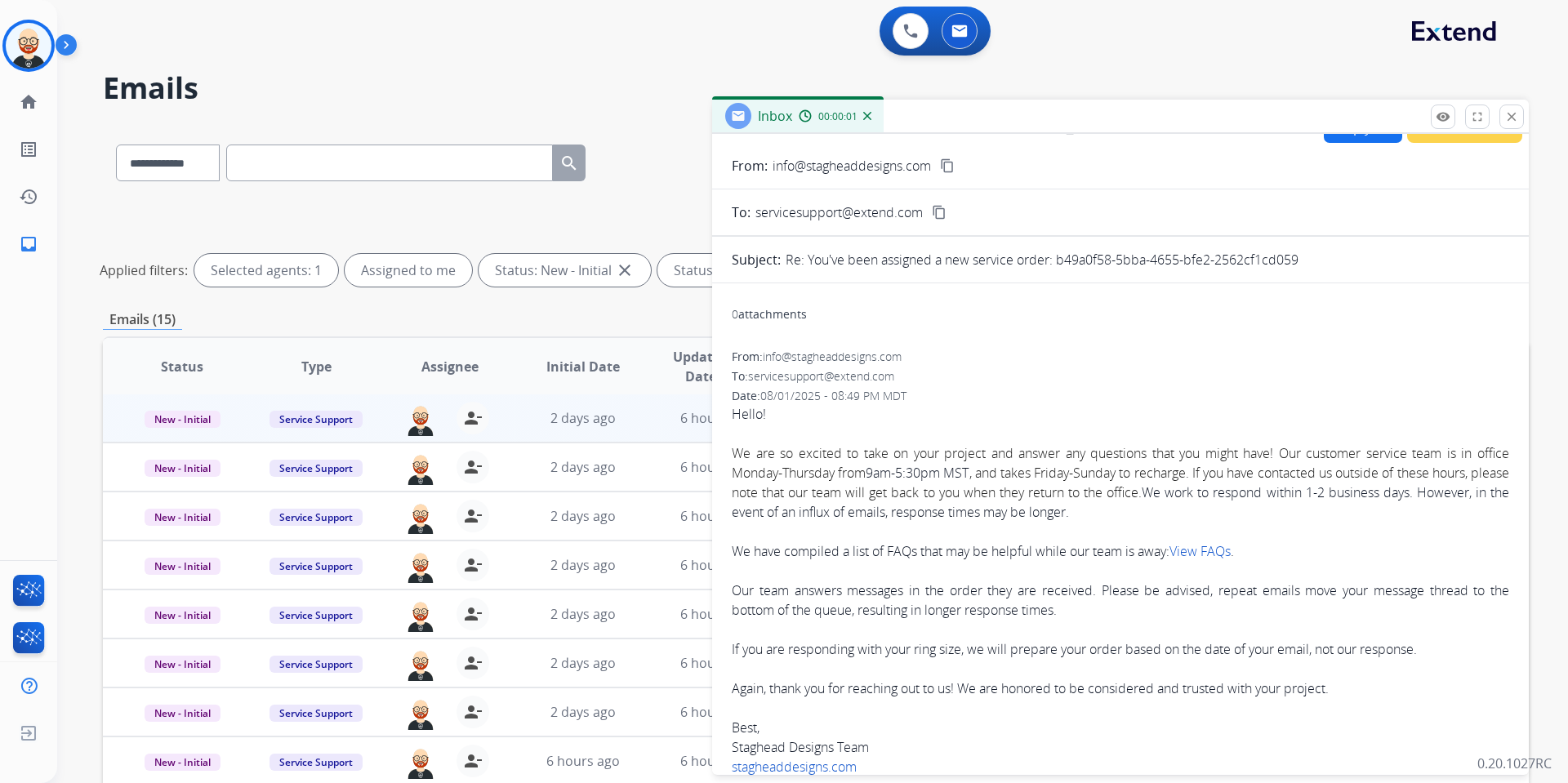 scroll, scrollTop: 56, scrollLeft: 0, axis: vertical 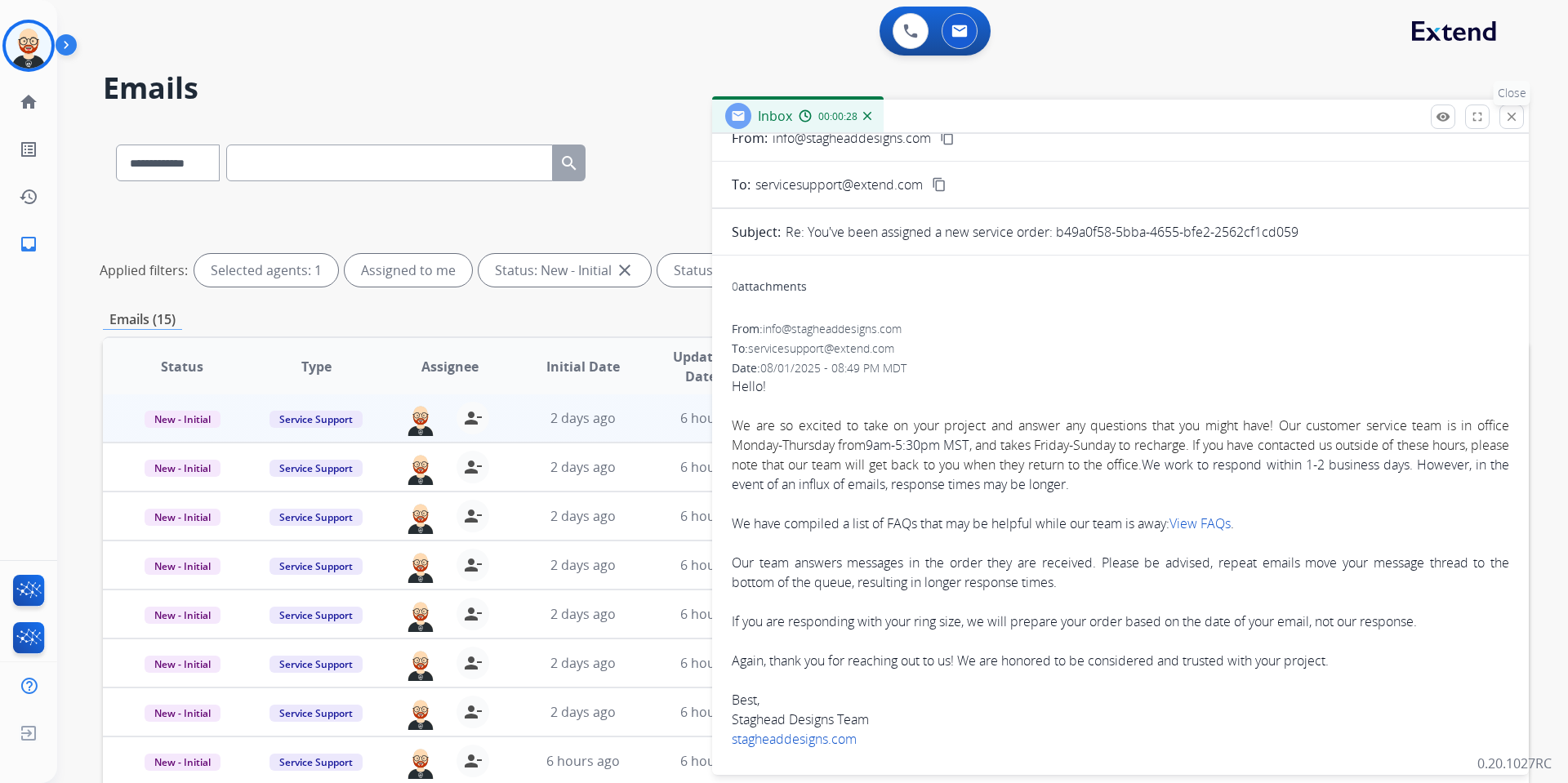 click on "close Close" at bounding box center (1512, 117) 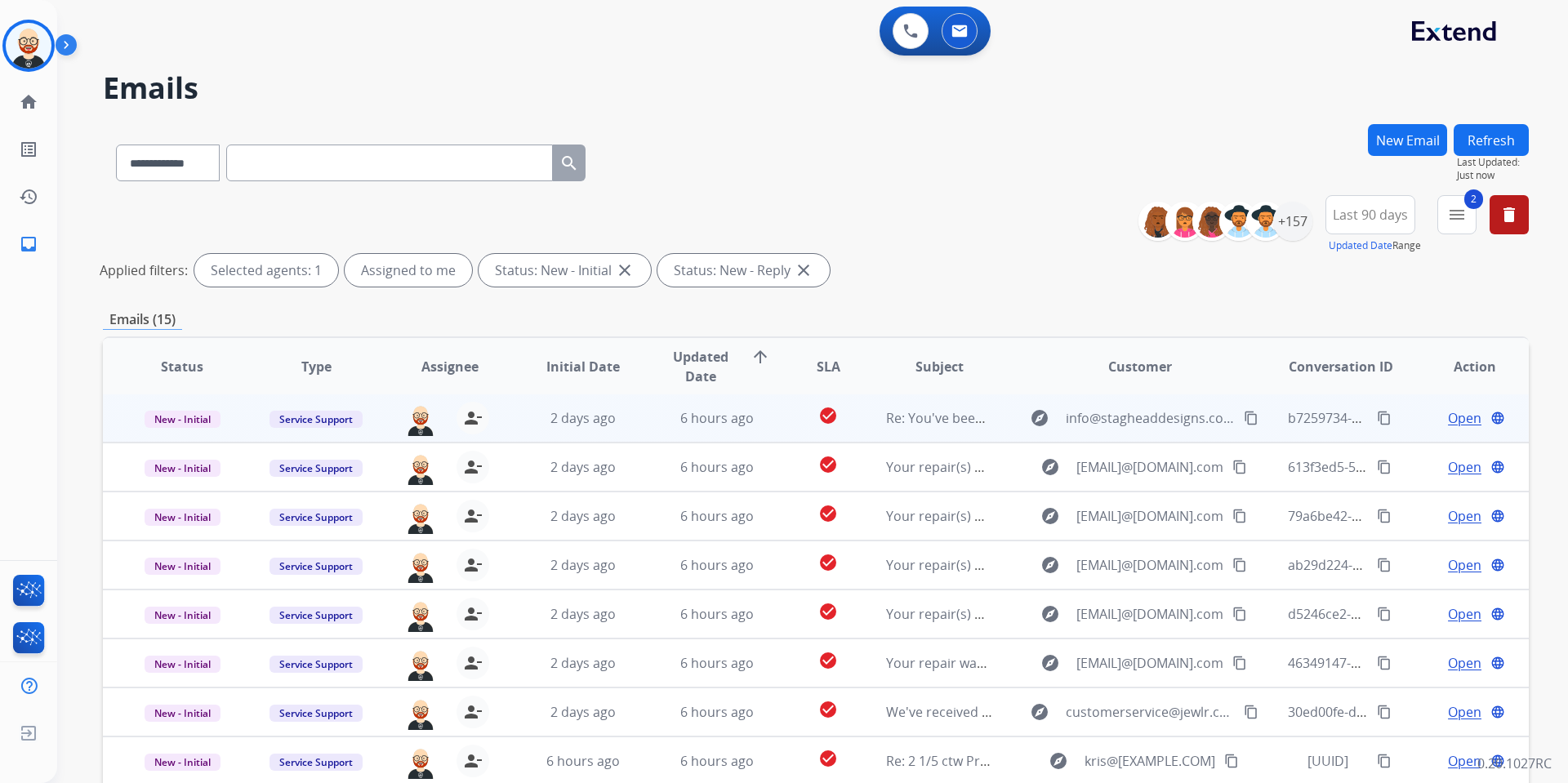 click on "Open language" at bounding box center (1474, 418) 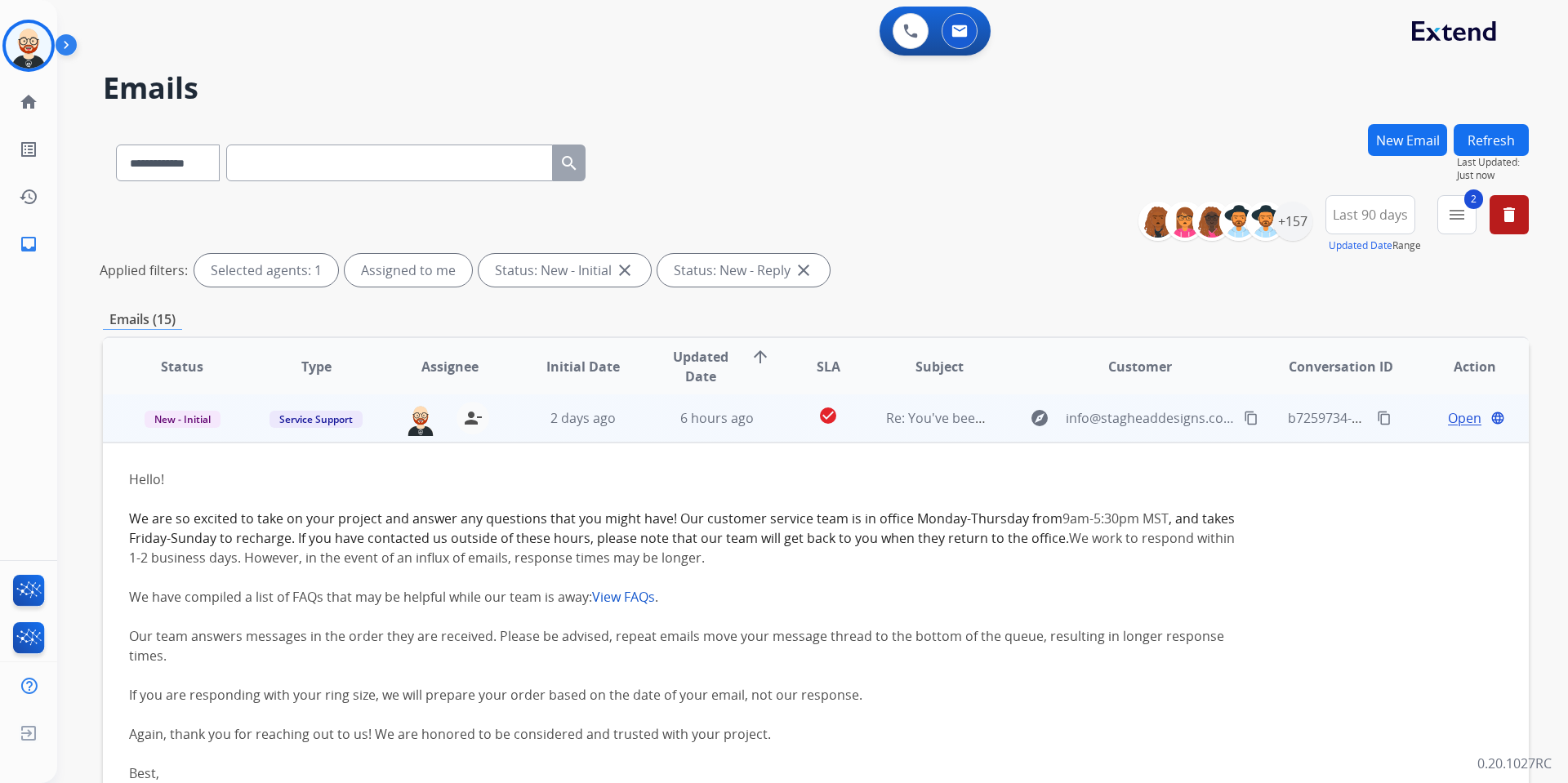 scroll, scrollTop: 0, scrollLeft: 0, axis: both 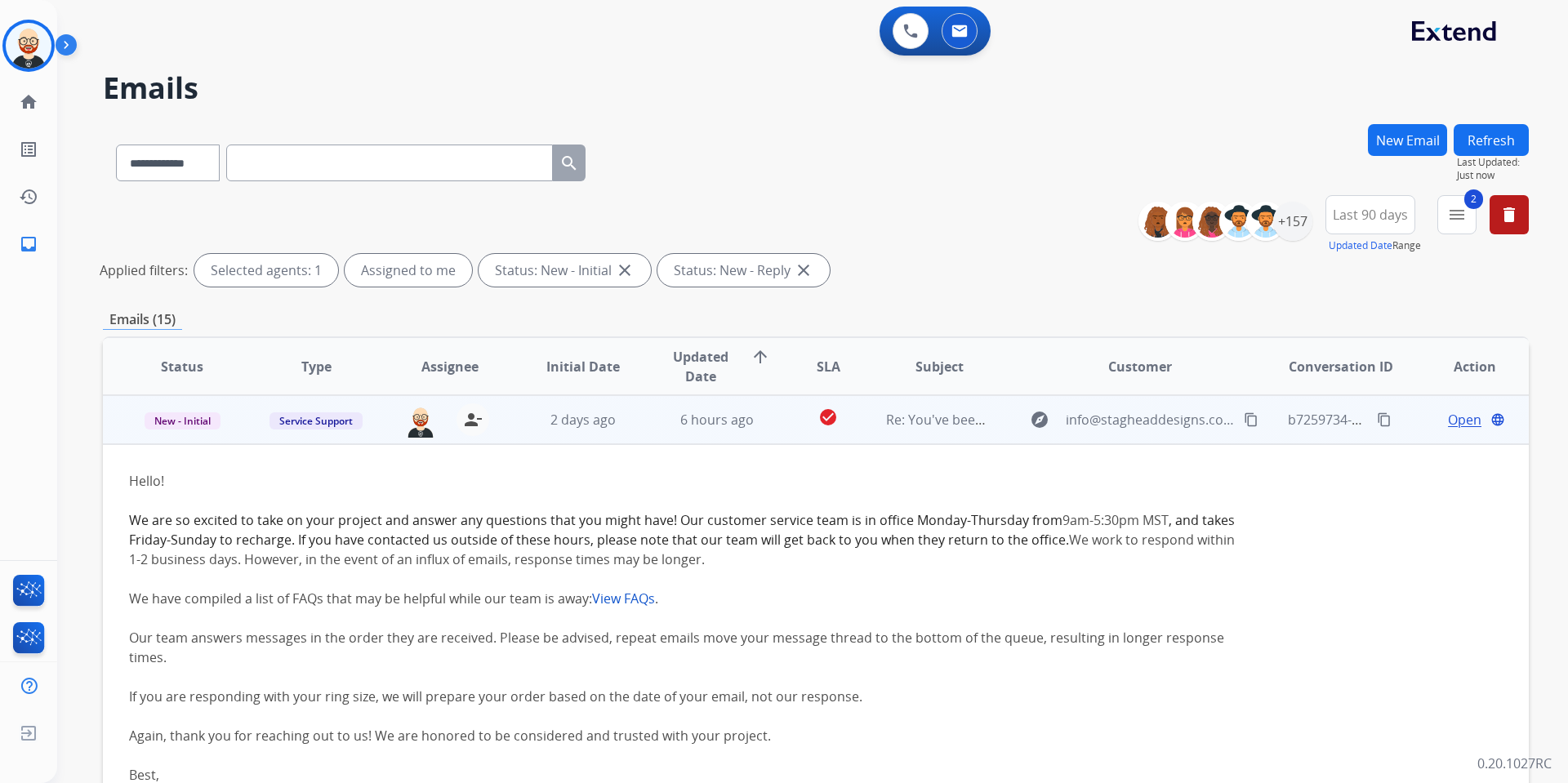 click on "Open language" at bounding box center [1462, 420] 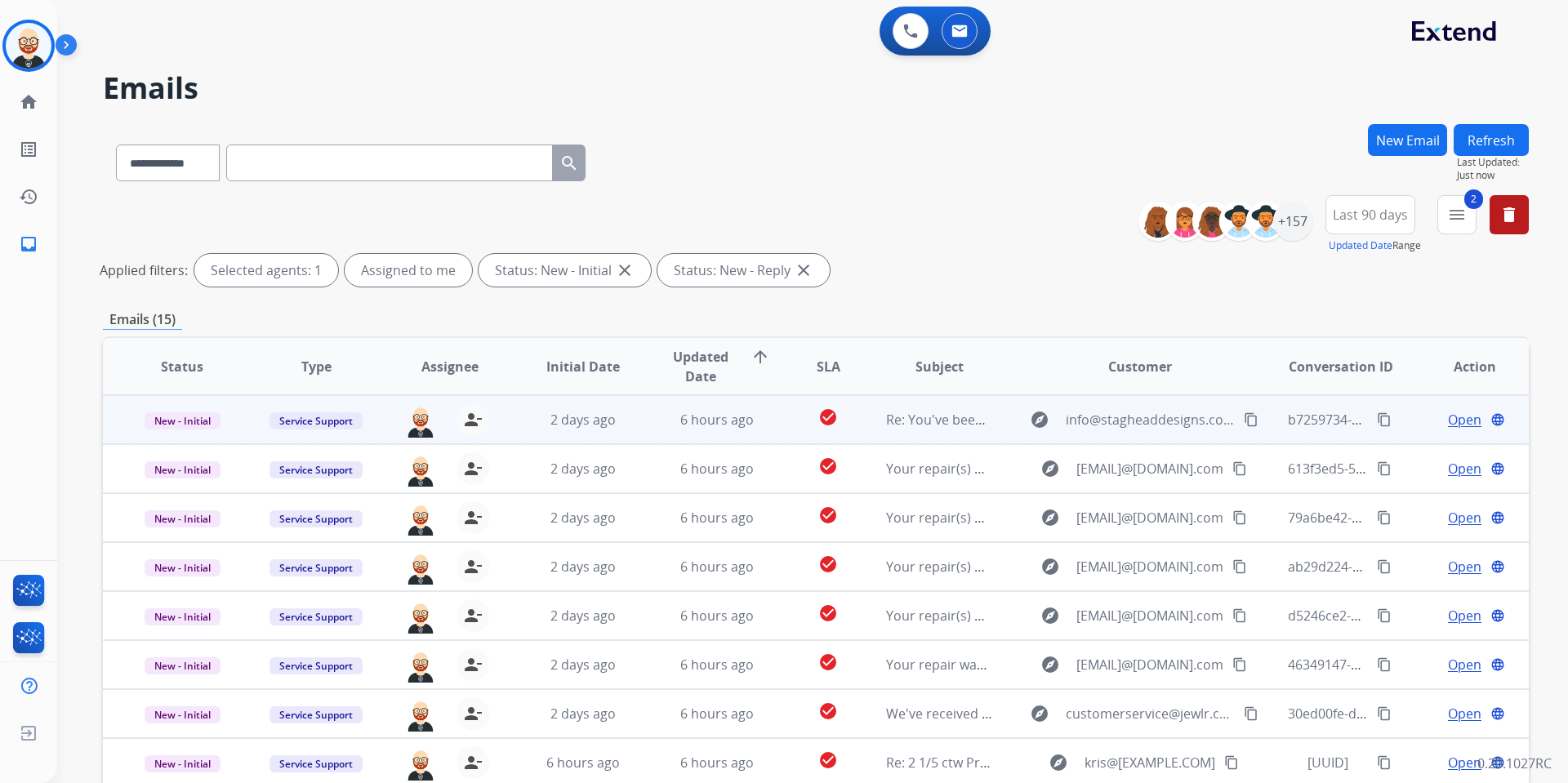 click on "Open" at bounding box center [1464, 420] 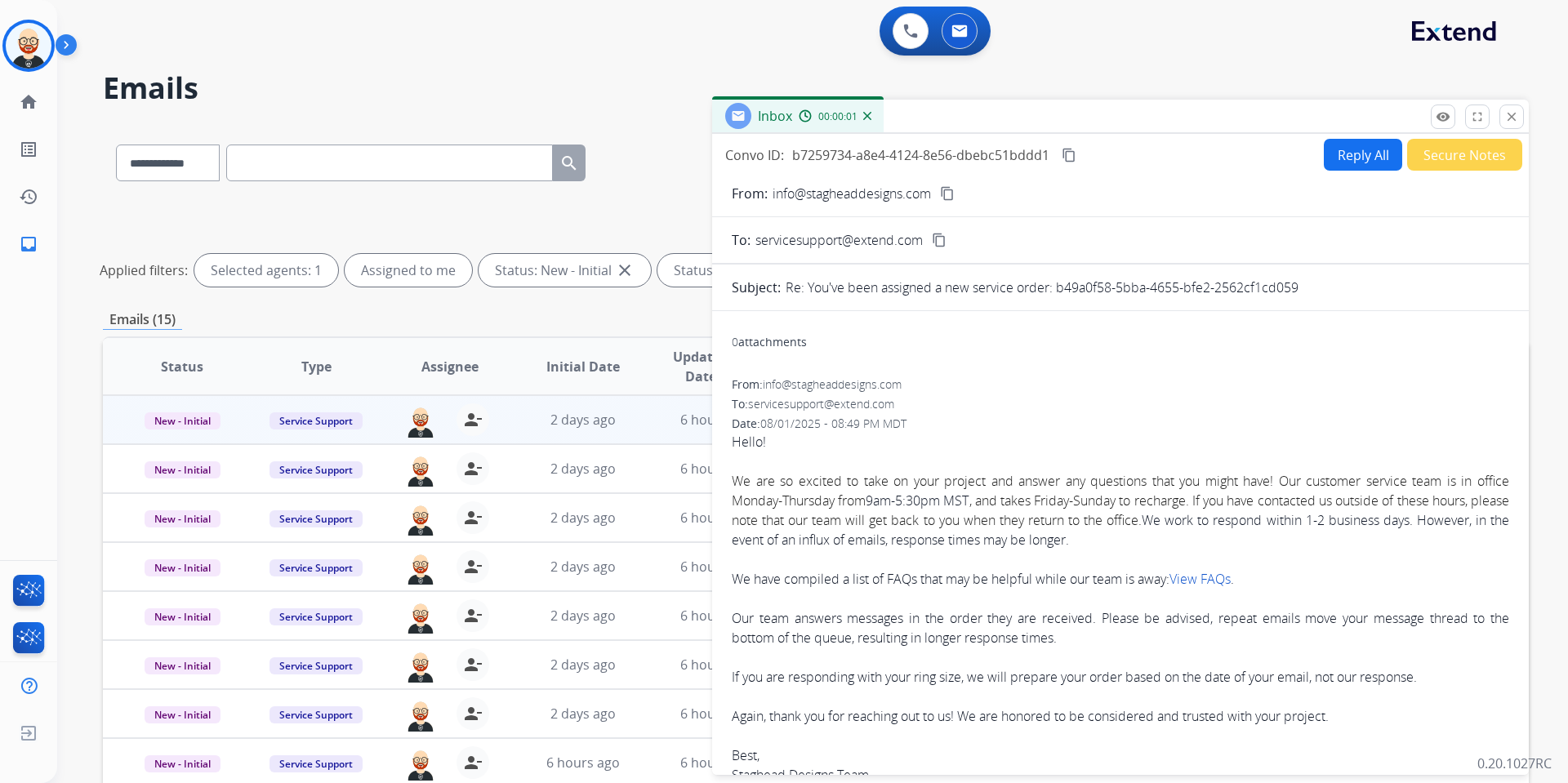 scroll, scrollTop: 56, scrollLeft: 0, axis: vertical 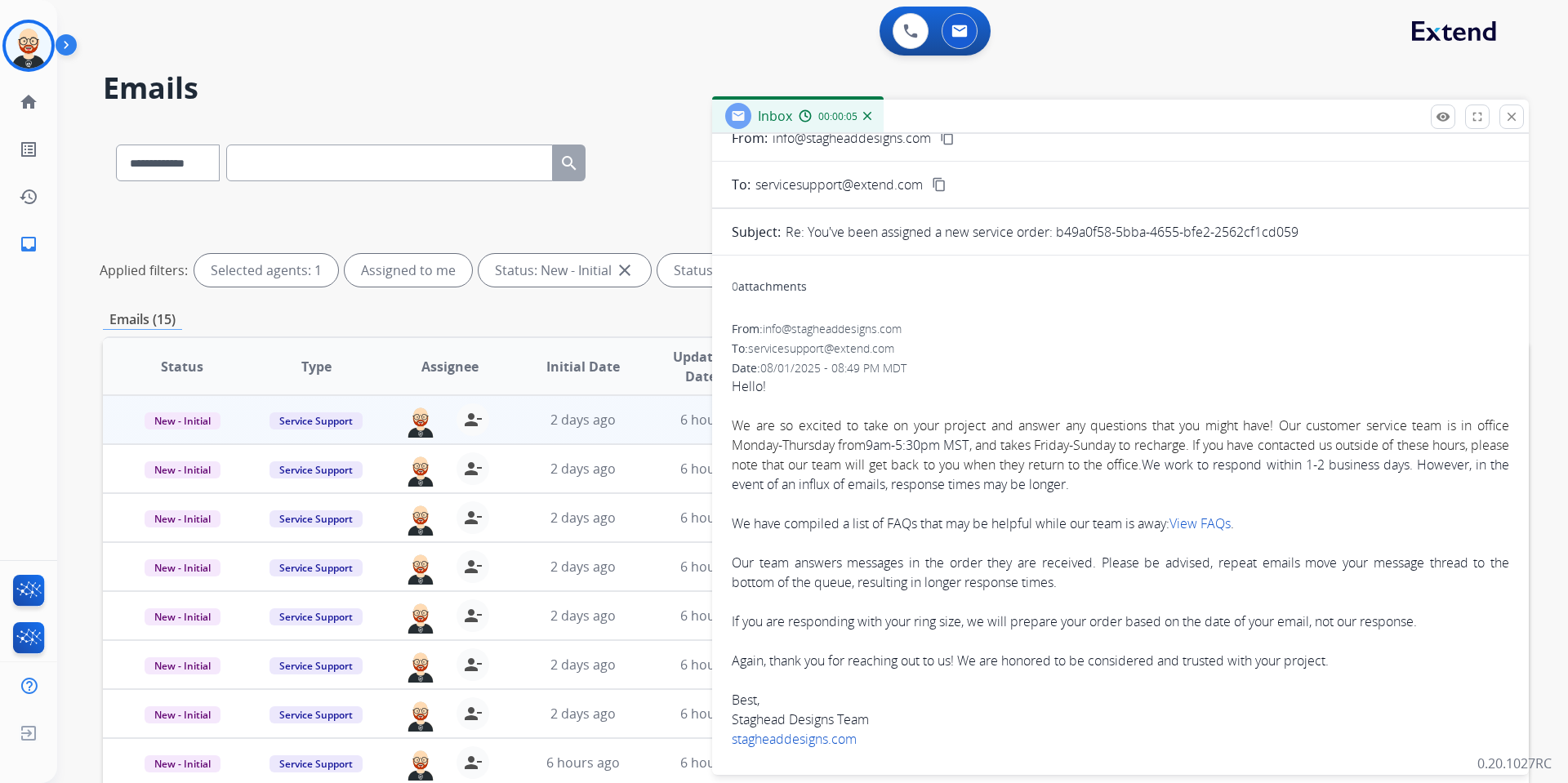 drag, startPoint x: 1058, startPoint y: 233, endPoint x: 1311, endPoint y: 243, distance: 253.19755 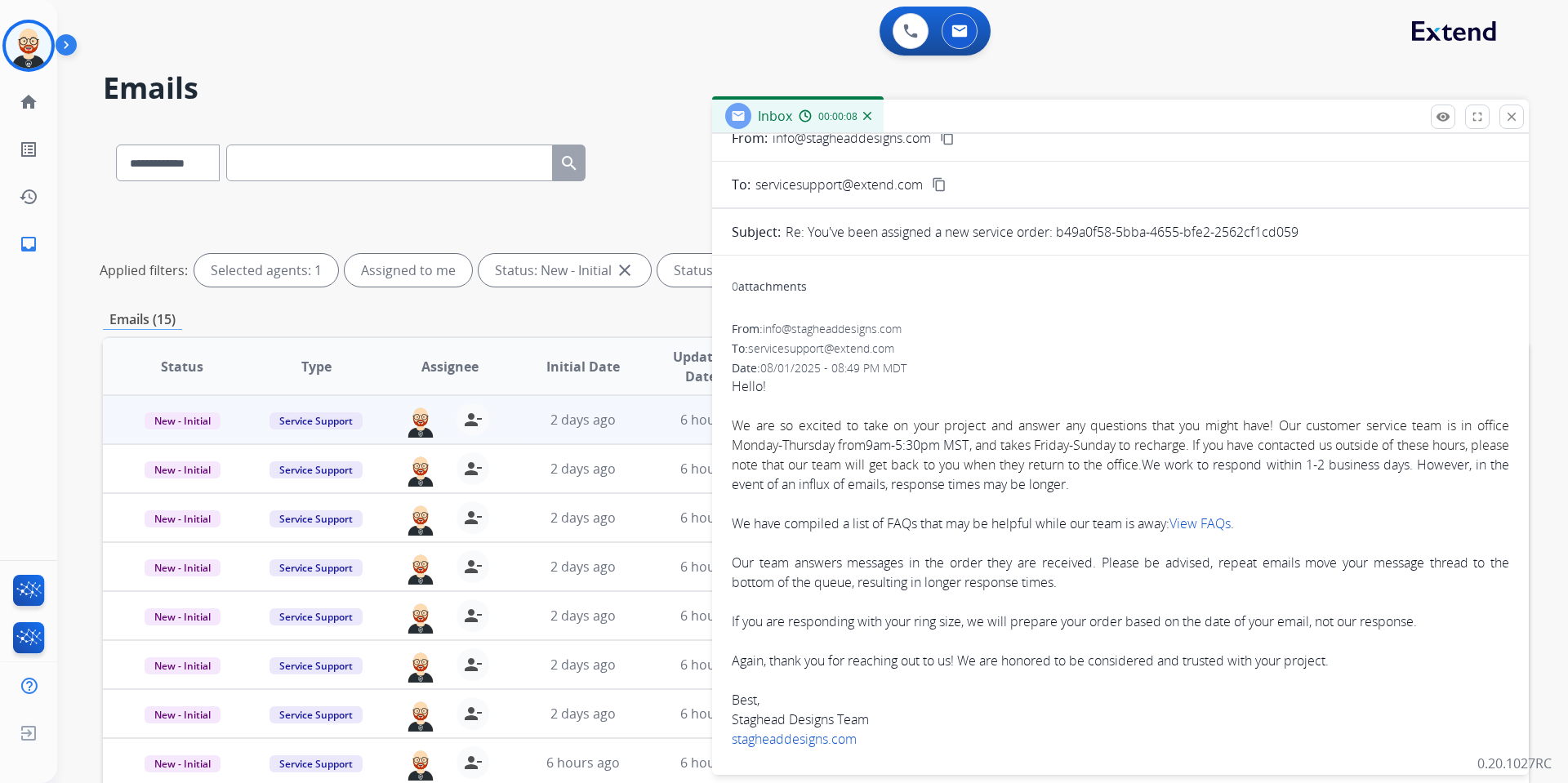 scroll, scrollTop: 0, scrollLeft: 0, axis: both 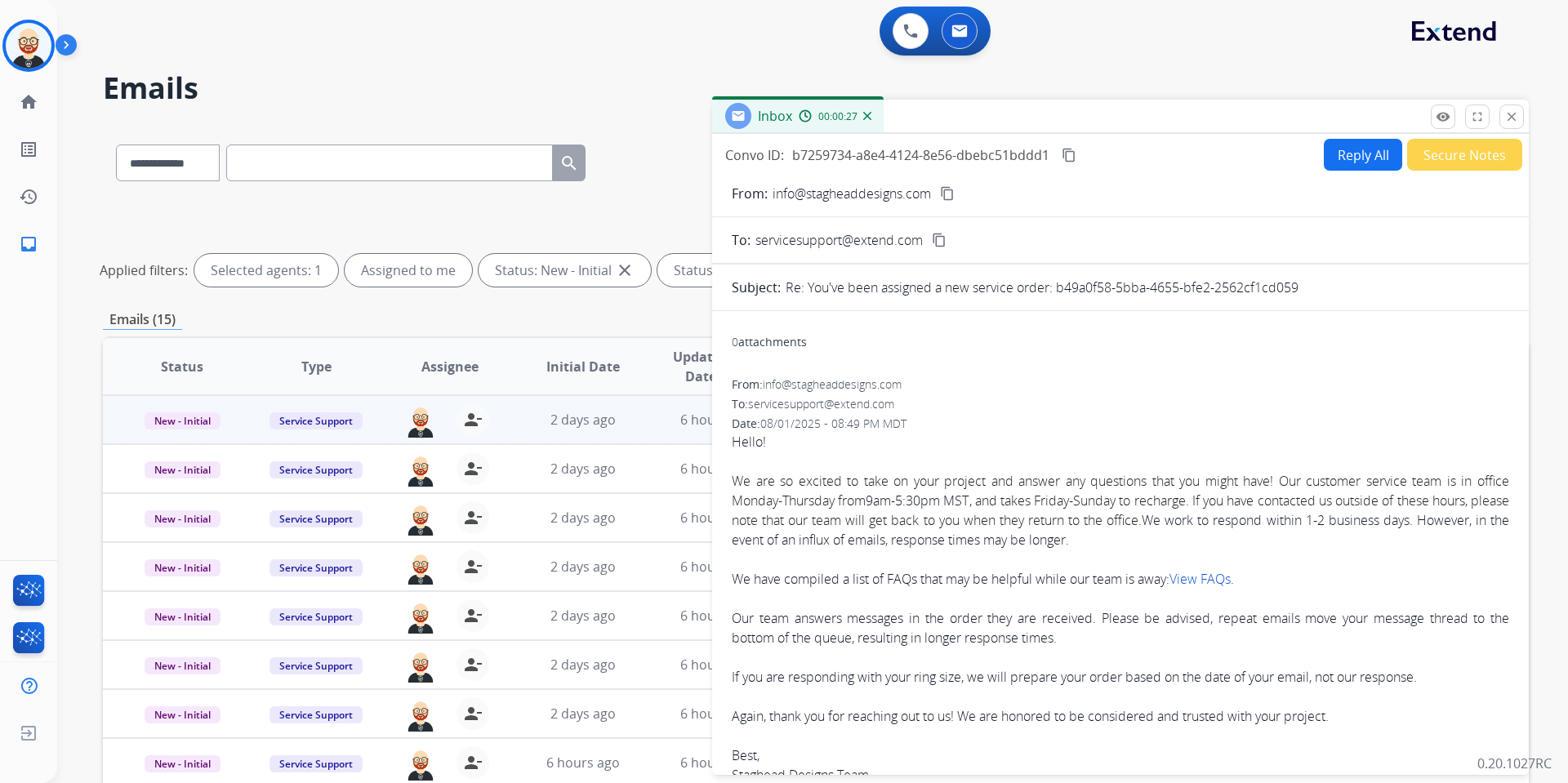 click on "content_copy" at bounding box center [1069, 155] 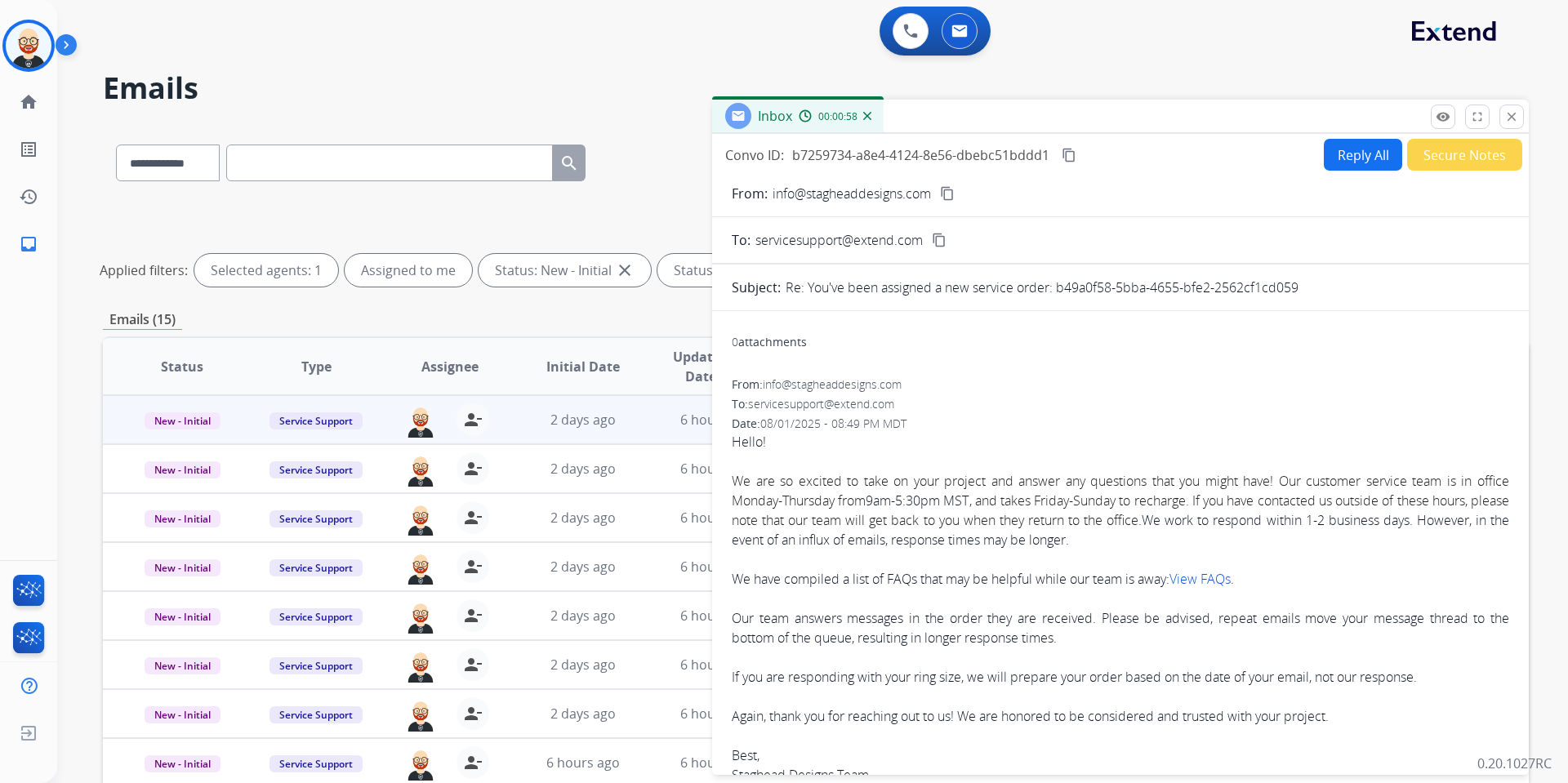 click on "close Close" at bounding box center (1512, 117) 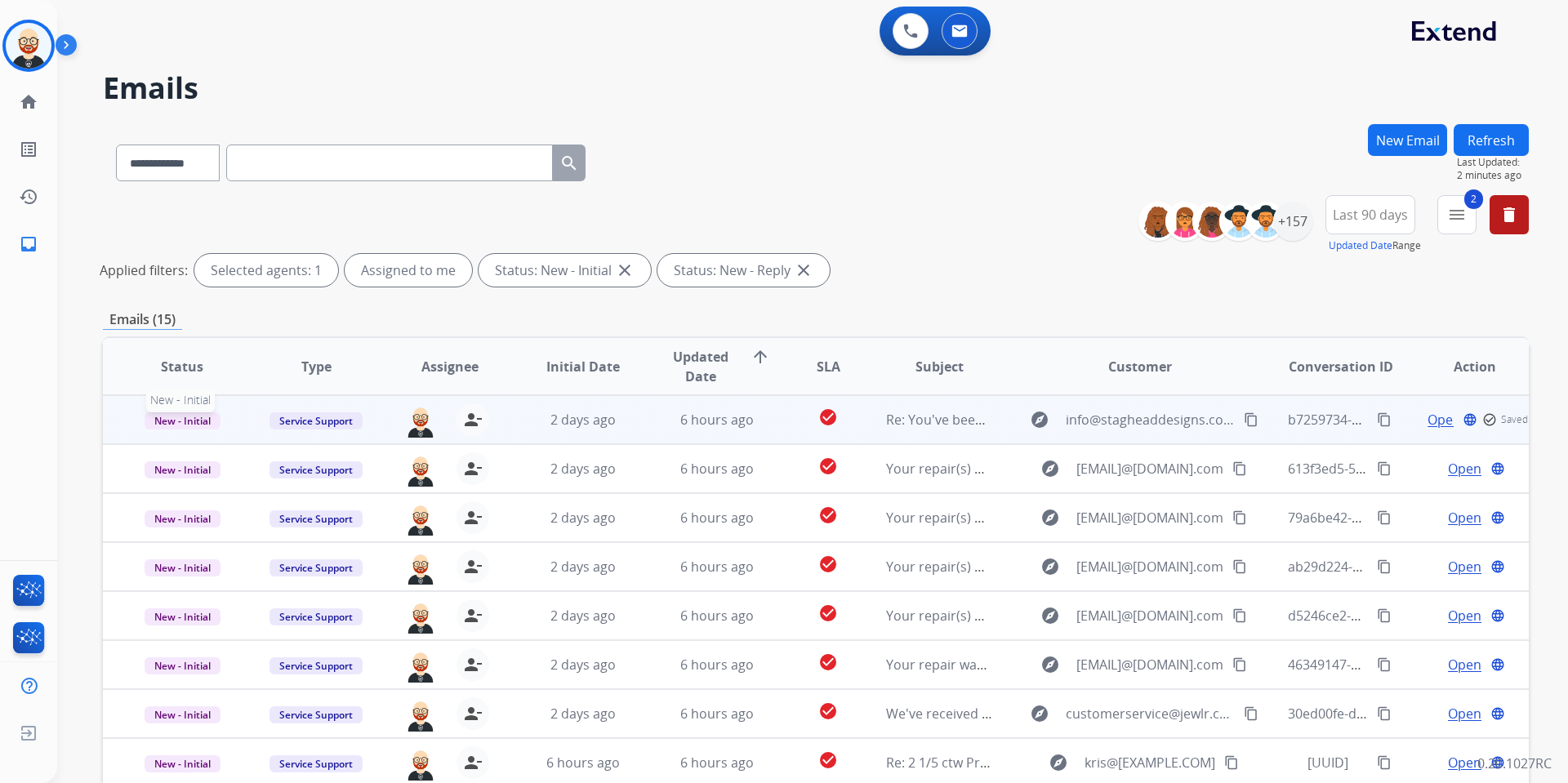 click on "New - Initial" at bounding box center [182, 420] 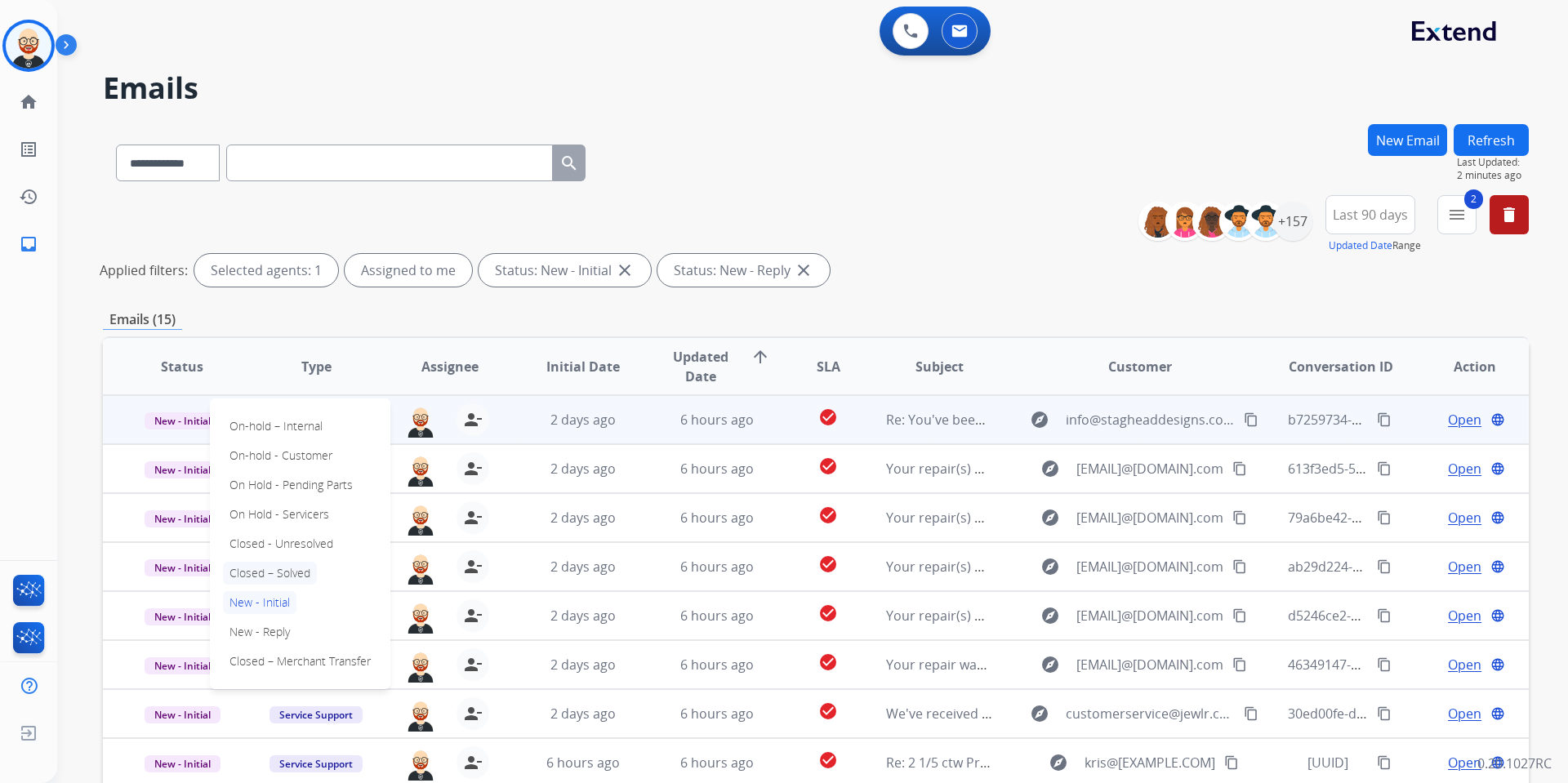 click on "Closed – Solved" at bounding box center [270, 573] 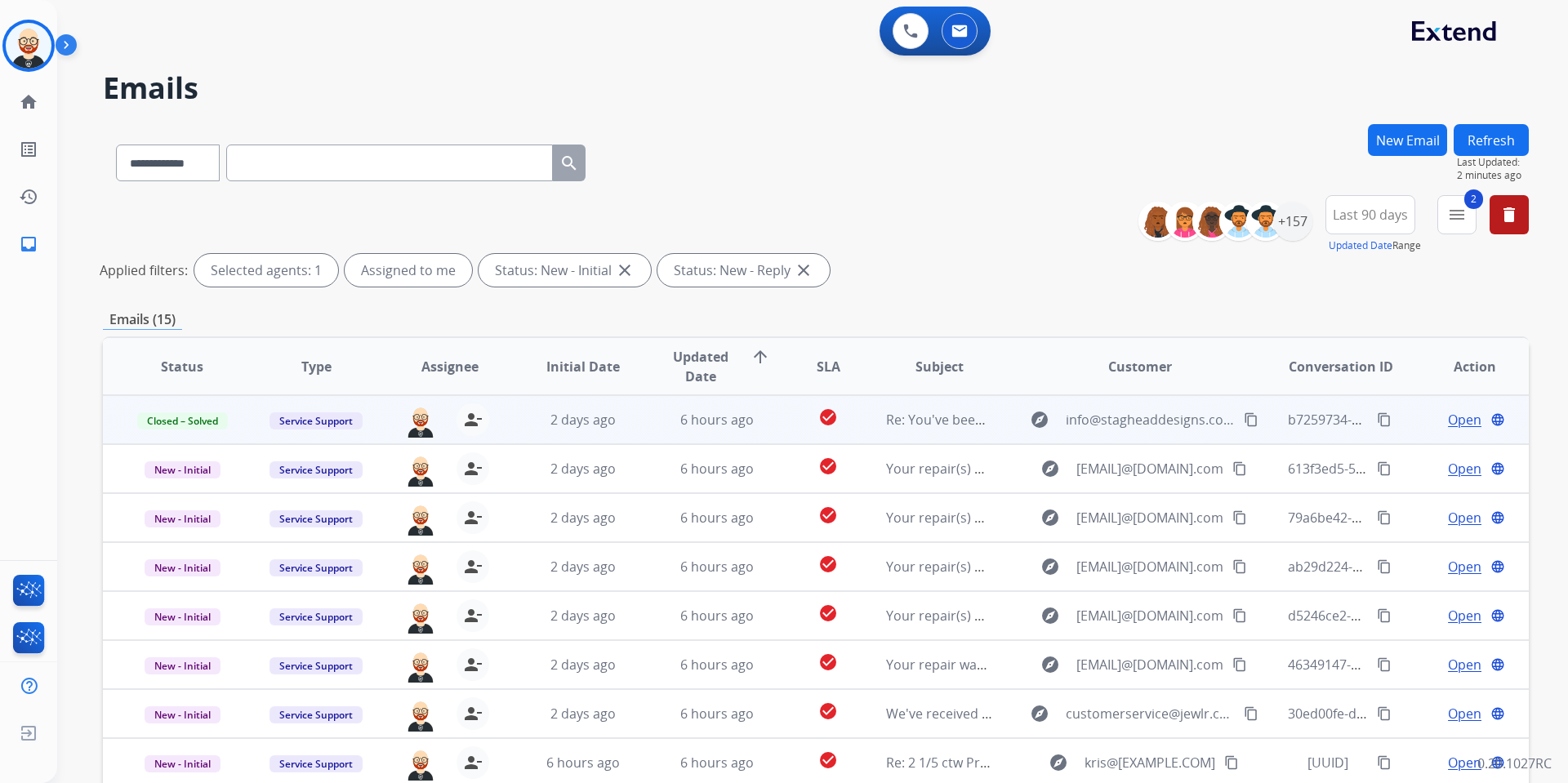 click on "Refresh" at bounding box center [1491, 140] 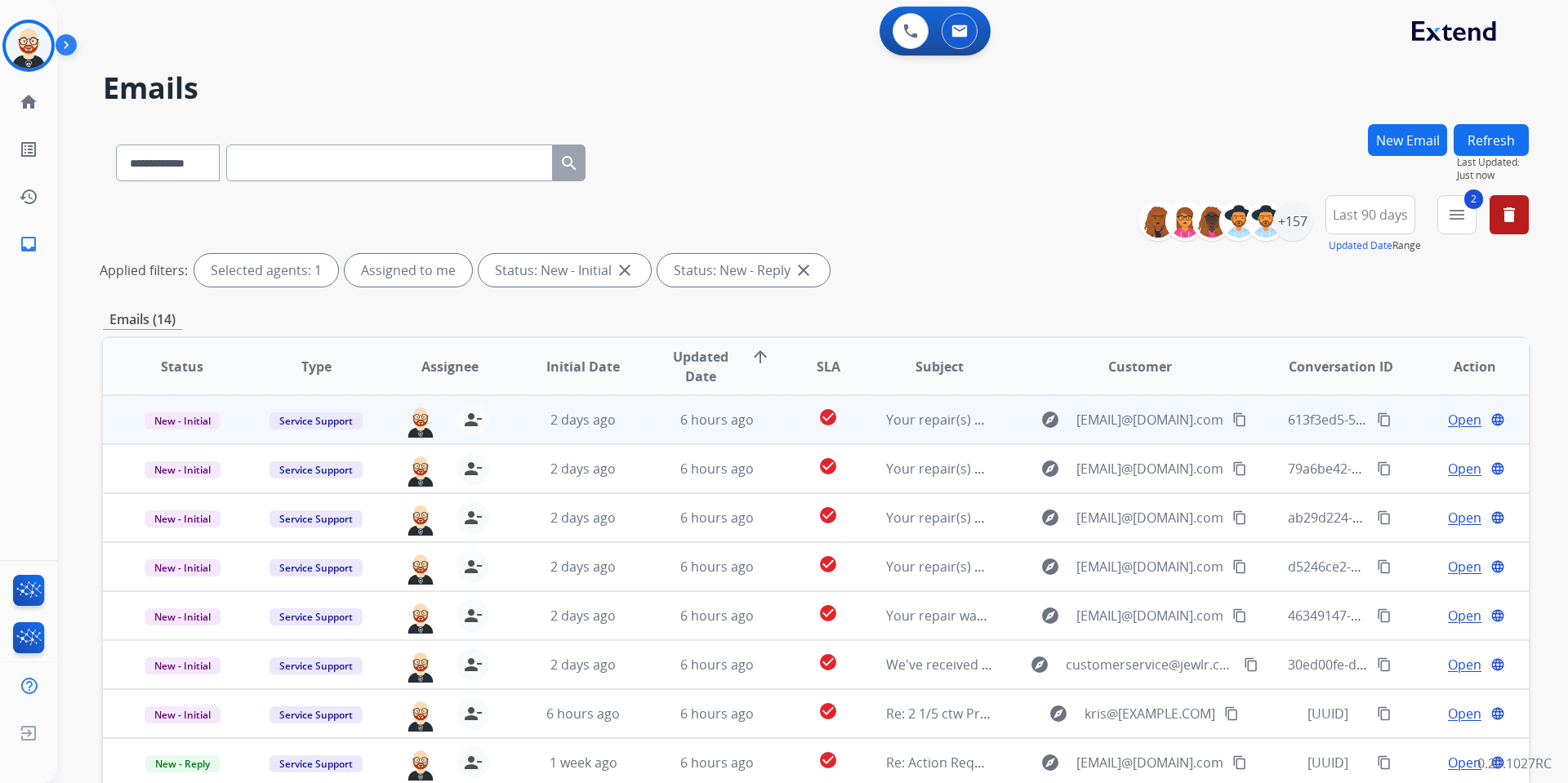 click on "Open" at bounding box center (1464, 420) 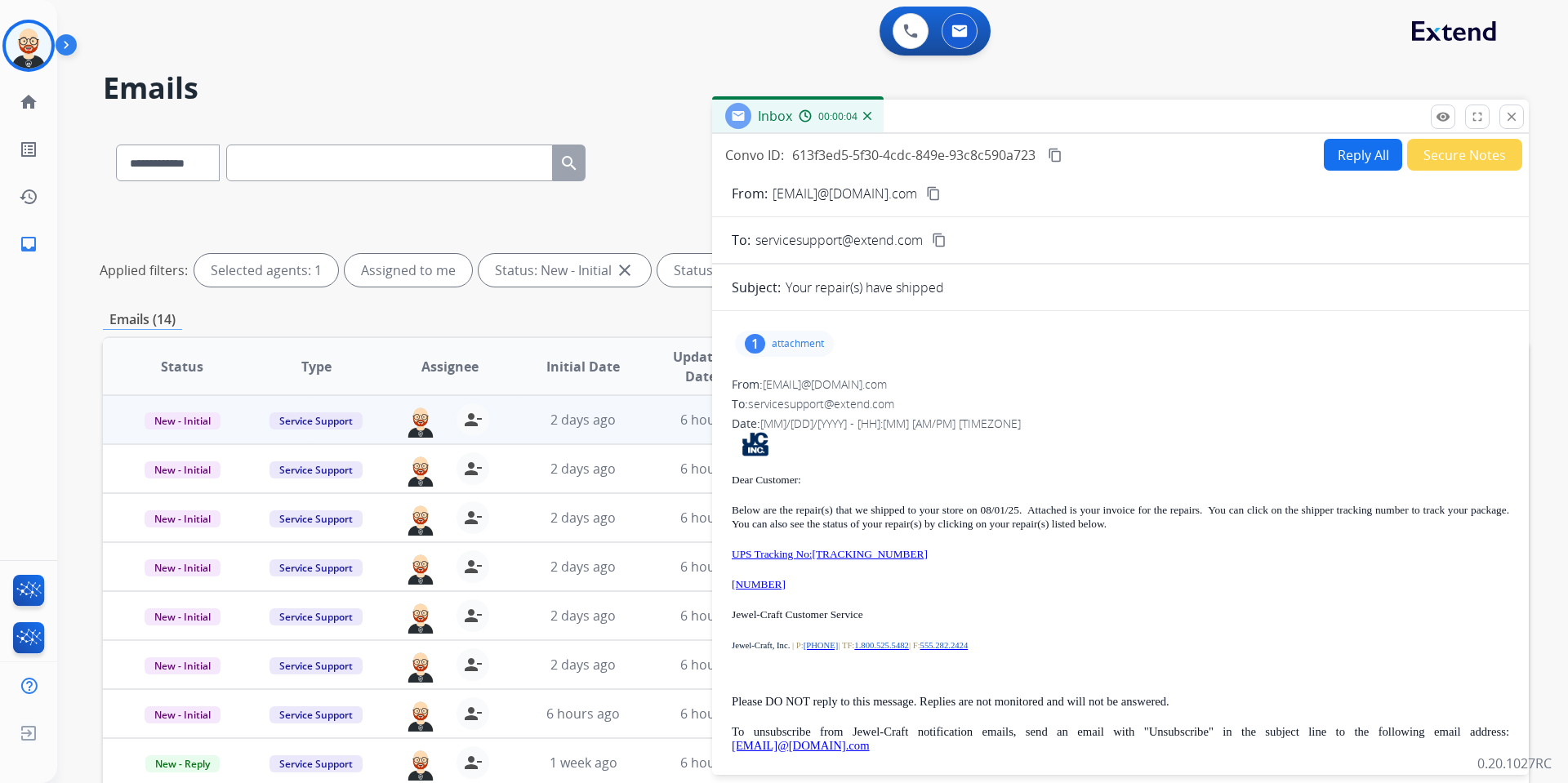 drag, startPoint x: 812, startPoint y: 582, endPoint x: 733, endPoint y: 587, distance: 79.15807 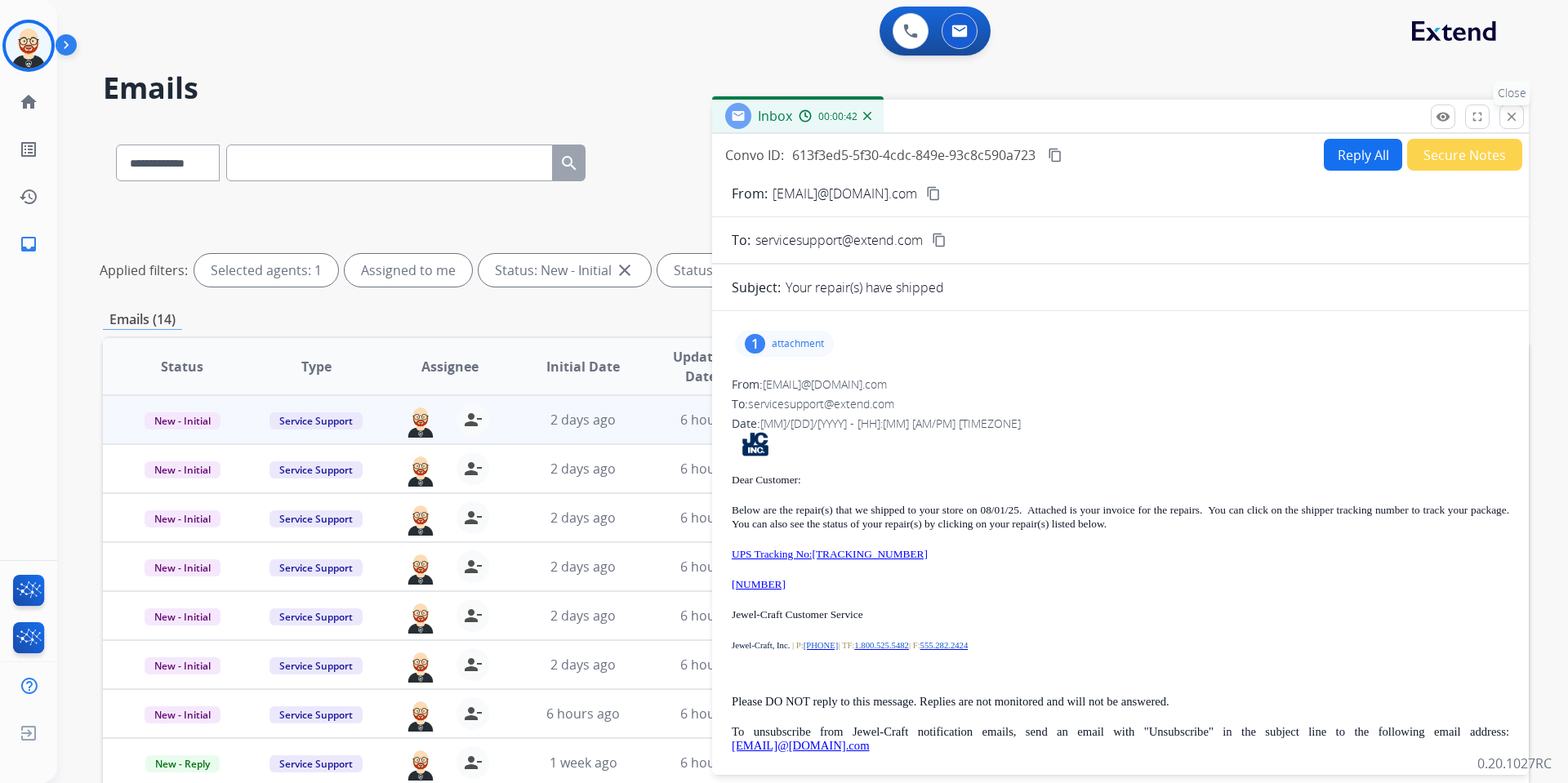 click on "close" at bounding box center (1512, 117) 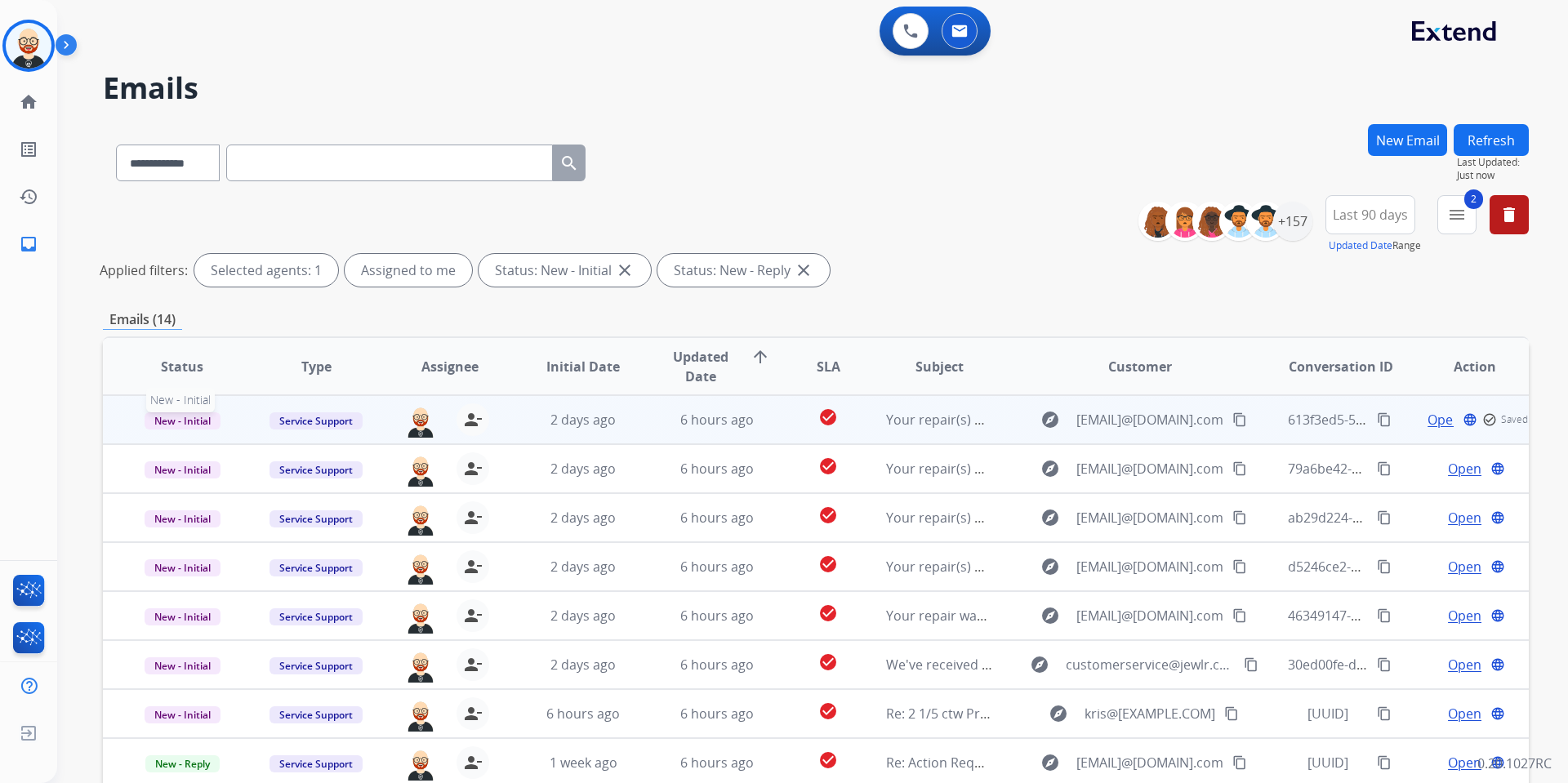 click on "New - Initial" at bounding box center (182, 420) 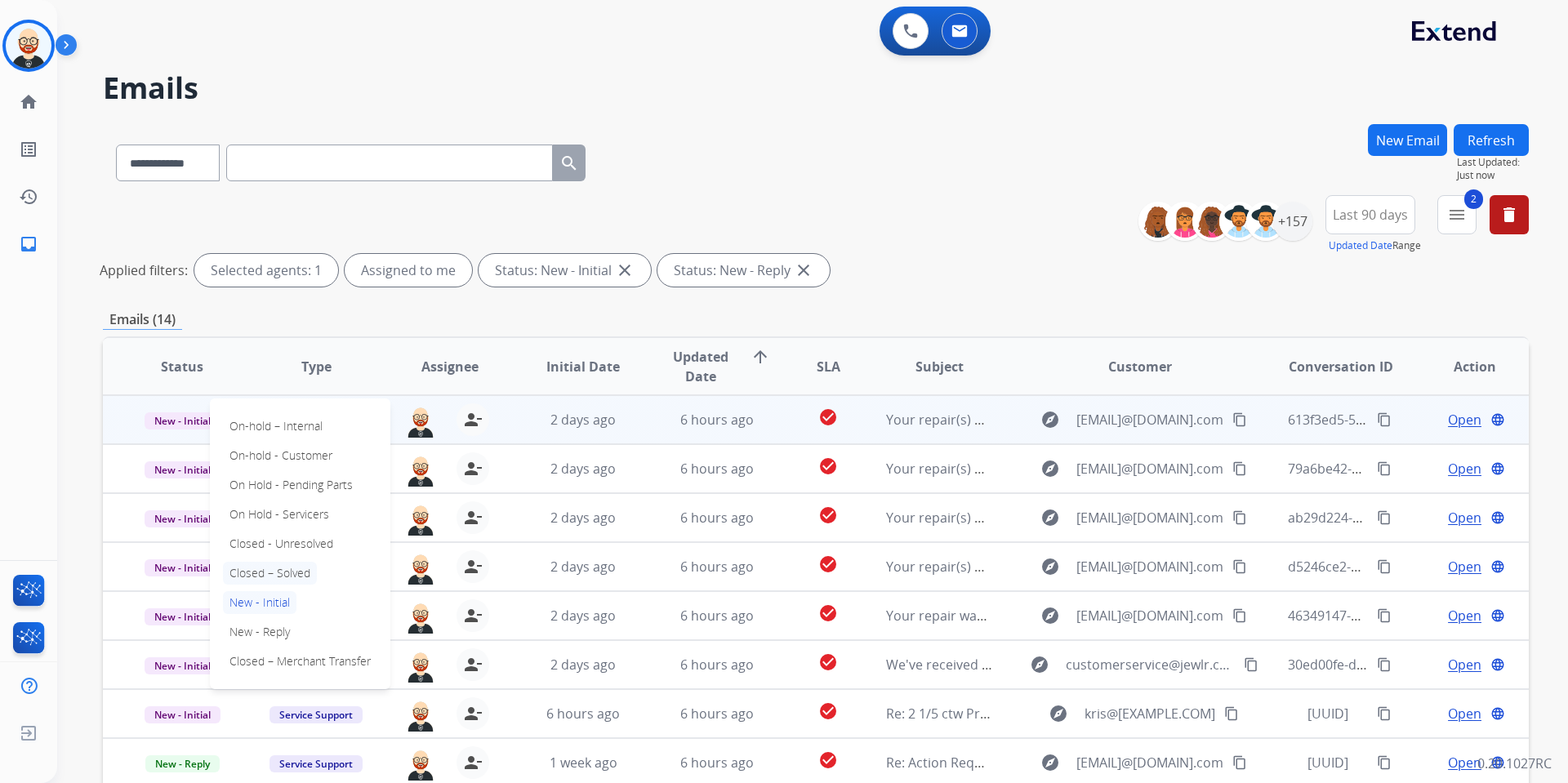click on "Closed – Solved" at bounding box center [270, 573] 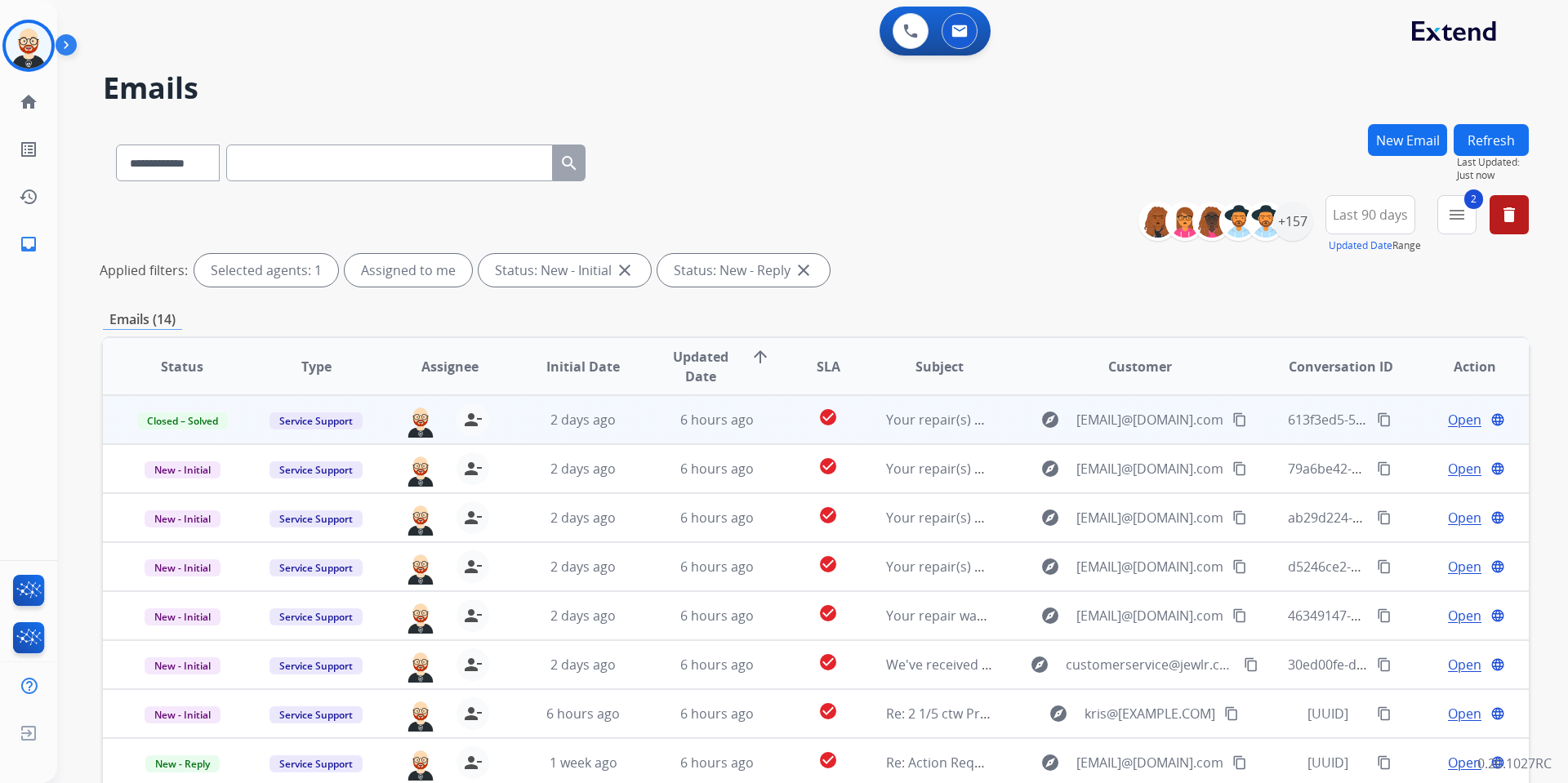 click on "Refresh" at bounding box center [1491, 140] 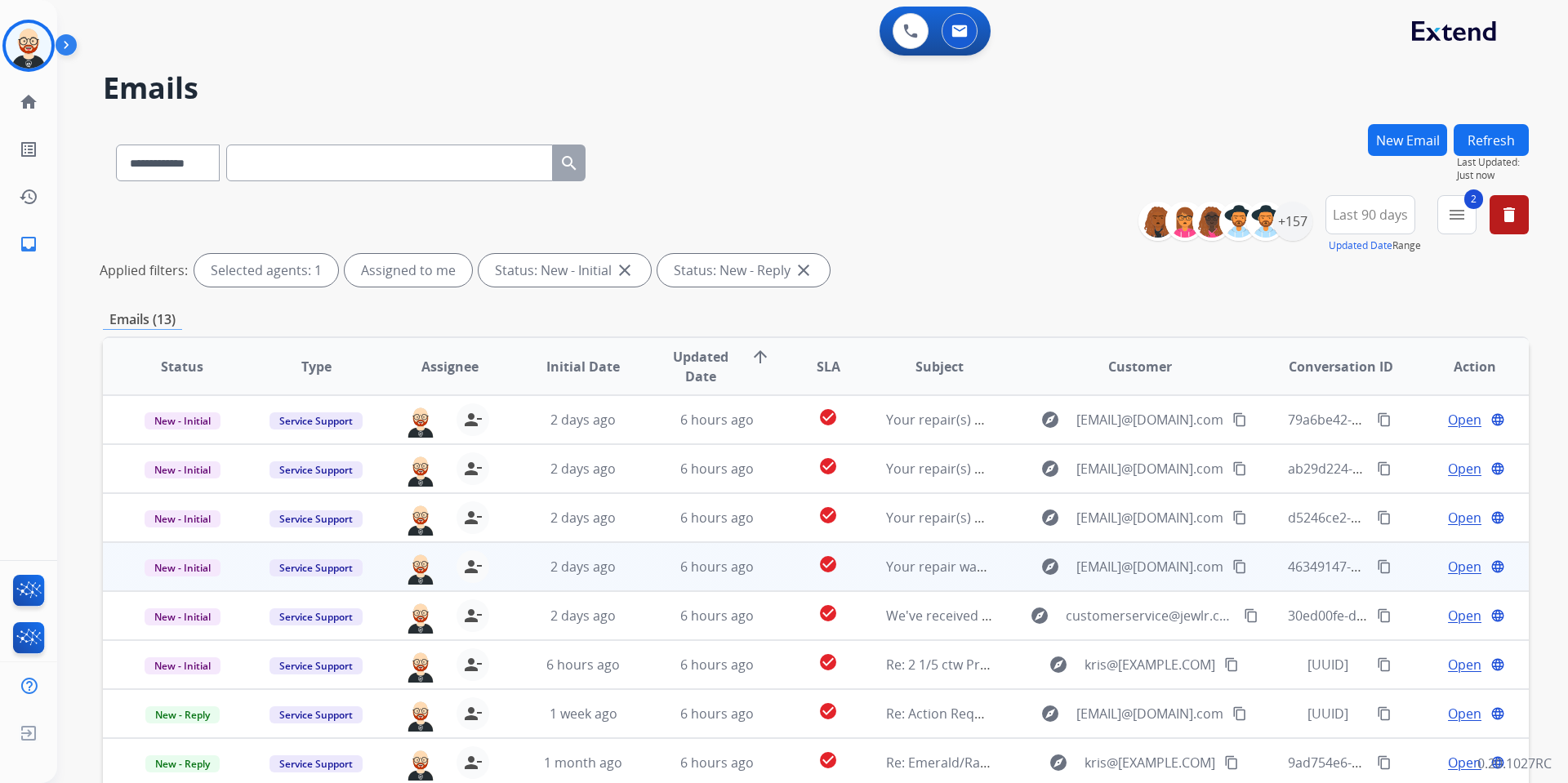 scroll, scrollTop: 2, scrollLeft: 0, axis: vertical 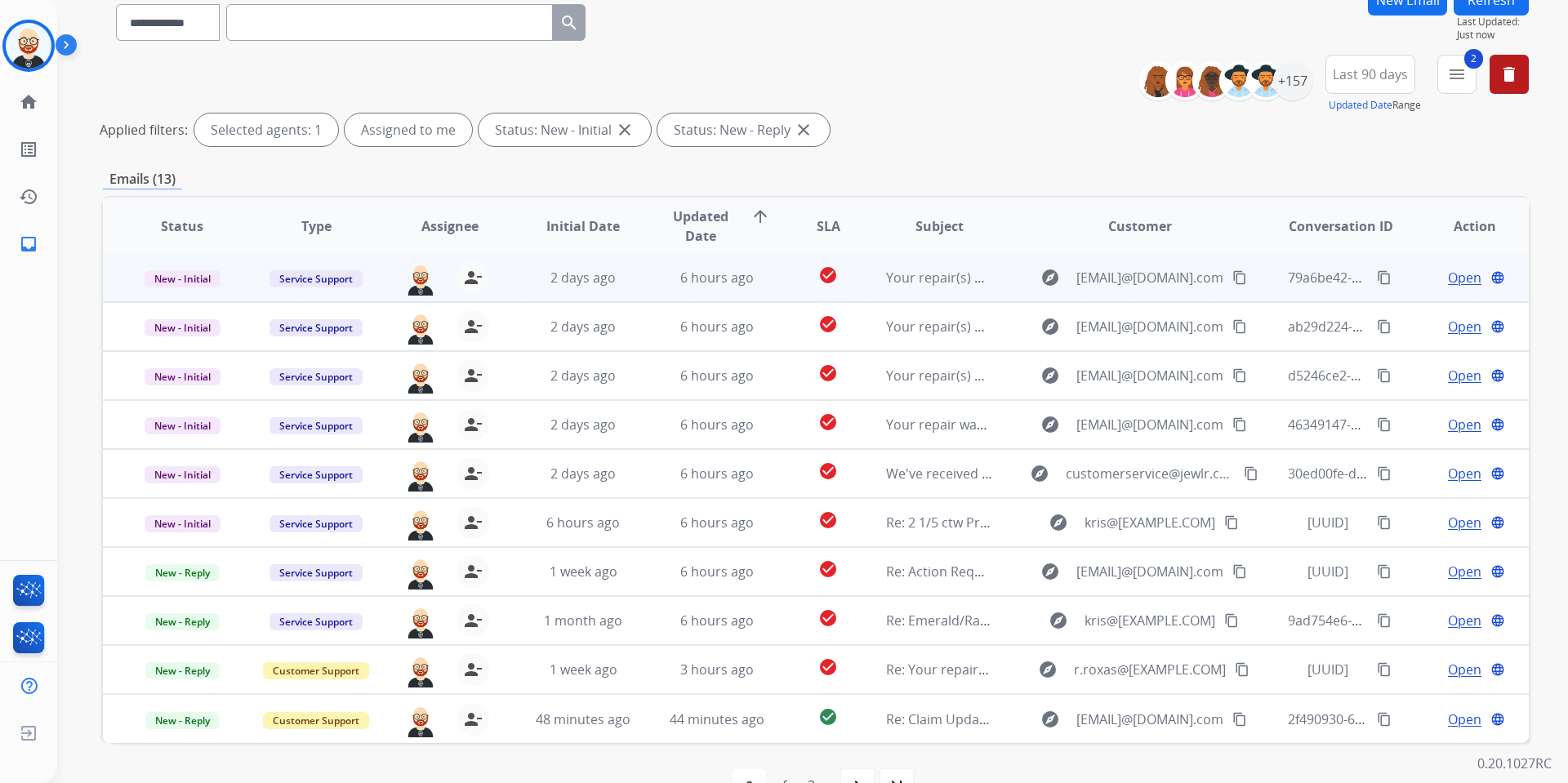 click on "Open" at bounding box center [1464, 278] 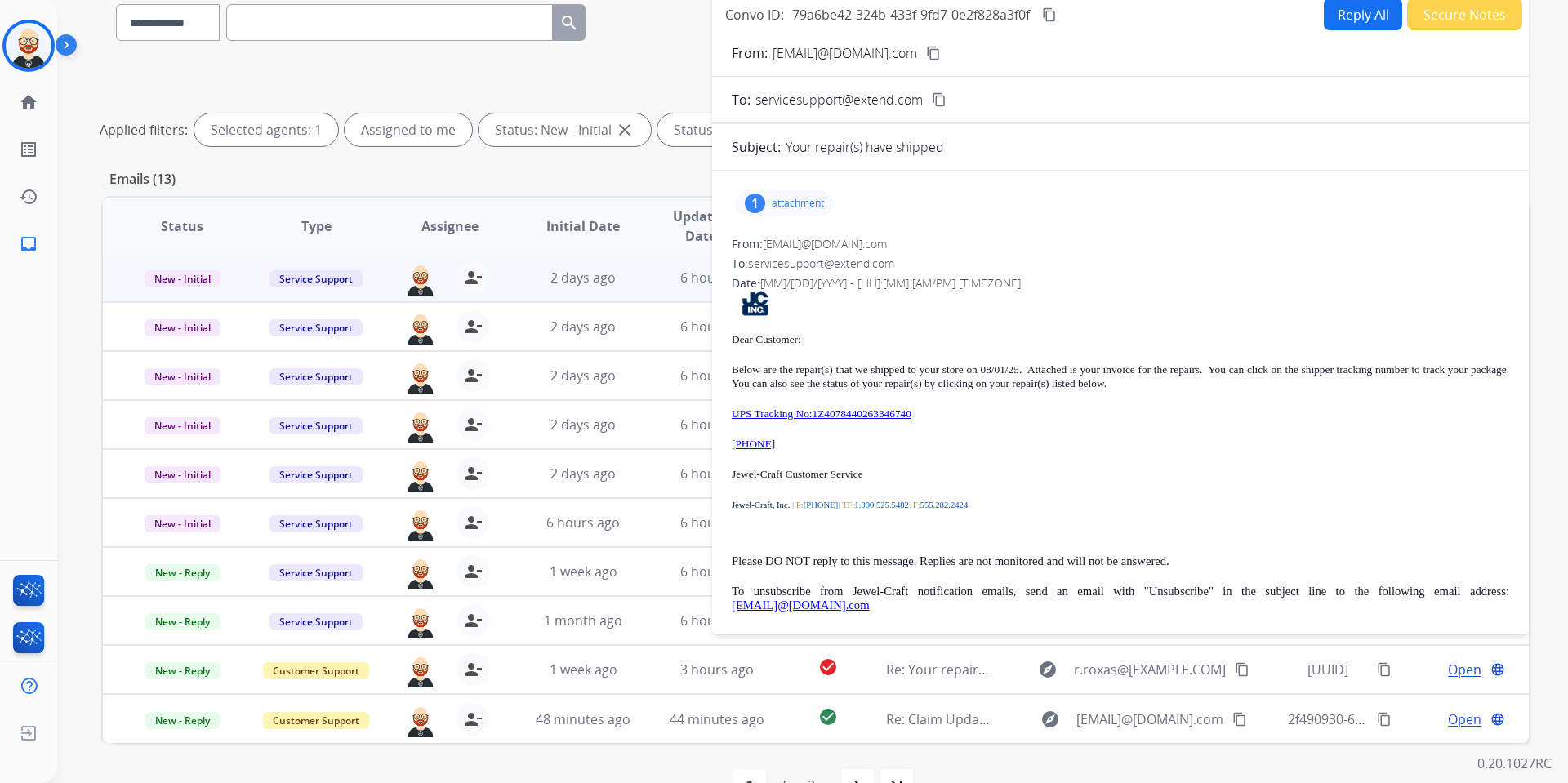 drag, startPoint x: 811, startPoint y: 443, endPoint x: 725, endPoint y: 447, distance: 86.09297 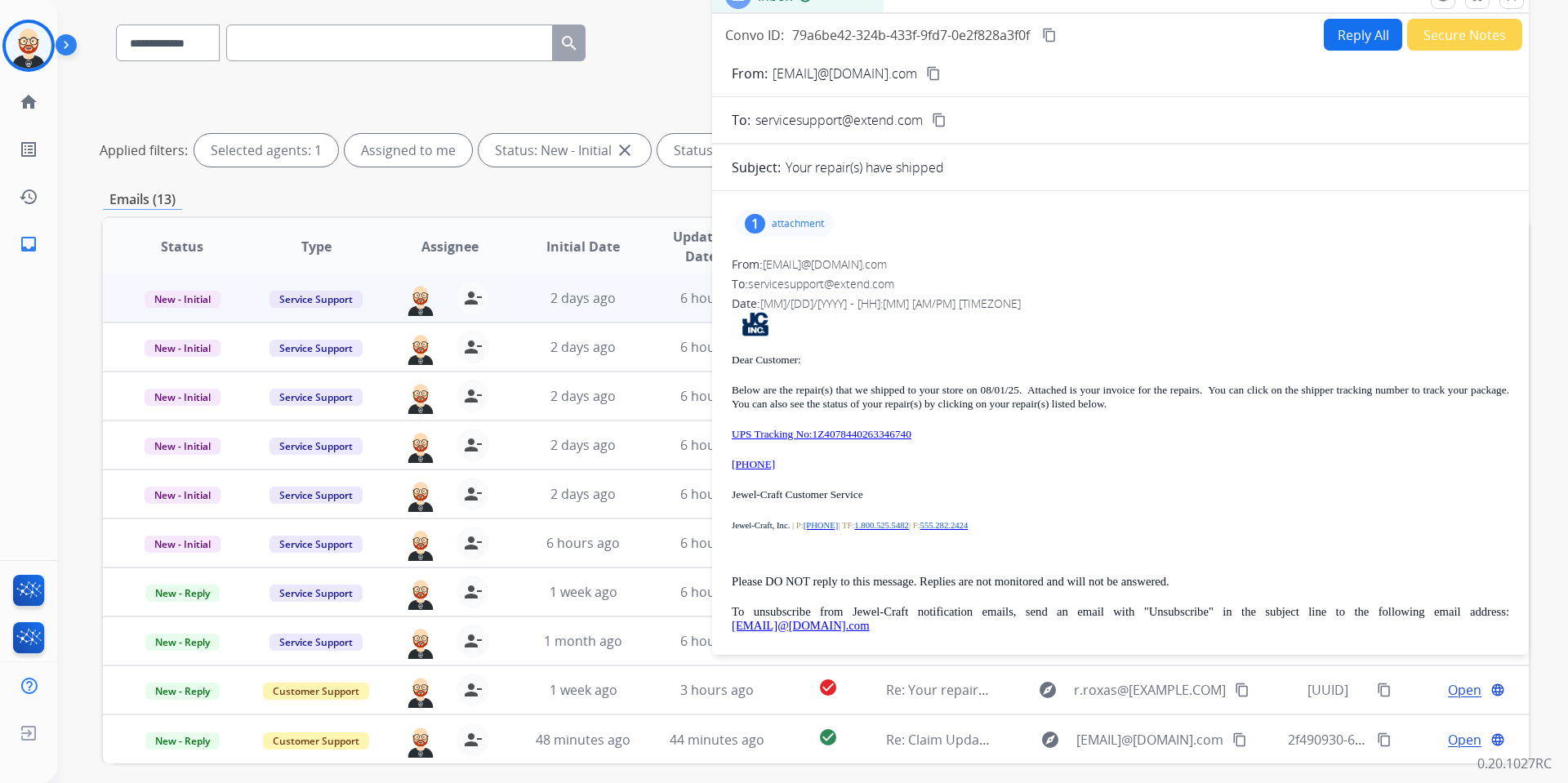 scroll, scrollTop: 118, scrollLeft: 0, axis: vertical 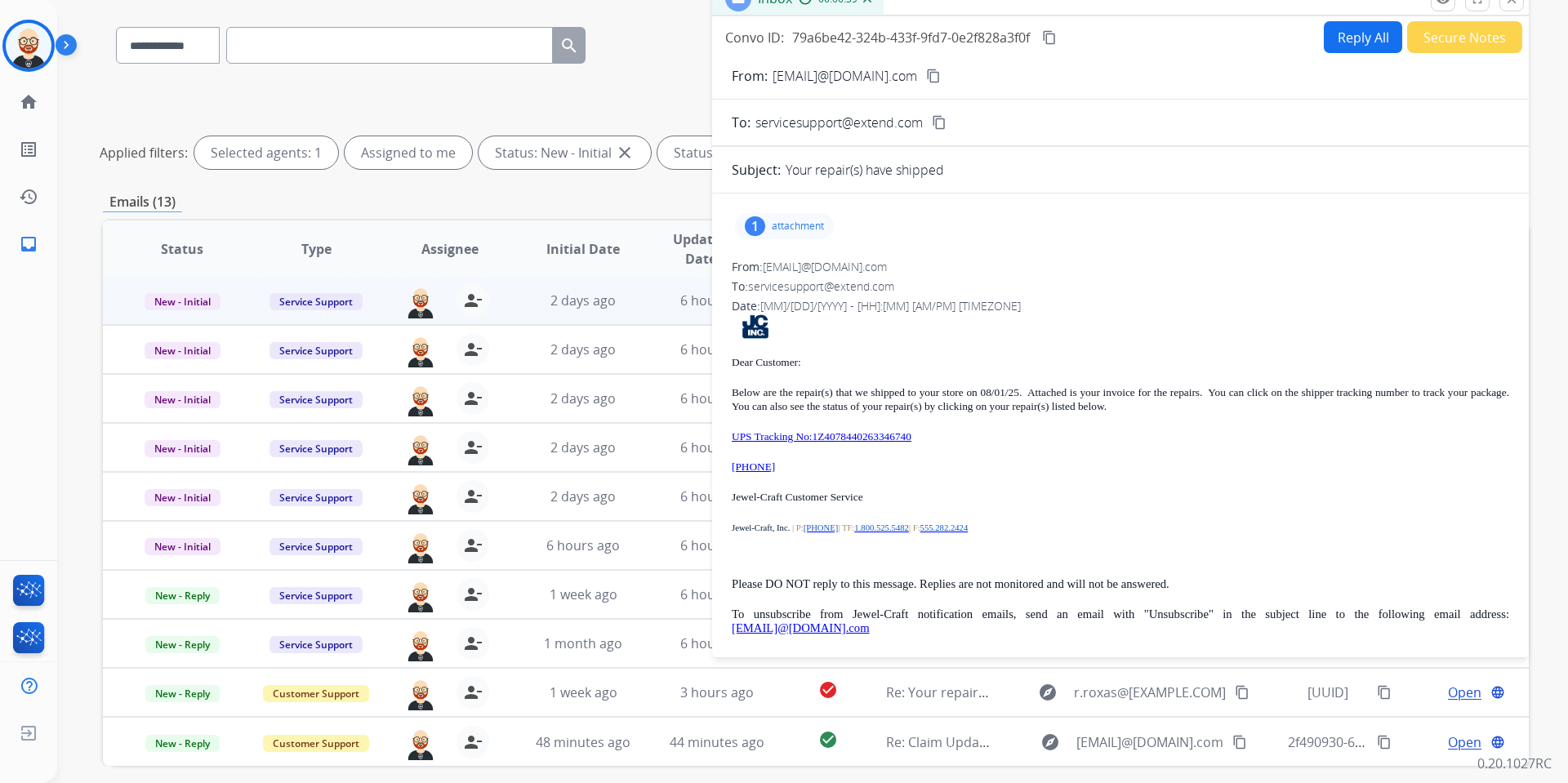 click on "1 attachment" at bounding box center [784, 226] 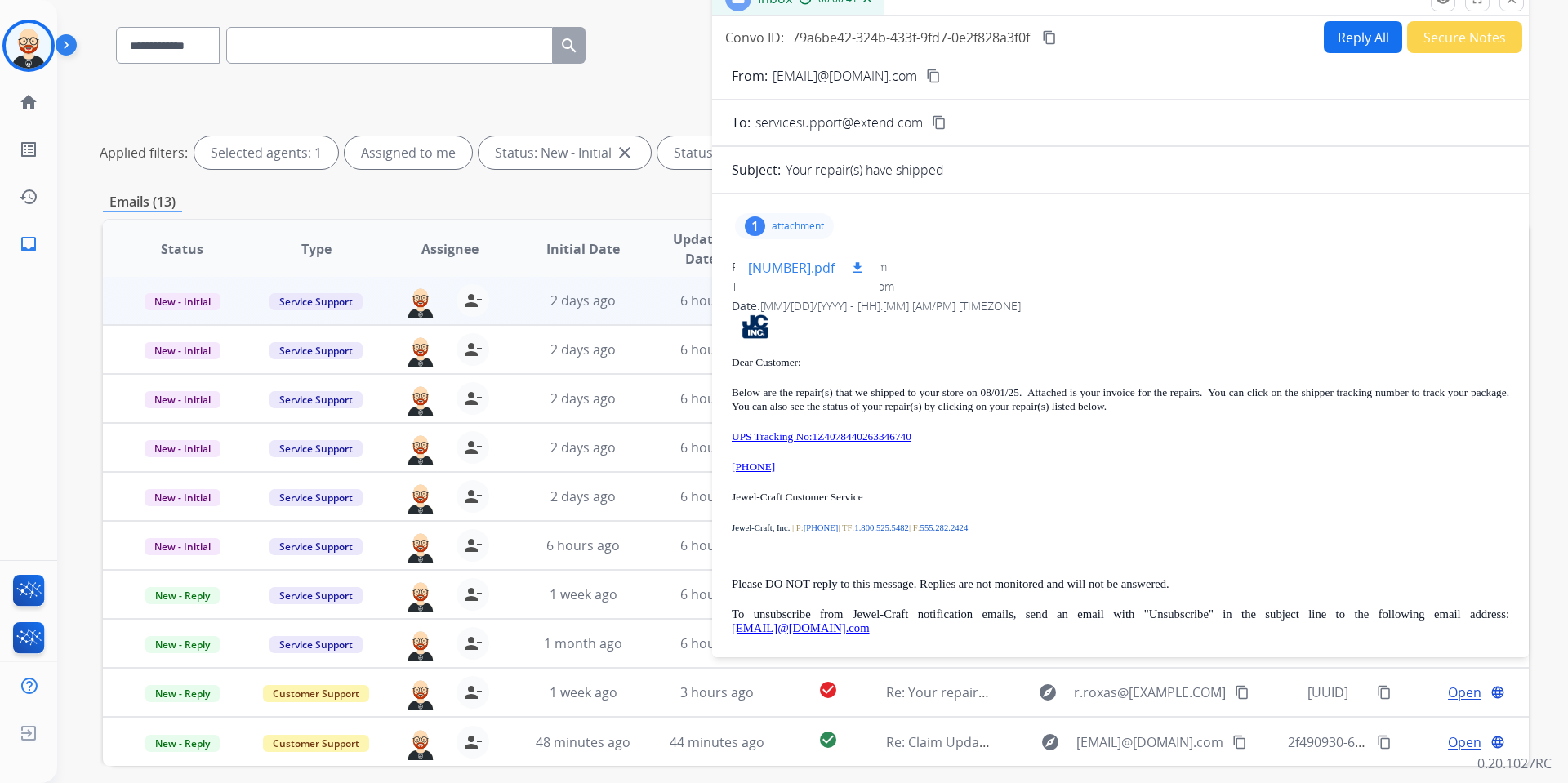 click on "download" at bounding box center (858, 268) 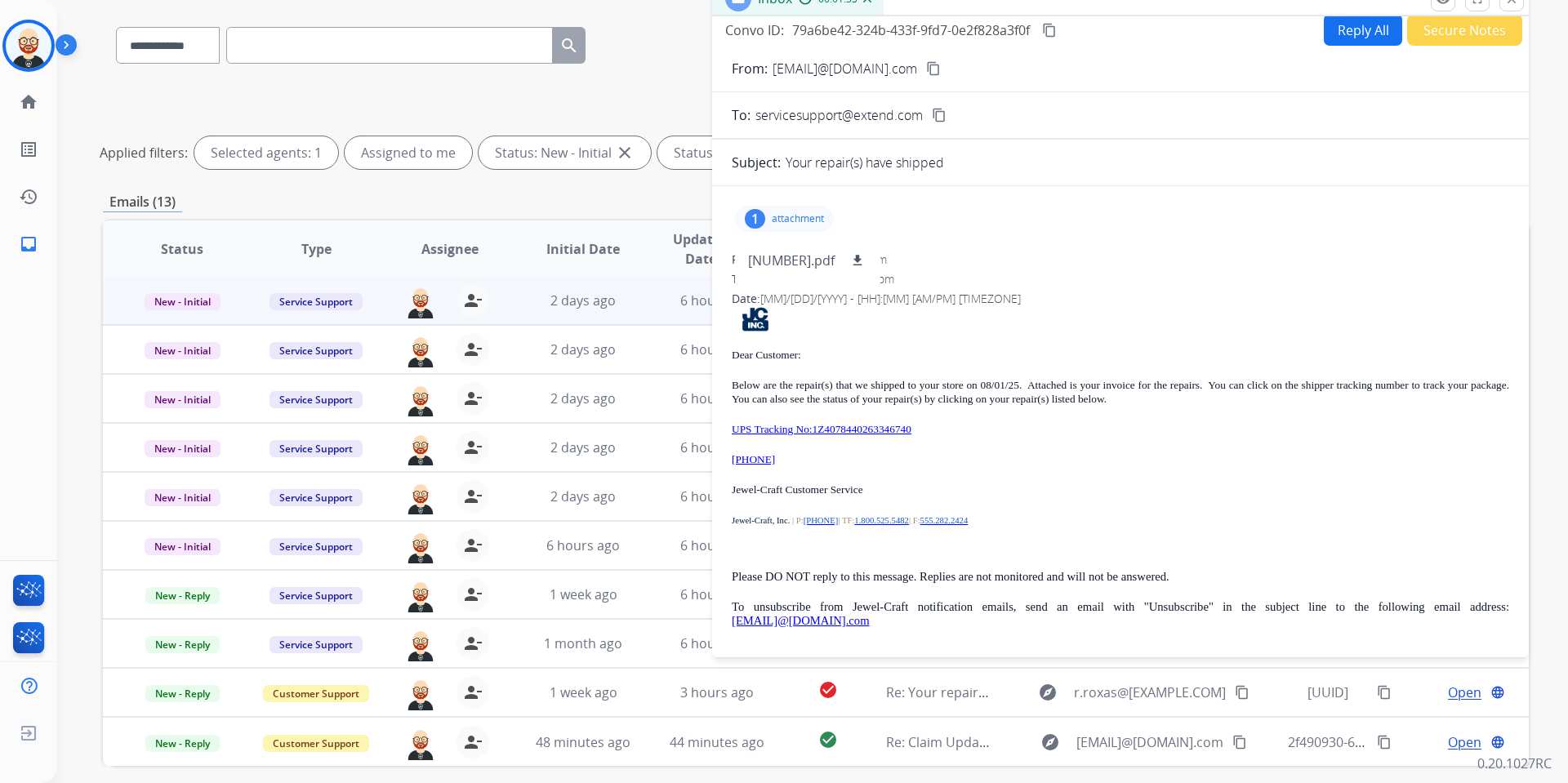 scroll, scrollTop: 0, scrollLeft: 0, axis: both 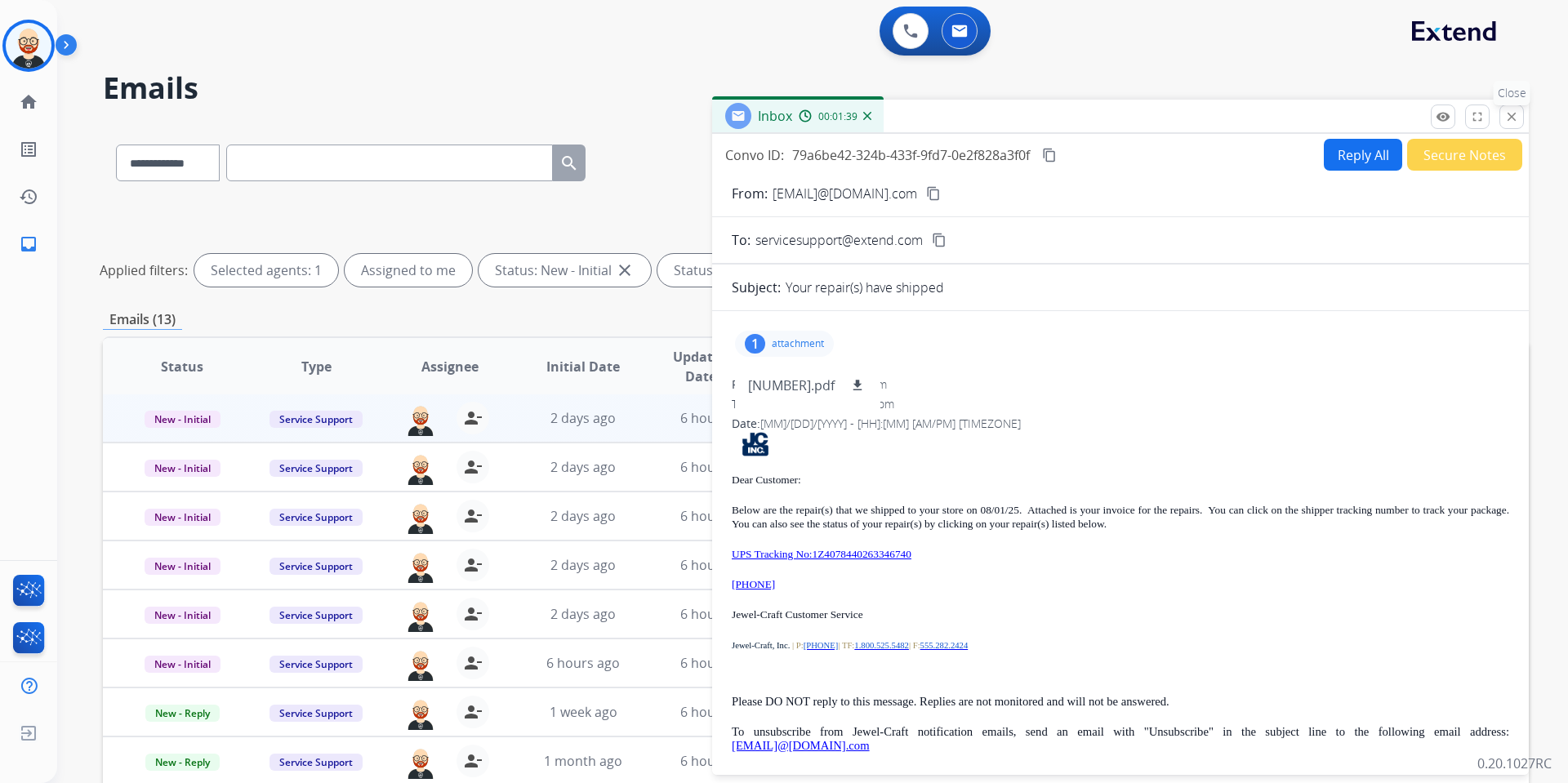click on "close" at bounding box center (1512, 117) 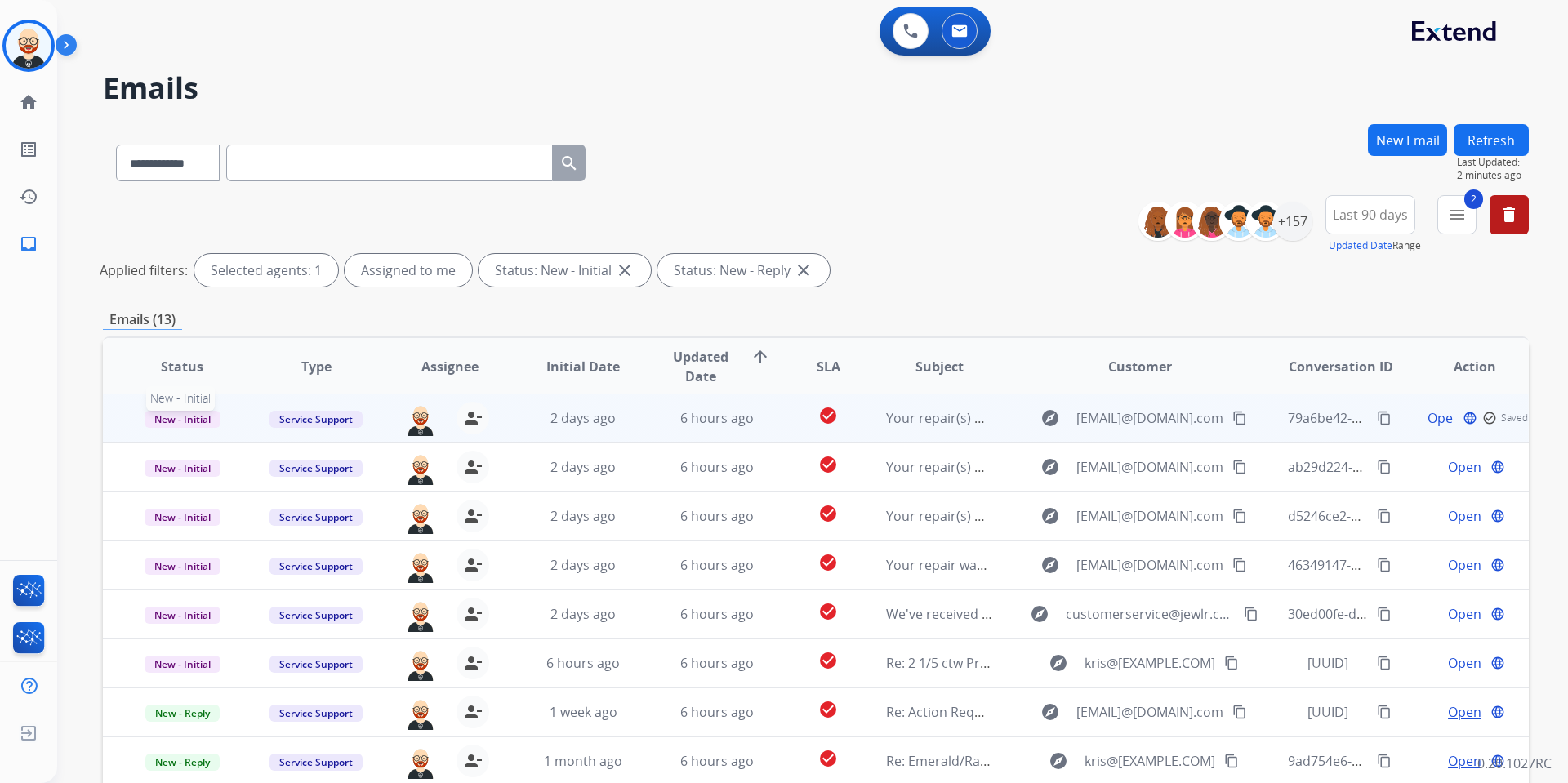 click on "New - Initial" at bounding box center (182, 419) 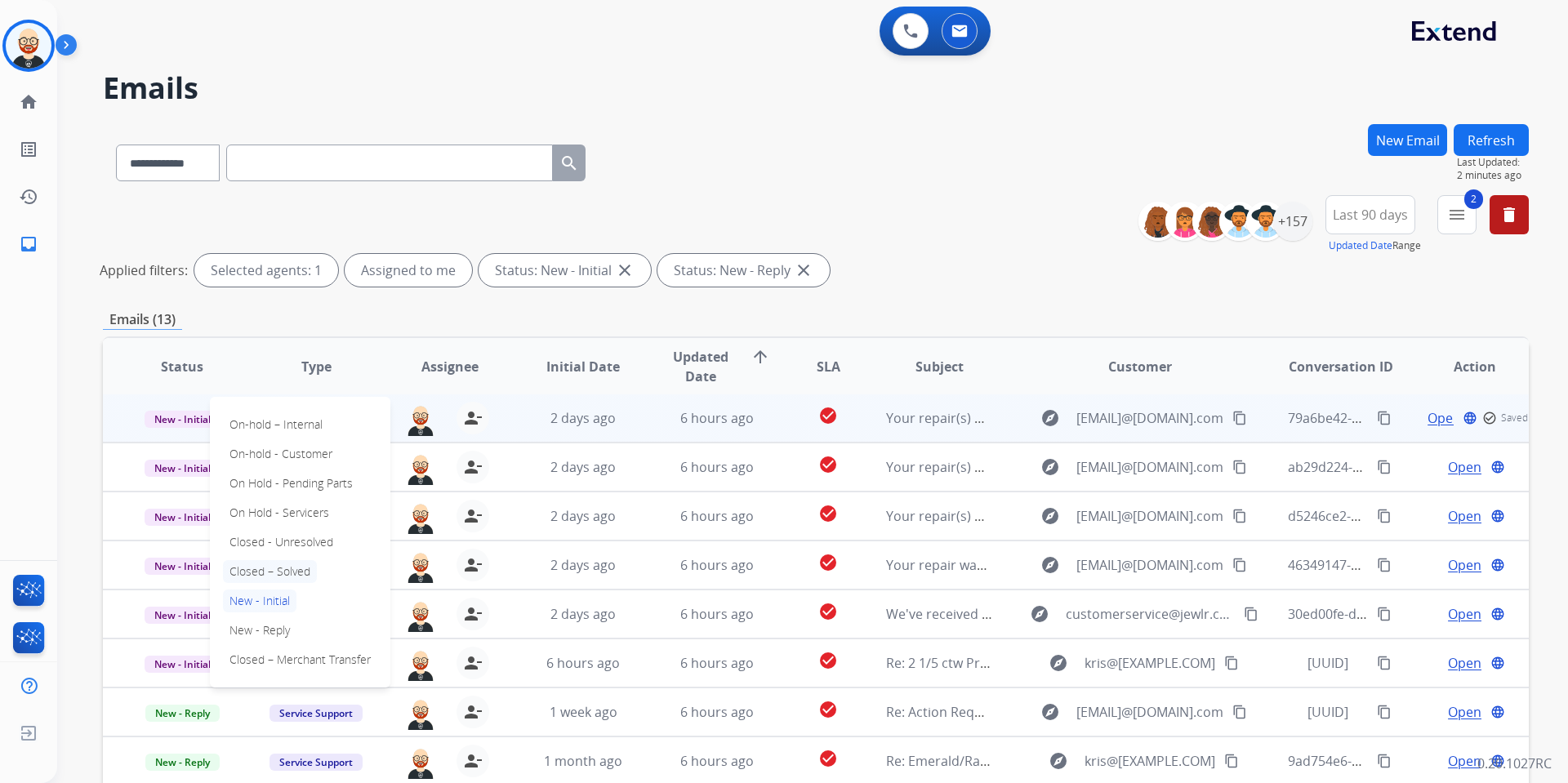 click on "Closed – Solved" at bounding box center (270, 572) 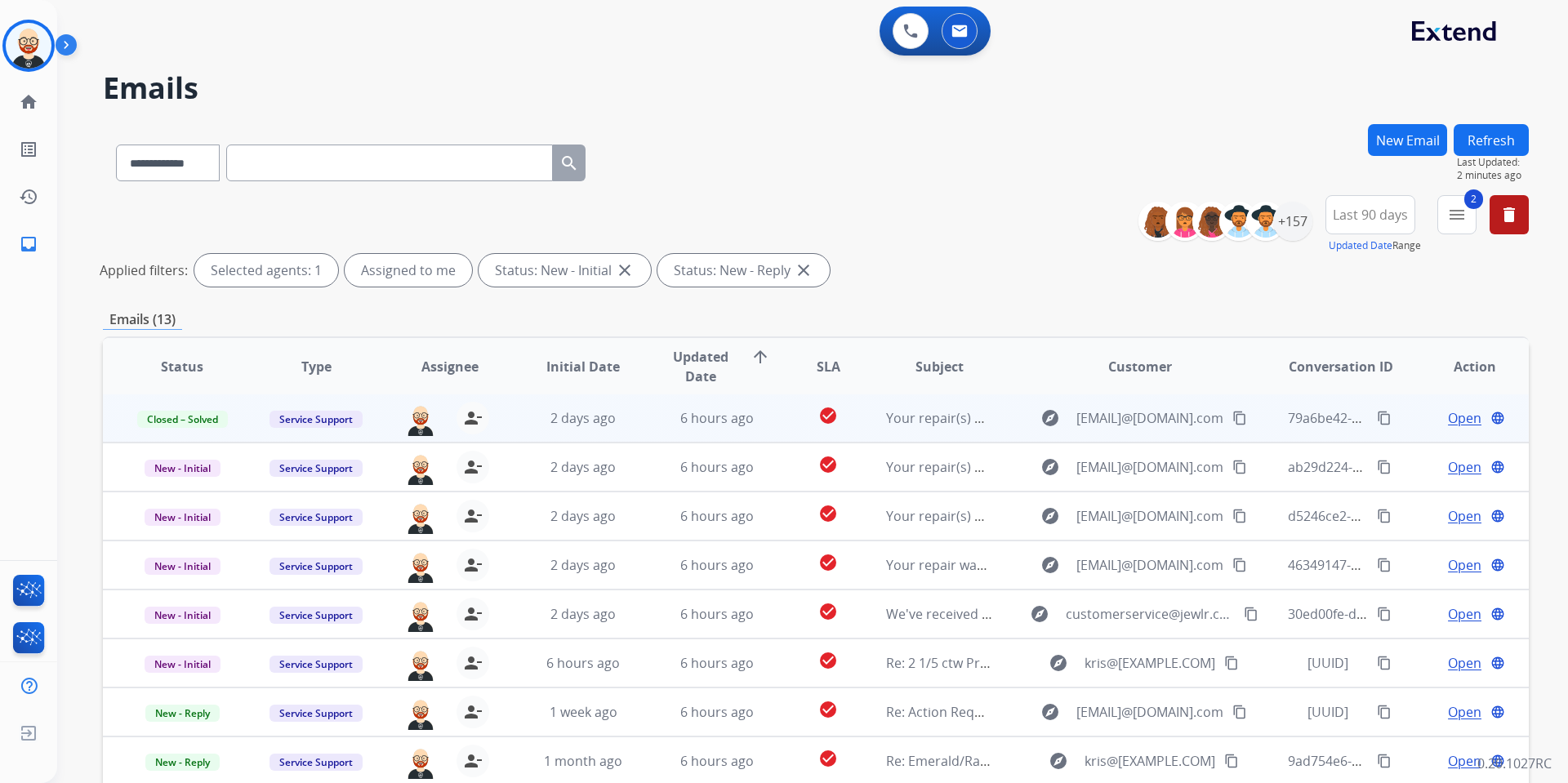 click on "Refresh" at bounding box center (1491, 140) 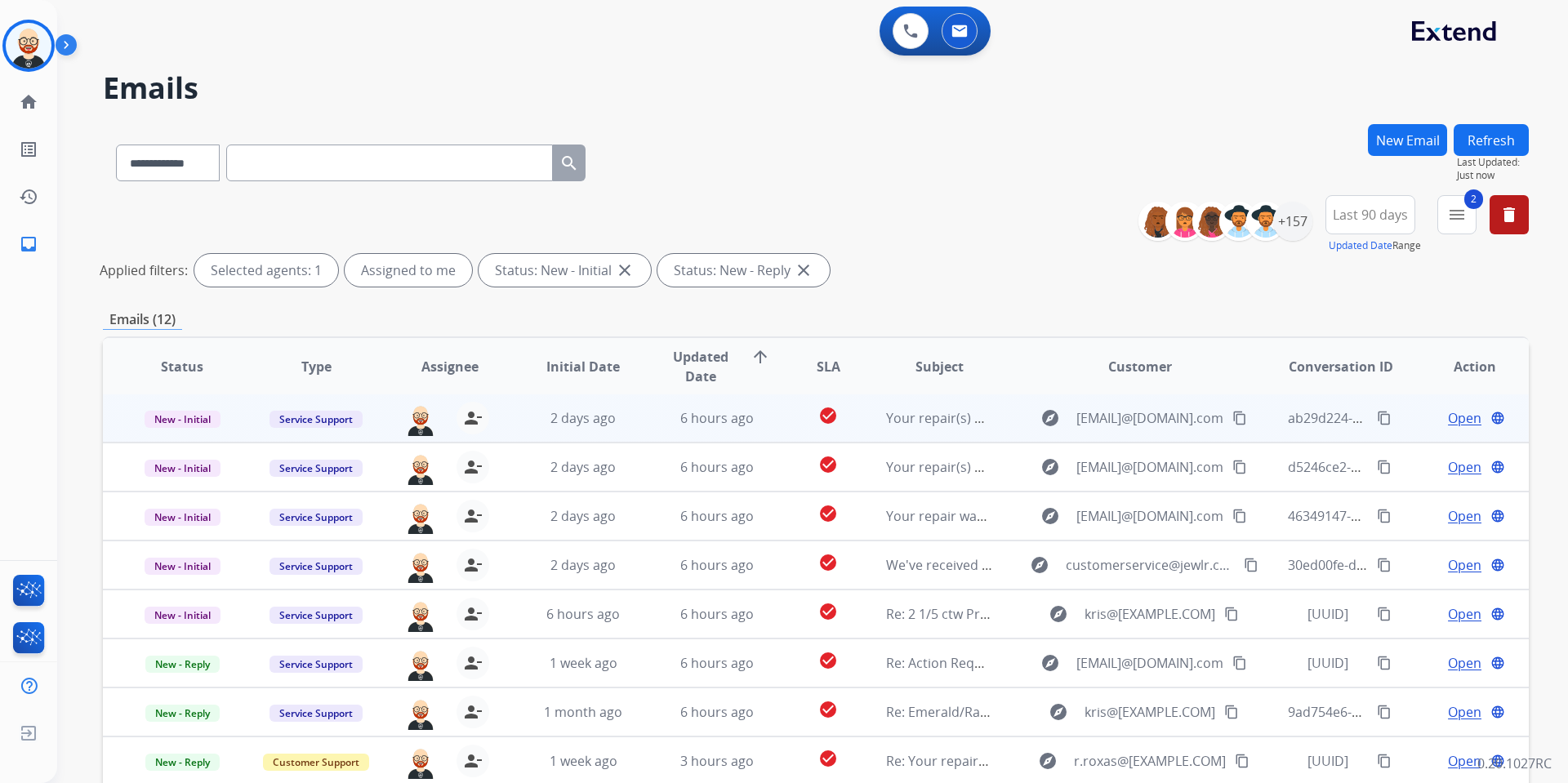 click on "Open" at bounding box center [1464, 418] 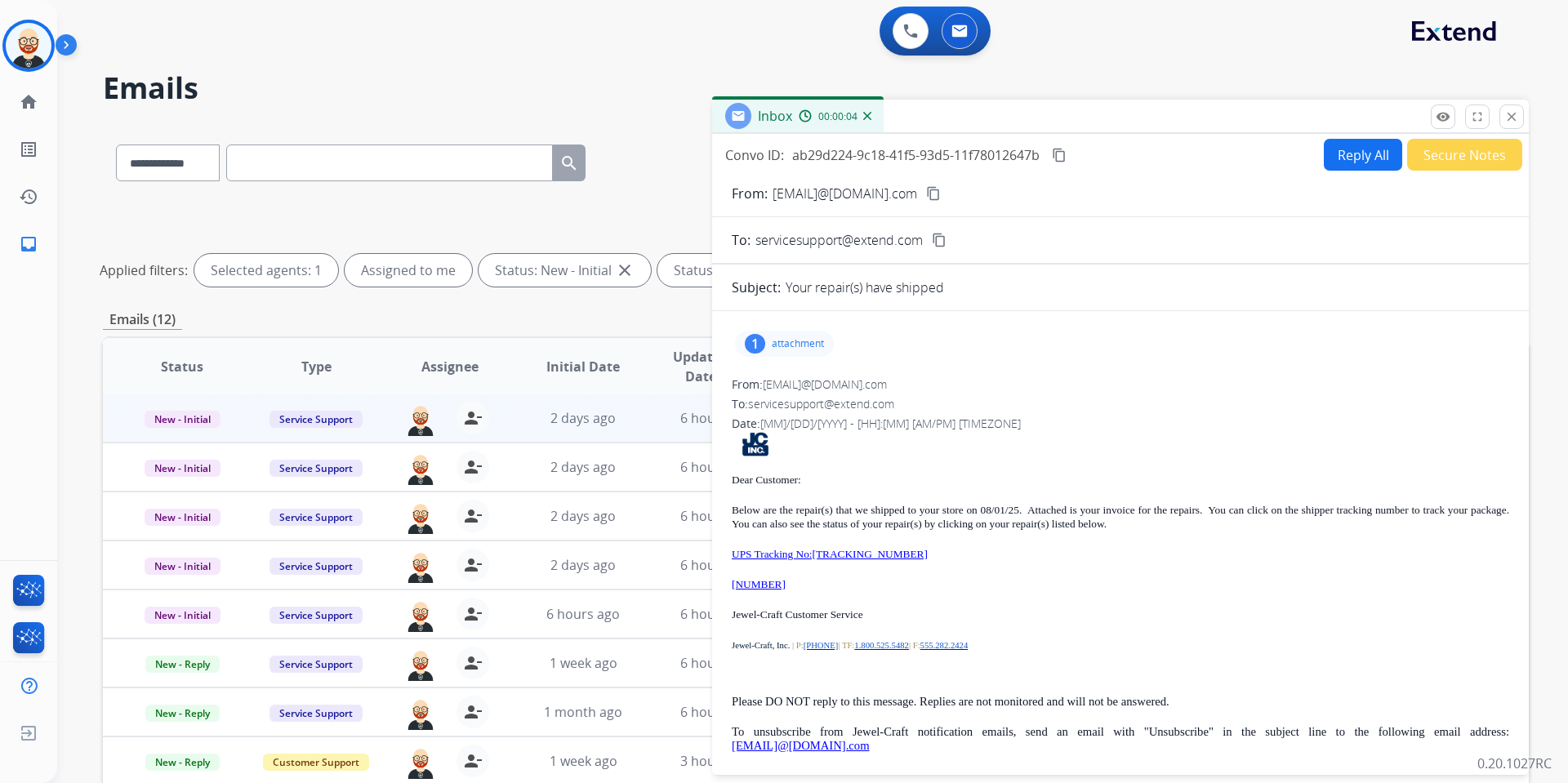 drag, startPoint x: 804, startPoint y: 585, endPoint x: 726, endPoint y: 587, distance: 78.025637 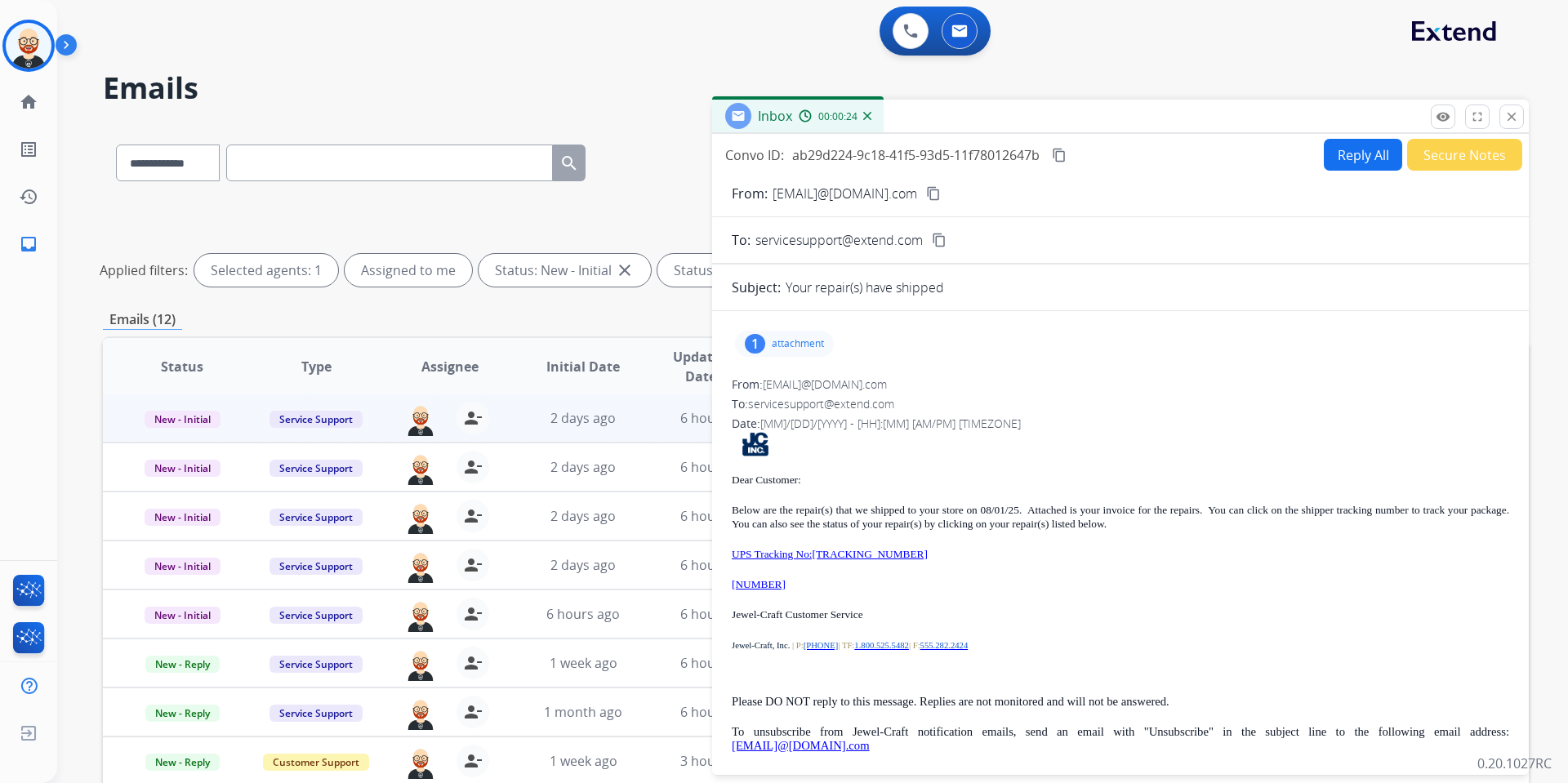 click on "attachment" at bounding box center [798, 344] 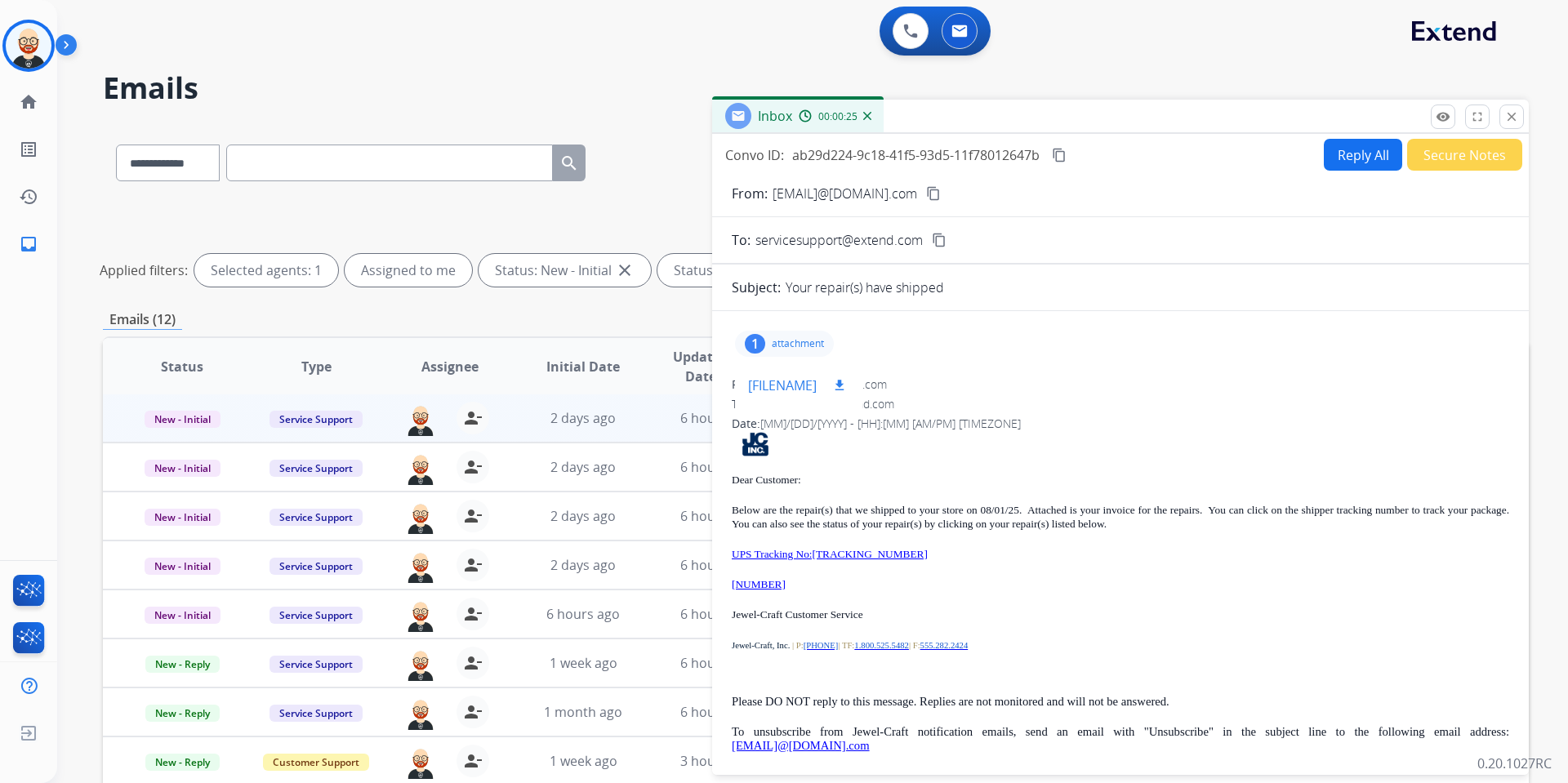 click on "download" at bounding box center [840, 385] 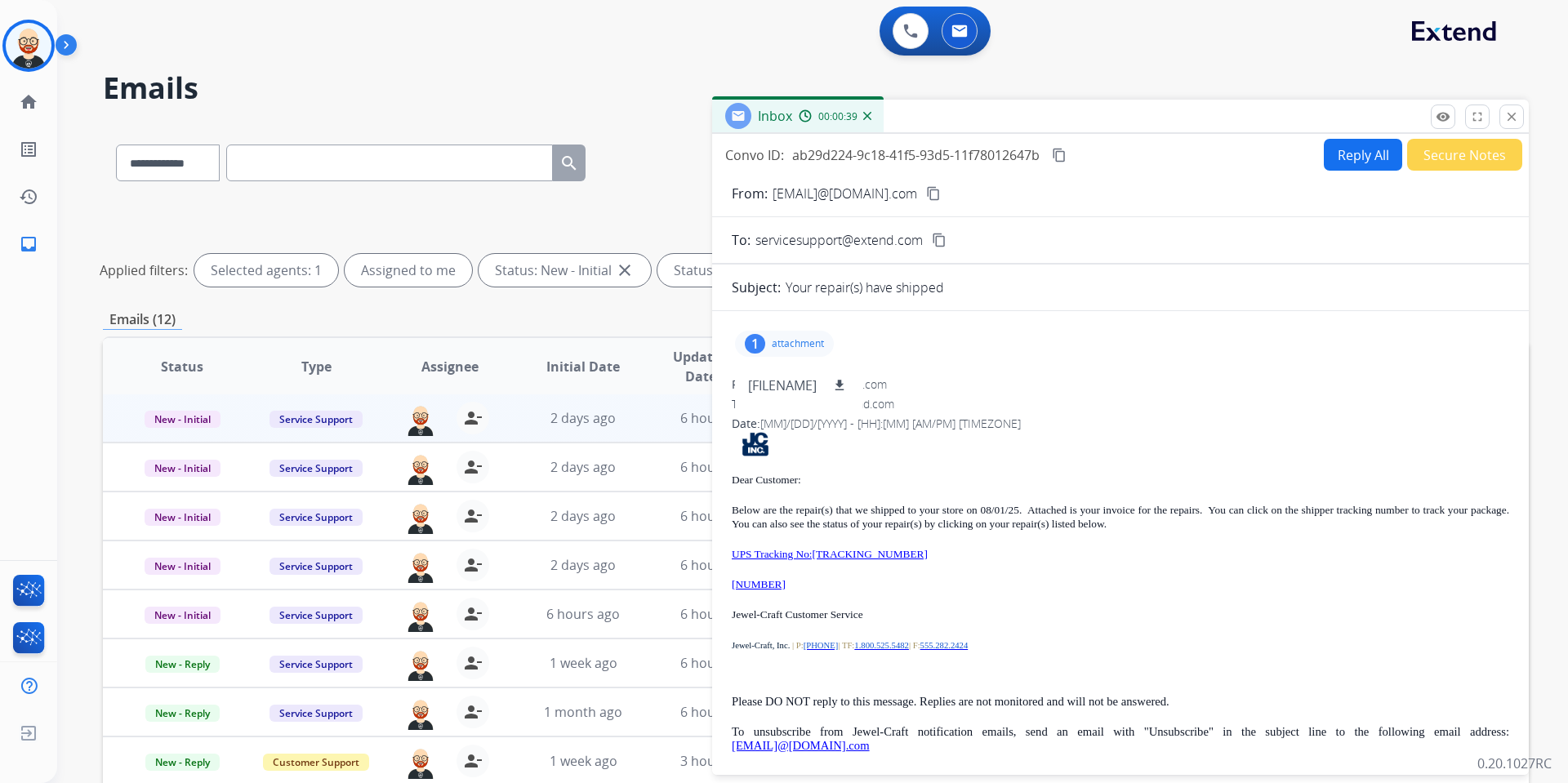 click on "content_copy" at bounding box center (1059, 155) 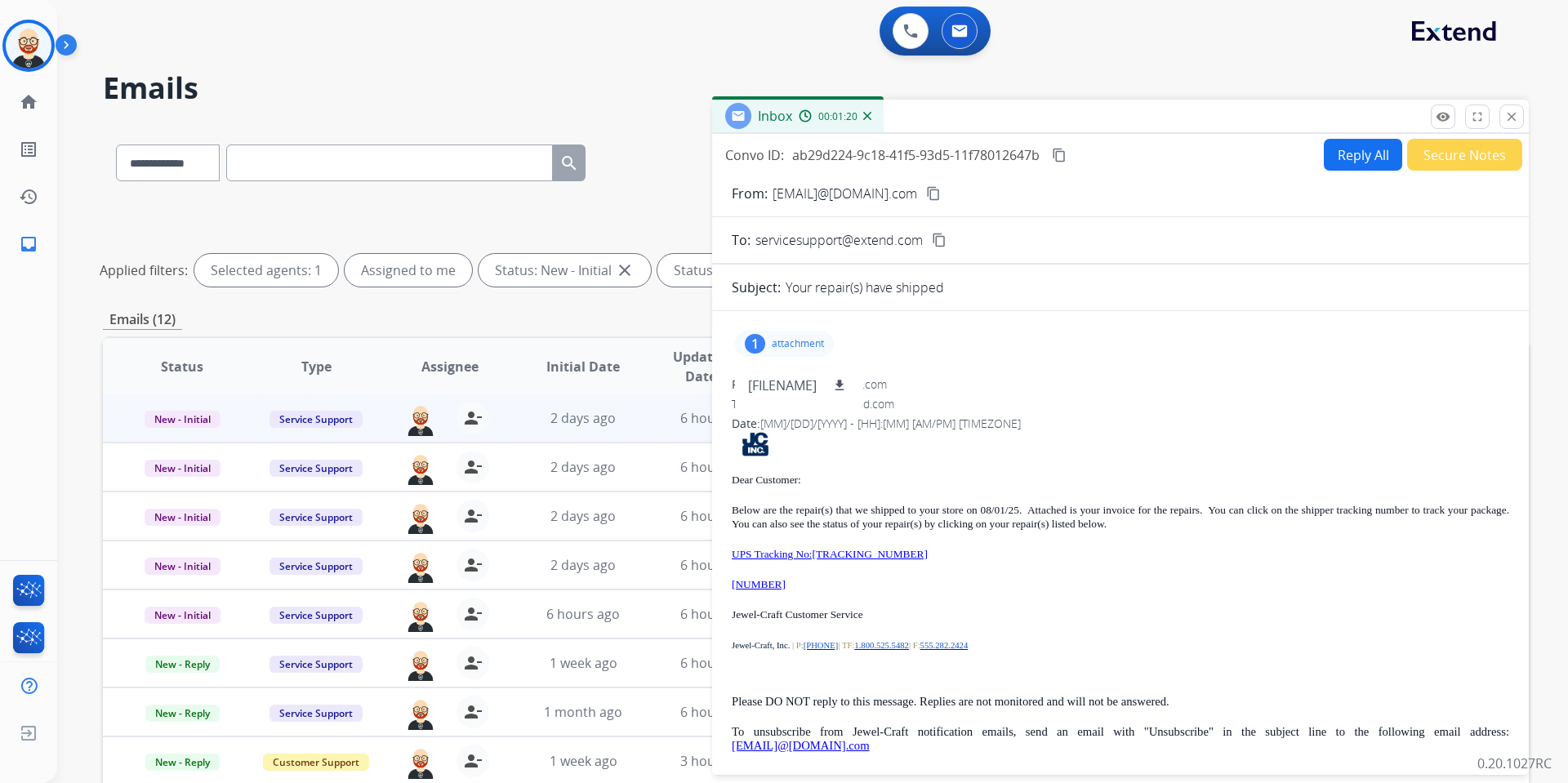 click on "UPS Tracking No:[TRACKING_NUMBER]" at bounding box center (1120, 554) 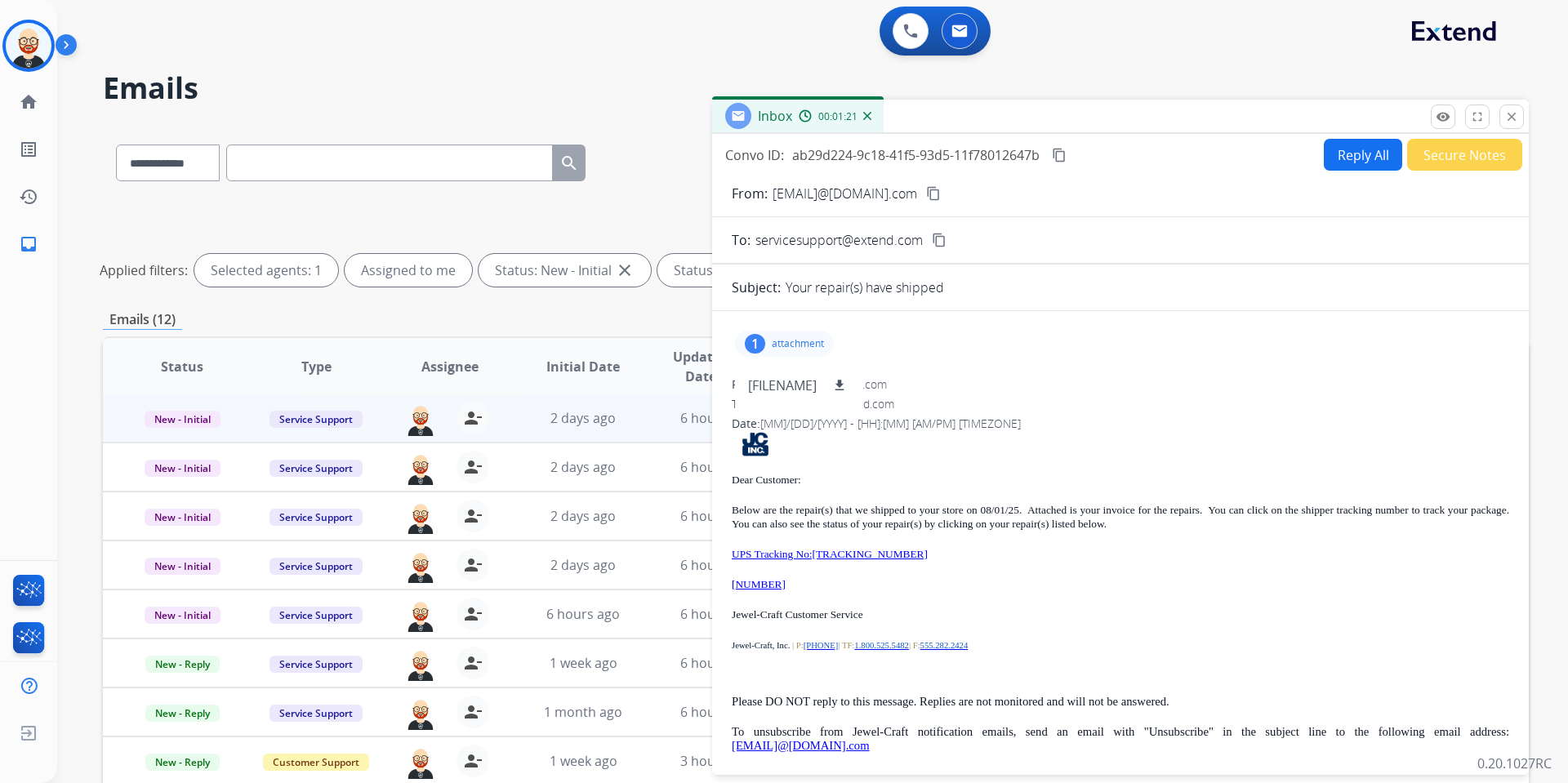 drag, startPoint x: 970, startPoint y: 558, endPoint x: 729, endPoint y: 509, distance: 245.93088 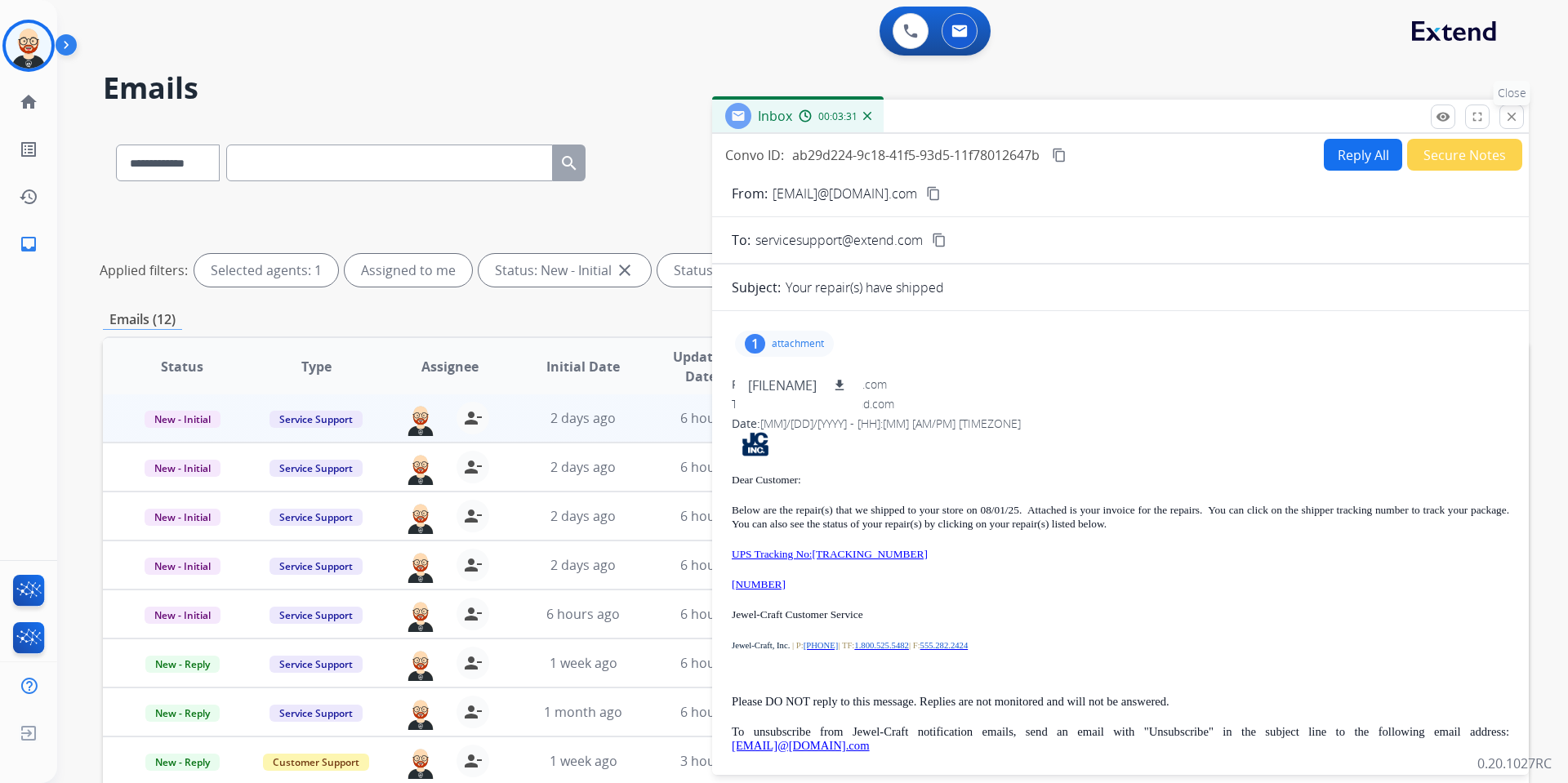 click on "close" at bounding box center (1512, 117) 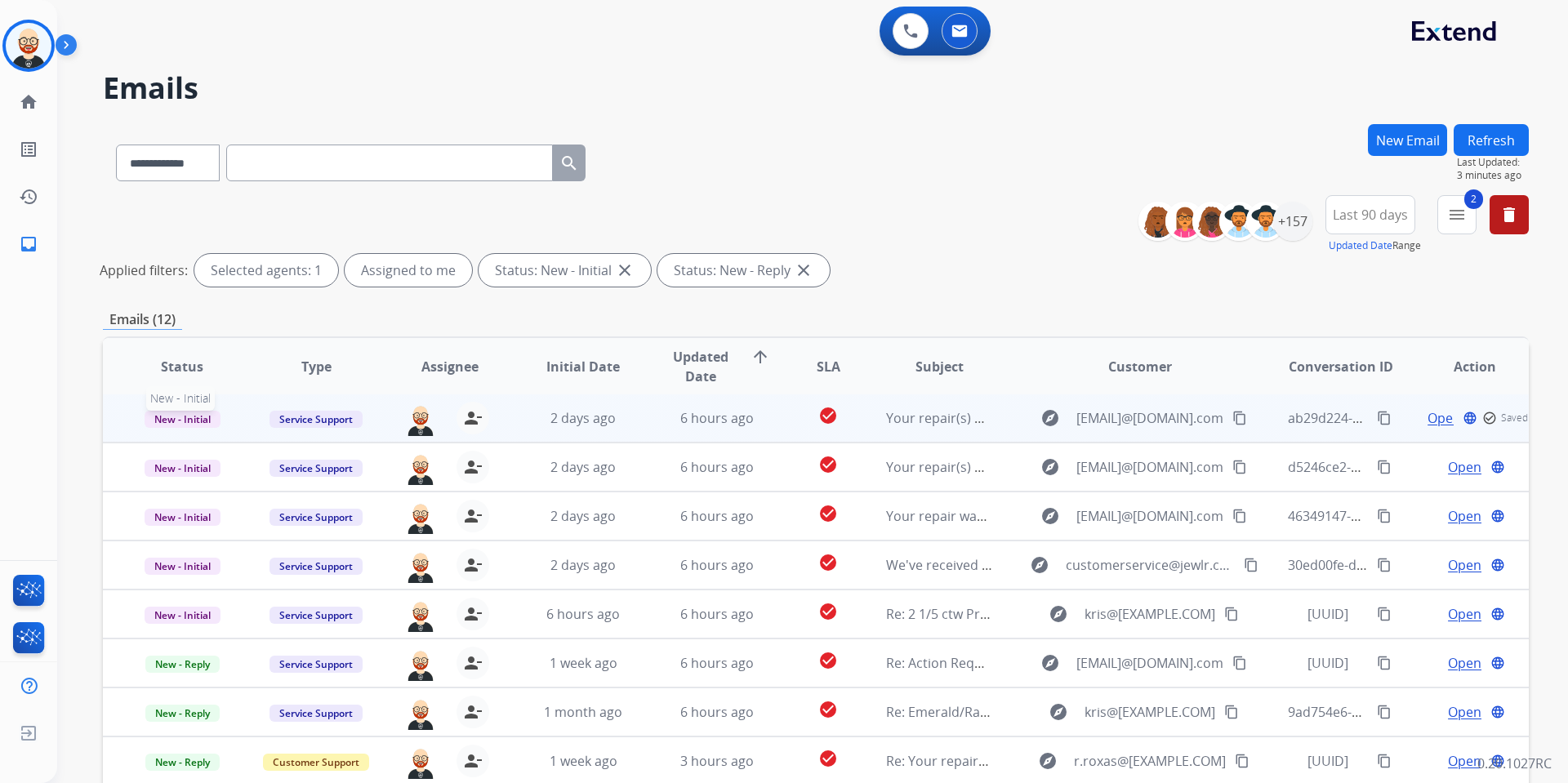 click on "New - Initial" at bounding box center (182, 419) 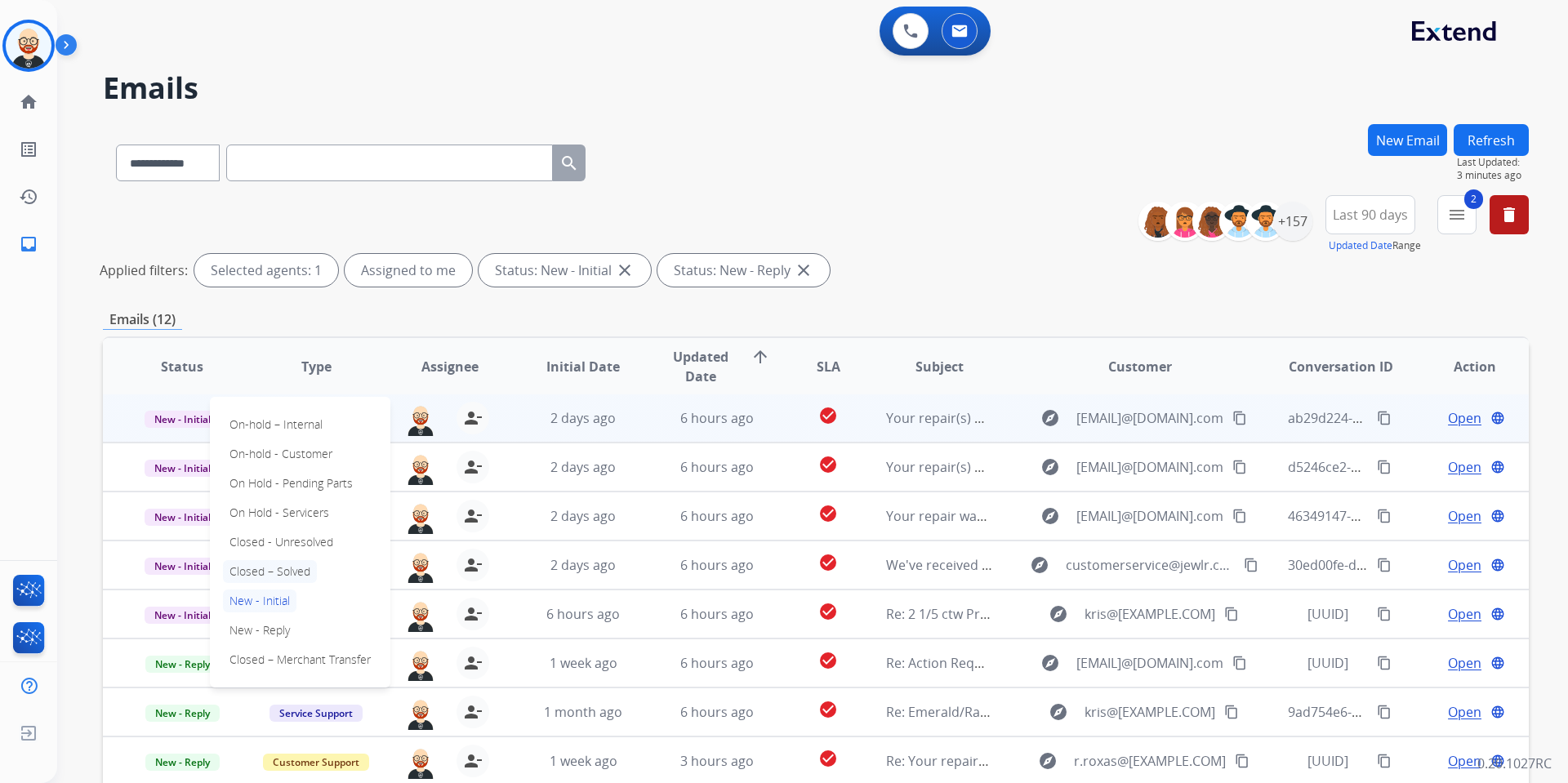 click on "Closed – Solved" at bounding box center (270, 572) 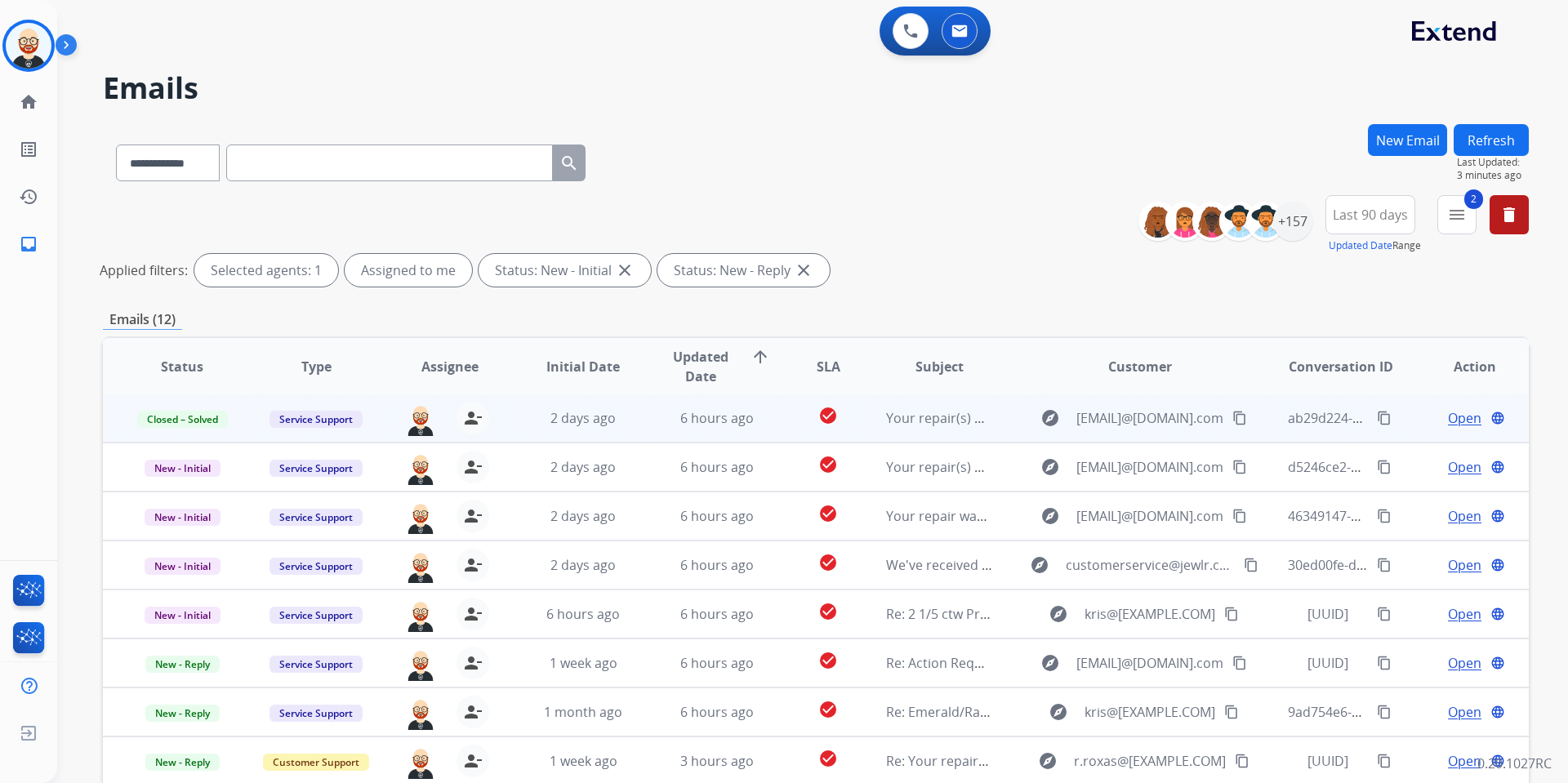 click on "Refresh" at bounding box center (1491, 140) 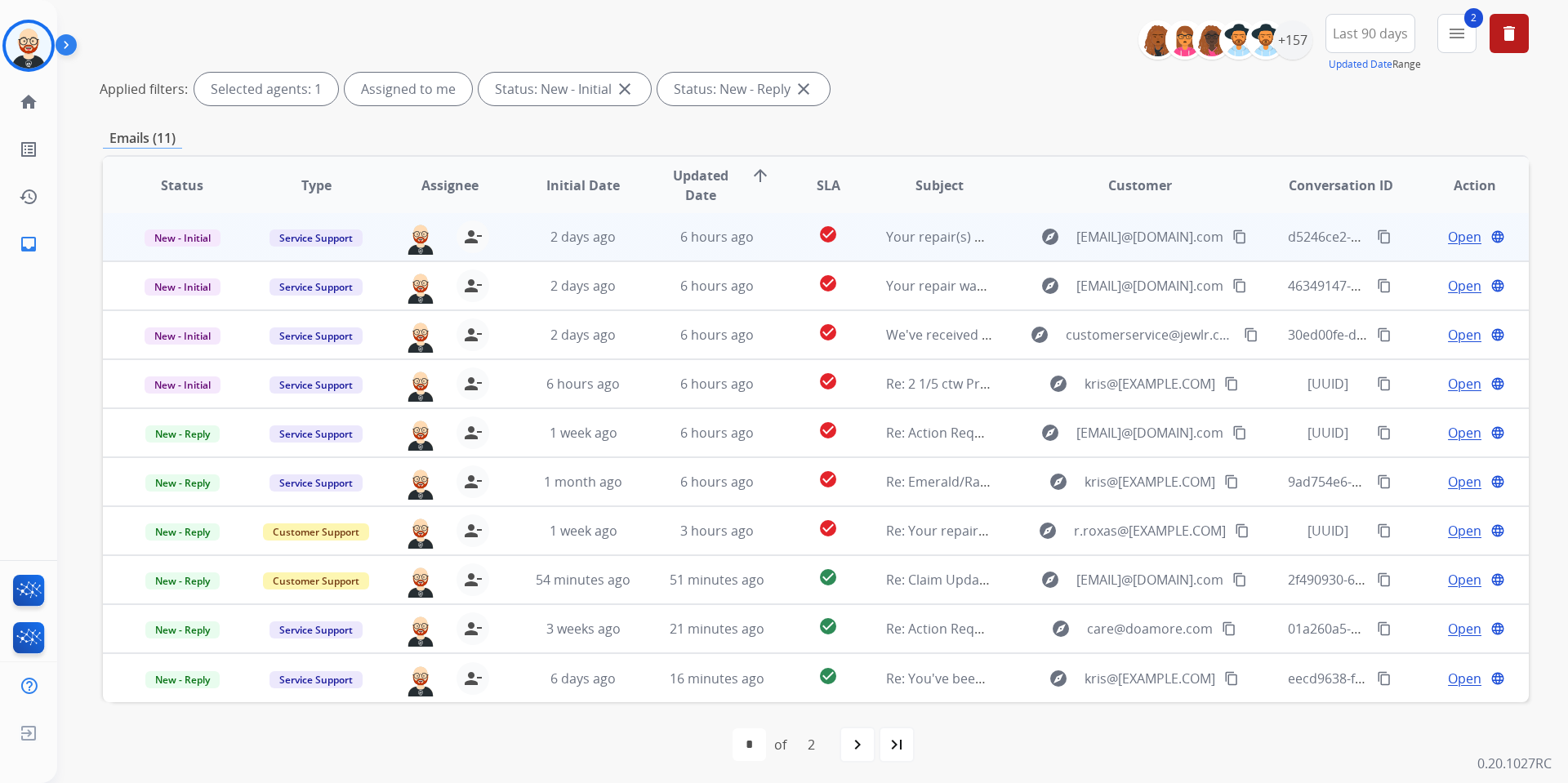 scroll, scrollTop: 185, scrollLeft: 0, axis: vertical 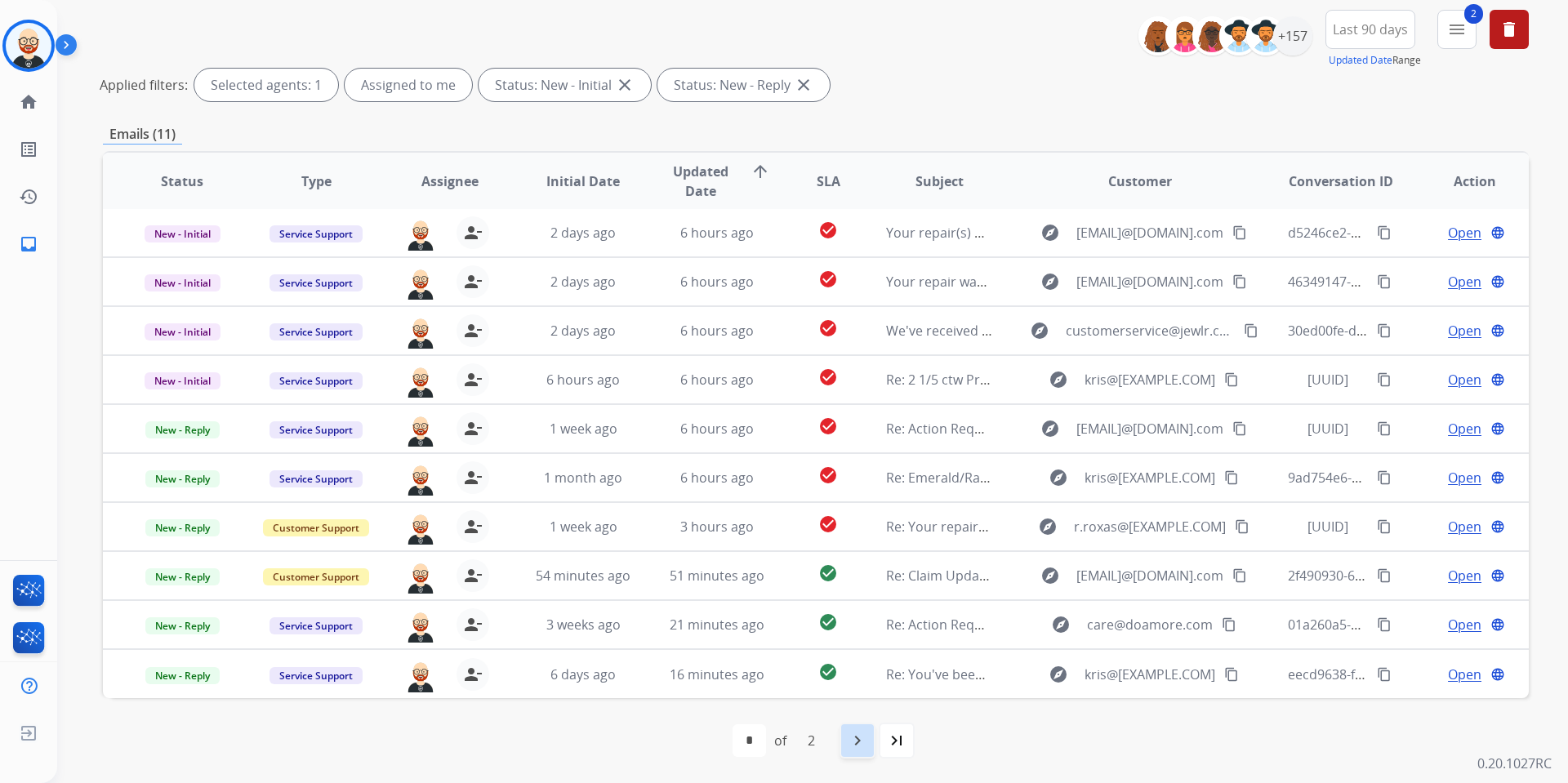 click on "navigate_next" at bounding box center [858, 741] 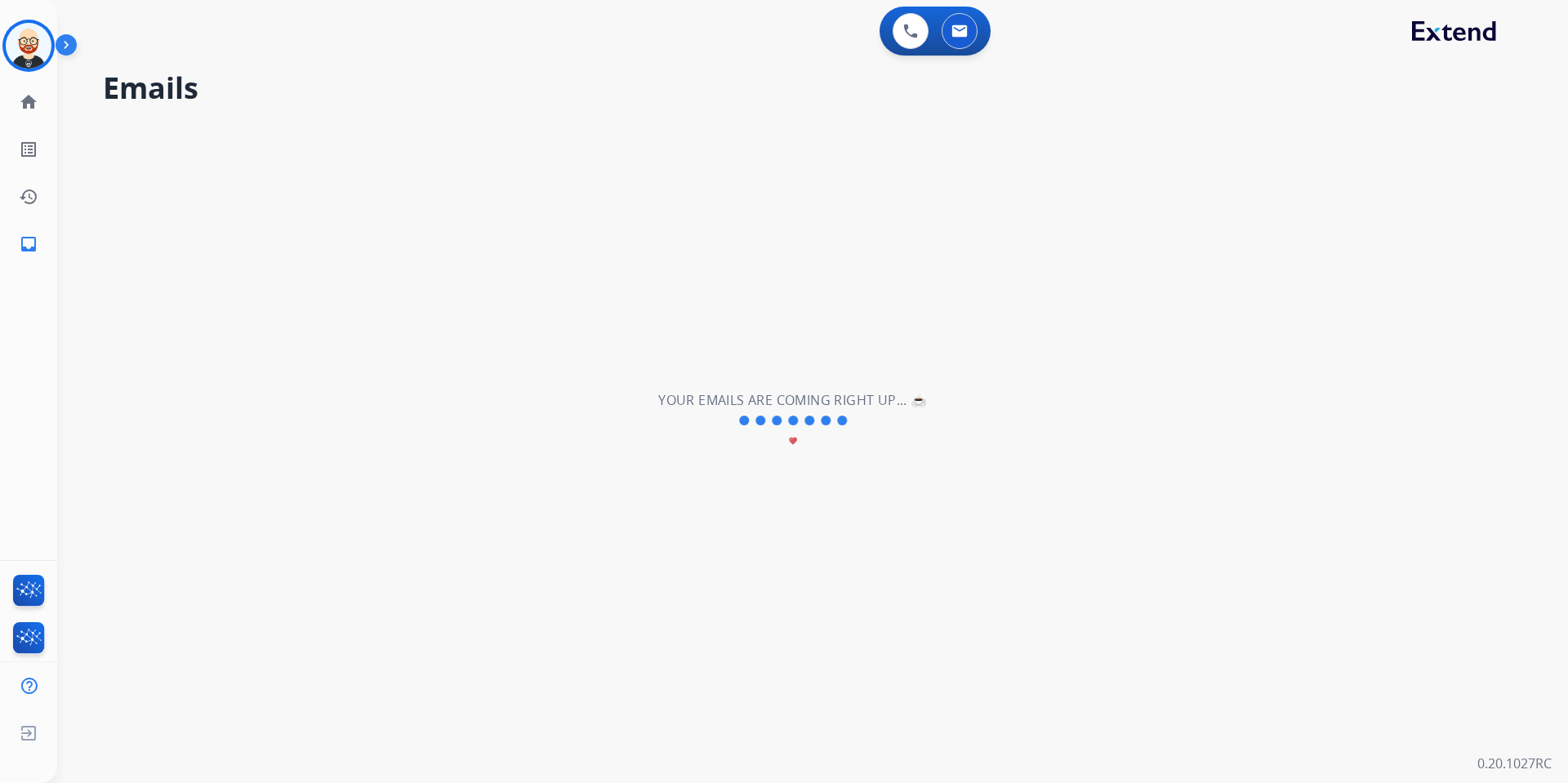 scroll, scrollTop: 0, scrollLeft: 0, axis: both 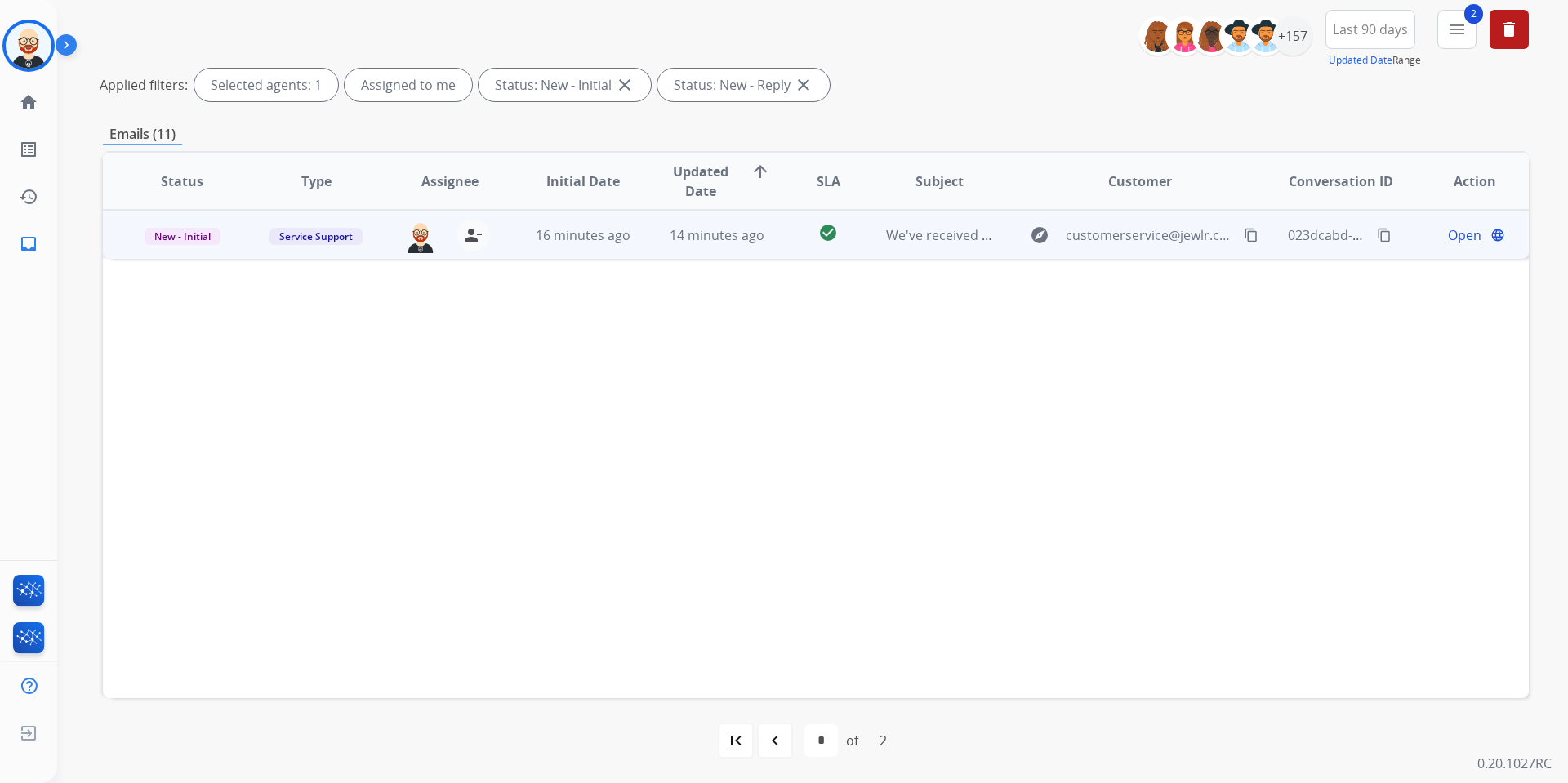 click on "Open" at bounding box center (1464, 235) 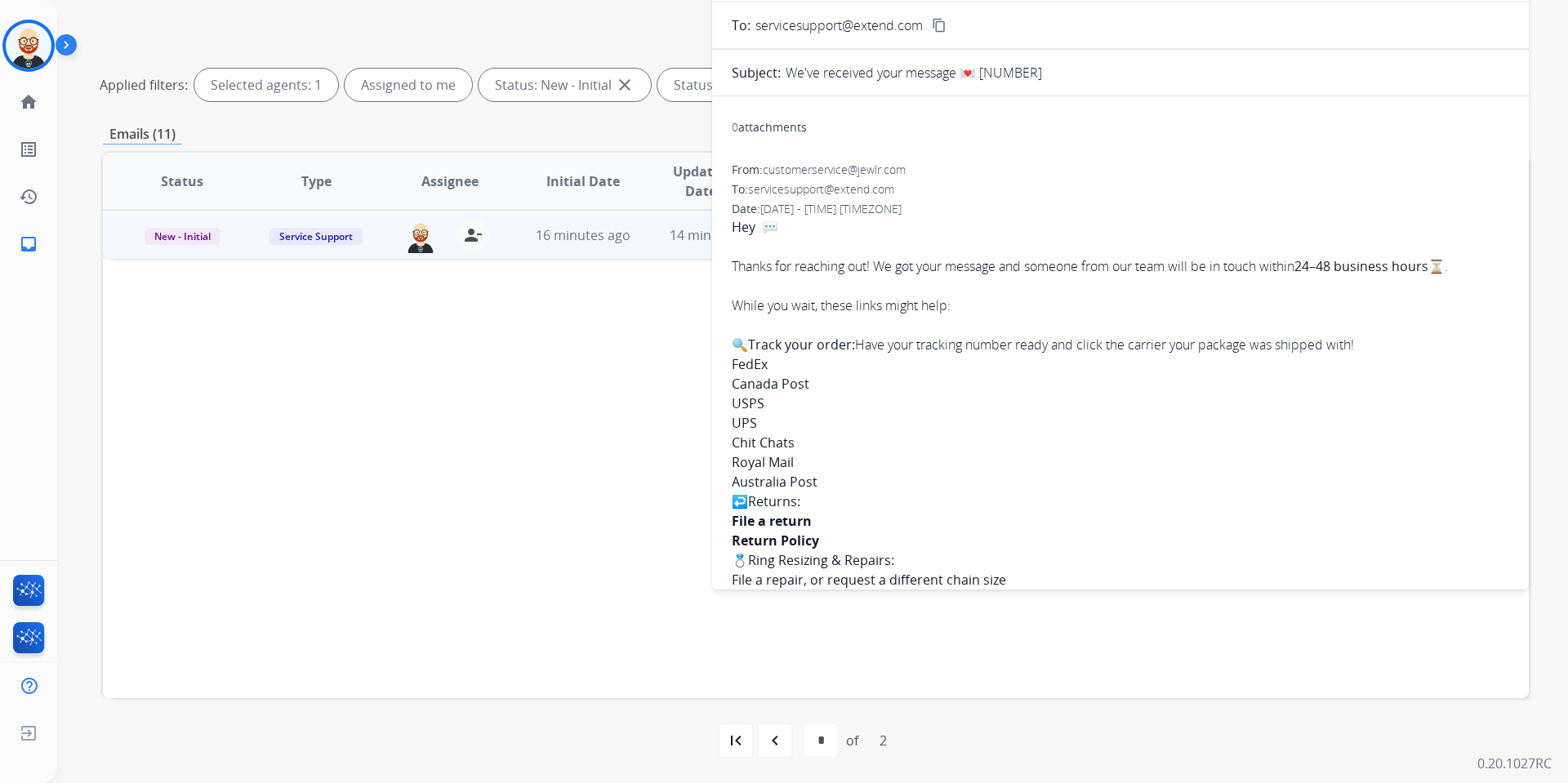 scroll, scrollTop: 0, scrollLeft: 0, axis: both 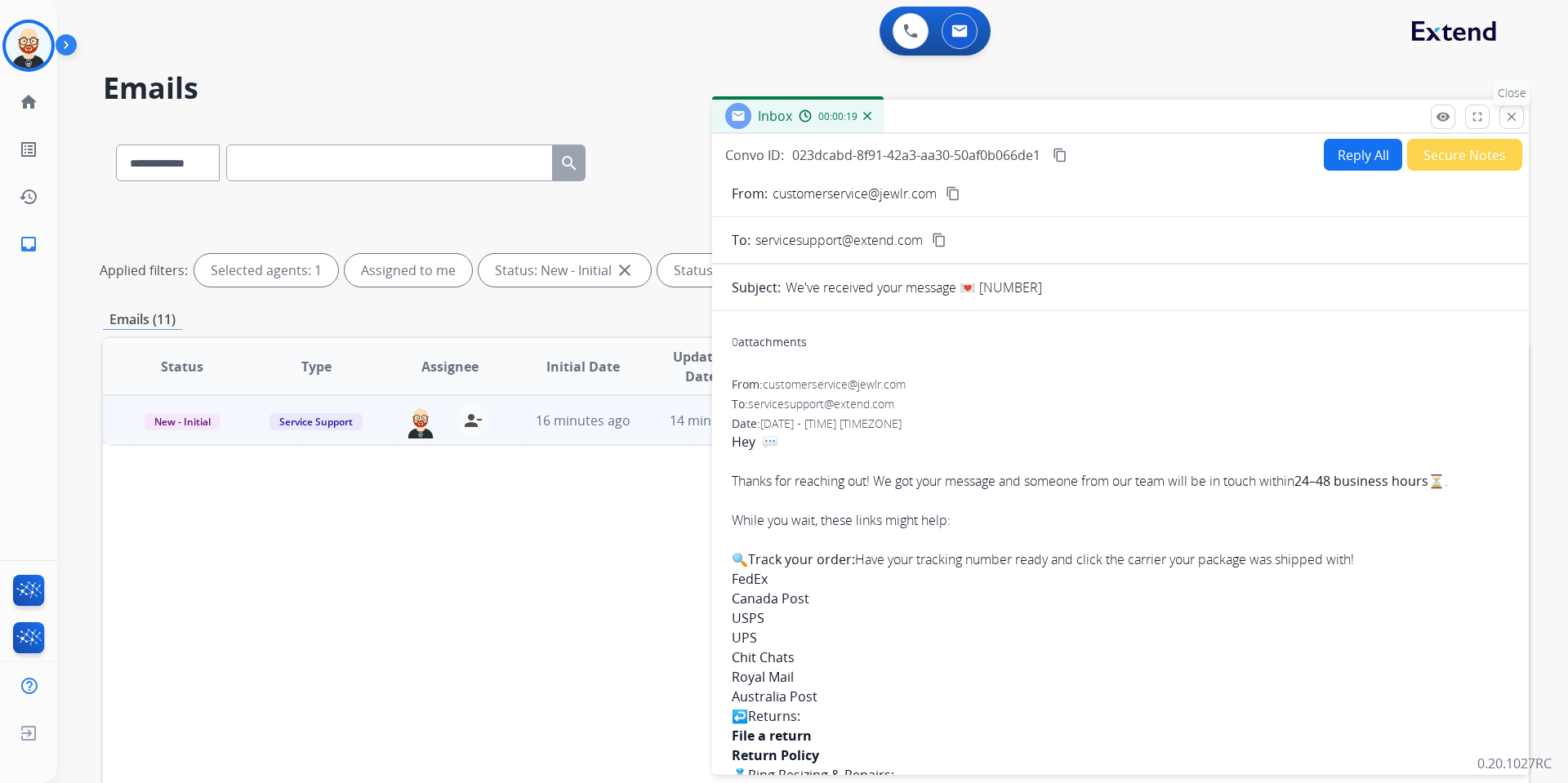 click on "close" at bounding box center [1512, 117] 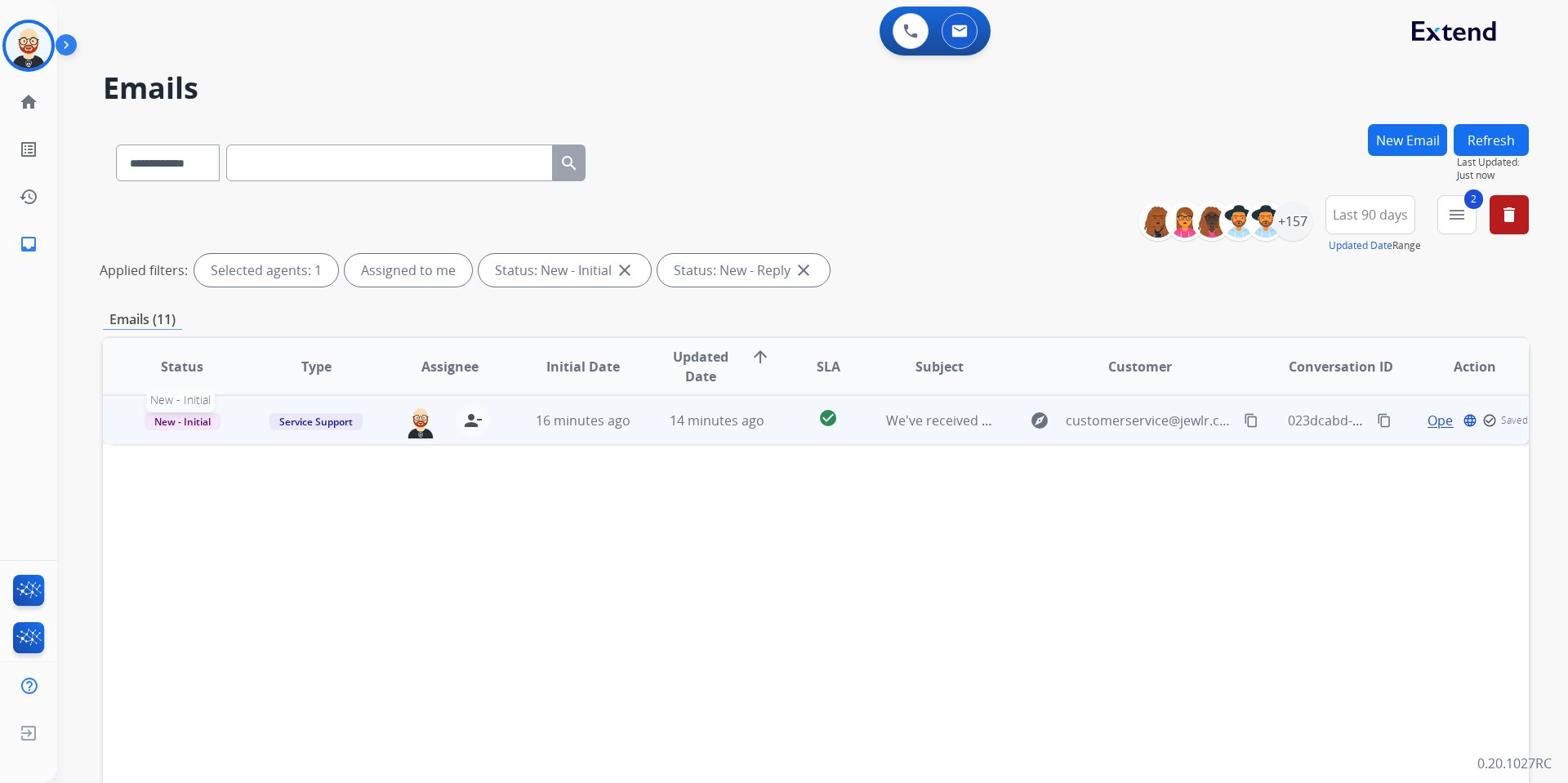 click on "New - Initial" at bounding box center (182, 421) 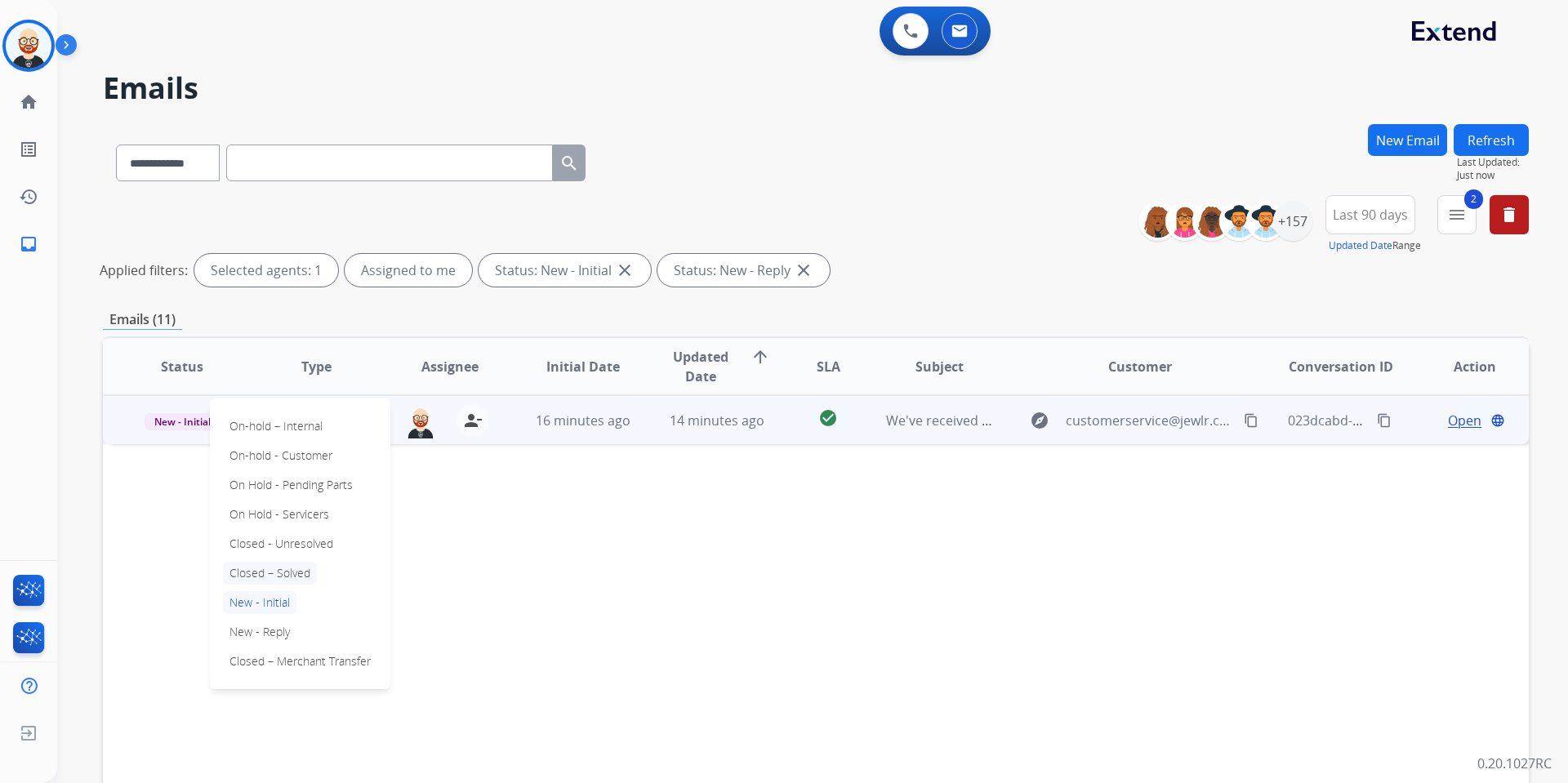 click on "Closed – Solved" at bounding box center (270, 573) 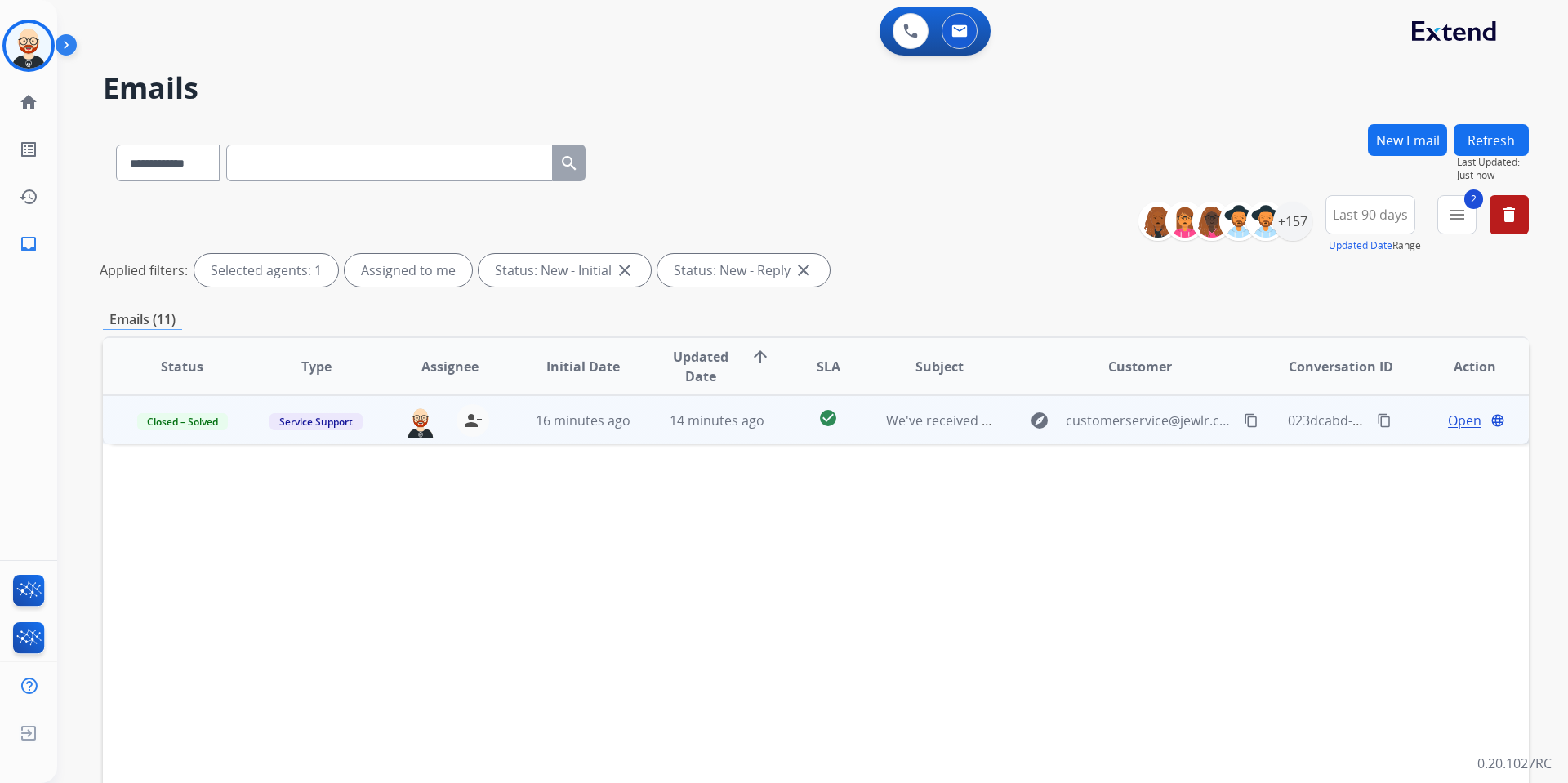 click on "Refresh" at bounding box center (1491, 140) 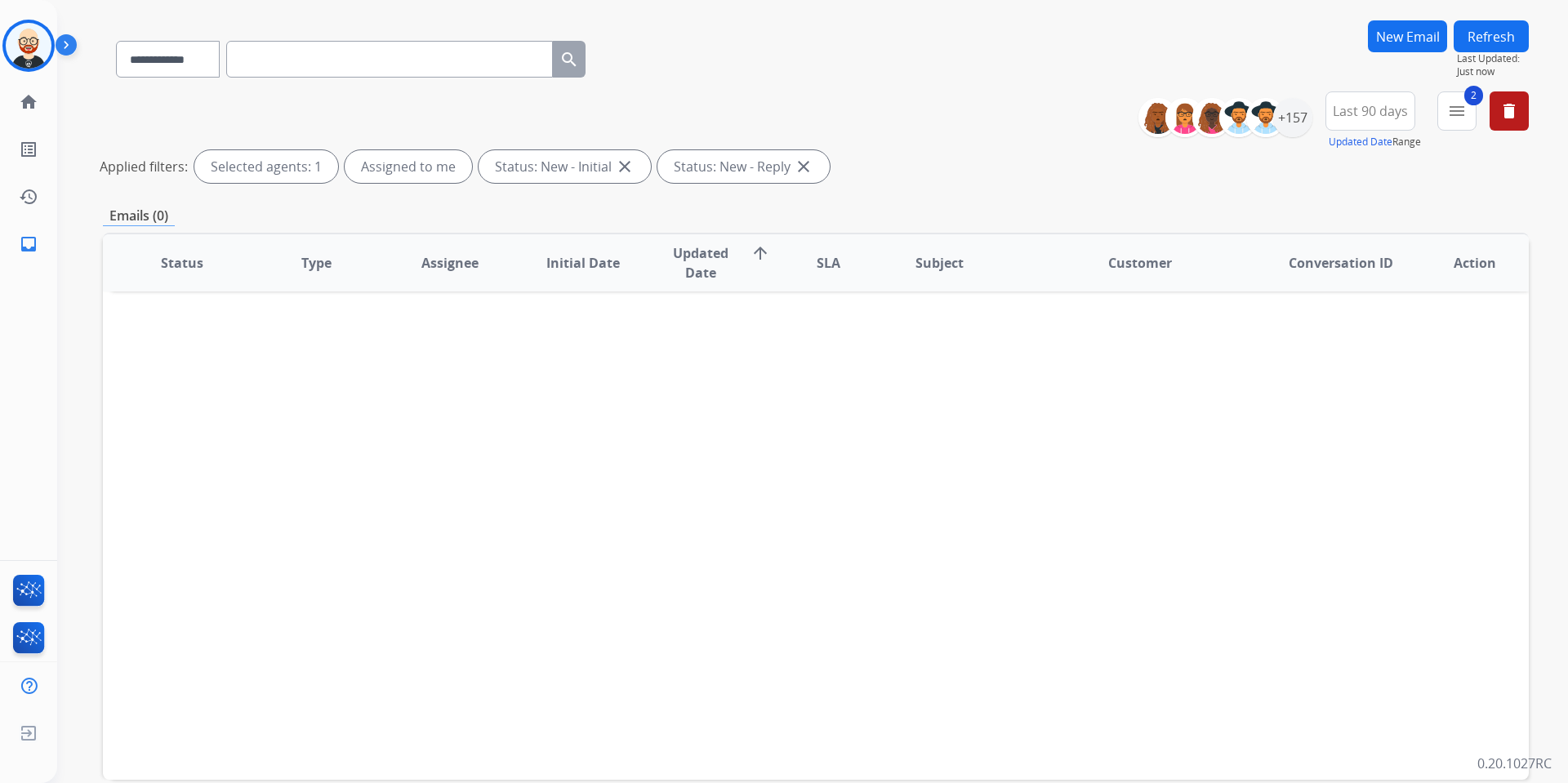 scroll, scrollTop: 185, scrollLeft: 0, axis: vertical 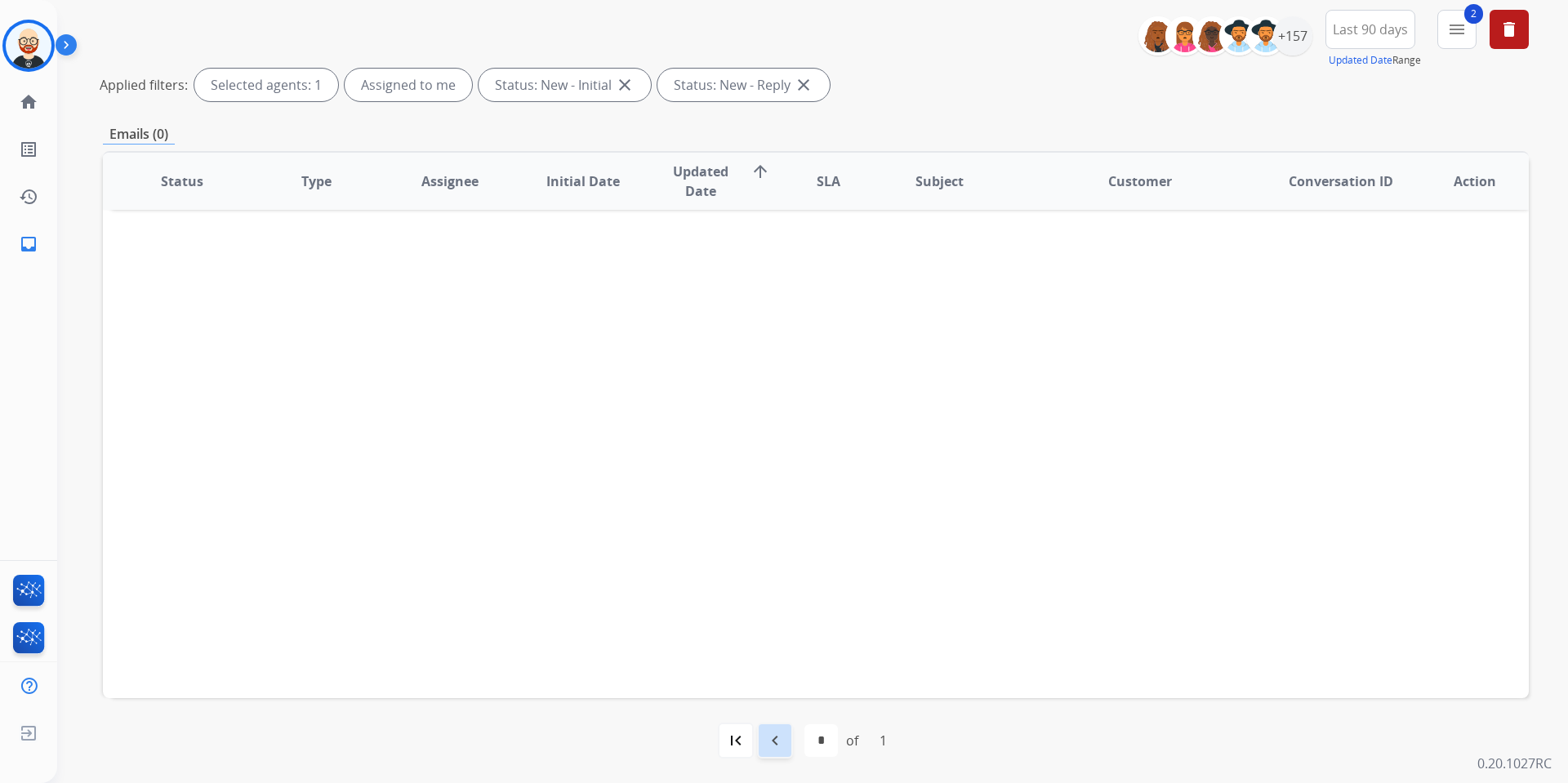 click on "navigate_before" at bounding box center (775, 741) 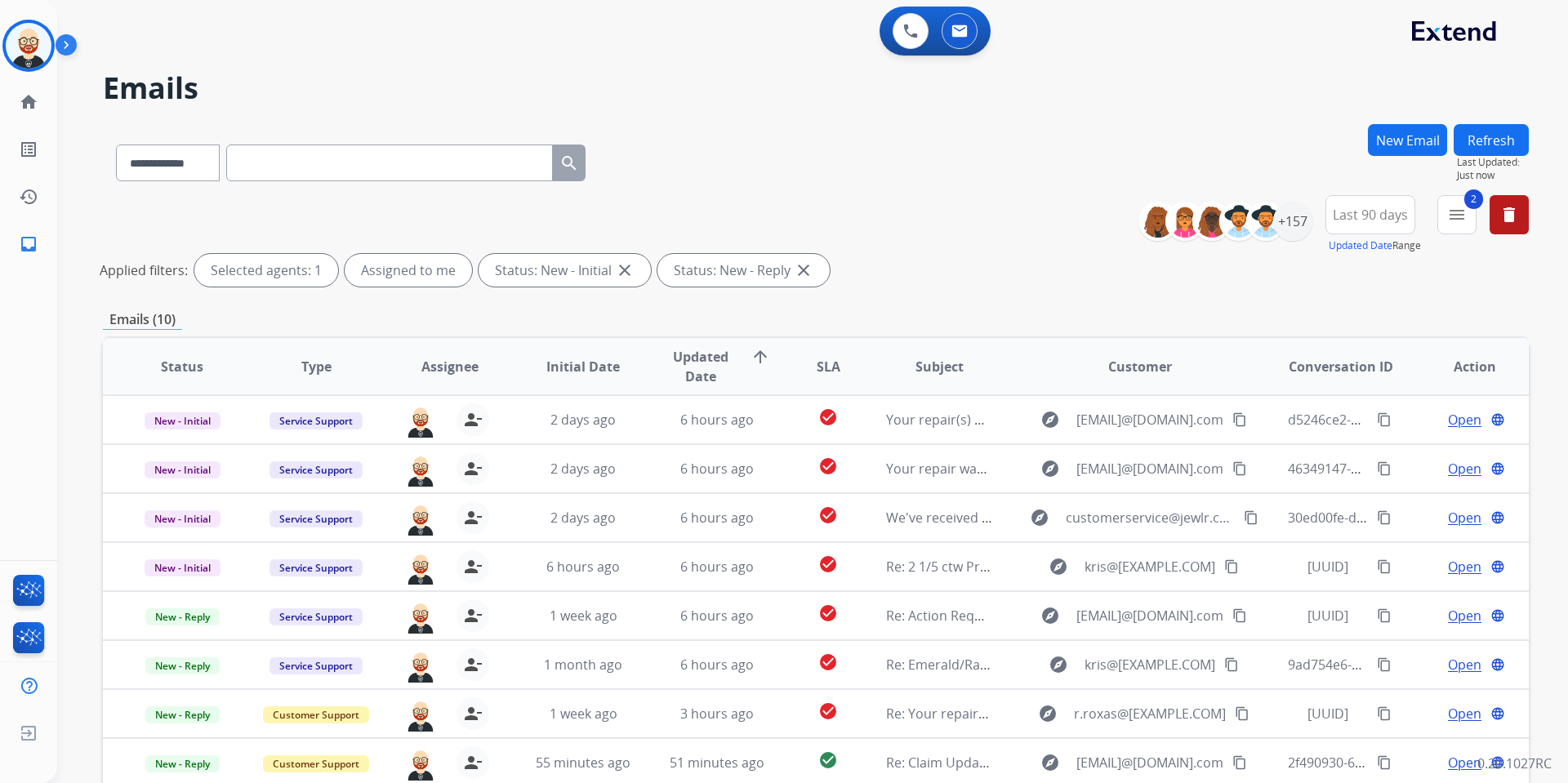 scroll, scrollTop: 2, scrollLeft: 0, axis: vertical 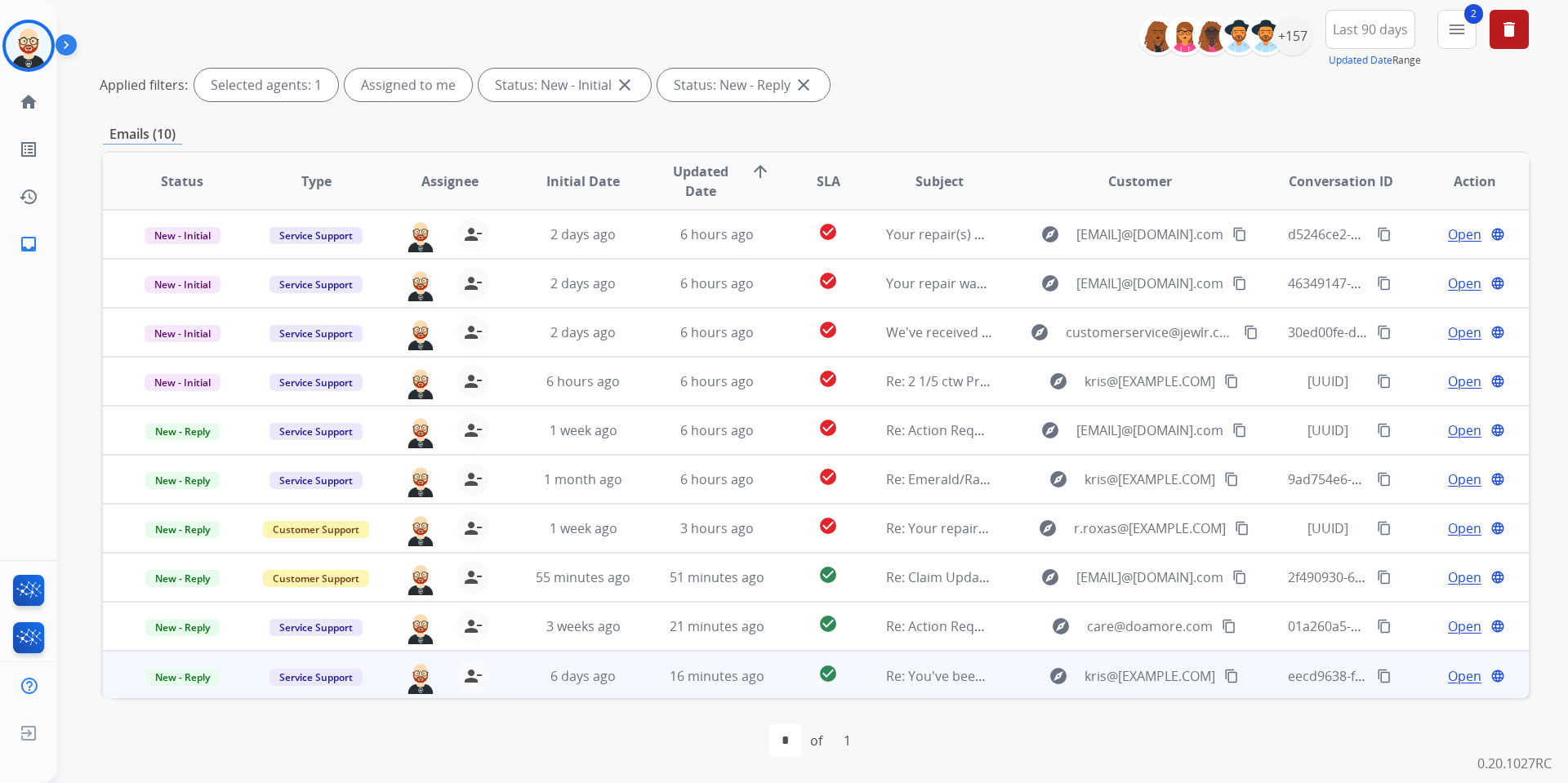 click on "Open language" at bounding box center [1462, 675] 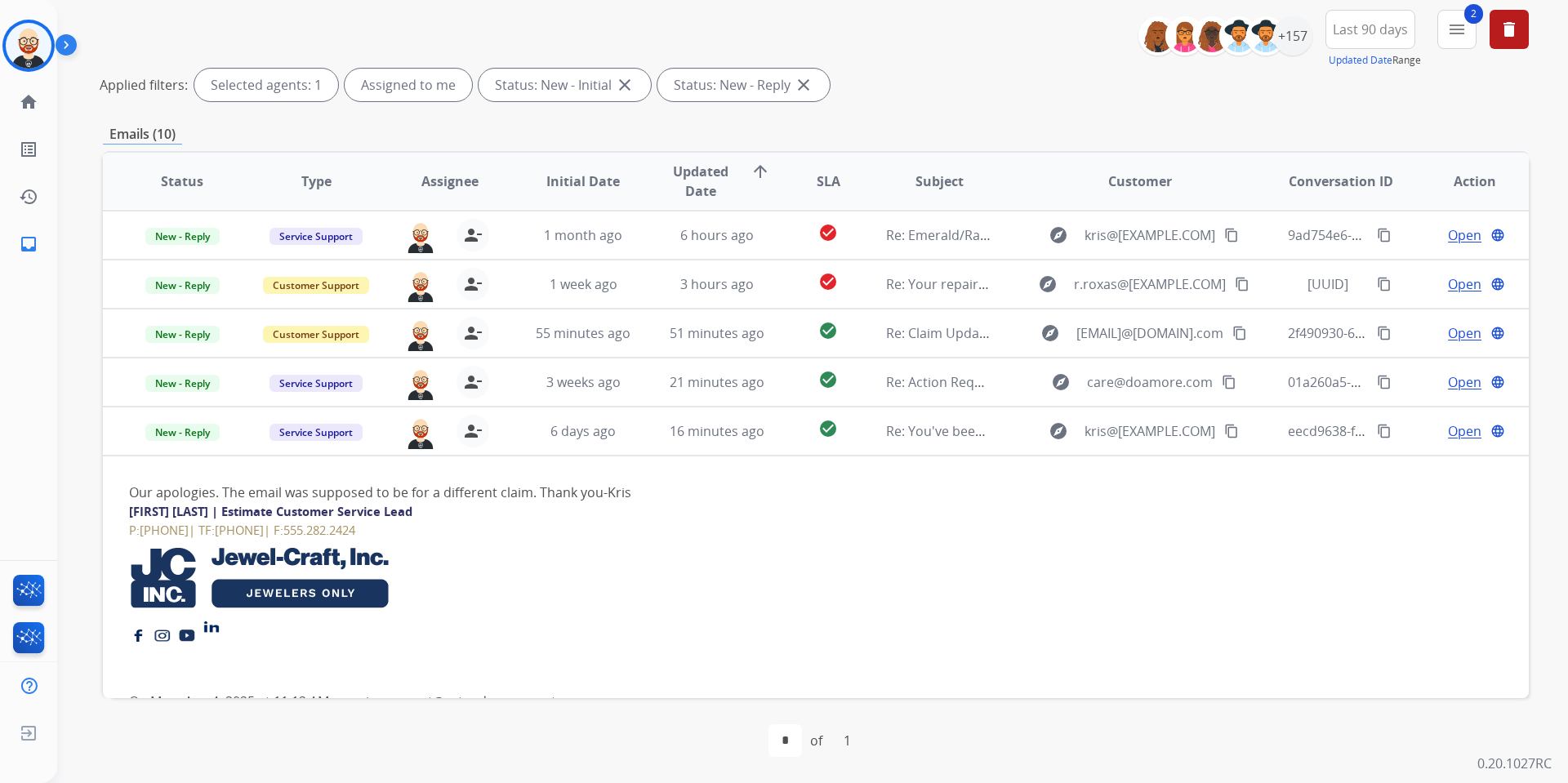 scroll, scrollTop: 283, scrollLeft: 0, axis: vertical 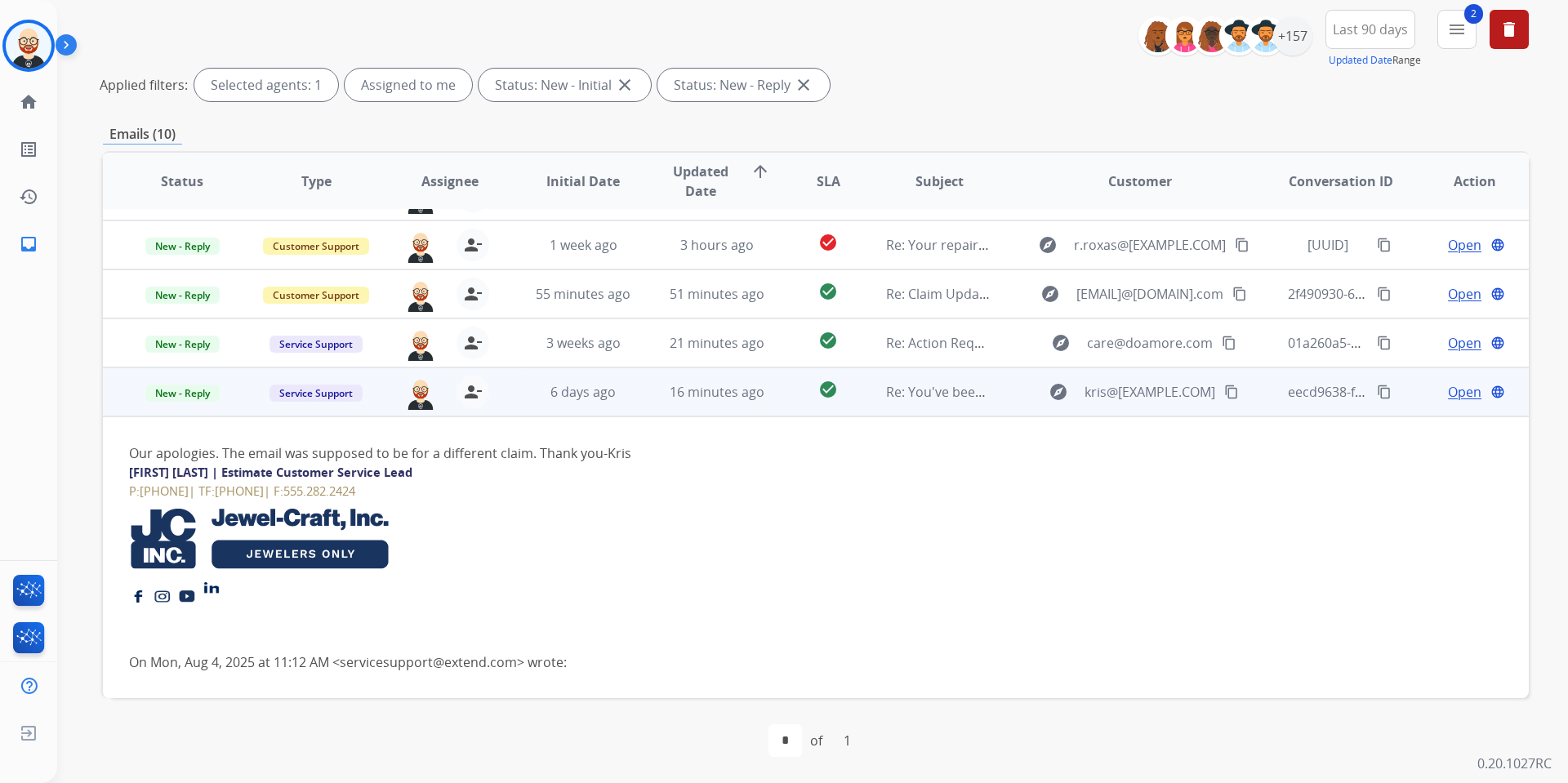 click on "Open language" at bounding box center (1474, 392) 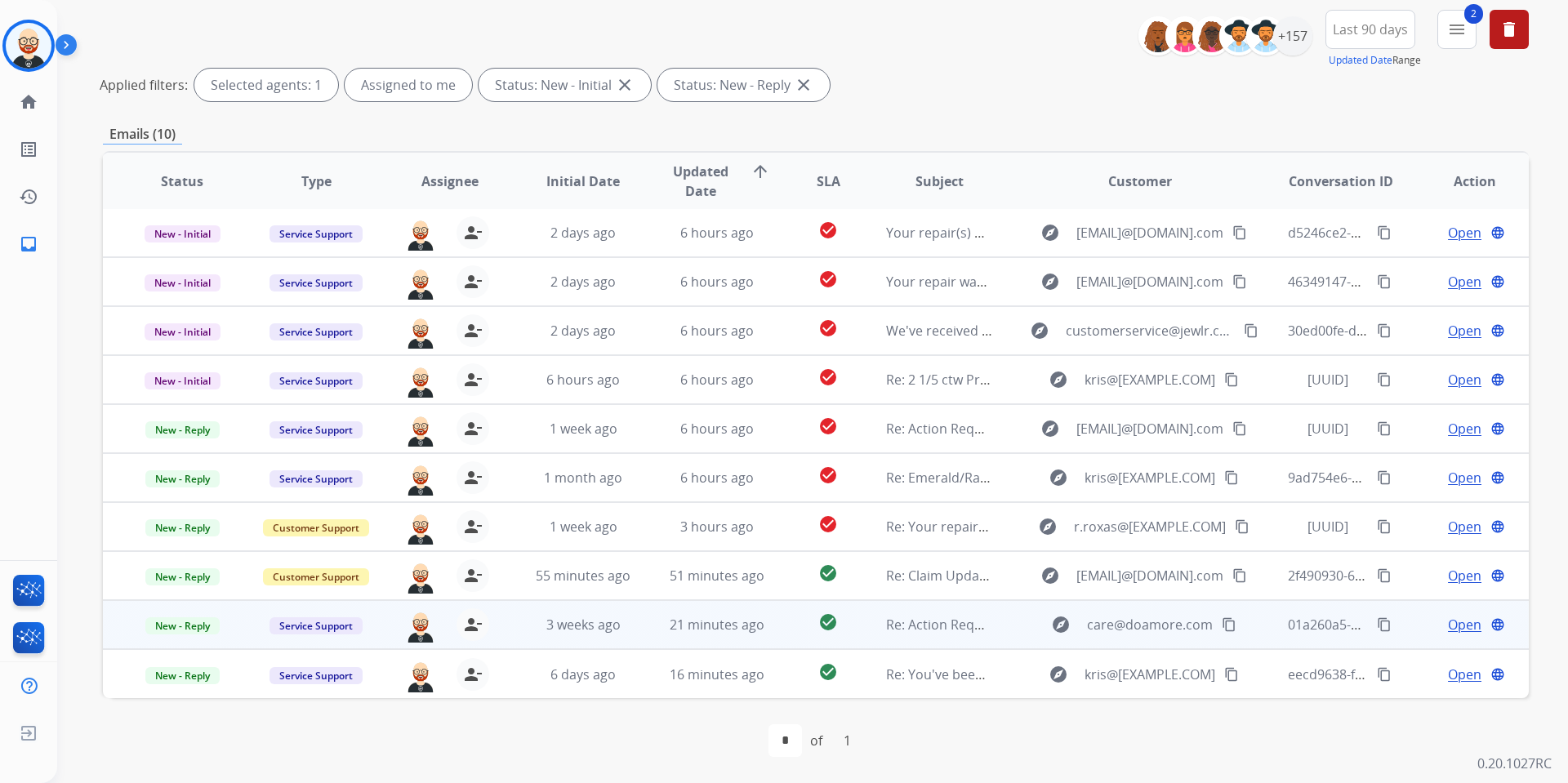 click on "Open language" at bounding box center (1462, 625) 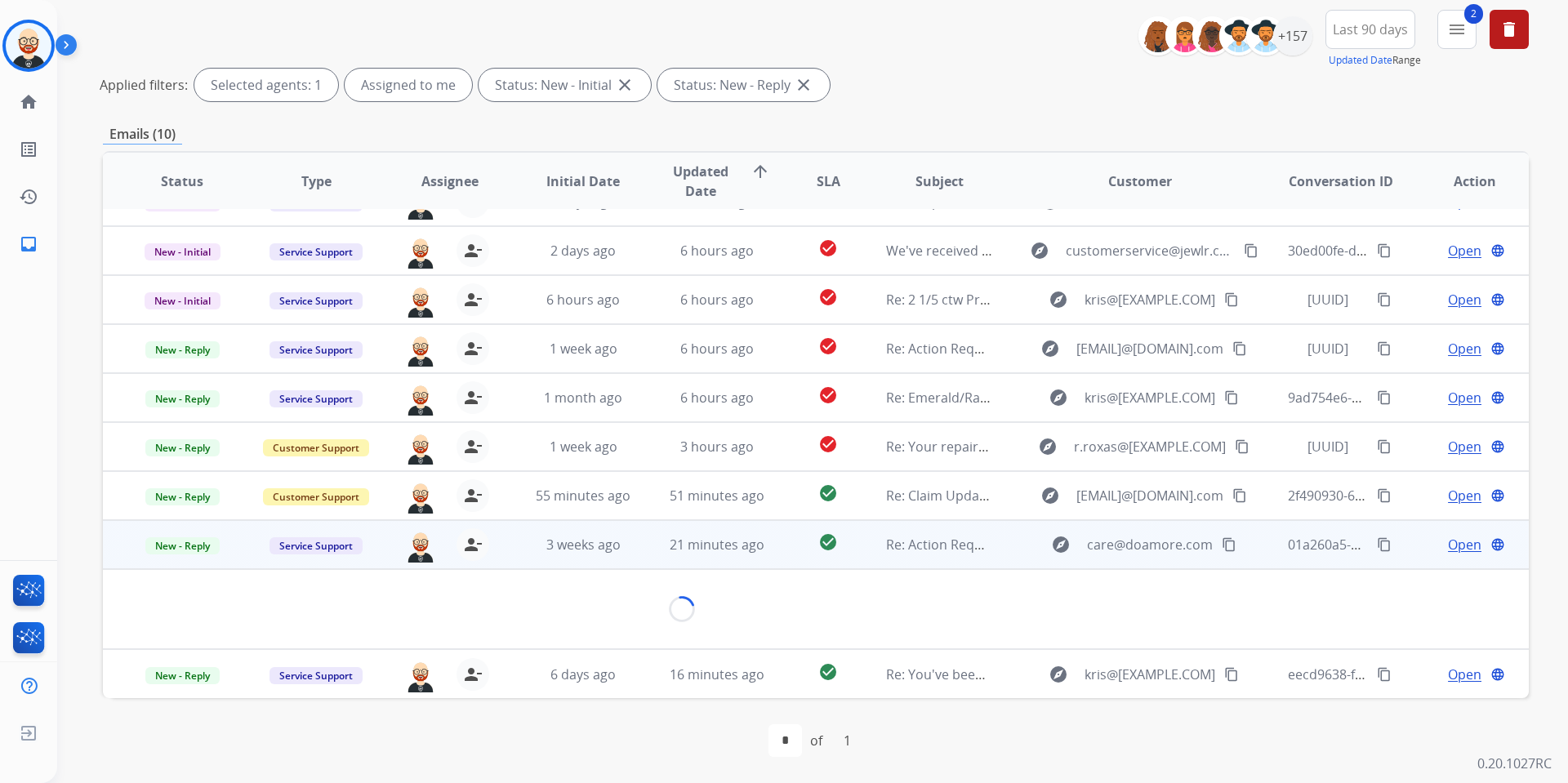 scroll, scrollTop: 296, scrollLeft: 0, axis: vertical 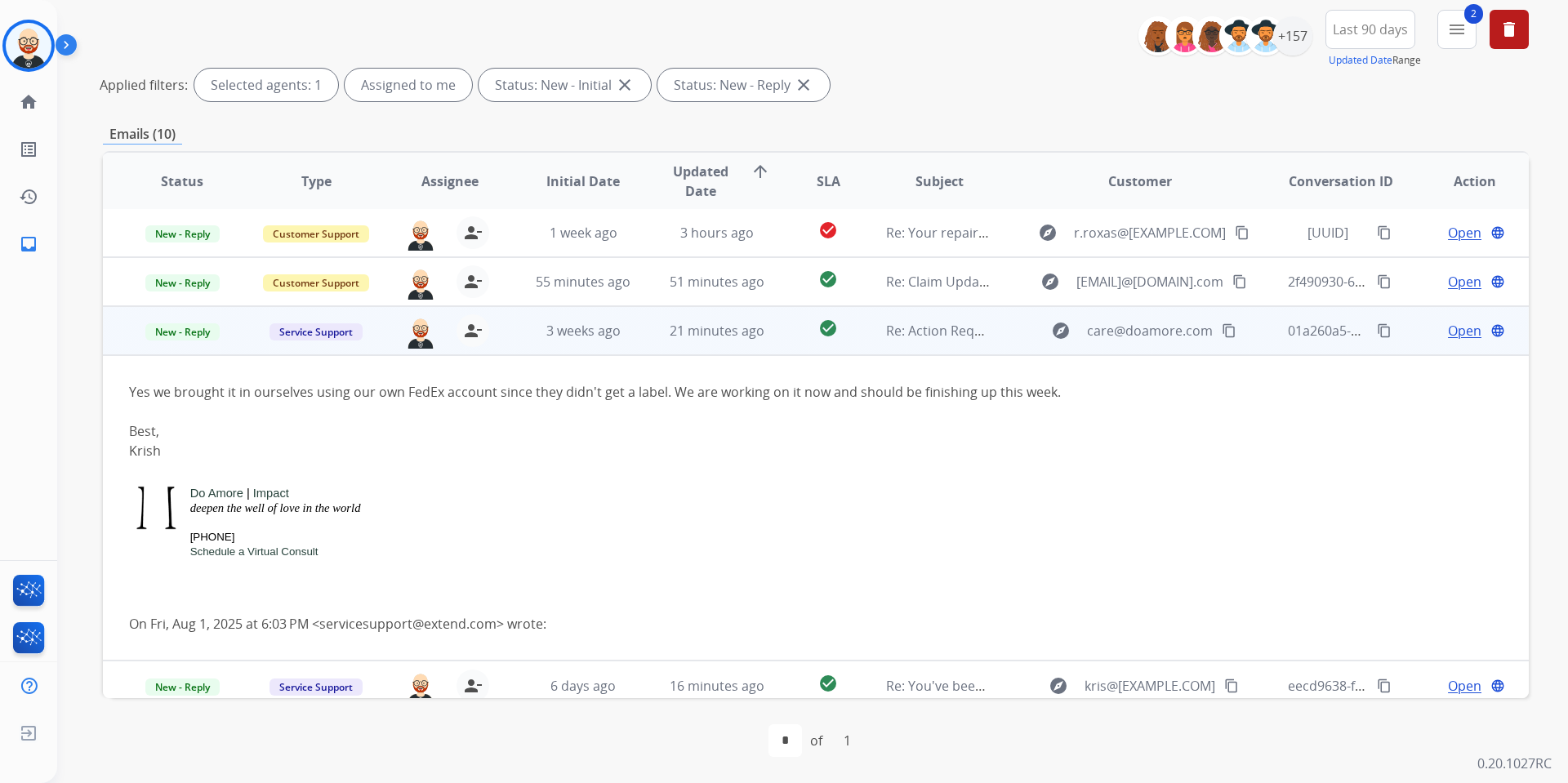 click on "[UUID]  content_copy" at bounding box center (1329, 331) 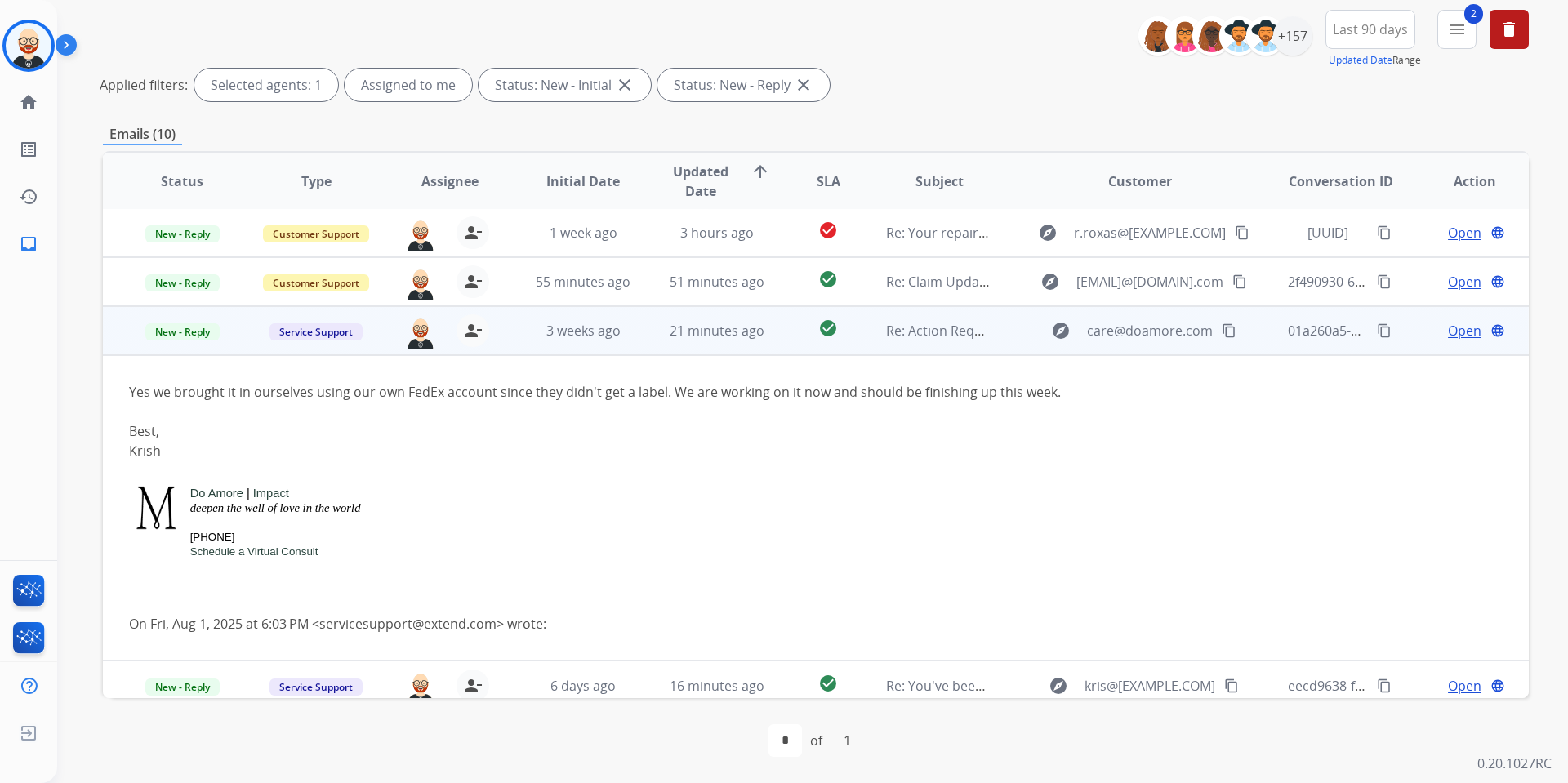 scroll, scrollTop: 2, scrollLeft: 0, axis: vertical 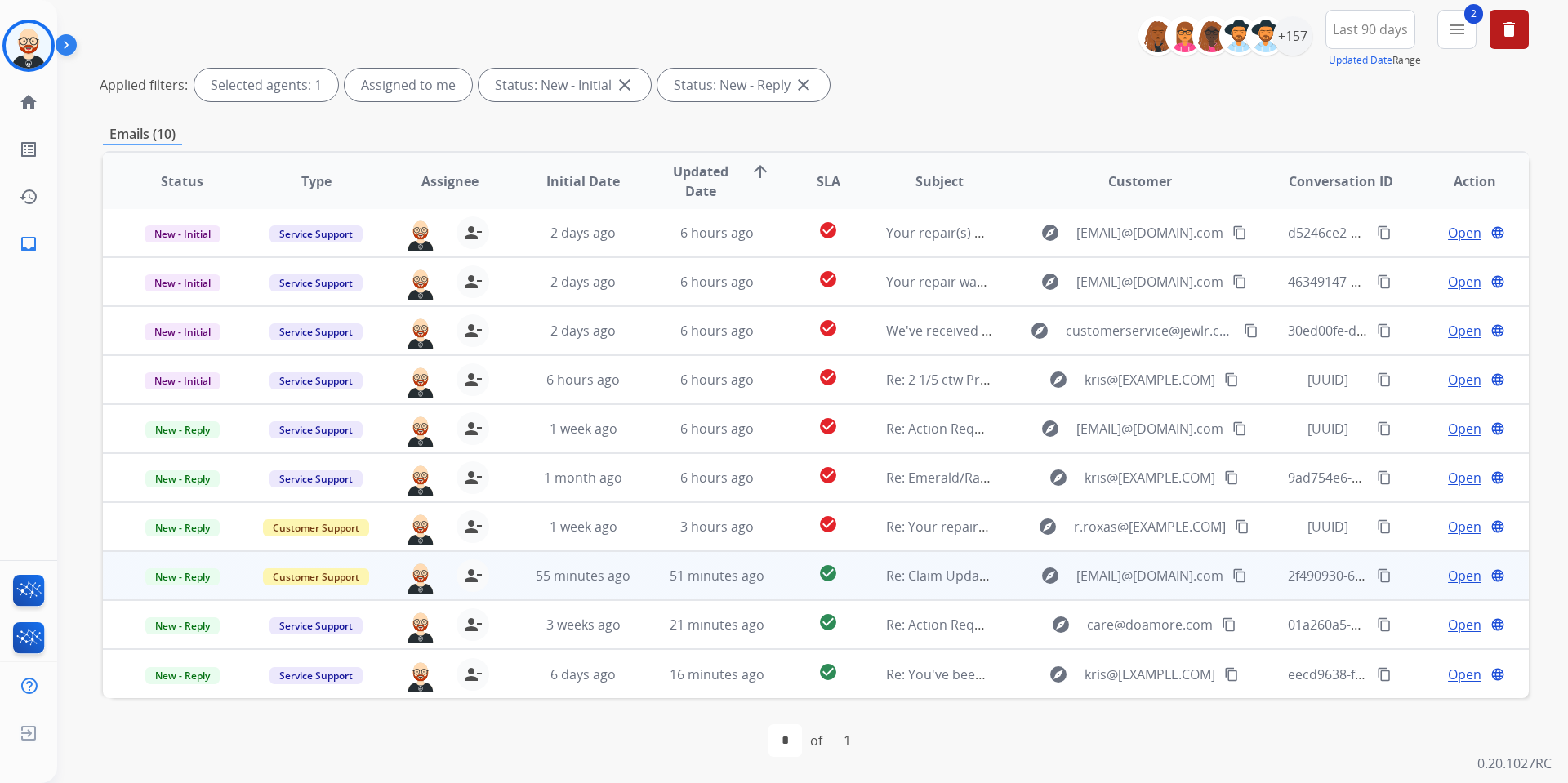 click on "[UUID]  content_copy" at bounding box center [1329, 576] 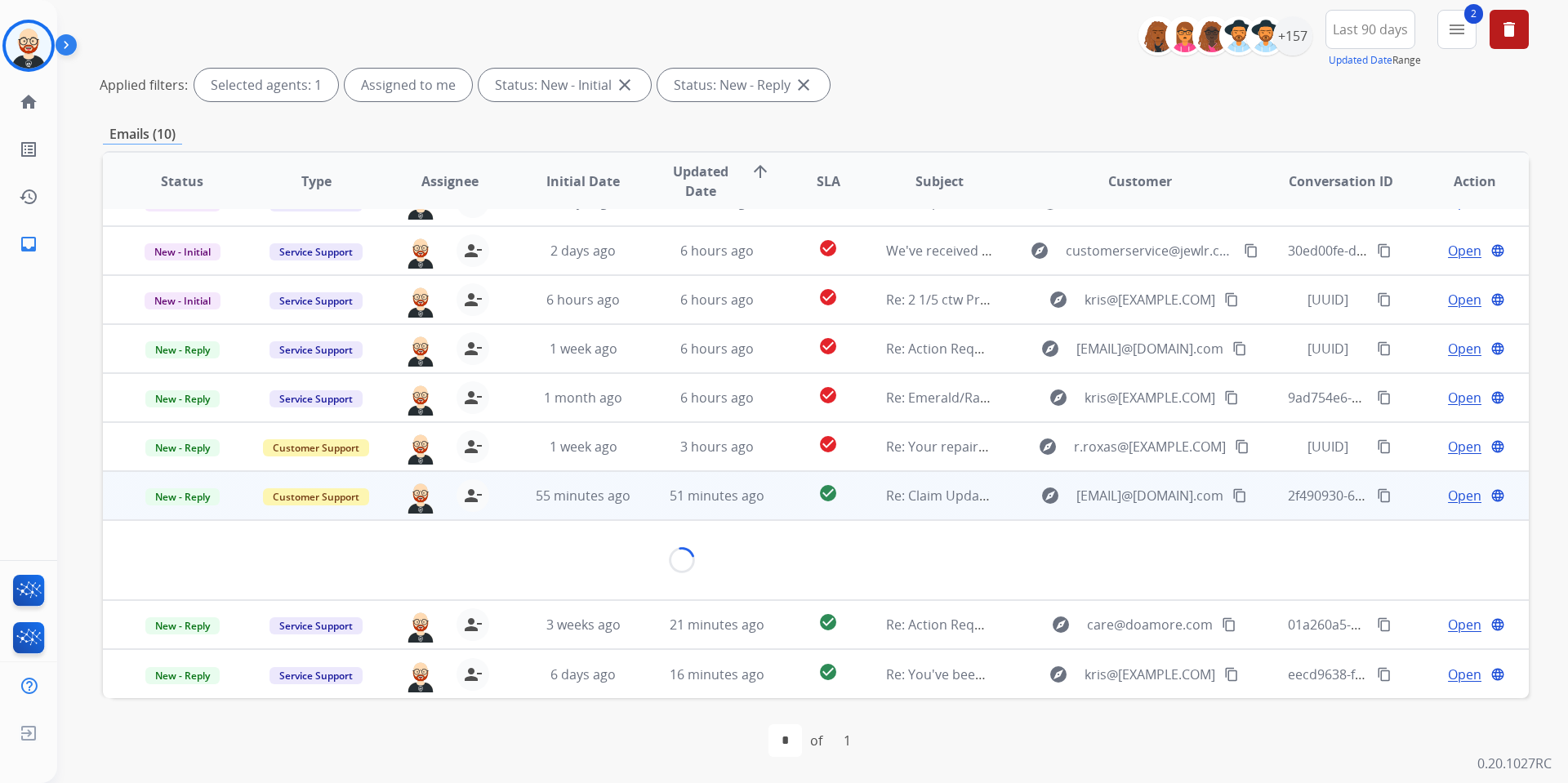 scroll, scrollTop: 95, scrollLeft: 0, axis: vertical 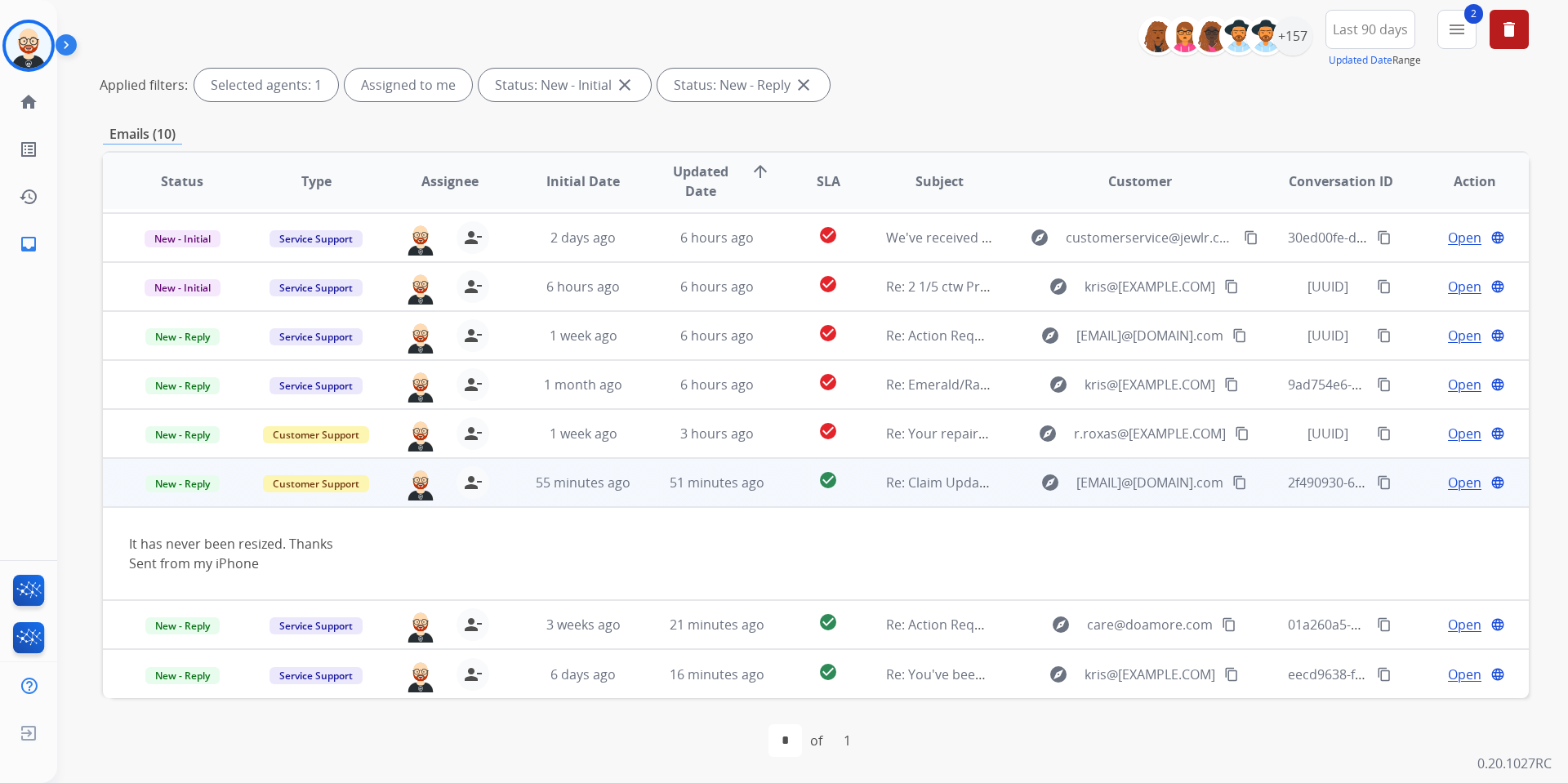 click on "[UUID]  content_copy" at bounding box center [1329, 483] 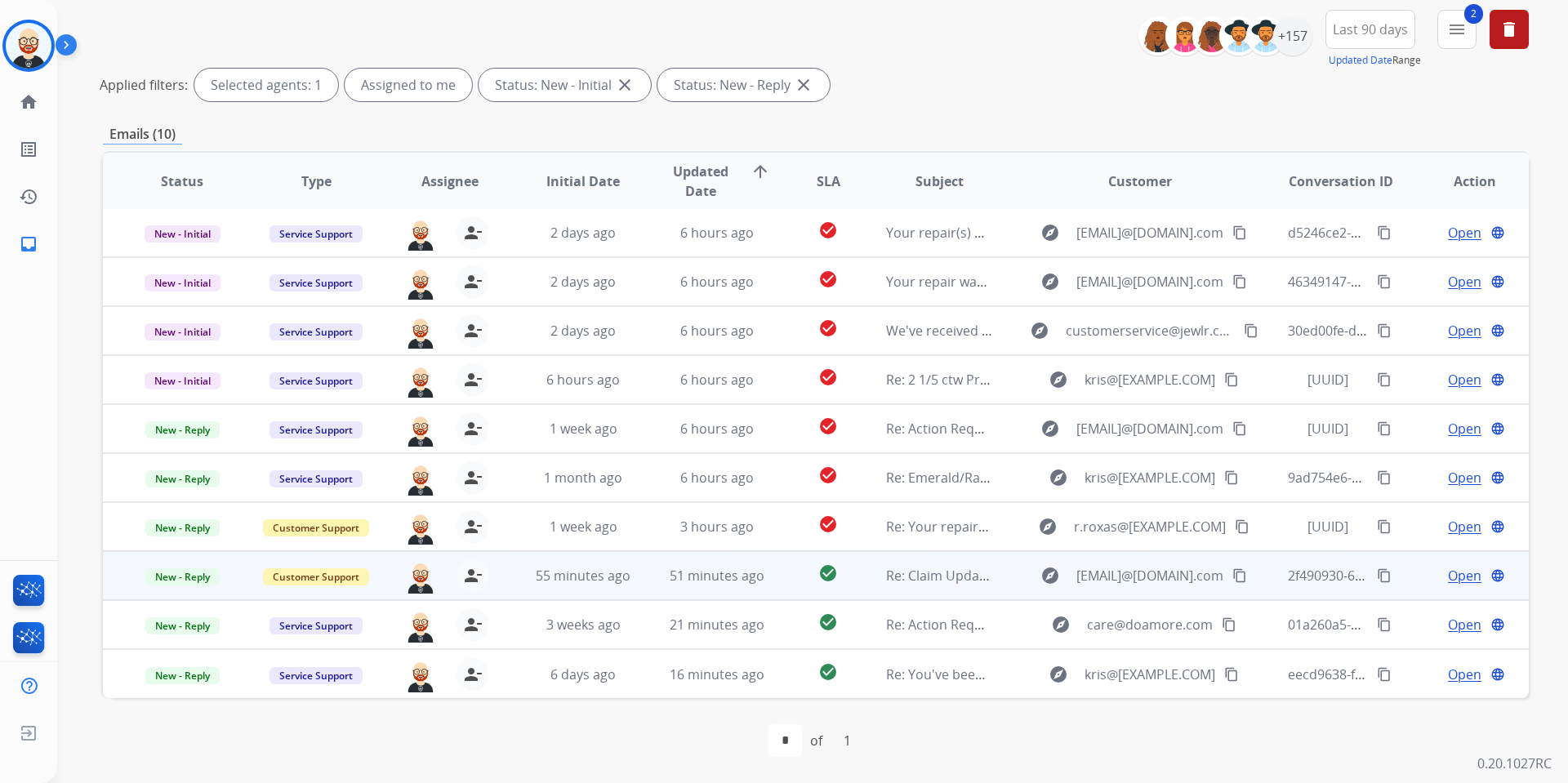 click on "Open" at bounding box center (1464, 576) 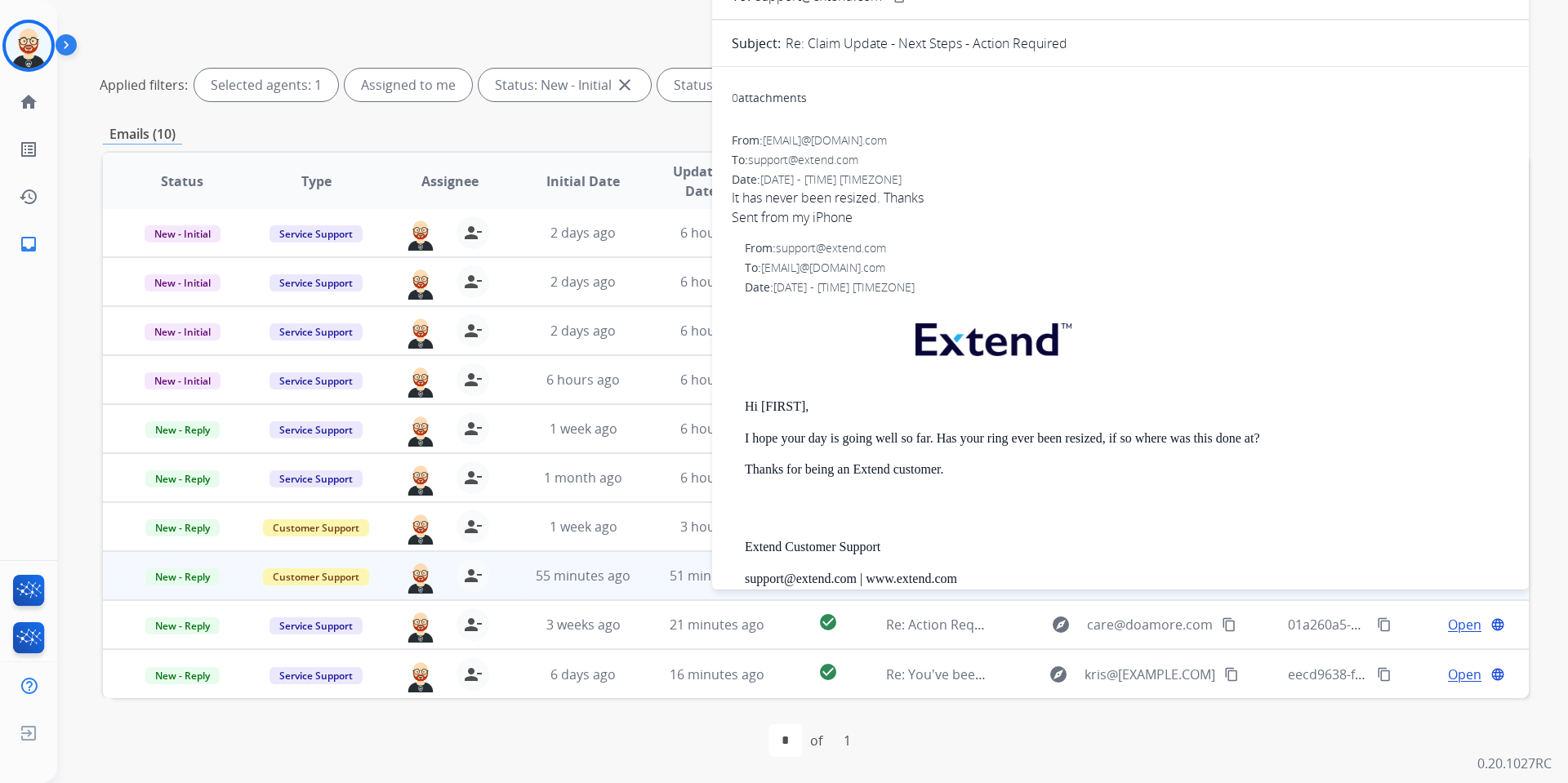 scroll, scrollTop: 0, scrollLeft: 0, axis: both 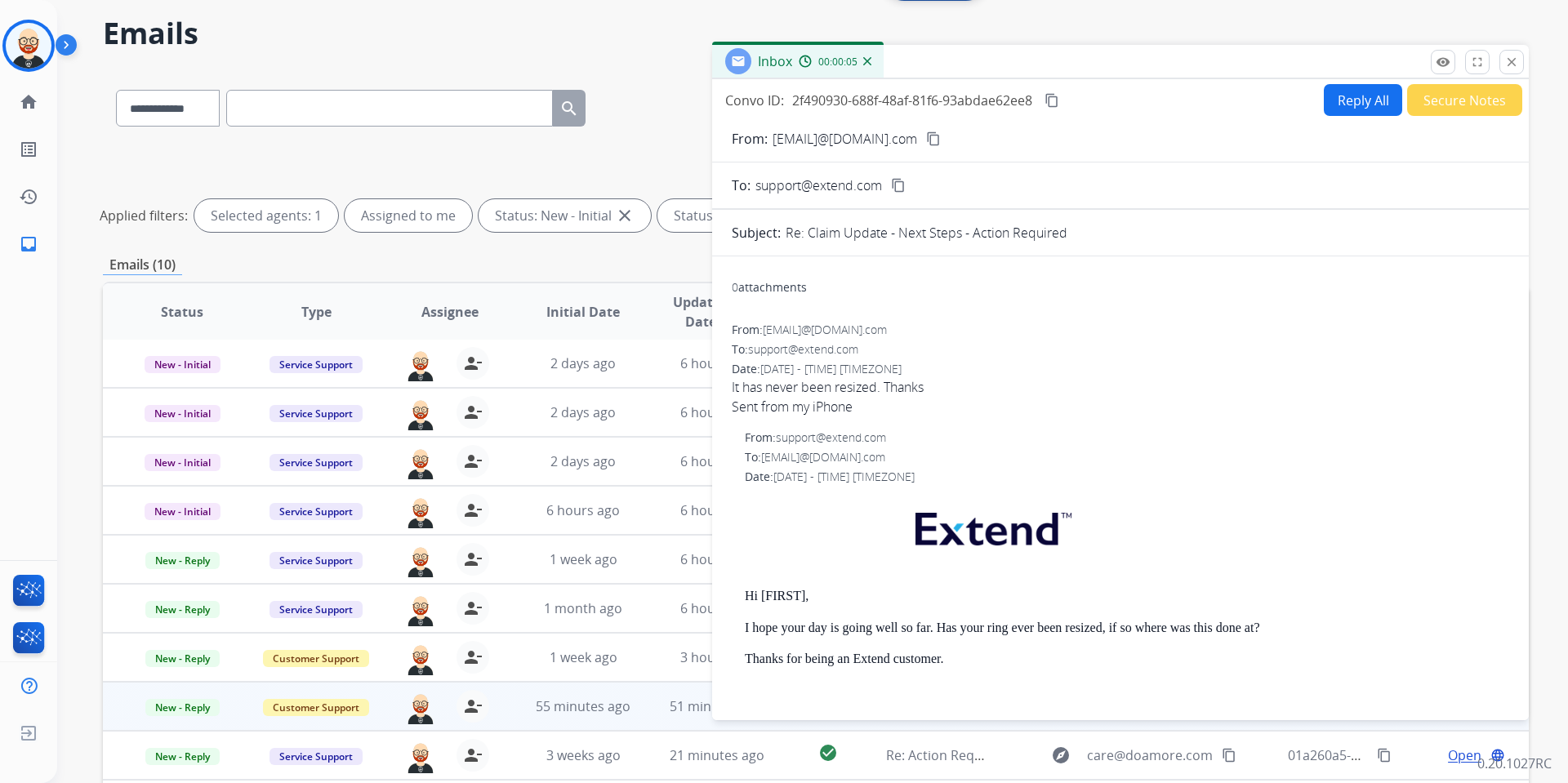 click on "content_copy" at bounding box center (933, 139) 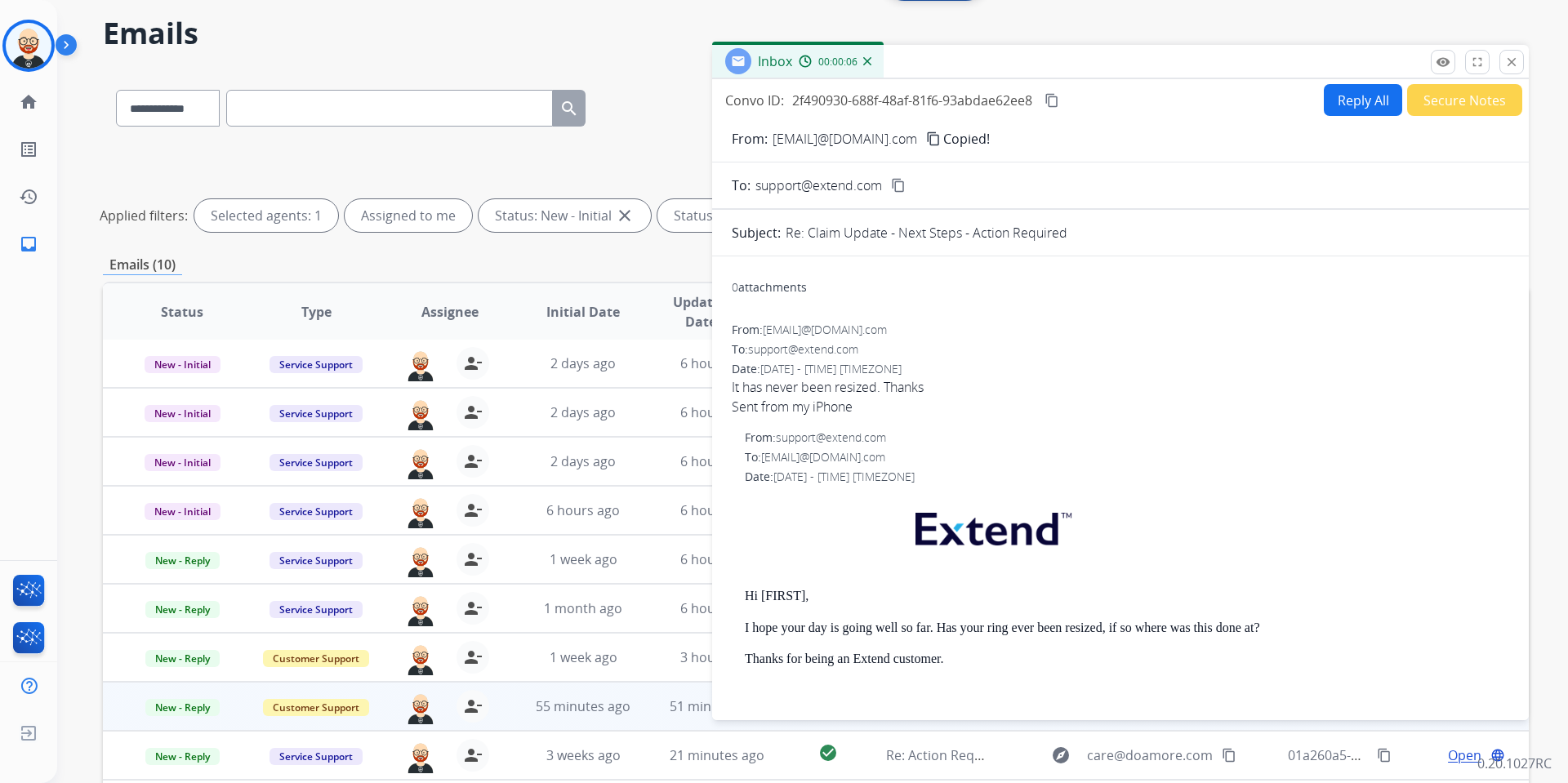 click on "content_copy" at bounding box center [933, 139] 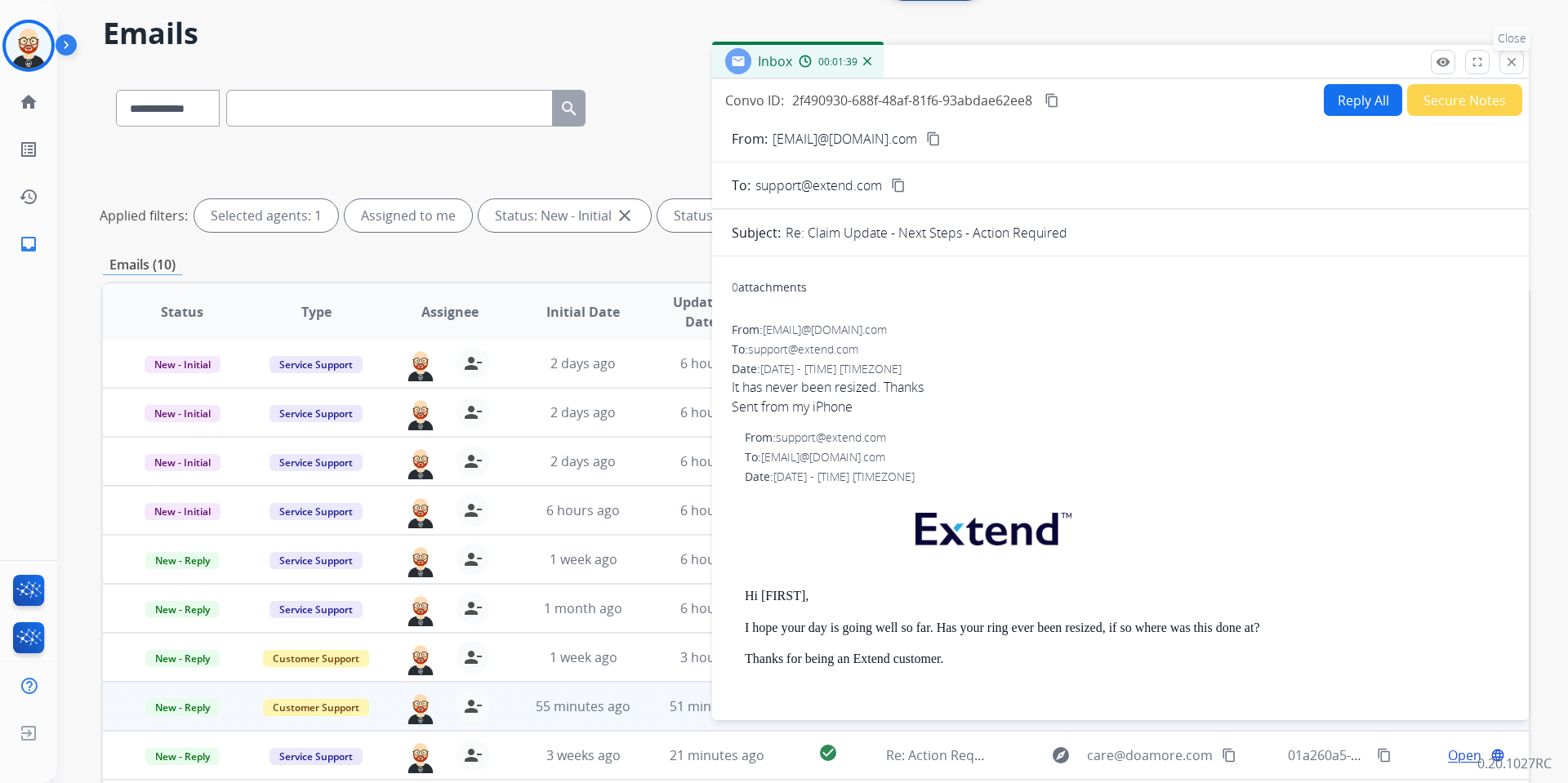 click on "close" at bounding box center [1512, 62] 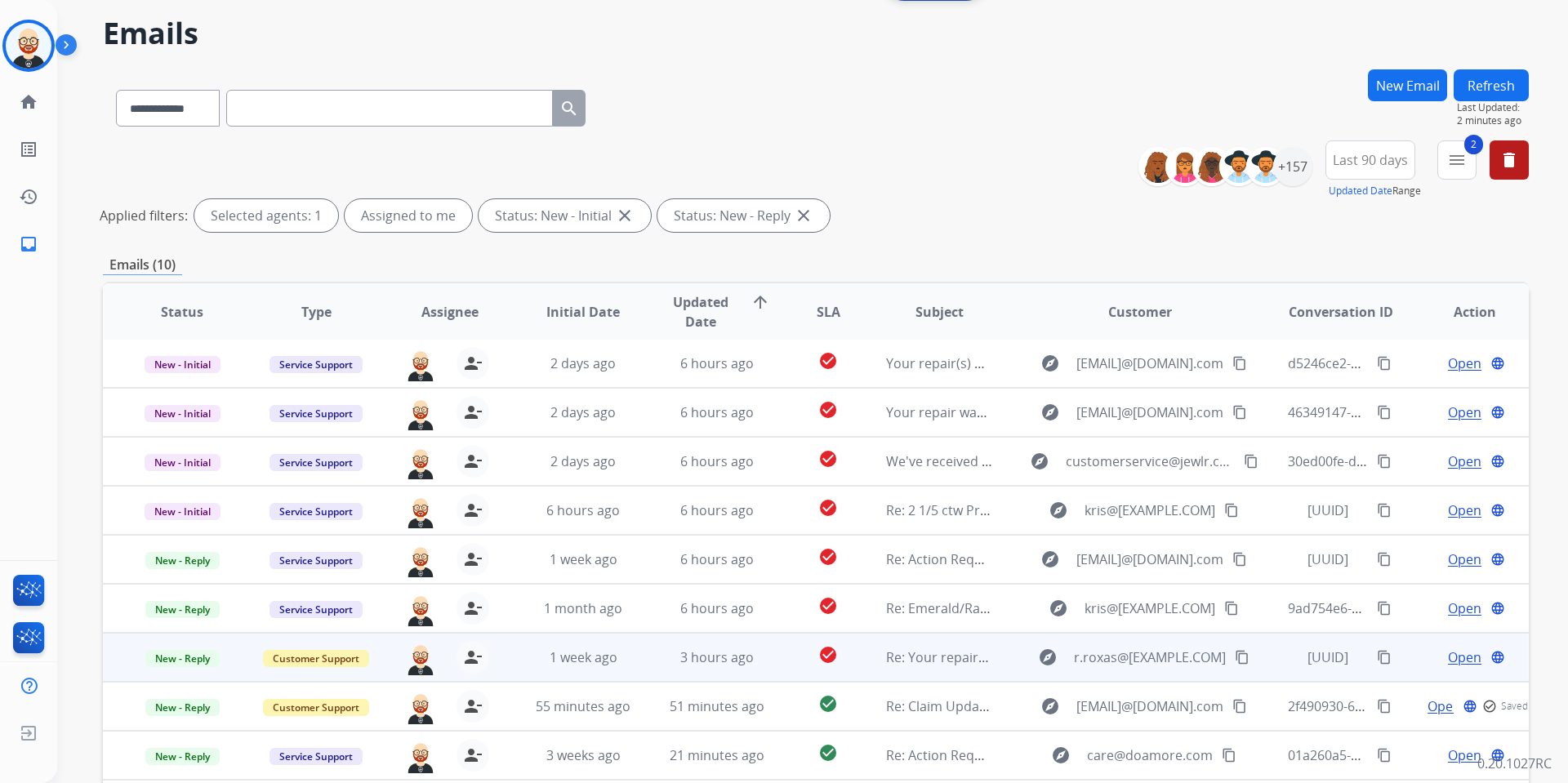 click on "Open language" at bounding box center [1474, 657] 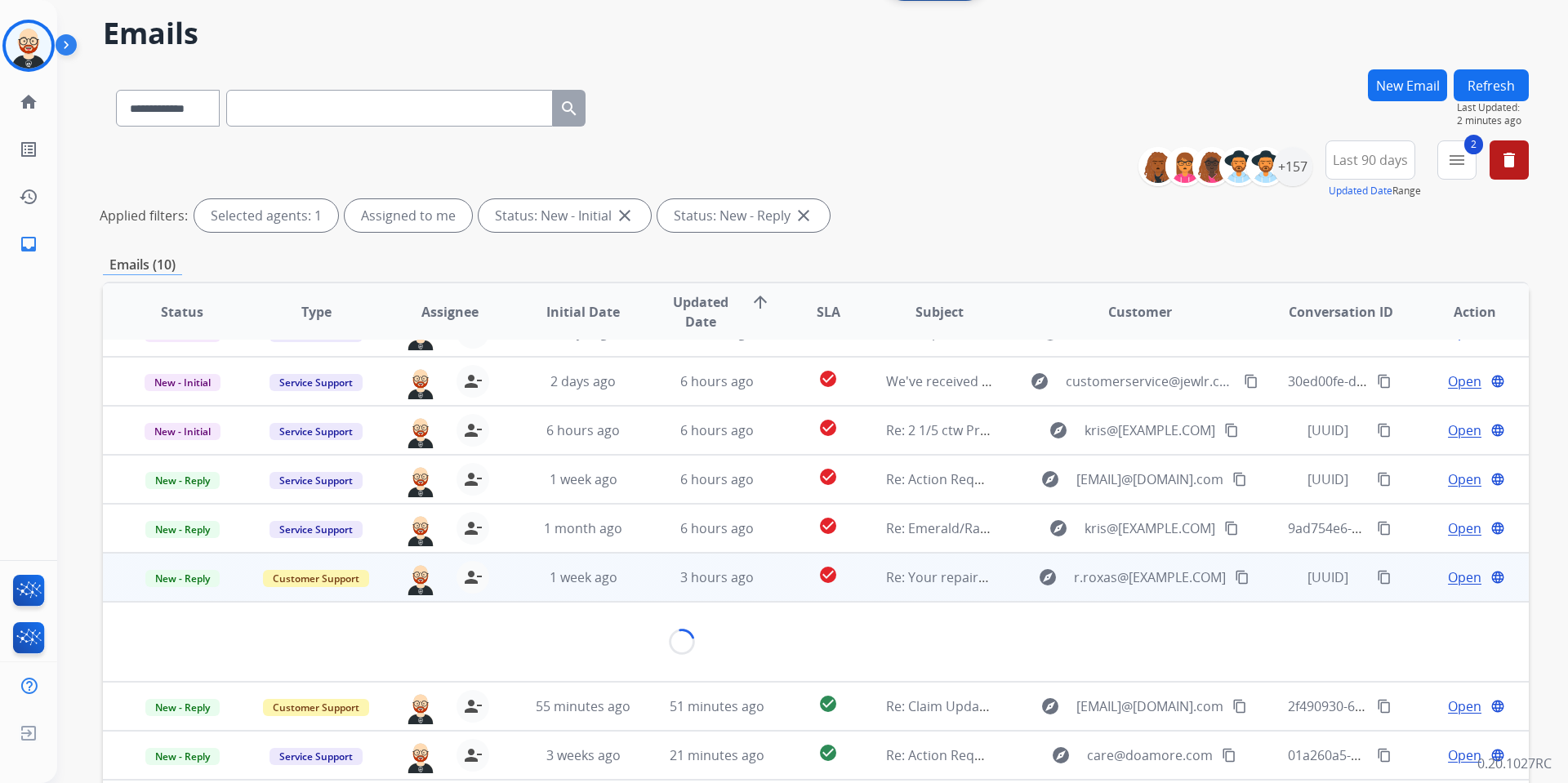 scroll, scrollTop: 232, scrollLeft: 0, axis: vertical 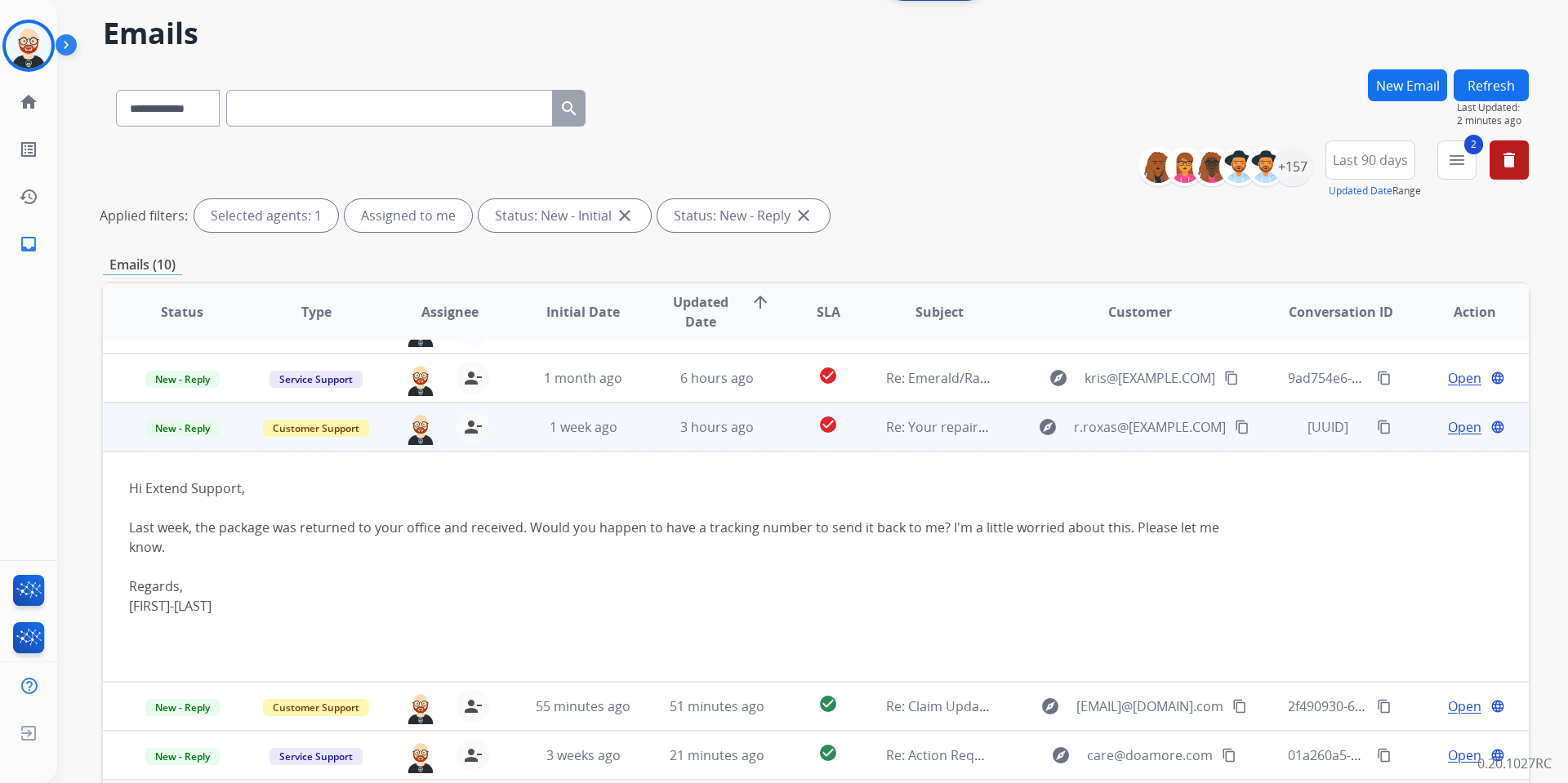 click on "Open language" at bounding box center [1462, 427] 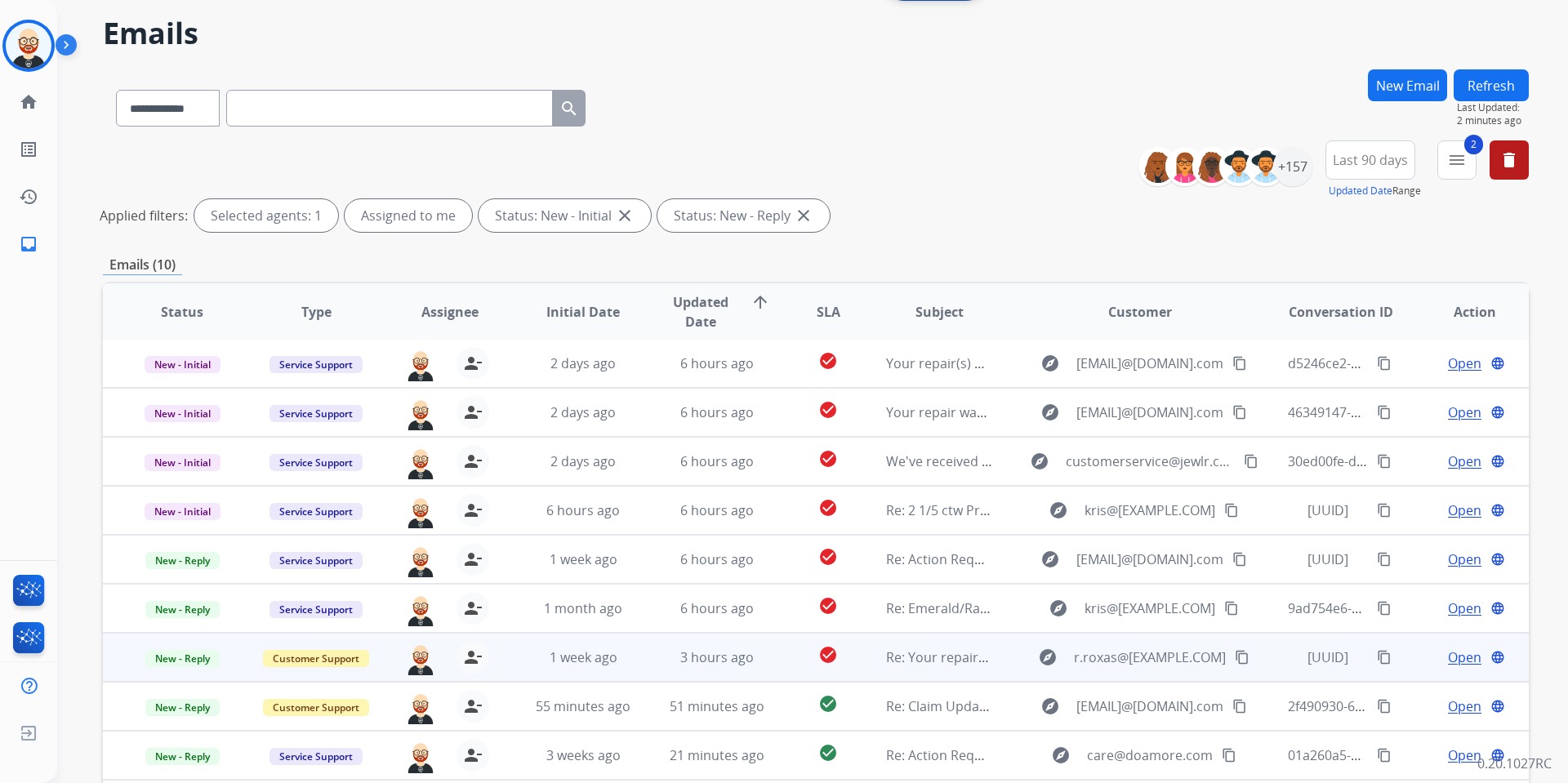 click on "Open" at bounding box center [1464, 657] 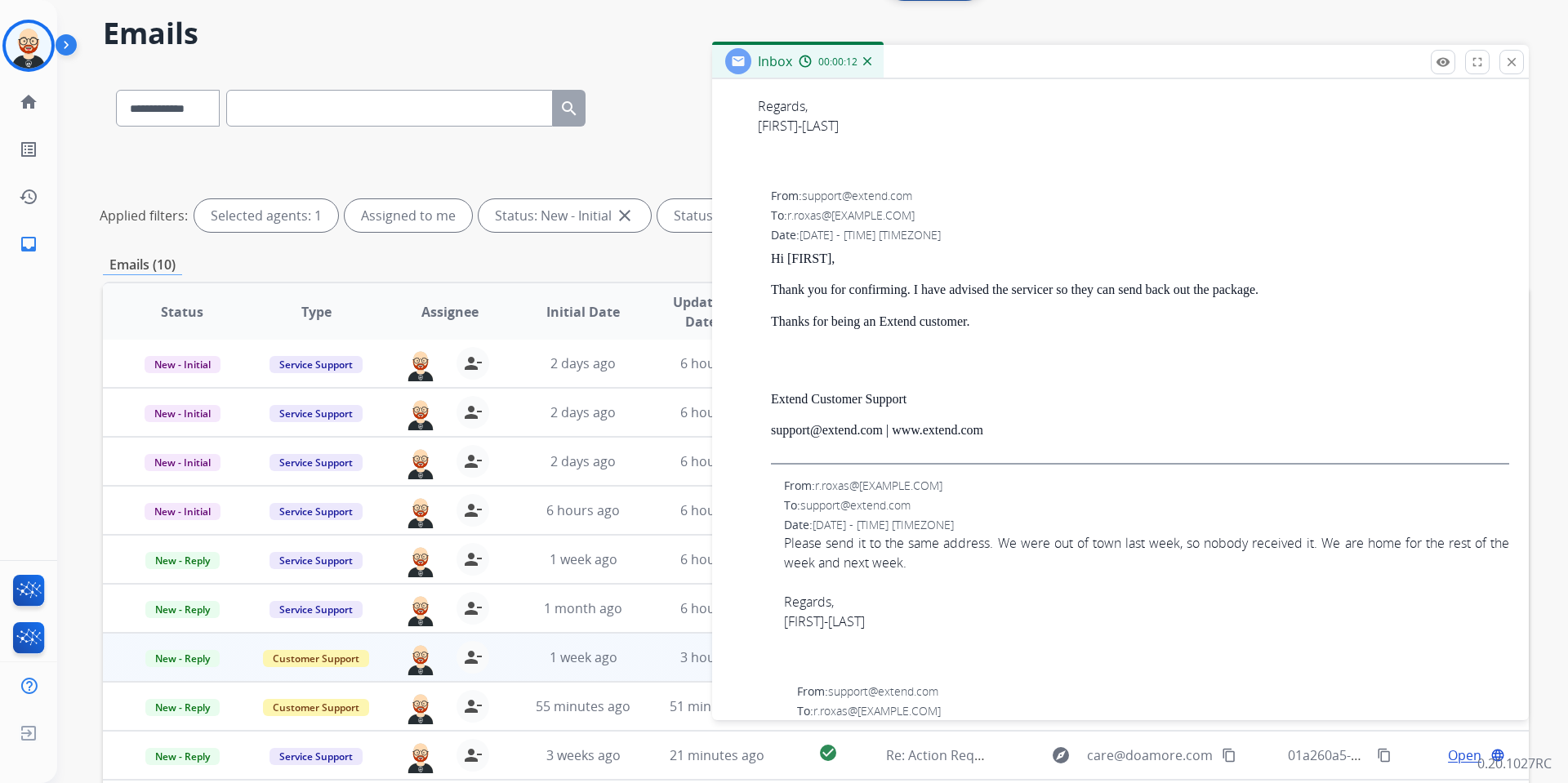 scroll, scrollTop: 0, scrollLeft: 0, axis: both 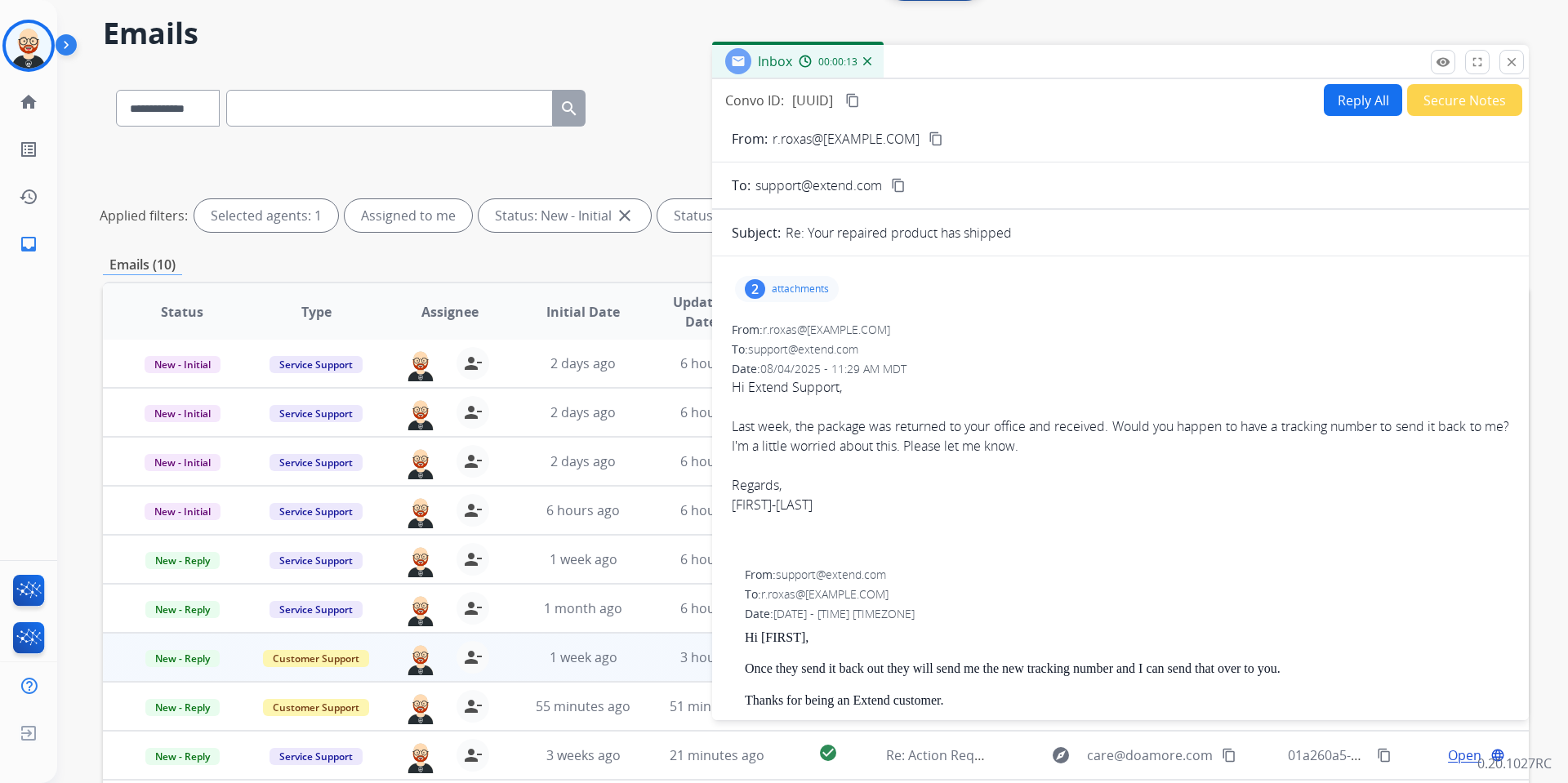 click on "content_copy" at bounding box center [936, 139] 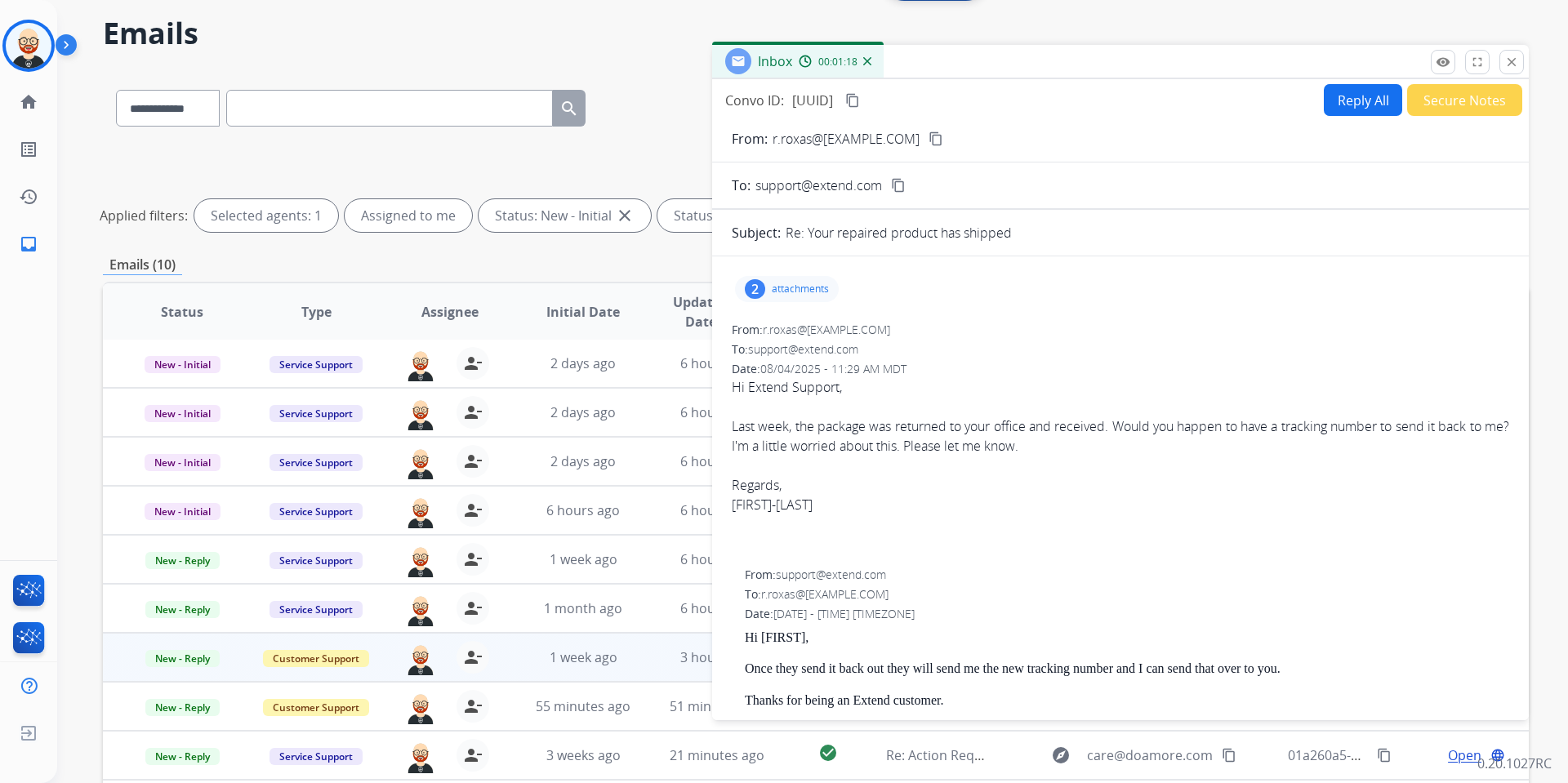 click on "attachments" at bounding box center [800, 289] 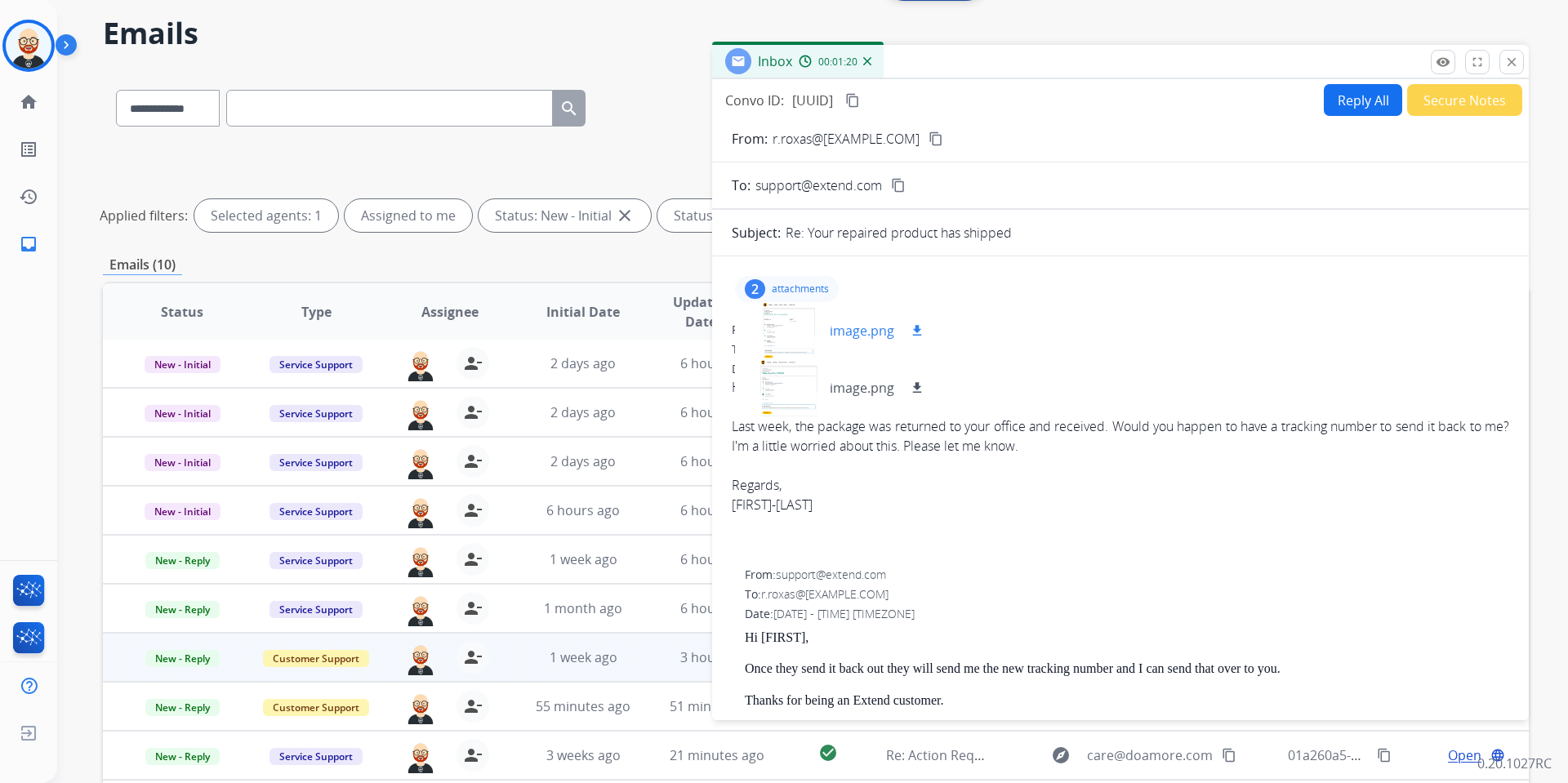 click at bounding box center (789, 331) 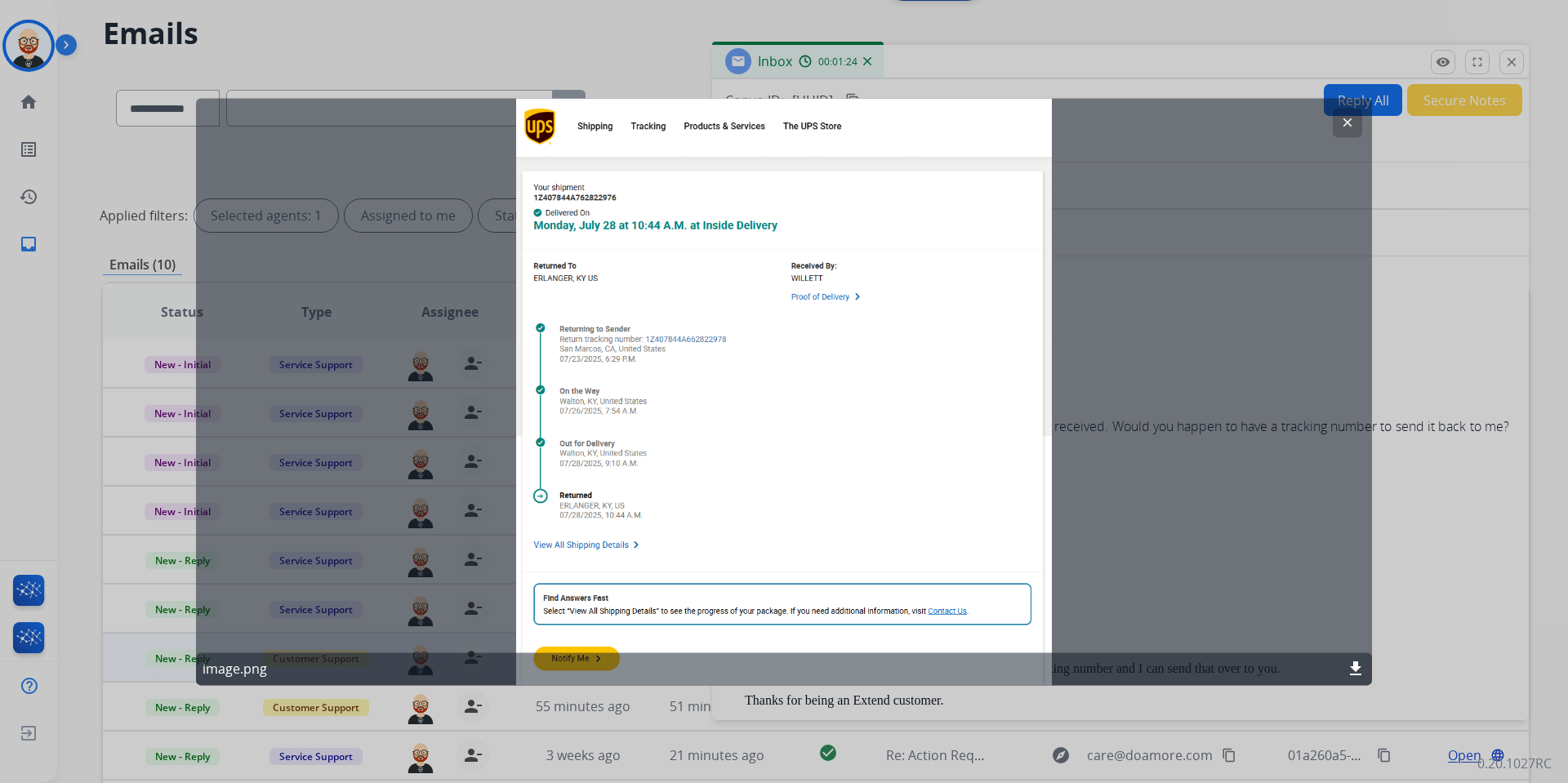 click on "clear" 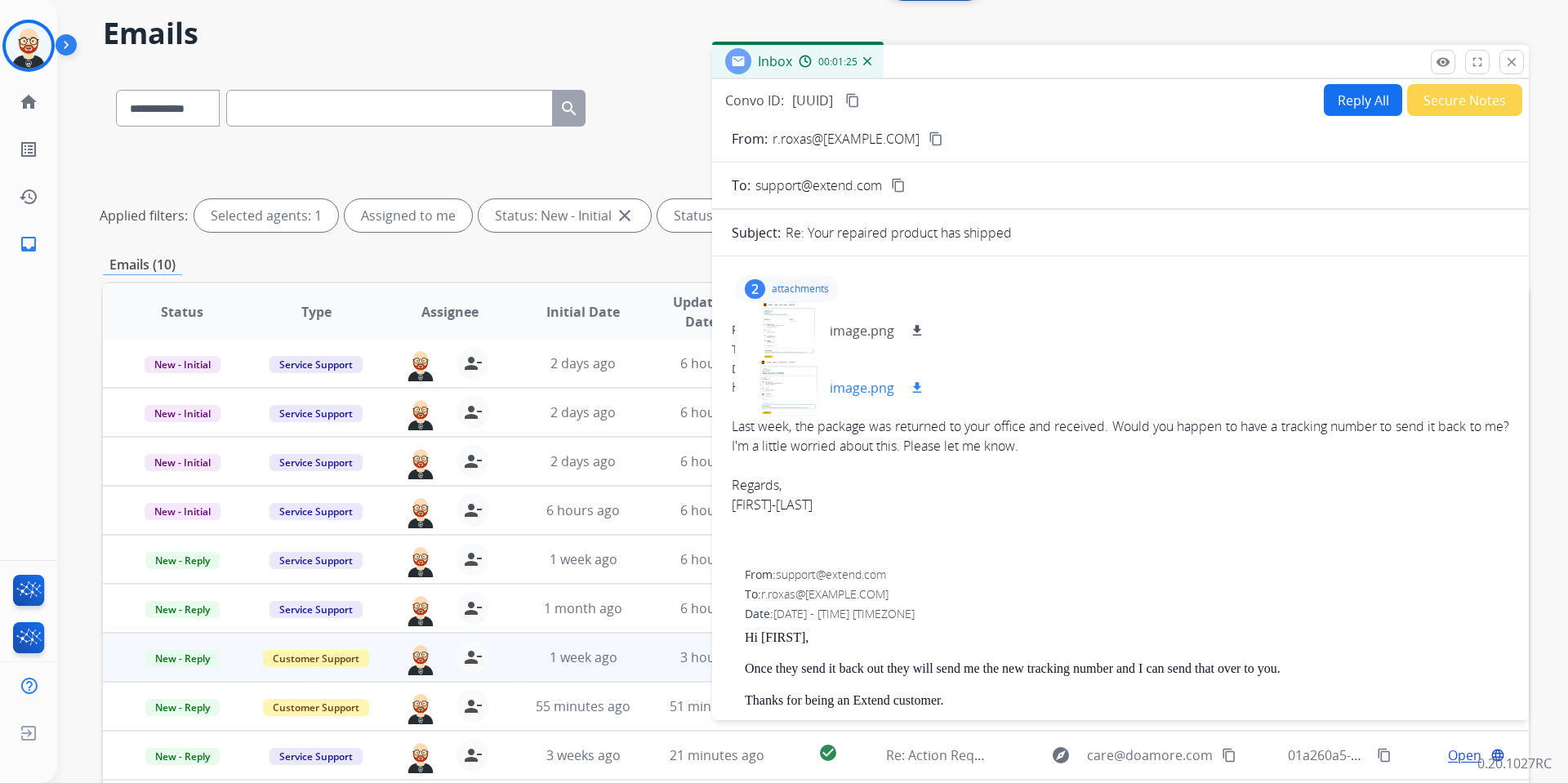 click at bounding box center (789, 388) 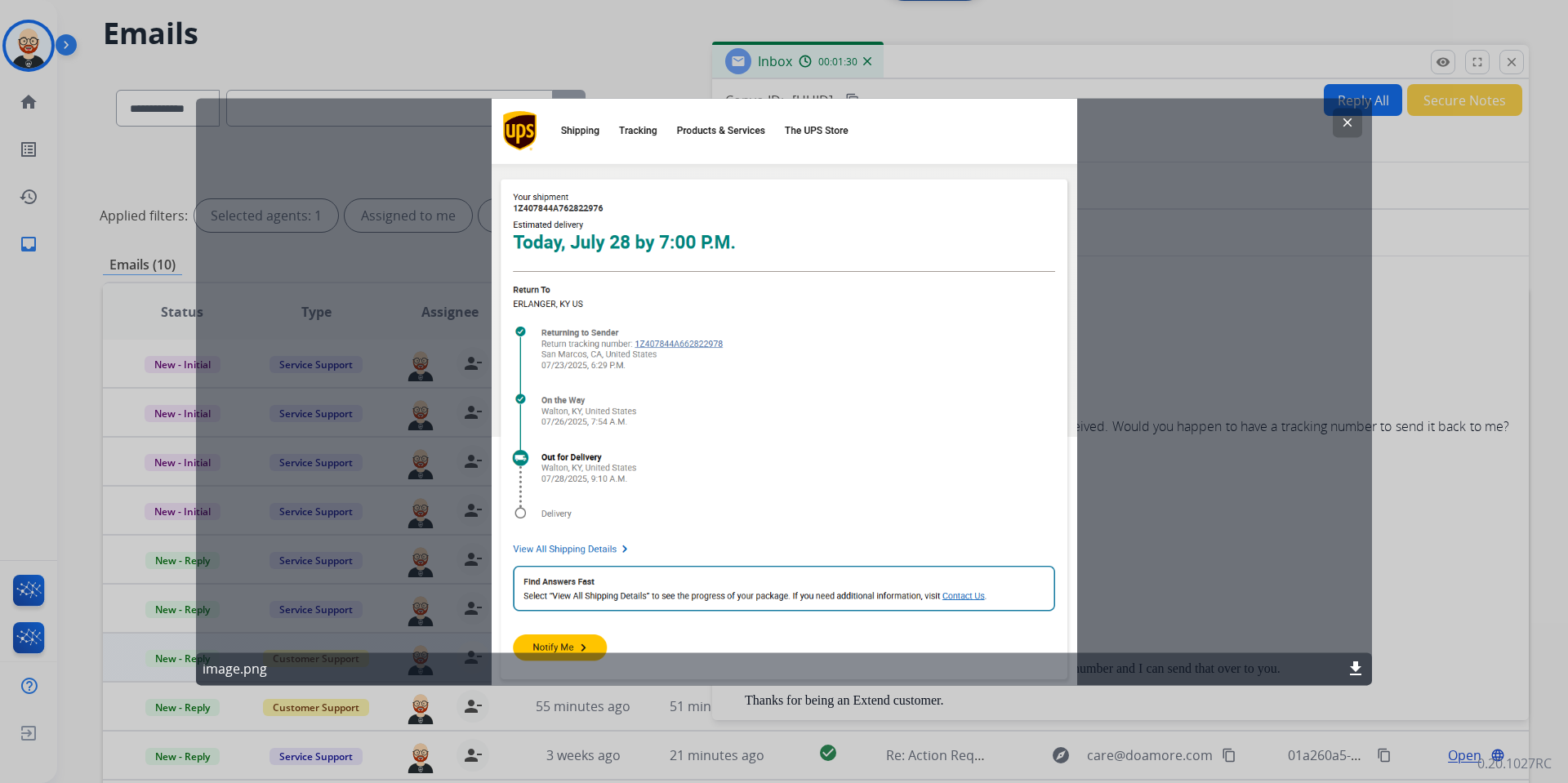 click on "clear" 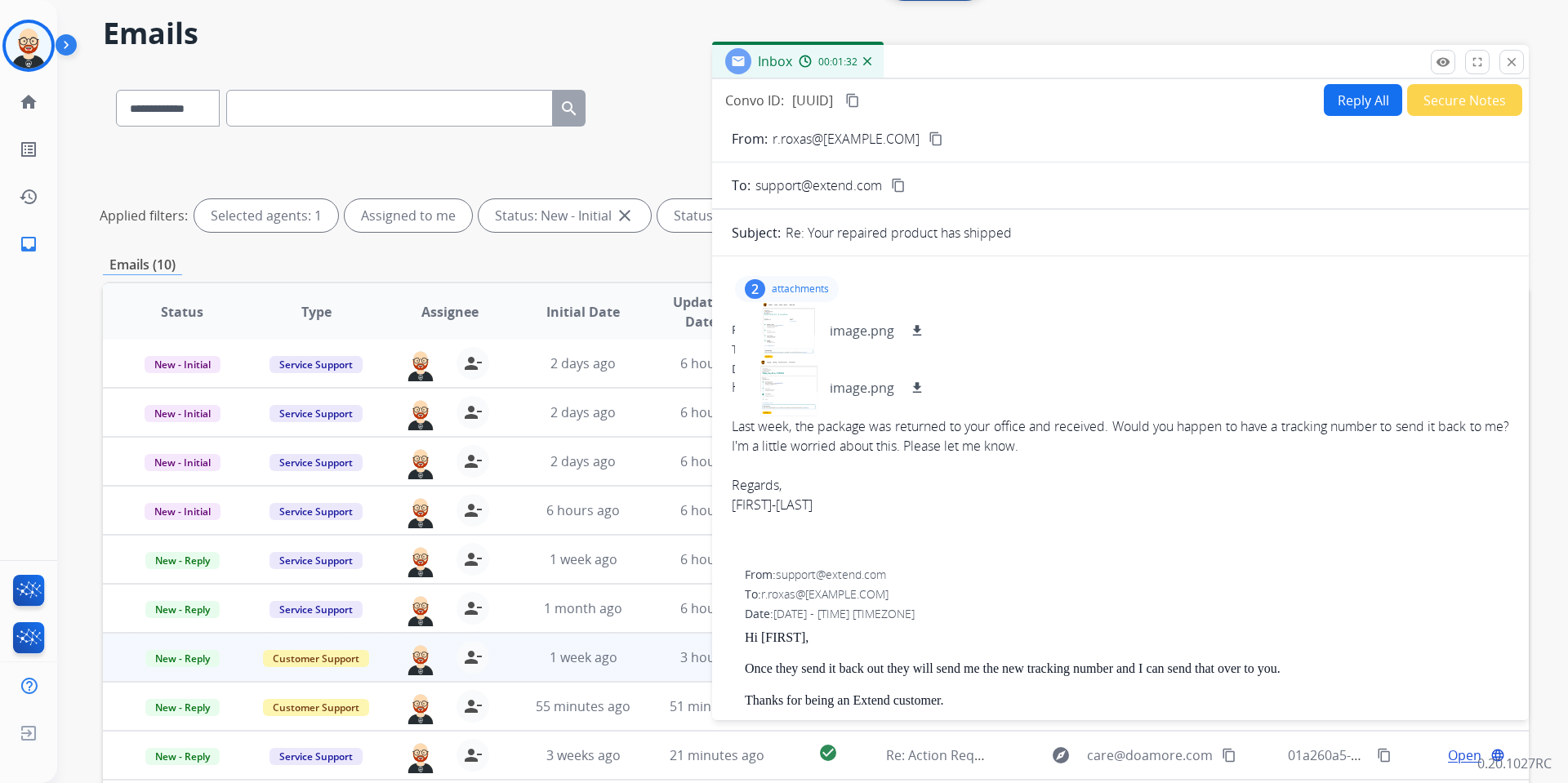 click on "Reply All" at bounding box center (1363, 100) 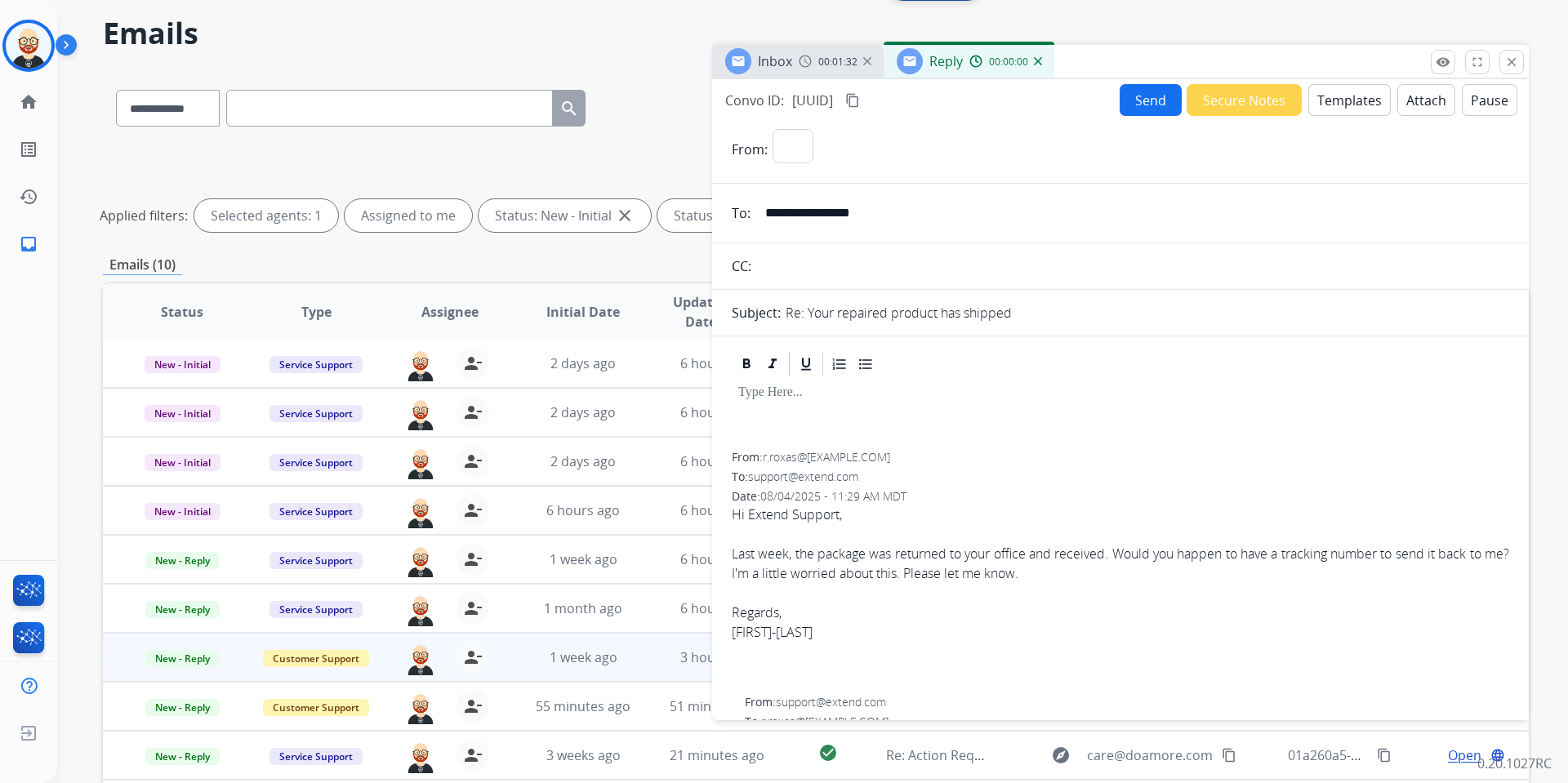select on "**********" 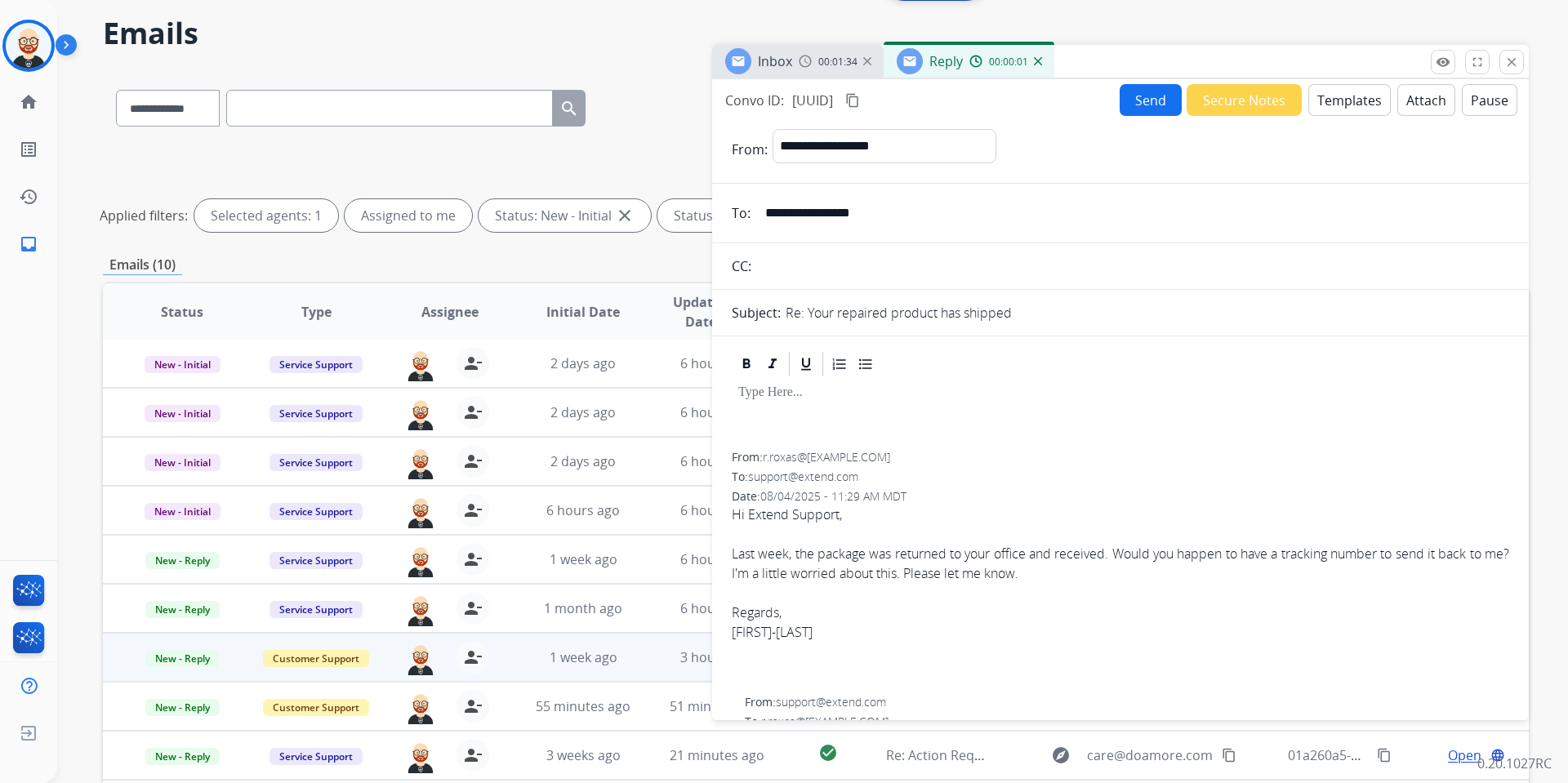 click on "Attach" at bounding box center [1426, 100] 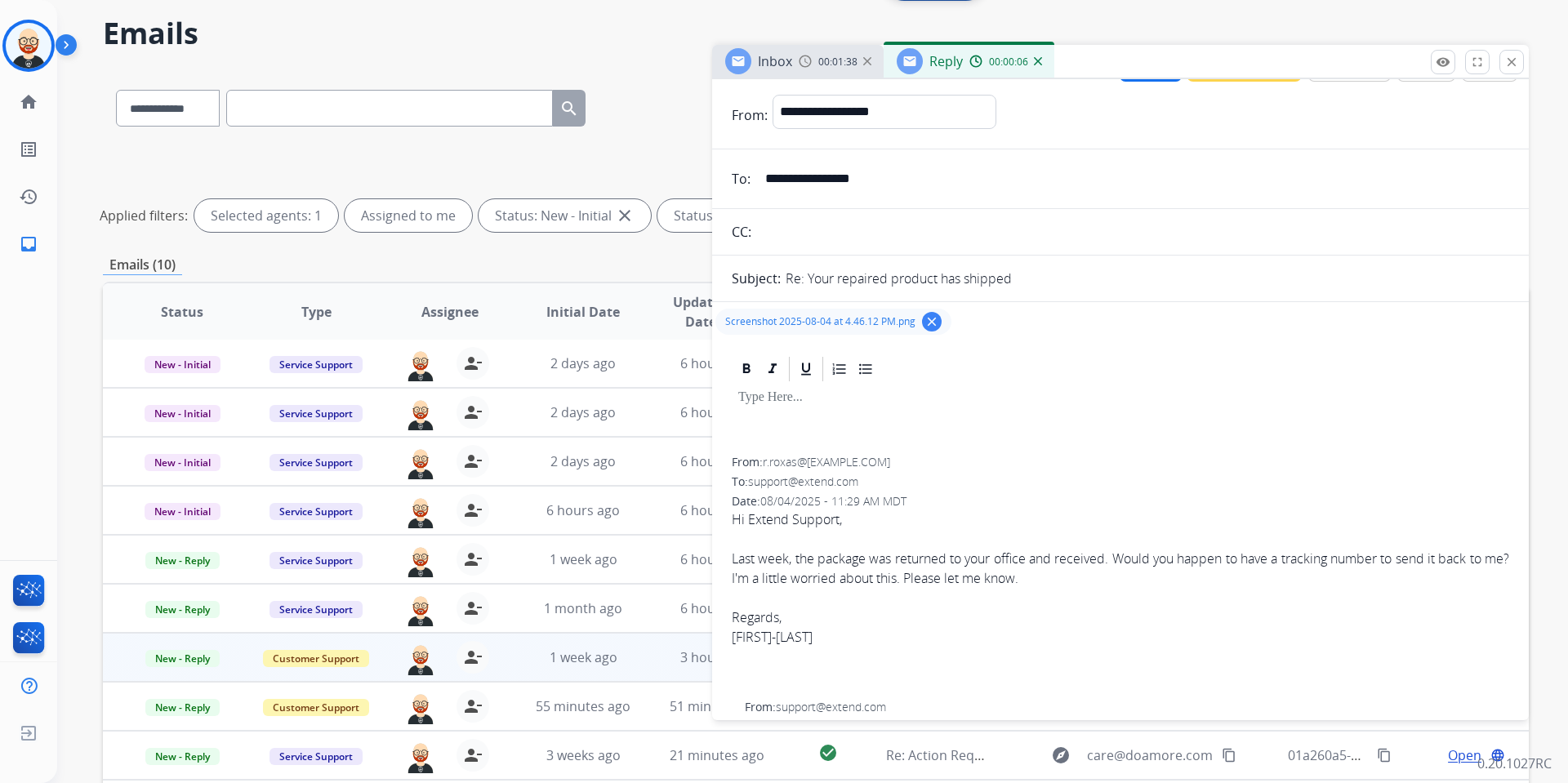 scroll, scrollTop: 51, scrollLeft: 0, axis: vertical 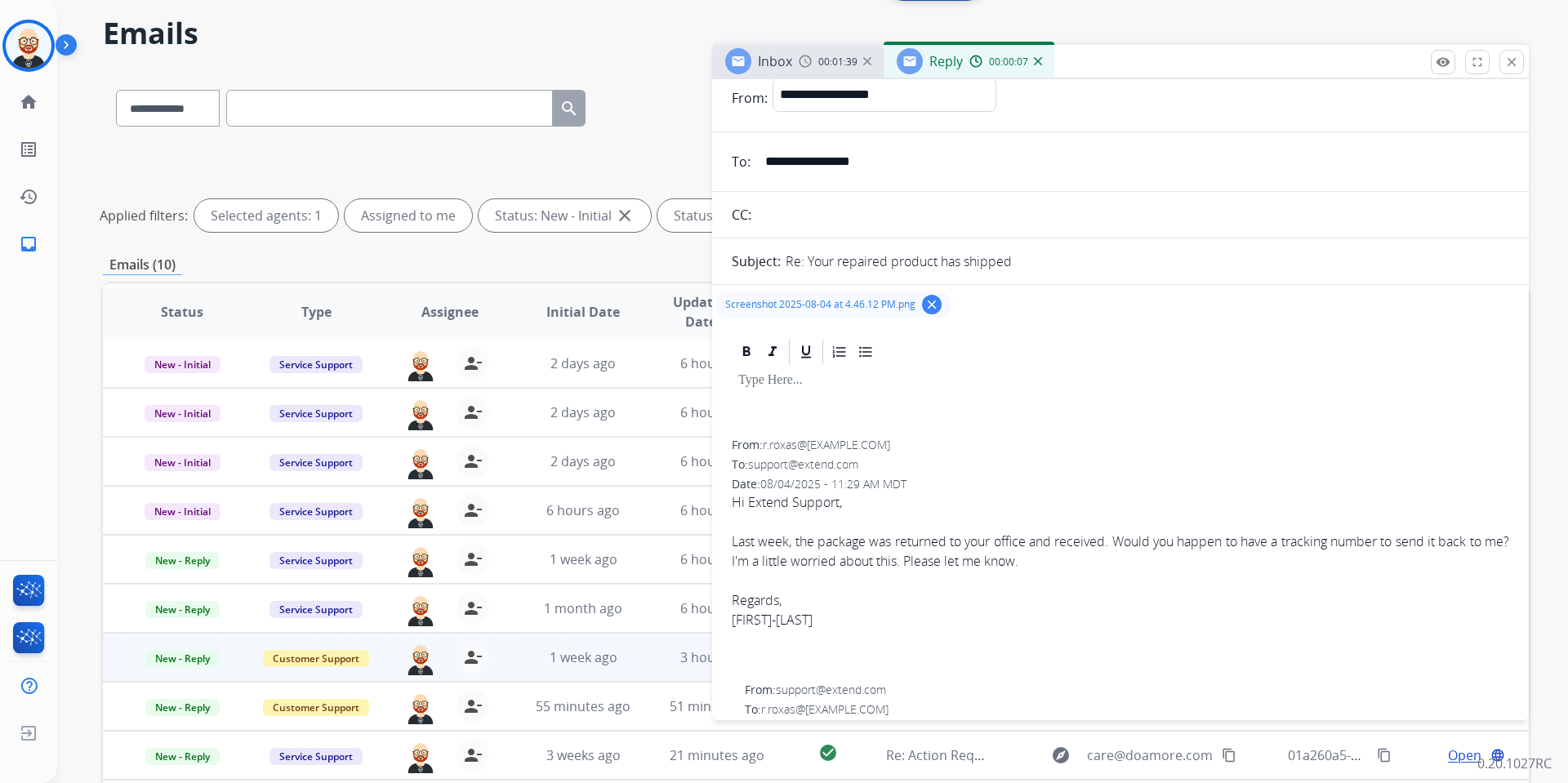 click at bounding box center [1120, 380] 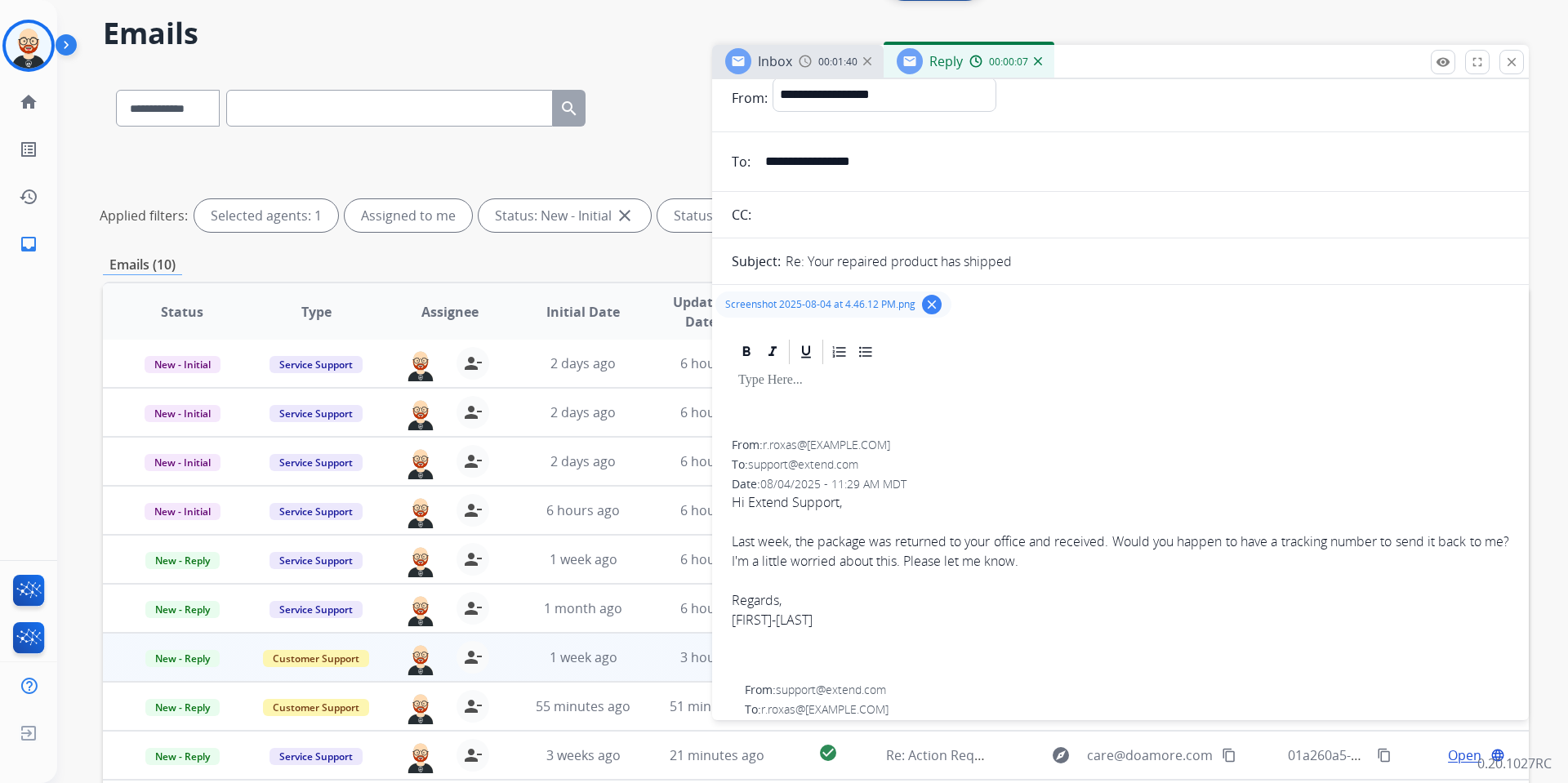 type 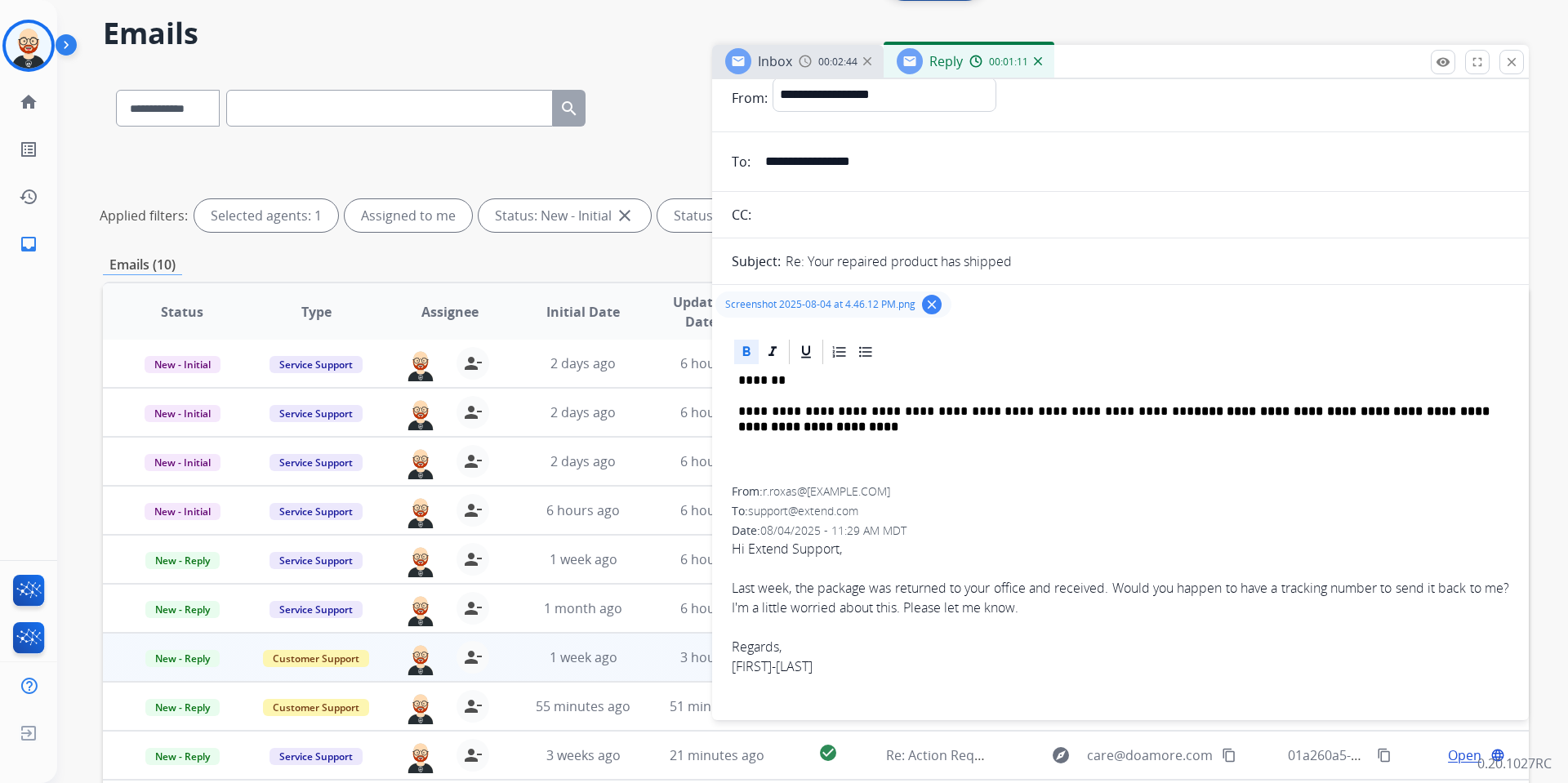 click on "**********" at bounding box center (1116, 418) 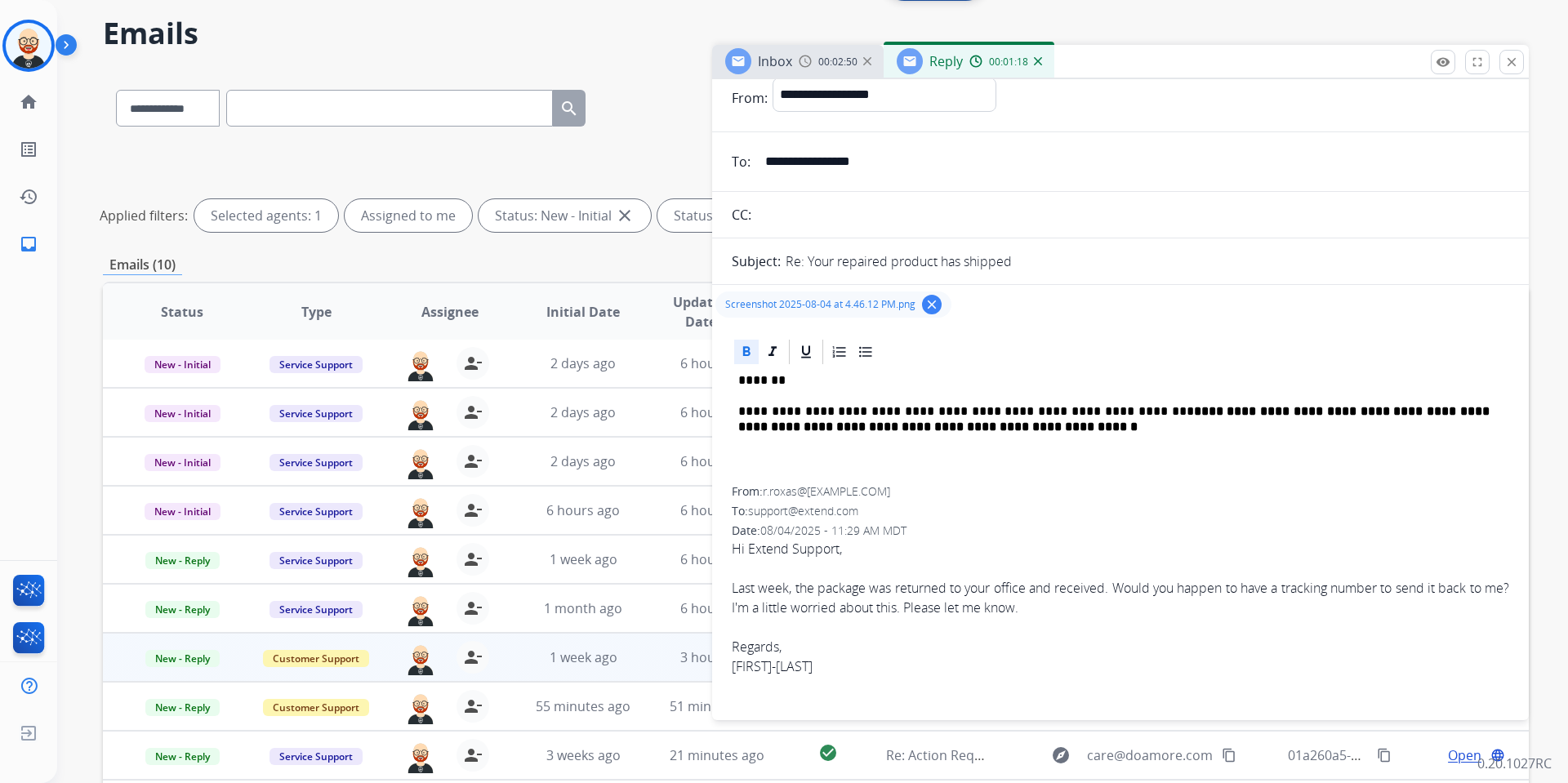 click on "**********" at bounding box center (1114, 419) 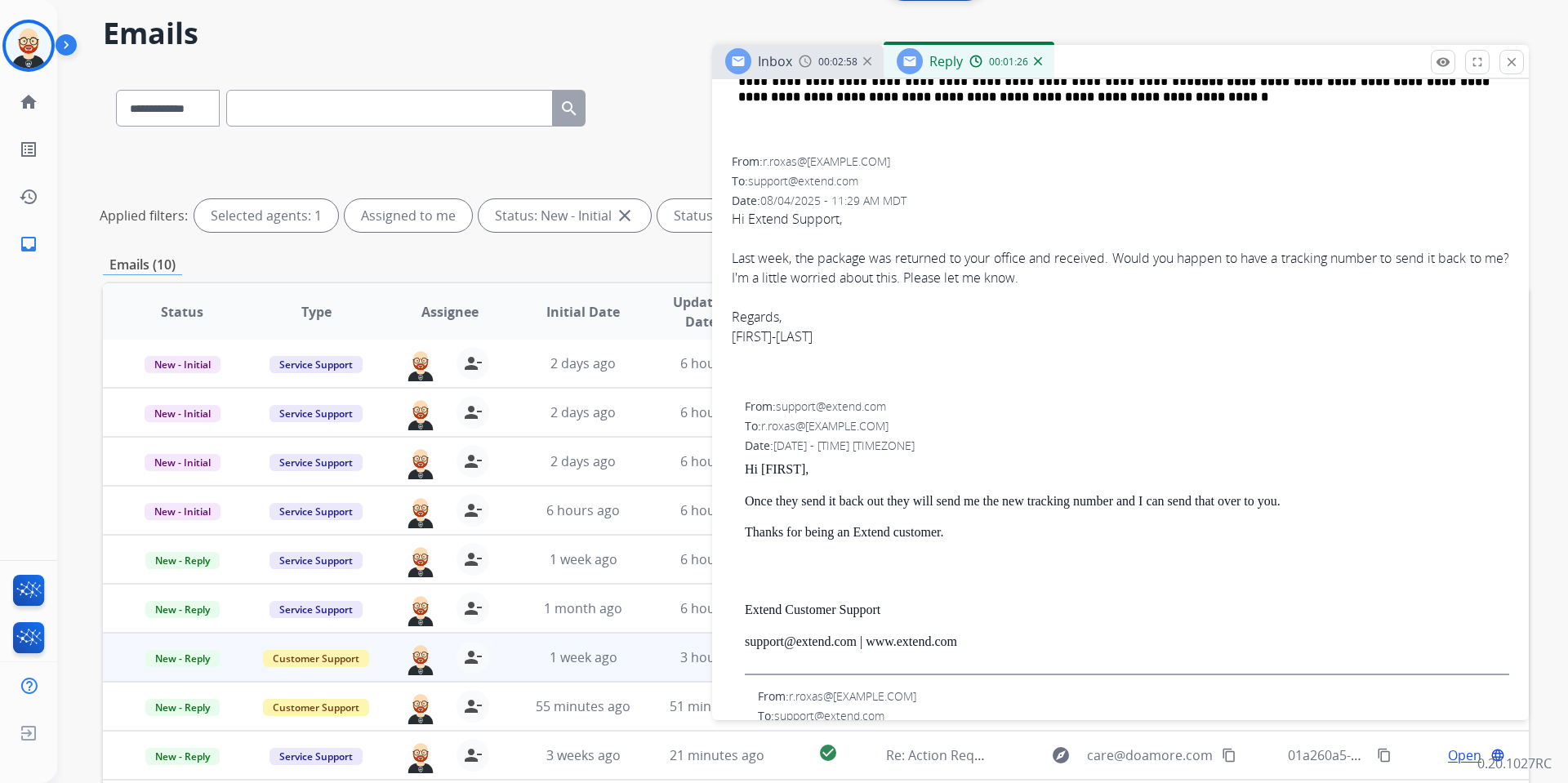 scroll, scrollTop: 388, scrollLeft: 0, axis: vertical 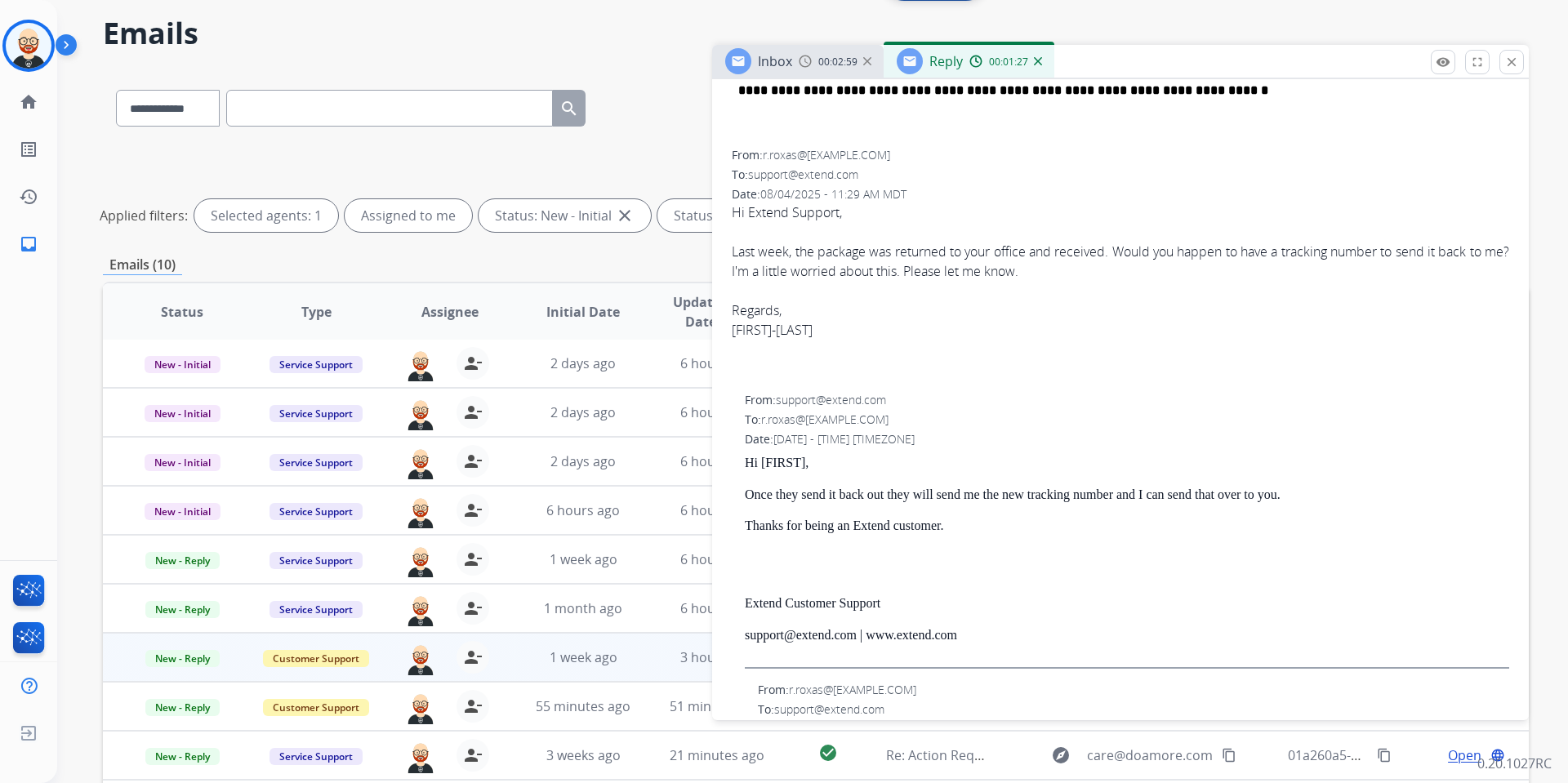 click on "support@extend.com | www.extend.com" at bounding box center [1127, 635] 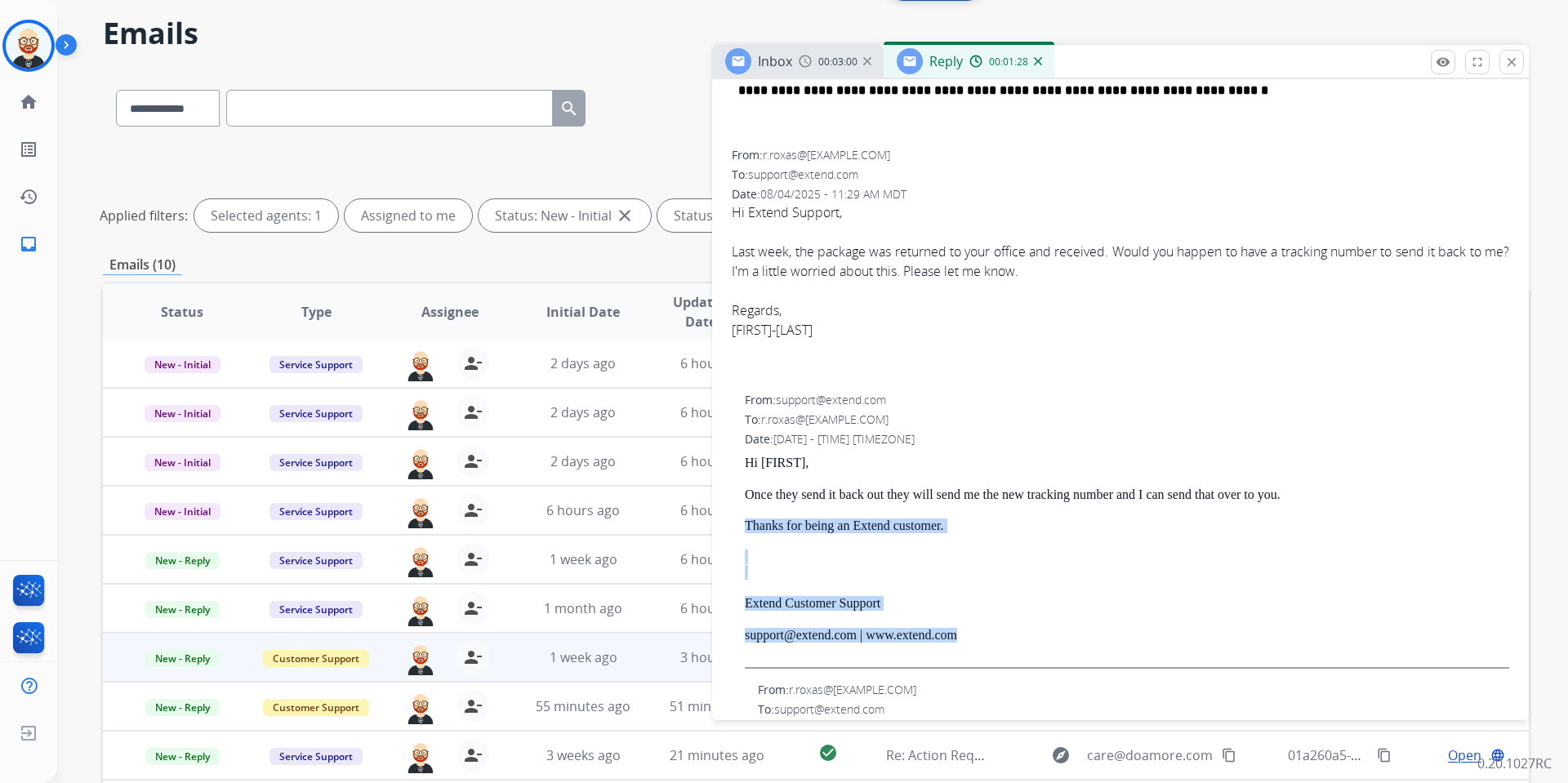 drag, startPoint x: 996, startPoint y: 646, endPoint x: 746, endPoint y: 528, distance: 276.44891 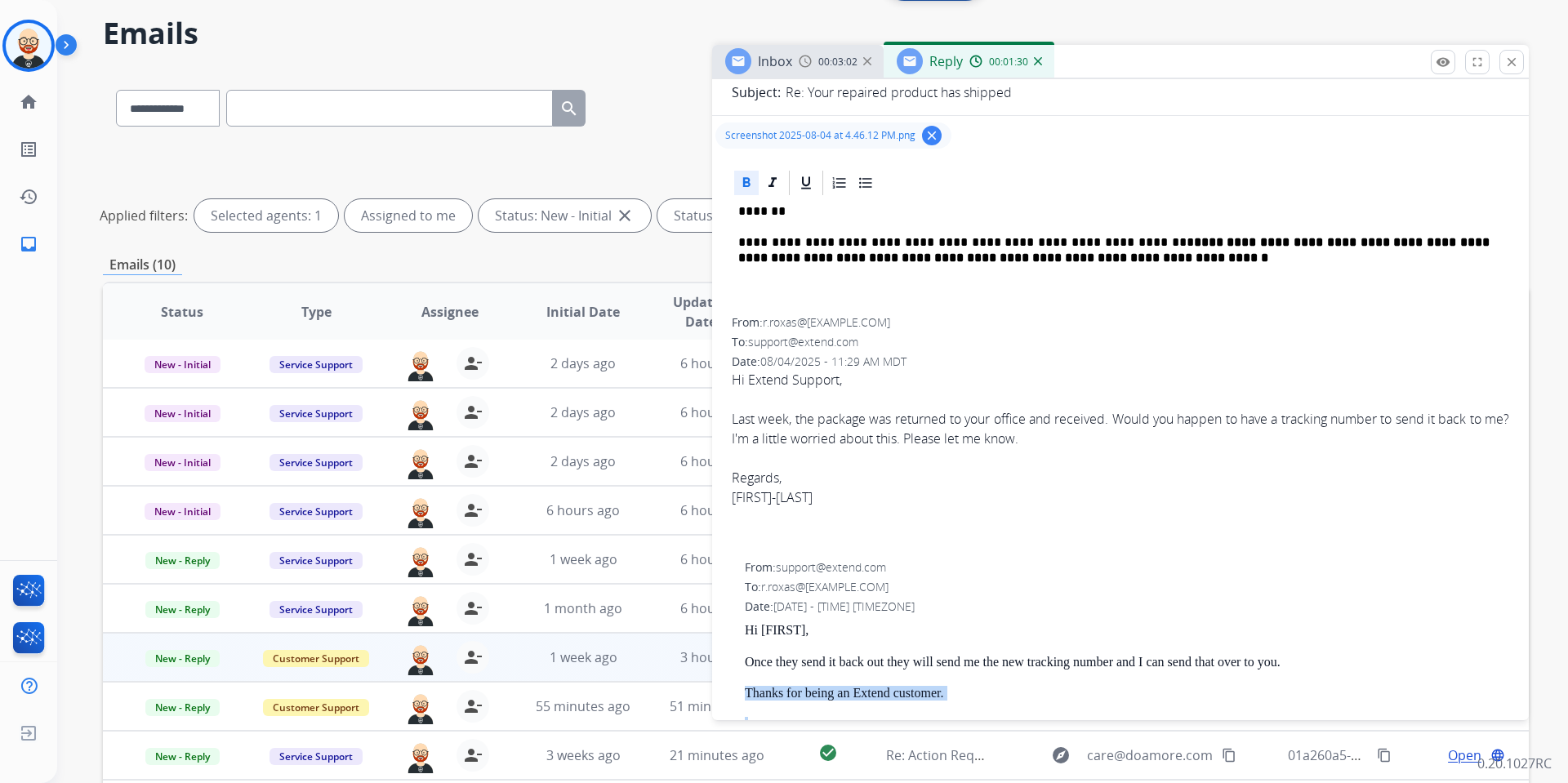 scroll, scrollTop: 197, scrollLeft: 0, axis: vertical 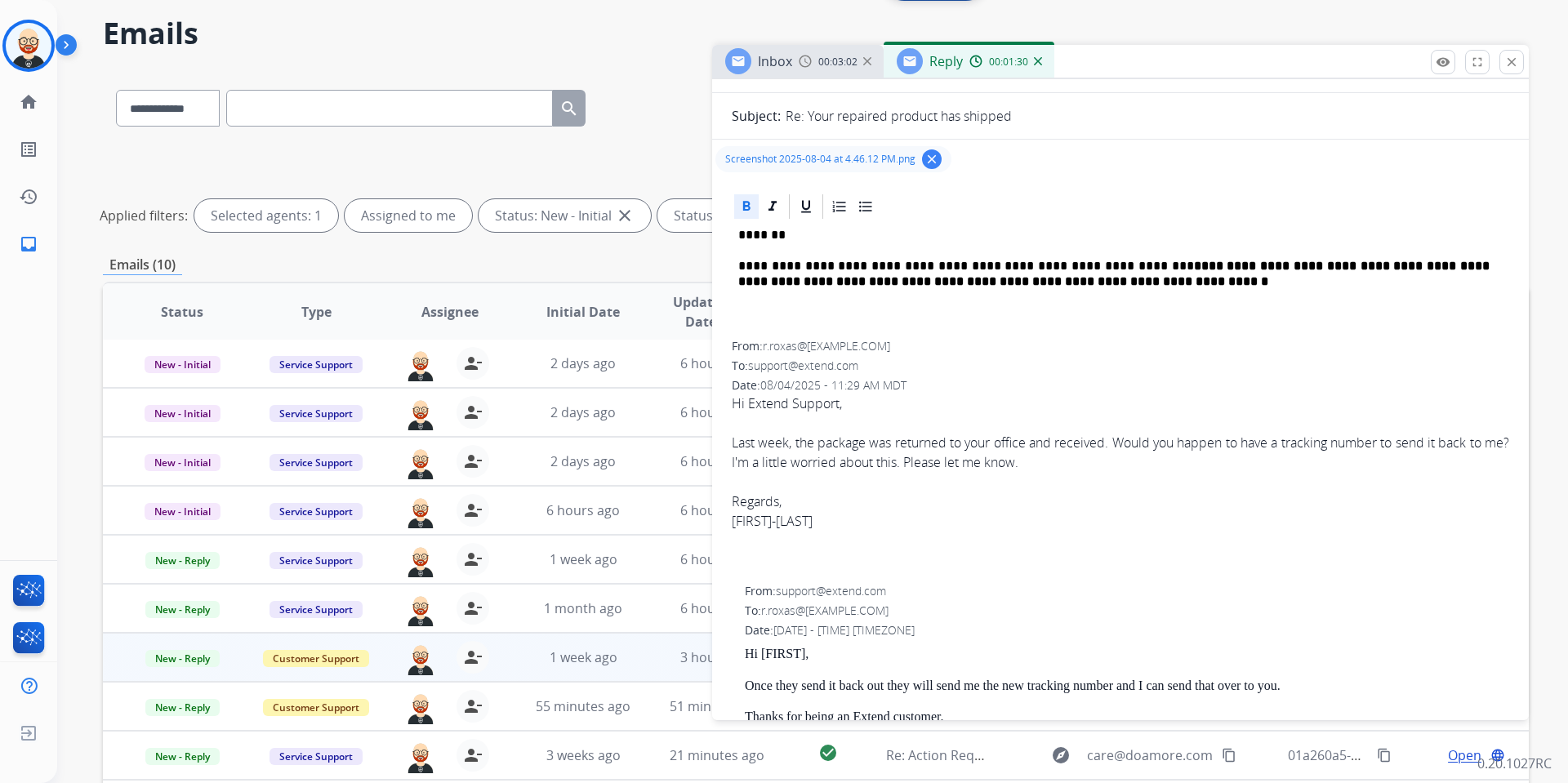 click on "**********" at bounding box center (1120, 281) 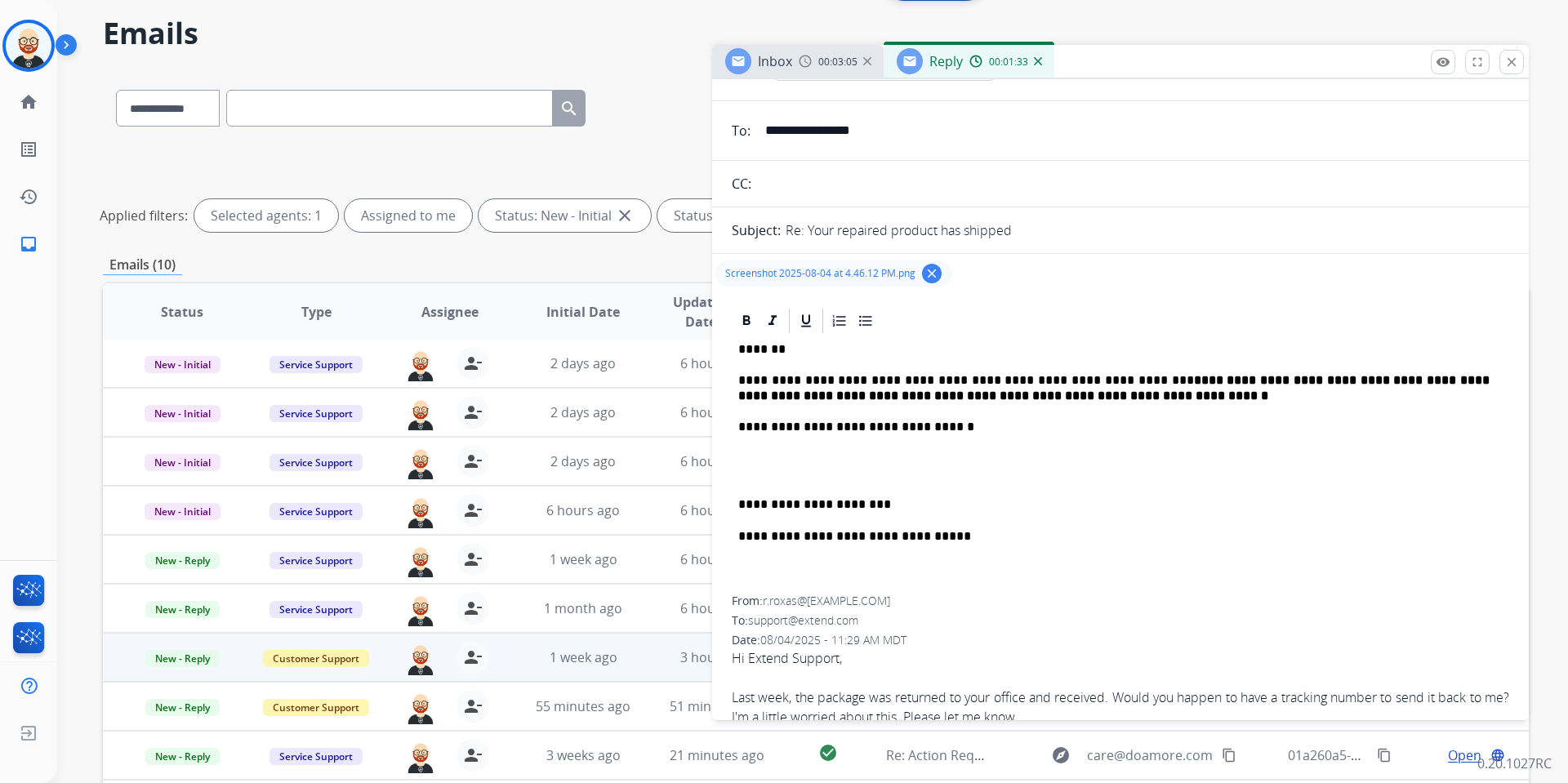 scroll, scrollTop: 0, scrollLeft: 0, axis: both 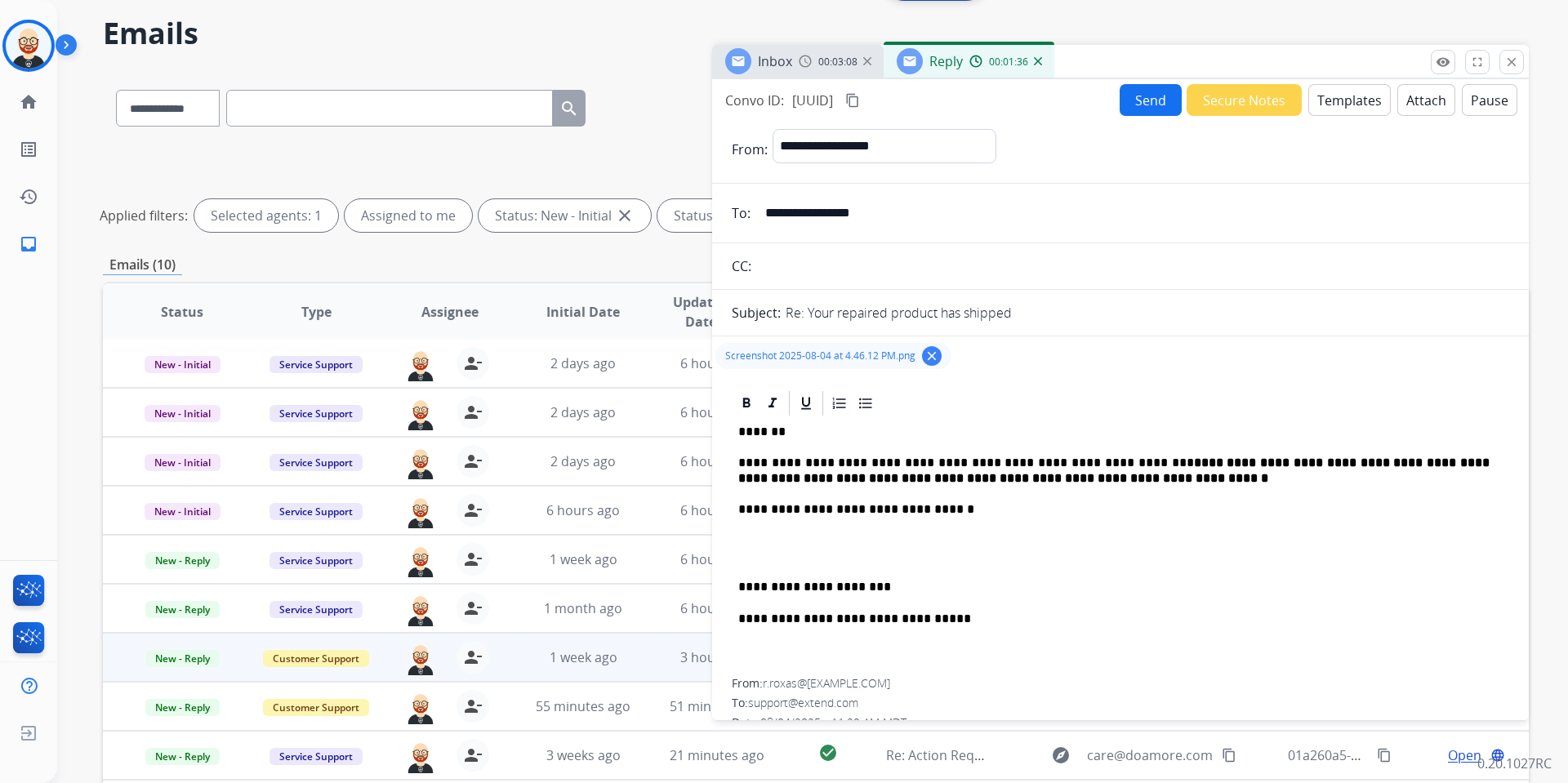 click on "Send" at bounding box center (1151, 100) 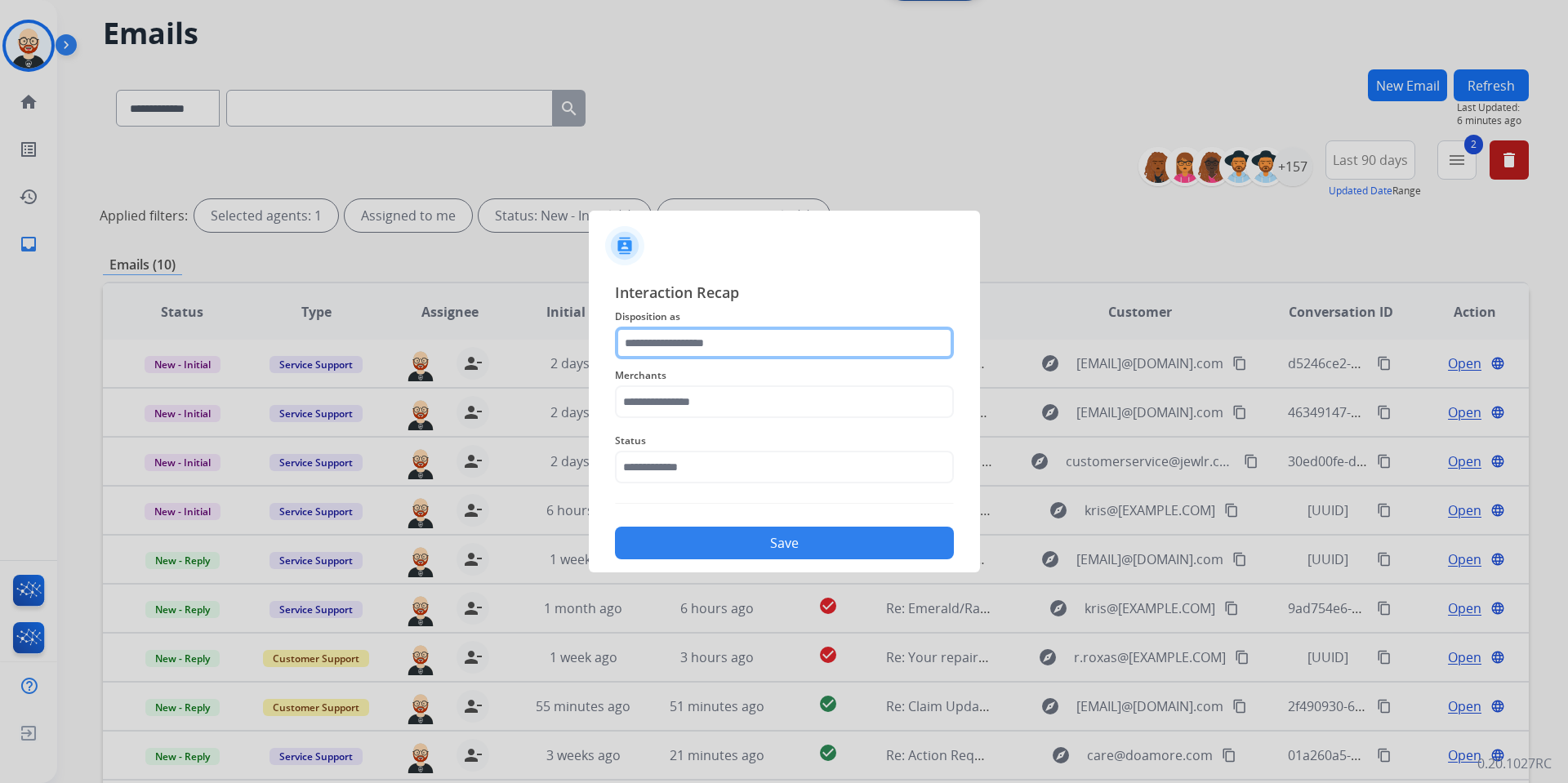 click 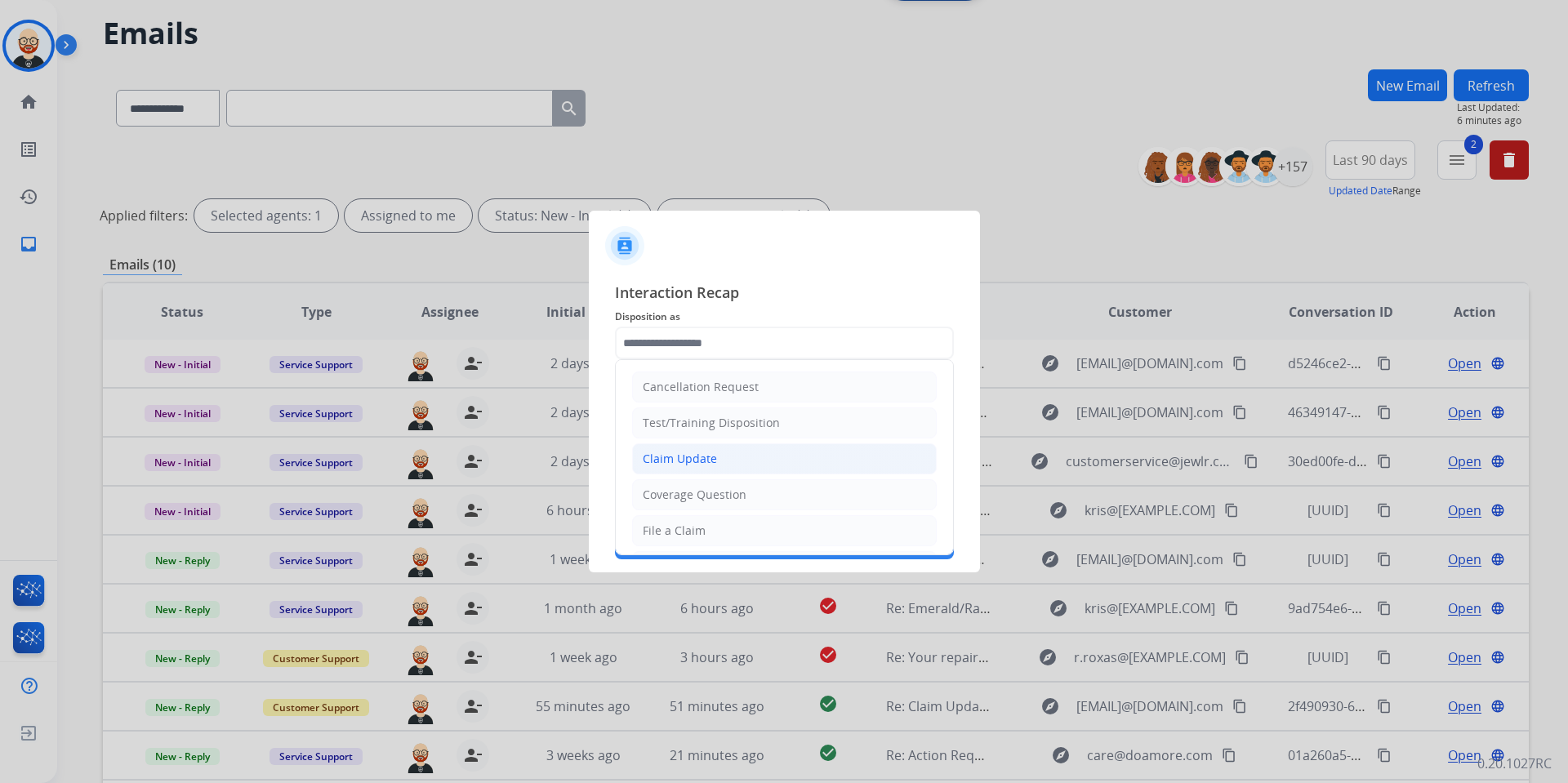 click on "Claim Update" 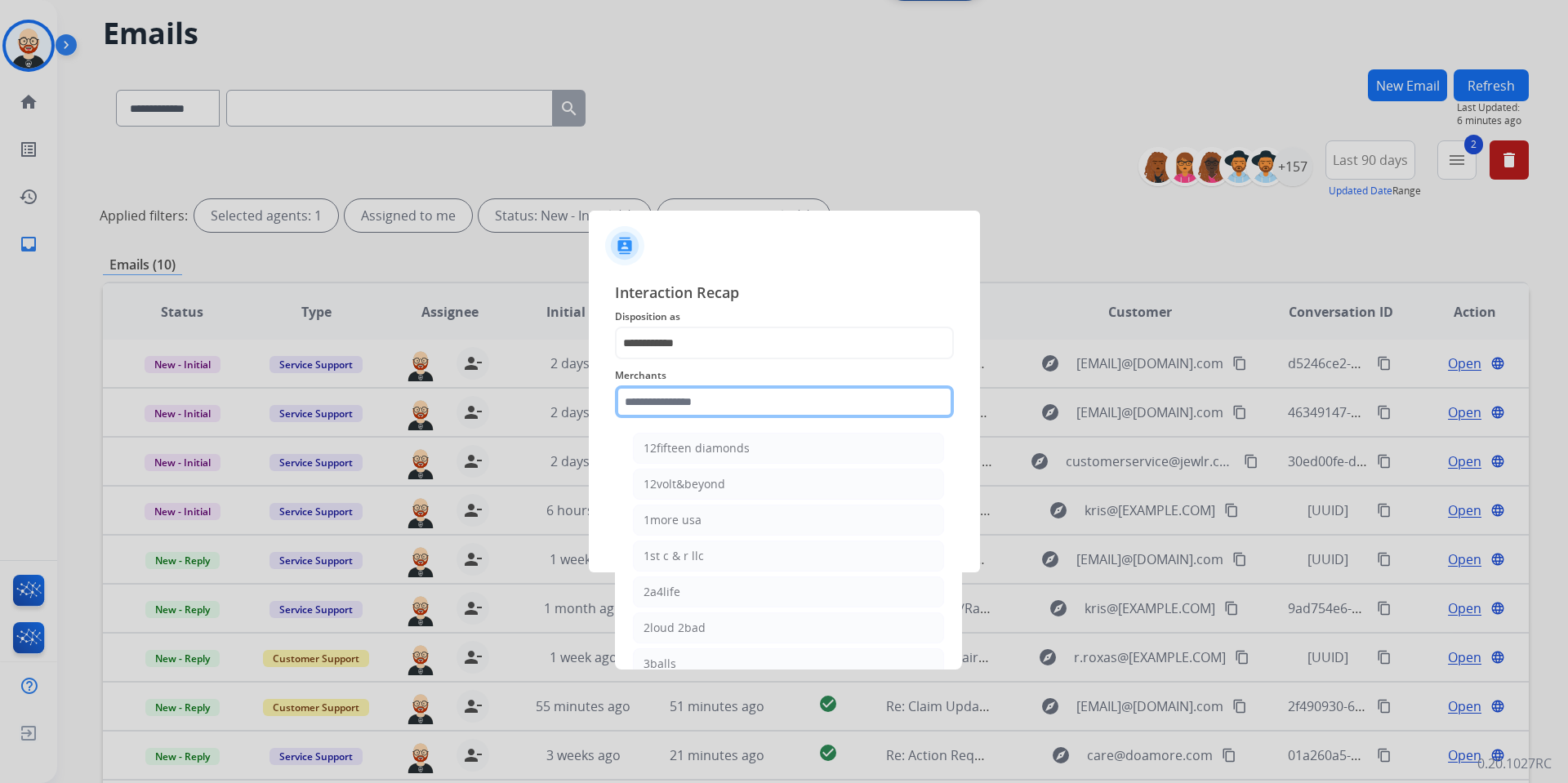 click 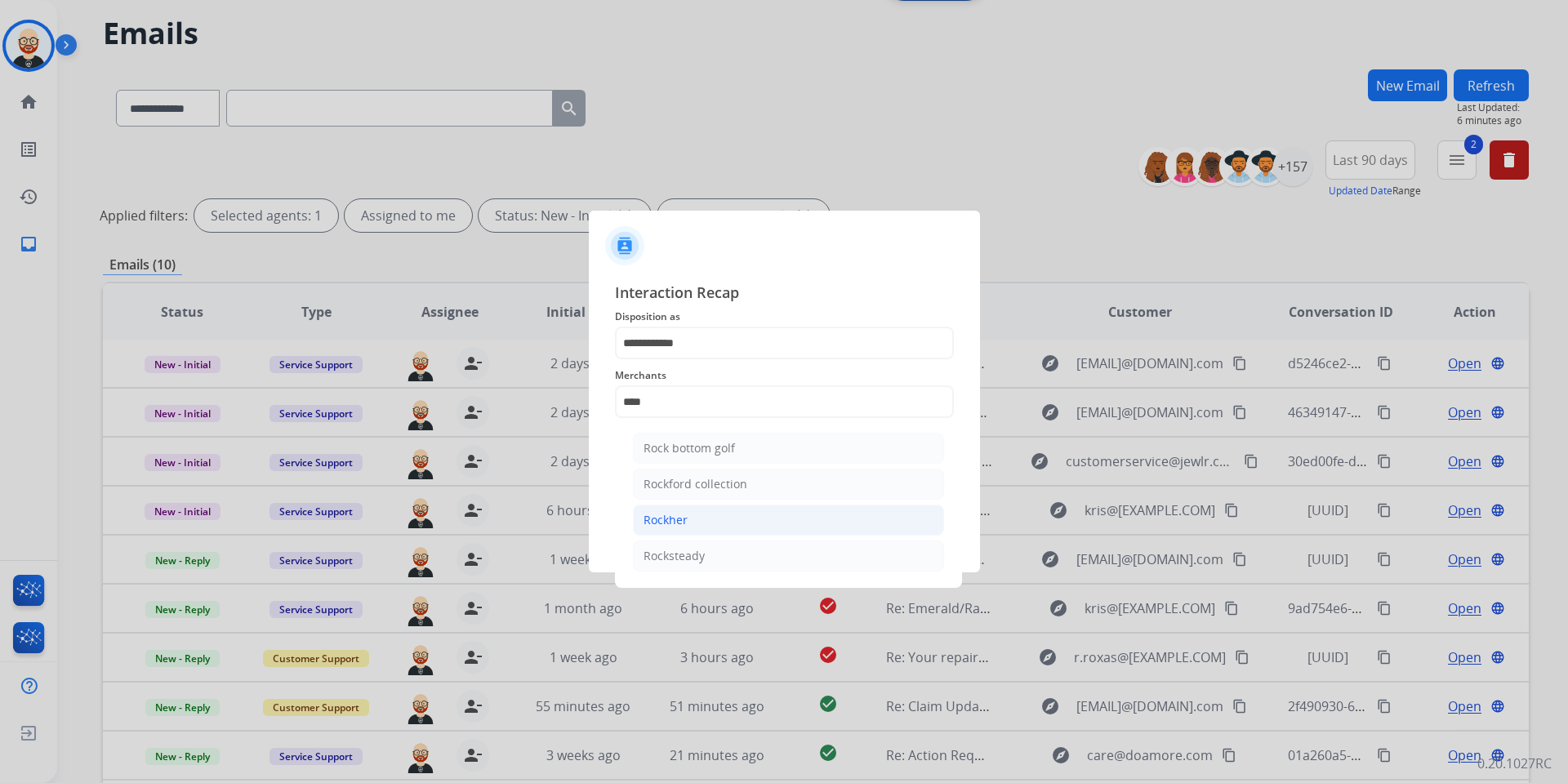click on "Rockher" 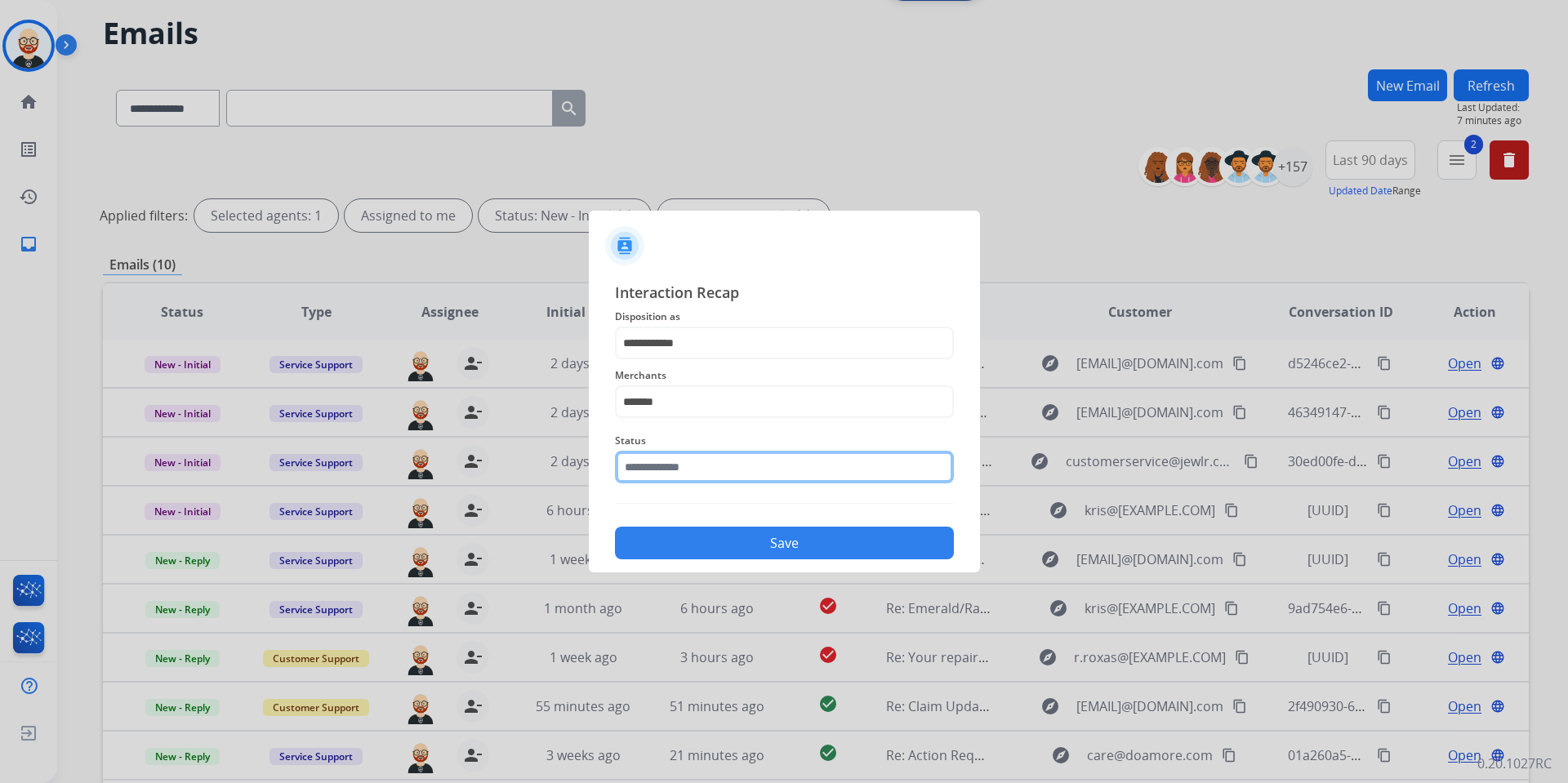 click 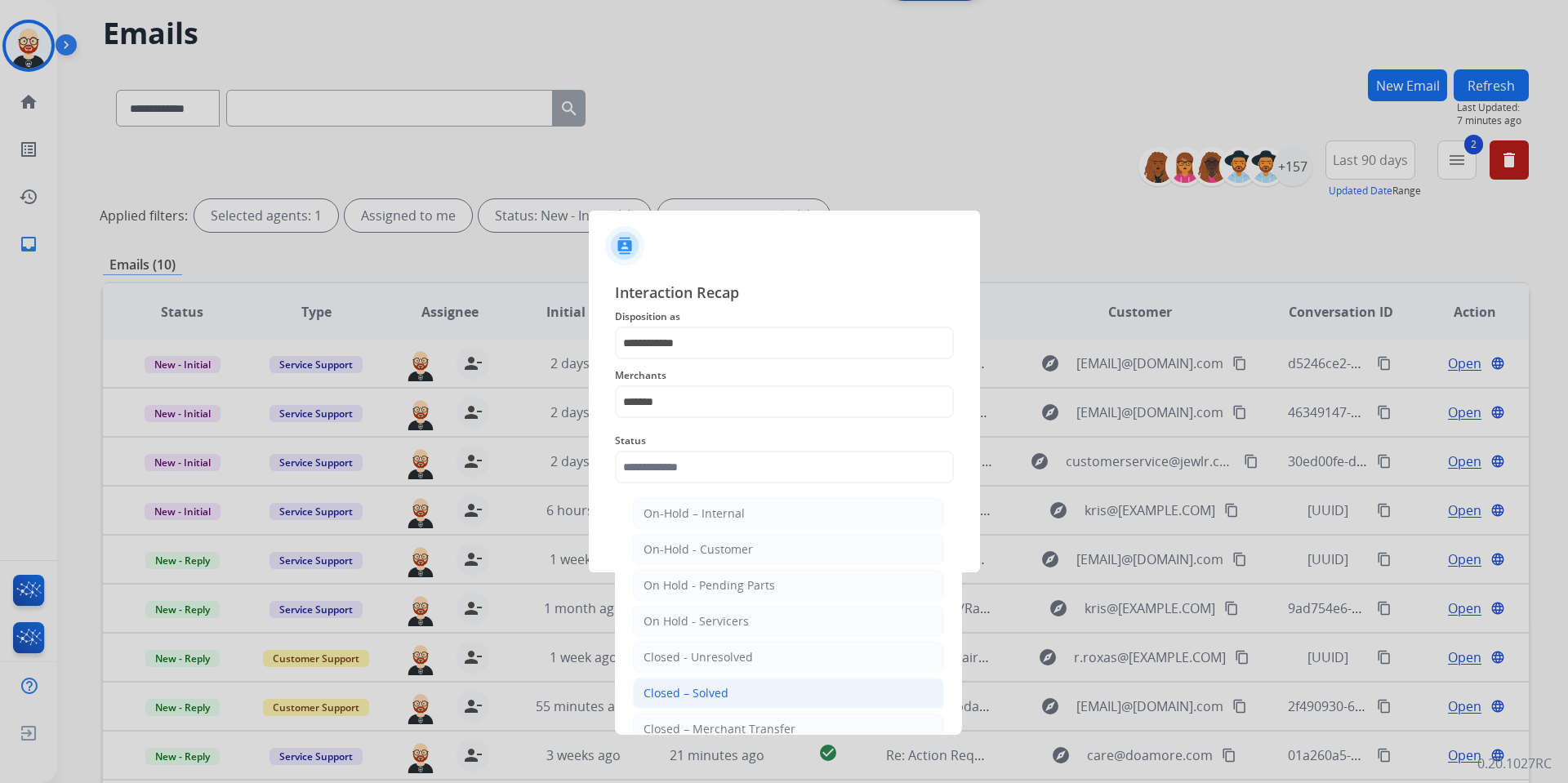 click on "Closed – Solved" 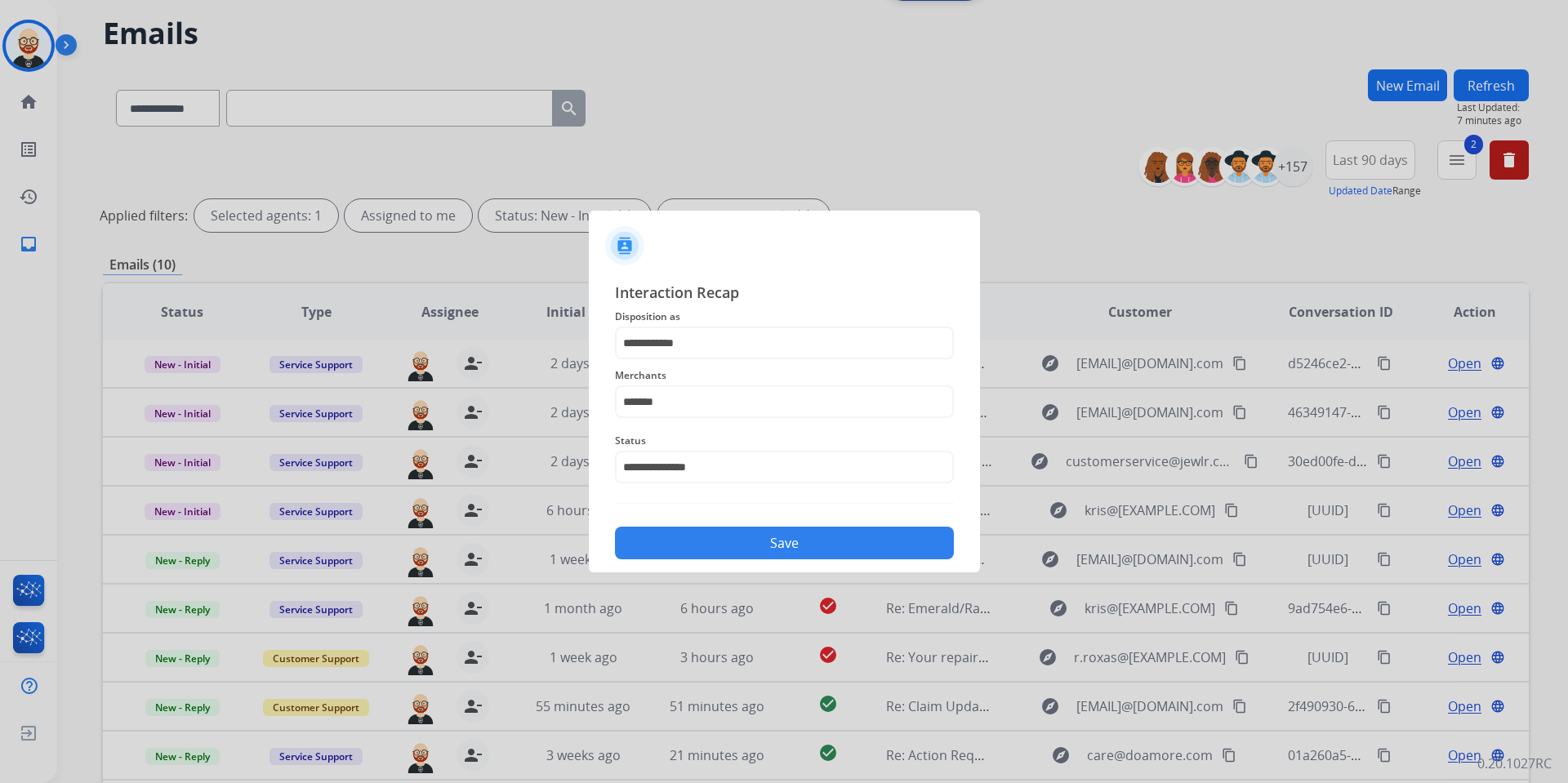 click on "Save" 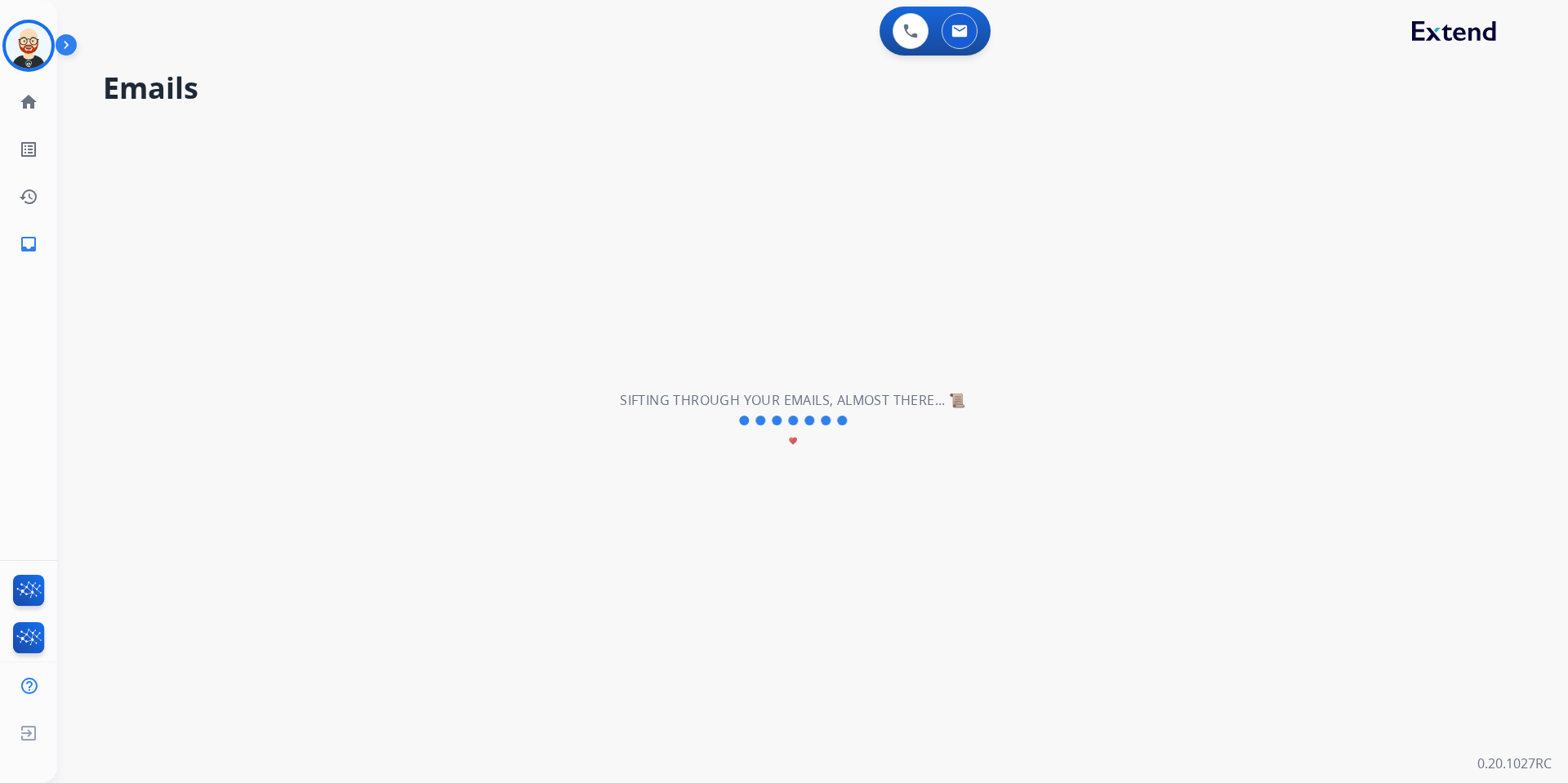 scroll, scrollTop: 0, scrollLeft: 0, axis: both 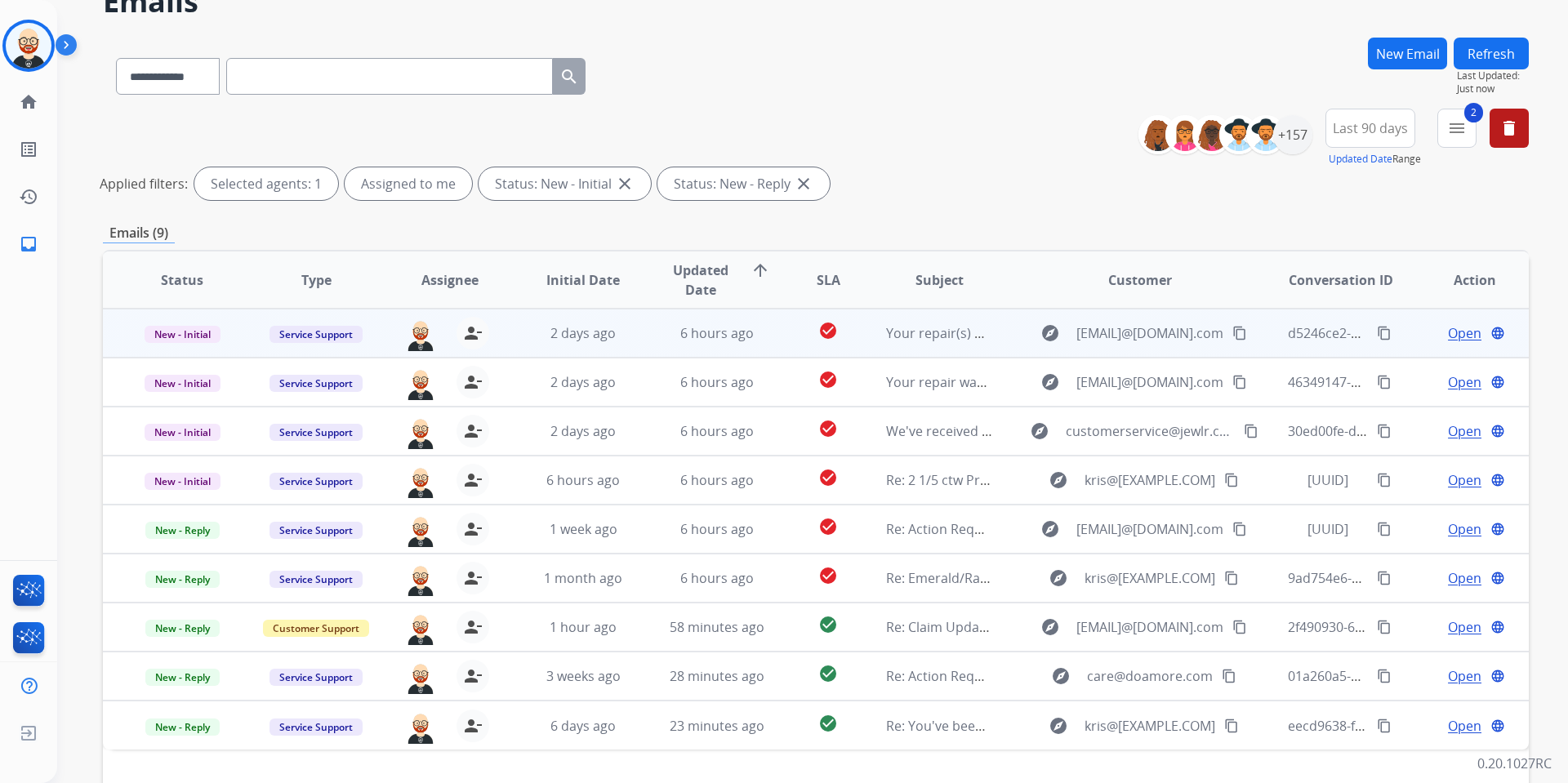 click on "Open" at bounding box center (1464, 333) 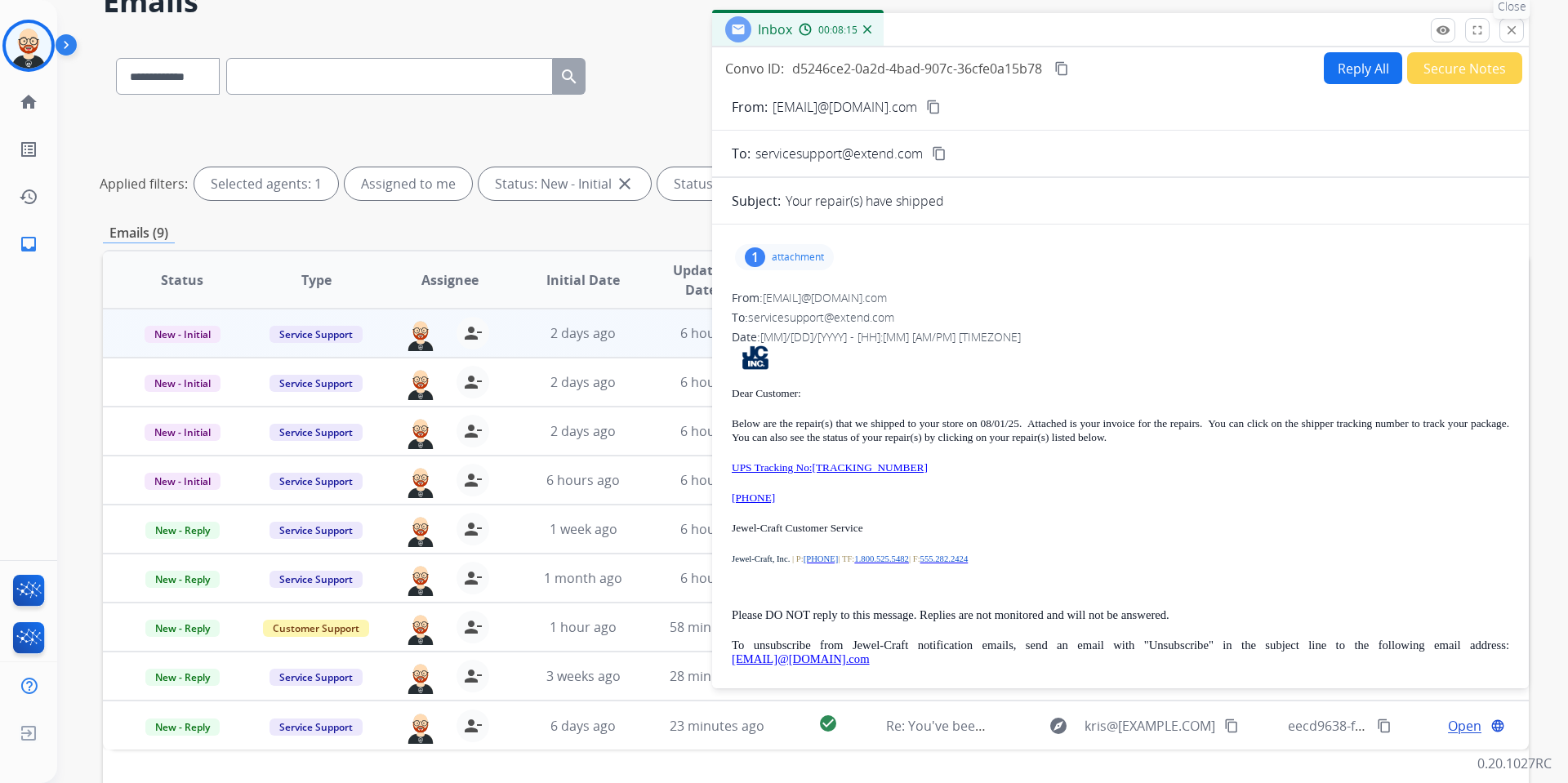click on "close" at bounding box center [1512, 30] 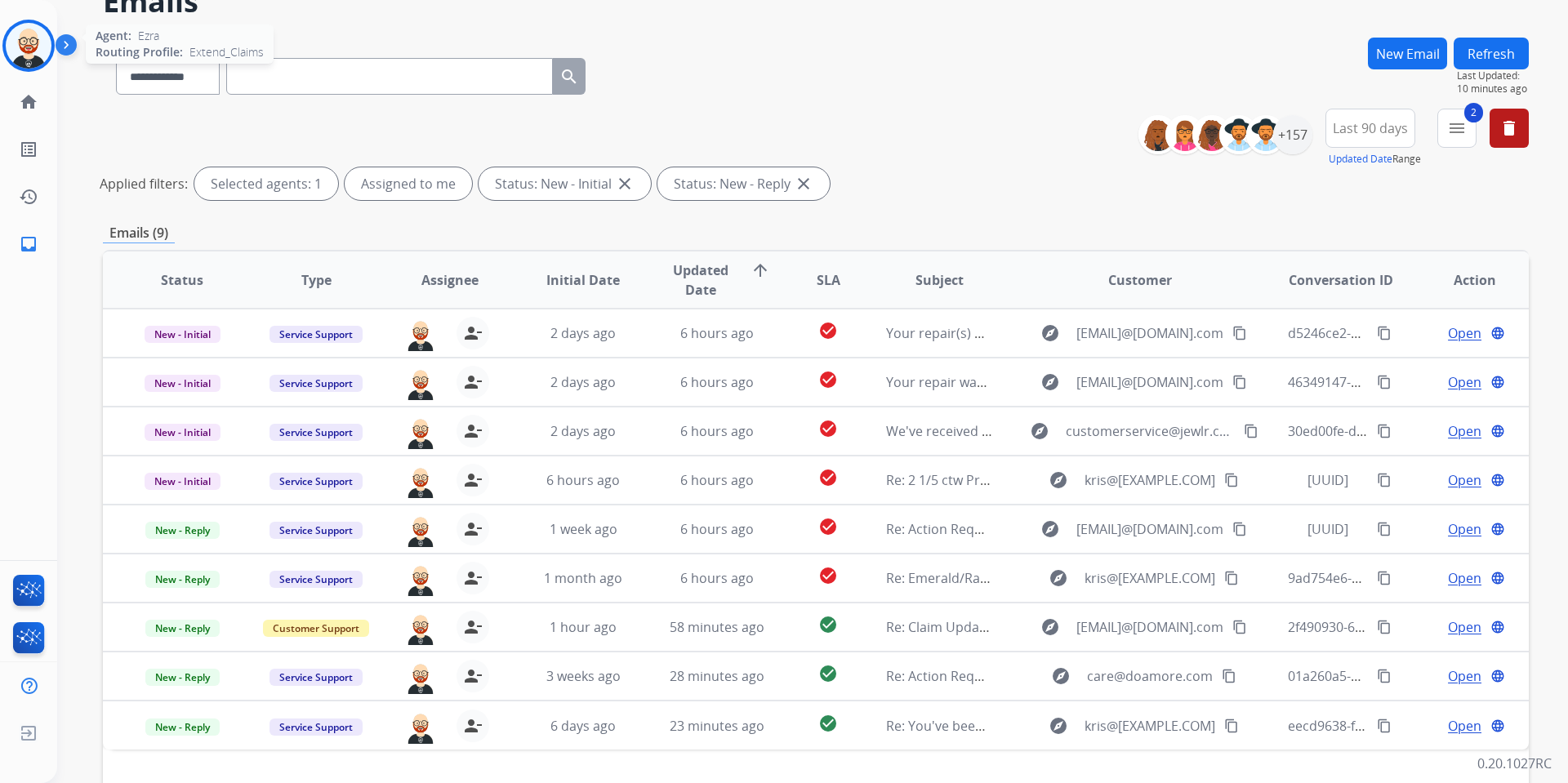 click at bounding box center [29, 46] 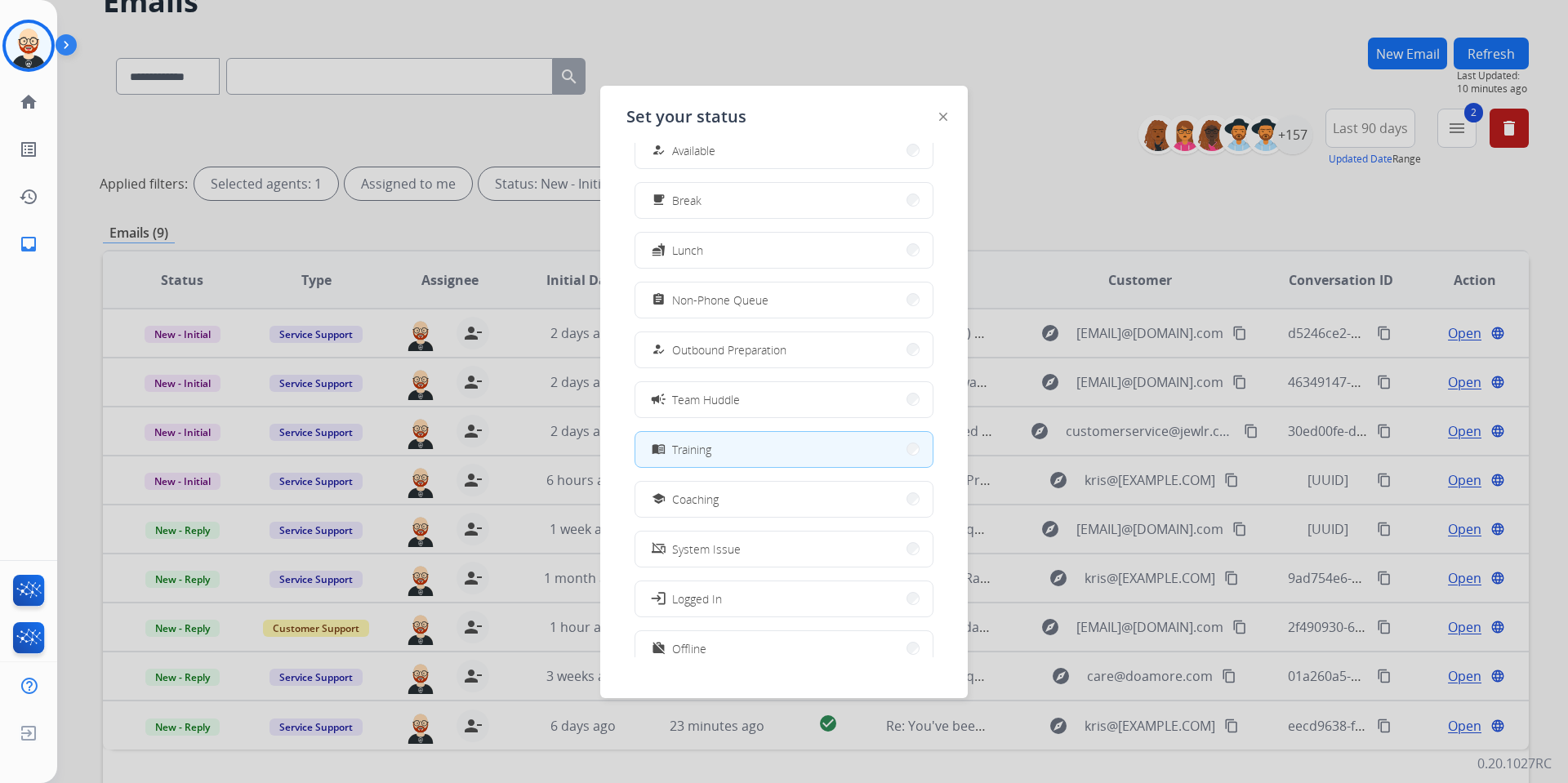 scroll, scrollTop: 25, scrollLeft: 0, axis: vertical 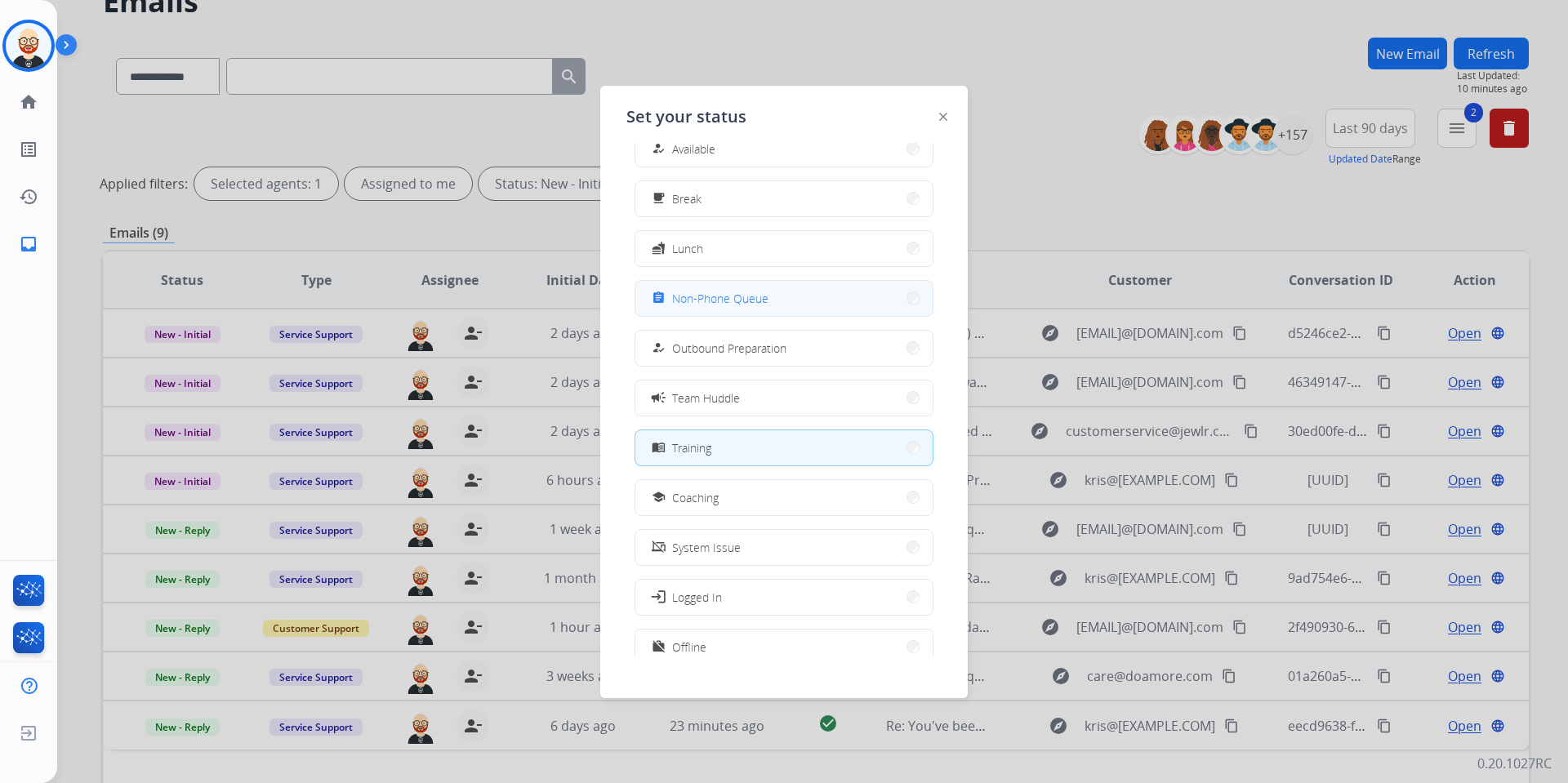 click on "assignment Non-Phone Queue" at bounding box center (708, 298) 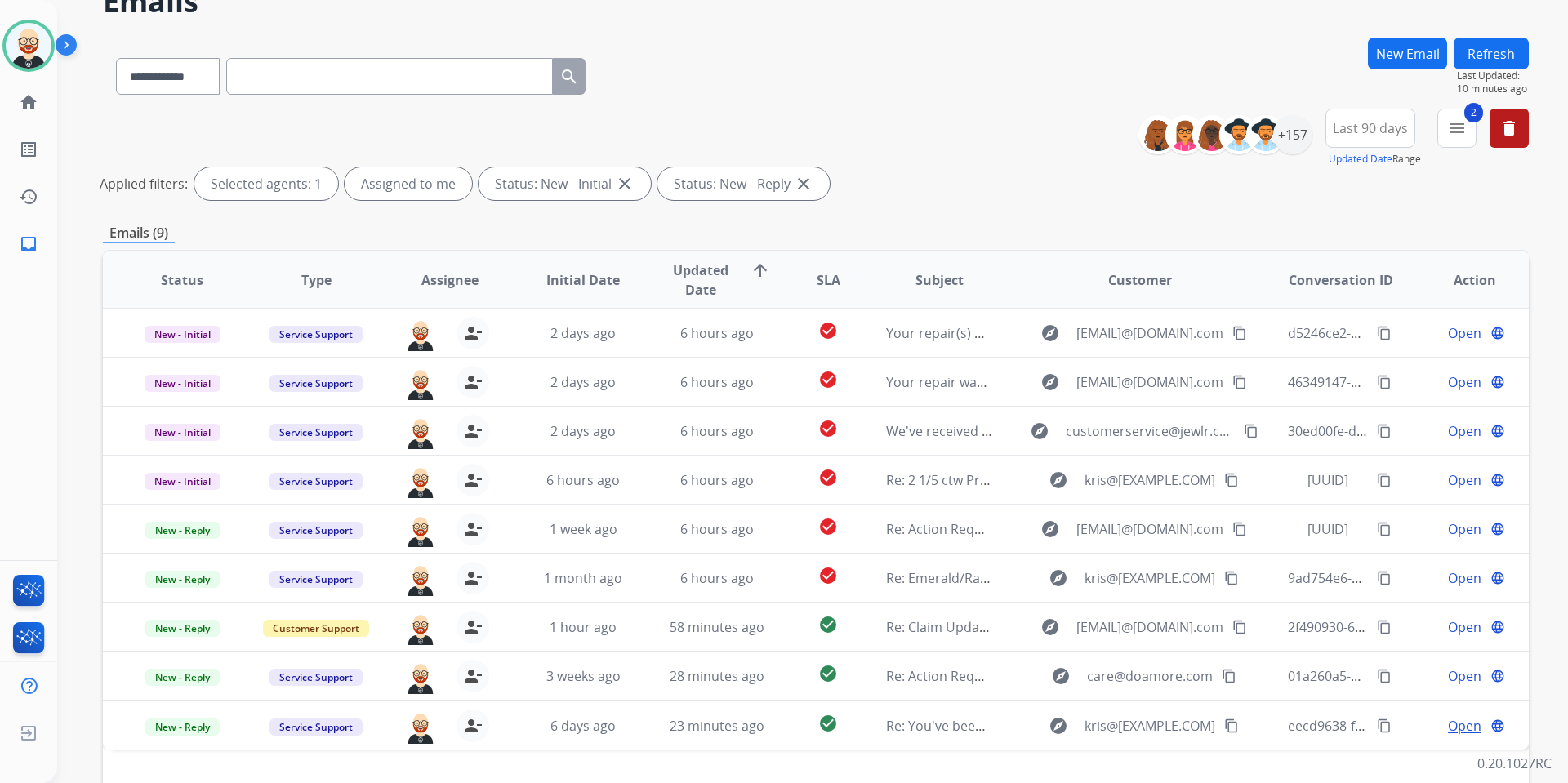 click on "**********" at bounding box center [816, 460] 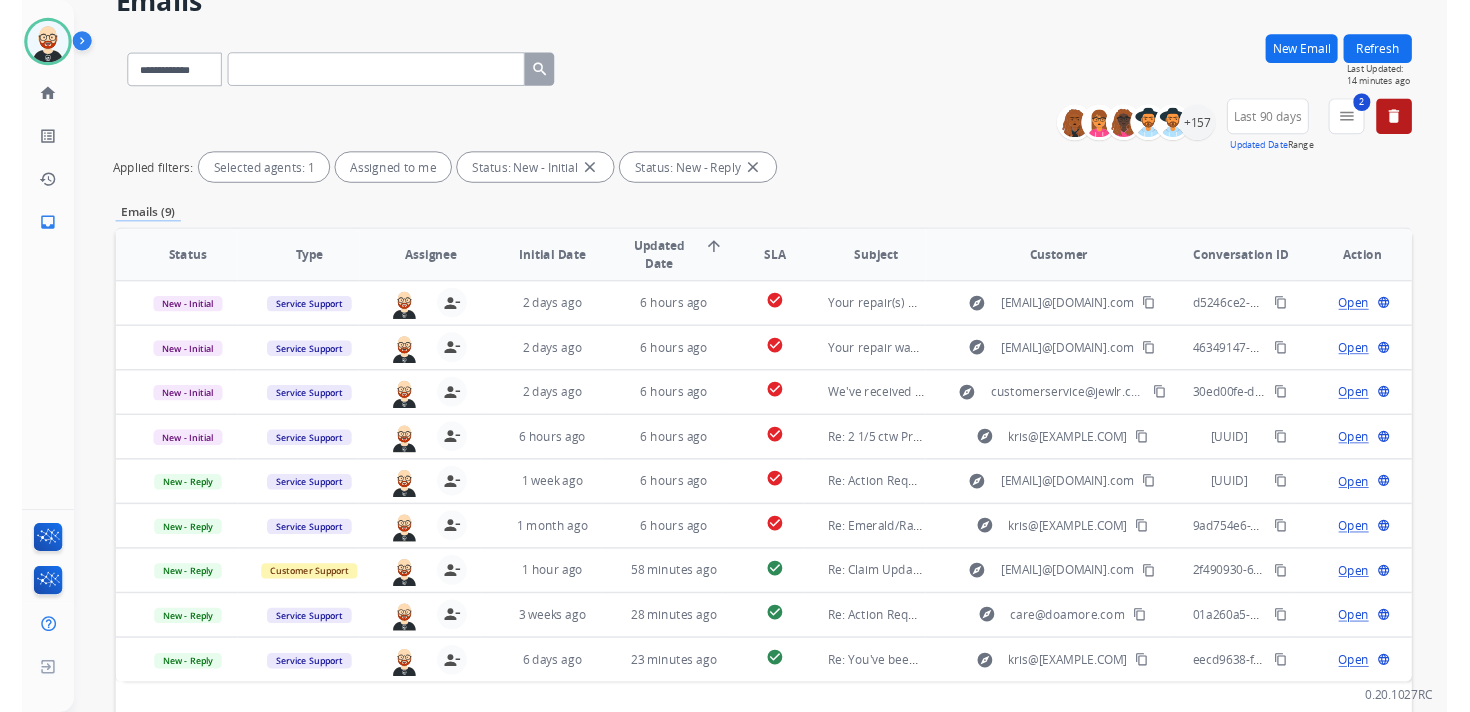 scroll, scrollTop: 0, scrollLeft: 0, axis: both 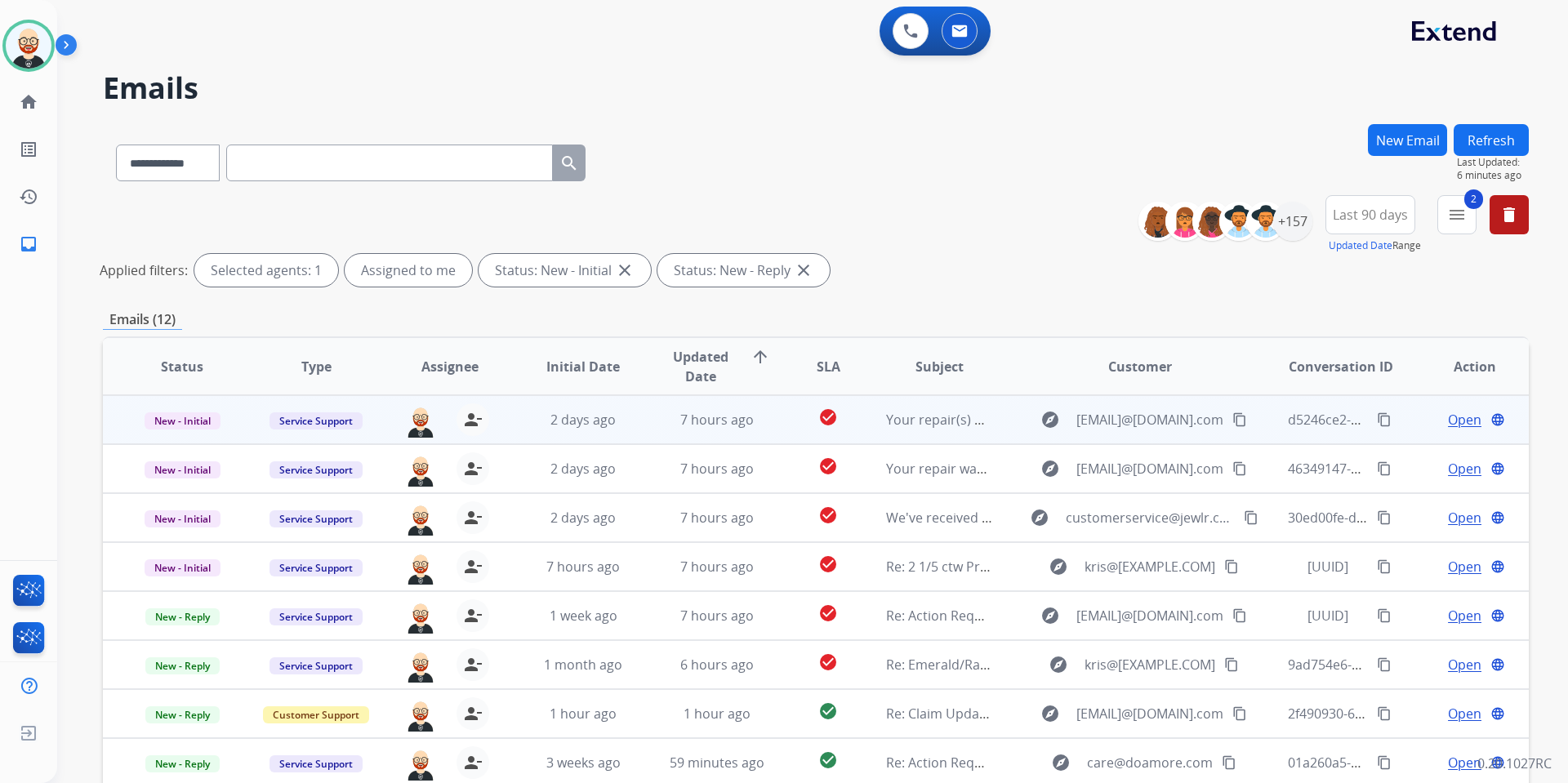 click on "Open language" at bounding box center [1474, 420] 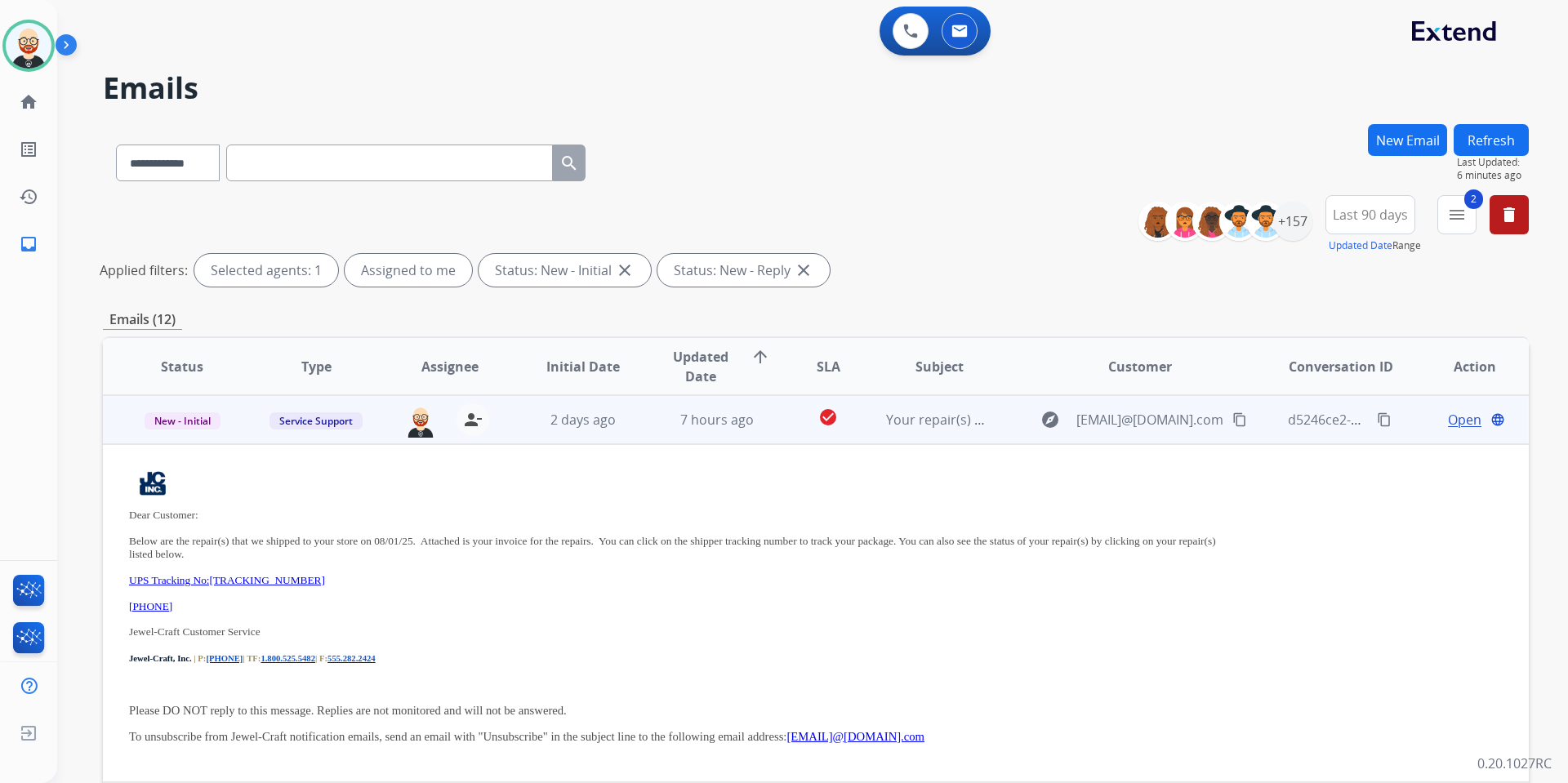 click on "Open language" at bounding box center [1474, 420] 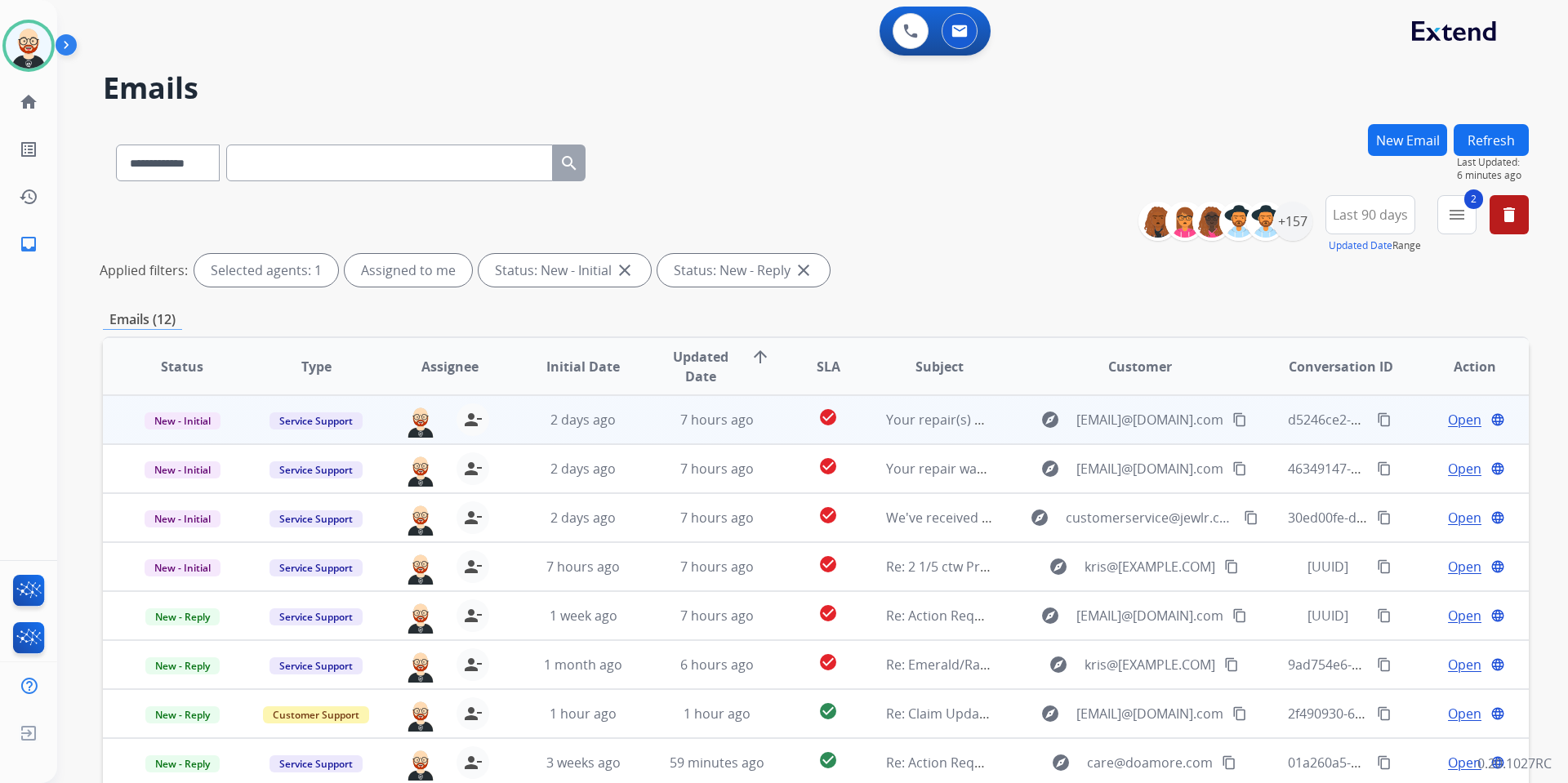 click on "Open" at bounding box center [1464, 420] 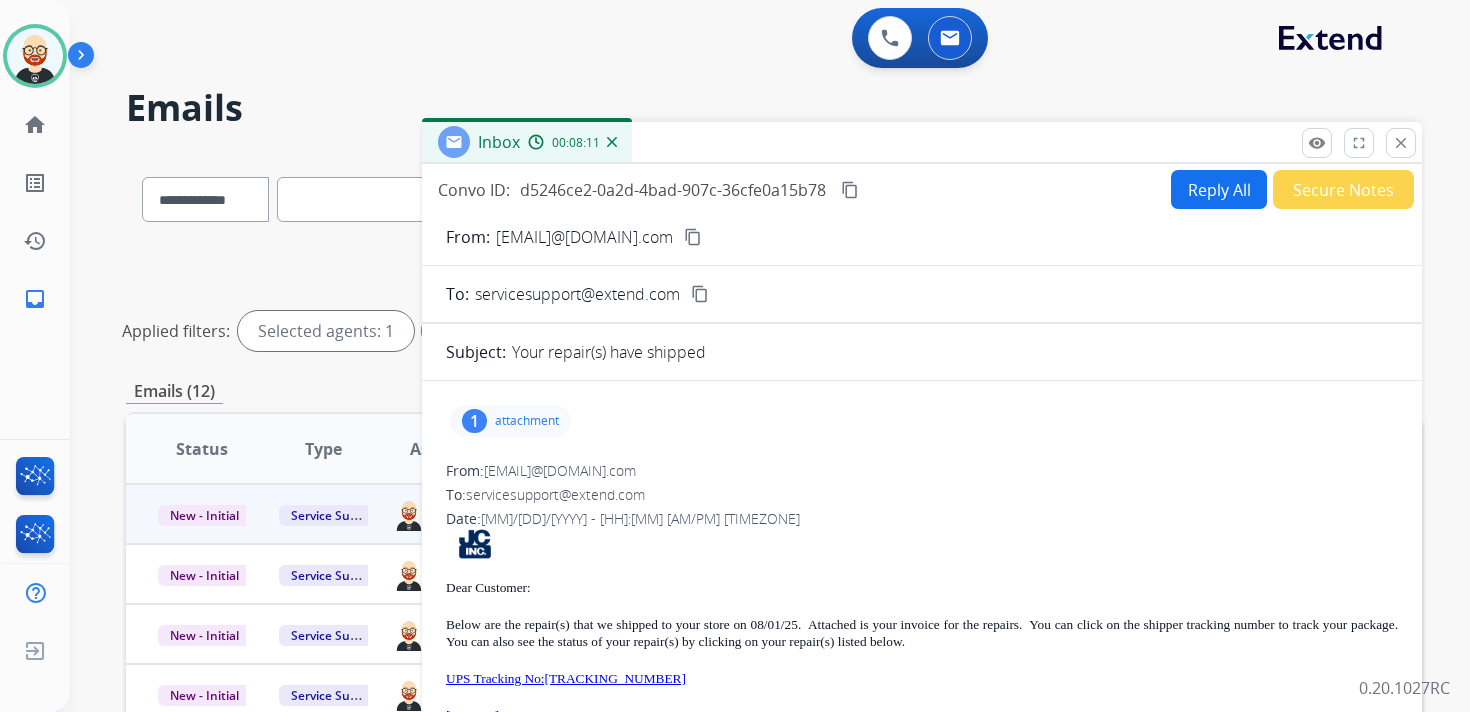 scroll, scrollTop: 2, scrollLeft: 0, axis: vertical 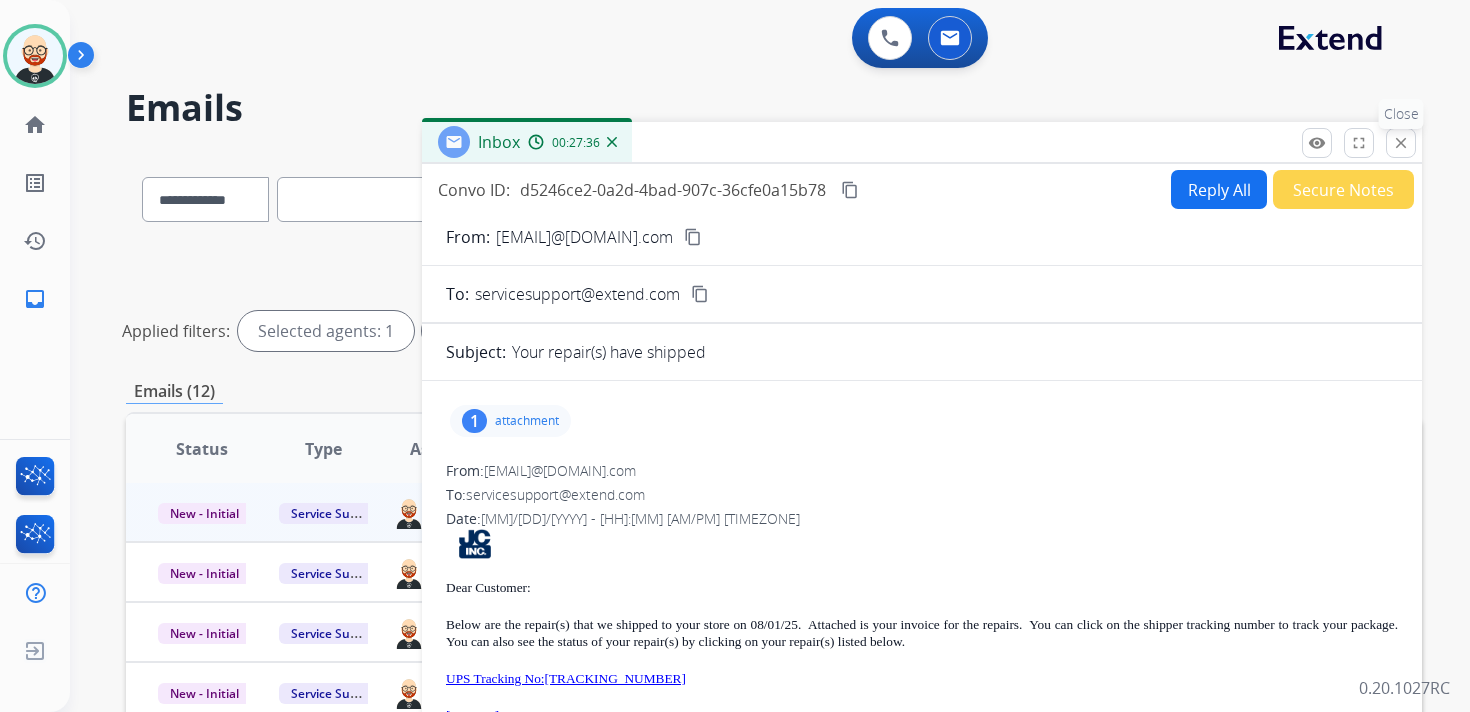 click on "close" at bounding box center [1401, 143] 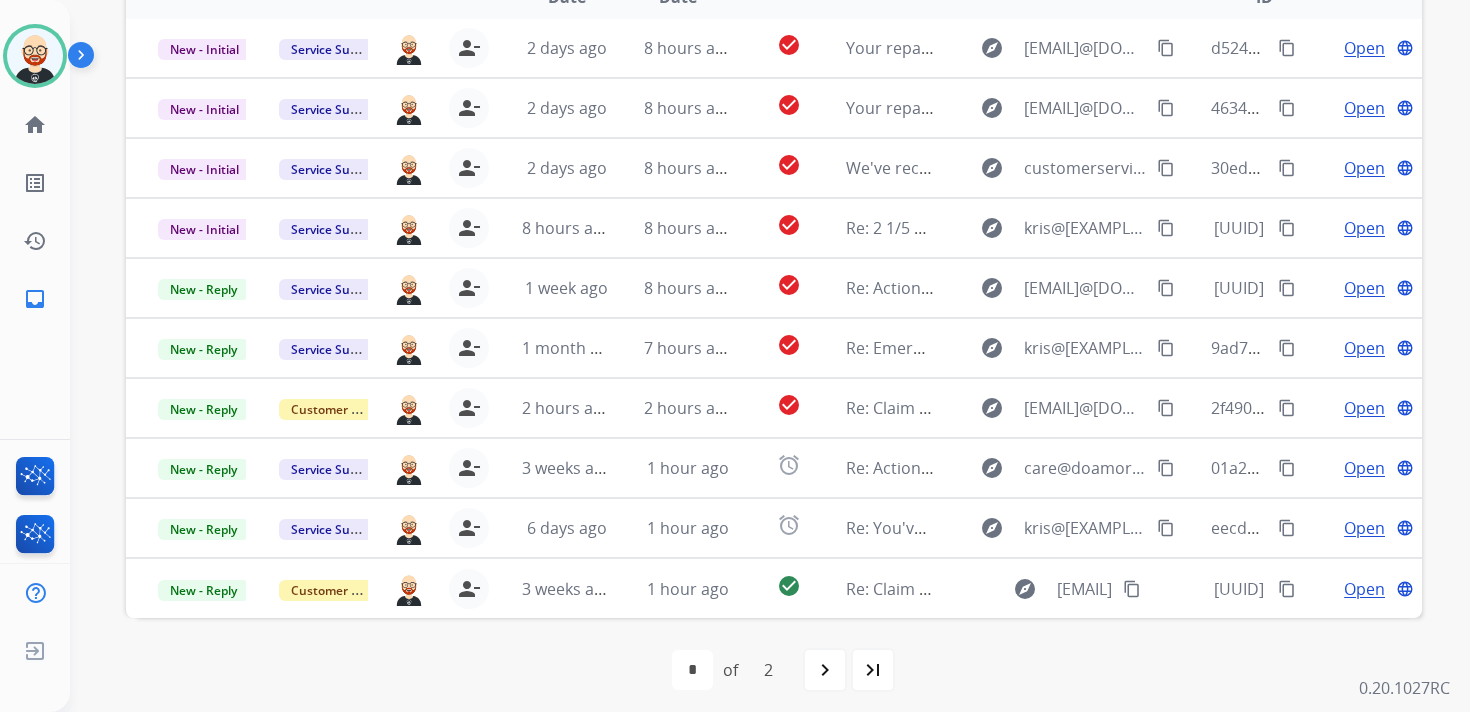 scroll, scrollTop: 465, scrollLeft: 0, axis: vertical 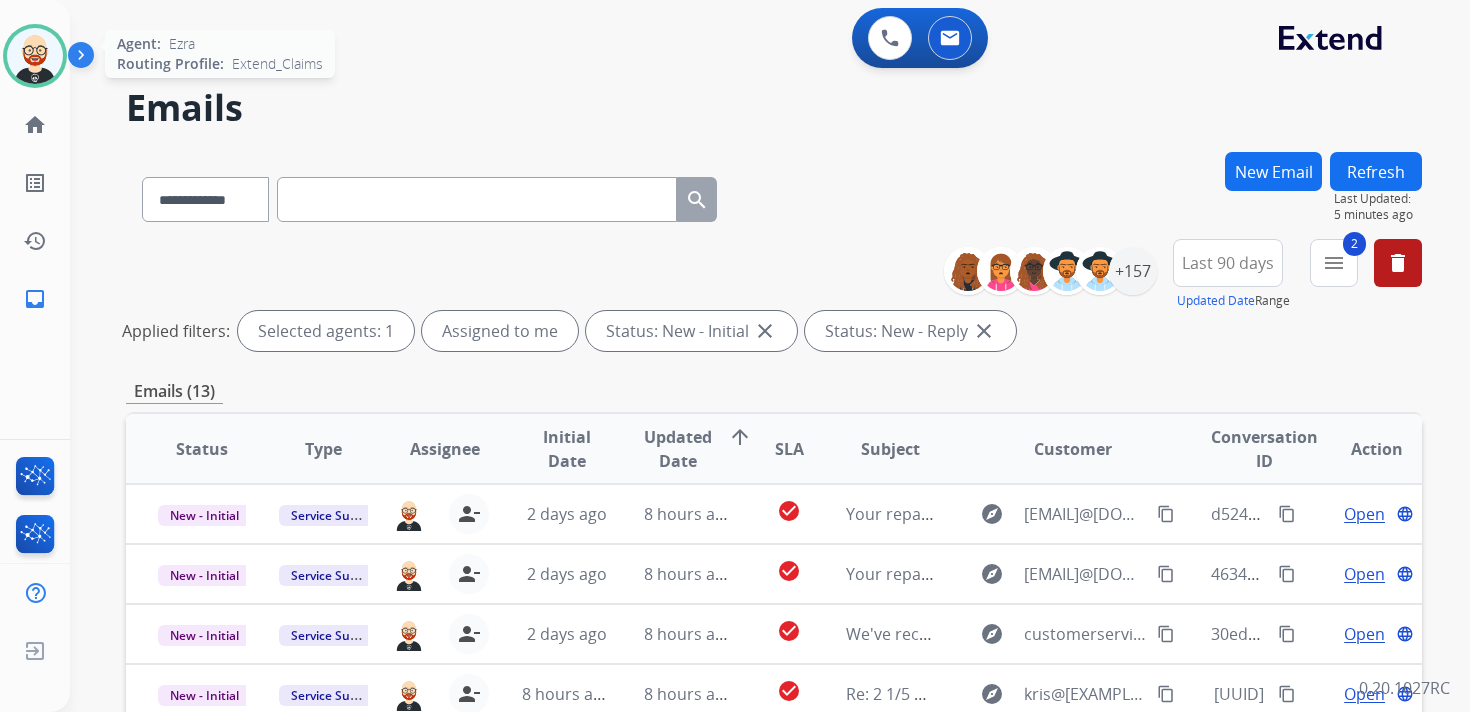 click at bounding box center [35, 56] 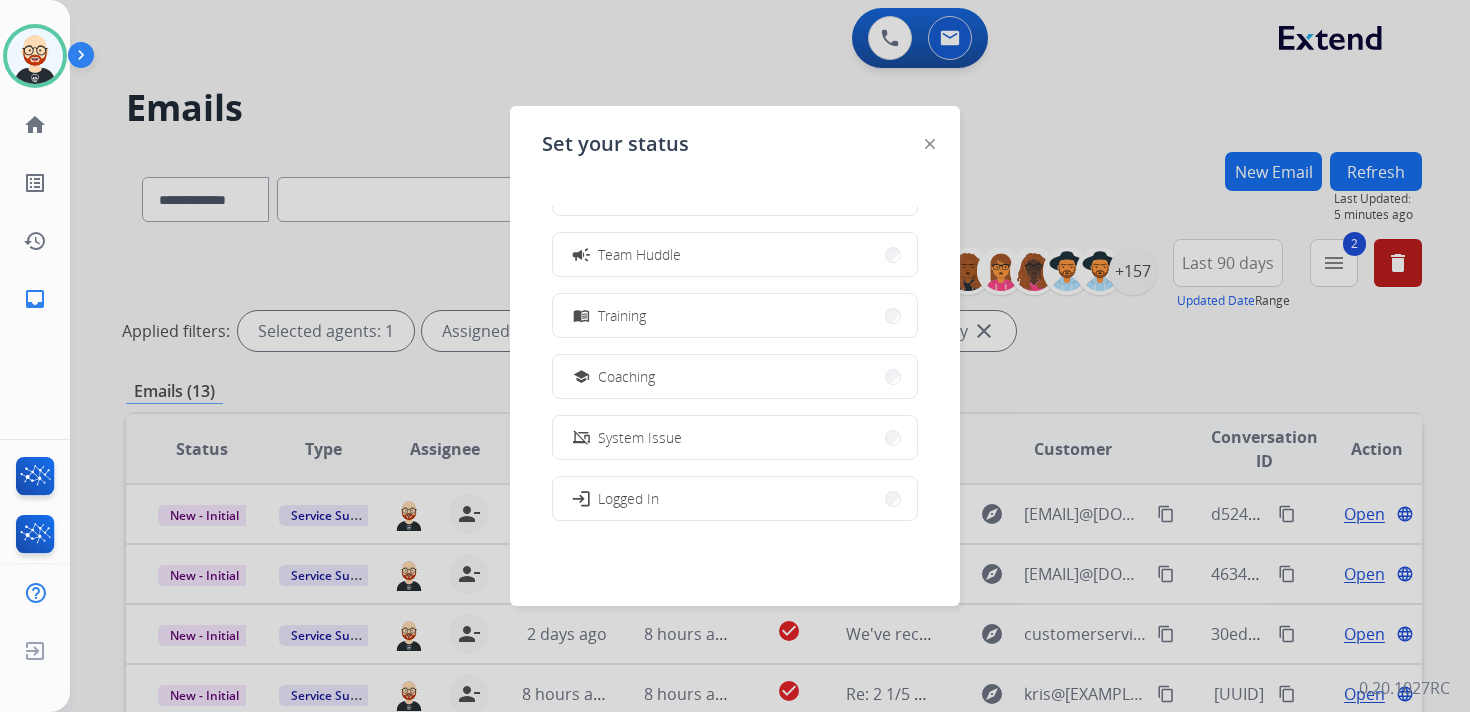 scroll, scrollTop: 377, scrollLeft: 0, axis: vertical 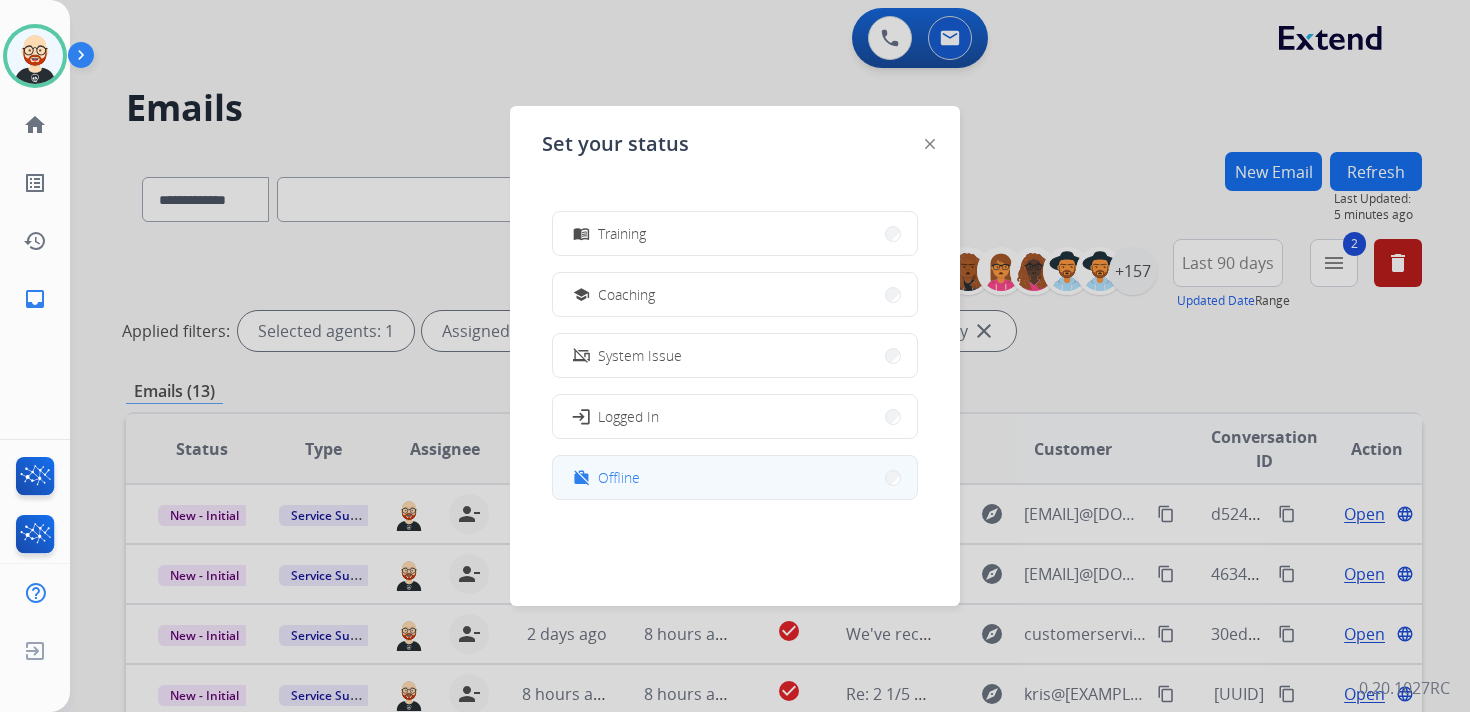 click on "work_off Offline" at bounding box center [735, 477] 